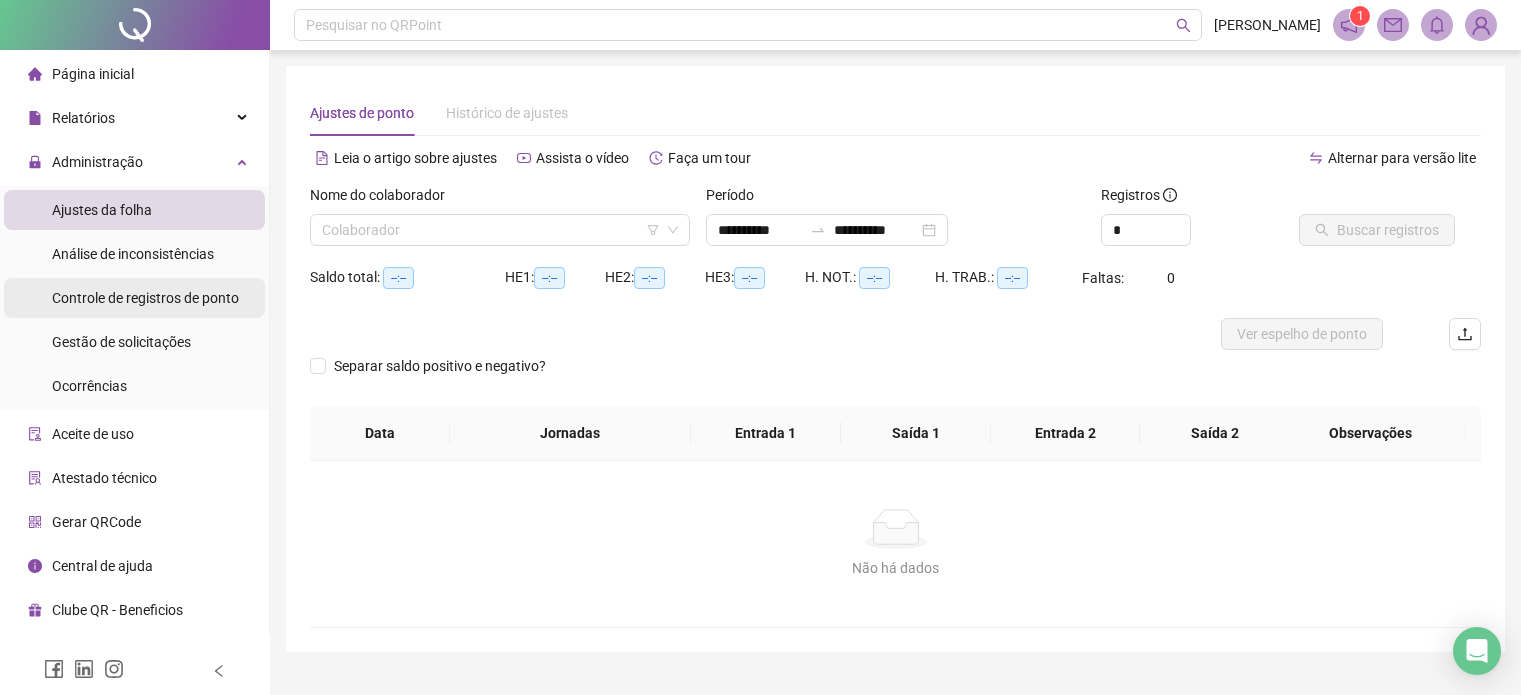 scroll, scrollTop: 0, scrollLeft: 0, axis: both 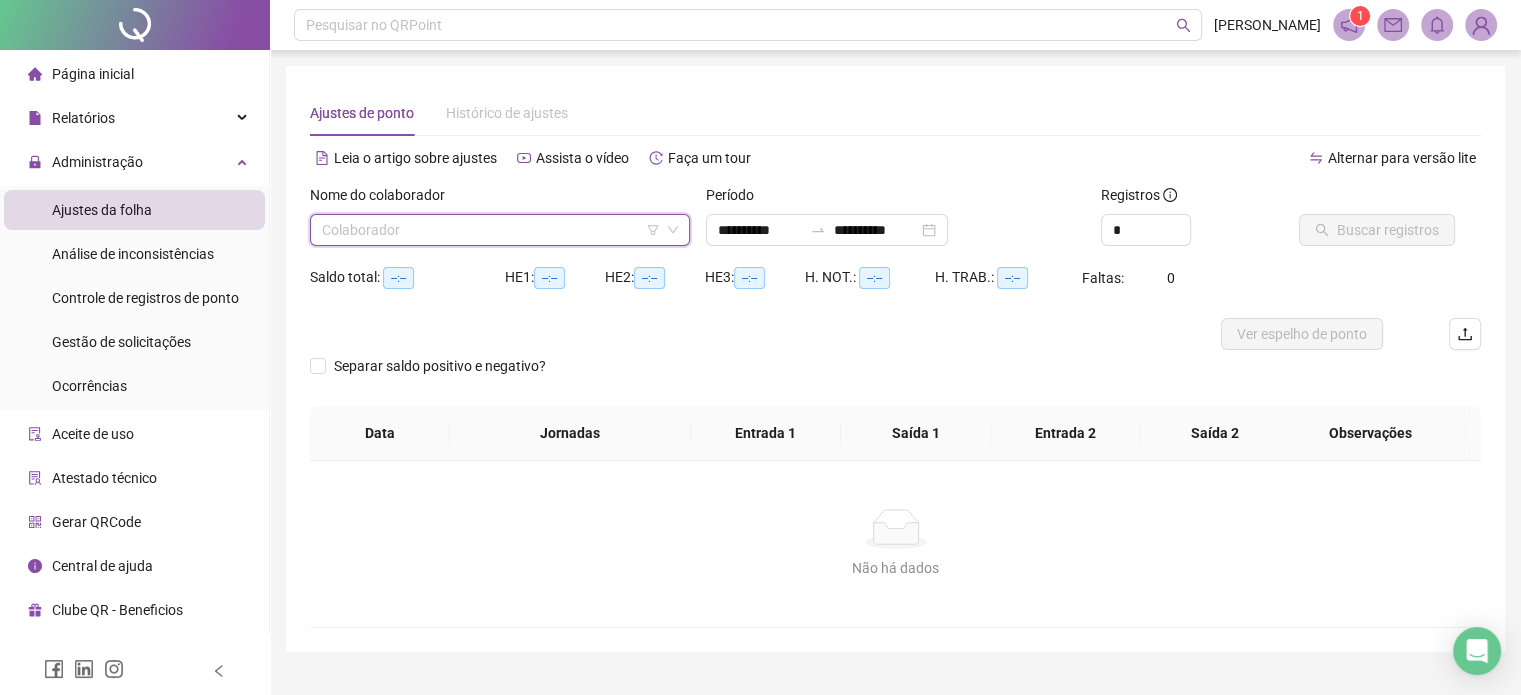 click at bounding box center (494, 230) 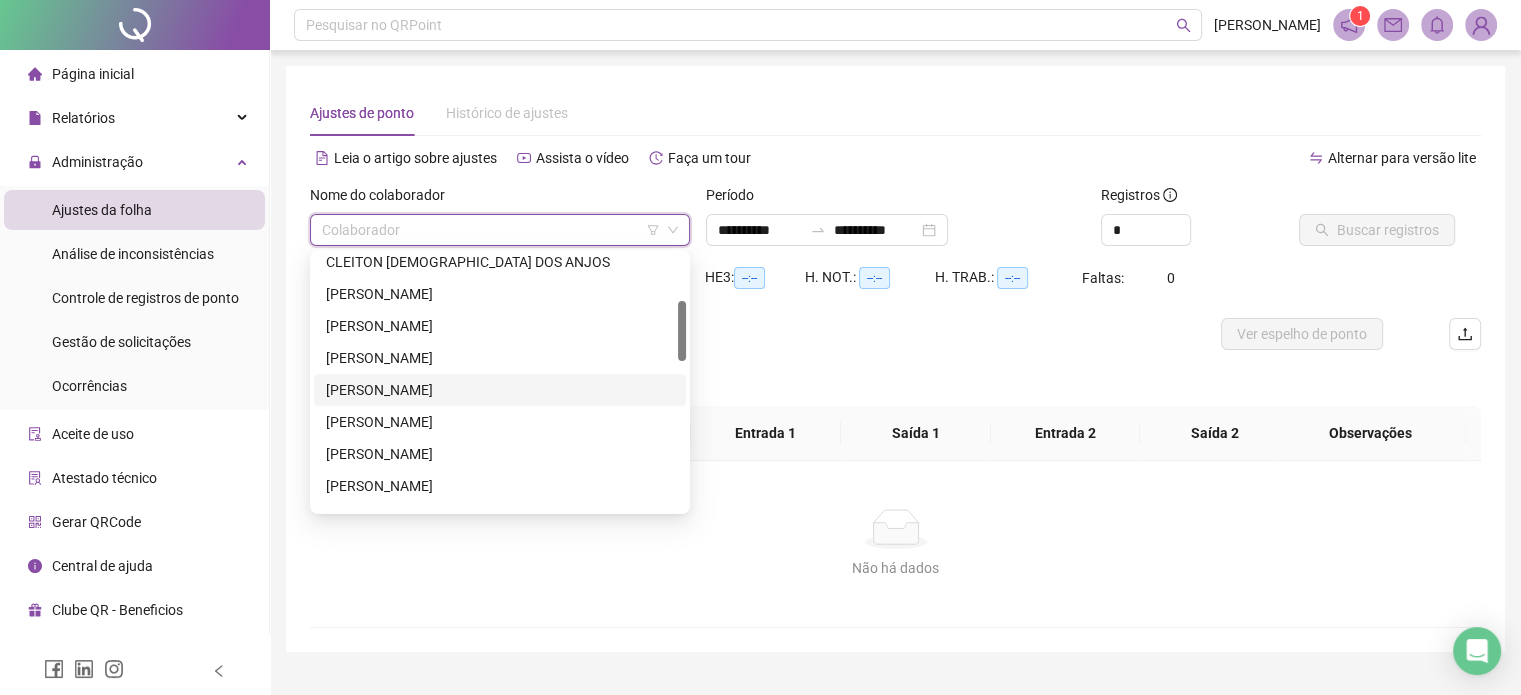 scroll, scrollTop: 300, scrollLeft: 0, axis: vertical 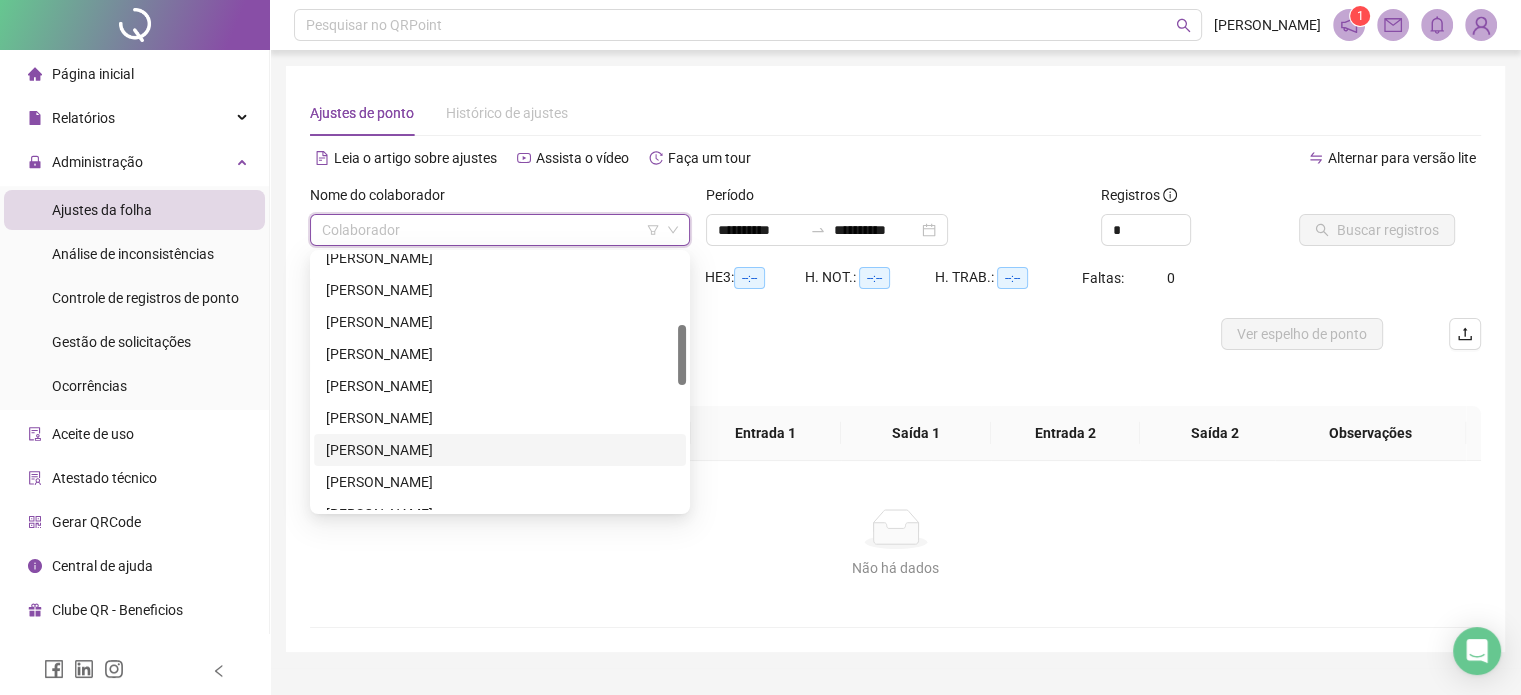 click on "[PERSON_NAME]" at bounding box center (500, 450) 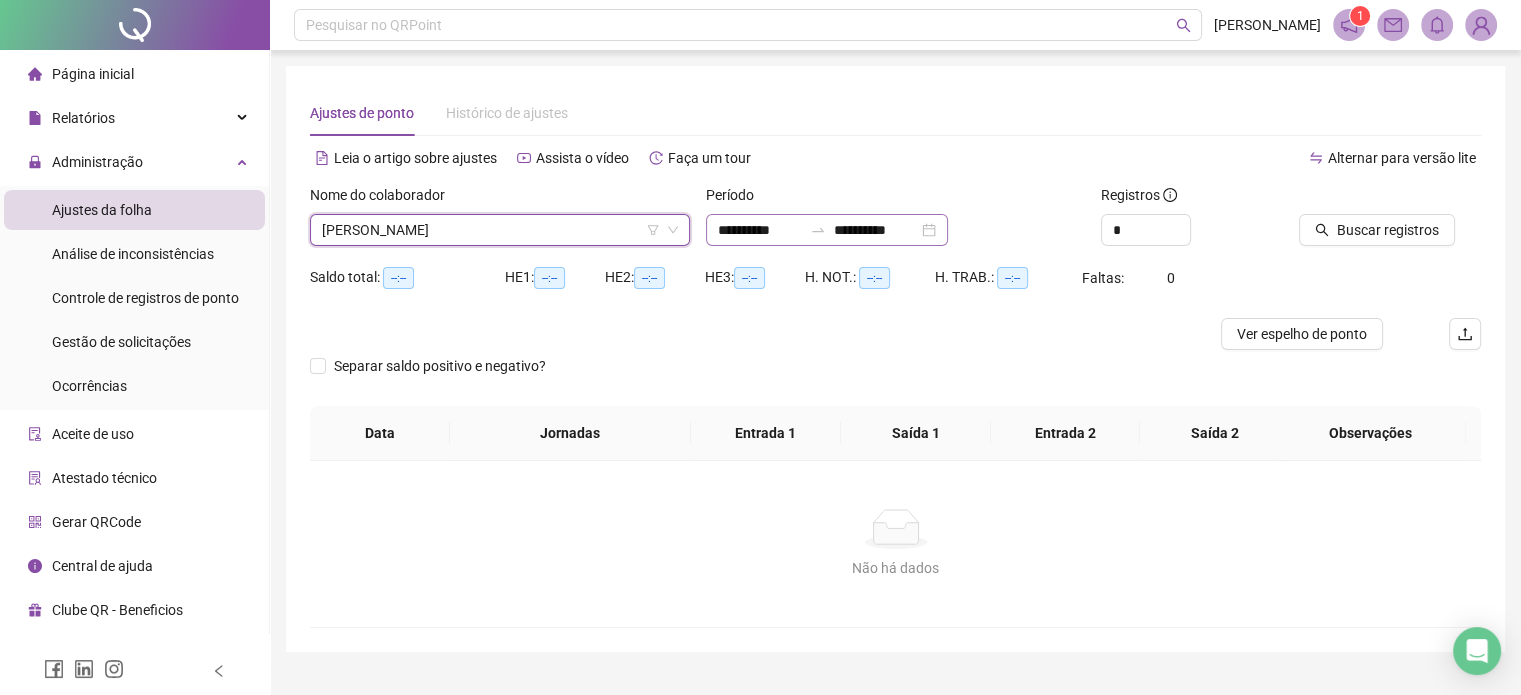 click on "**********" at bounding box center (827, 230) 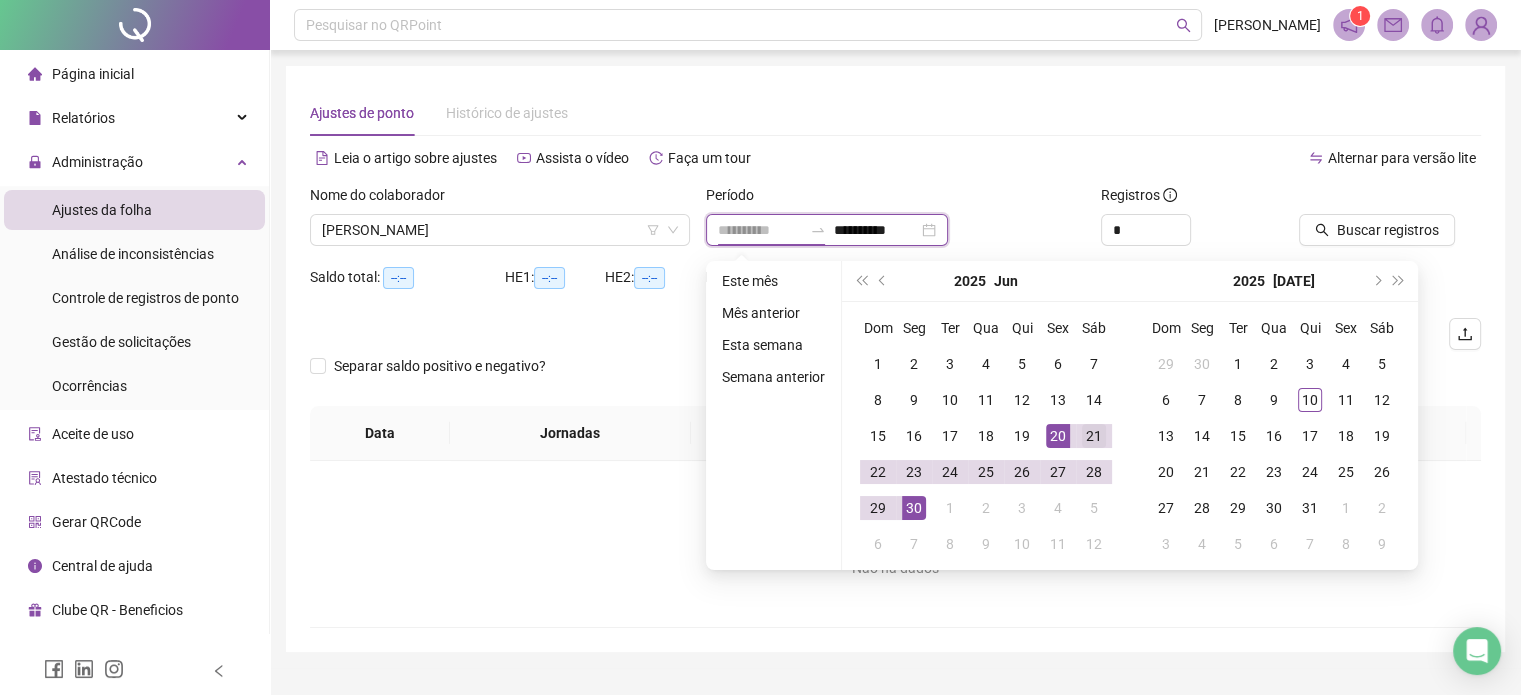 type on "**********" 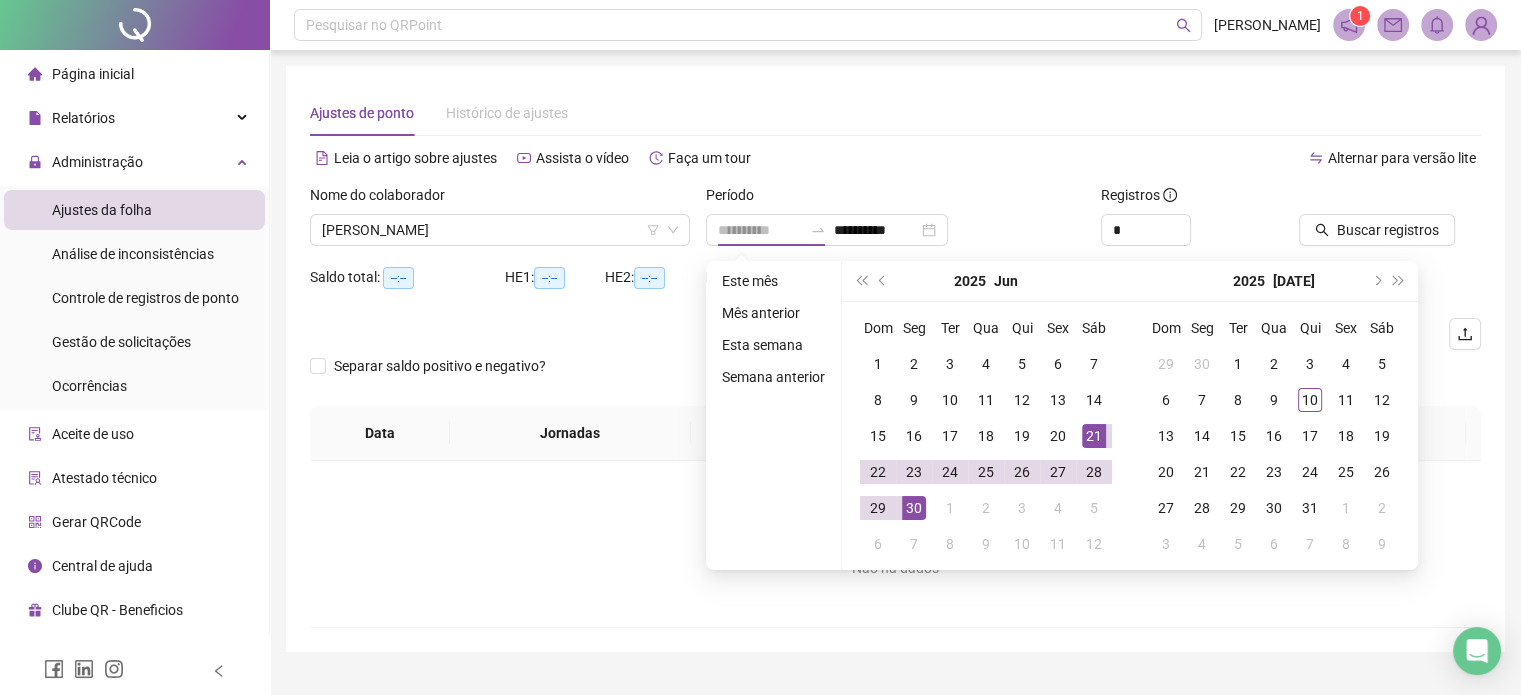 click on "21" at bounding box center (1094, 436) 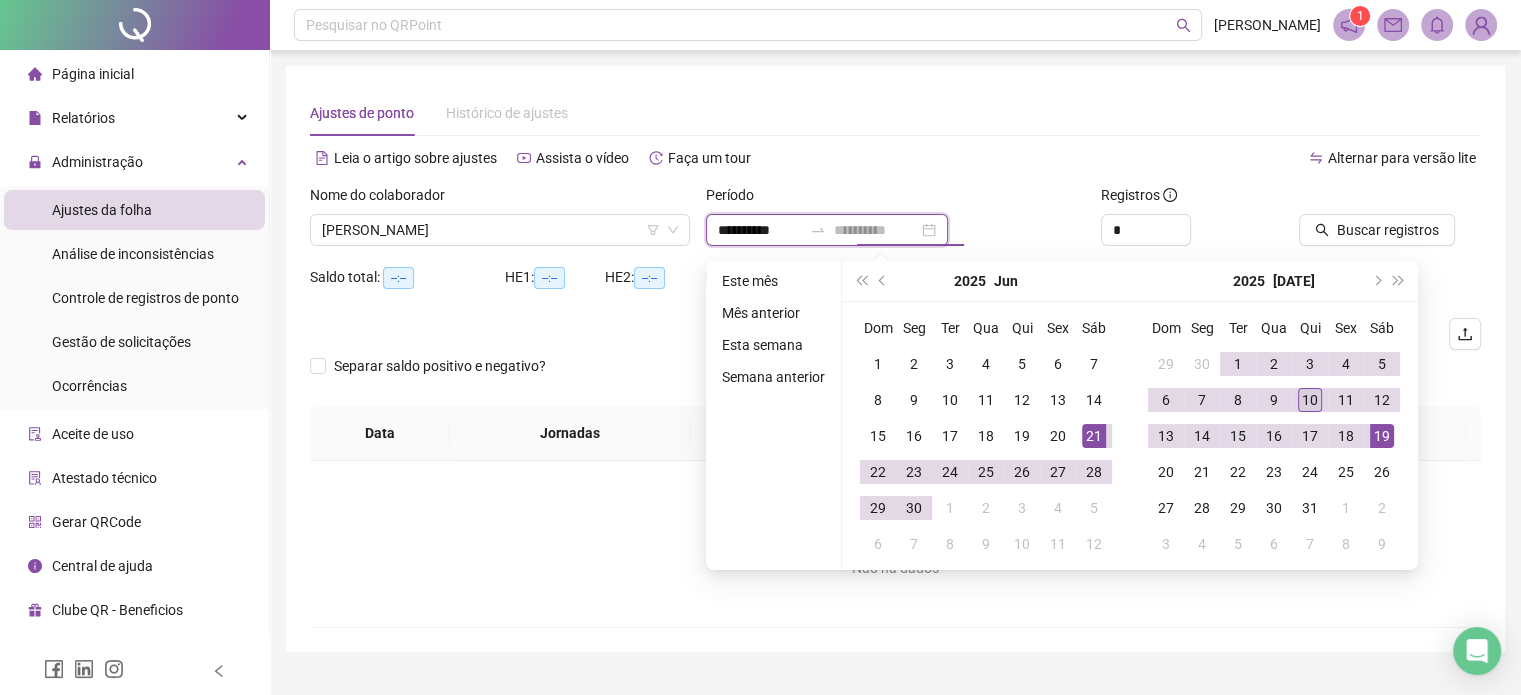 type on "**********" 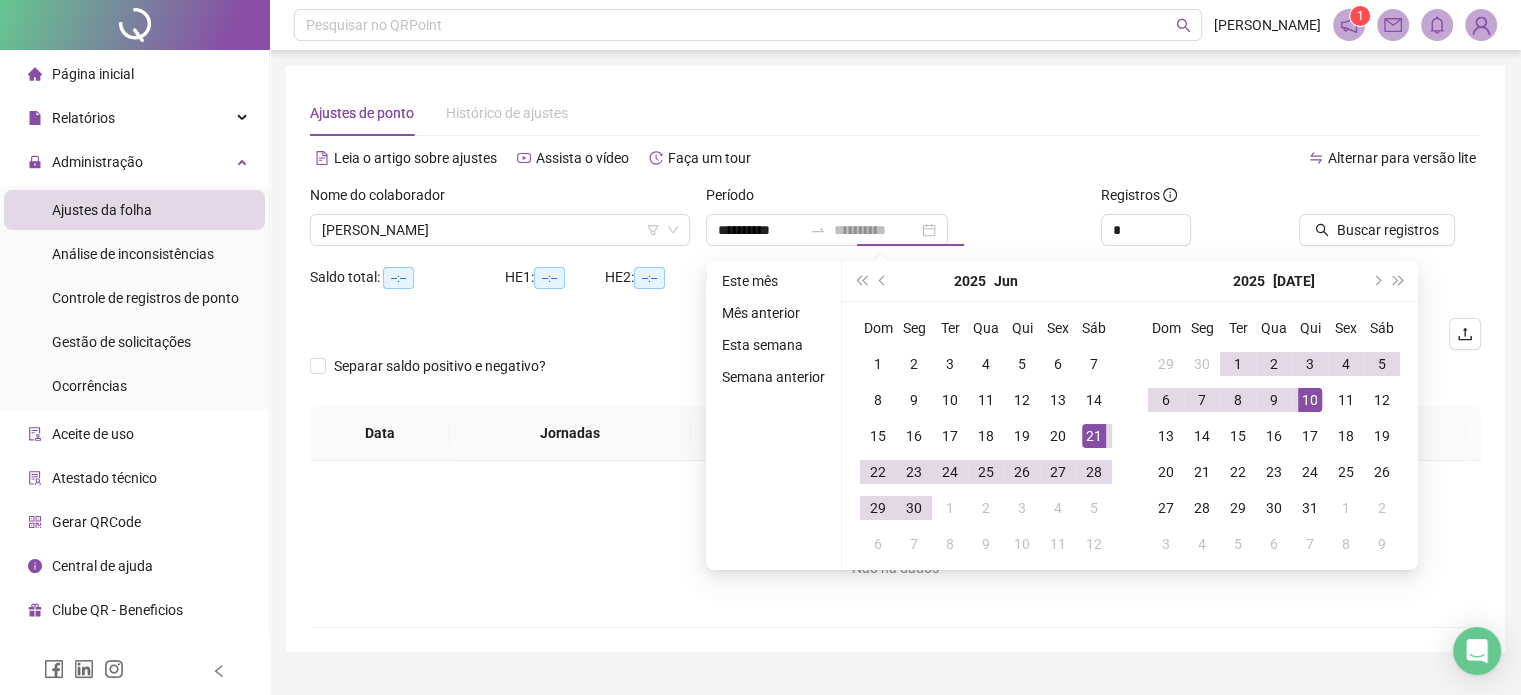 click on "10" at bounding box center [1310, 400] 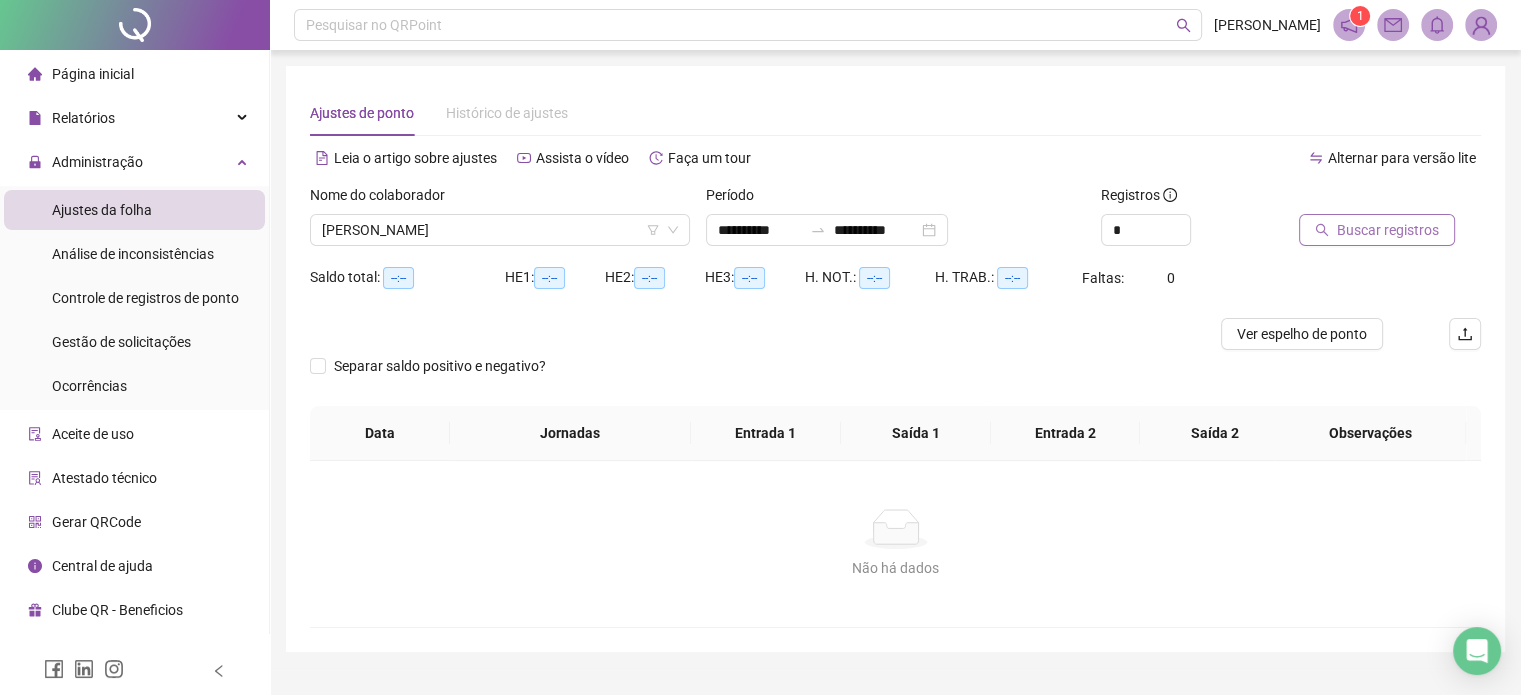 click on "Buscar registros" at bounding box center (1377, 230) 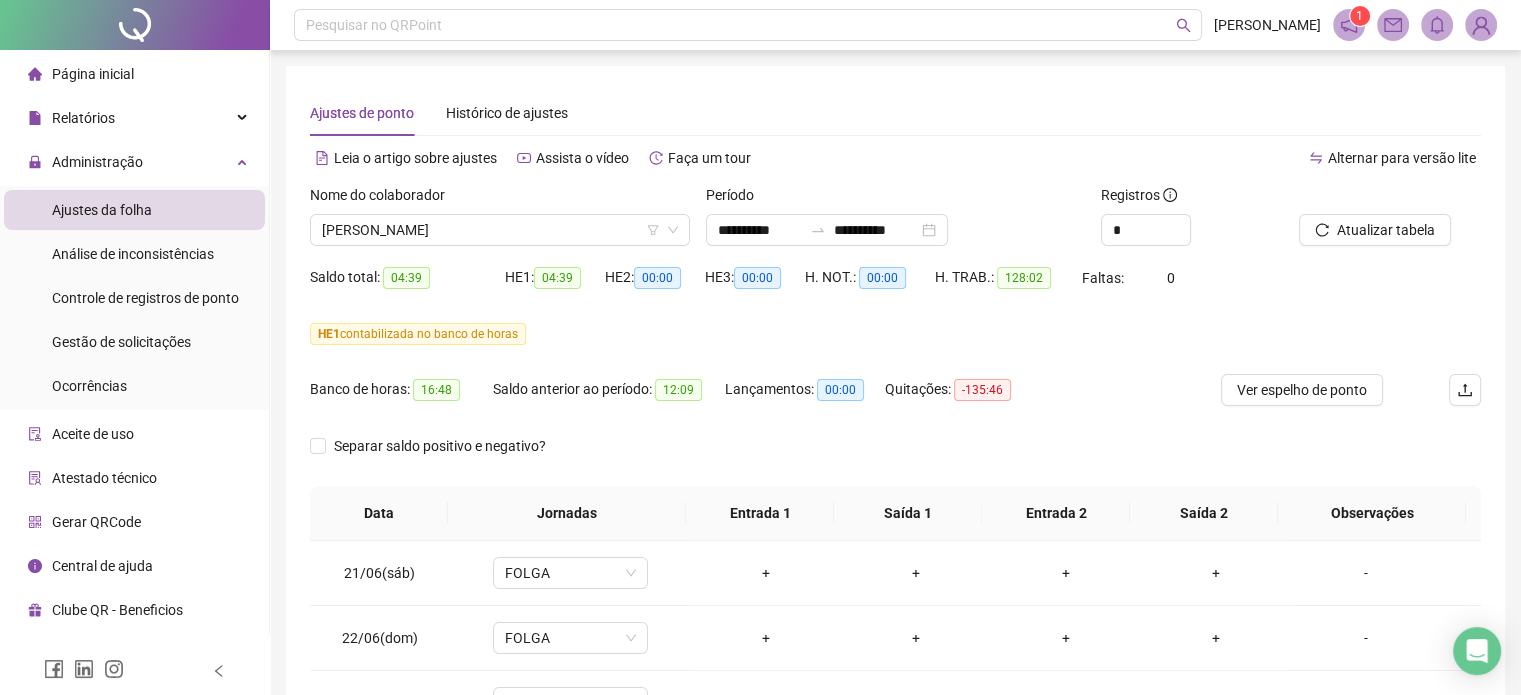 scroll, scrollTop: 382, scrollLeft: 0, axis: vertical 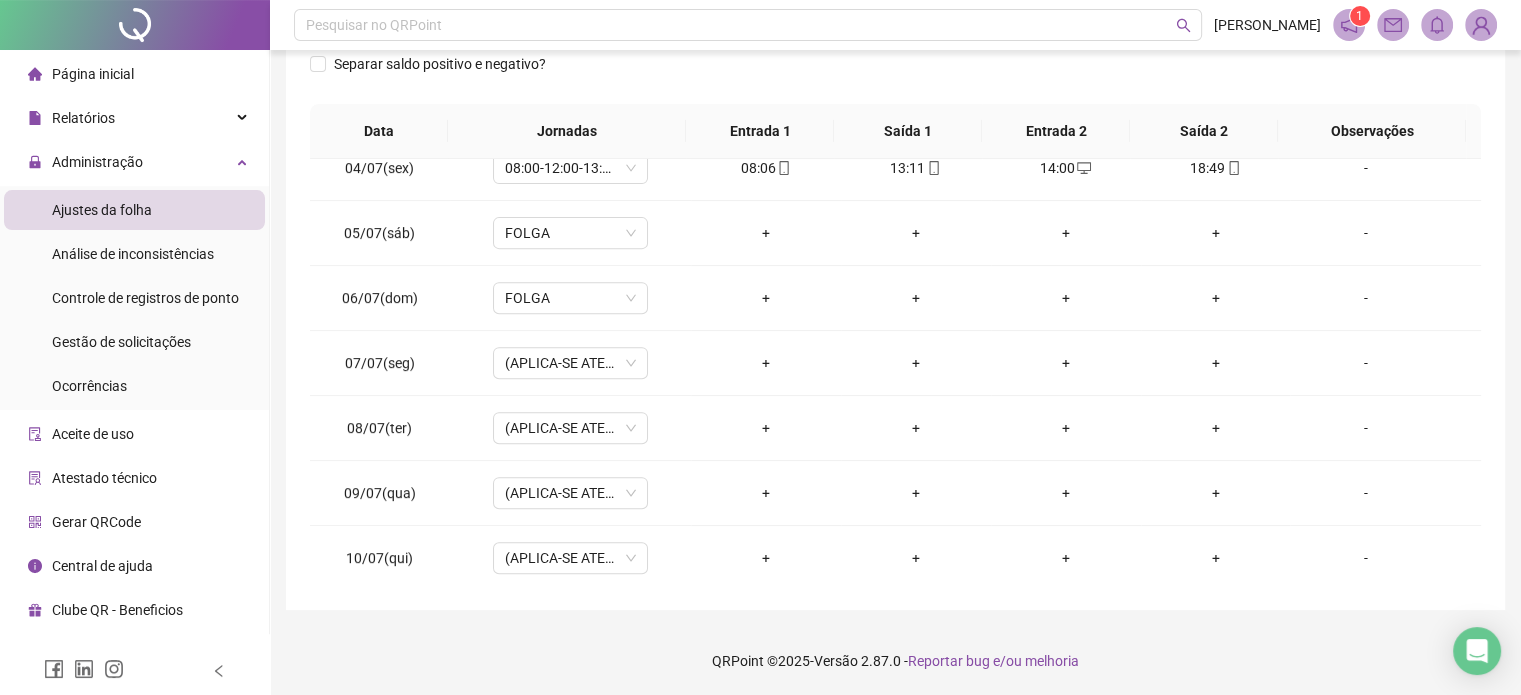 click on "QRPoint © 2025  -  Versão   2.87.0   -  Reportar bug e/ou melhoria" at bounding box center [895, 661] 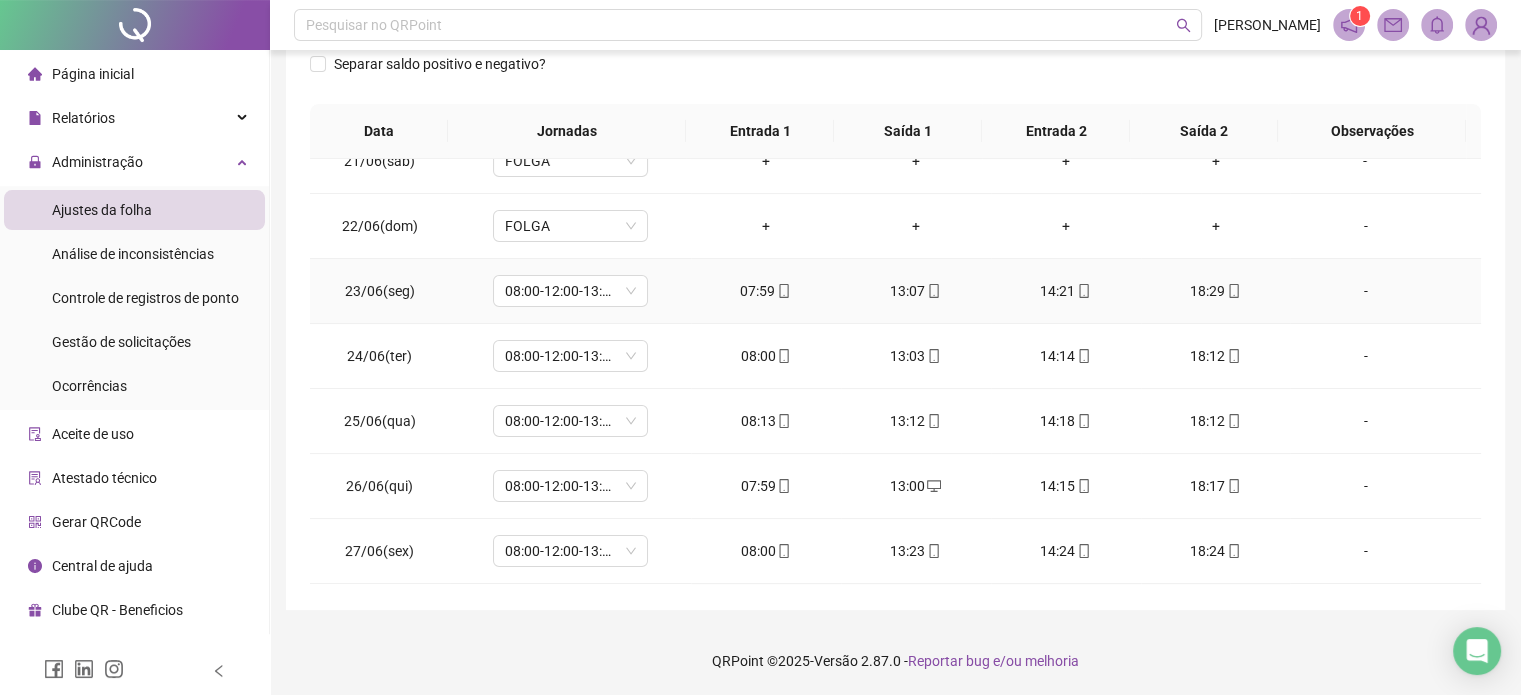 scroll, scrollTop: 0, scrollLeft: 0, axis: both 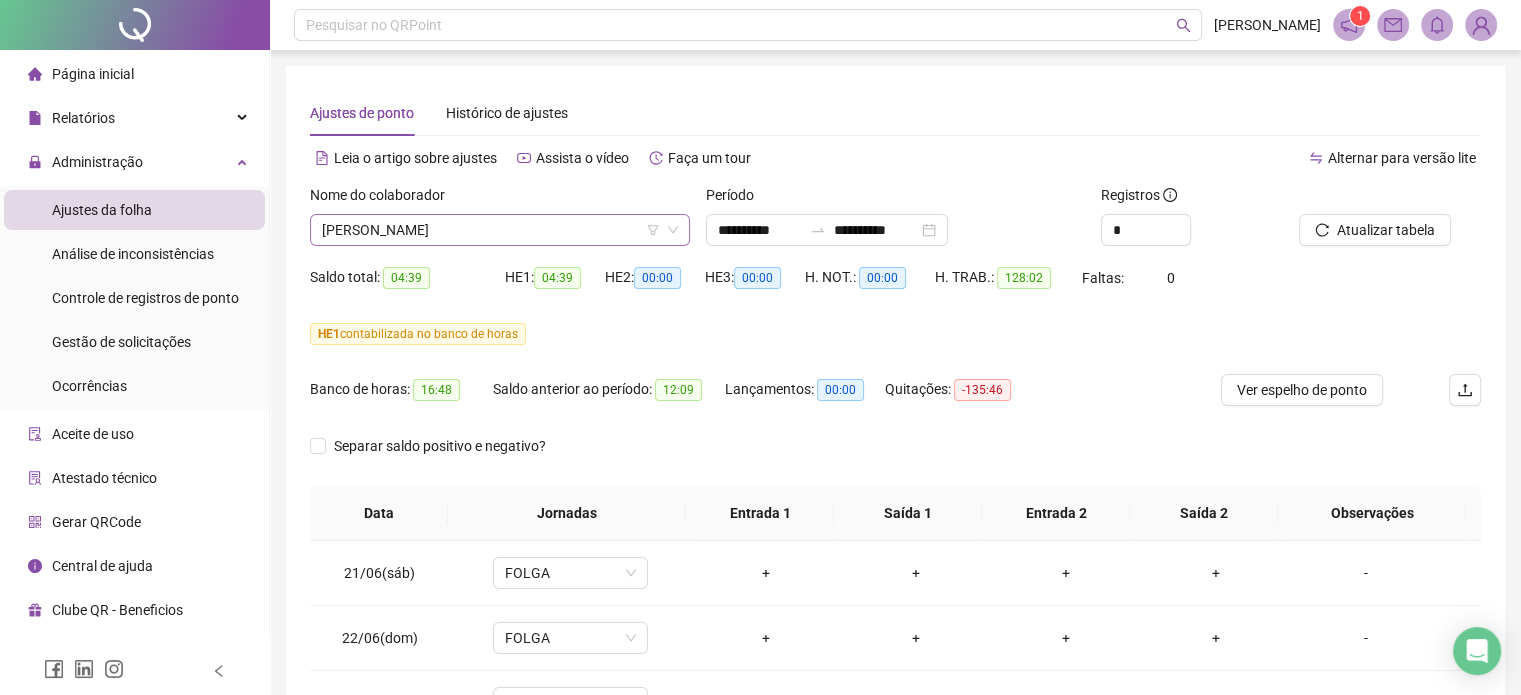 click on "[PERSON_NAME]" at bounding box center (500, 230) 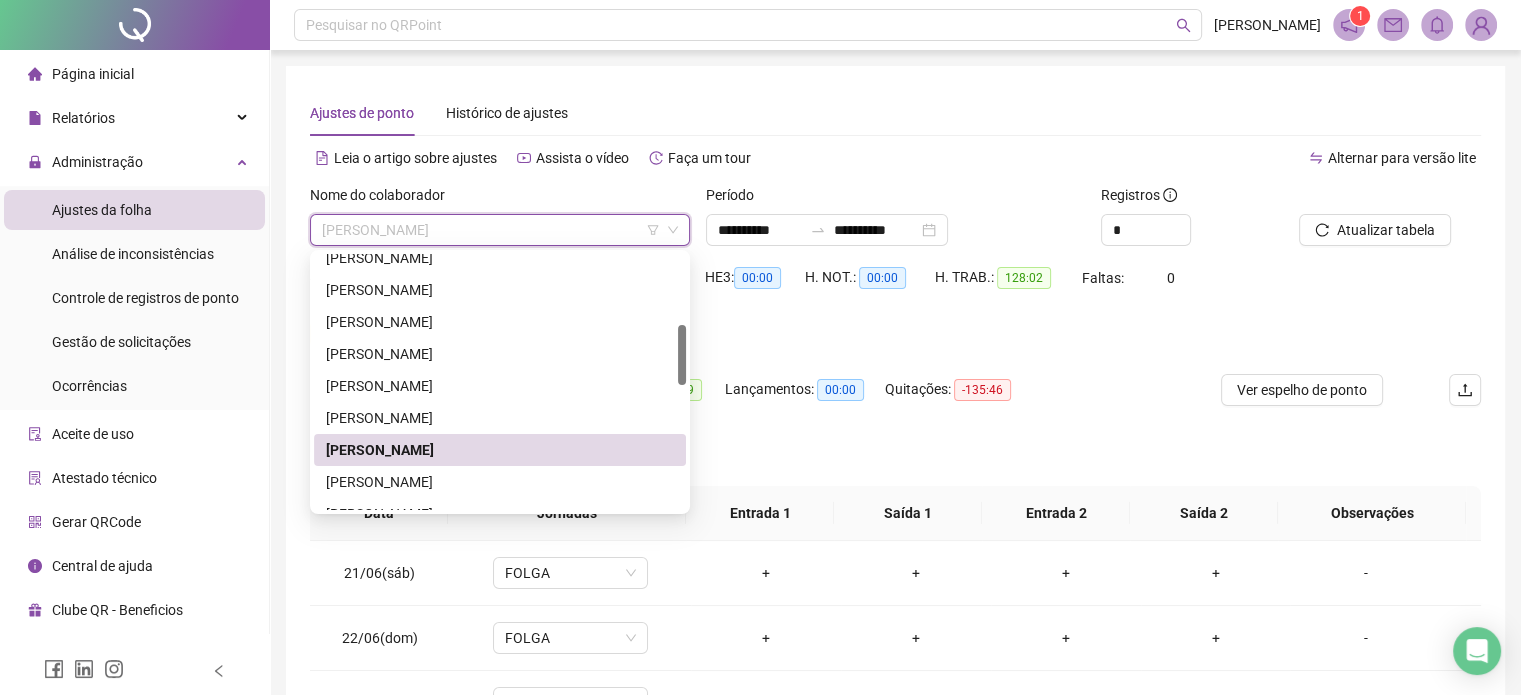 scroll, scrollTop: 0, scrollLeft: 0, axis: both 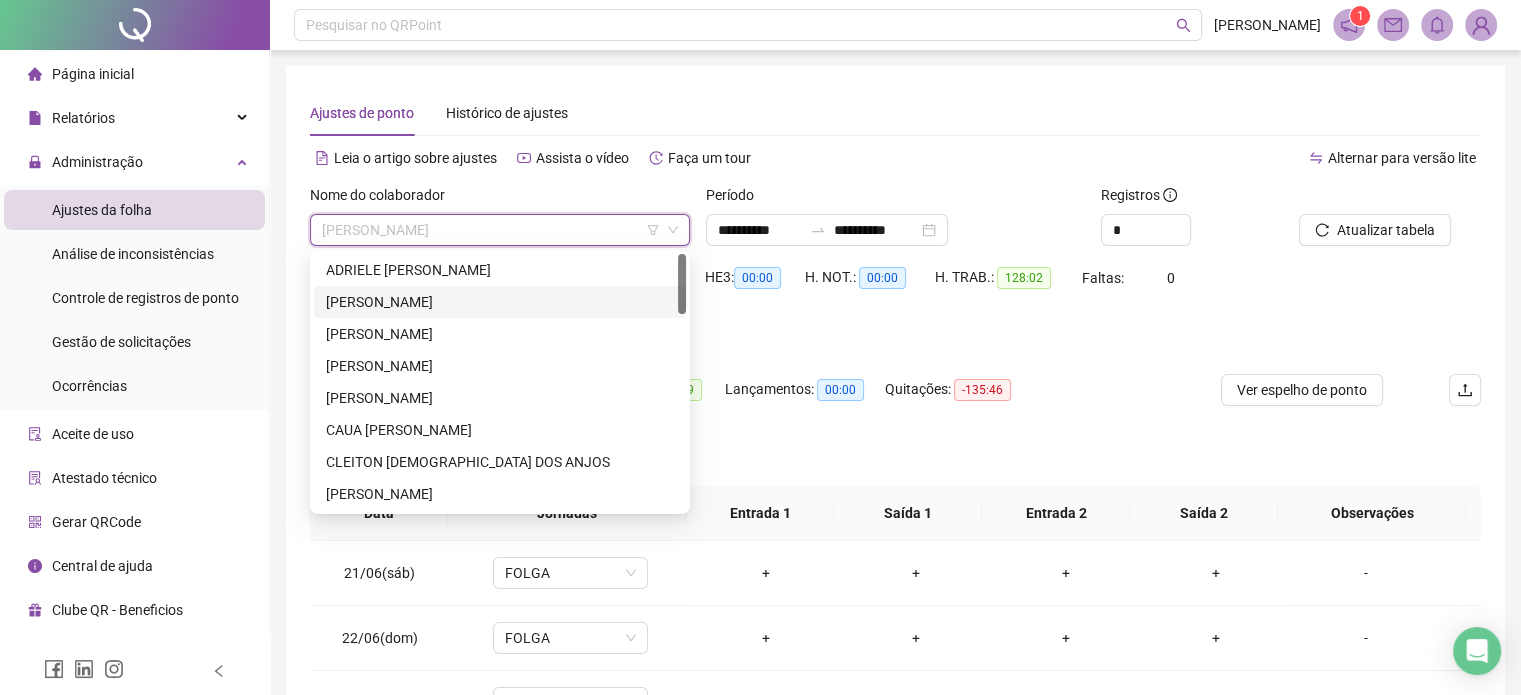 click on "ADRIELE [PERSON_NAME]" at bounding box center [500, 270] 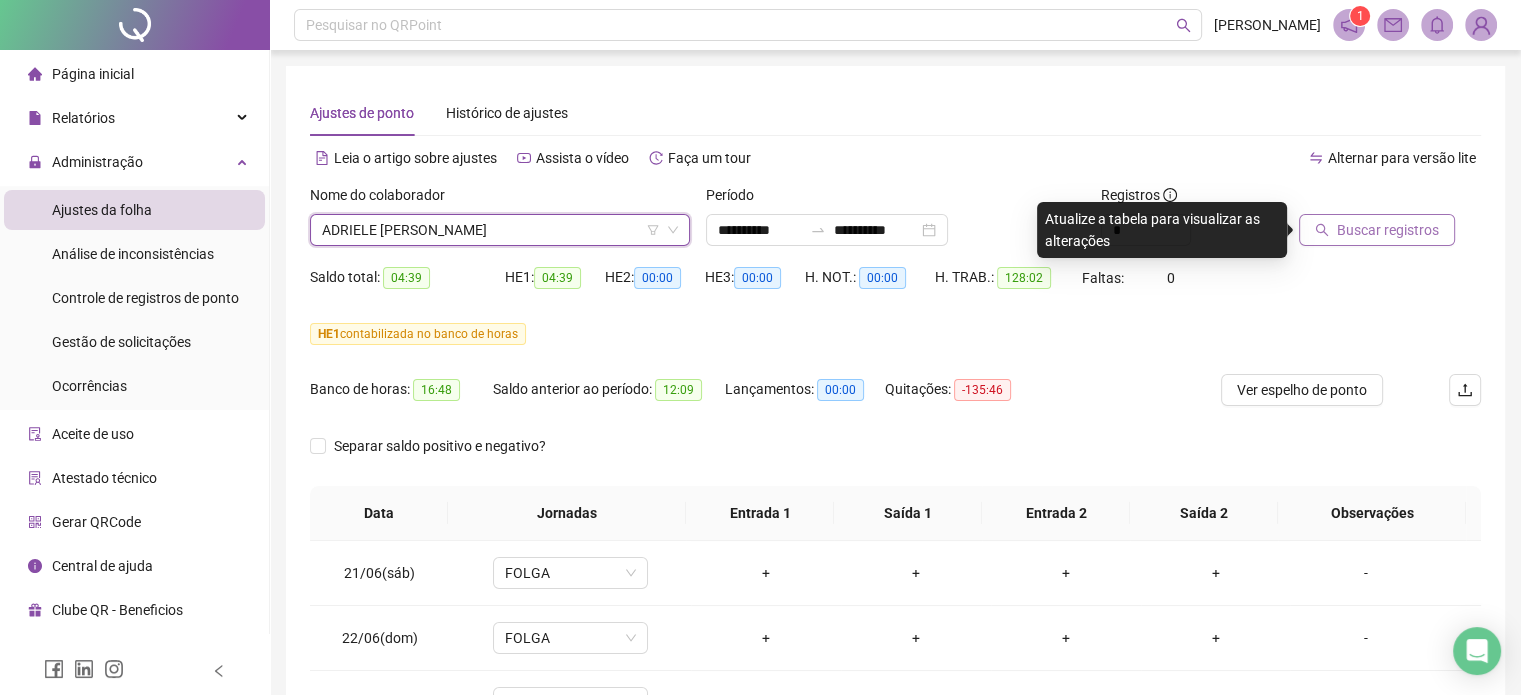 click on "Buscar registros" at bounding box center (1377, 230) 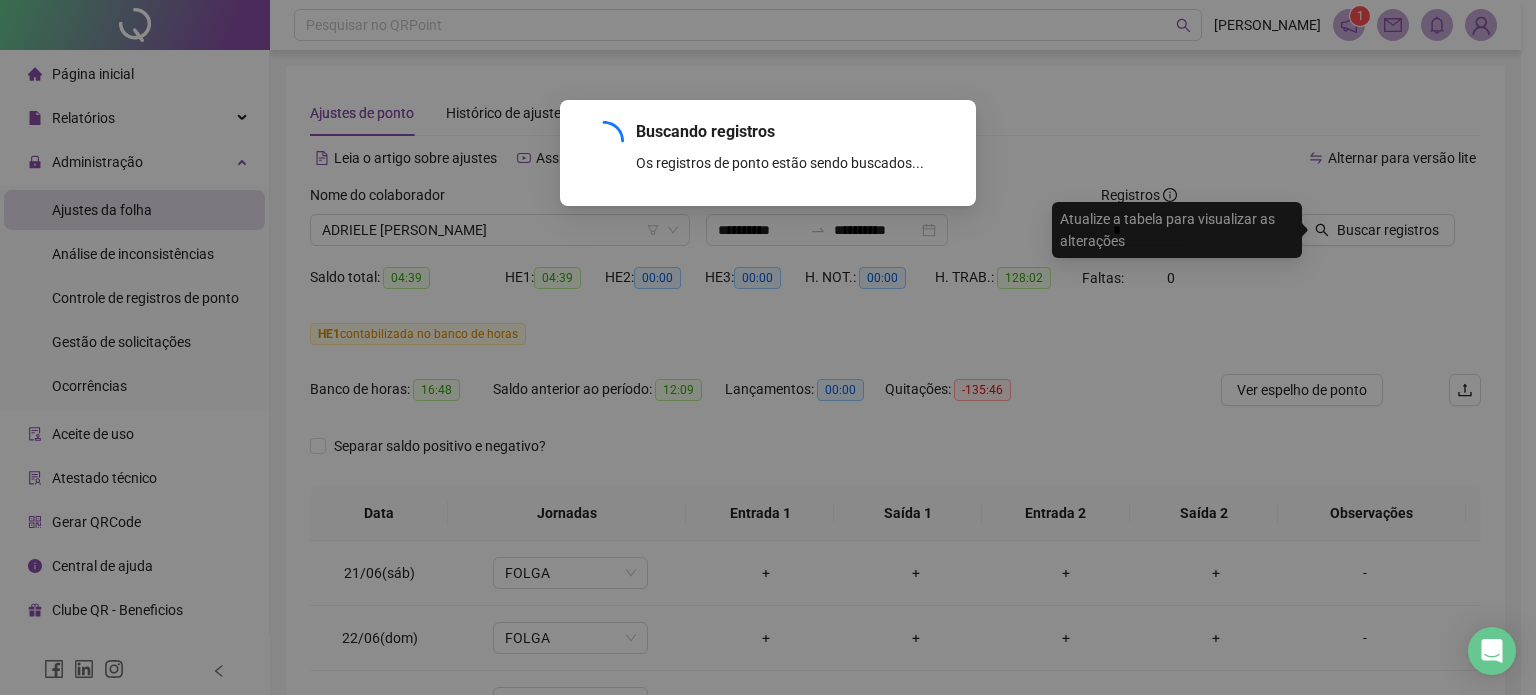 click on "Buscando registros Os registros de ponto estão sendo buscados... OK" at bounding box center [768, 347] 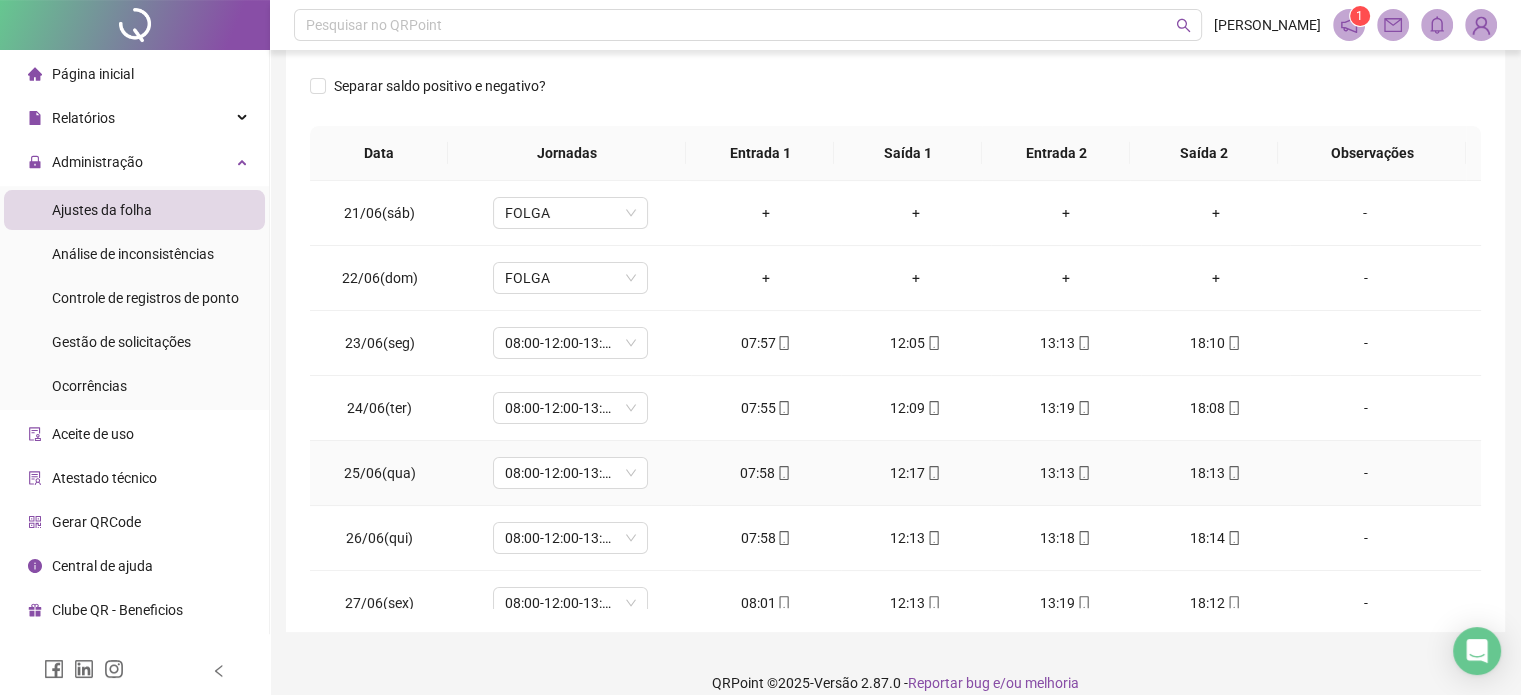 scroll, scrollTop: 382, scrollLeft: 0, axis: vertical 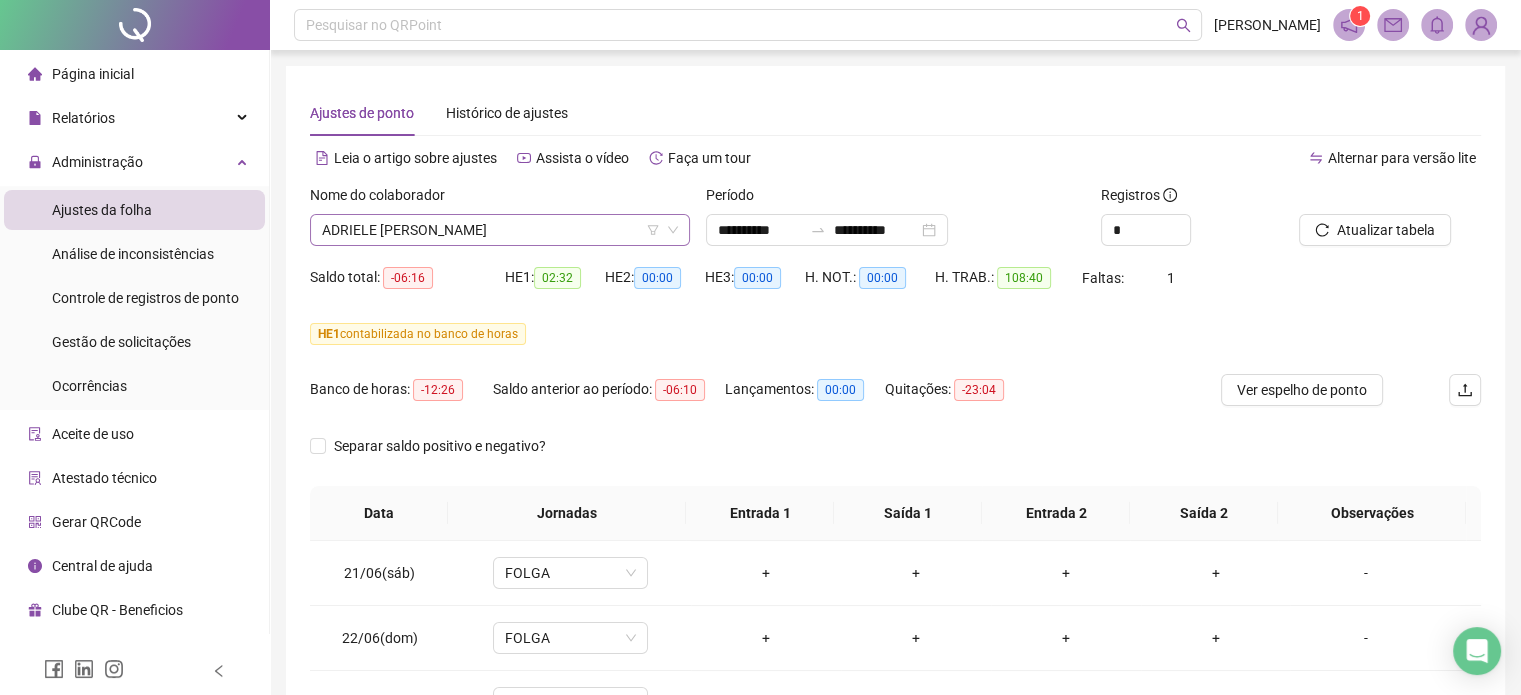 click on "ADRIELE [PERSON_NAME]" at bounding box center [500, 230] 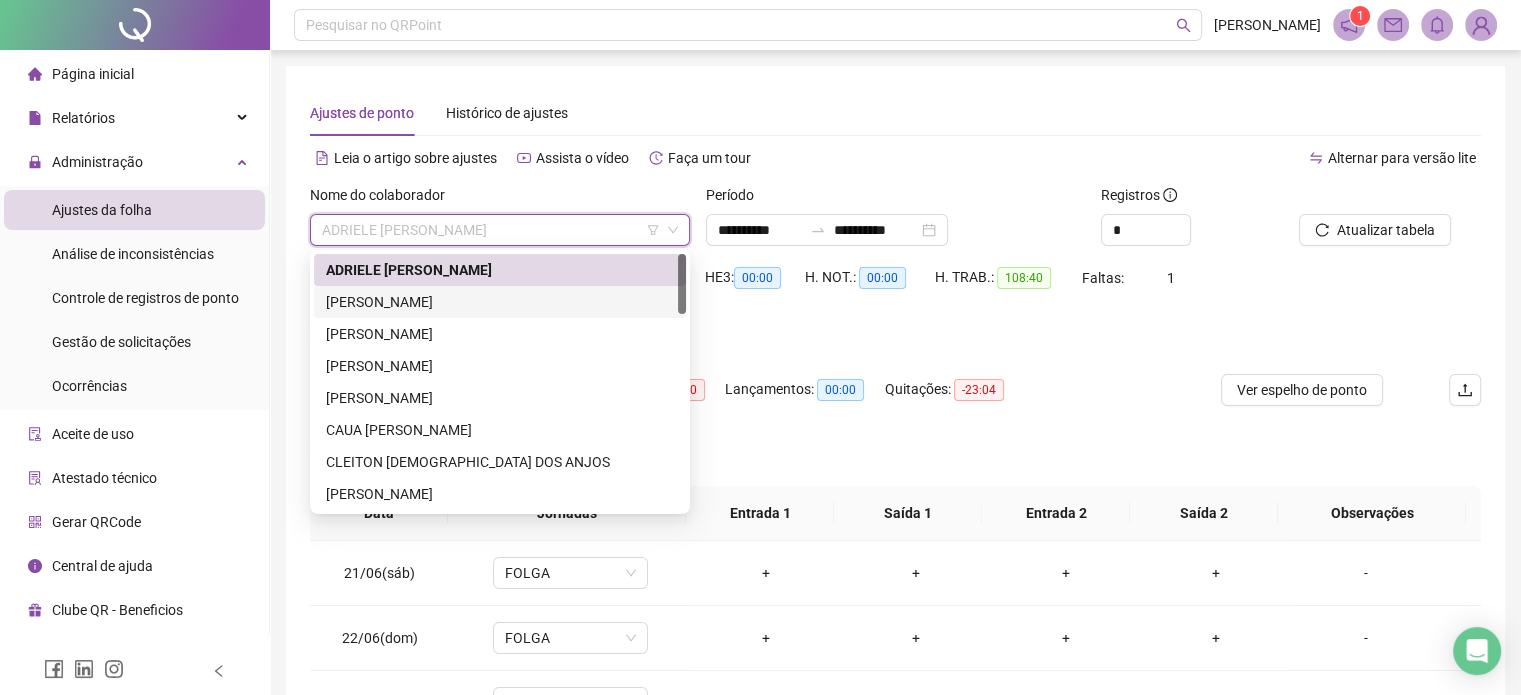 click on "[PERSON_NAME]" at bounding box center [500, 302] 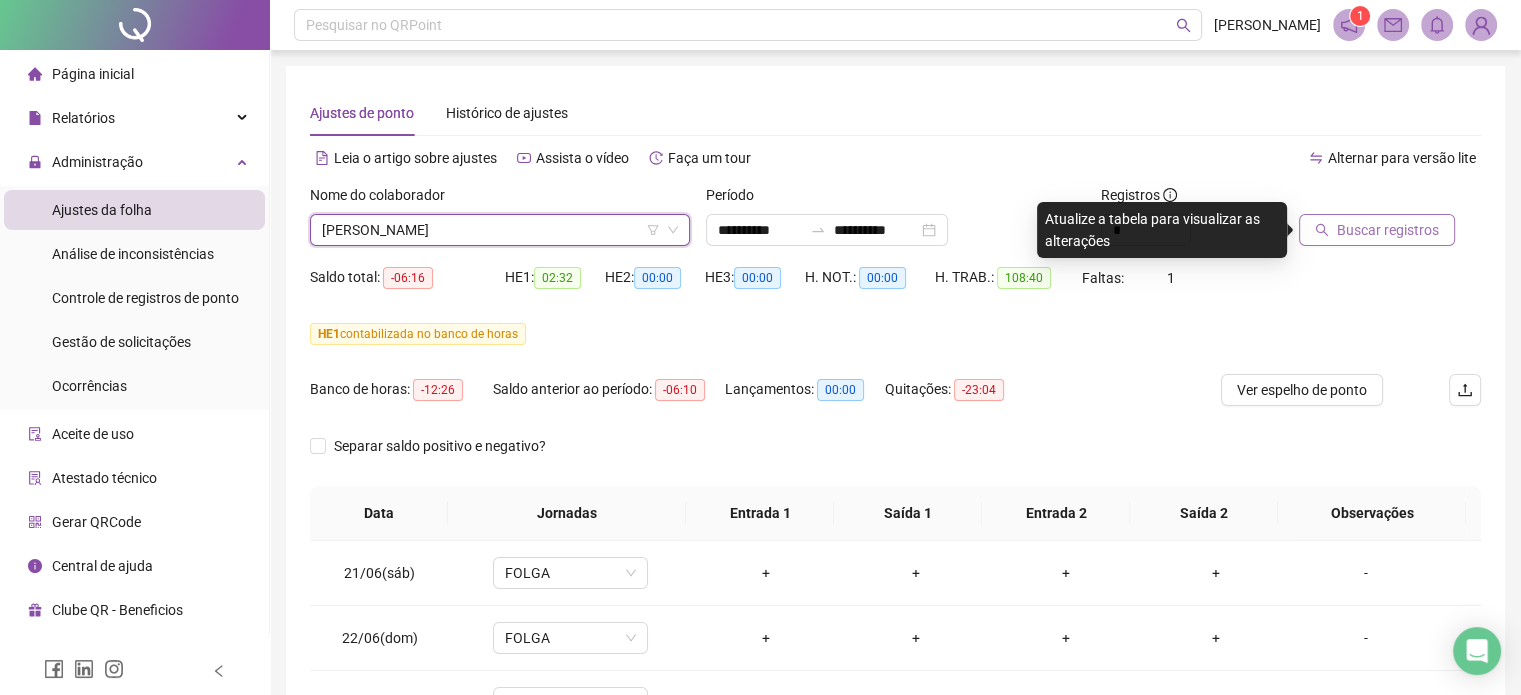 click on "Buscar registros" at bounding box center [1377, 230] 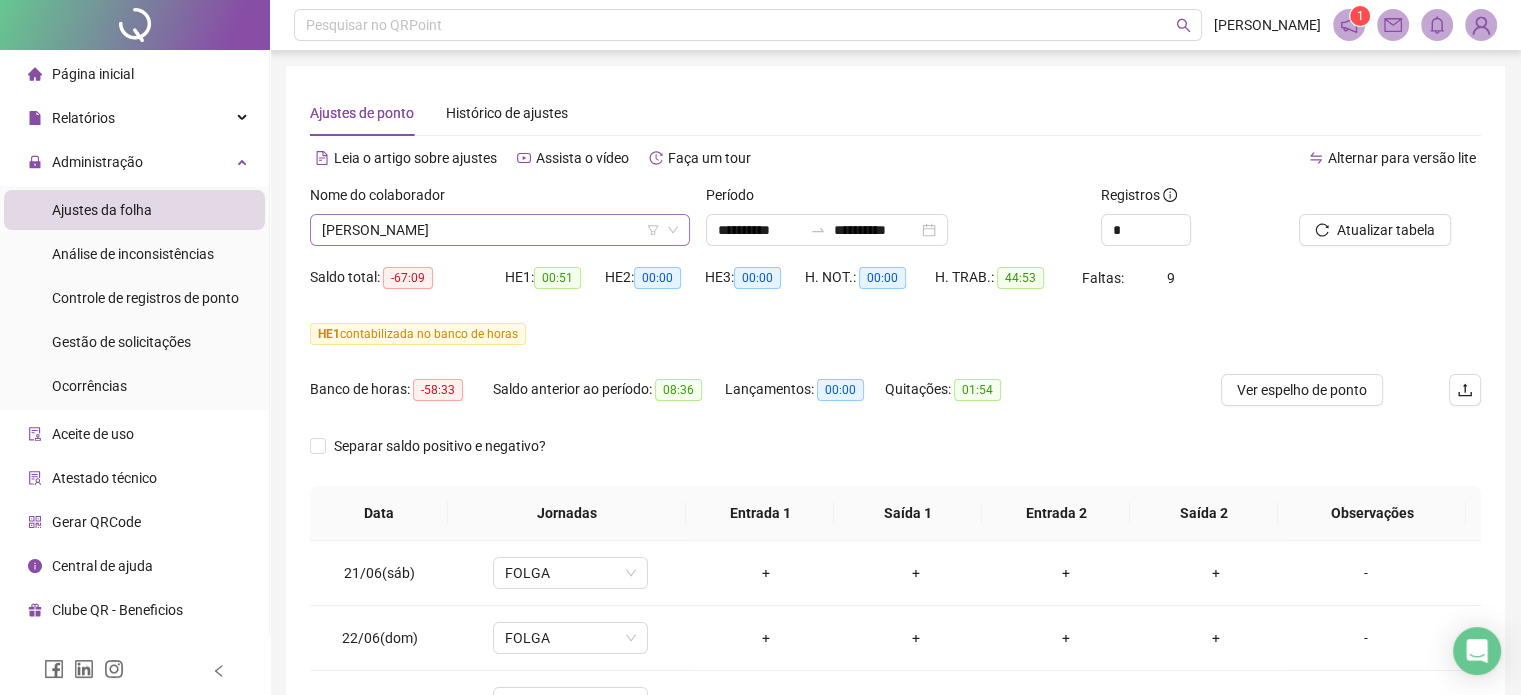 click on "[PERSON_NAME]" at bounding box center [500, 230] 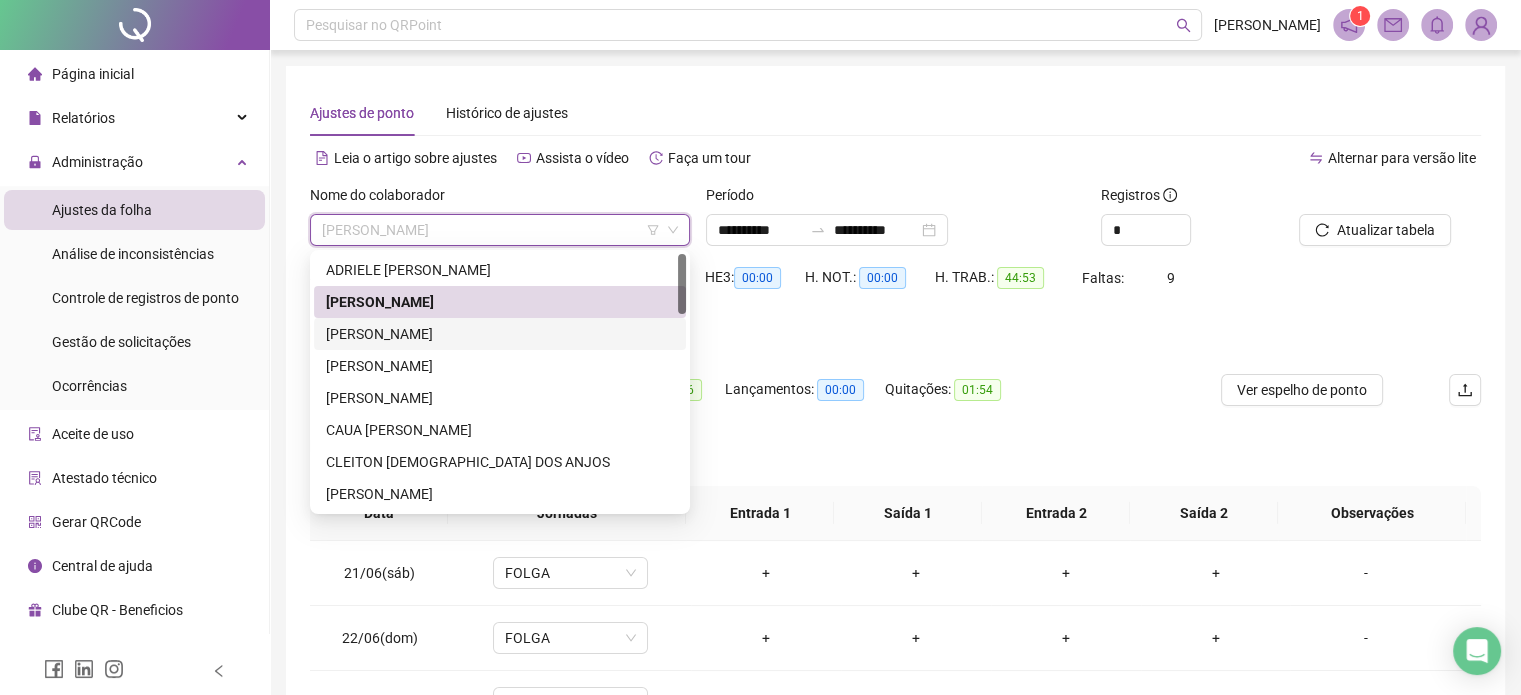 click on "[PERSON_NAME]" at bounding box center [500, 302] 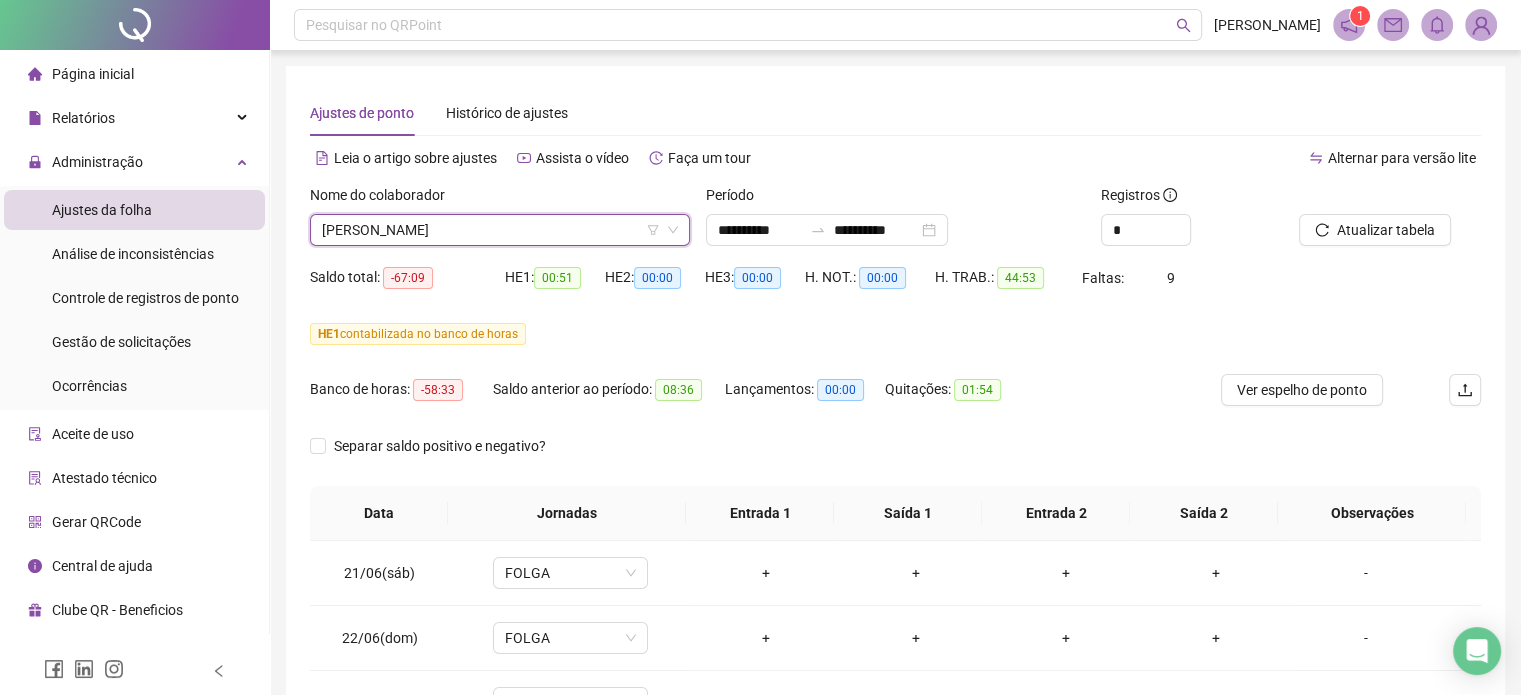 click on "HE 1  contabilizada no banco de horas" at bounding box center (418, 334) 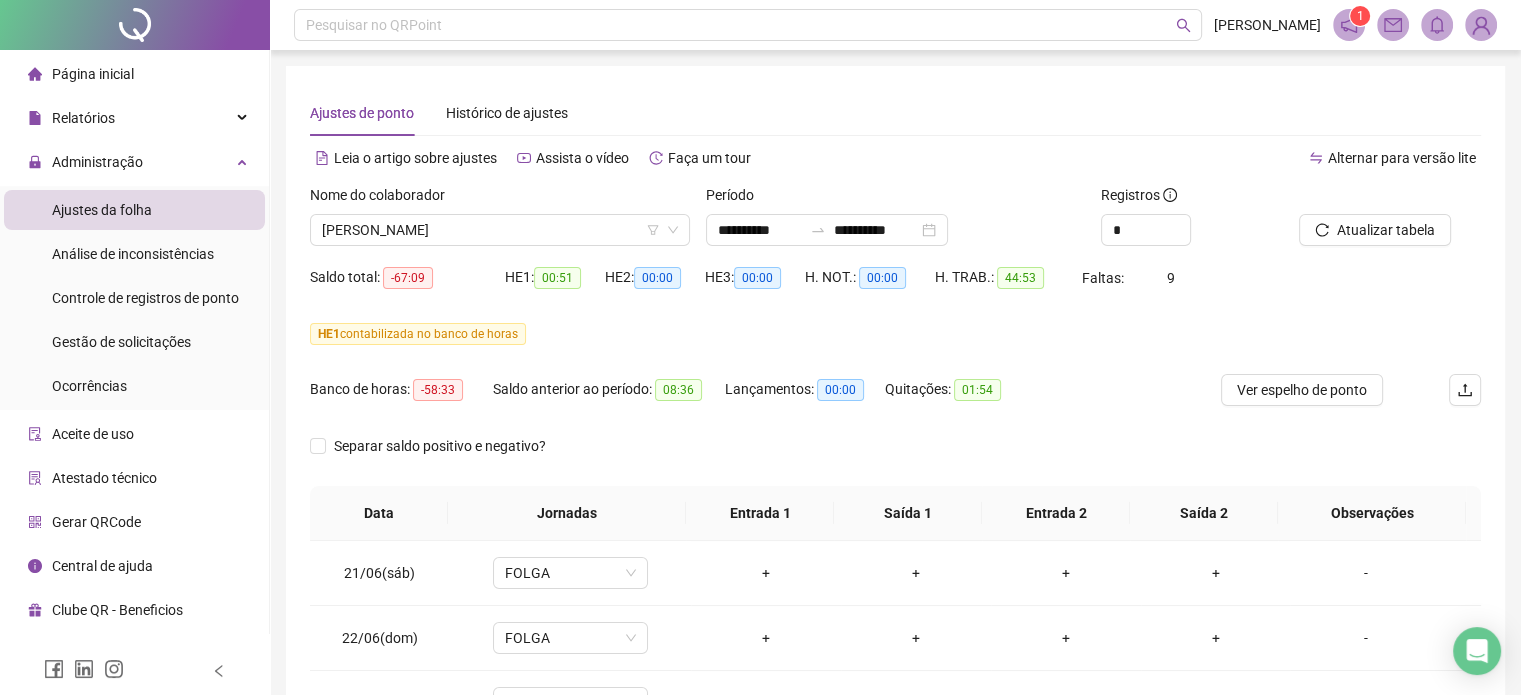 click on "Nome do colaborador [PERSON_NAME]" at bounding box center [500, 223] 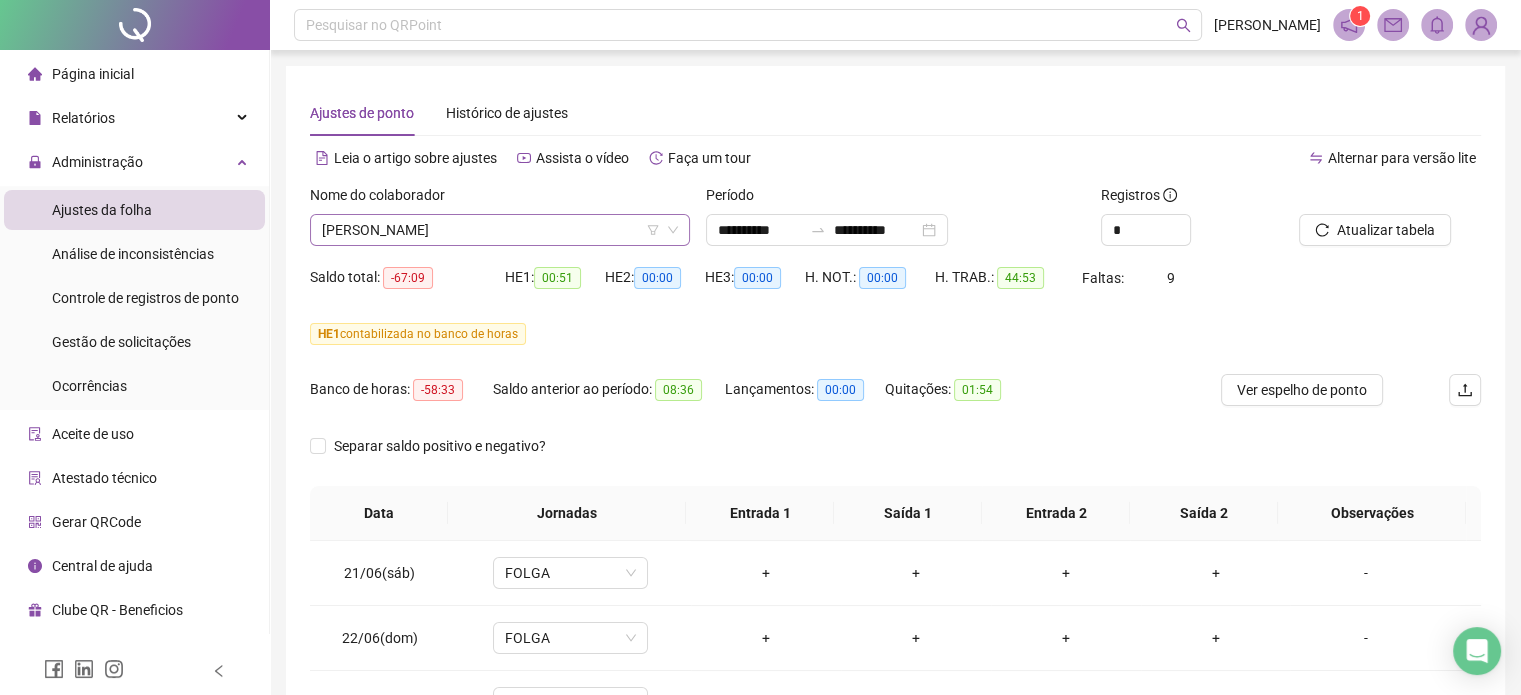 click on "[PERSON_NAME]" at bounding box center (500, 230) 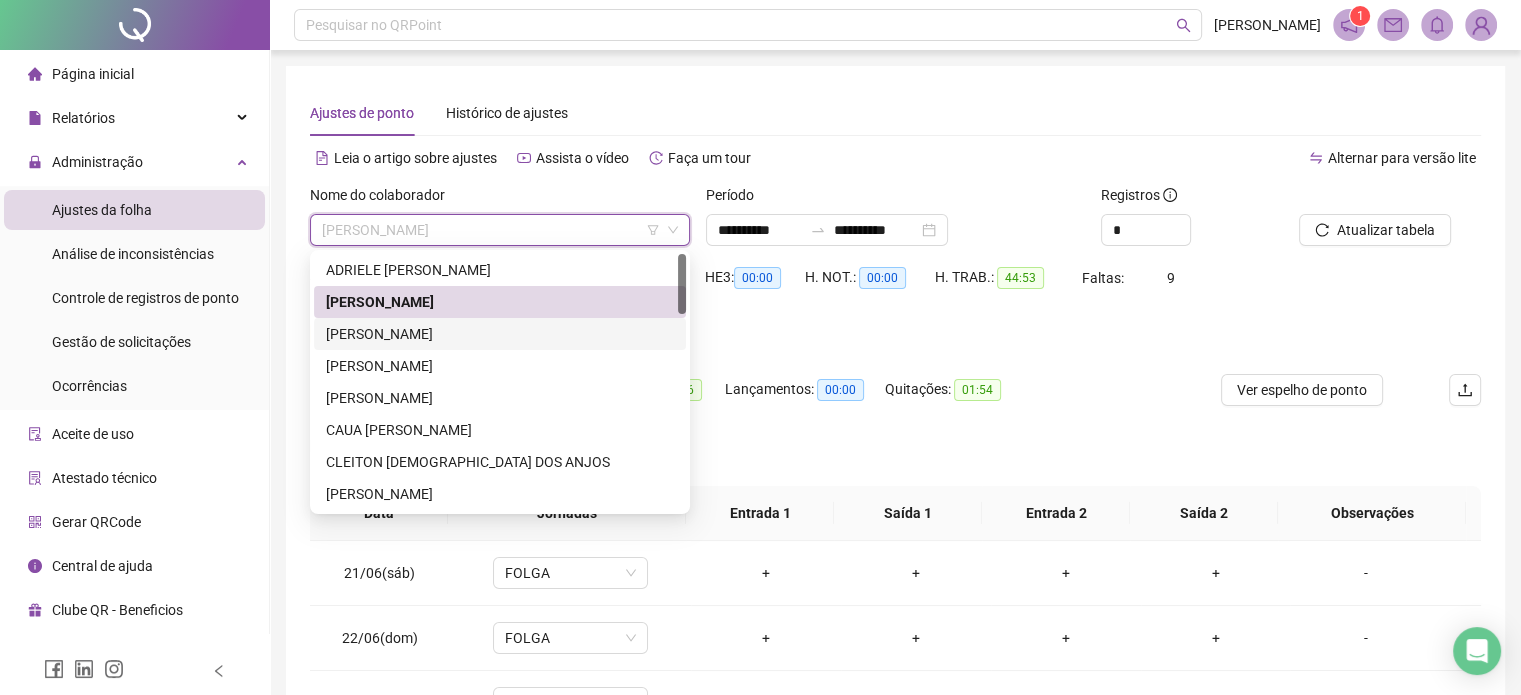 click on "[PERSON_NAME]" at bounding box center [500, 334] 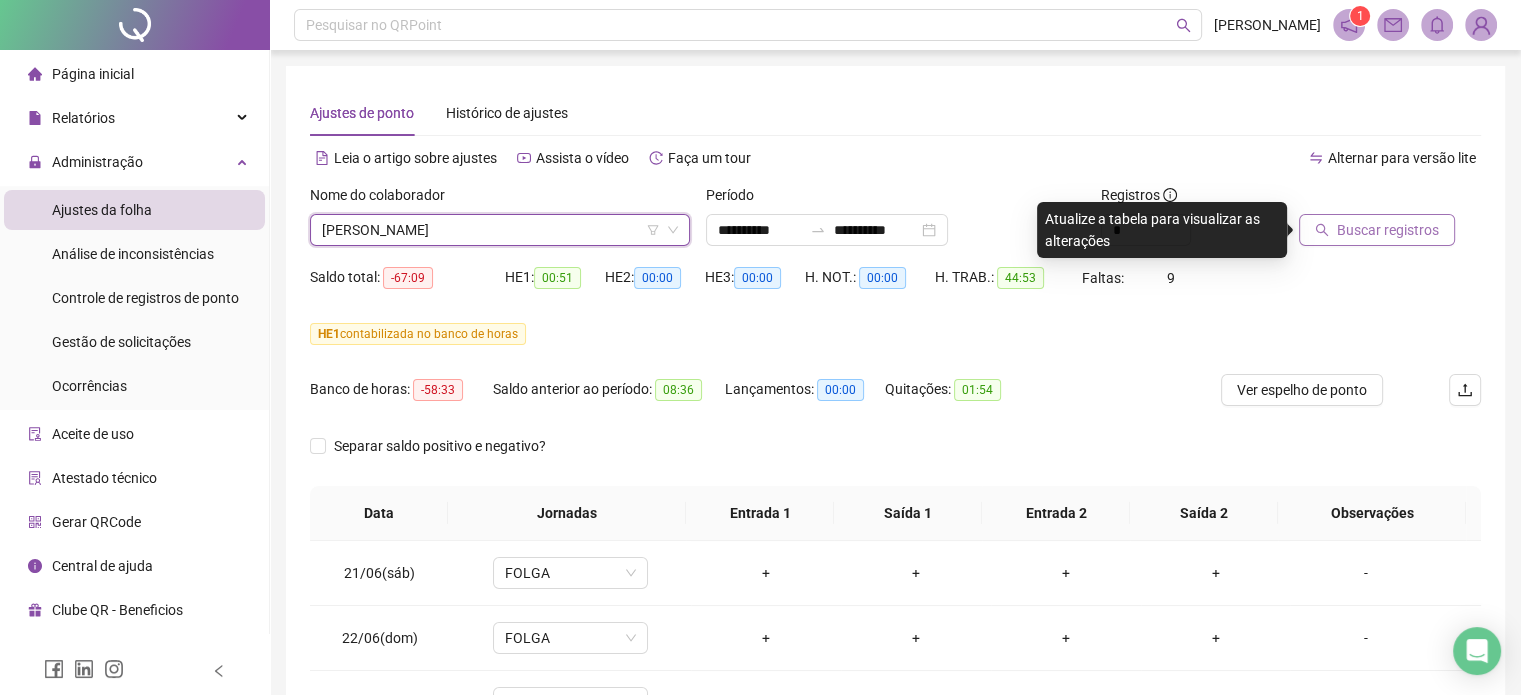 click on "Buscar registros" at bounding box center [1377, 230] 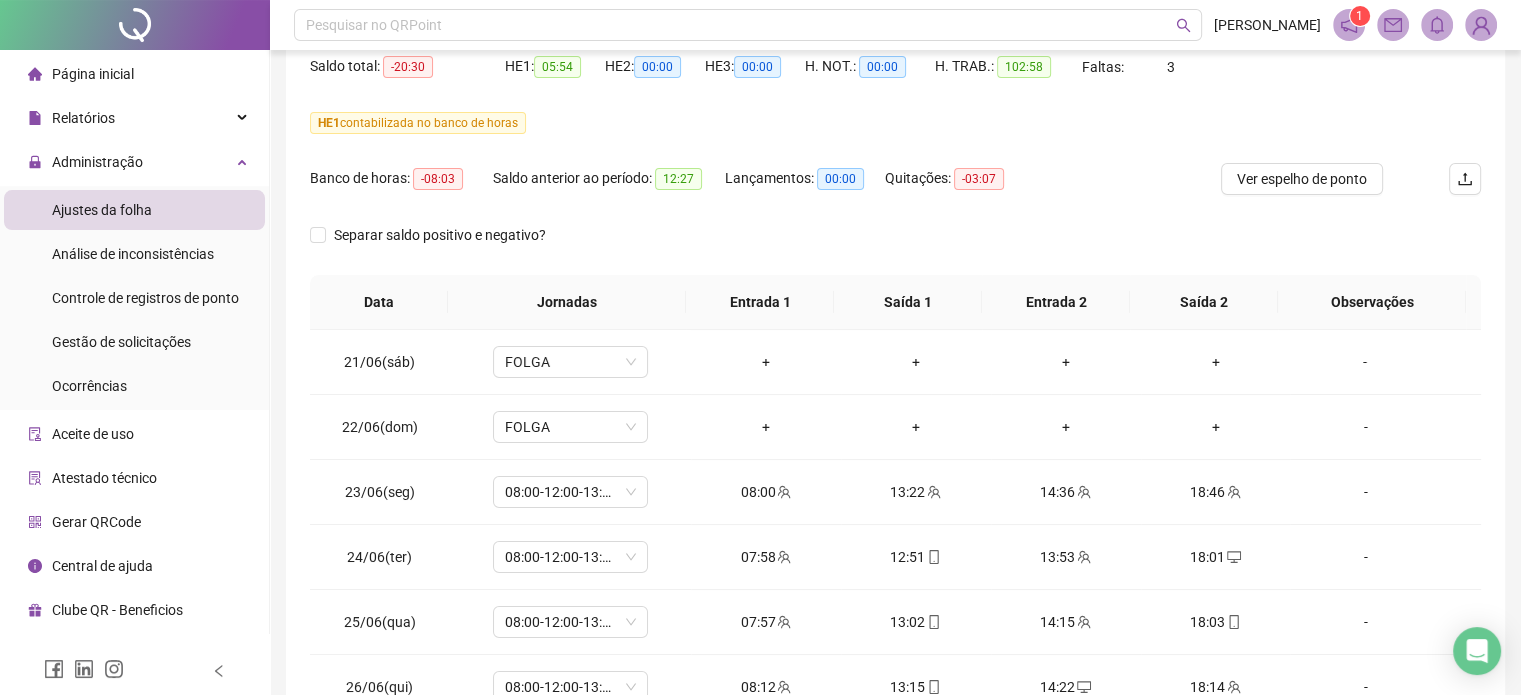 scroll, scrollTop: 382, scrollLeft: 0, axis: vertical 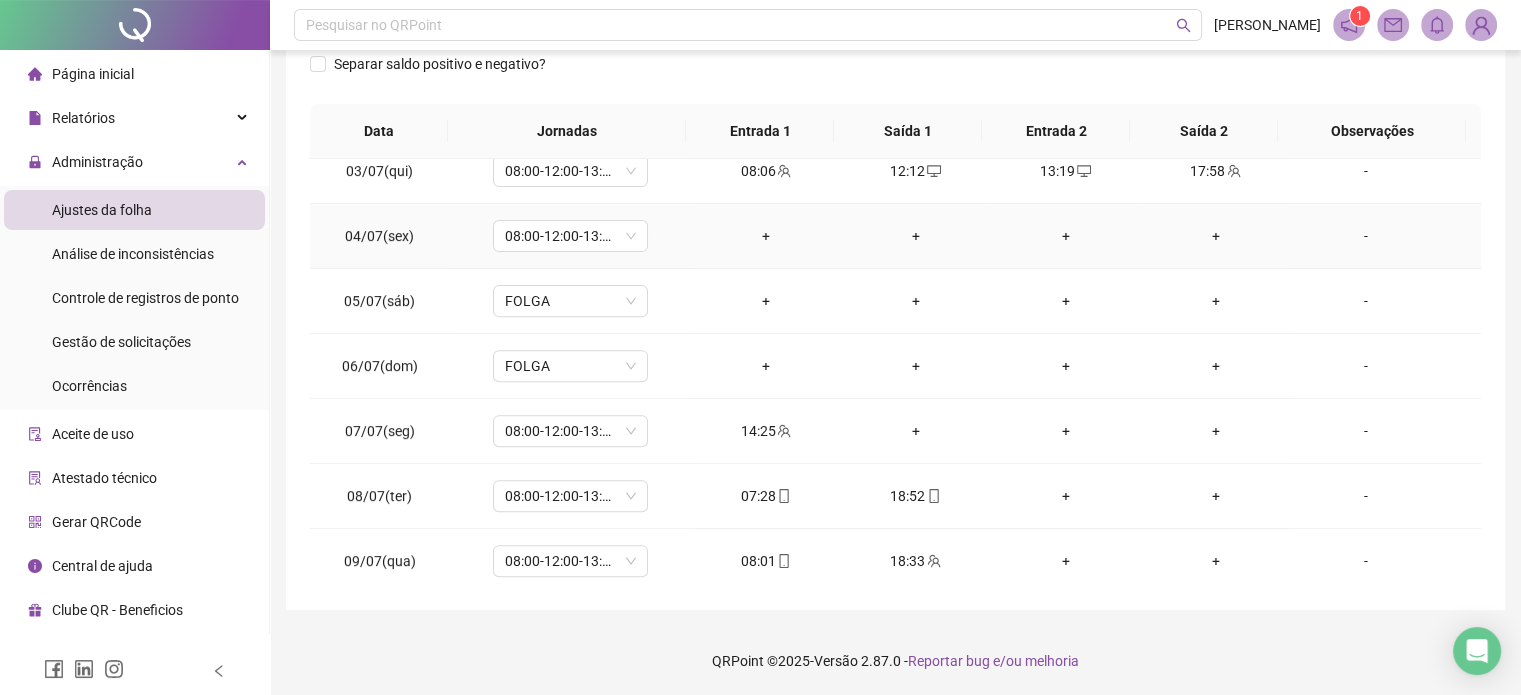 click on "-" at bounding box center [1365, 236] 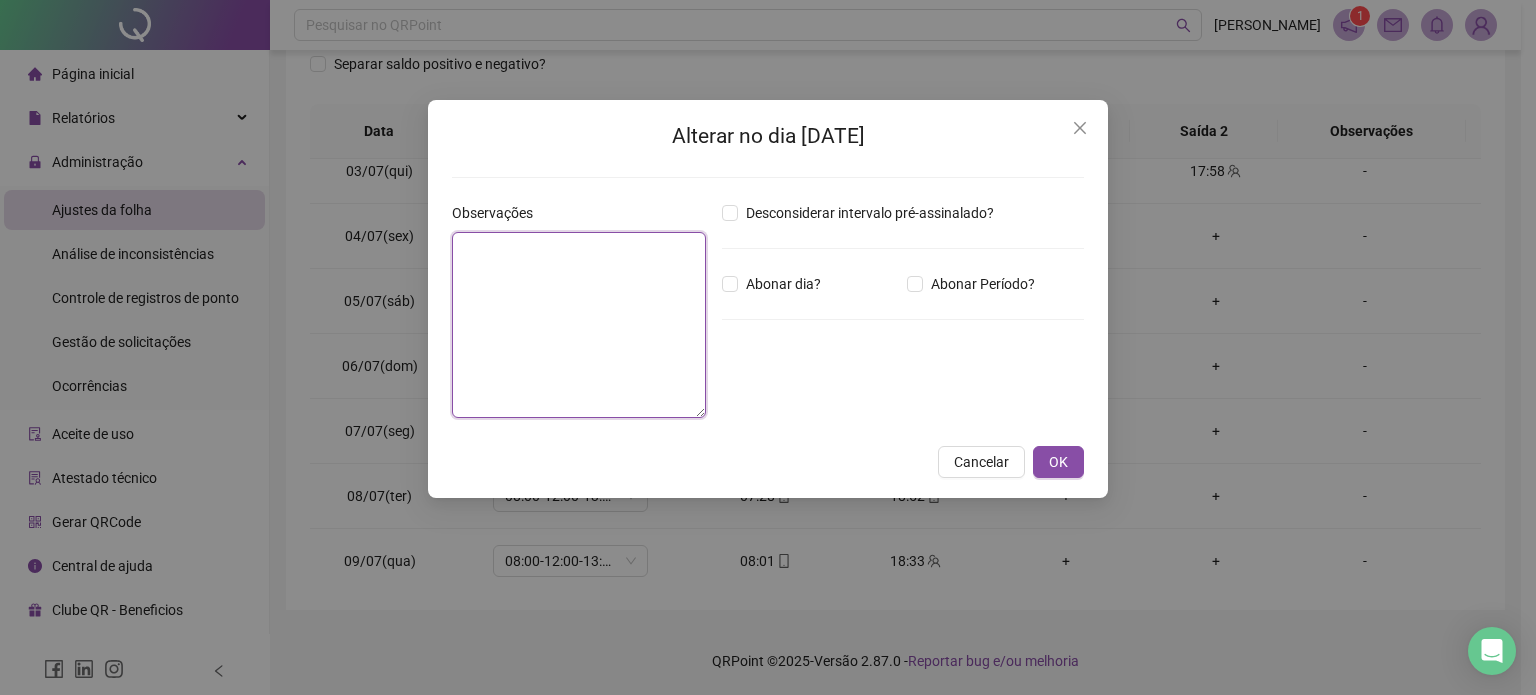 click at bounding box center (579, 325) 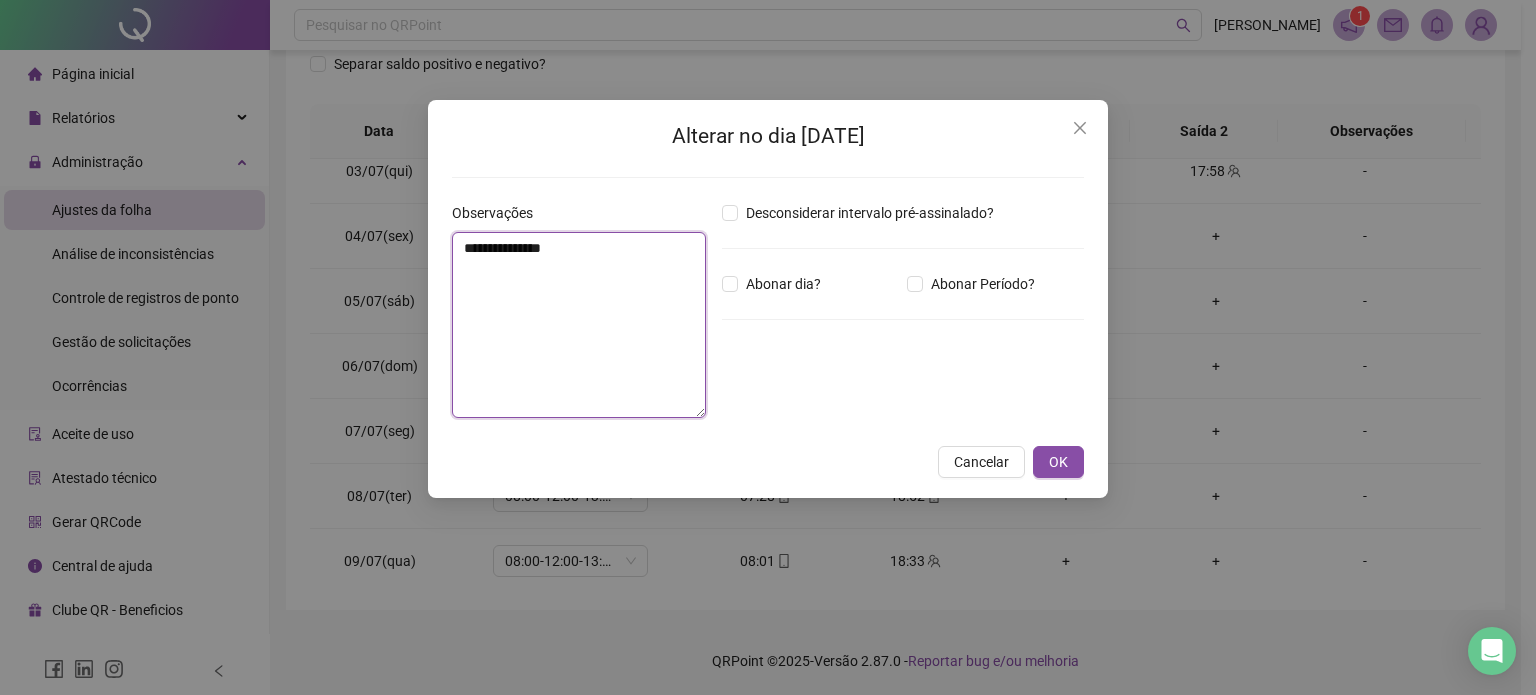 drag, startPoint x: 608, startPoint y: 254, endPoint x: 435, endPoint y: 246, distance: 173.18488 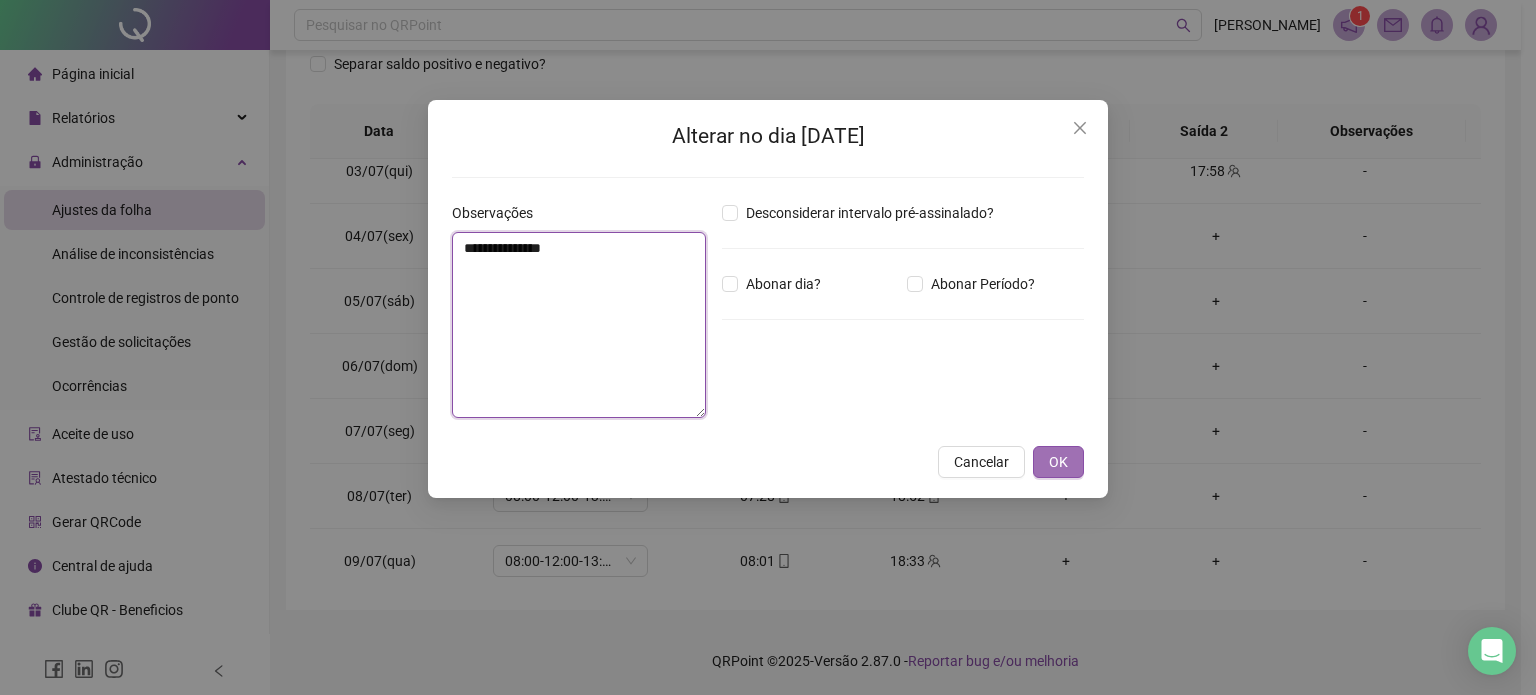 type on "**********" 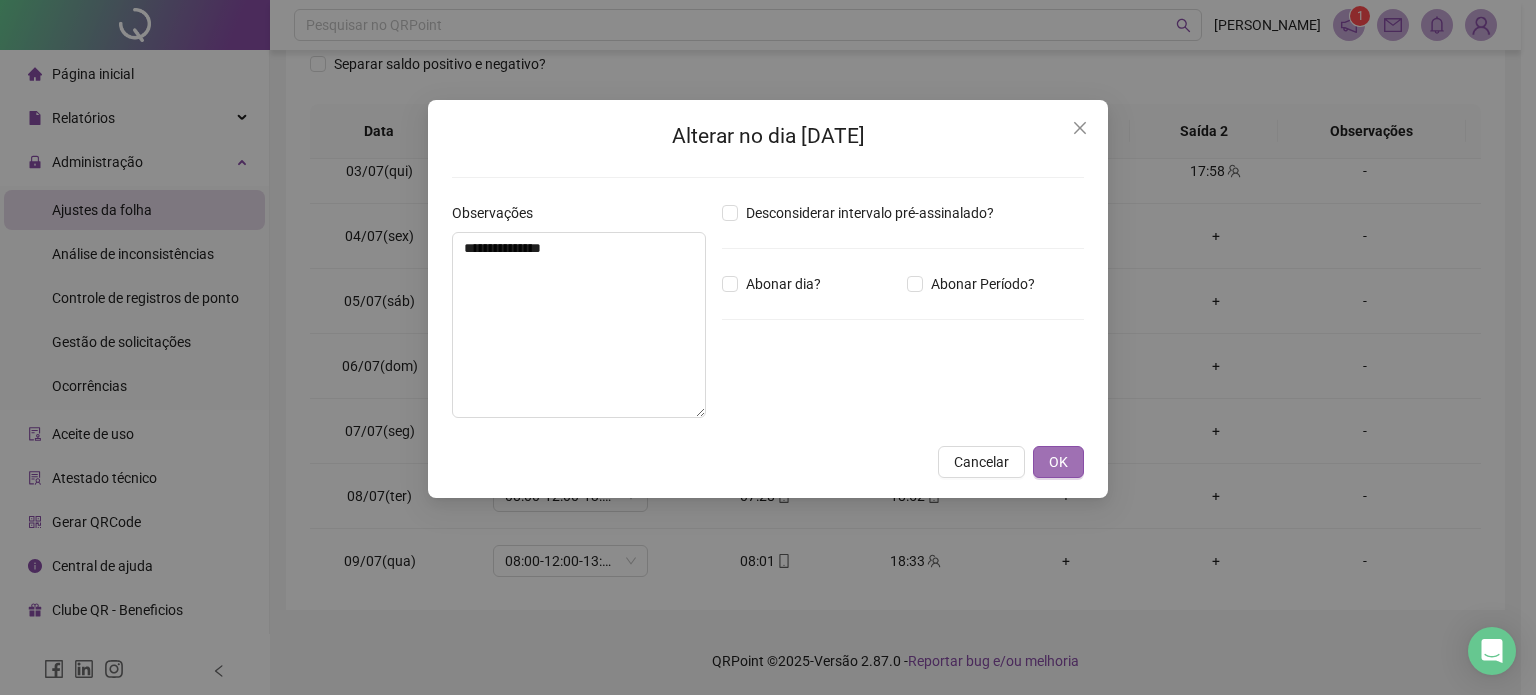 click on "OK" at bounding box center [1058, 462] 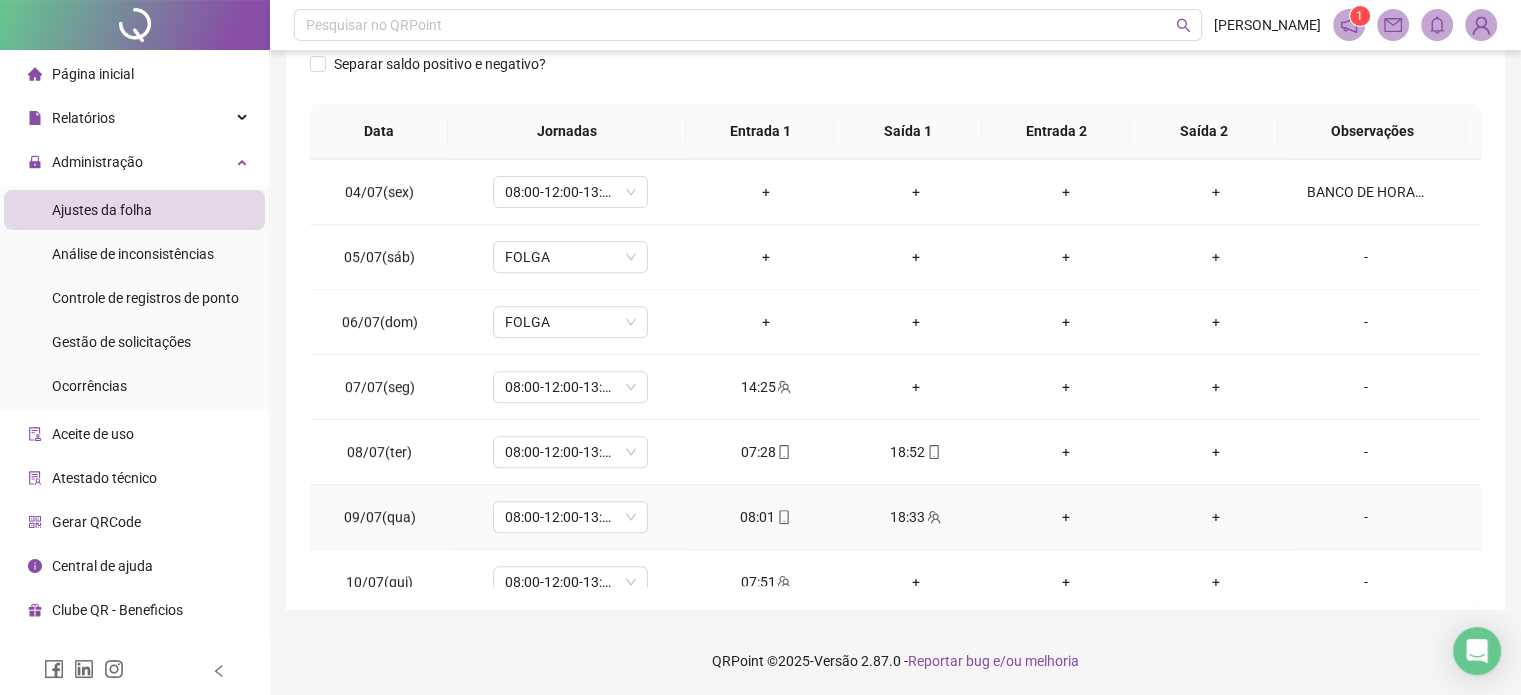 scroll, scrollTop: 868, scrollLeft: 0, axis: vertical 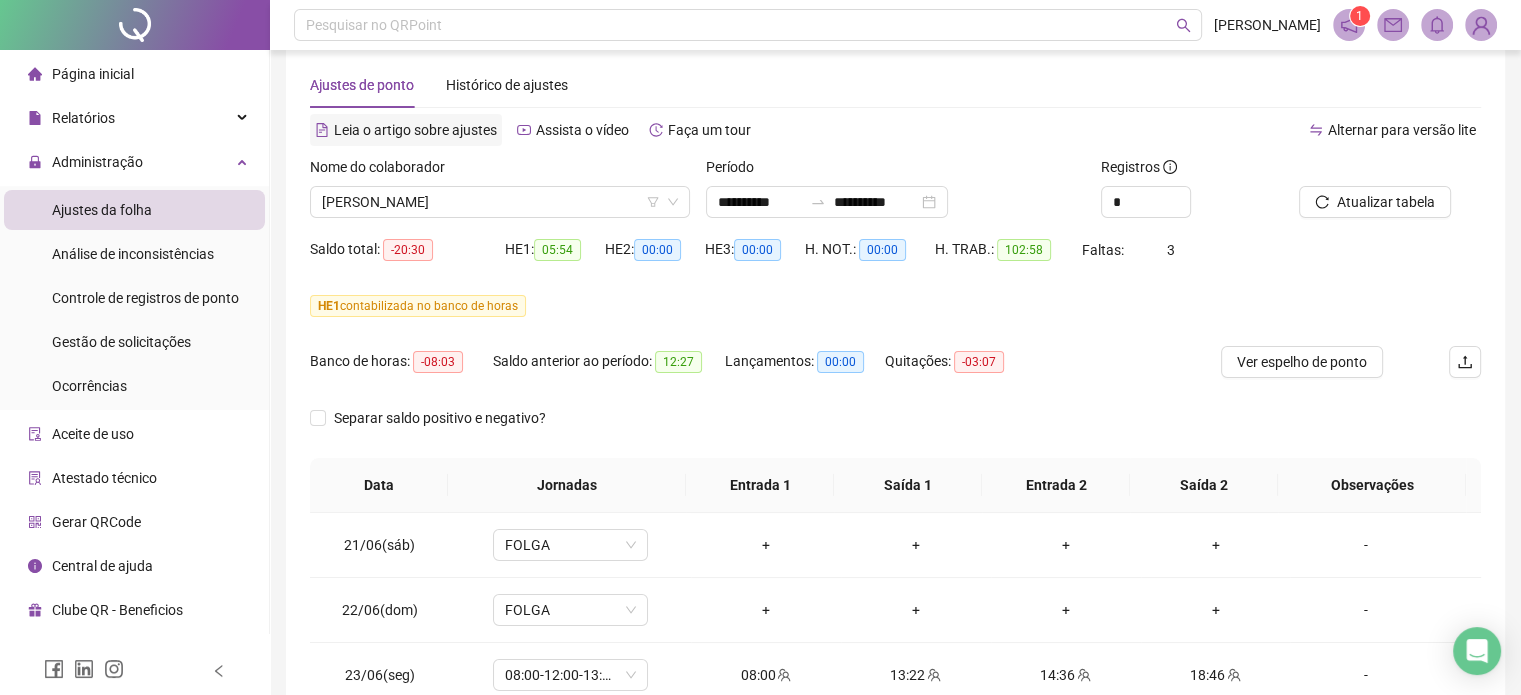 click on "**********" at bounding box center [895, 532] 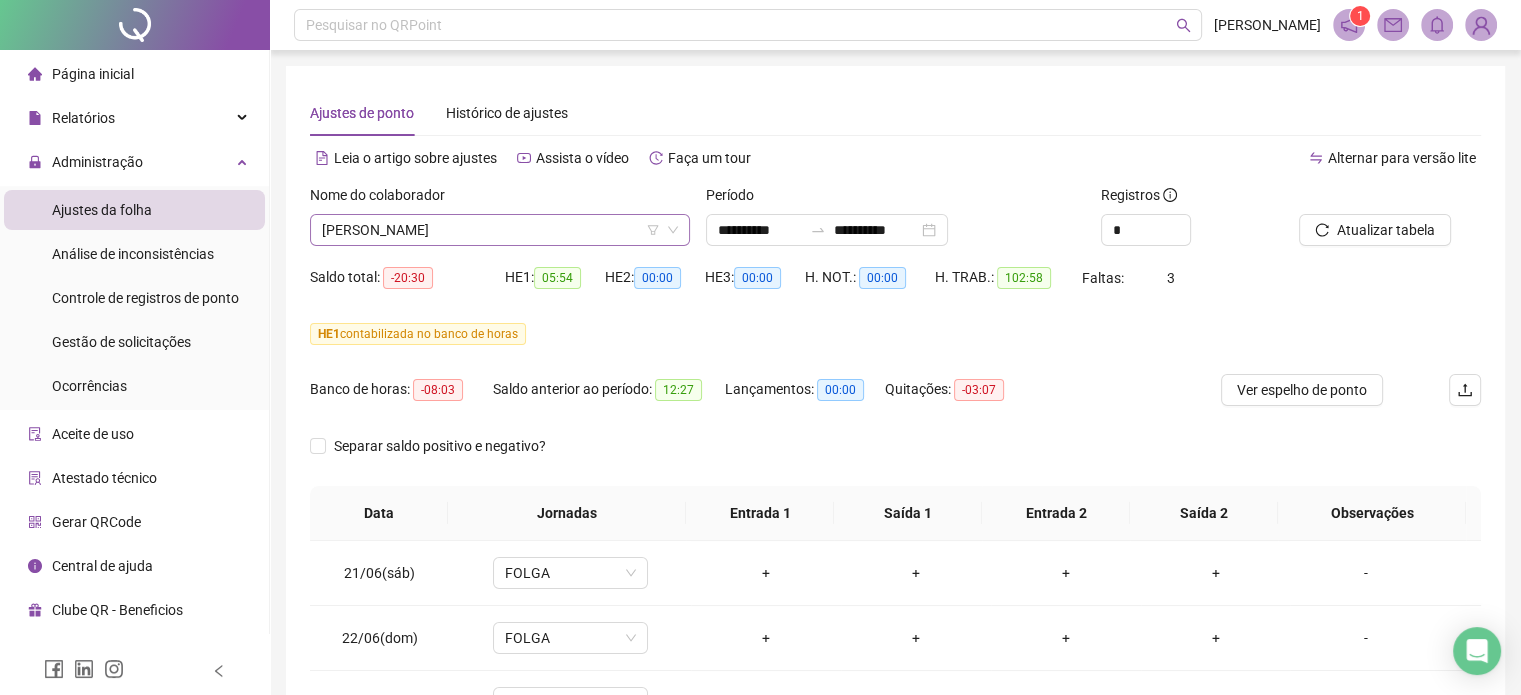 click on "[PERSON_NAME]" at bounding box center [500, 230] 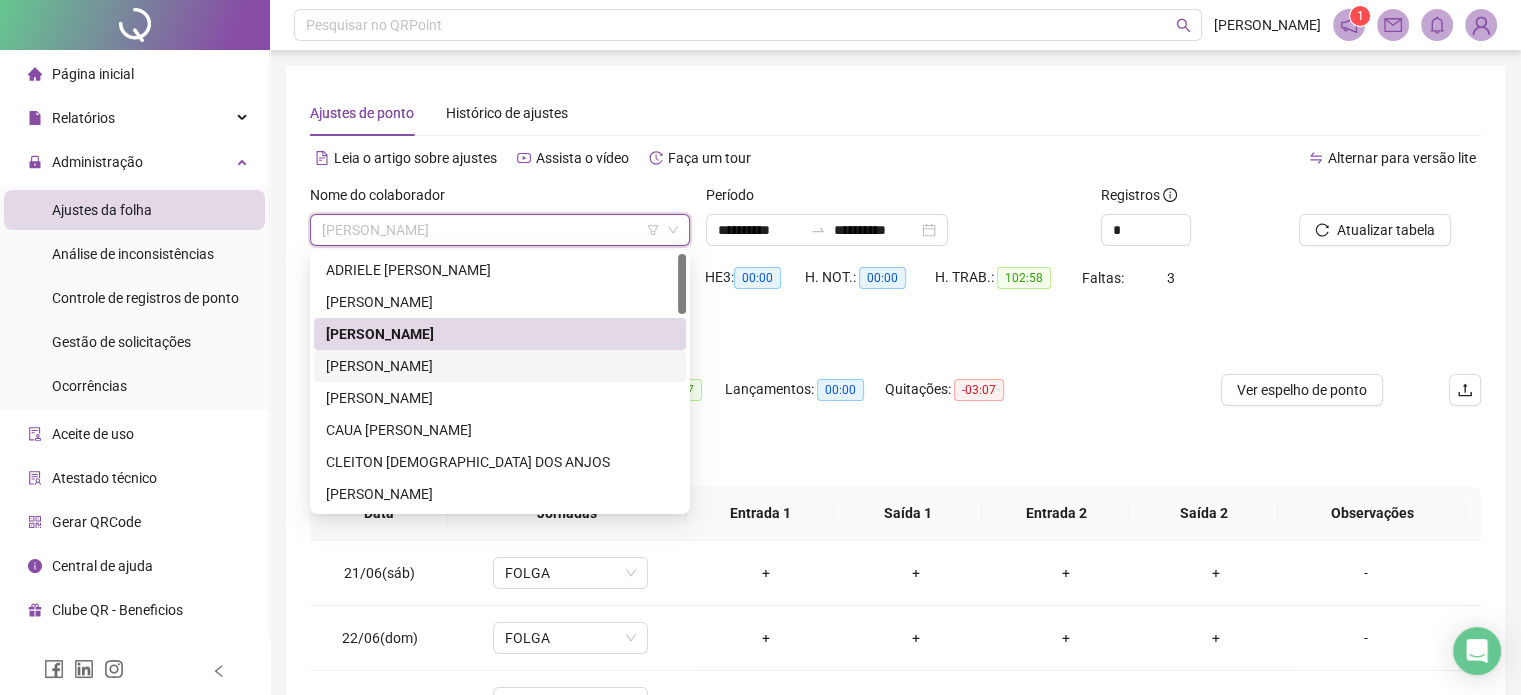 click on "[PERSON_NAME]" at bounding box center [500, 366] 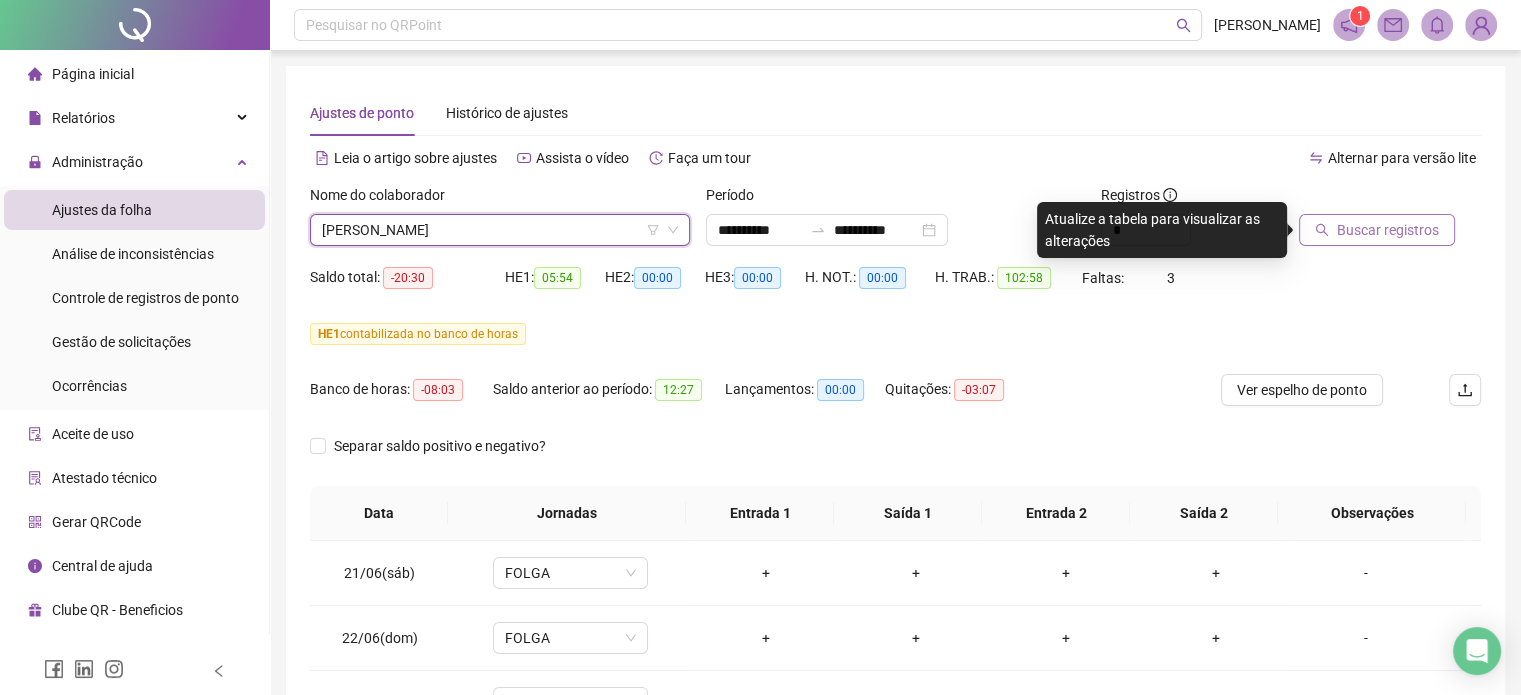 click on "Buscar registros" at bounding box center [1388, 230] 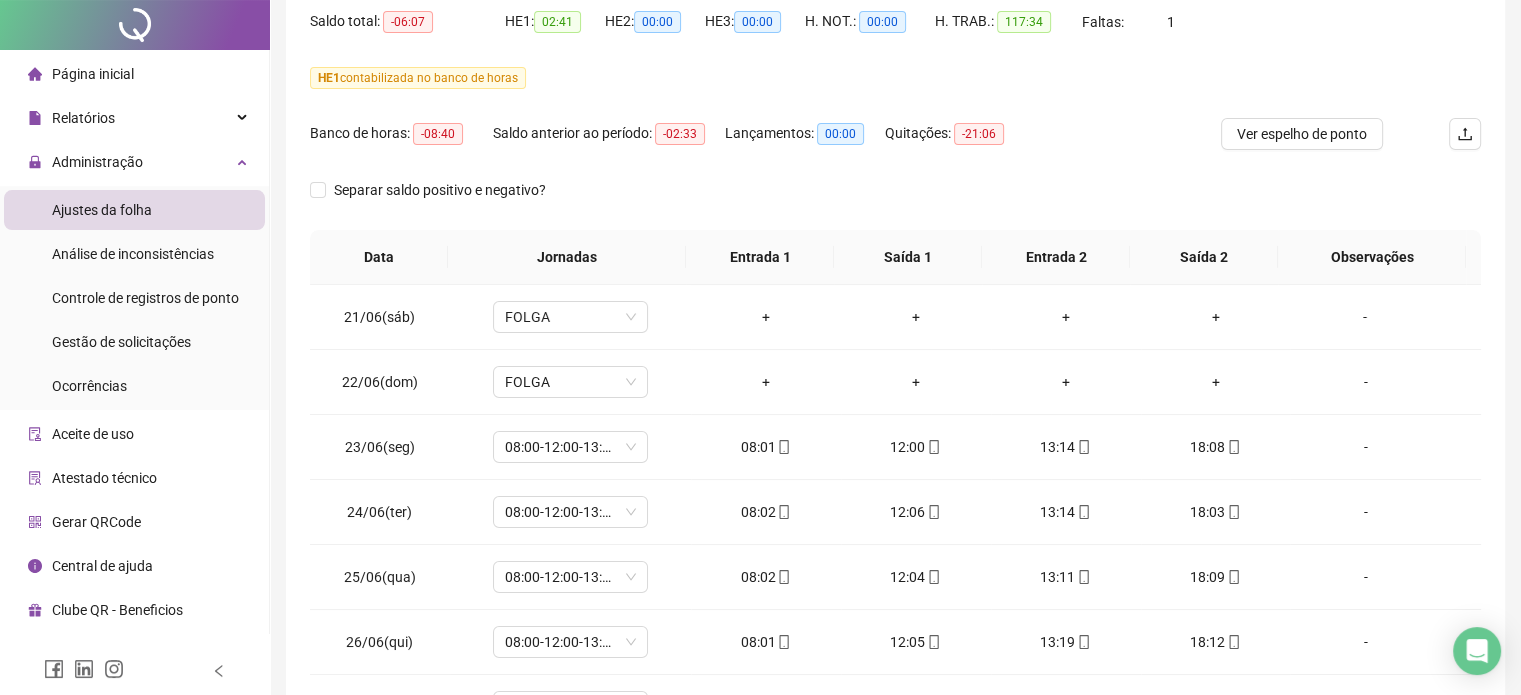 scroll, scrollTop: 382, scrollLeft: 0, axis: vertical 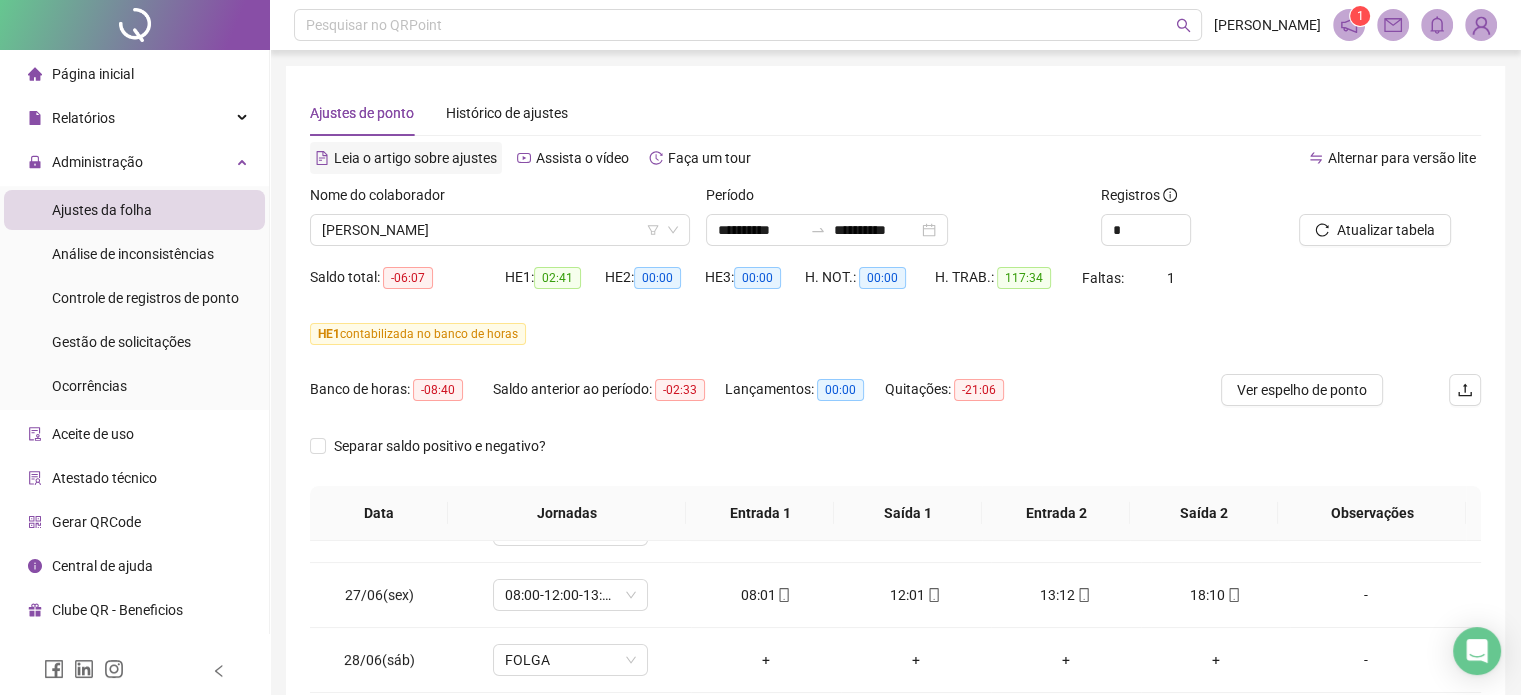 click on "Leia o artigo sobre ajustes" at bounding box center [415, 158] 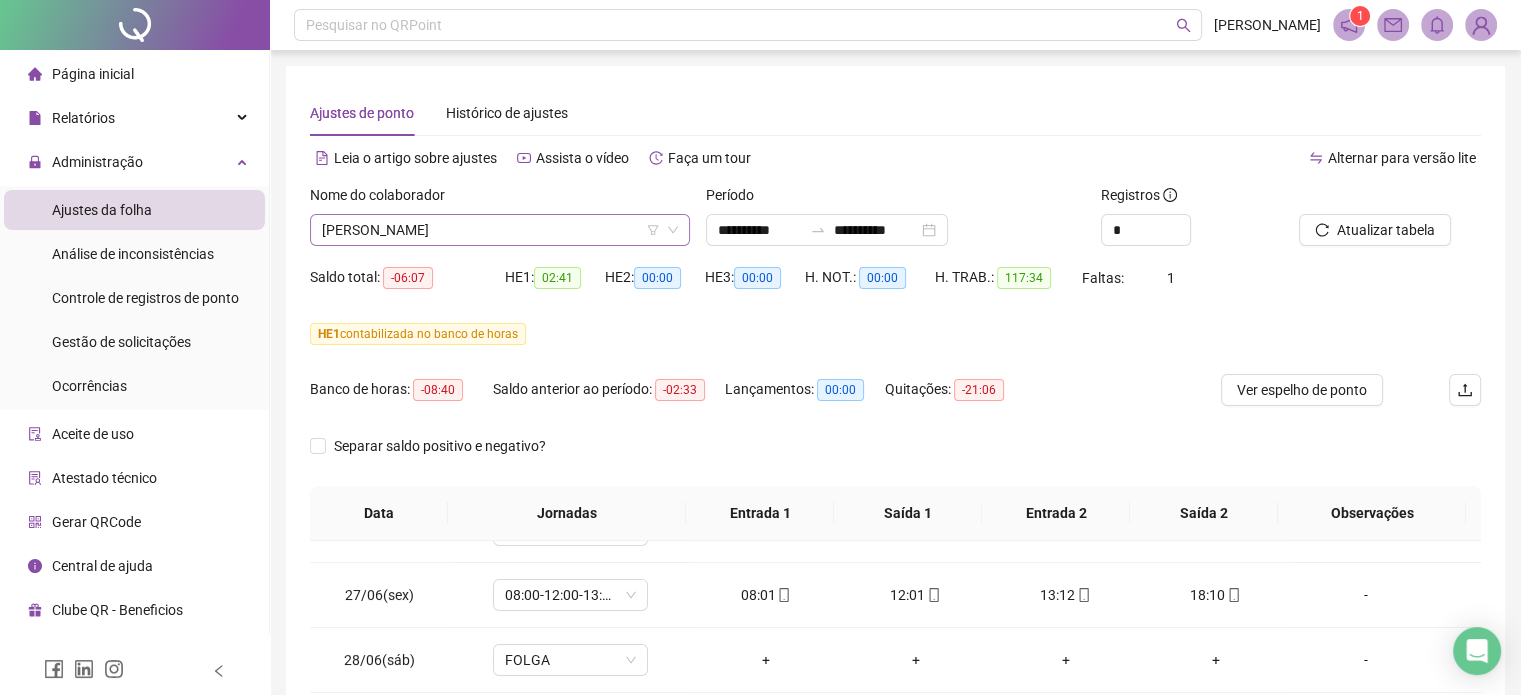 click on "[PERSON_NAME]" at bounding box center (500, 230) 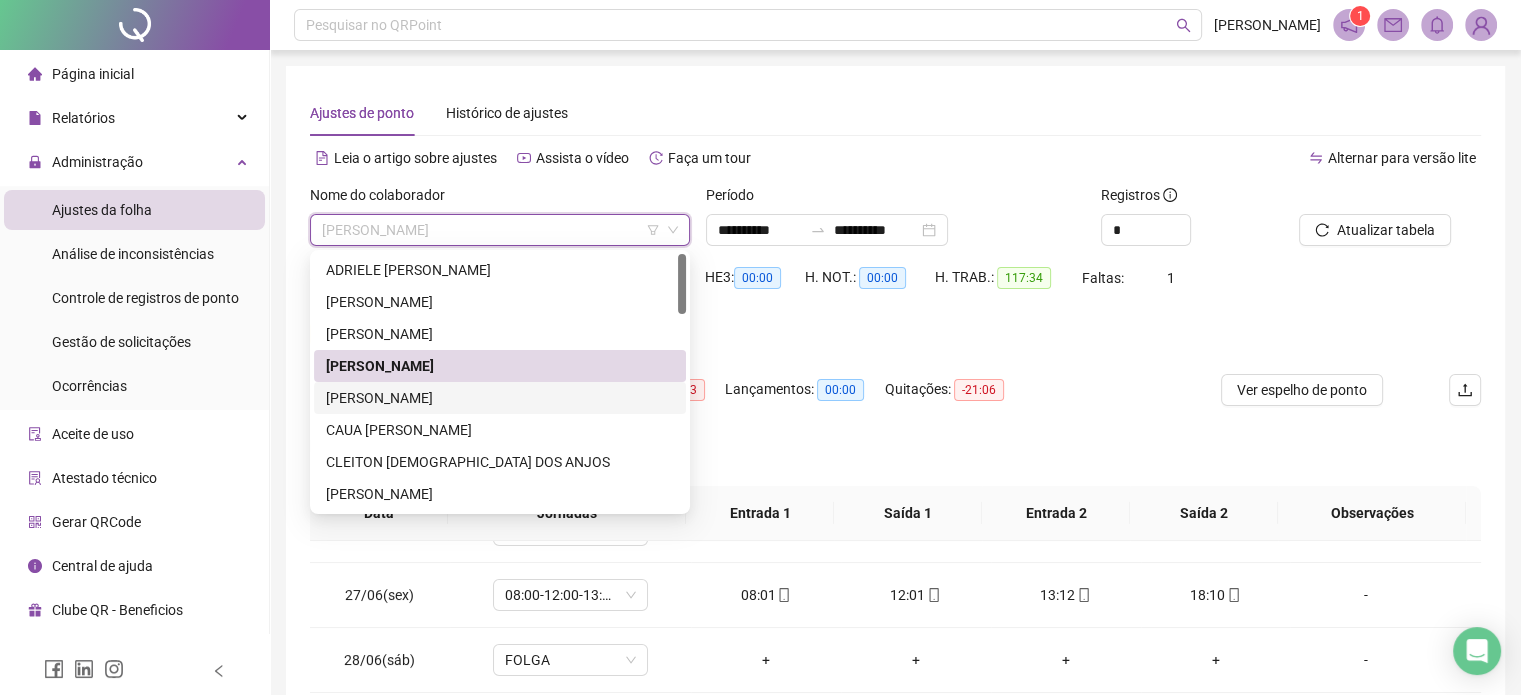 click on "[PERSON_NAME]" at bounding box center (500, 398) 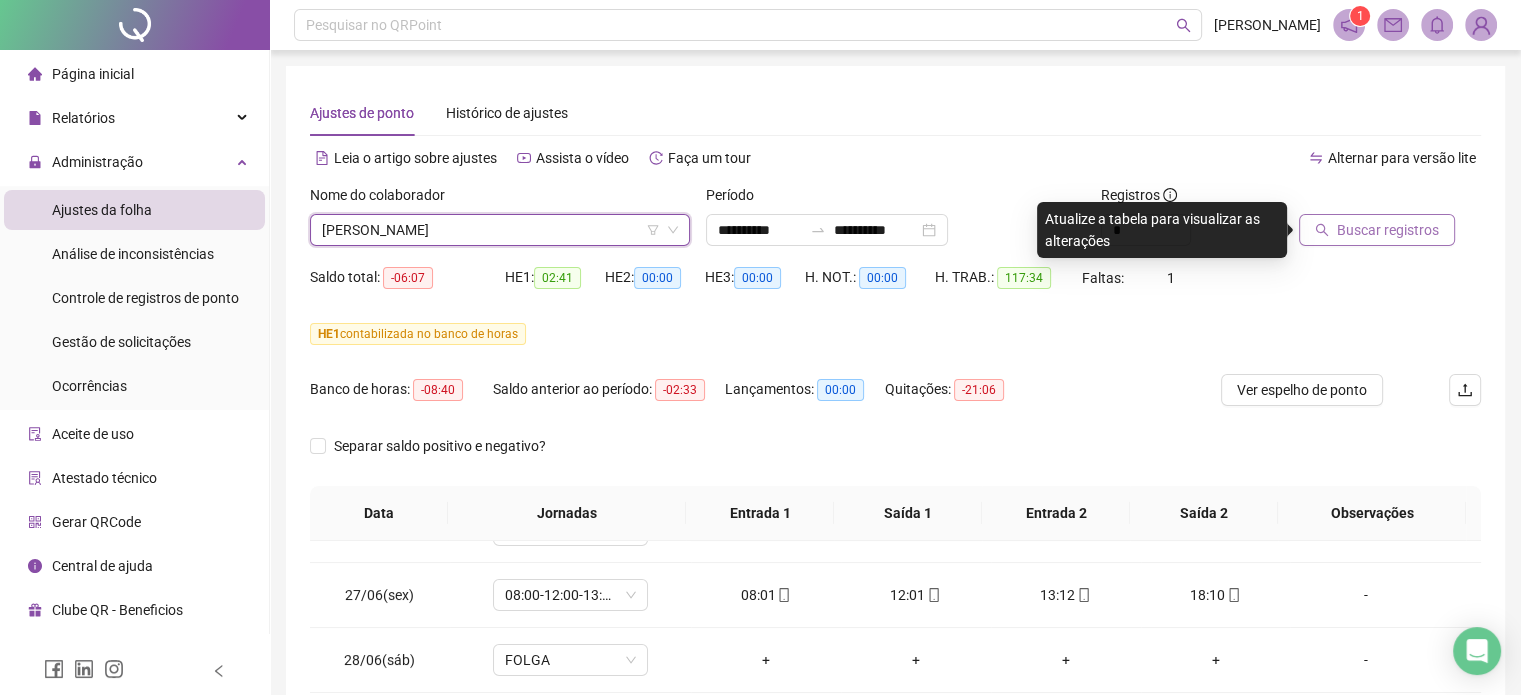 click on "Buscar registros" at bounding box center (1388, 230) 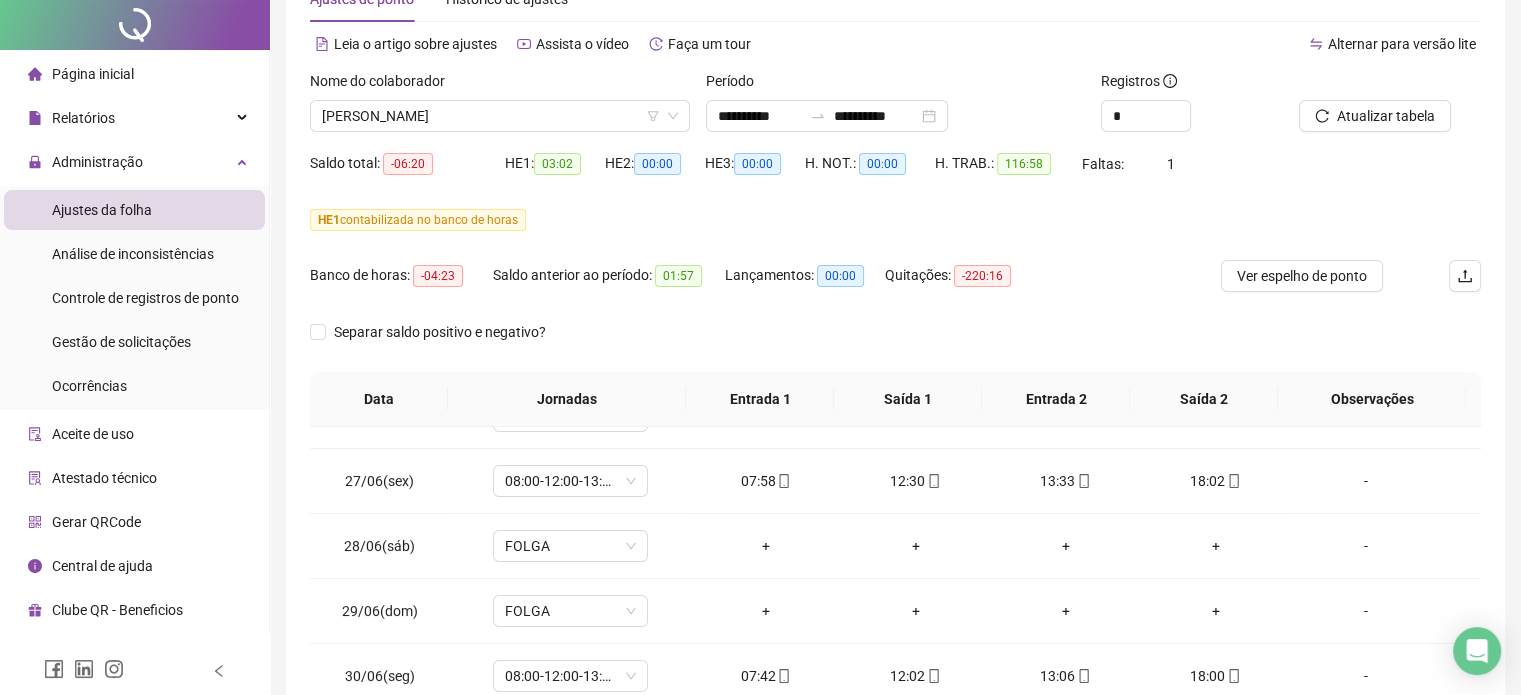 scroll, scrollTop: 200, scrollLeft: 0, axis: vertical 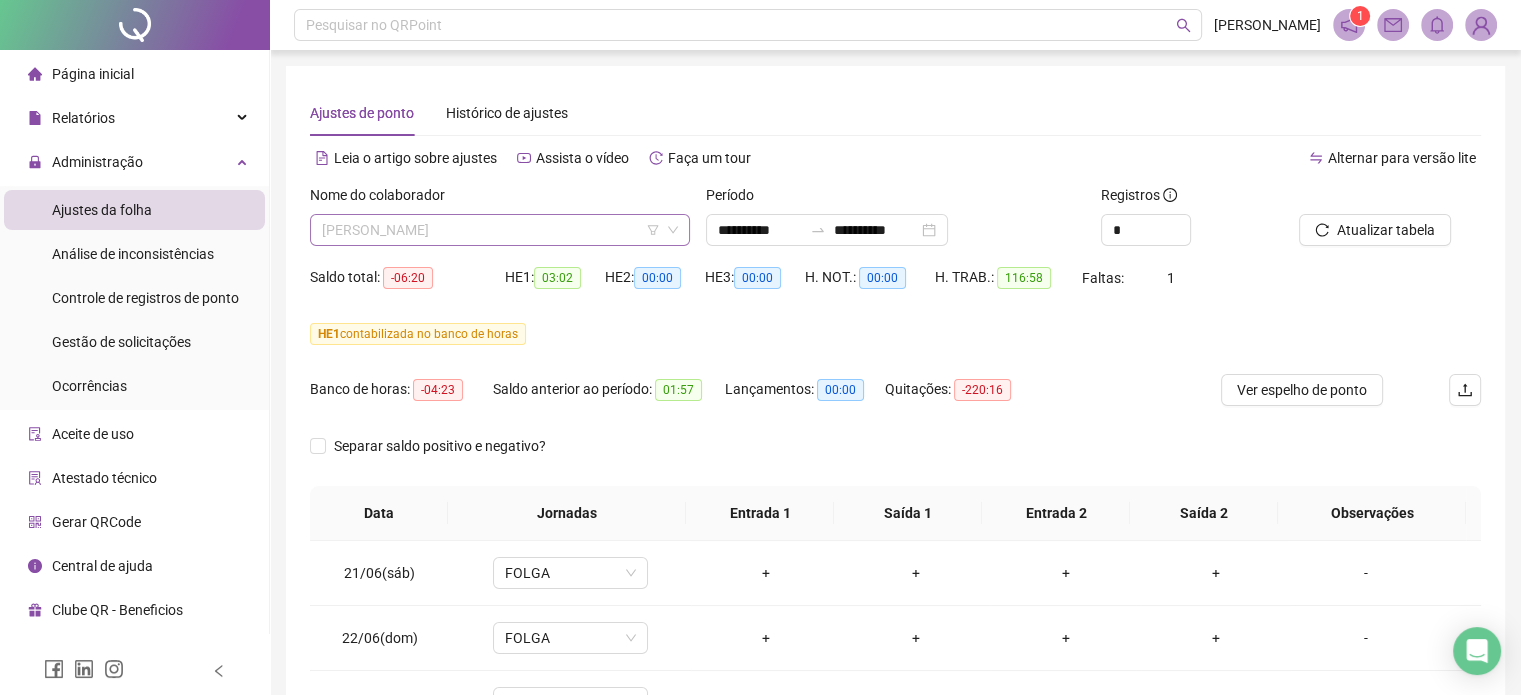 click on "[PERSON_NAME]" at bounding box center (500, 230) 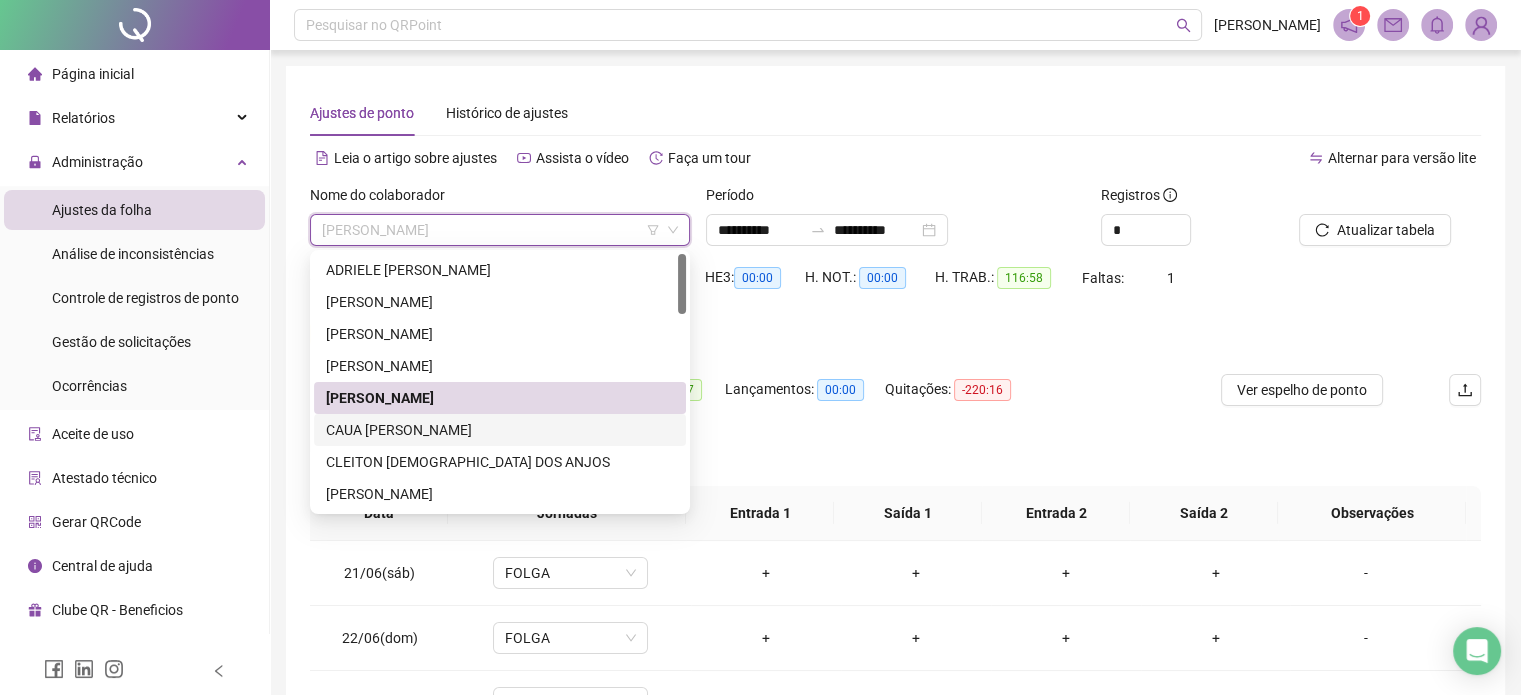click on "CAUA [PERSON_NAME]" at bounding box center (500, 430) 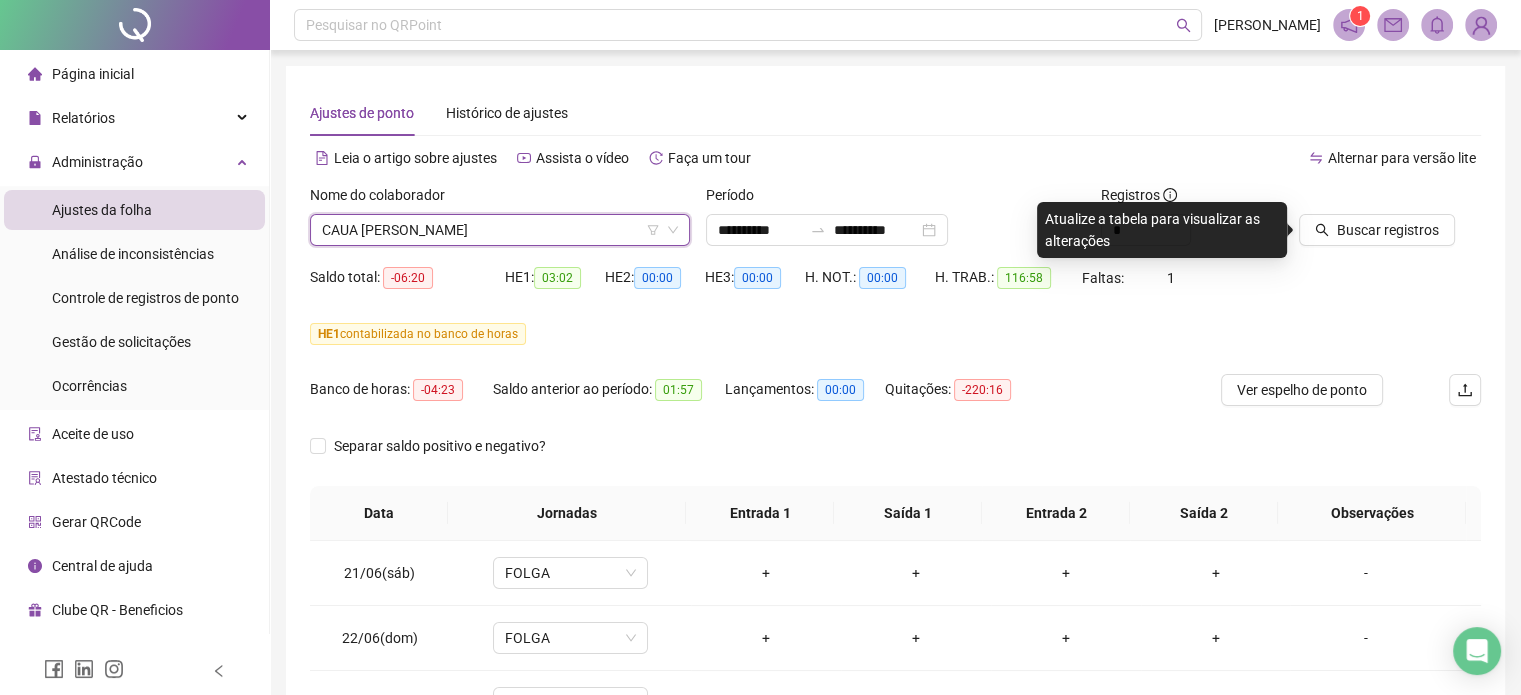 drag, startPoint x: 1399, startPoint y: 225, endPoint x: 1002, endPoint y: 446, distance: 454.3677 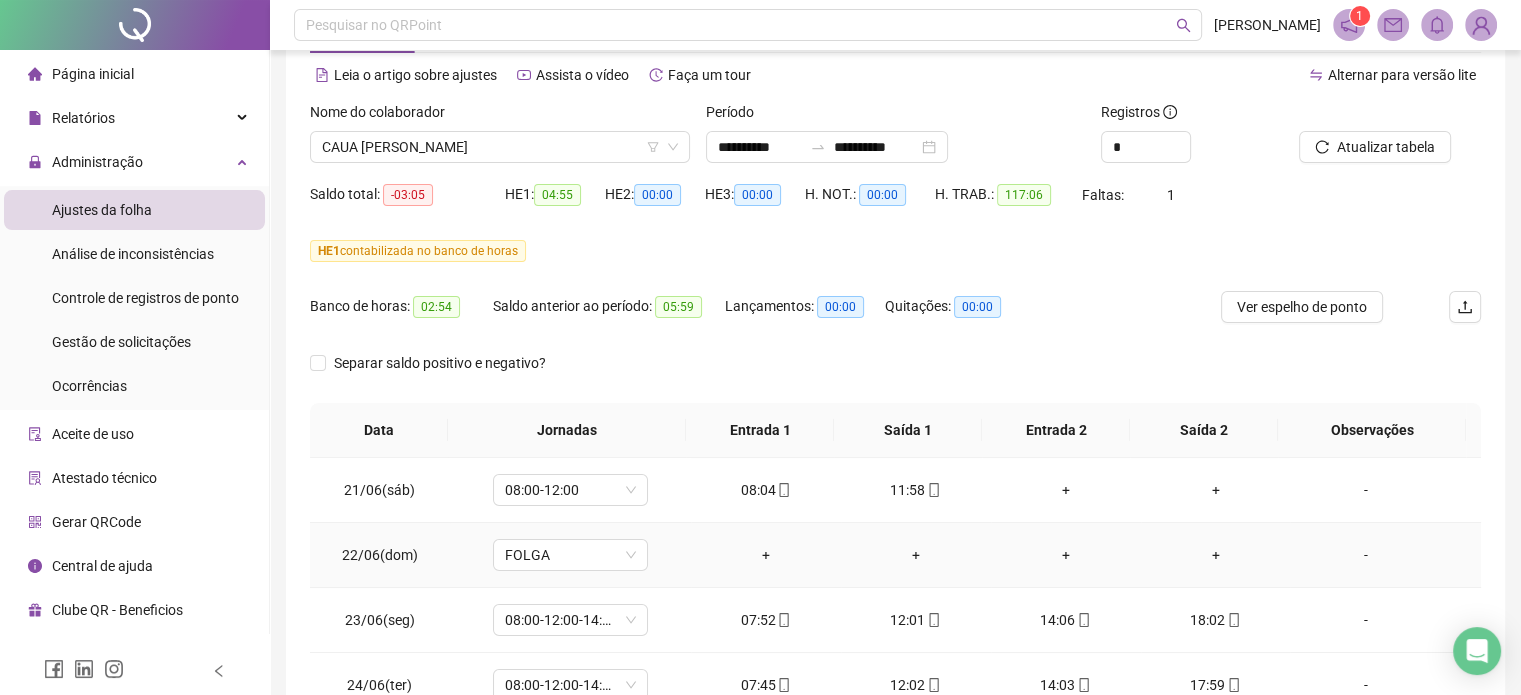 scroll, scrollTop: 200, scrollLeft: 0, axis: vertical 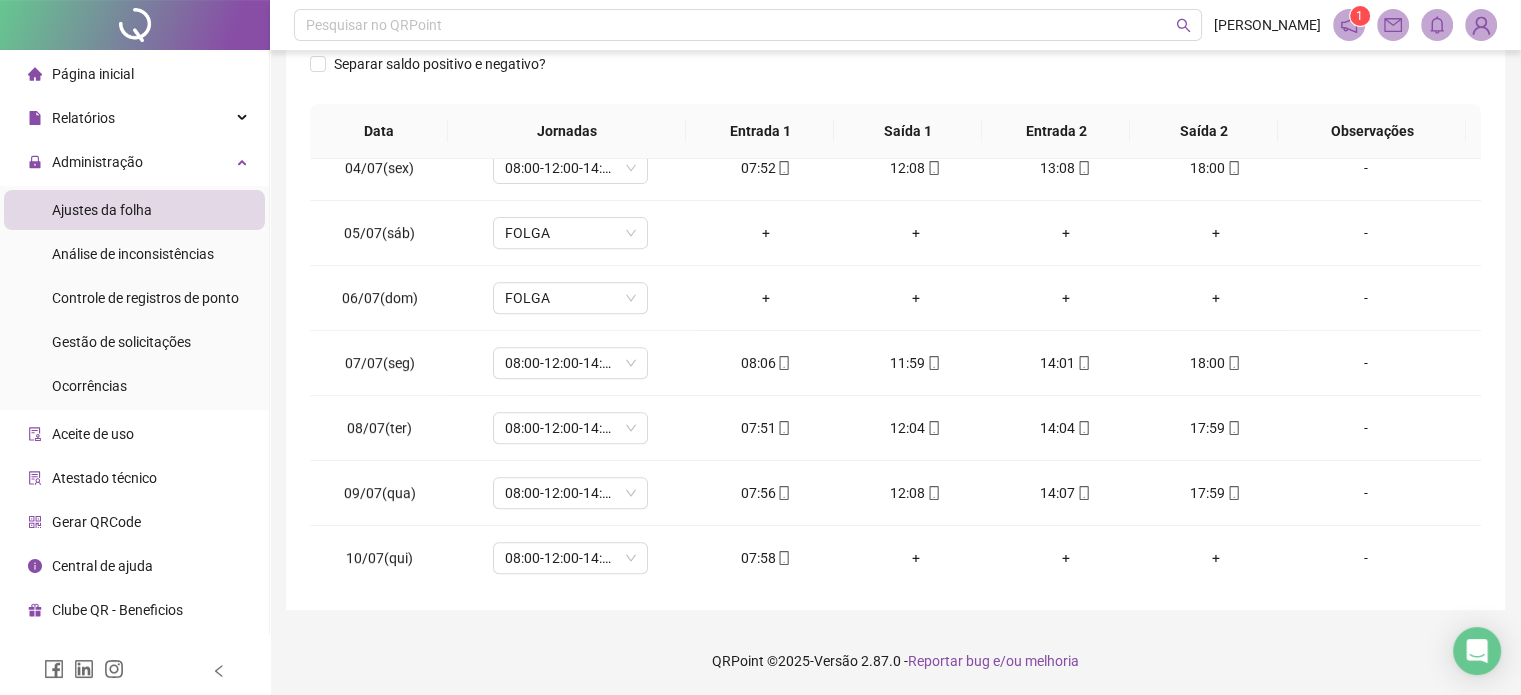 click on "QRPoint © 2025  -  Versão   2.87.0   -  Reportar bug e/ou melhoria" at bounding box center (895, 661) 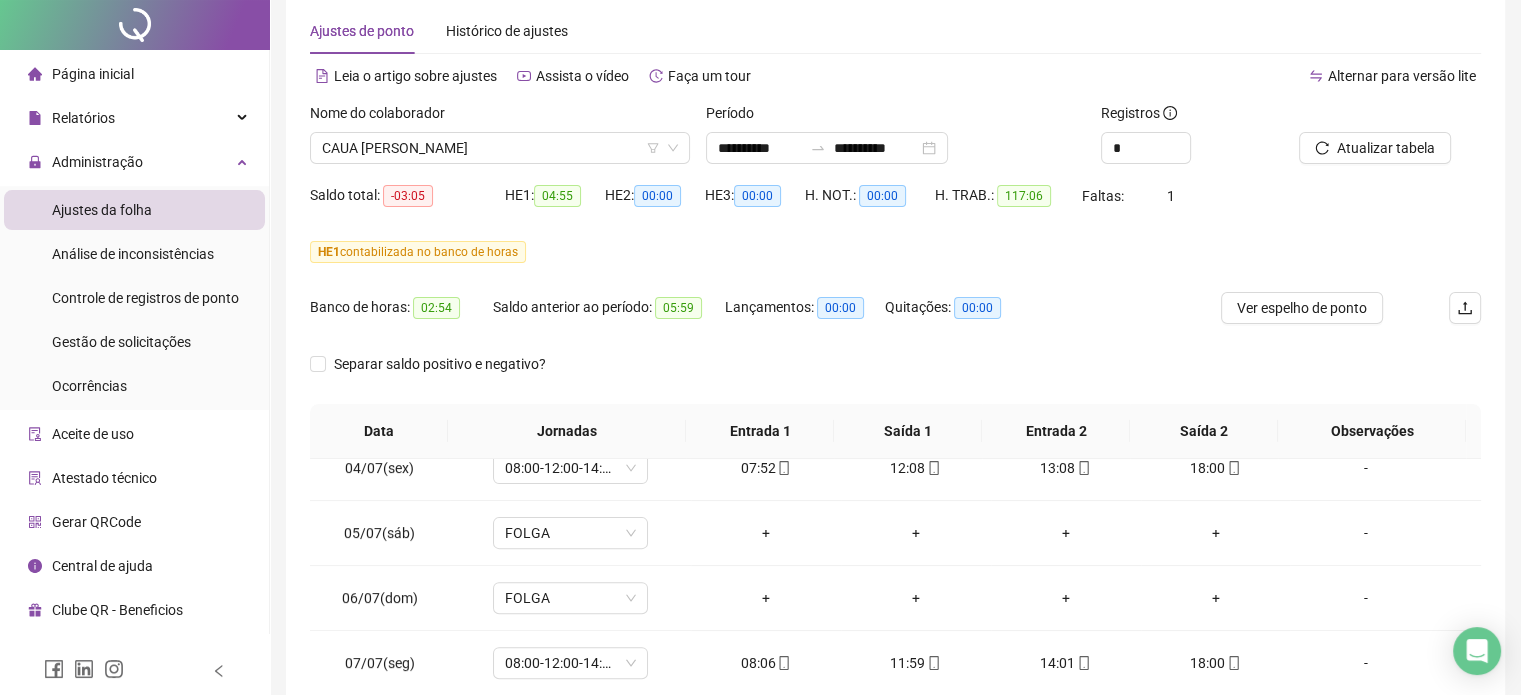 scroll, scrollTop: 0, scrollLeft: 0, axis: both 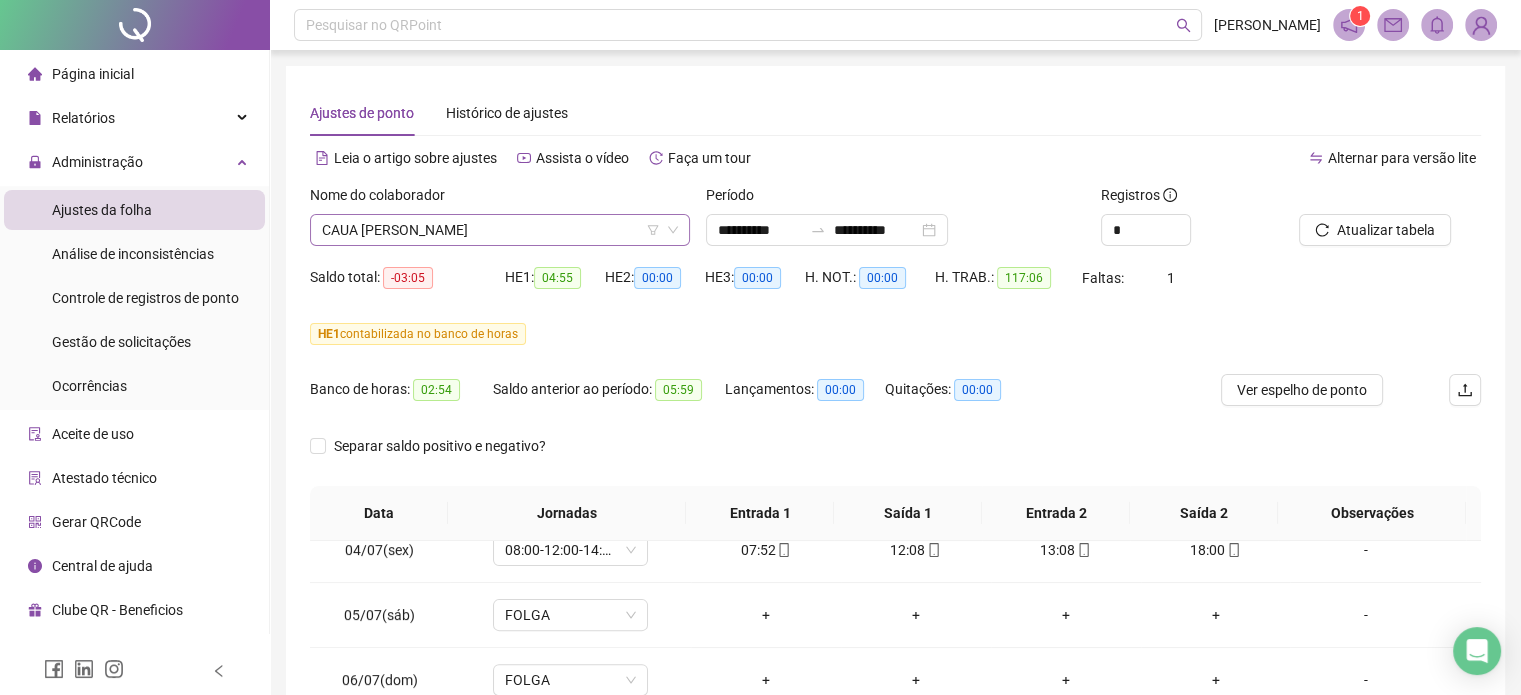 click on "Nome do colaborador CAUA [PERSON_NAME]" at bounding box center [500, 223] 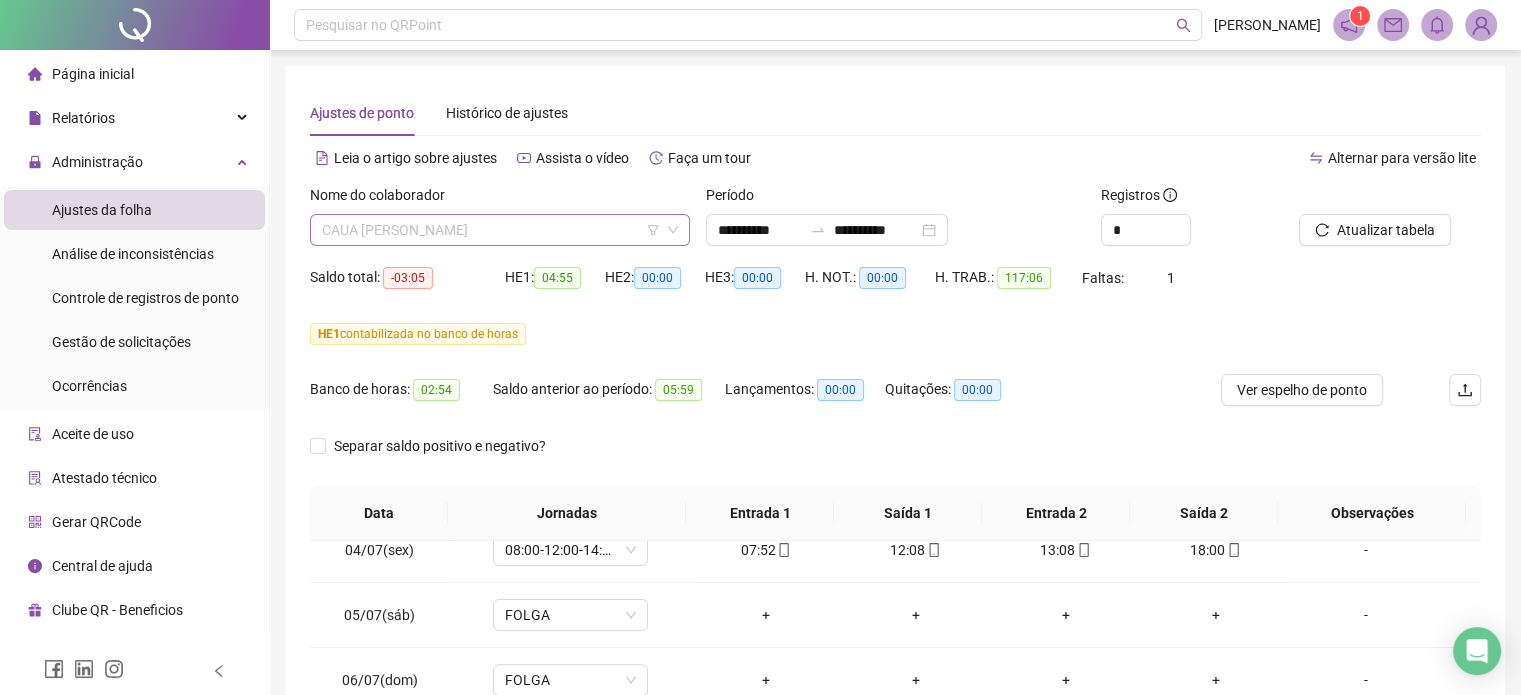 click on "CAUA [PERSON_NAME]" at bounding box center [500, 230] 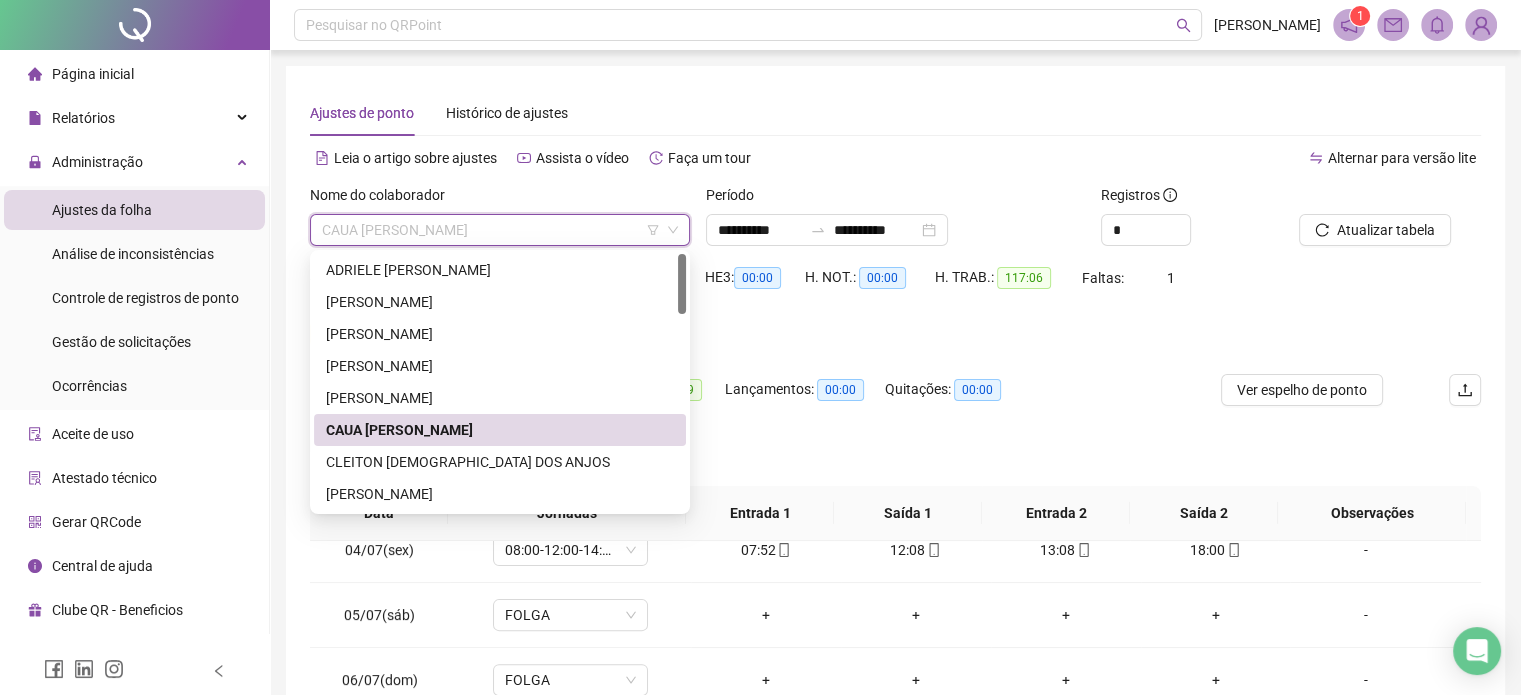click on "CLEITON [DEMOGRAPHIC_DATA] DOS ANJOS" at bounding box center (500, 462) 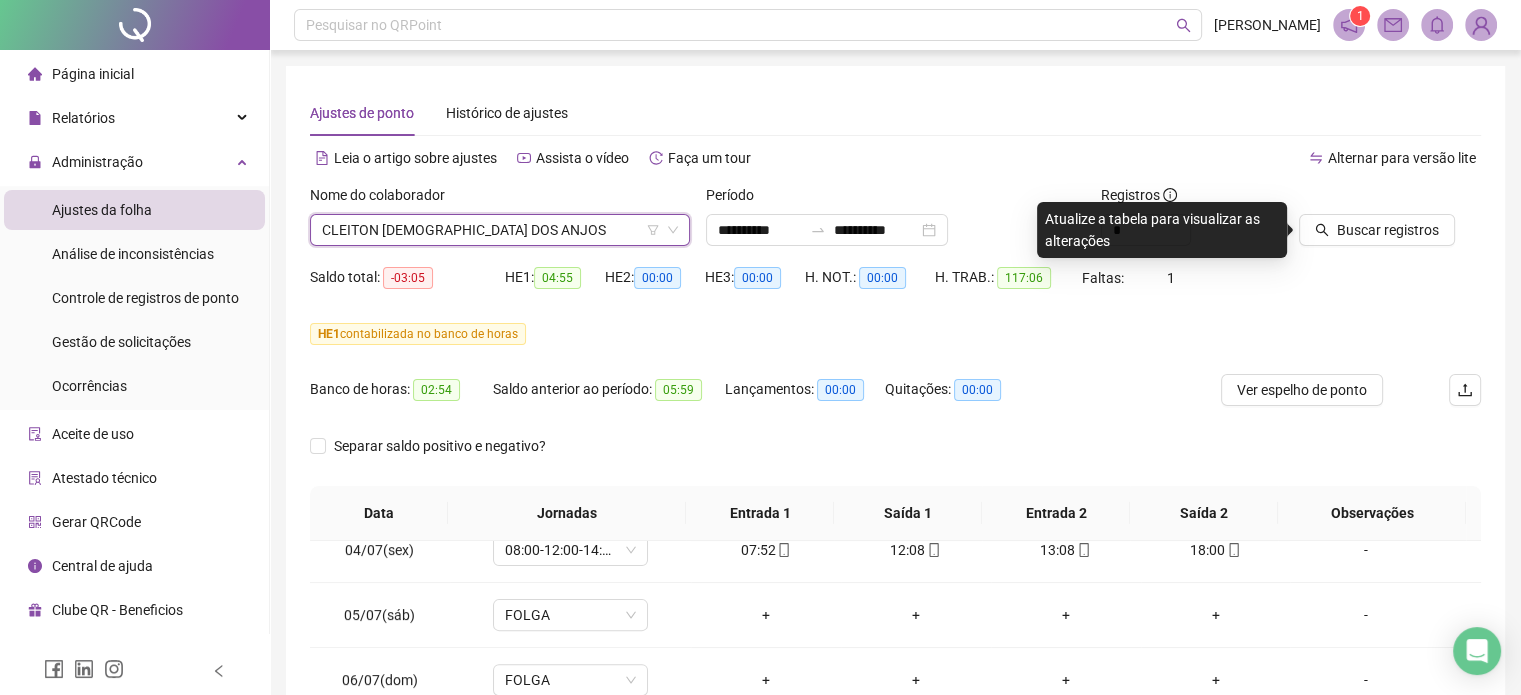 click on "Buscar registros" at bounding box center (1388, 230) 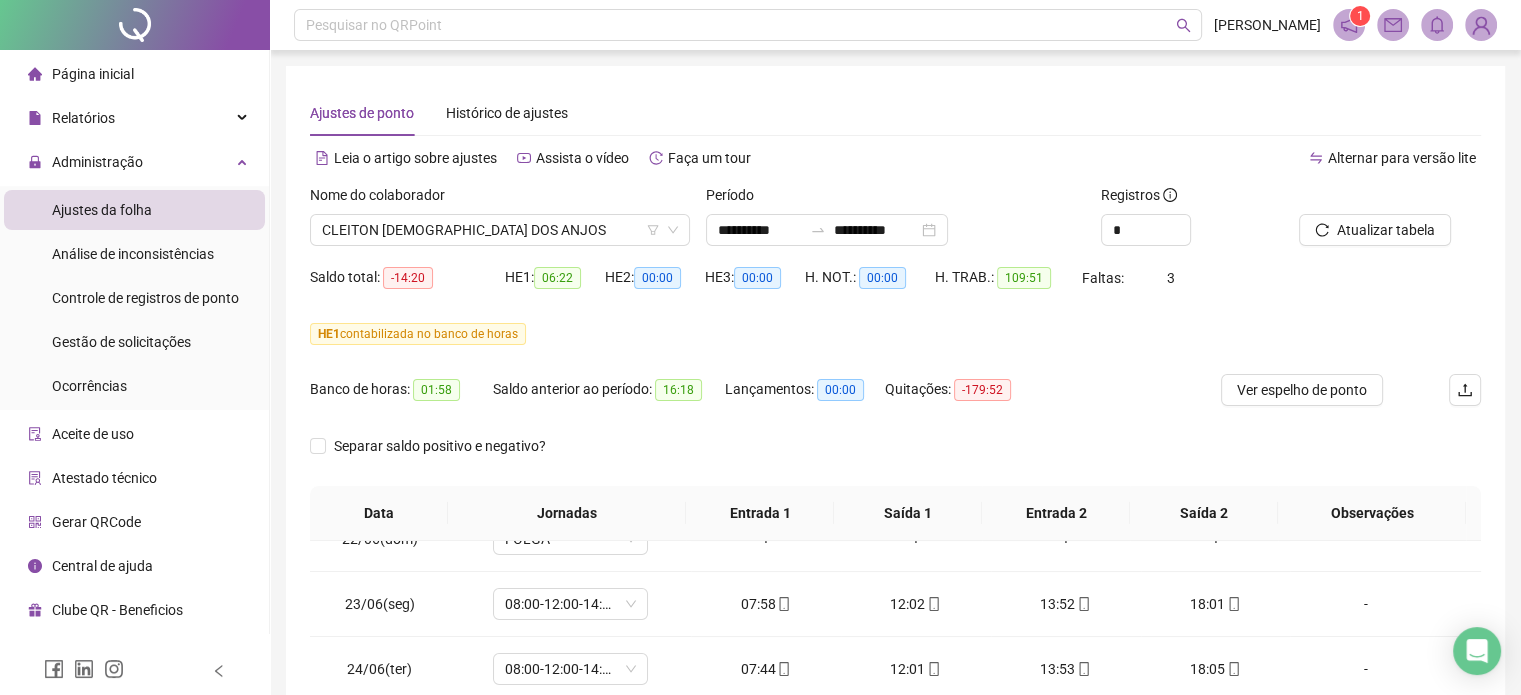 scroll, scrollTop: 0, scrollLeft: 0, axis: both 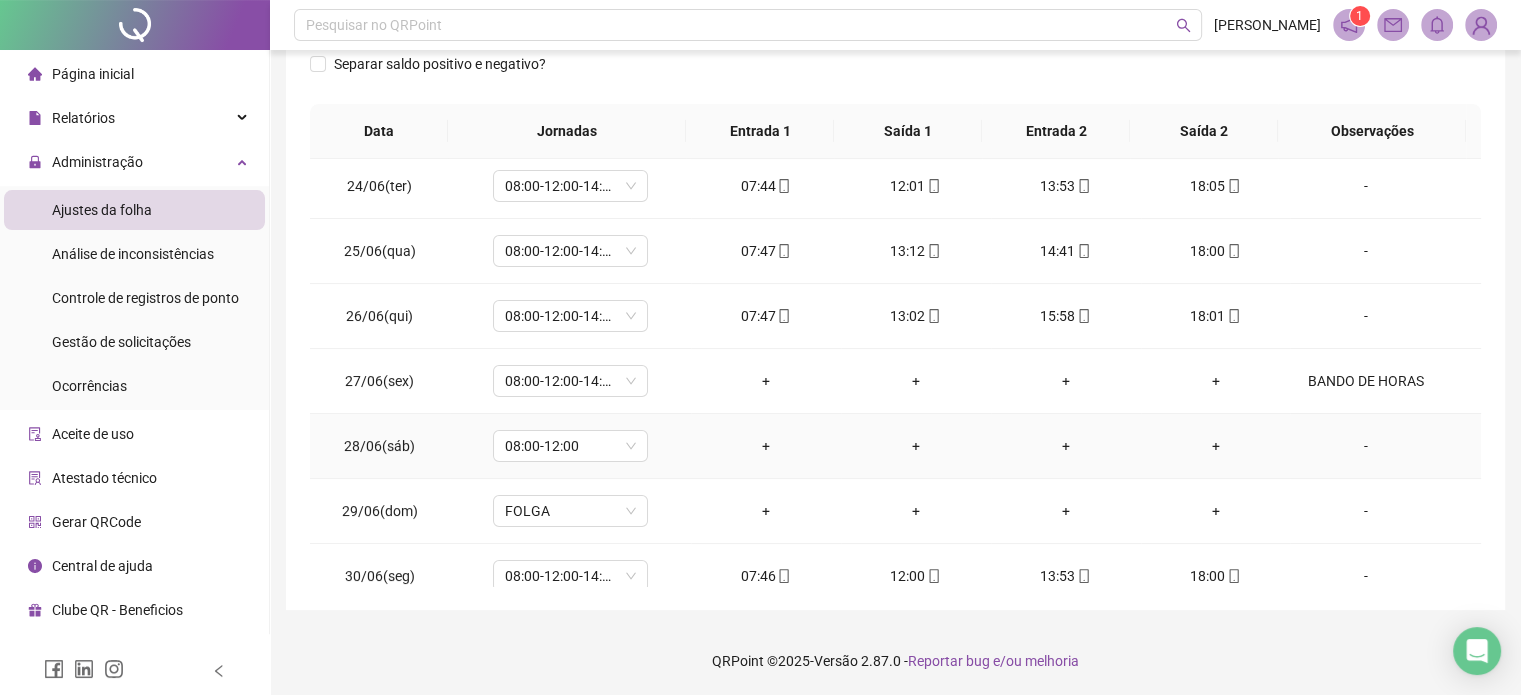 click on "-" at bounding box center (1365, 446) 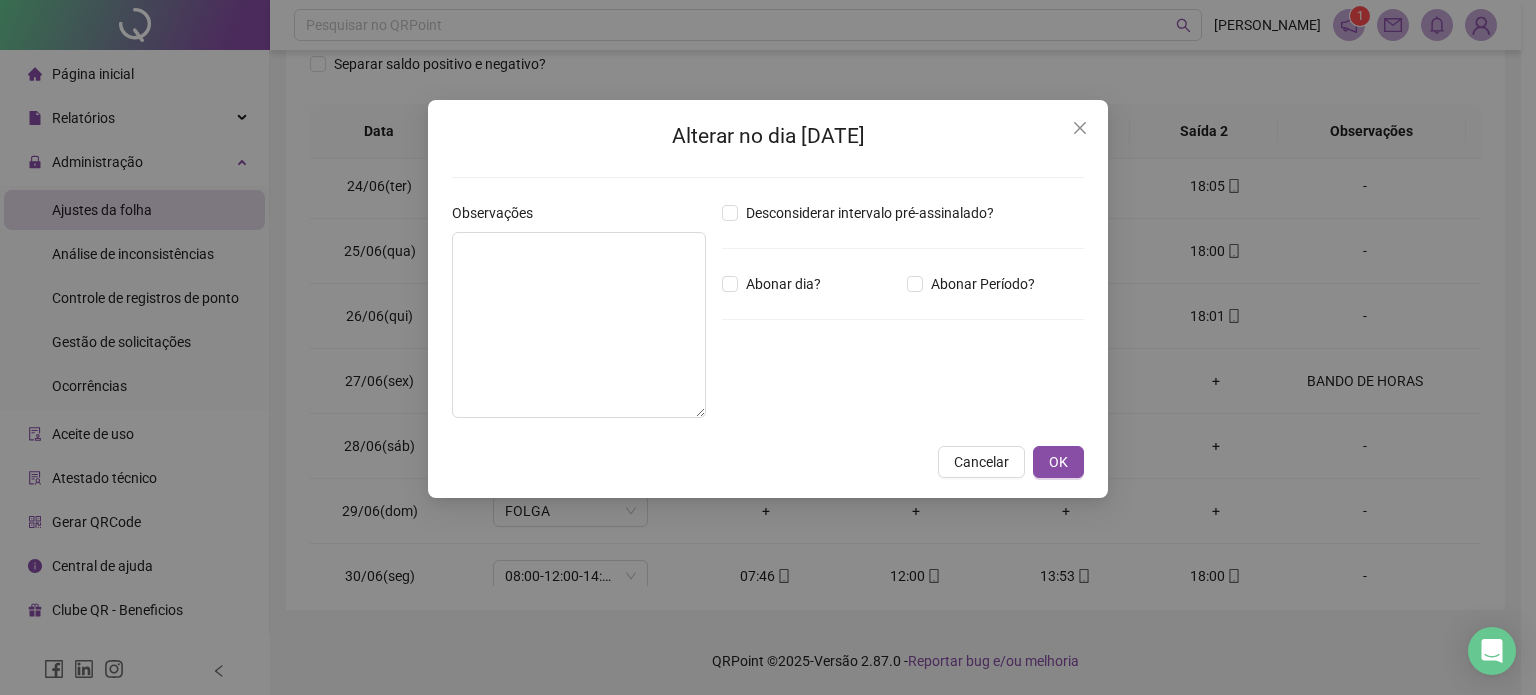 type 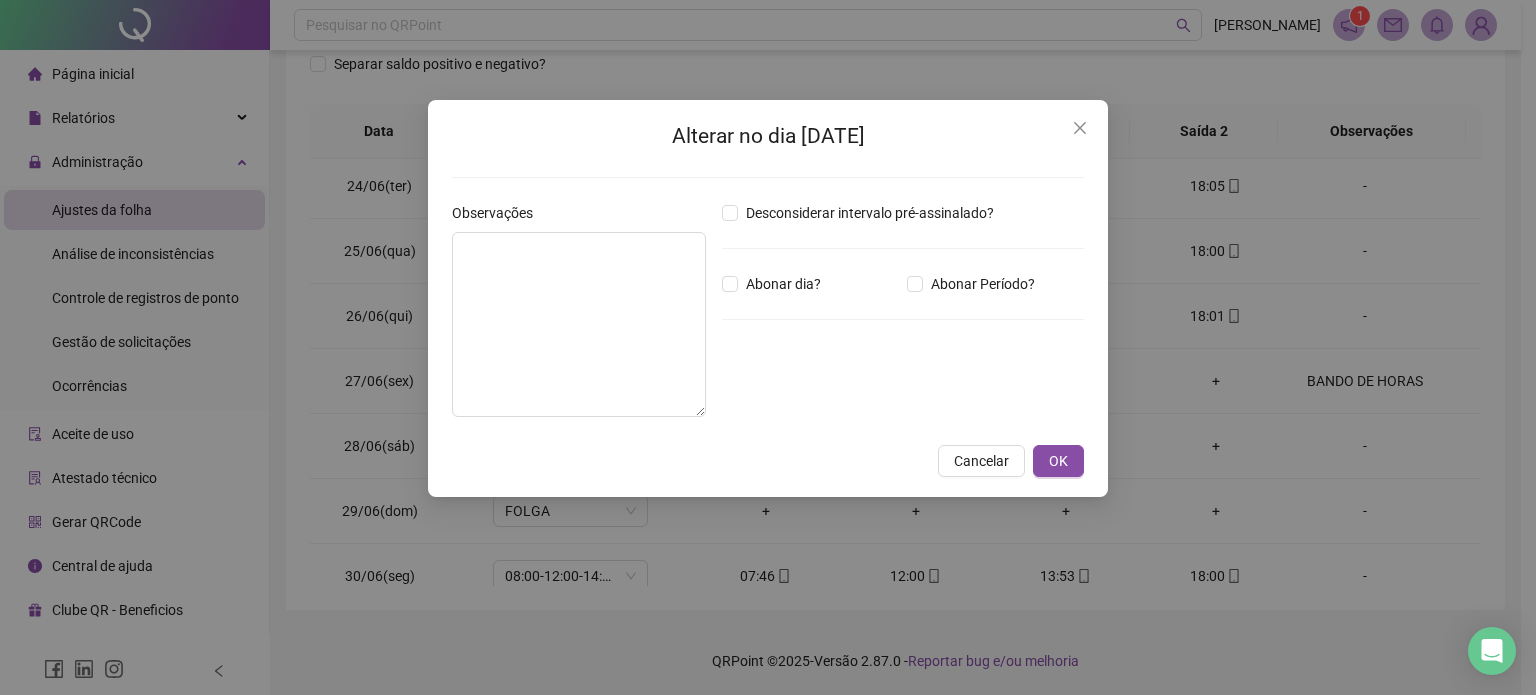click on "Cancelar" at bounding box center [981, 461] 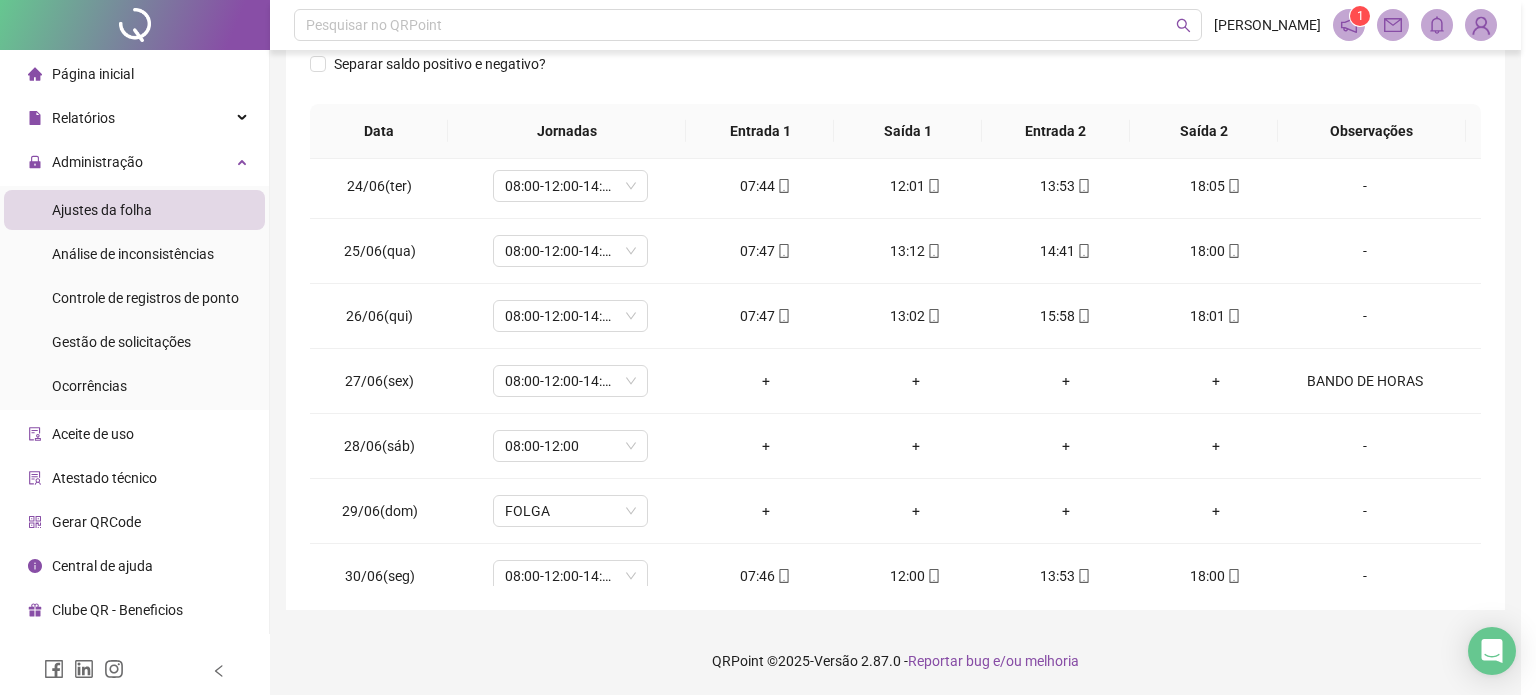 click on "**********" at bounding box center [760, -35] 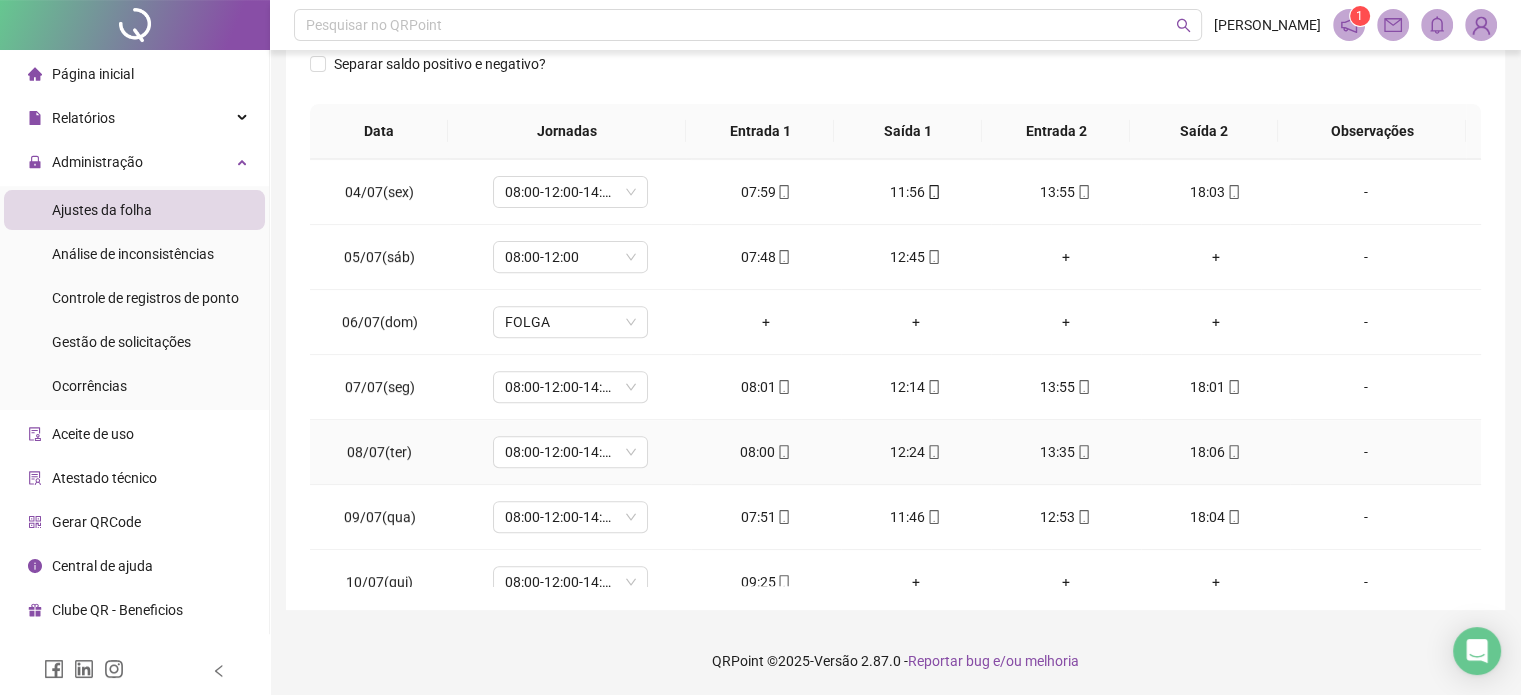 scroll, scrollTop: 868, scrollLeft: 0, axis: vertical 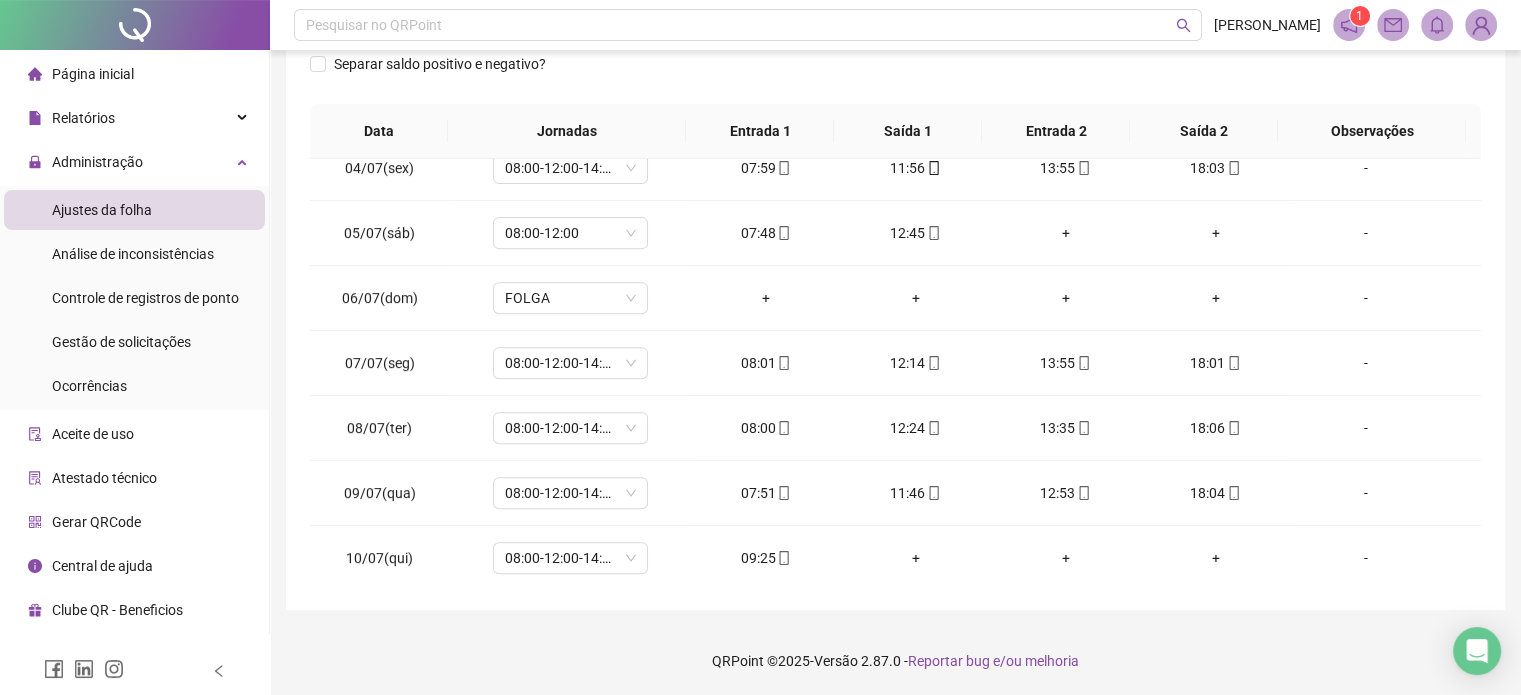 click on "QRPoint © 2025  -  Versão   2.87.0   -  Reportar bug e/ou melhoria" at bounding box center (895, 661) 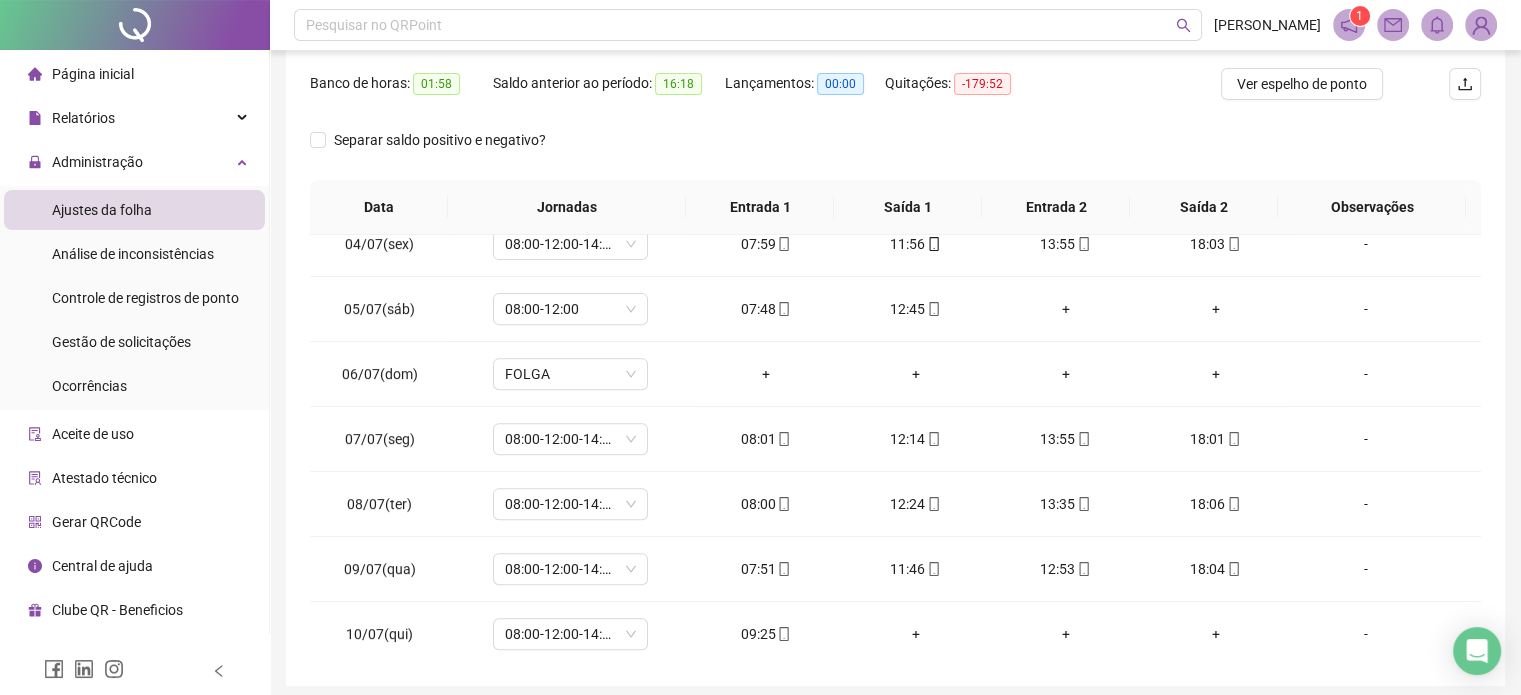 scroll, scrollTop: 382, scrollLeft: 0, axis: vertical 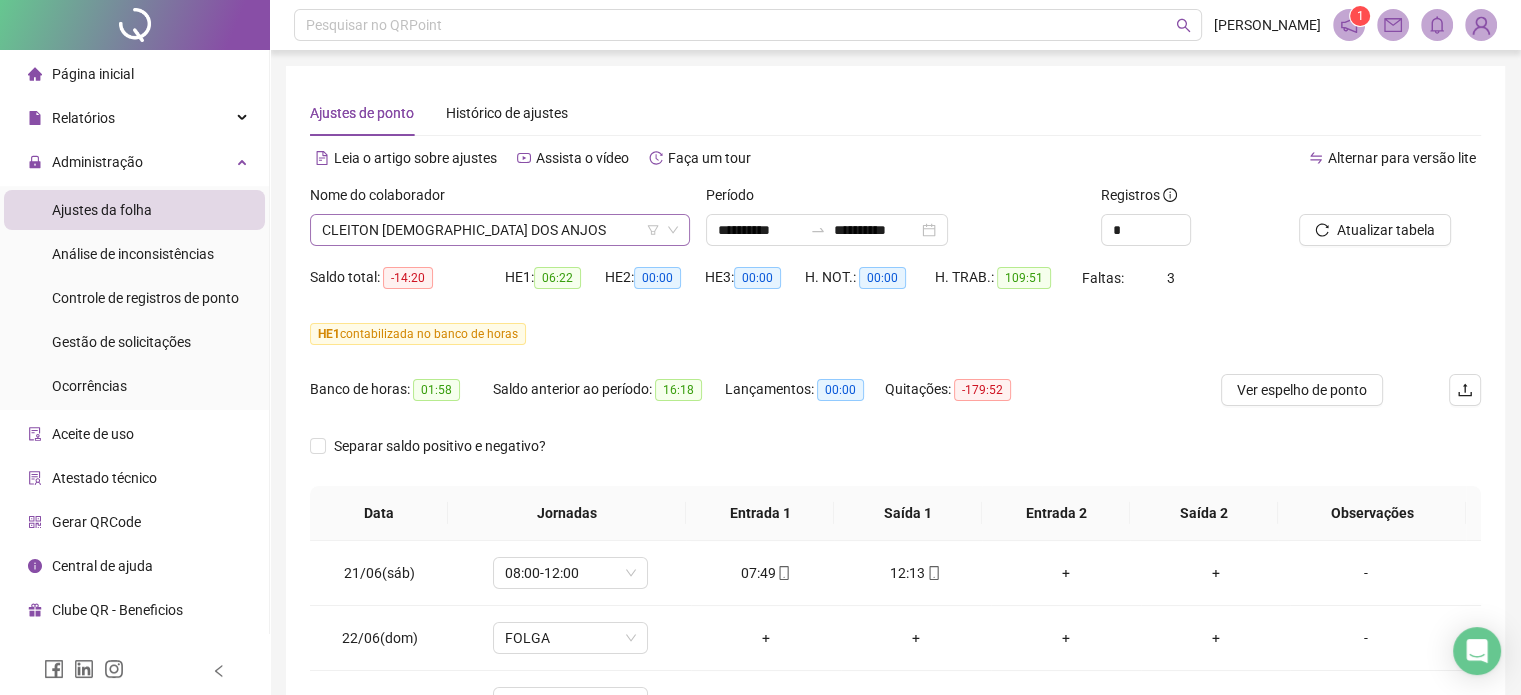 click on "CLEITON [DEMOGRAPHIC_DATA] DOS ANJOS" at bounding box center [500, 230] 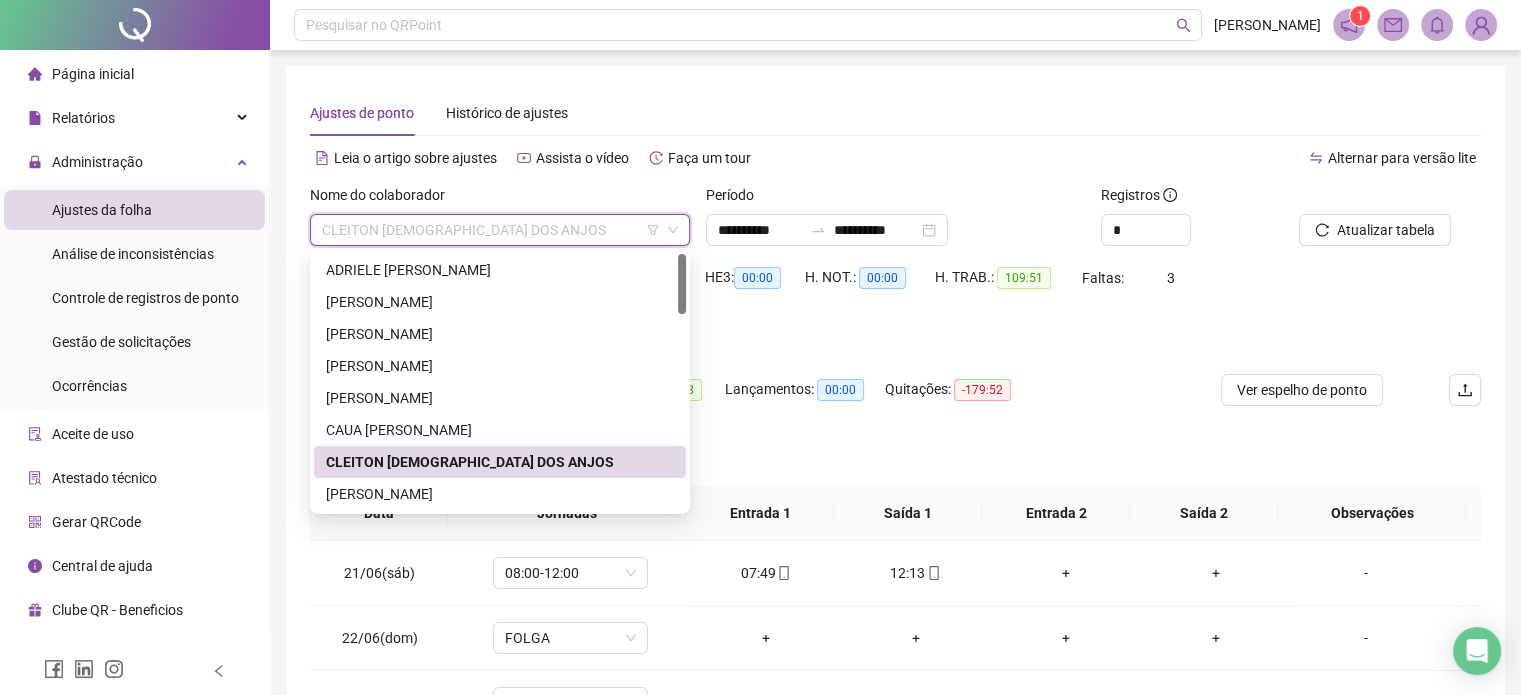 click on "[PERSON_NAME]" at bounding box center (500, 494) 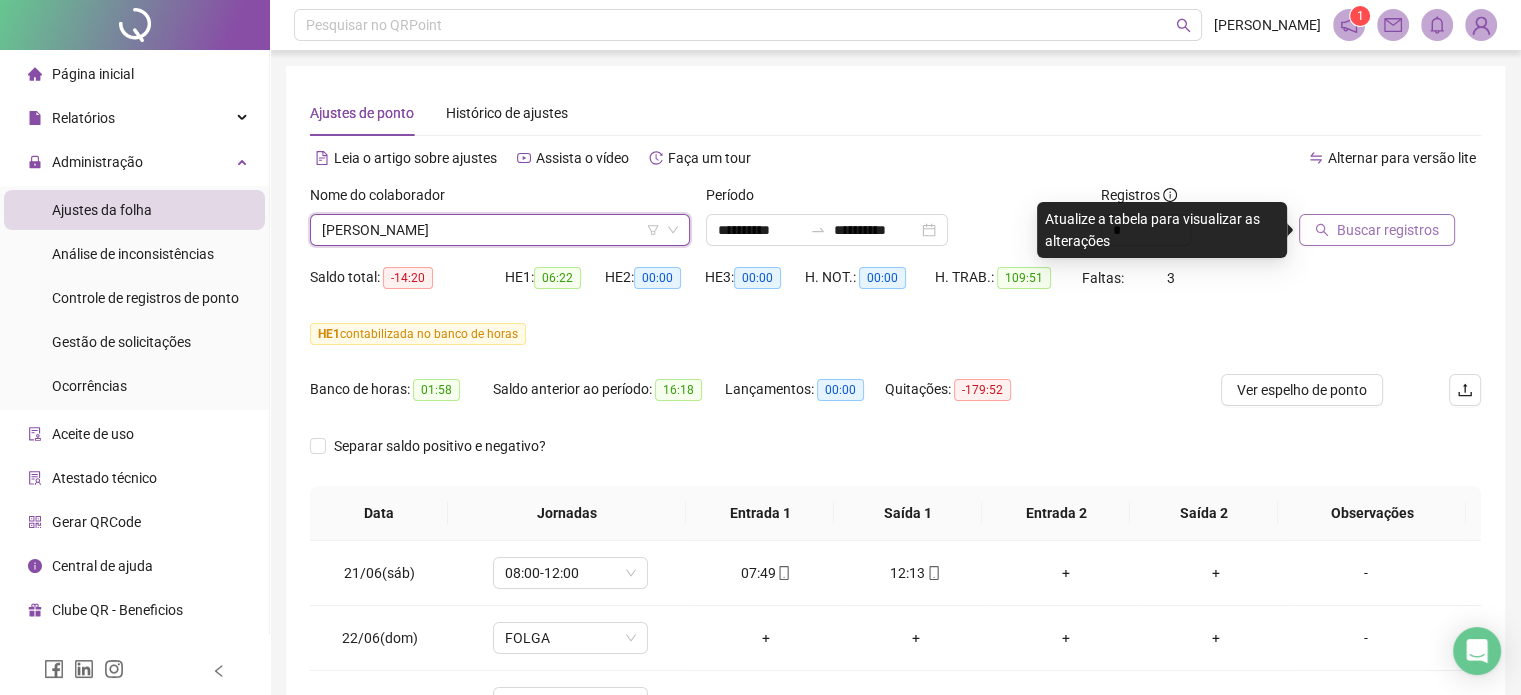 click on "Buscar registros" at bounding box center [1377, 230] 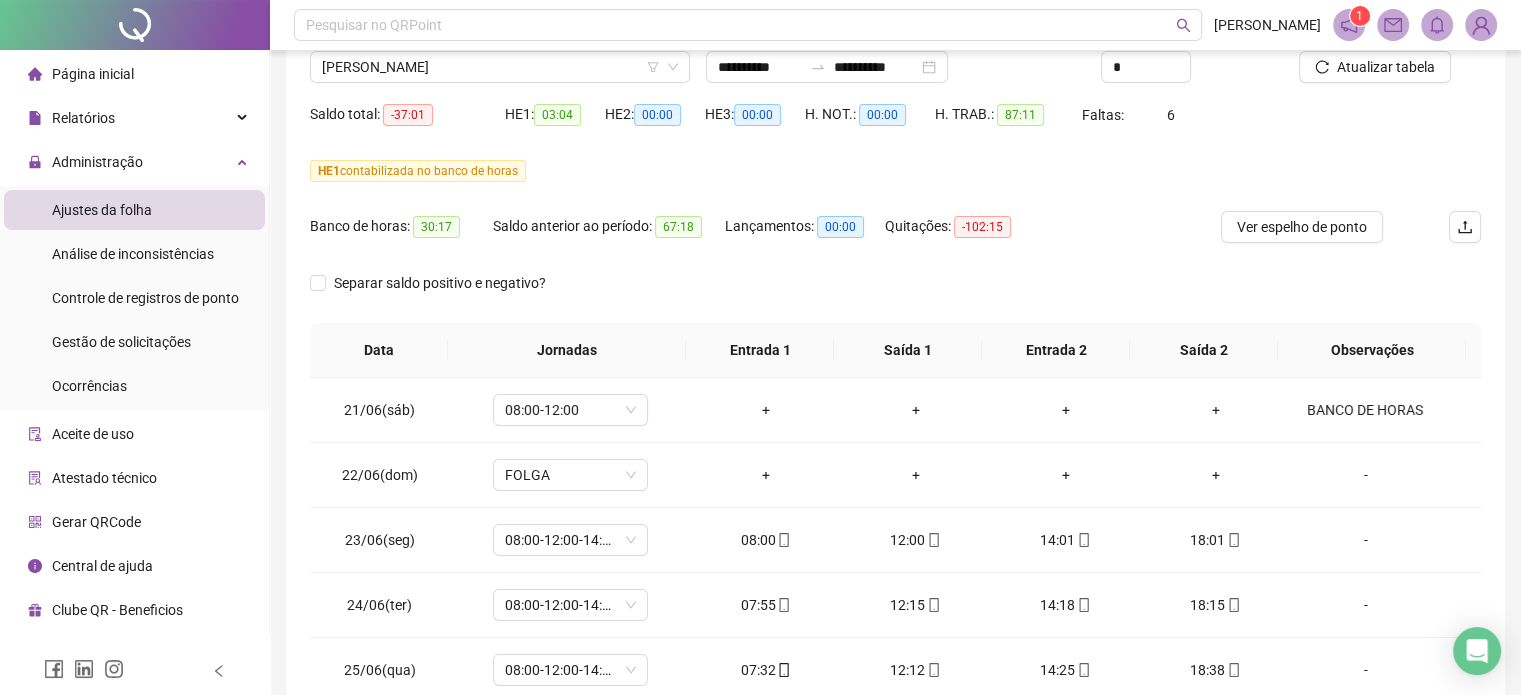 scroll, scrollTop: 300, scrollLeft: 0, axis: vertical 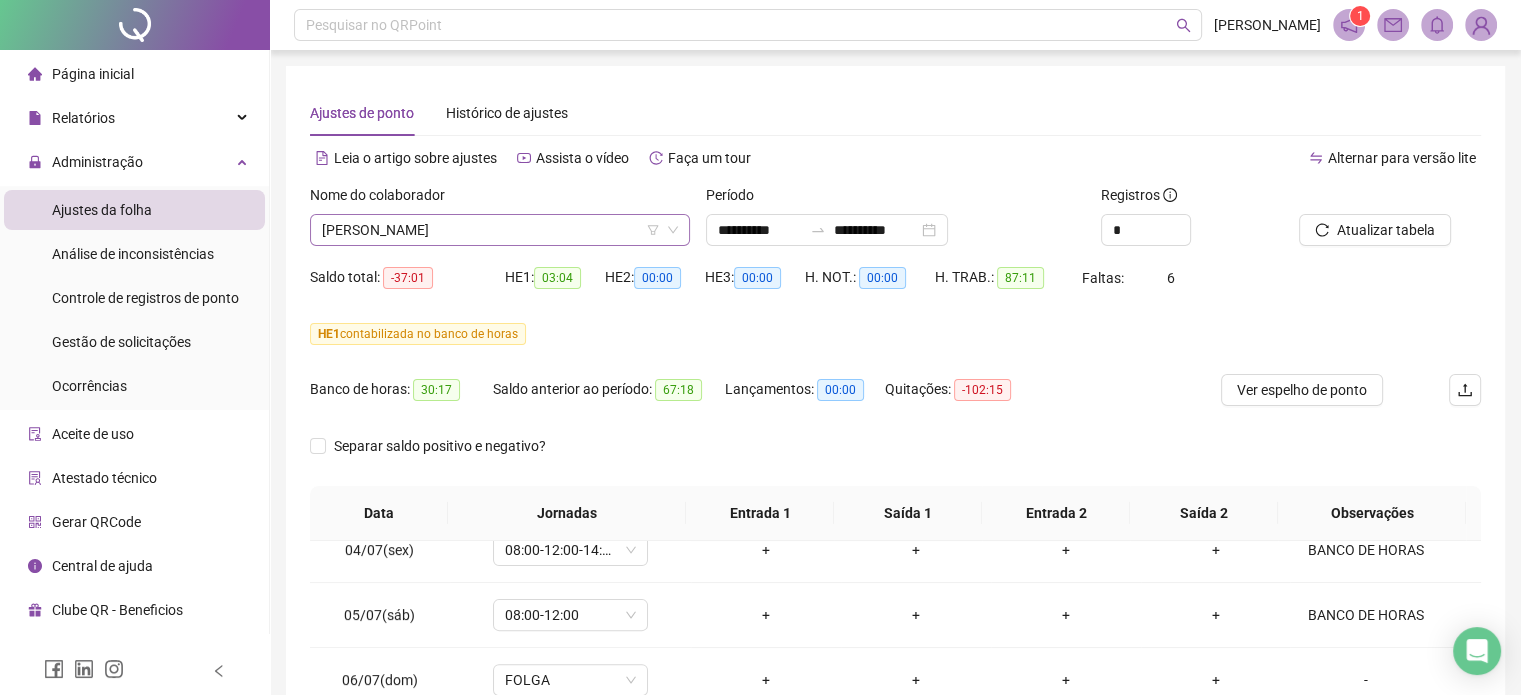 click on "[PERSON_NAME]" at bounding box center (500, 230) 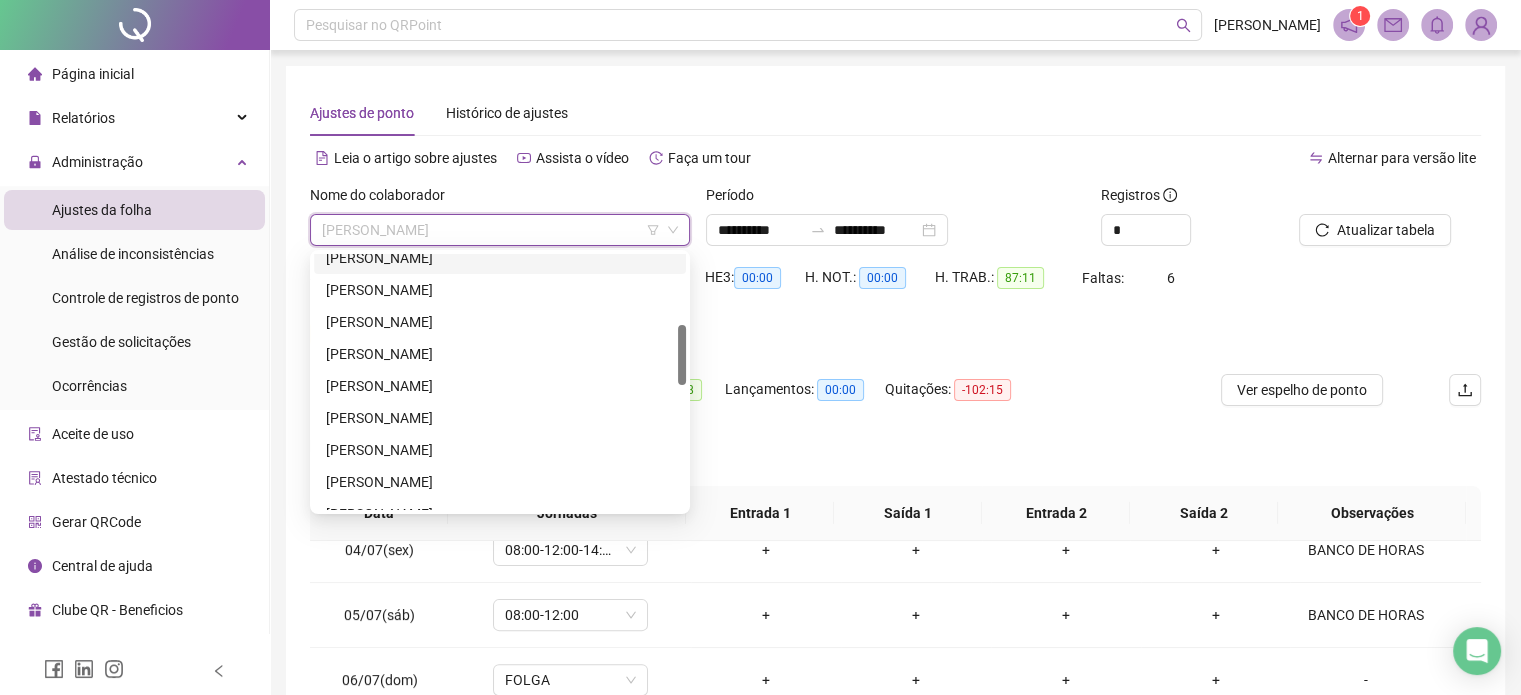 scroll, scrollTop: 200, scrollLeft: 0, axis: vertical 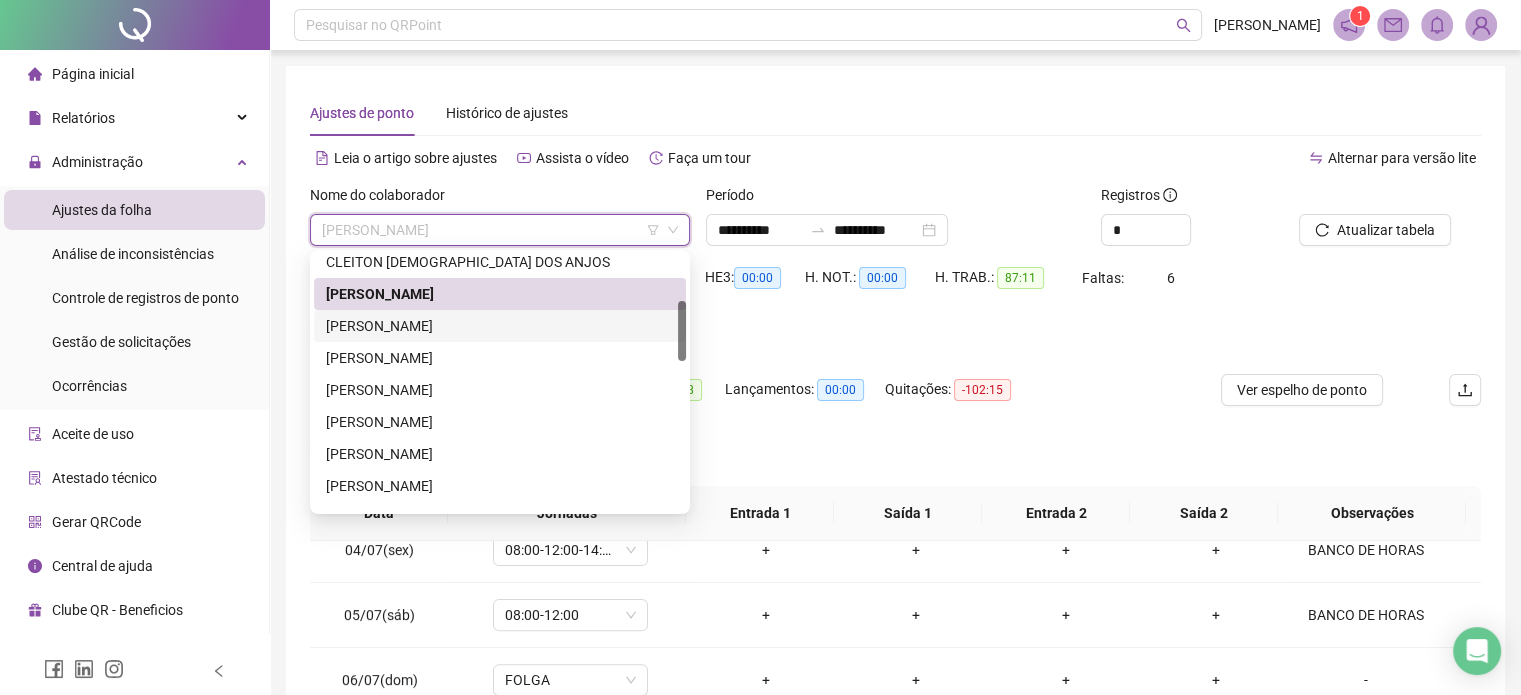 click on "[PERSON_NAME]" at bounding box center (500, 326) 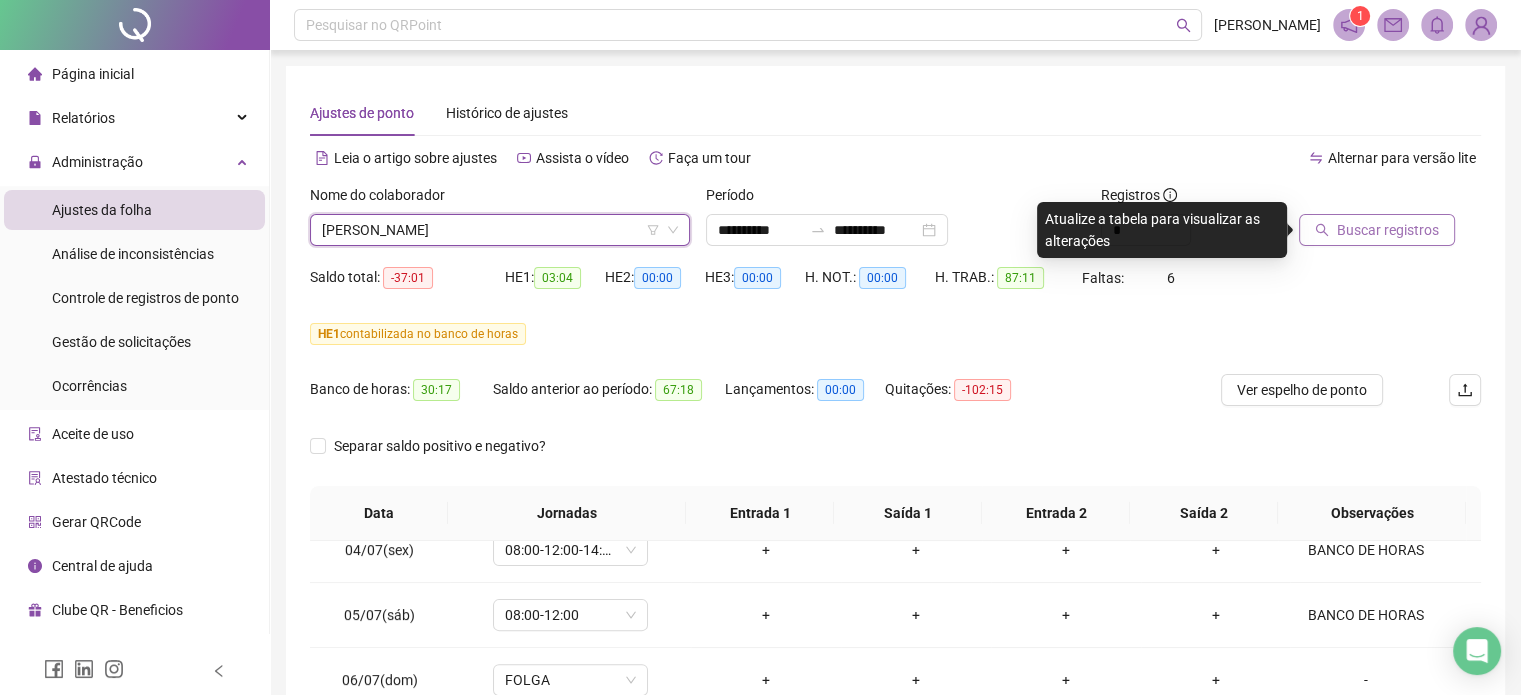 click on "Buscar registros" at bounding box center (1388, 230) 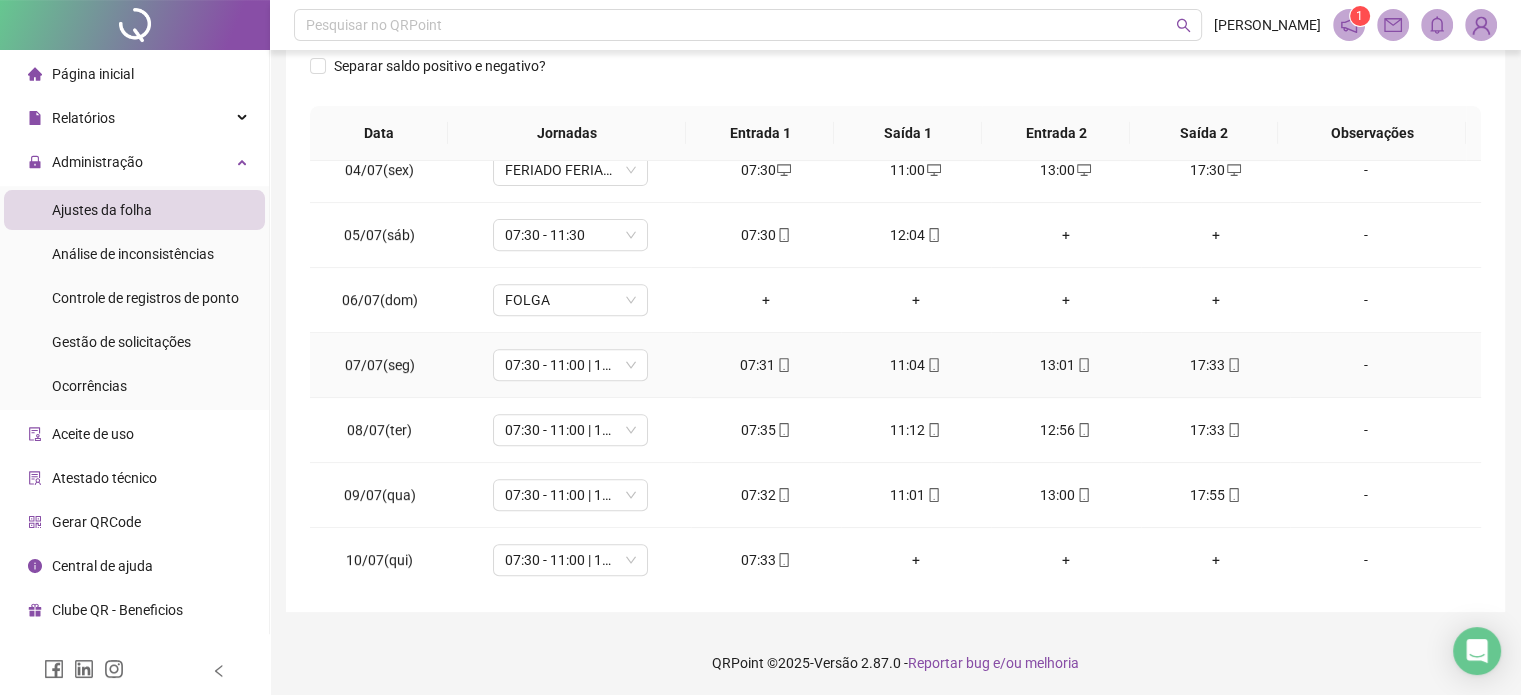 scroll, scrollTop: 382, scrollLeft: 0, axis: vertical 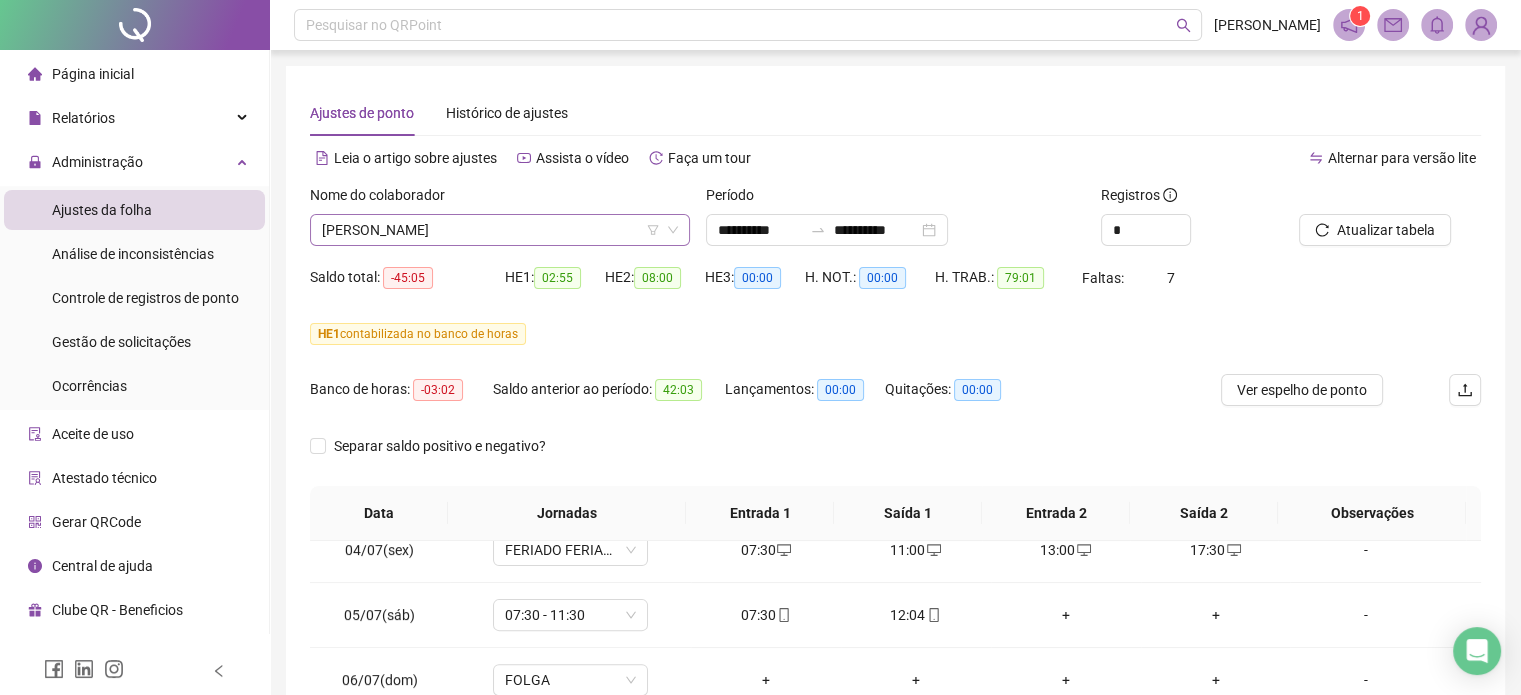 click on "[PERSON_NAME]" at bounding box center [500, 230] 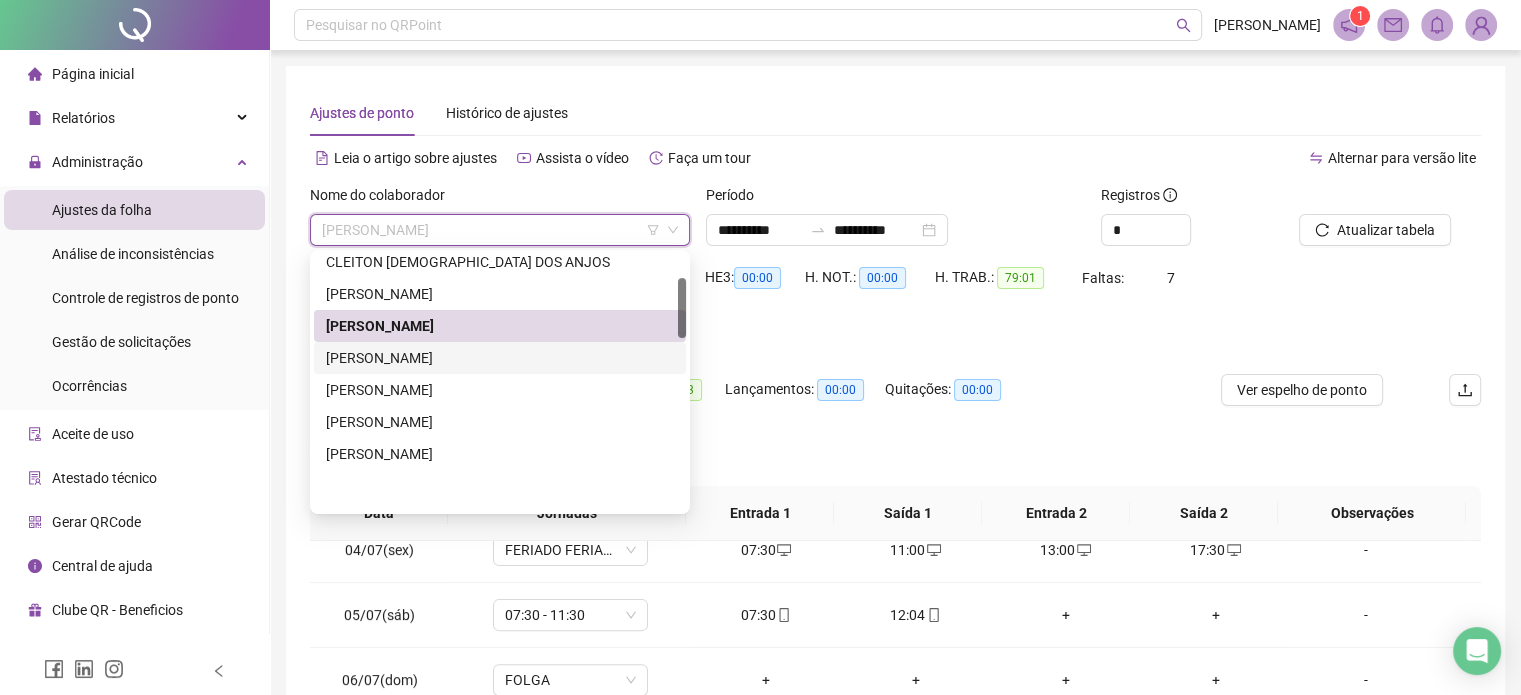 scroll, scrollTop: 0, scrollLeft: 0, axis: both 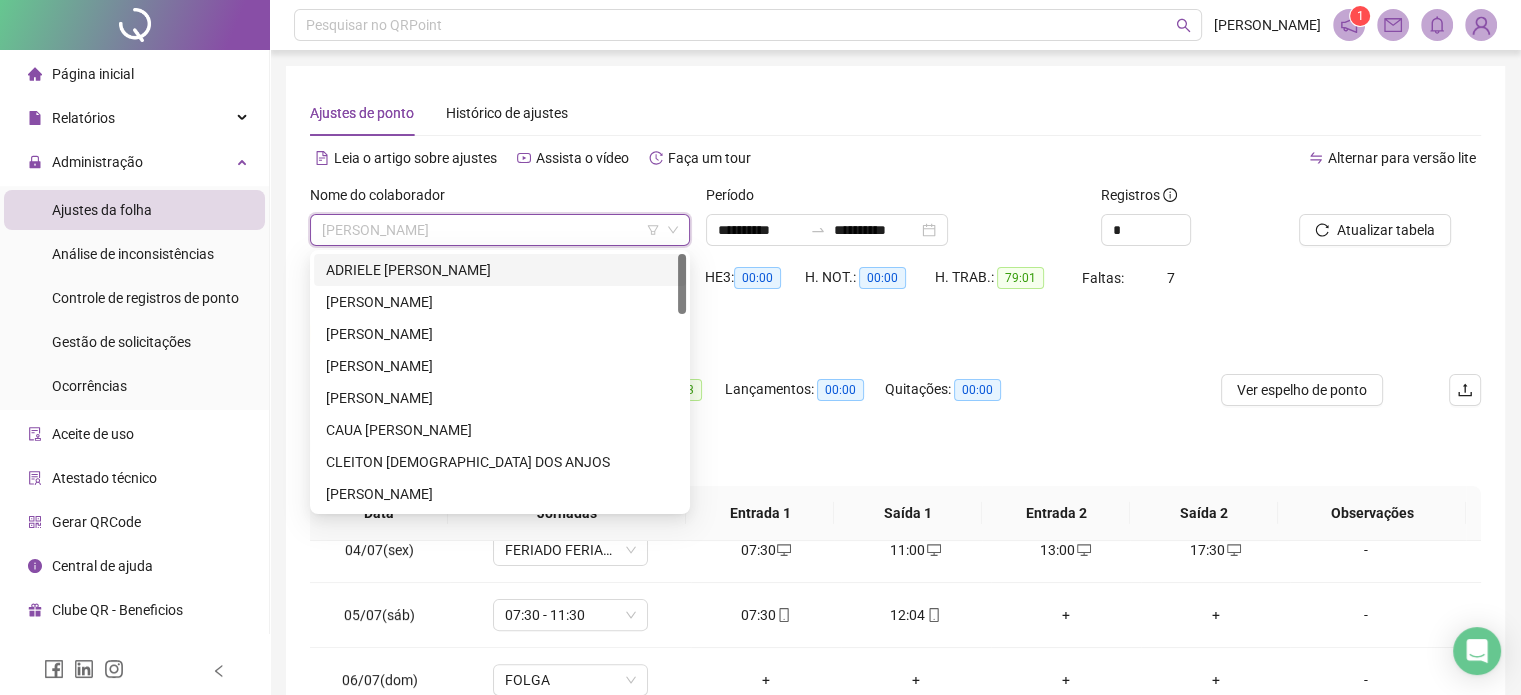 click on "ADRIELE [PERSON_NAME]" at bounding box center [500, 270] 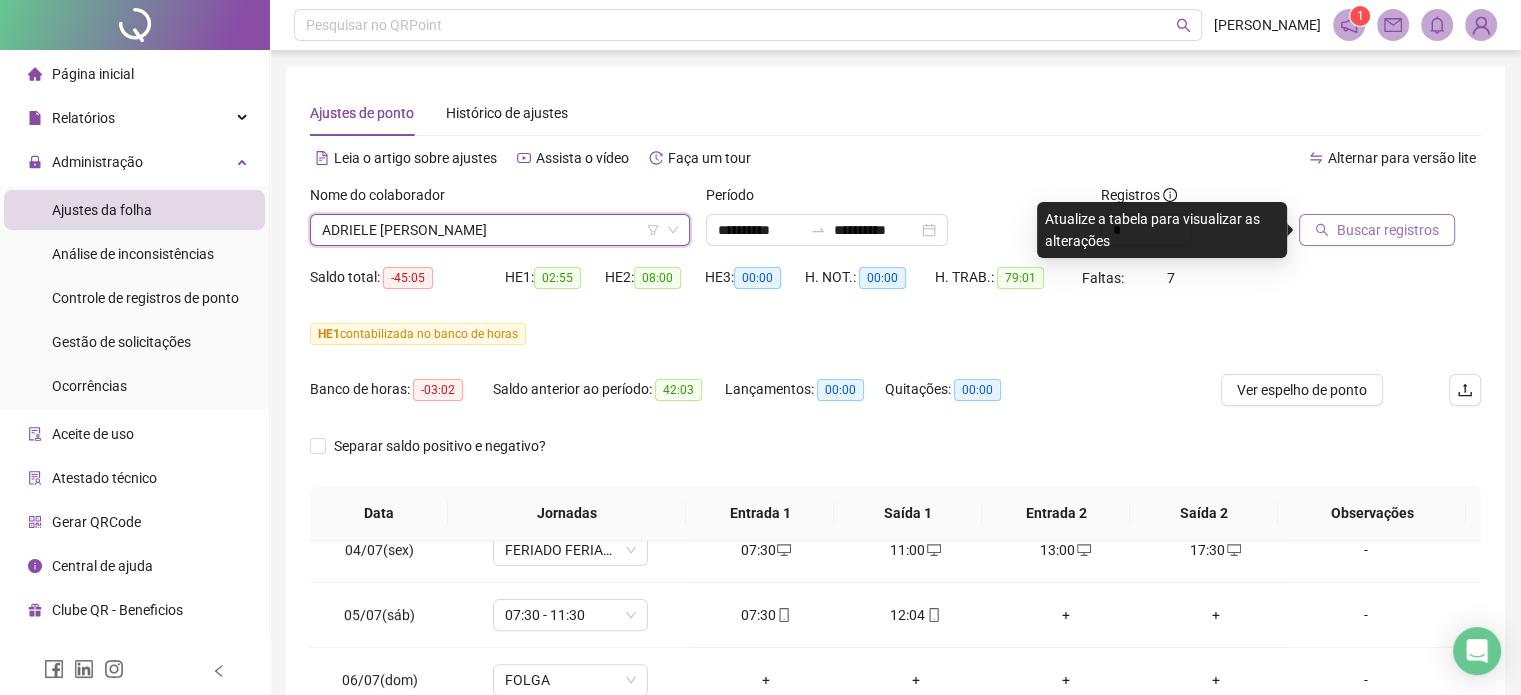 click on "Buscar registros" at bounding box center [1377, 230] 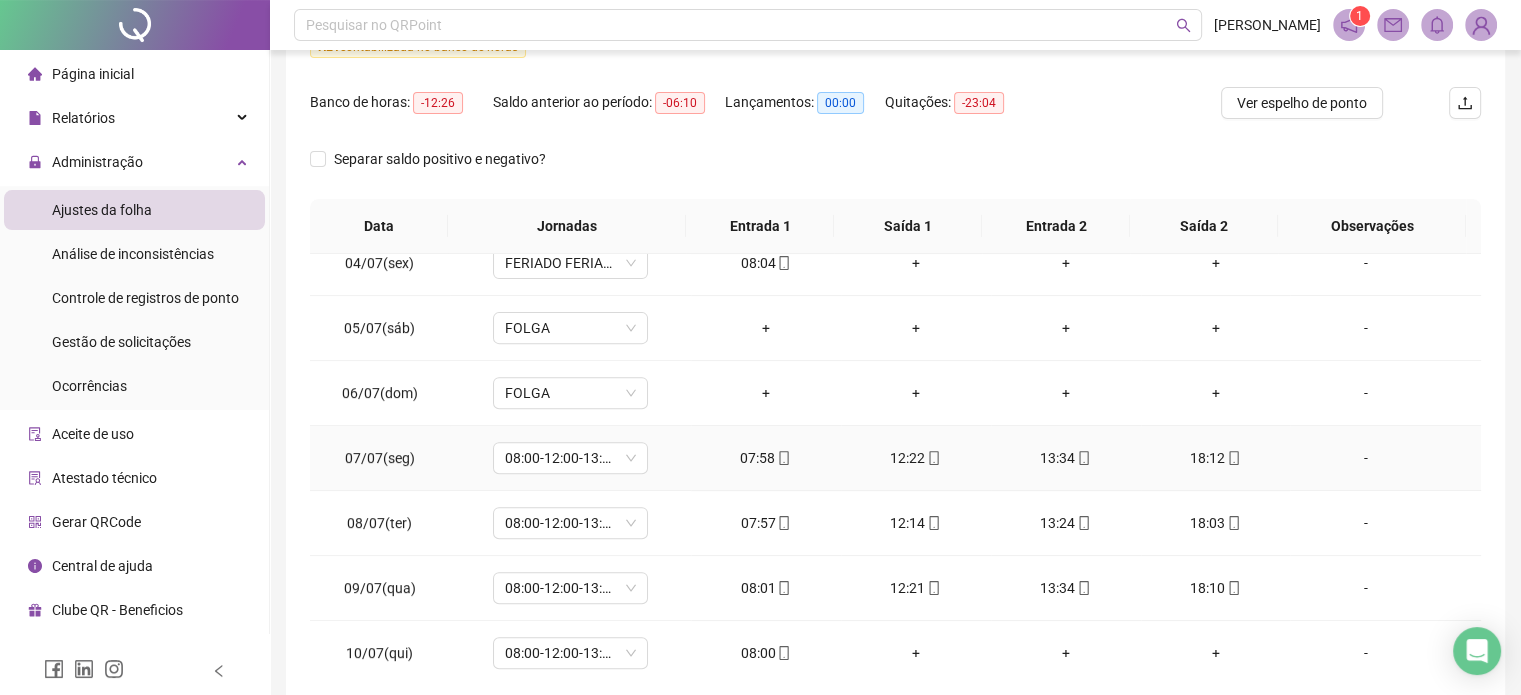 scroll, scrollTop: 300, scrollLeft: 0, axis: vertical 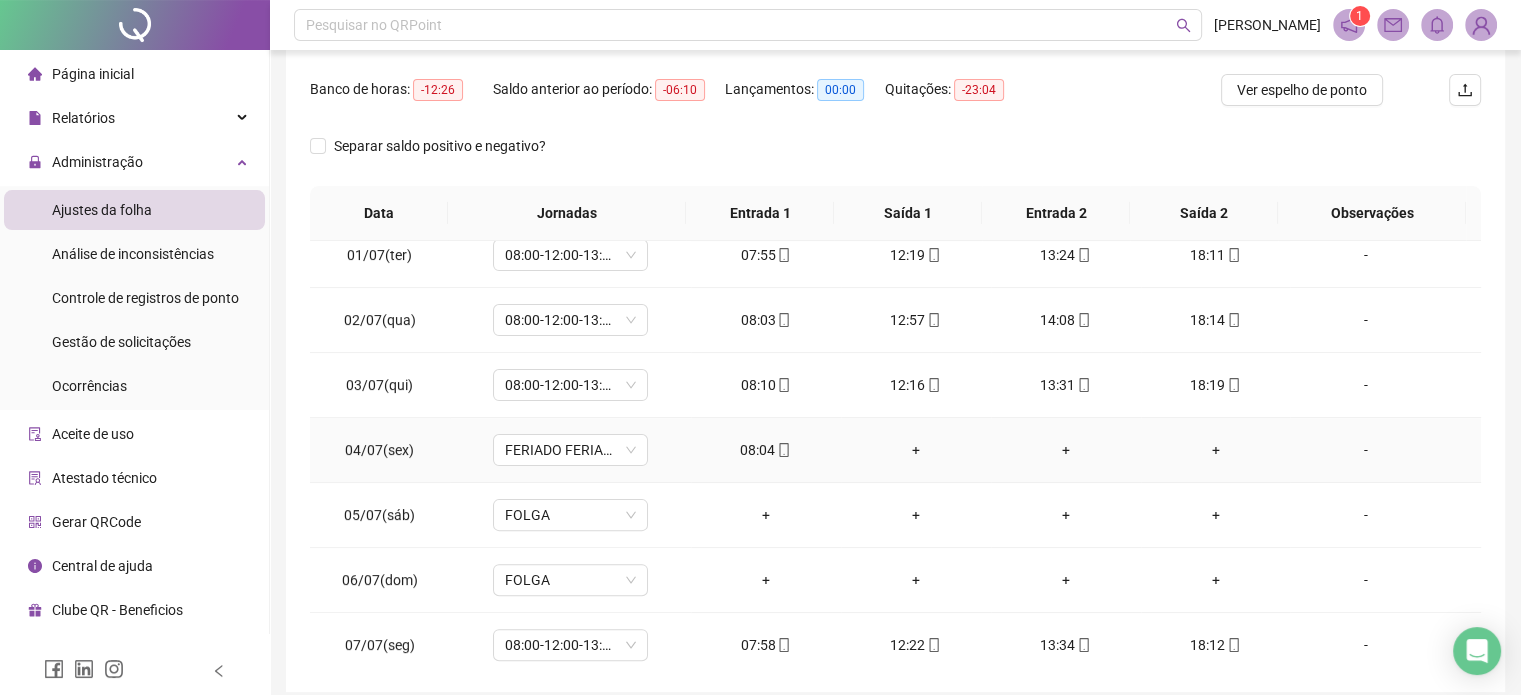 click on "08:04" at bounding box center (766, 450) 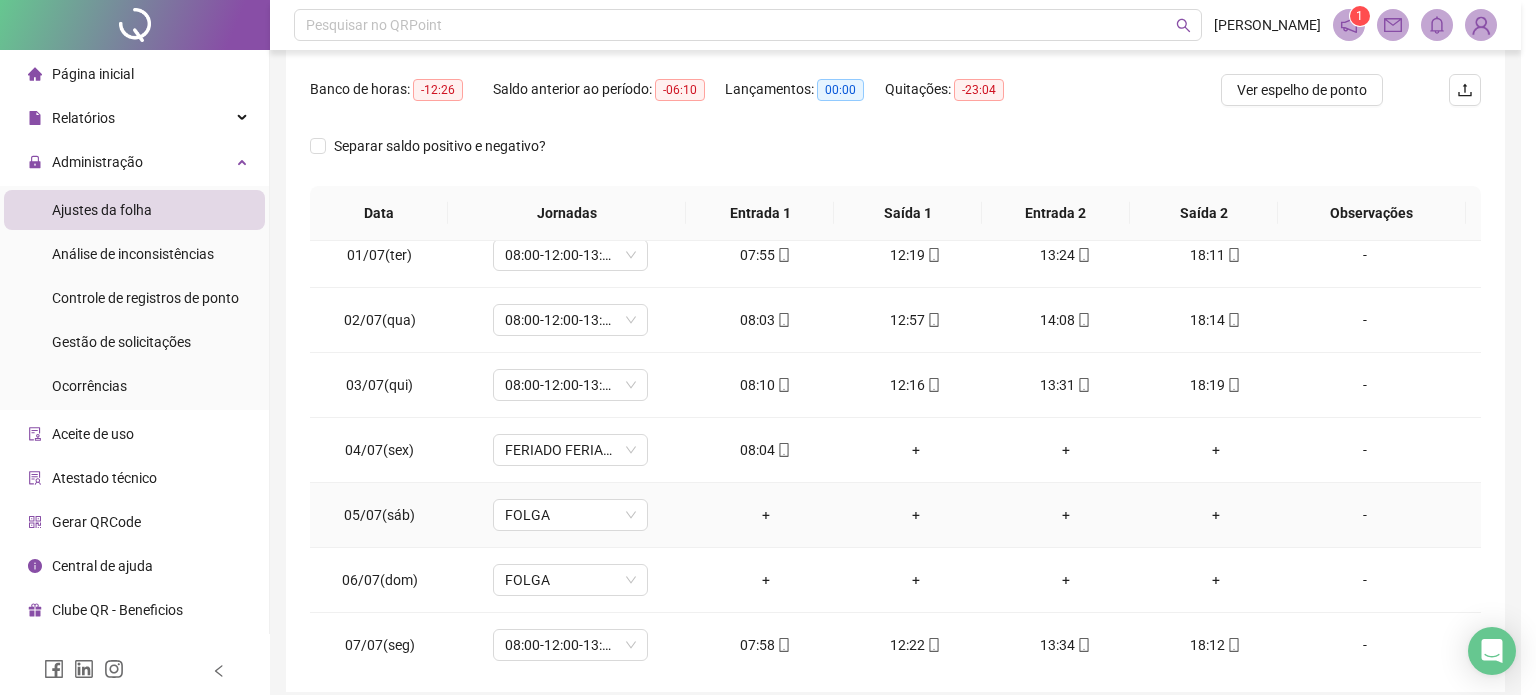 type on "**********" 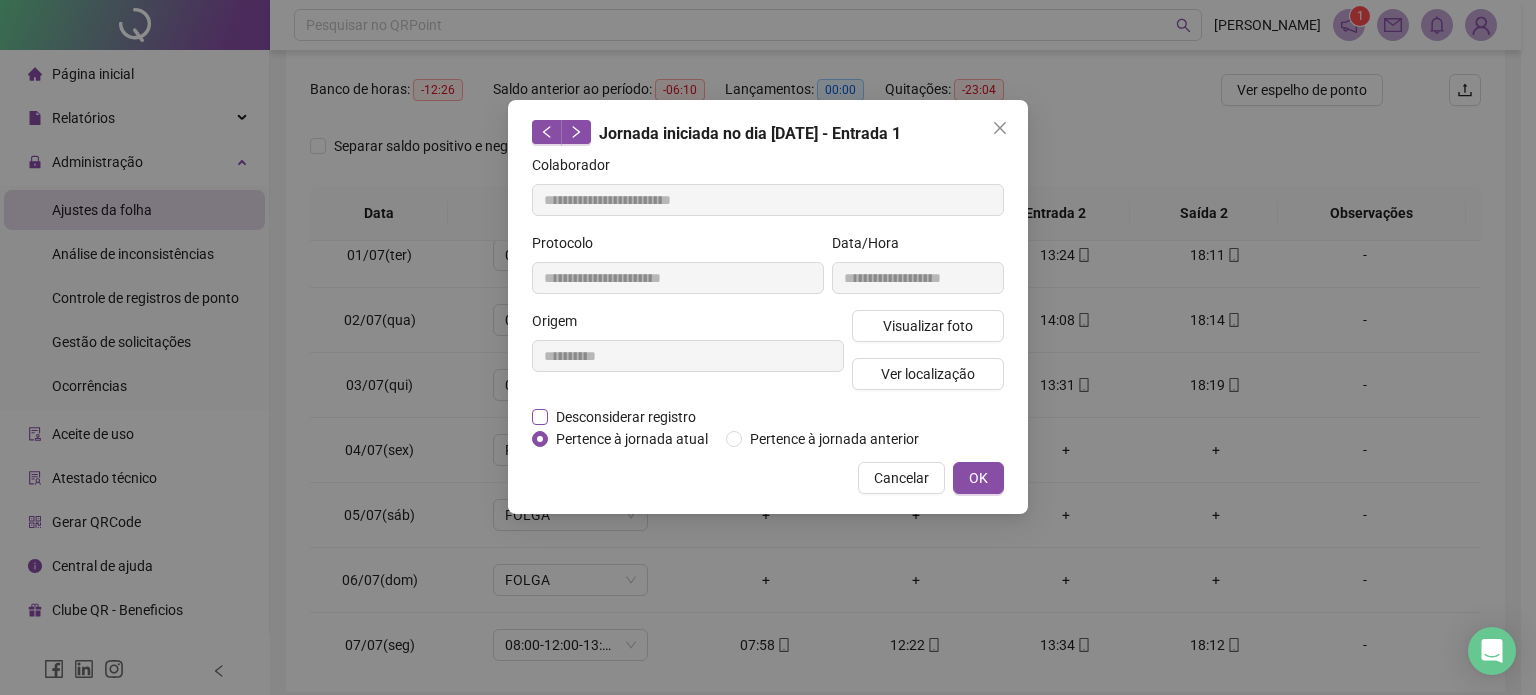 click on "Desconsiderar registro" at bounding box center [626, 417] 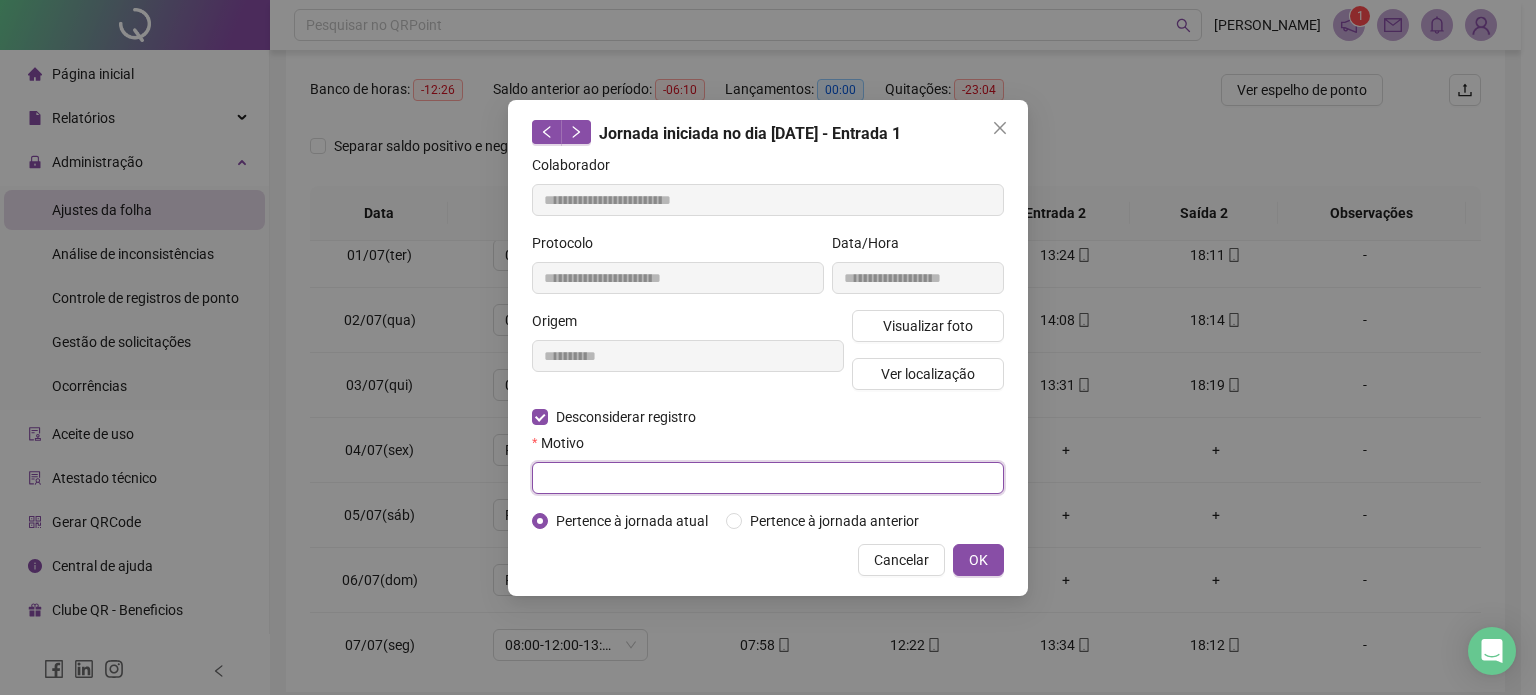 click at bounding box center (768, 478) 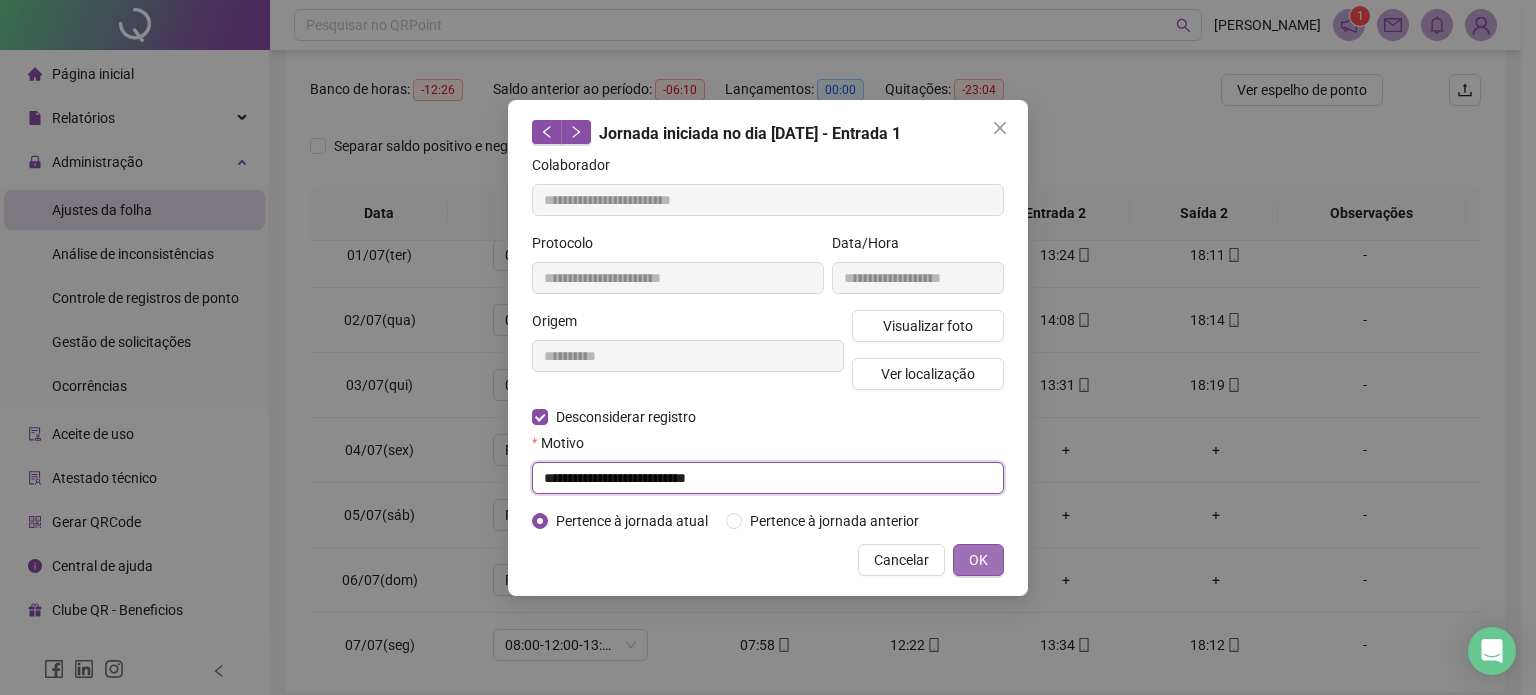 type on "**********" 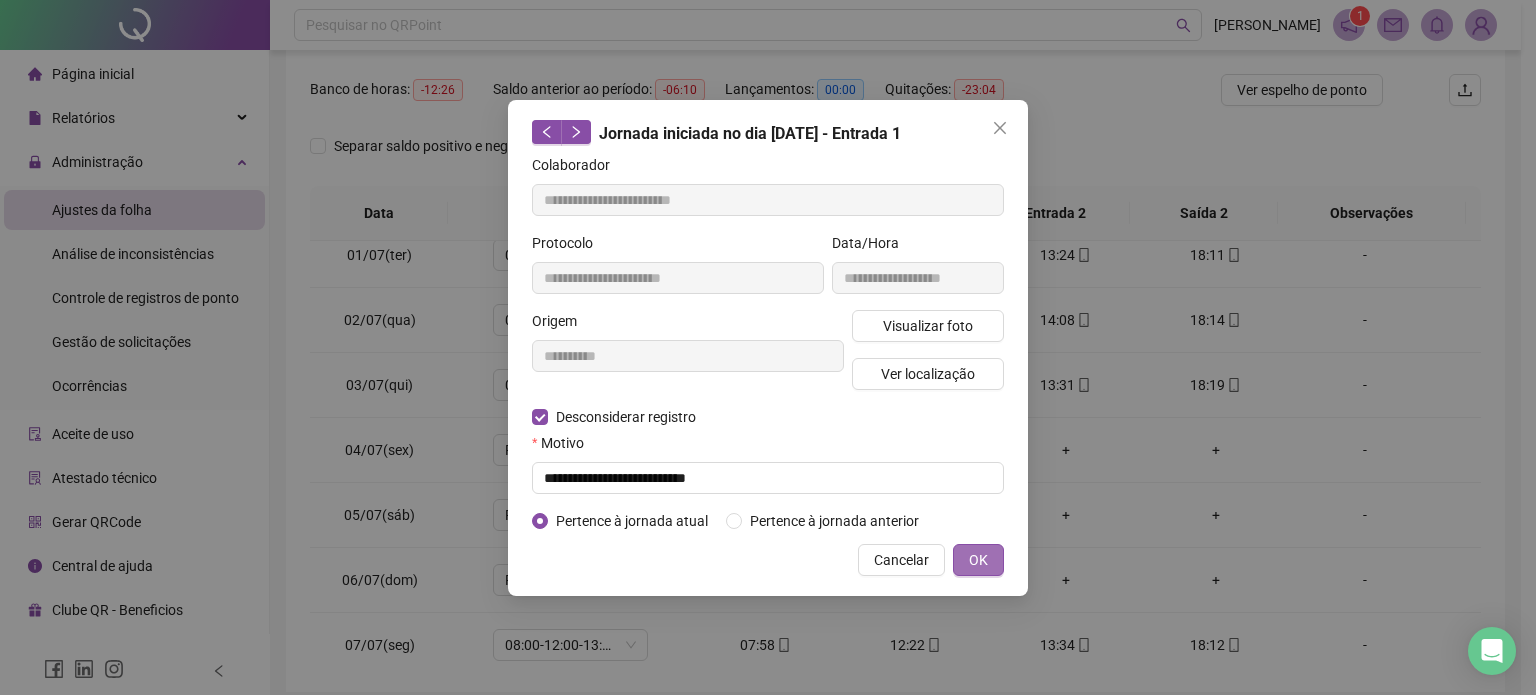 click on "OK" at bounding box center (978, 560) 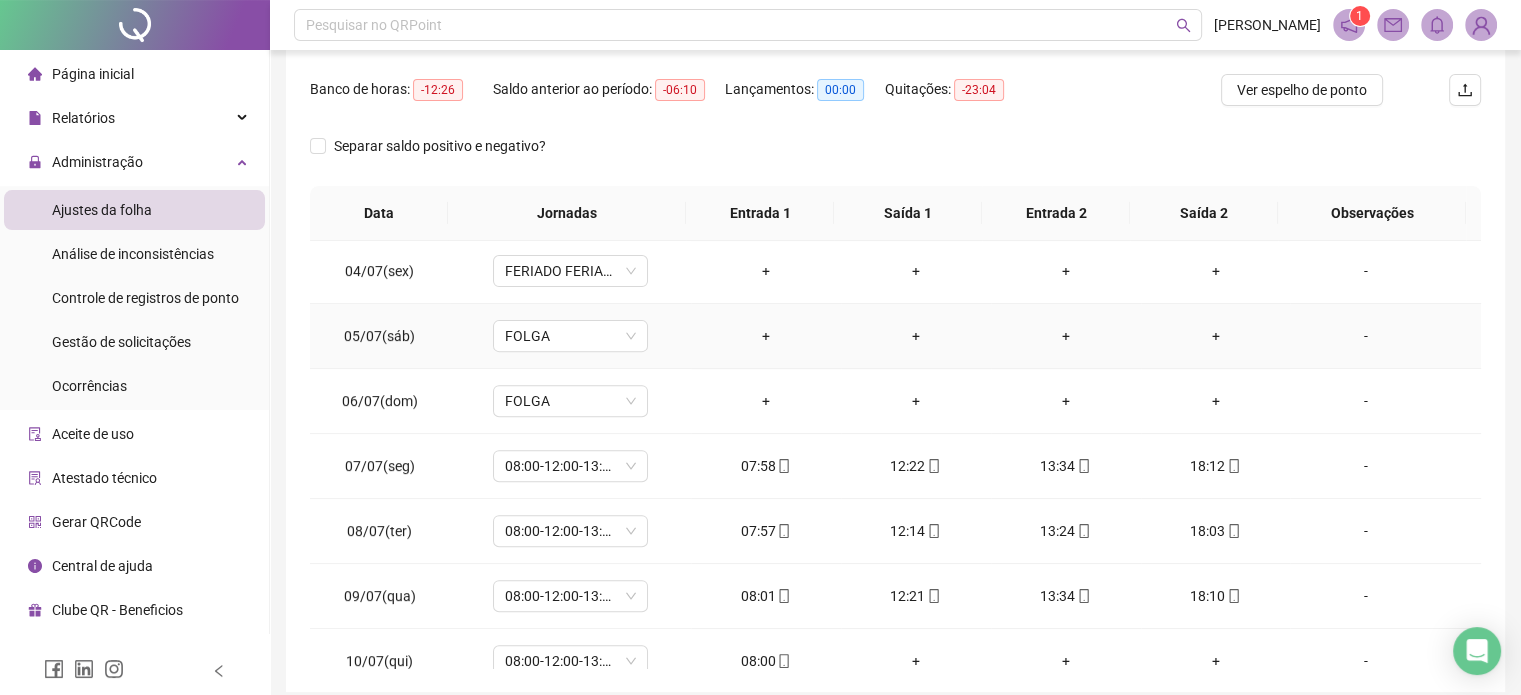 scroll, scrollTop: 868, scrollLeft: 0, axis: vertical 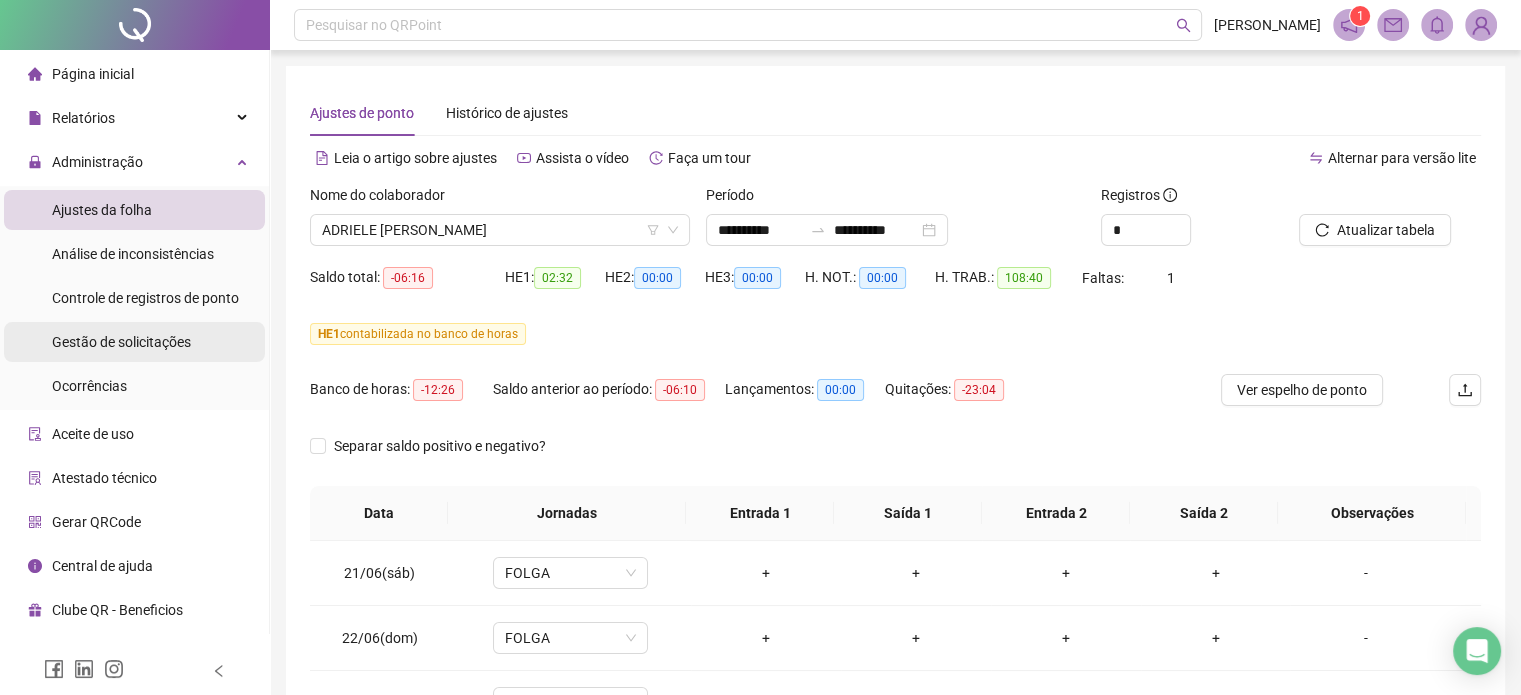 click on "Gestão de solicitações" at bounding box center [121, 342] 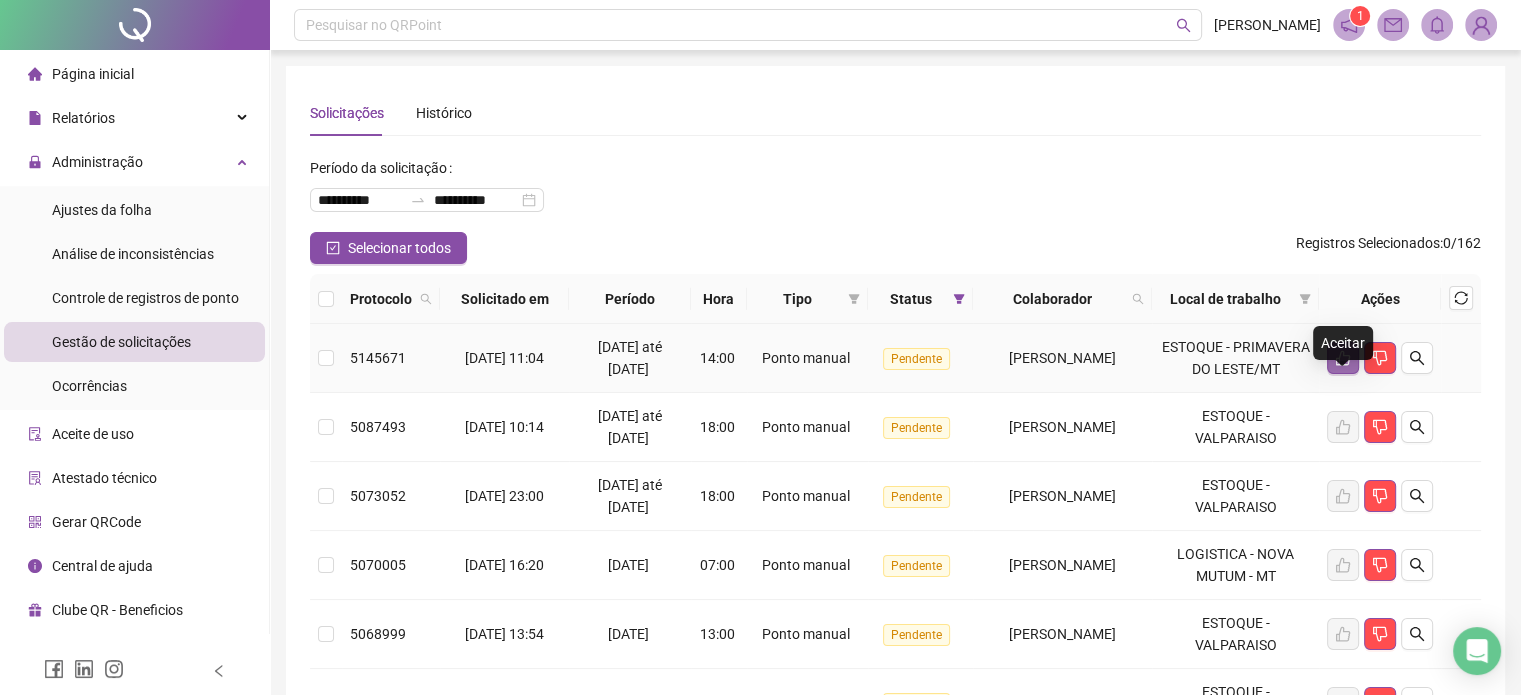 click 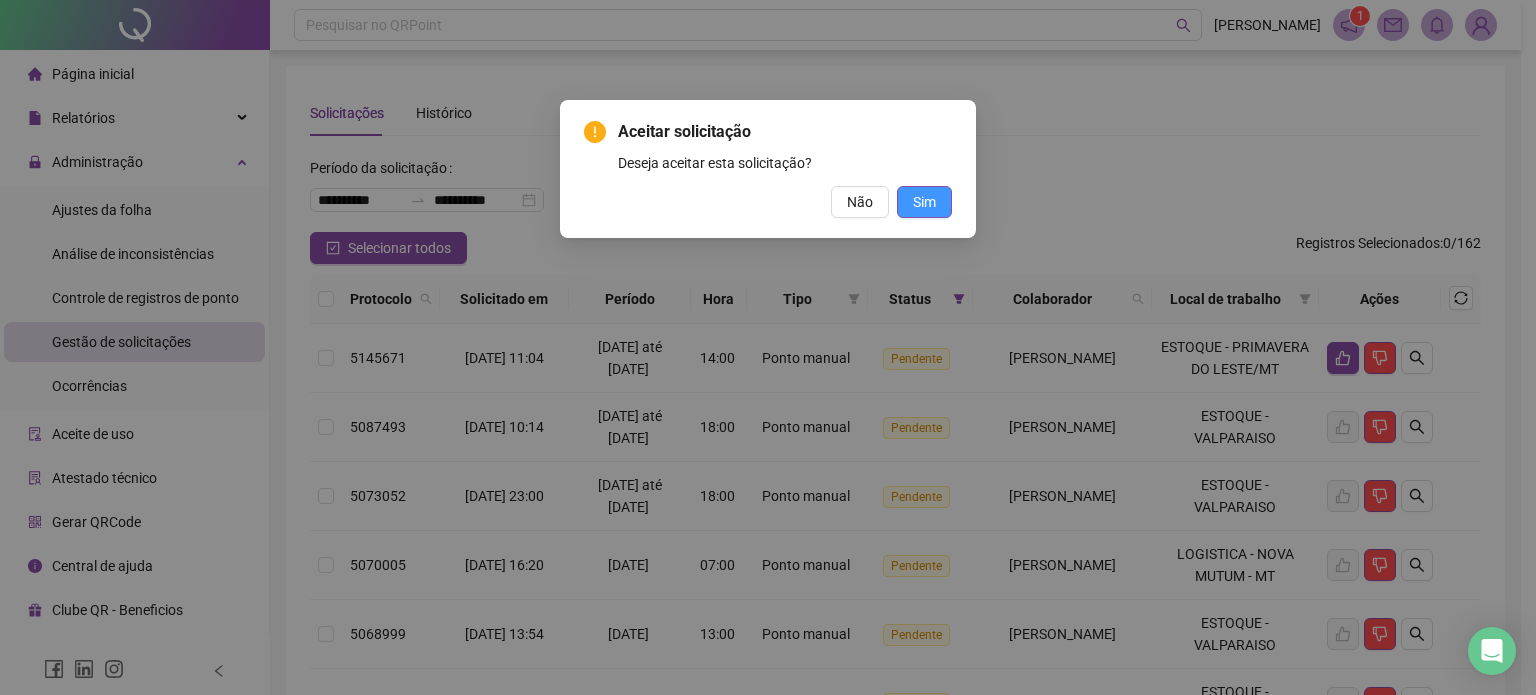click on "Sim" at bounding box center [924, 202] 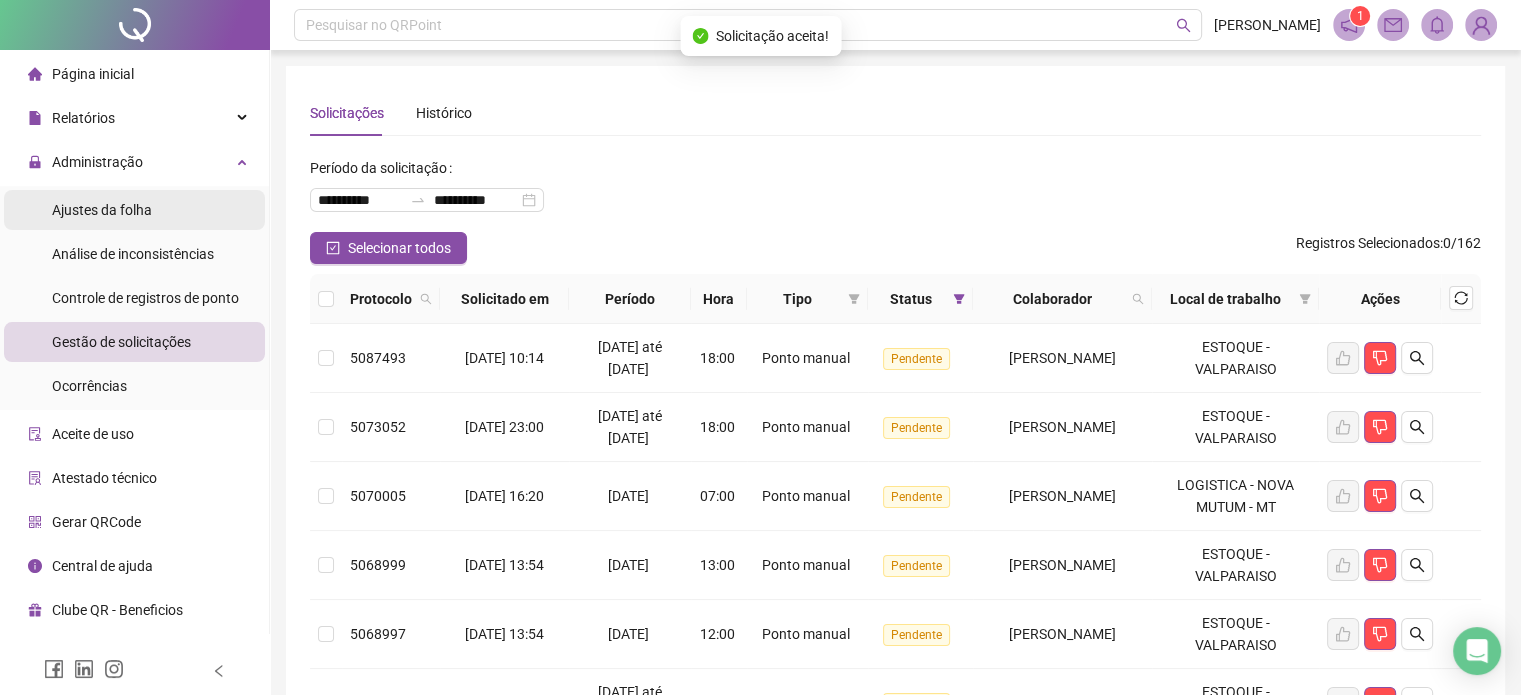 click on "Ajustes da folha" at bounding box center (134, 210) 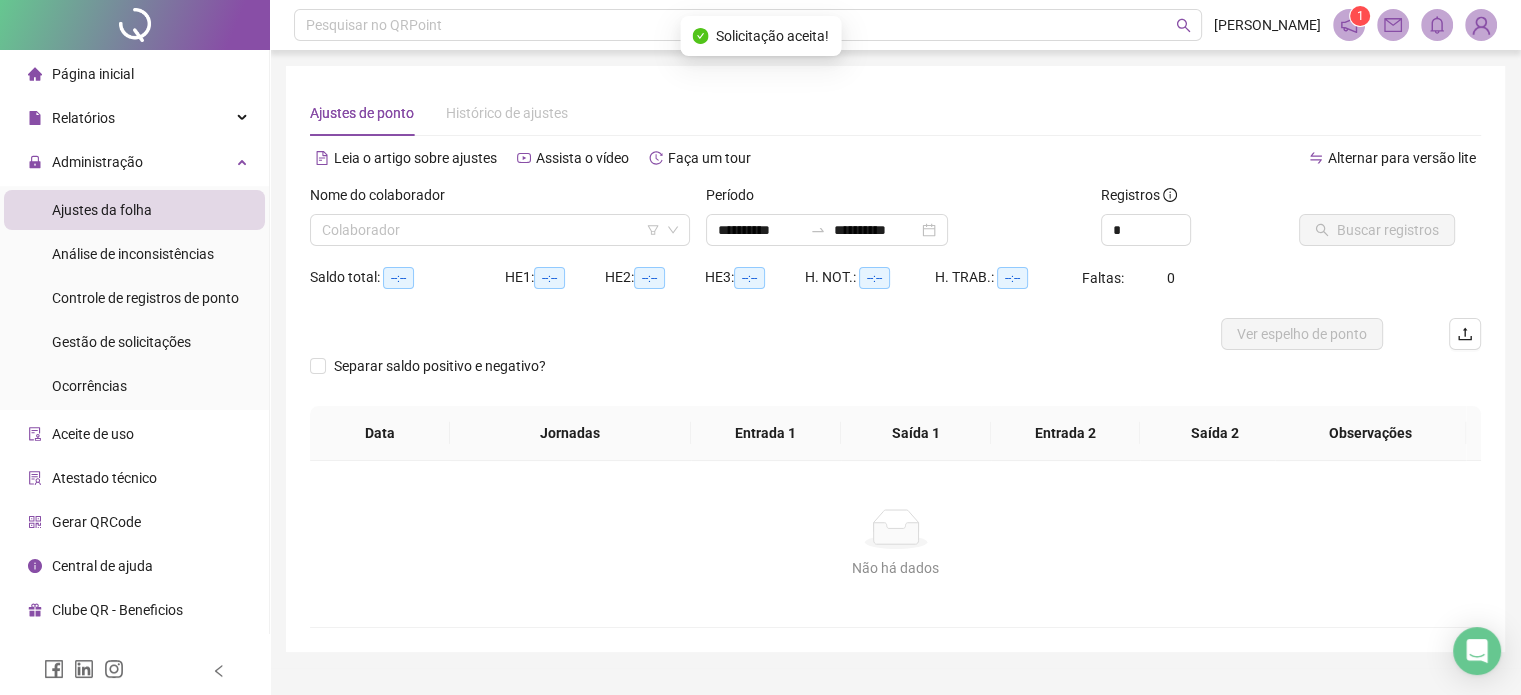 click on "Nome do colaborador Colaborador" at bounding box center (500, 223) 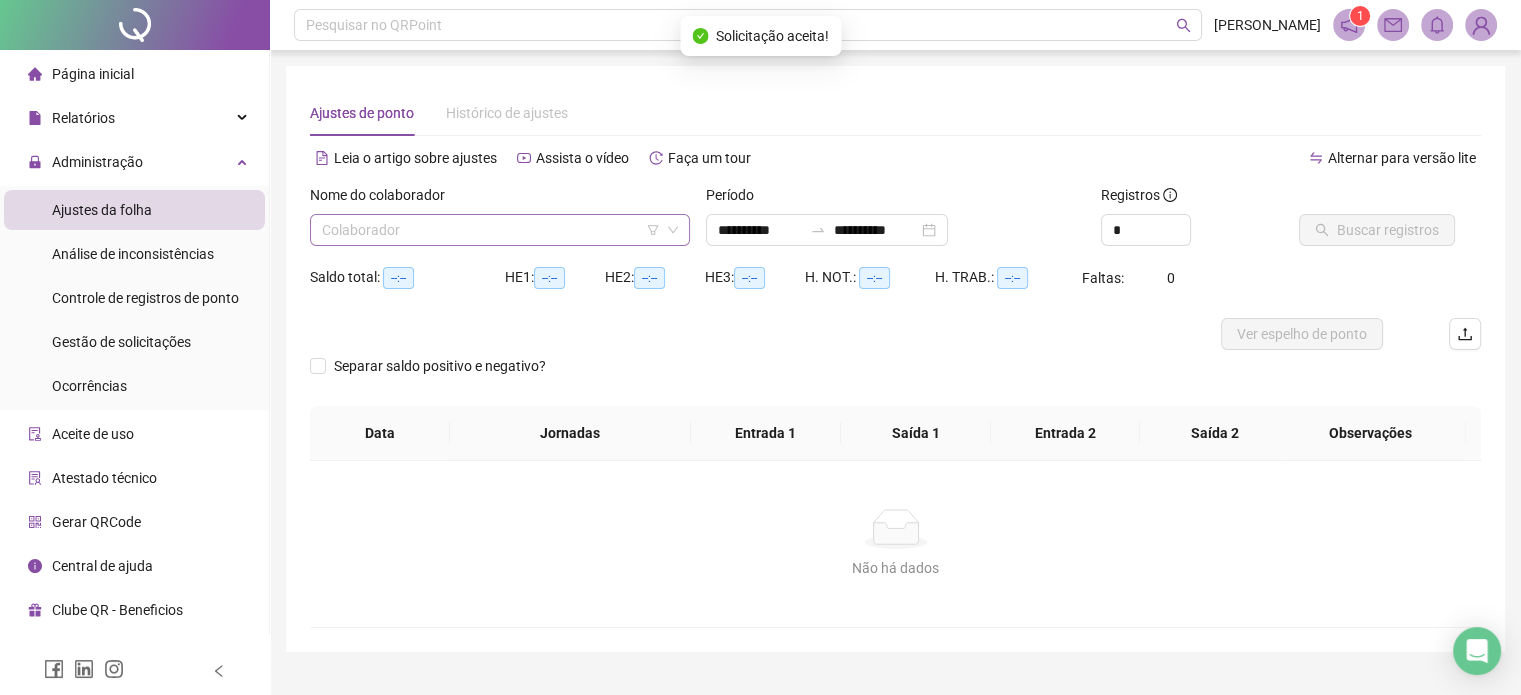 click 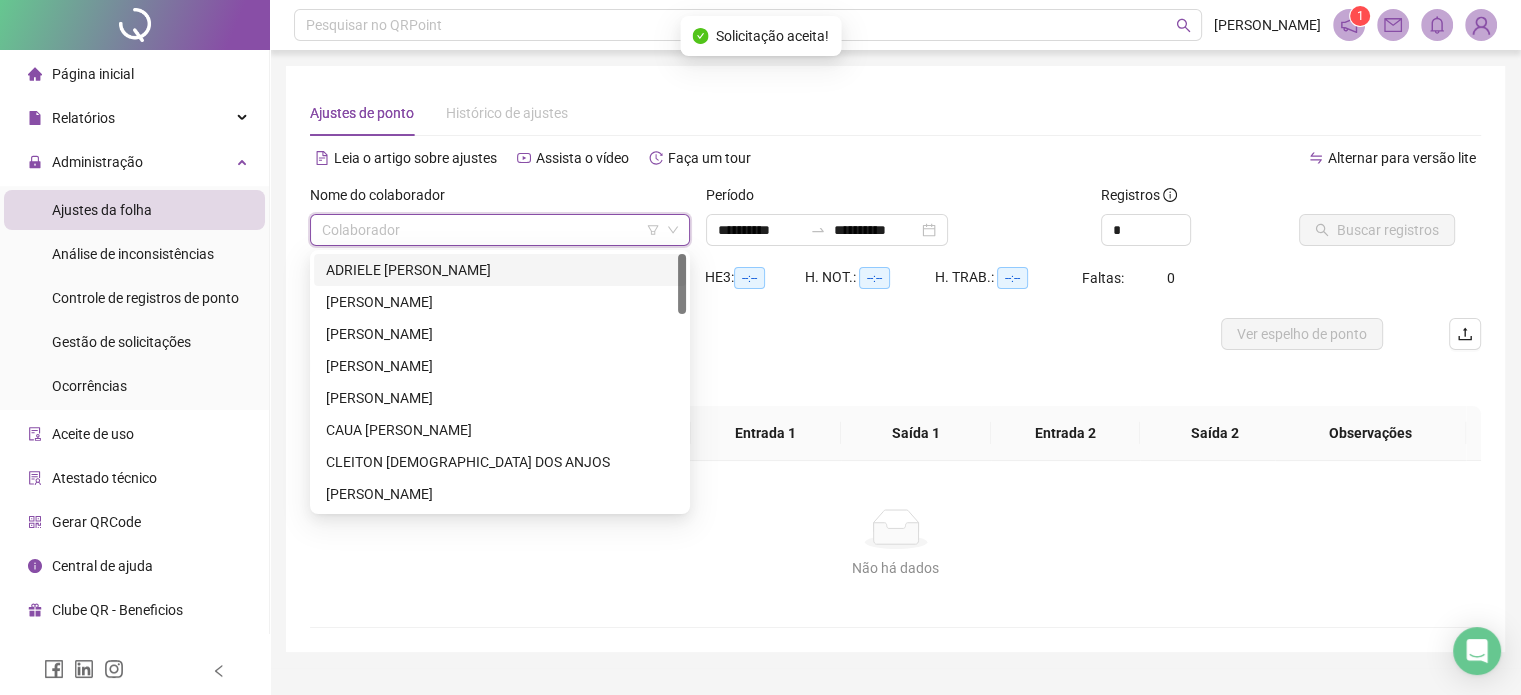 click on "ADRIELE [PERSON_NAME]" at bounding box center (500, 270) 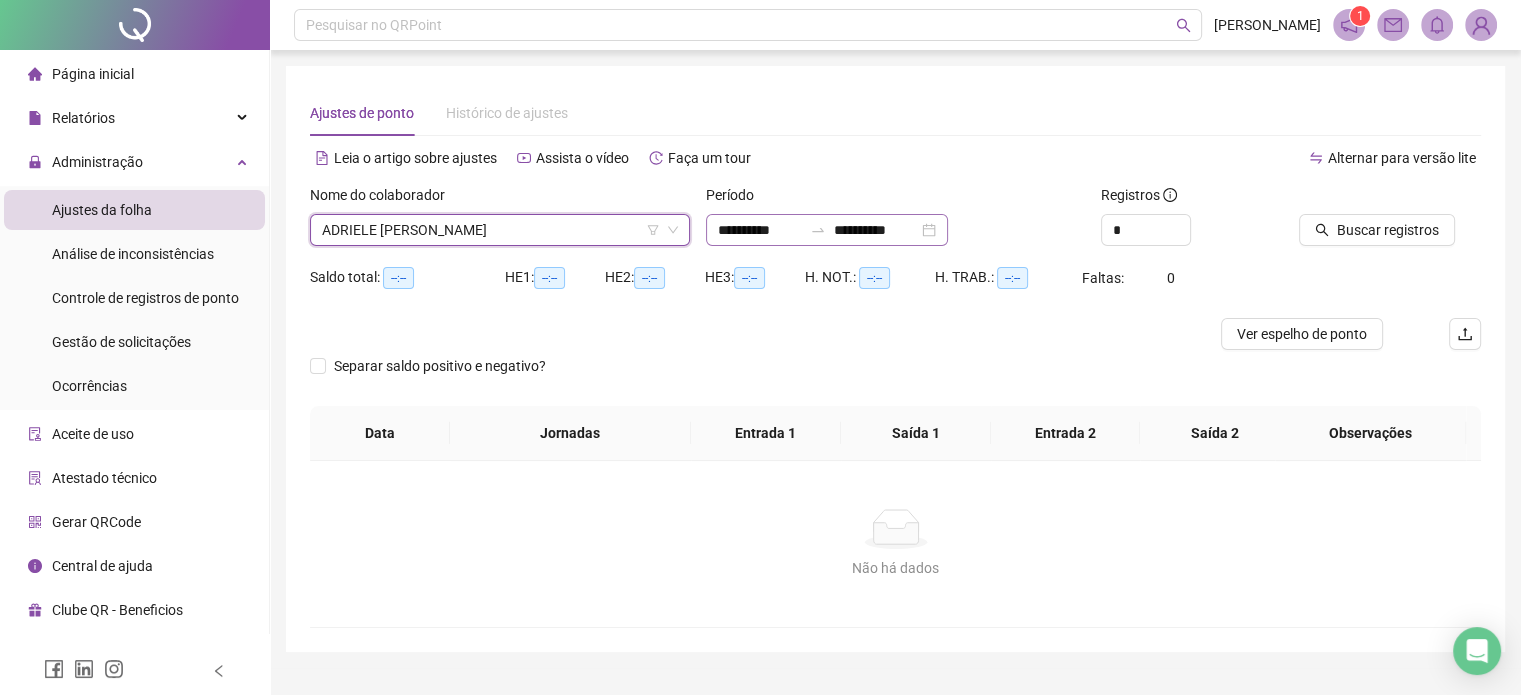 click on "**********" at bounding box center [827, 230] 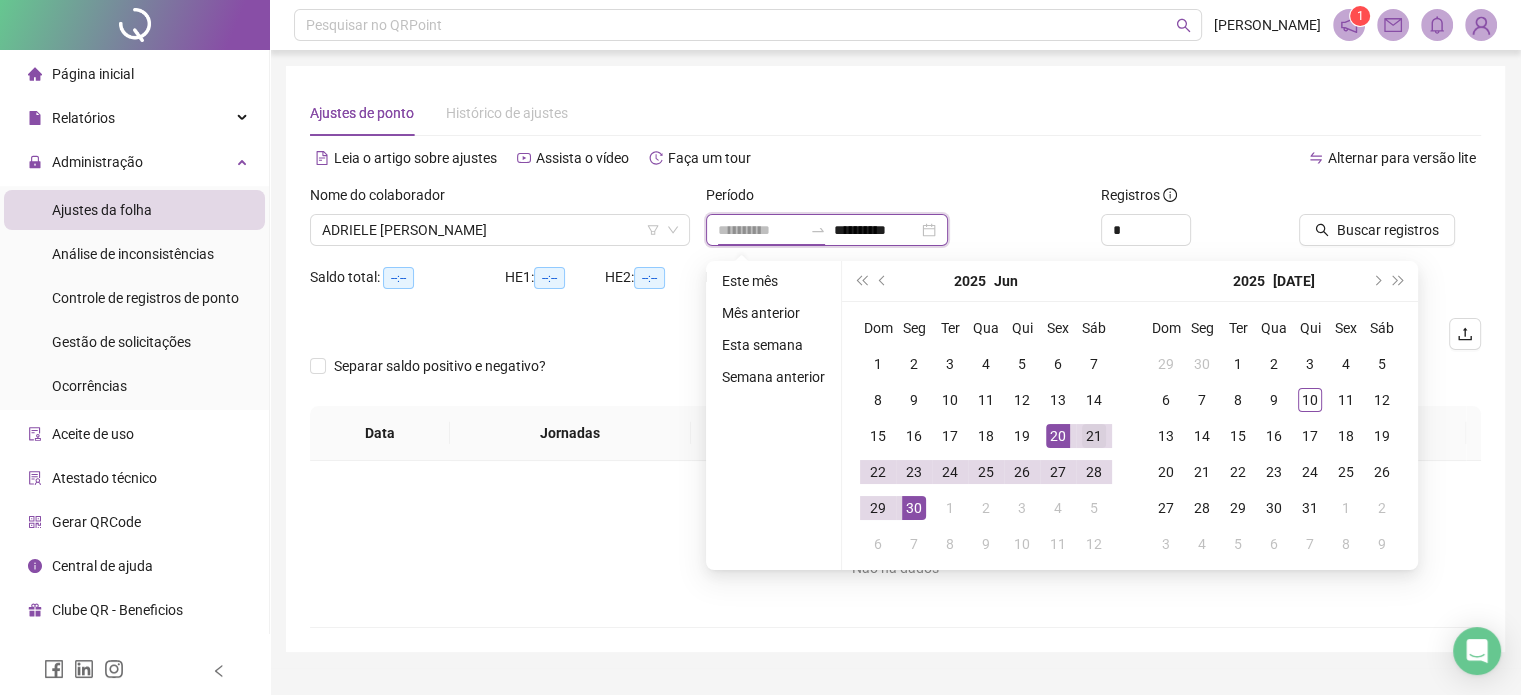 type on "**********" 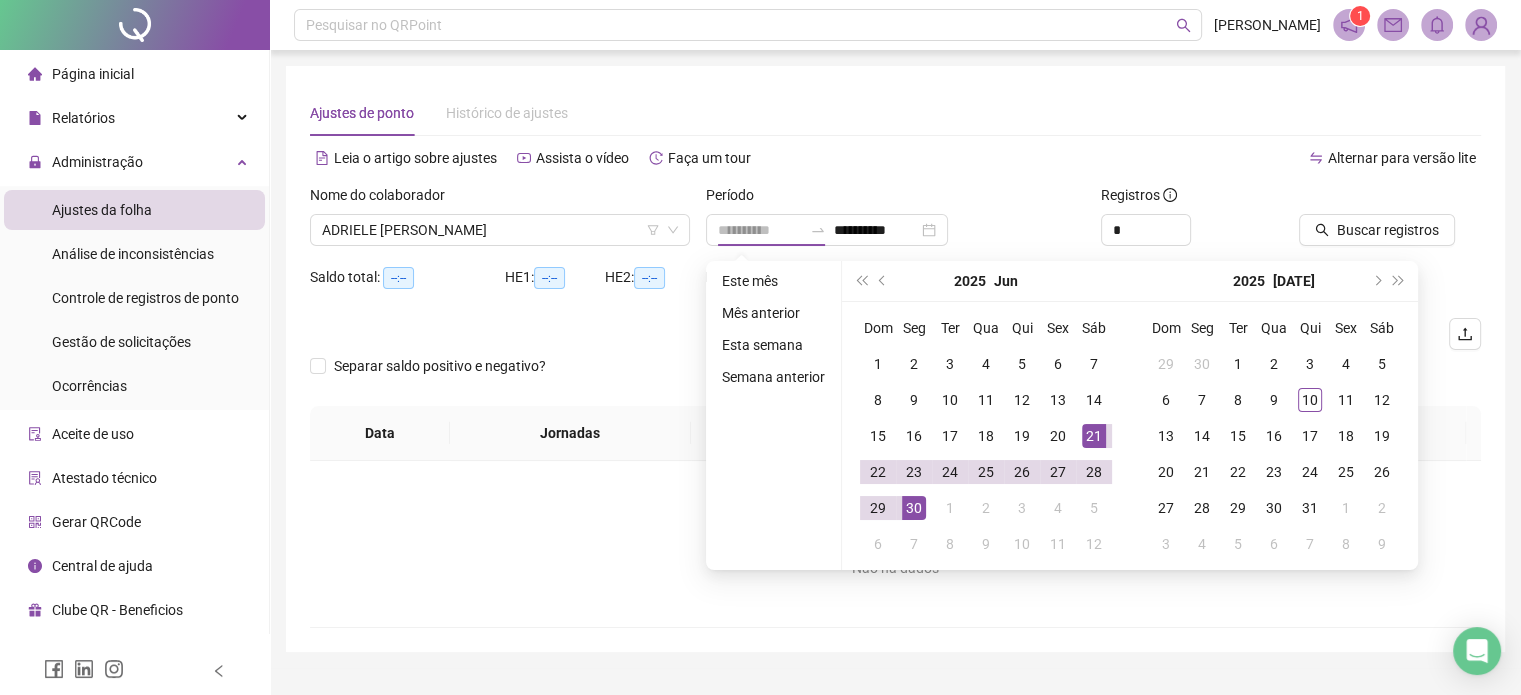 click on "21" at bounding box center [1094, 436] 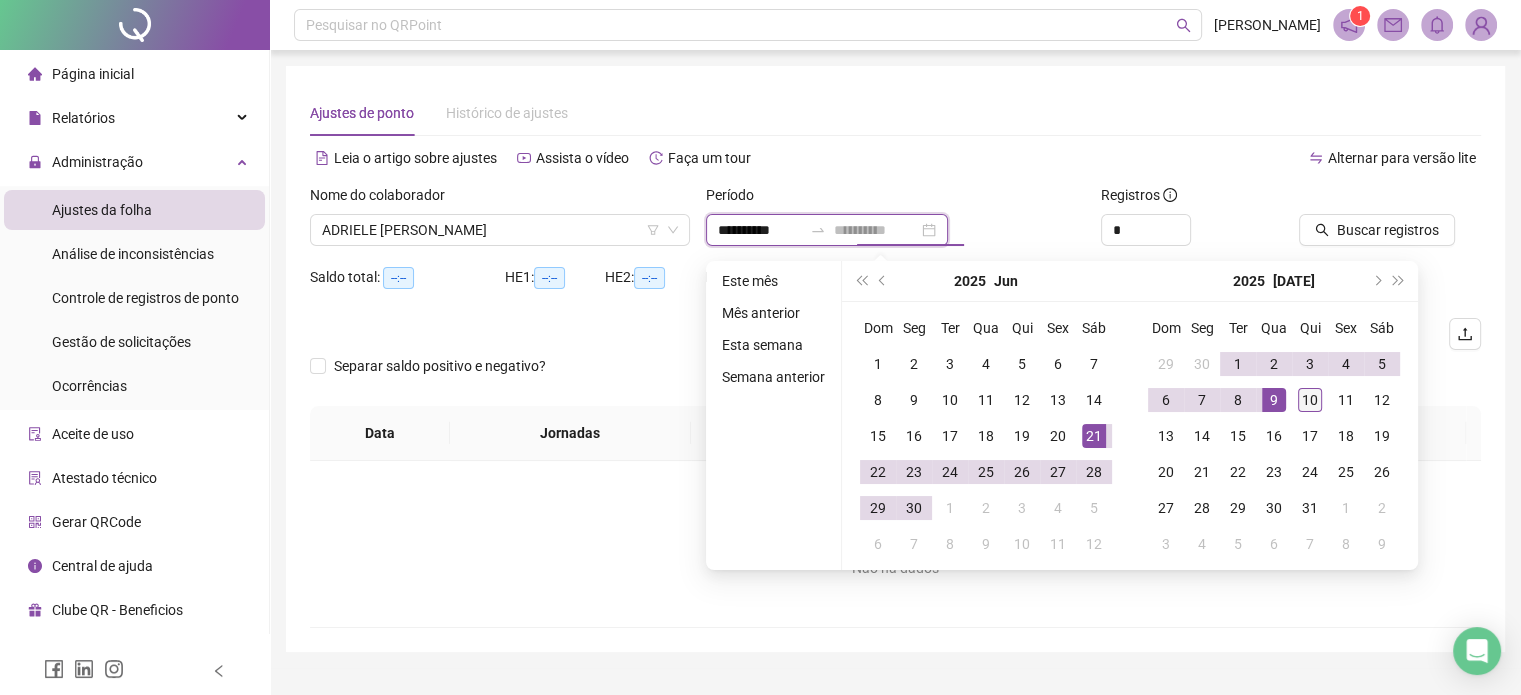type on "**********" 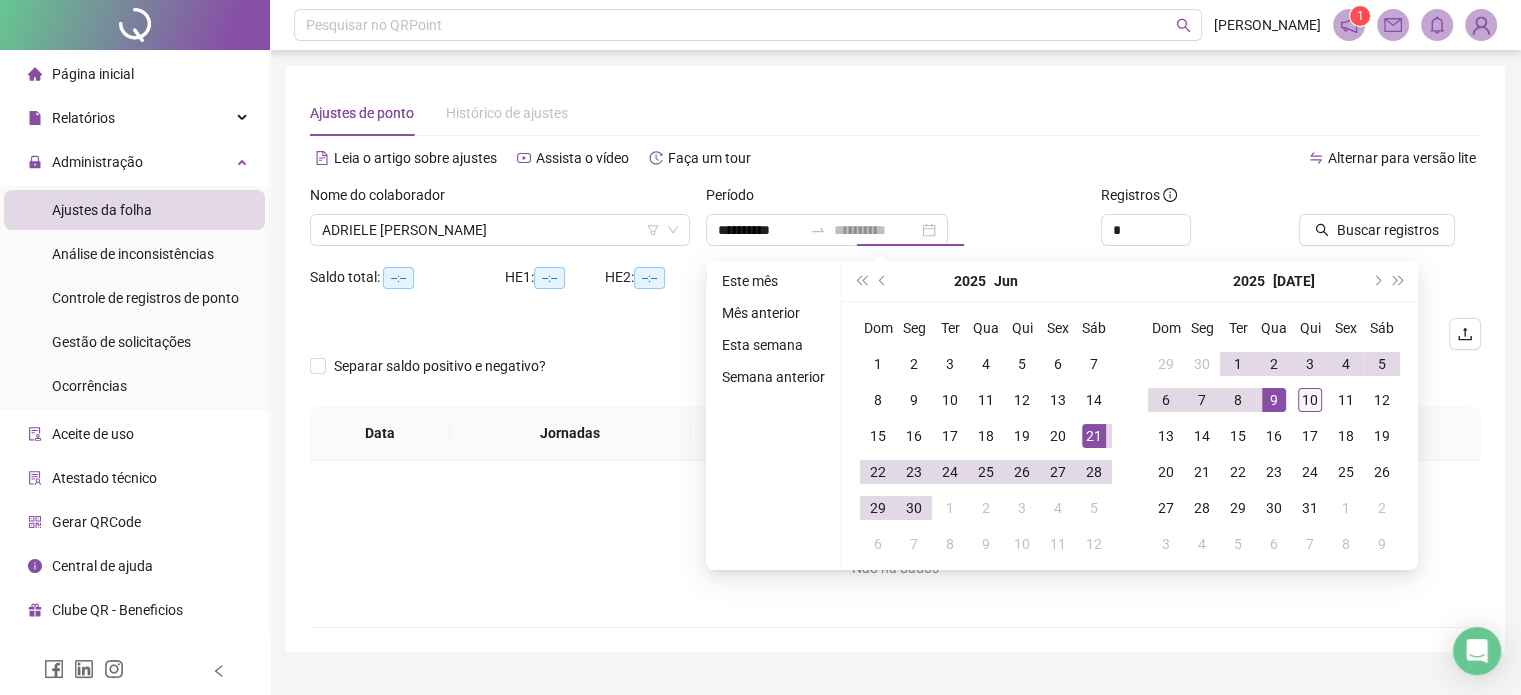 click on "10" at bounding box center [1310, 400] 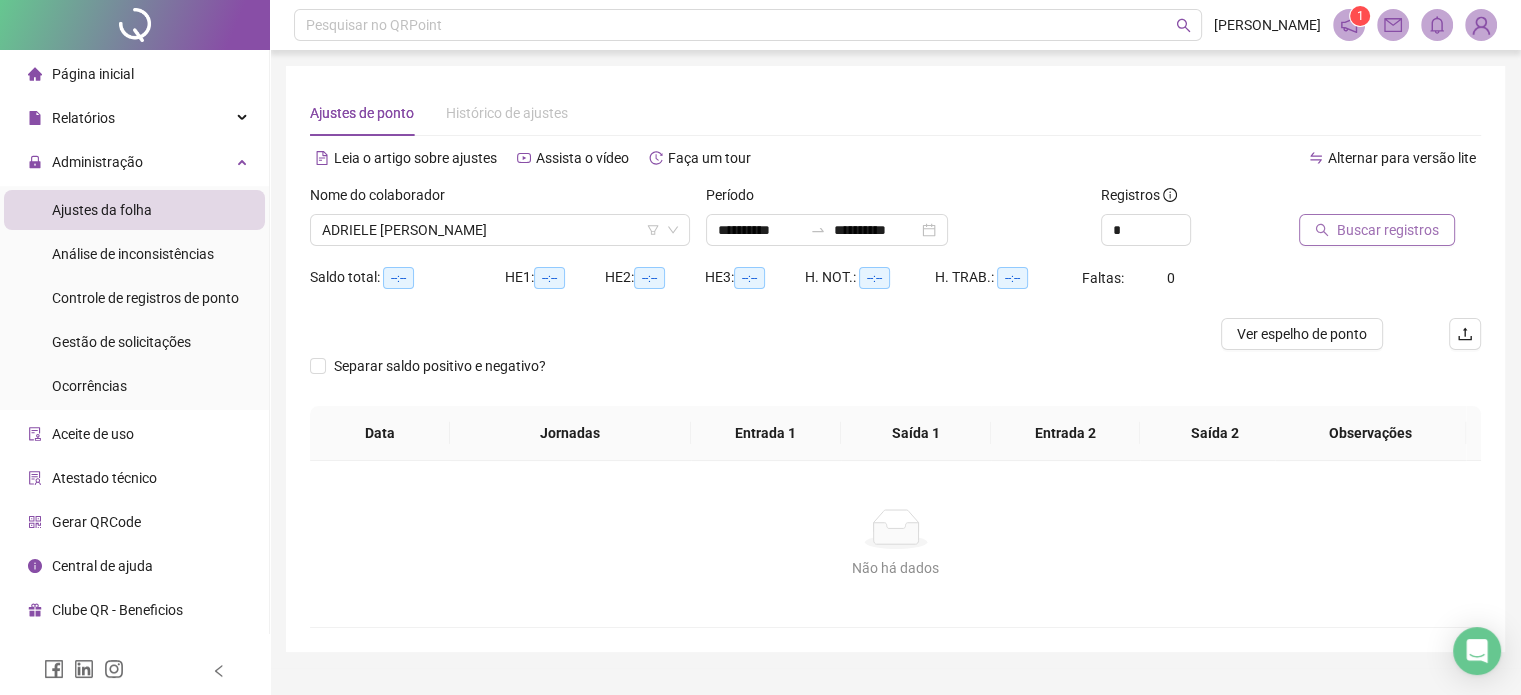 click on "Buscar registros" at bounding box center [1377, 230] 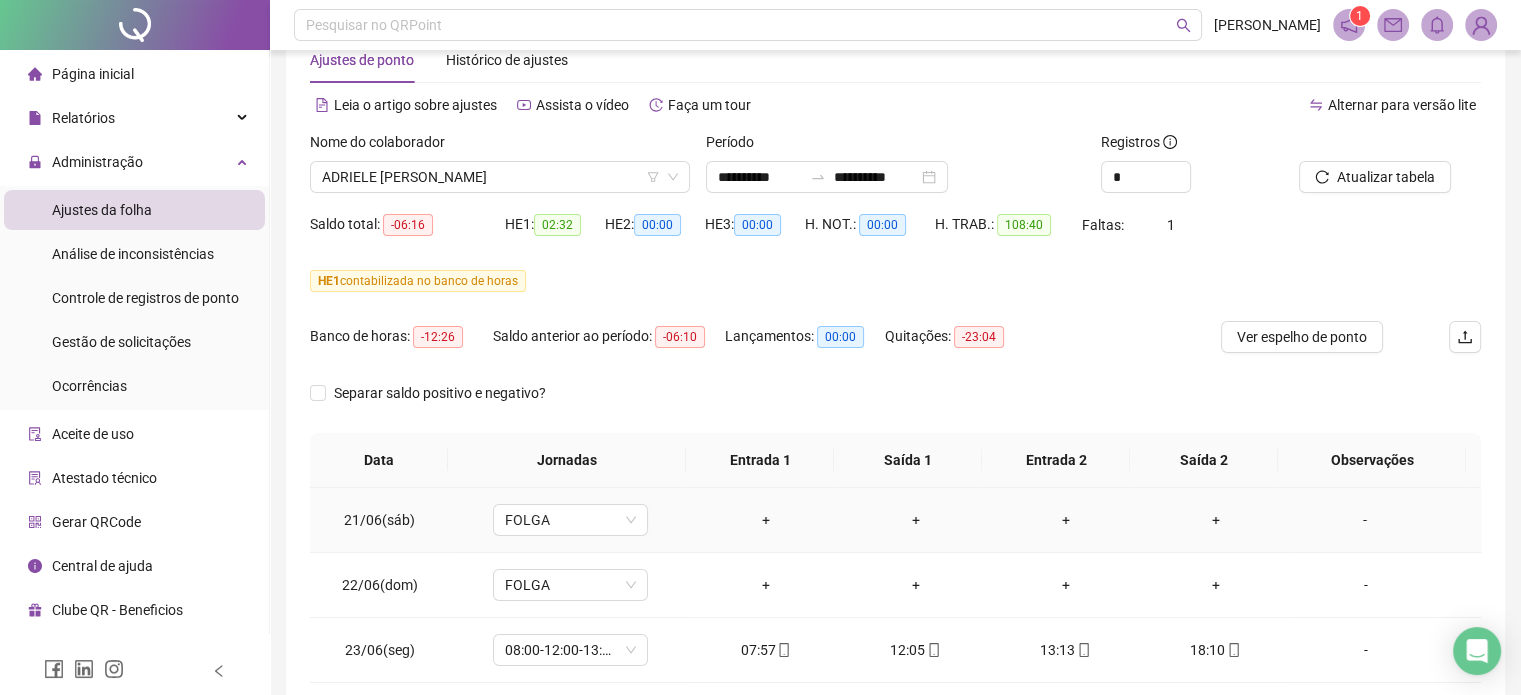 scroll, scrollTop: 200, scrollLeft: 0, axis: vertical 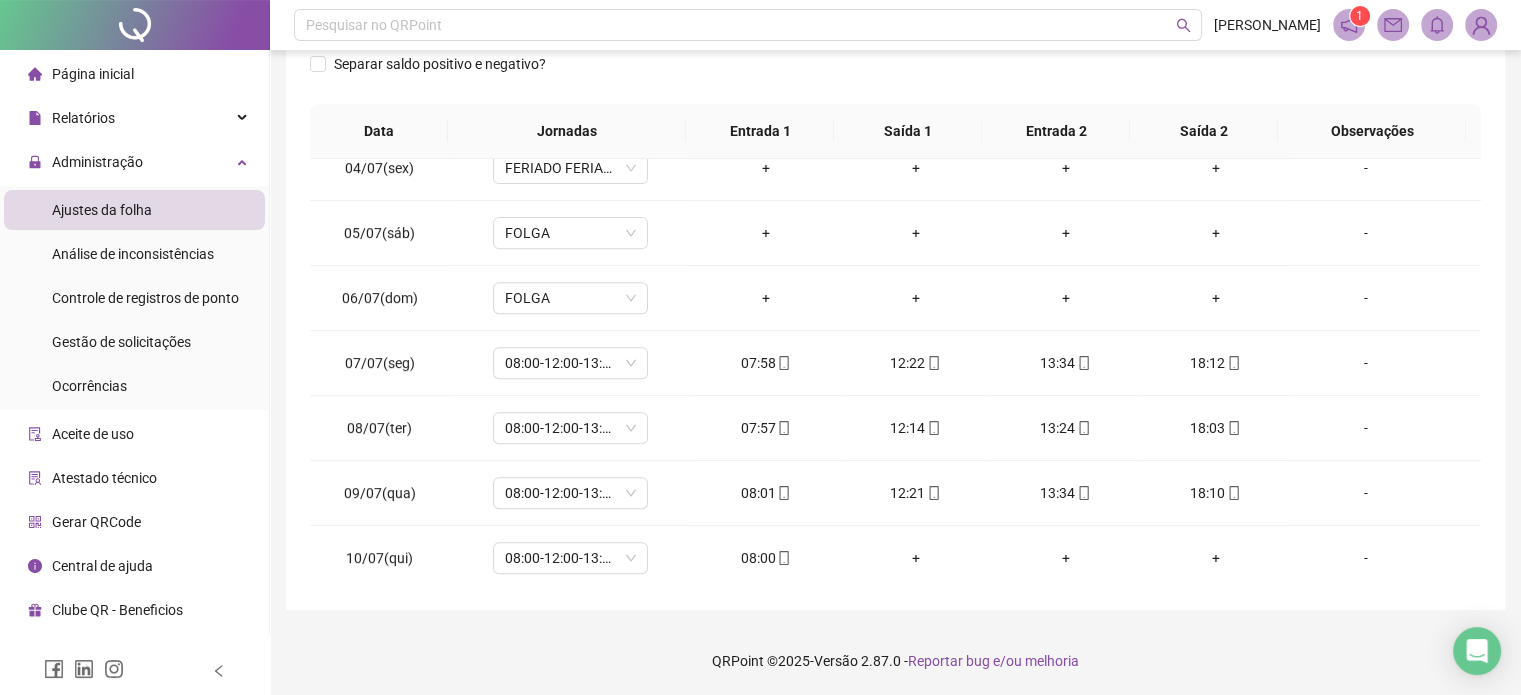 click on "QRPoint © 2025  -  Versão   2.87.0   -  Reportar bug e/ou melhoria" at bounding box center (895, 661) 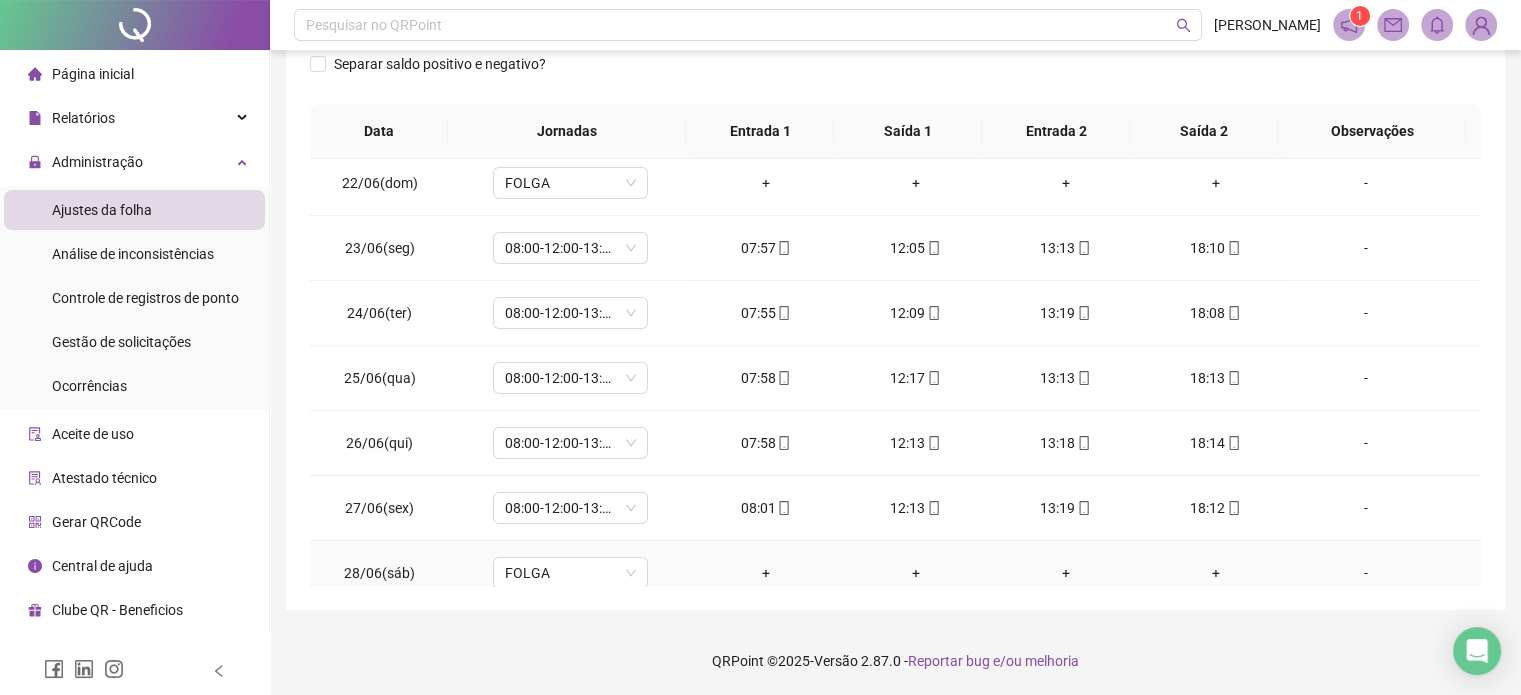 scroll, scrollTop: 0, scrollLeft: 0, axis: both 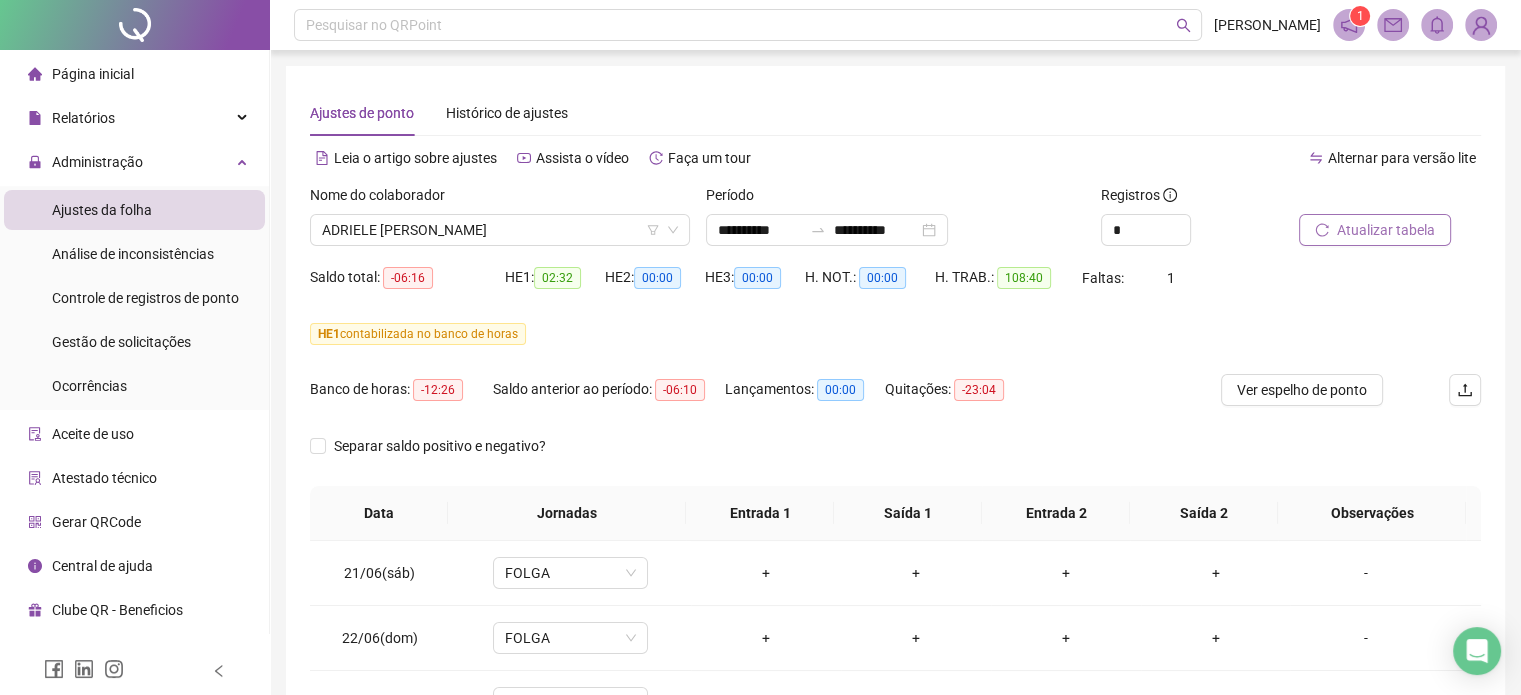 click on "Atualizar tabela" at bounding box center [1386, 230] 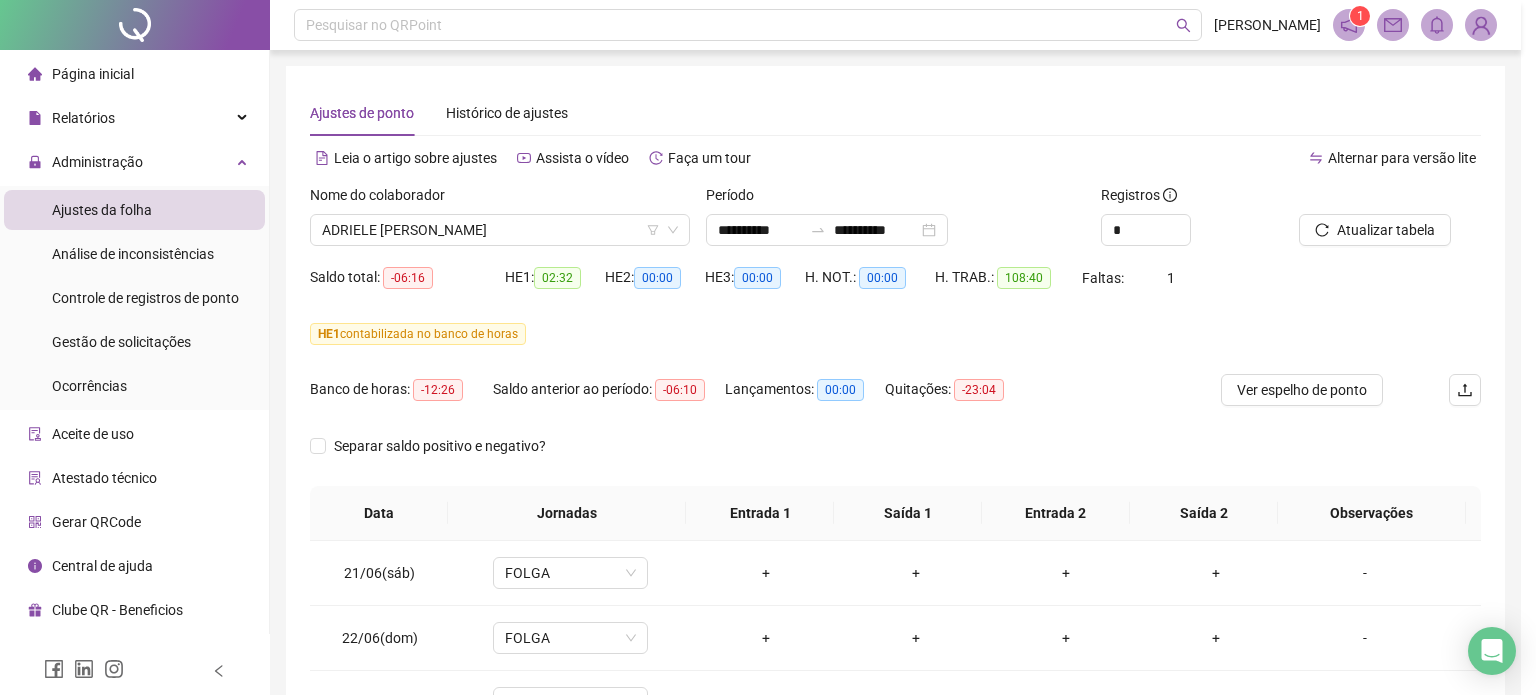 click on "Atualizando tabela Atualizando e reorganizando os registros... OK" at bounding box center [768, 347] 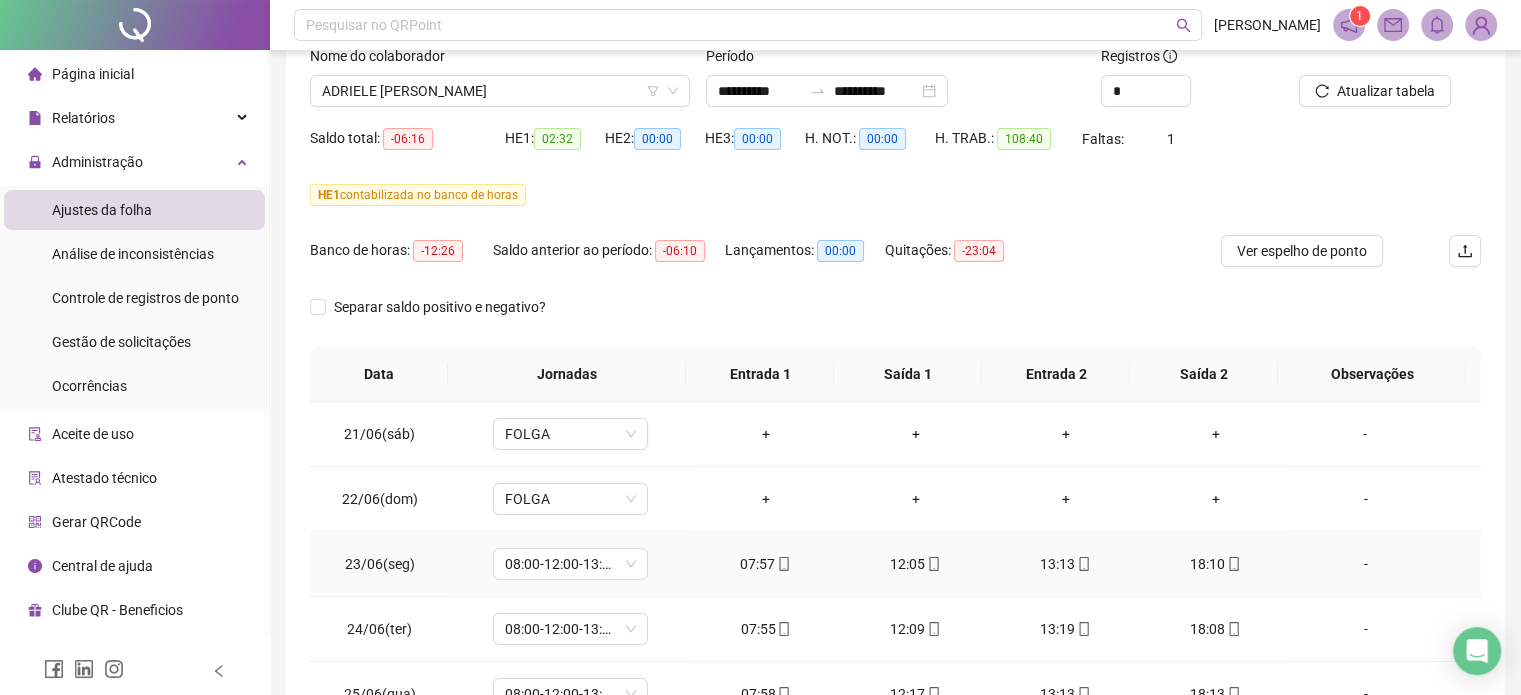 scroll, scrollTop: 382, scrollLeft: 0, axis: vertical 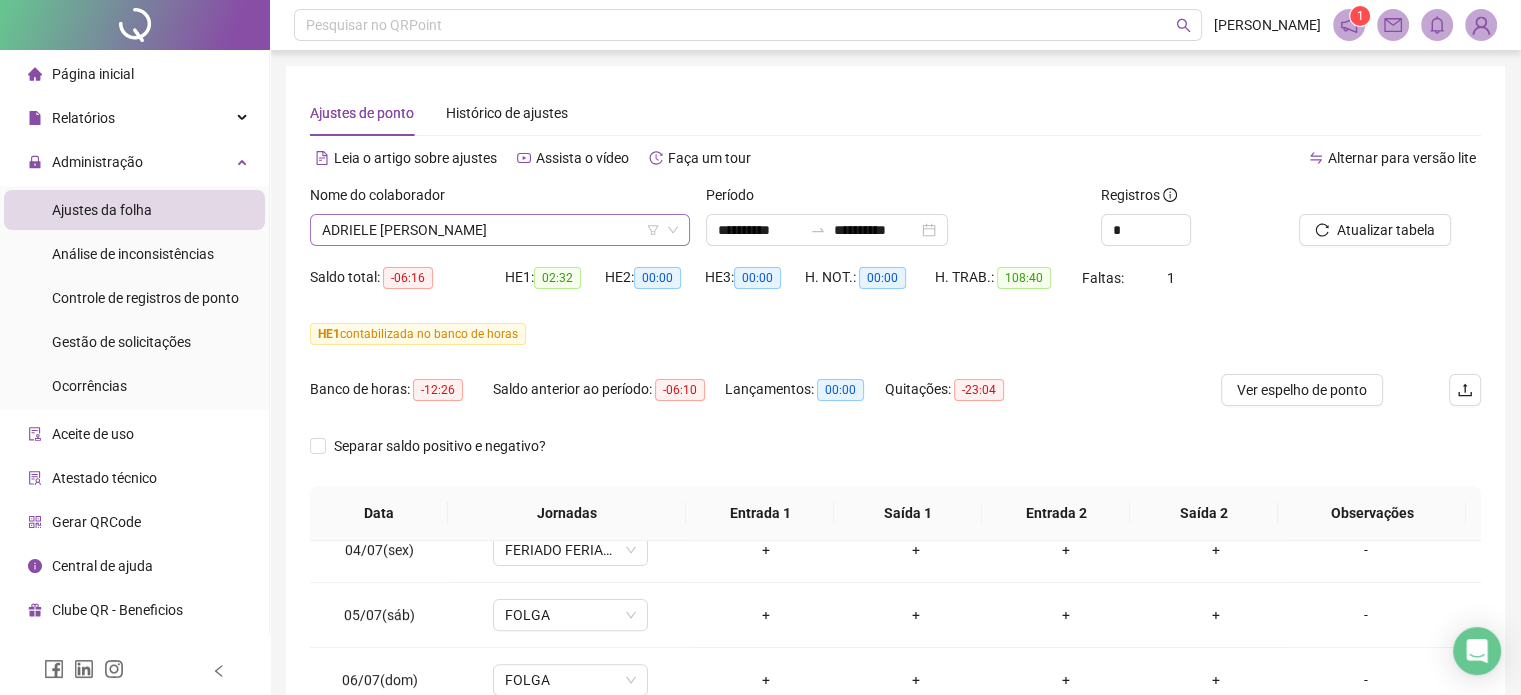 click on "ADRIELE [PERSON_NAME]" at bounding box center (500, 230) 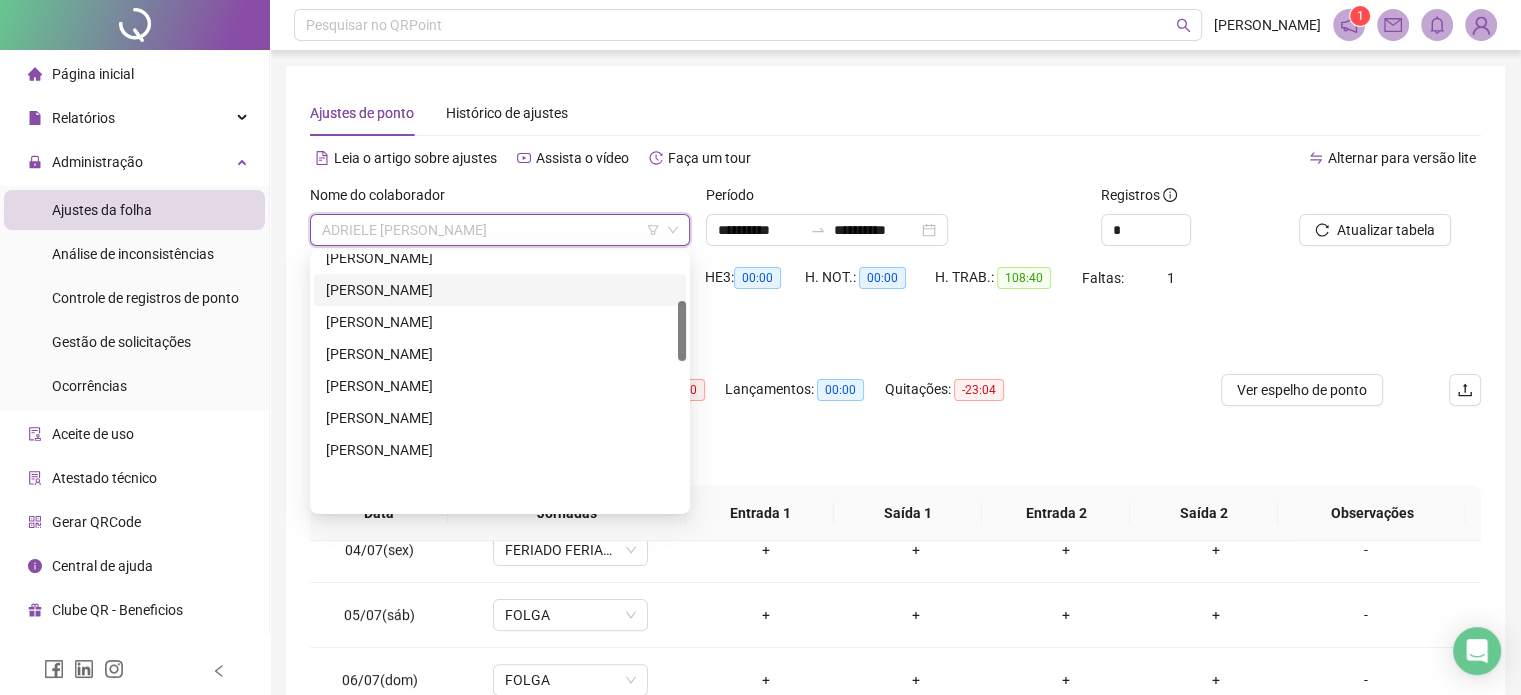 scroll, scrollTop: 200, scrollLeft: 0, axis: vertical 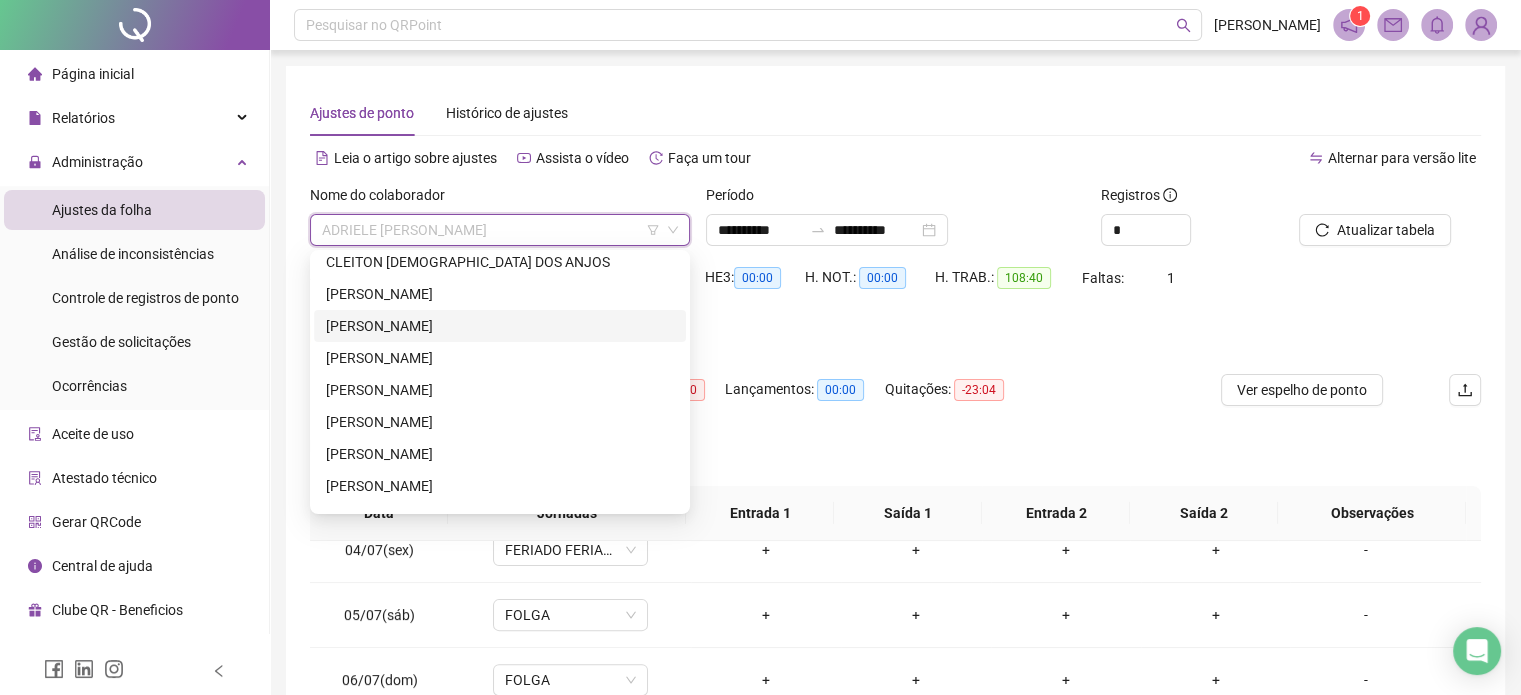 click on "[PERSON_NAME]" at bounding box center [500, 326] 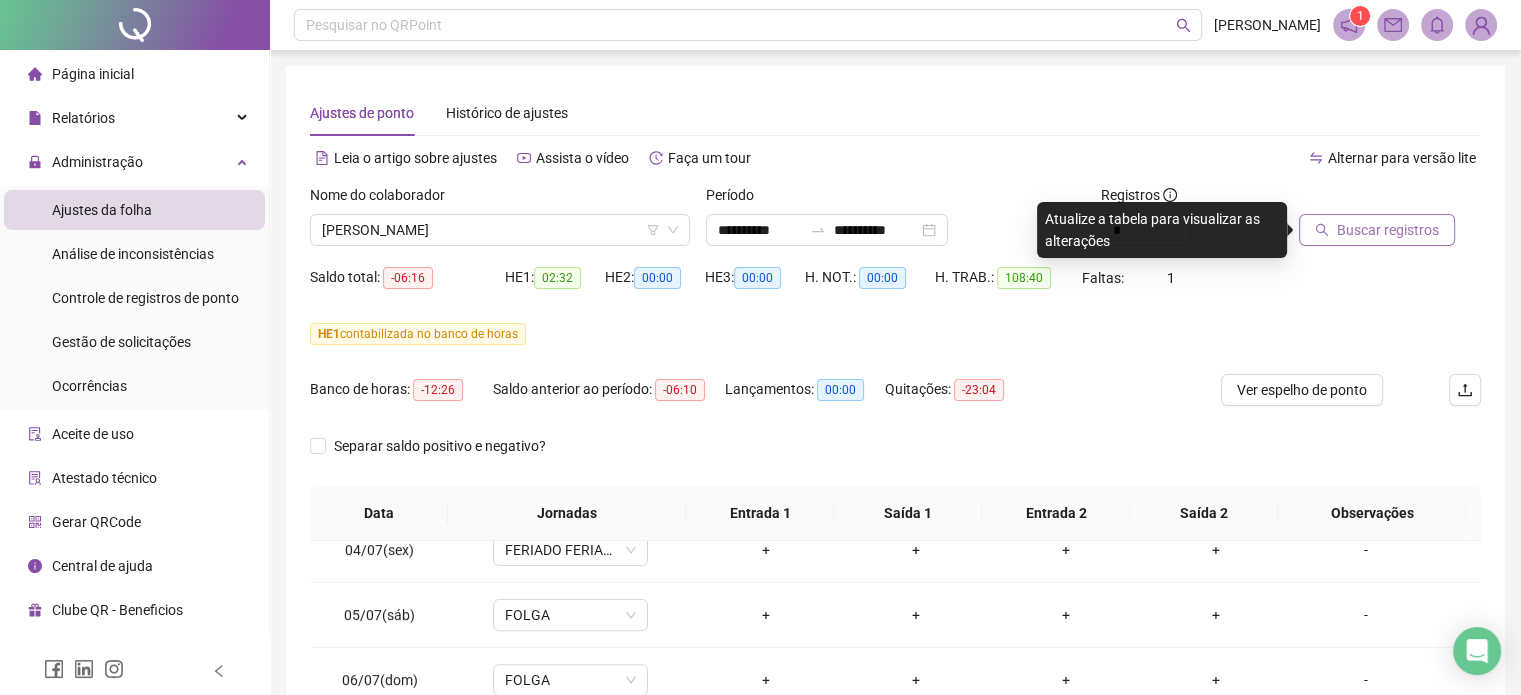 click on "Buscar registros" at bounding box center [1377, 230] 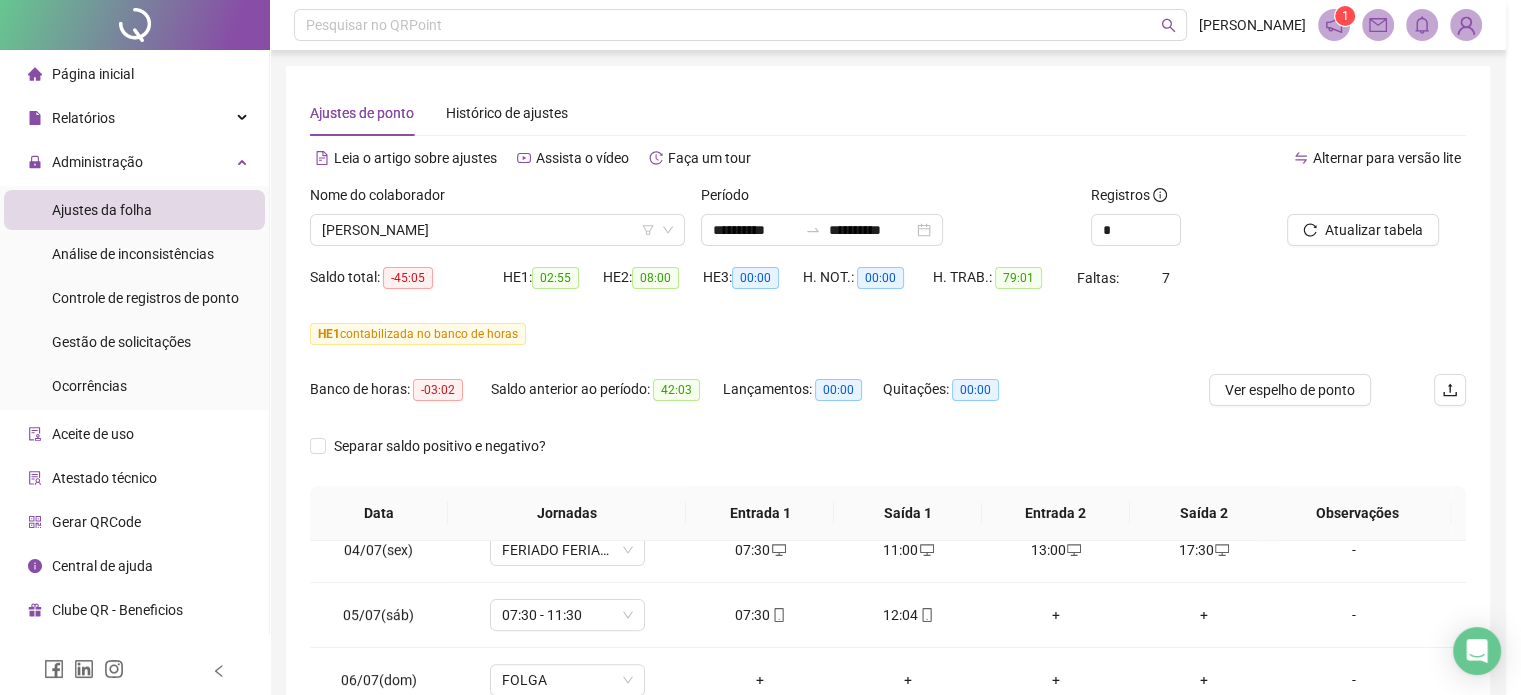 click on "Banco de horas:   -03:02 Saldo anterior ao período:   42:03 Lançamentos:   00:00 Quitações:   00:00" at bounding box center [743, 402] 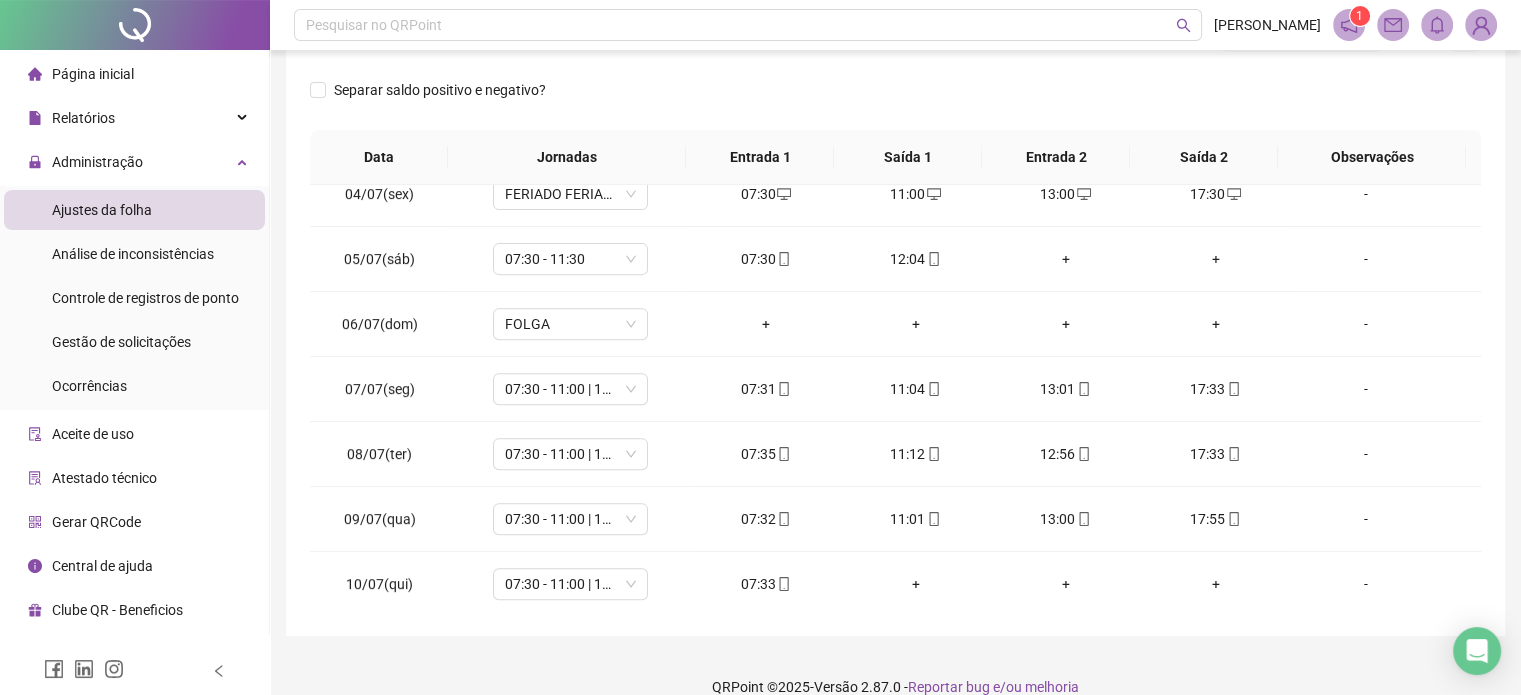 scroll, scrollTop: 382, scrollLeft: 0, axis: vertical 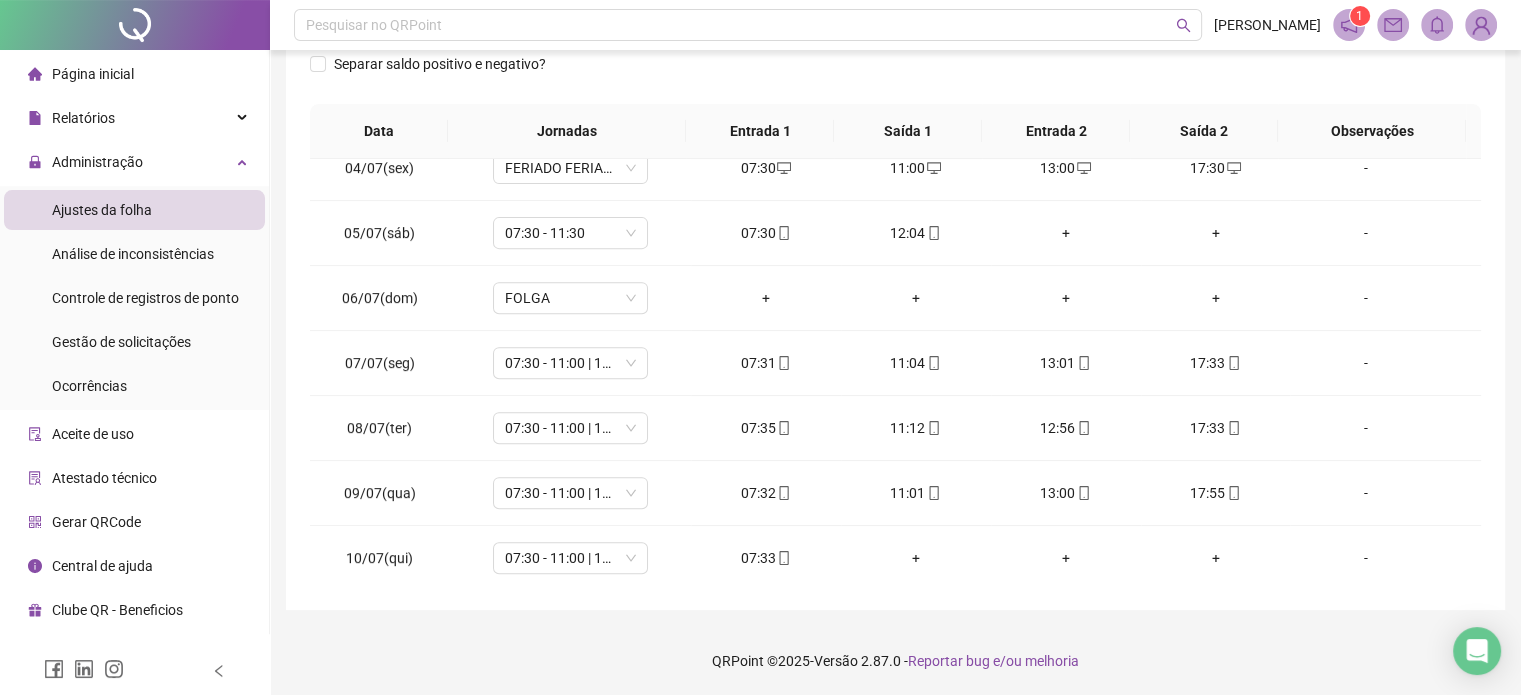 click on "QRPoint © 2025  -  Versão   2.87.0   -  Reportar bug e/ou melhoria" at bounding box center [895, 661] 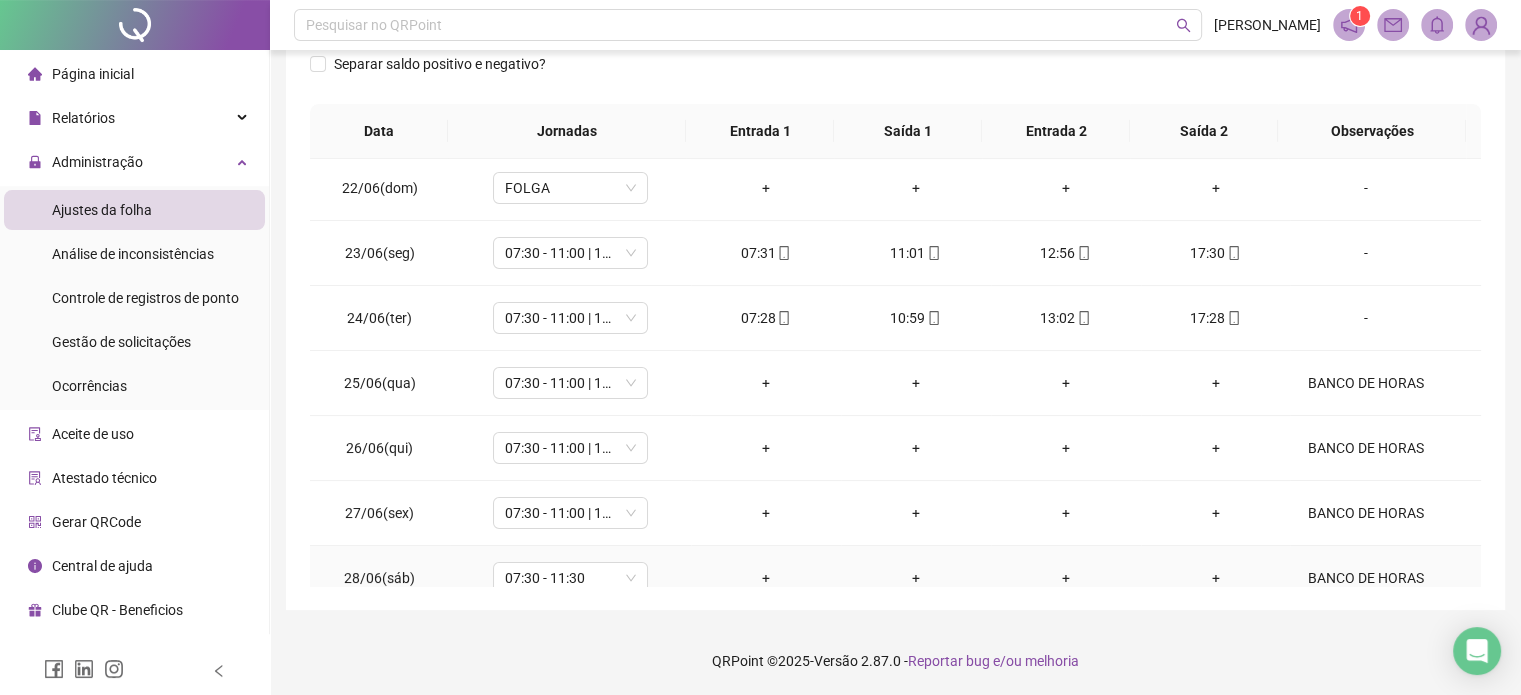 scroll, scrollTop: 0, scrollLeft: 0, axis: both 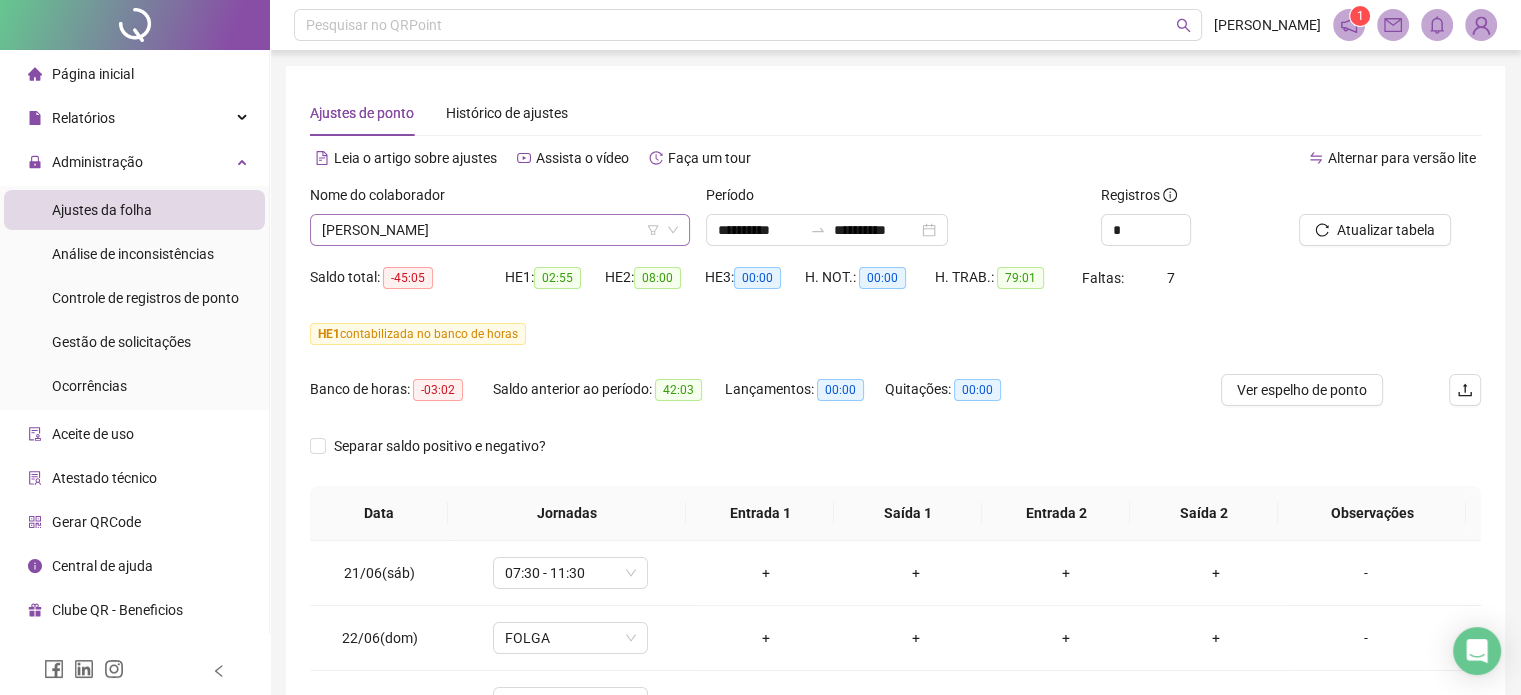 click on "[PERSON_NAME]" at bounding box center [500, 230] 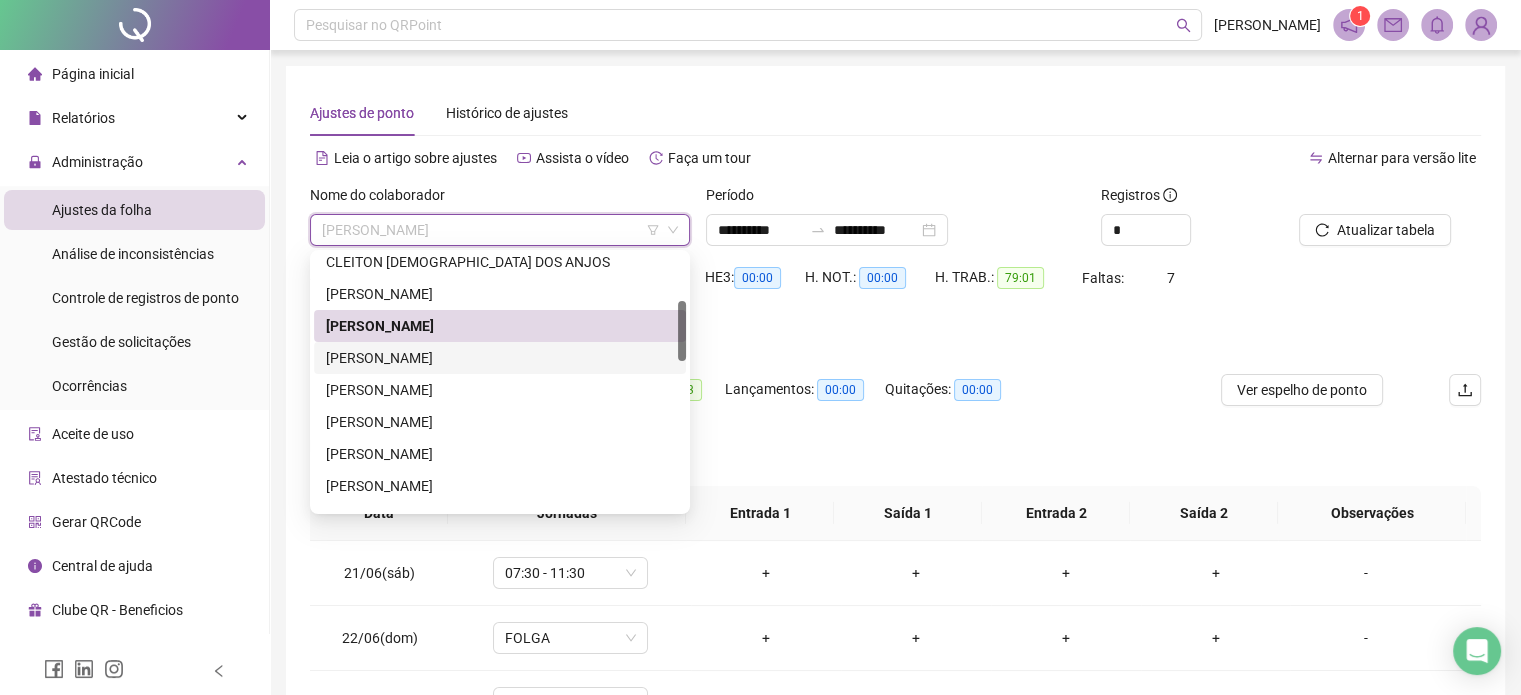 click on "[PERSON_NAME]" at bounding box center [500, 358] 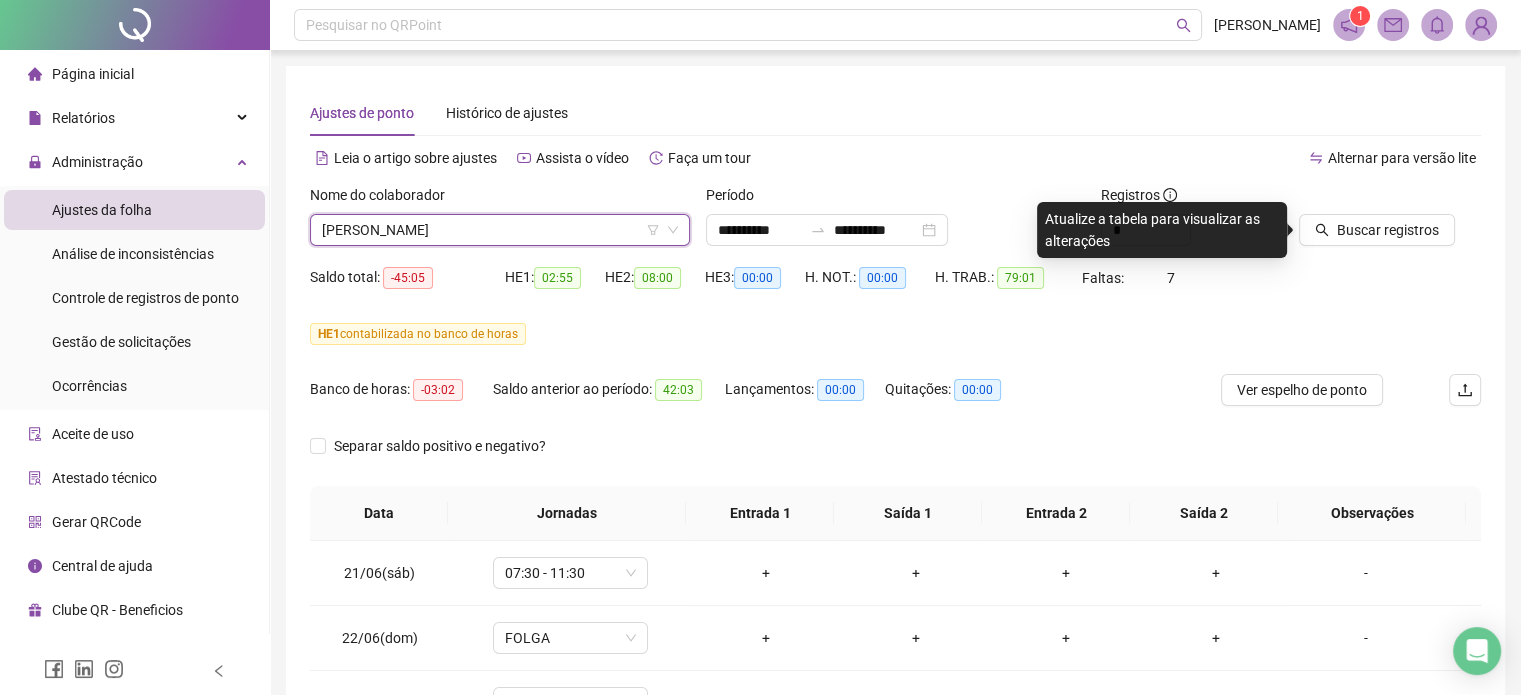 click on "Buscar registros" at bounding box center (1390, 223) 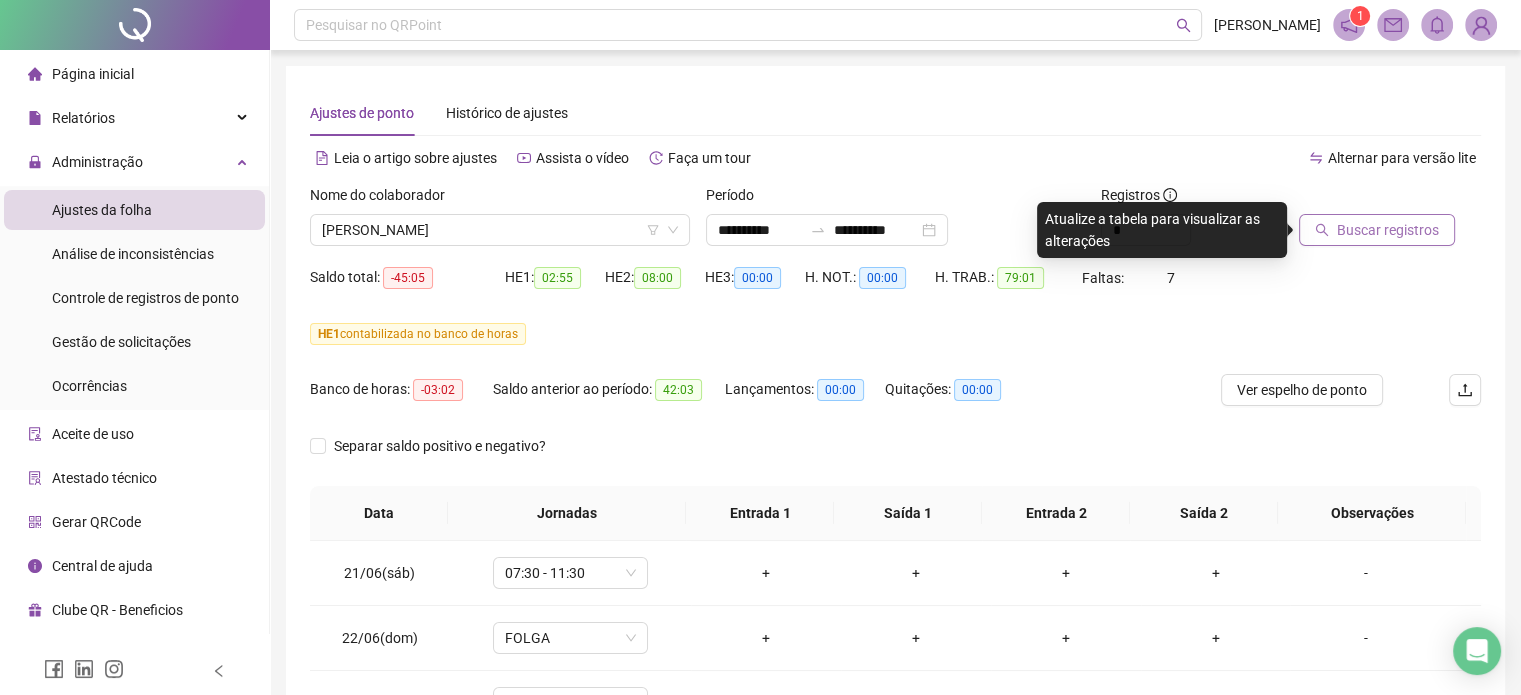 click on "Buscar registros" at bounding box center [1388, 230] 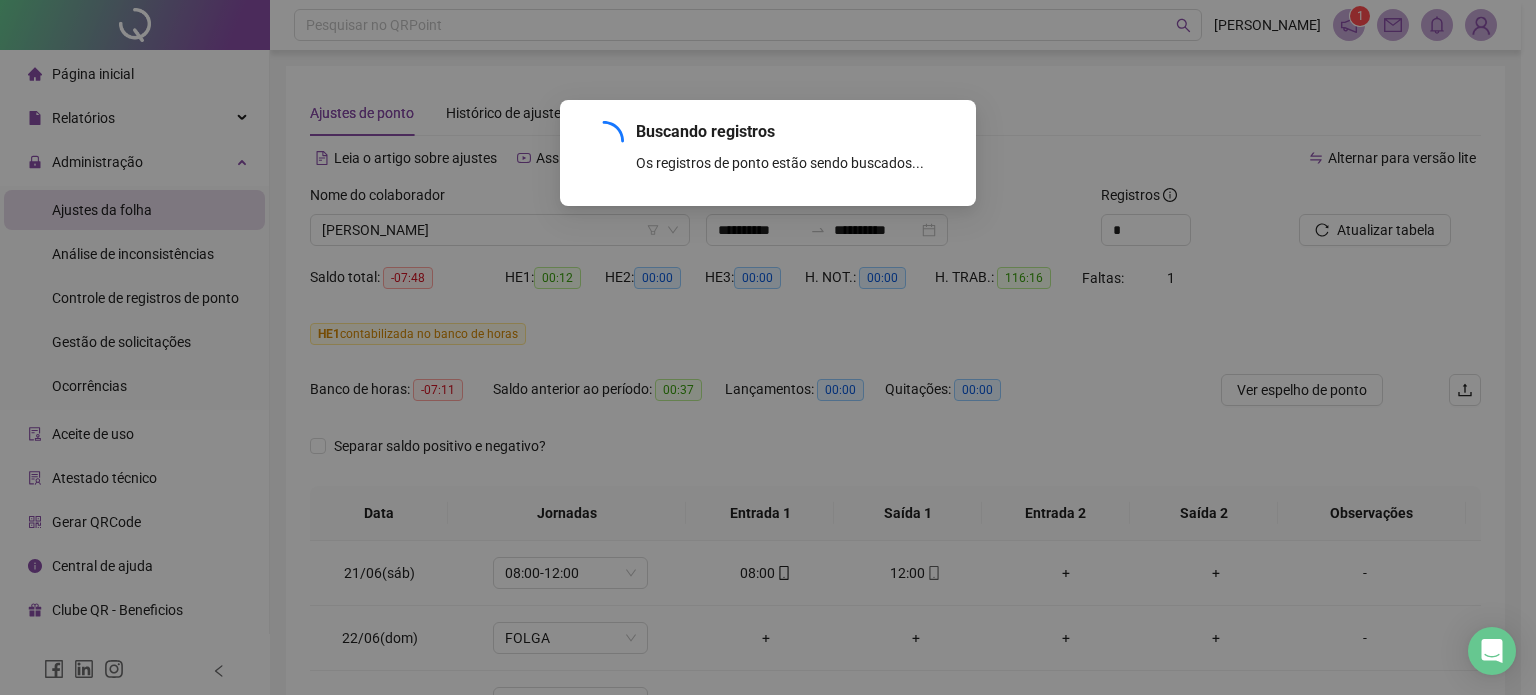 click on "Buscando registros Os registros de ponto estão sendo buscados... OK" at bounding box center [768, 347] 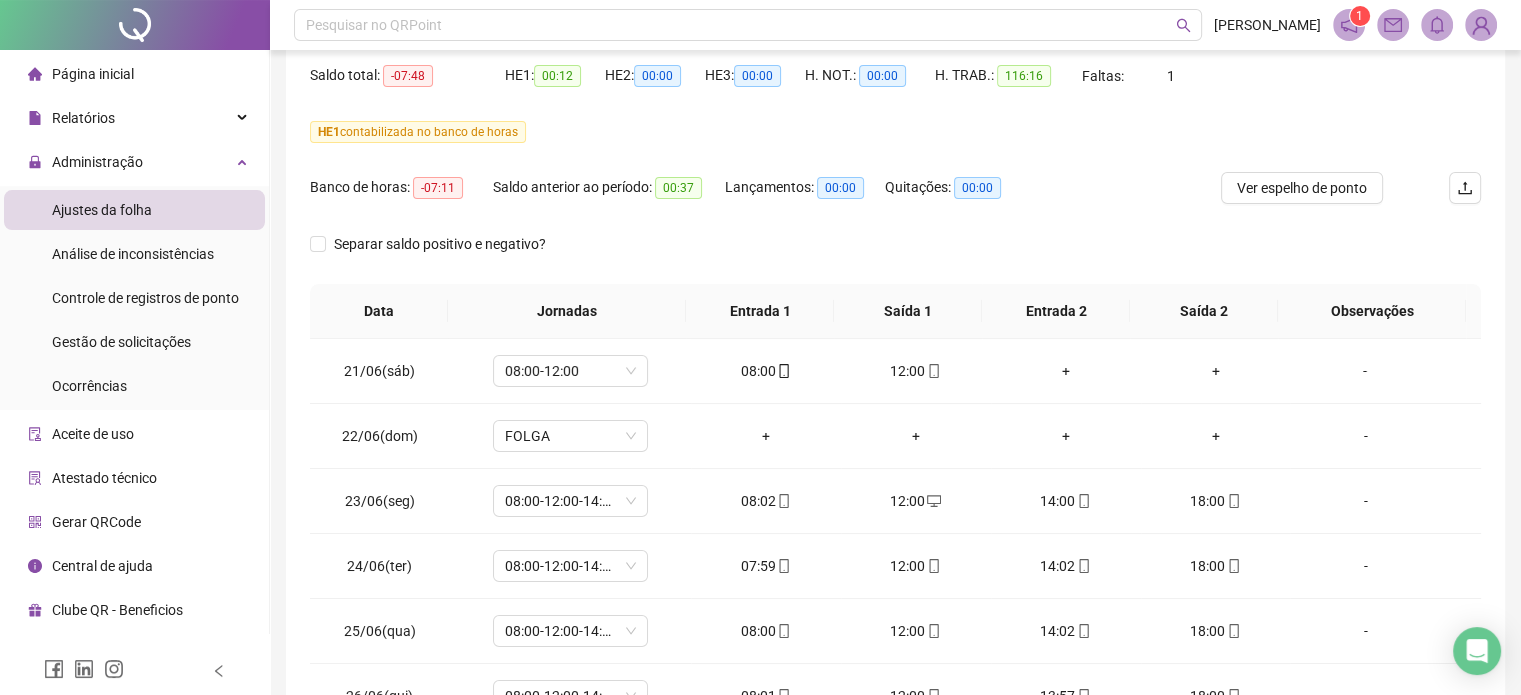 scroll, scrollTop: 300, scrollLeft: 0, axis: vertical 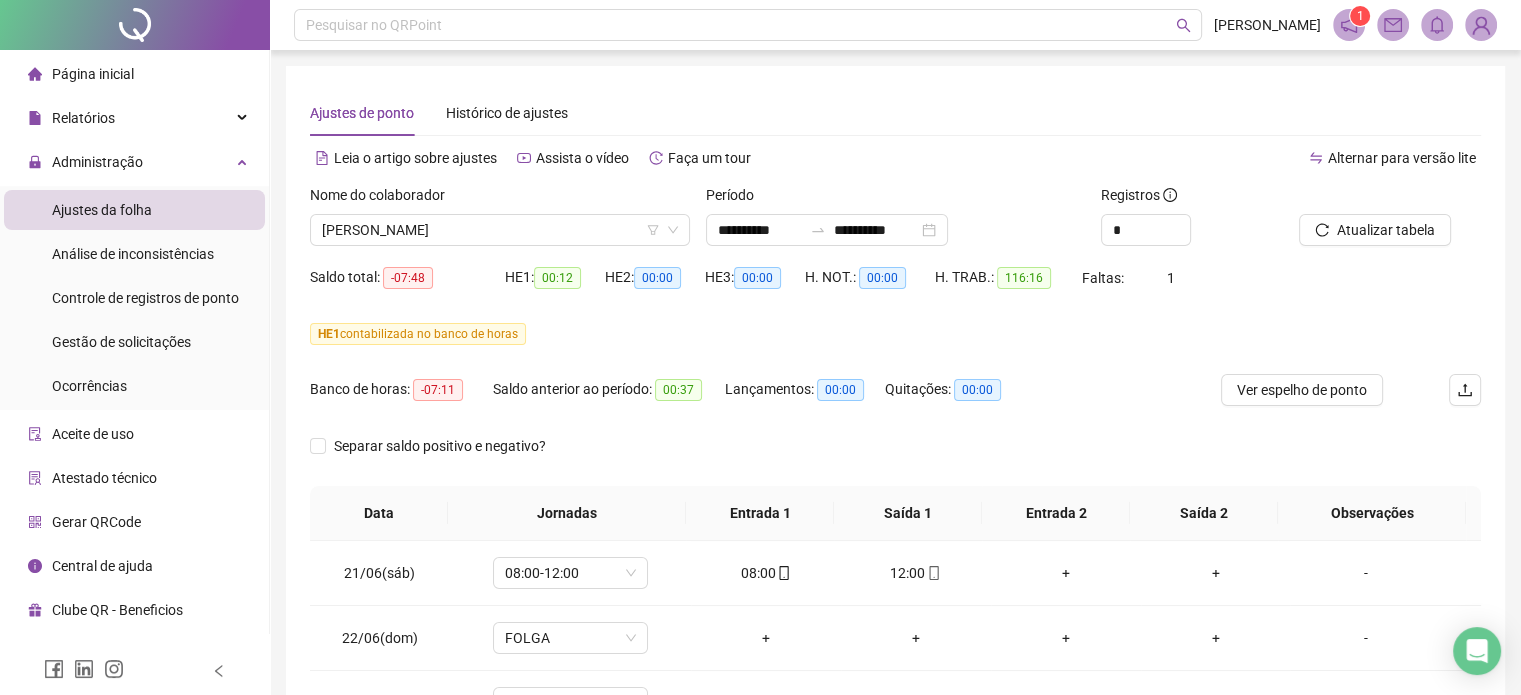 click on "HE 1  contabilizada no banco de horas" at bounding box center (895, 334) 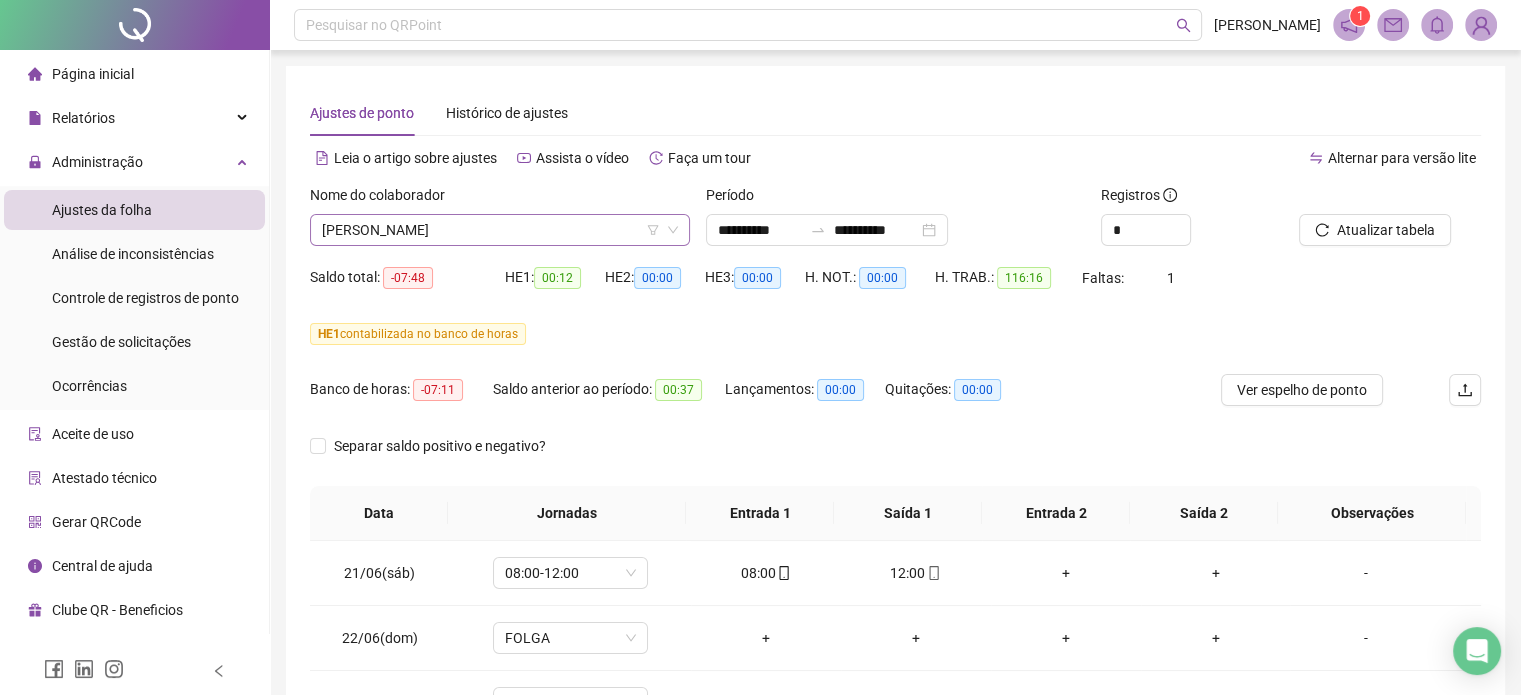 click on "[PERSON_NAME]" at bounding box center [500, 230] 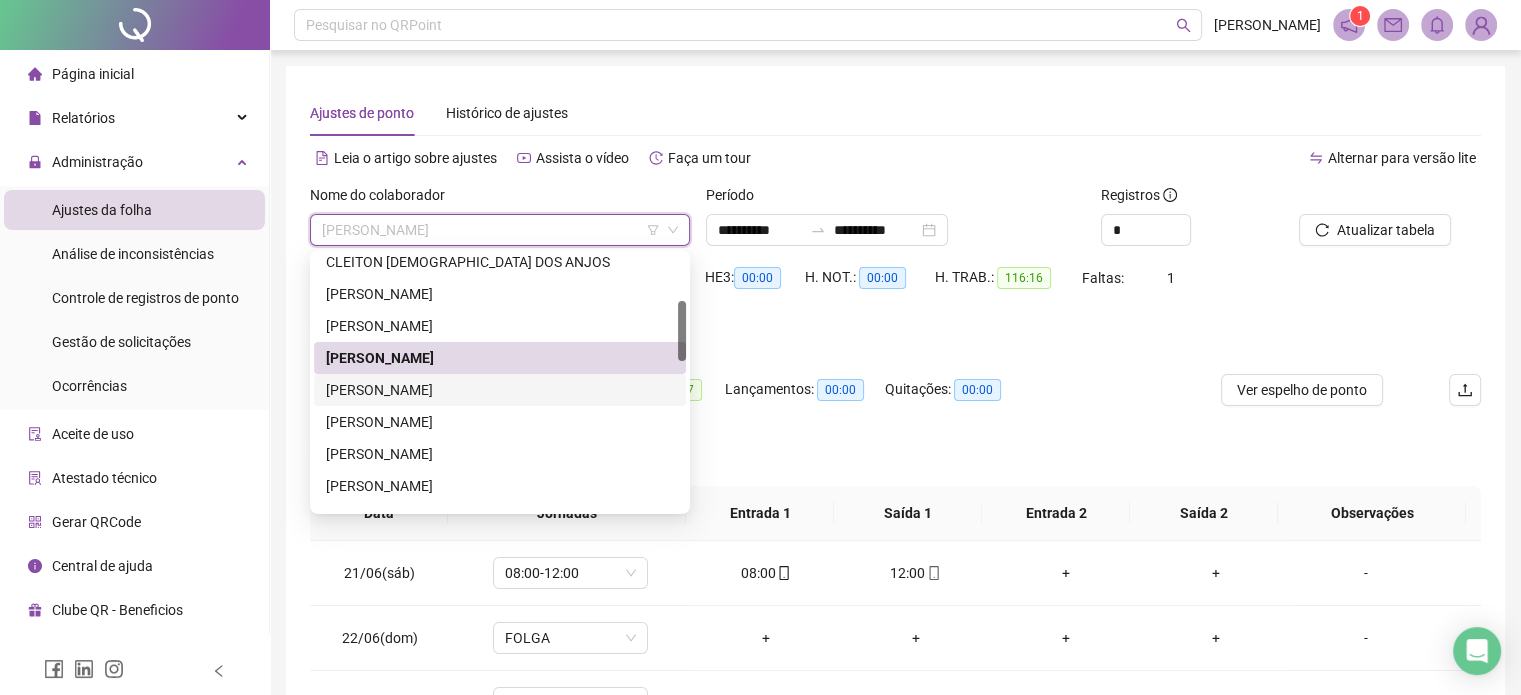 click on "[PERSON_NAME]" at bounding box center [500, 390] 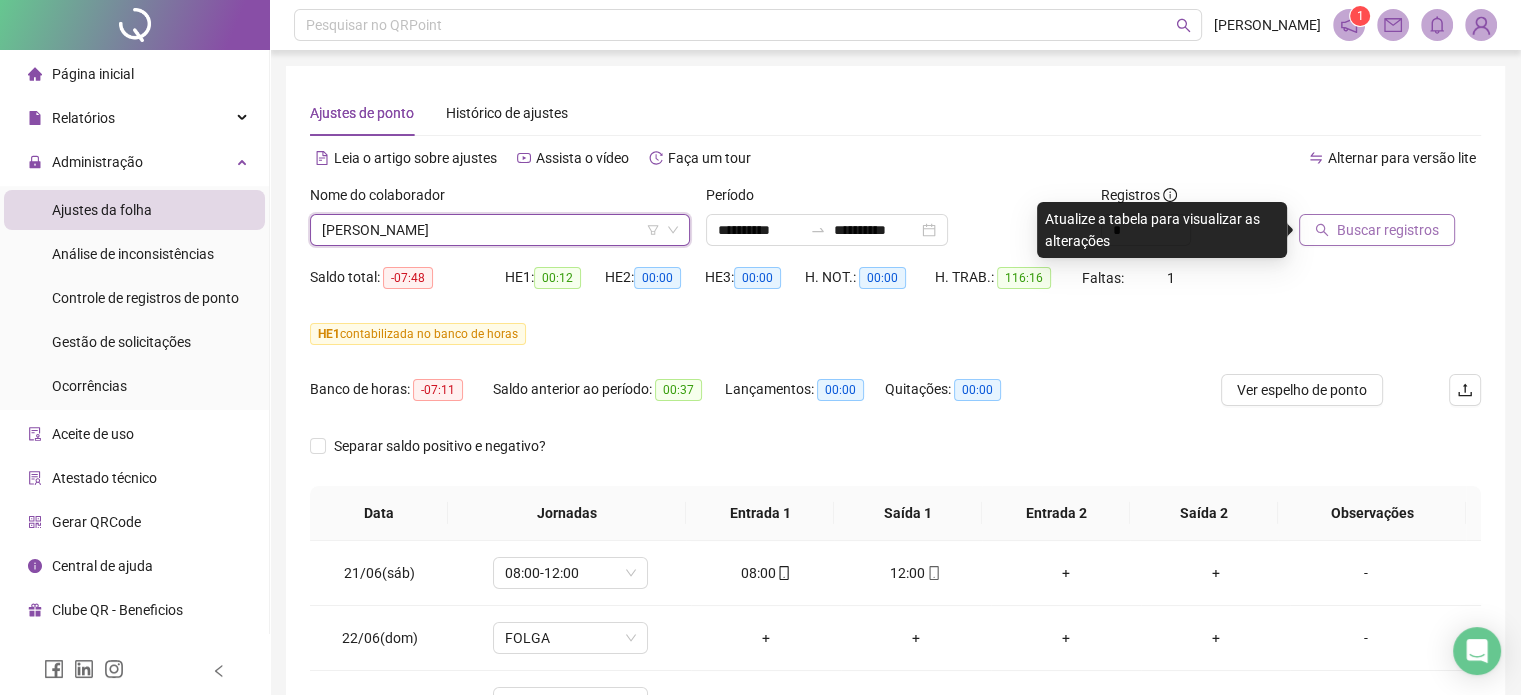 click on "Buscar registros" at bounding box center (1388, 230) 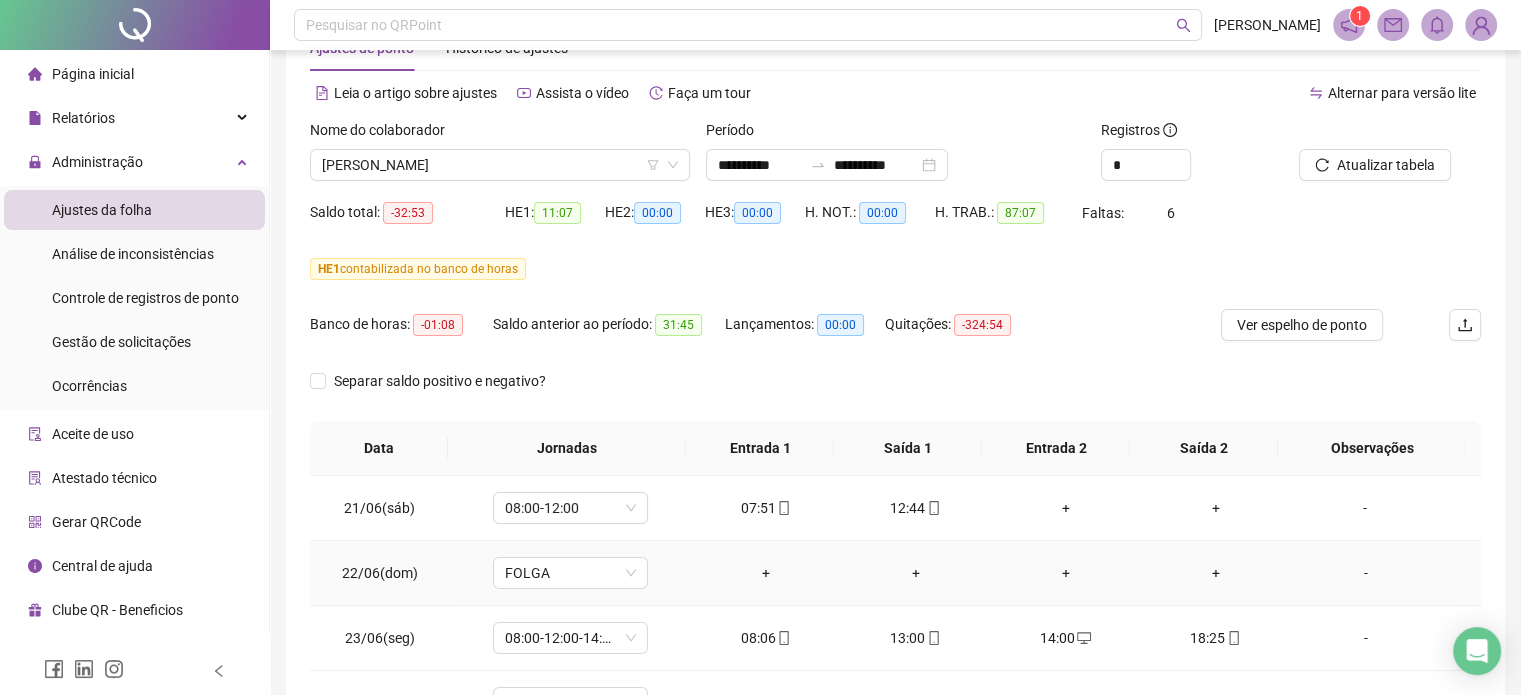 scroll, scrollTop: 100, scrollLeft: 0, axis: vertical 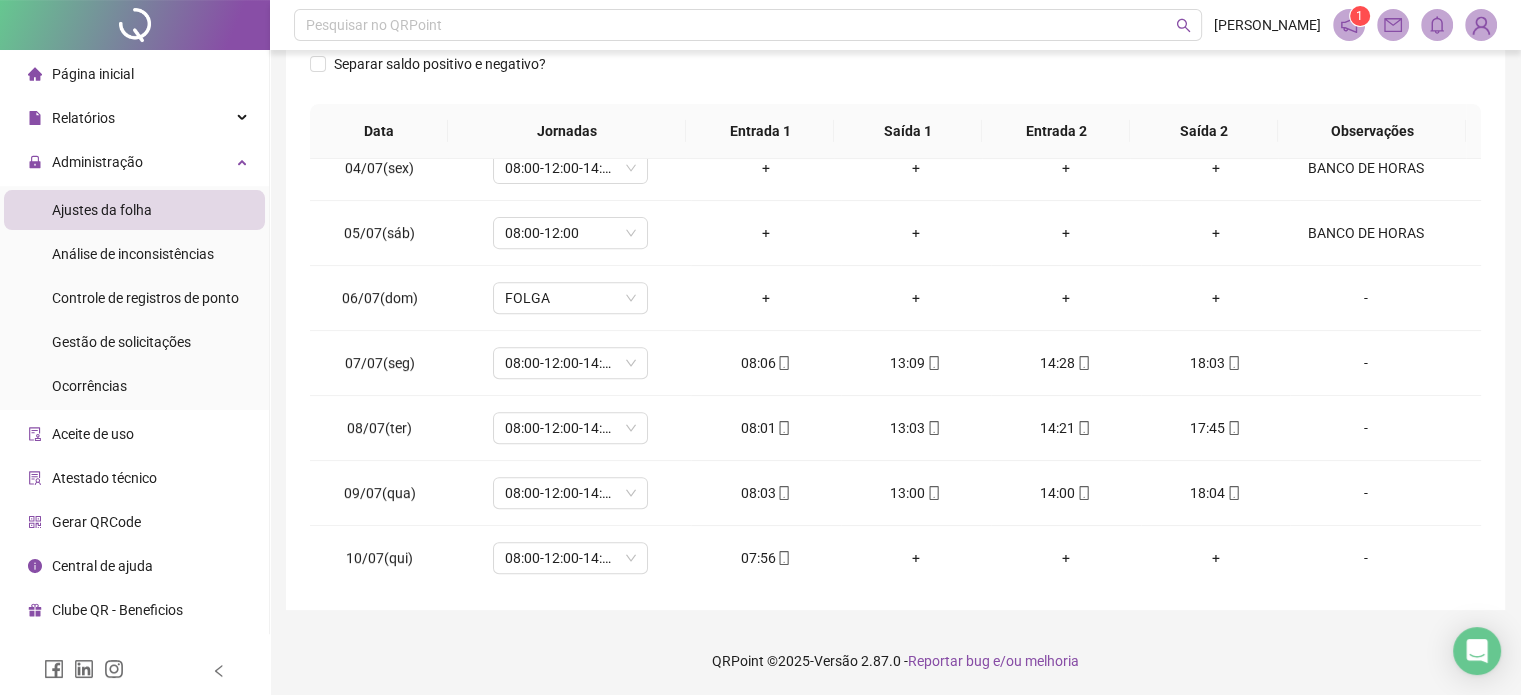 click on "QRPoint © 2025  -  Versão   2.87.0   -  Reportar bug e/ou melhoria" at bounding box center (895, 661) 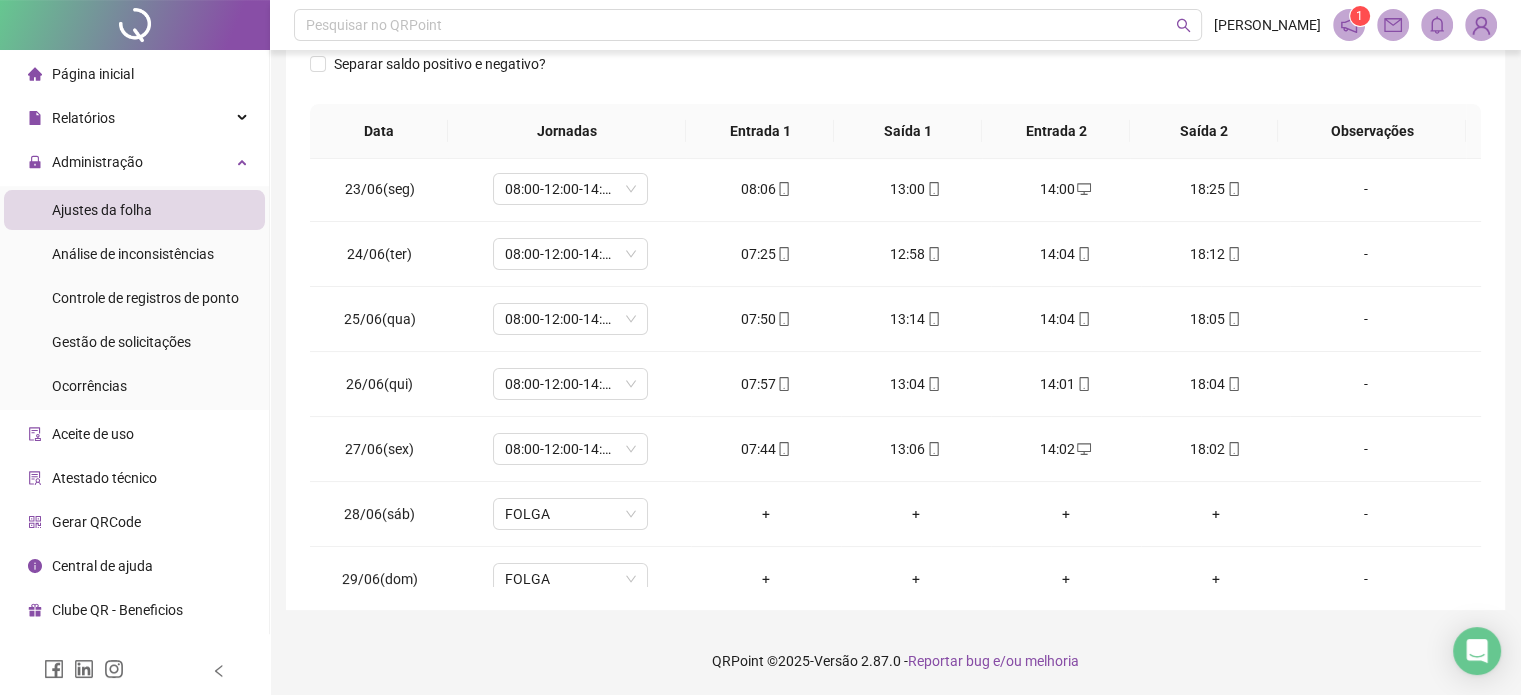 scroll, scrollTop: 0, scrollLeft: 0, axis: both 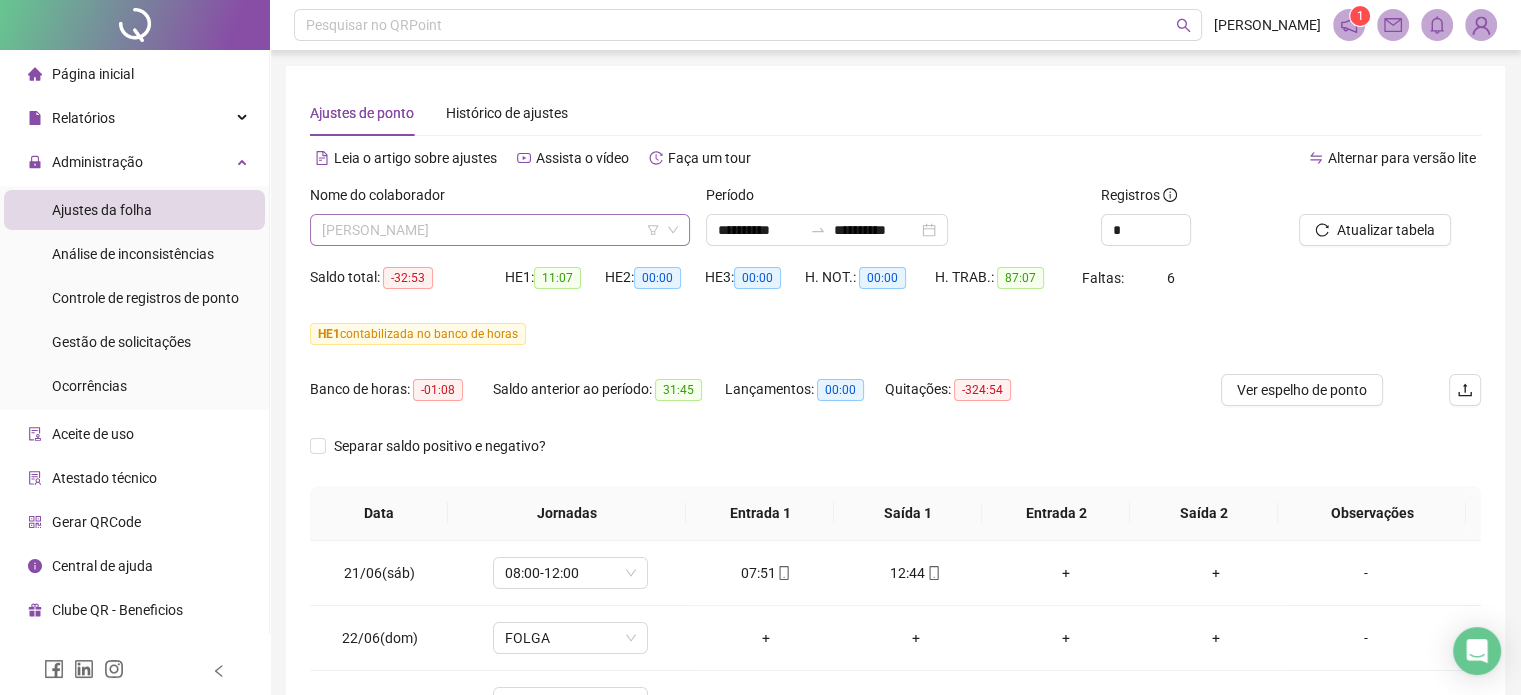click on "[PERSON_NAME]" at bounding box center [500, 230] 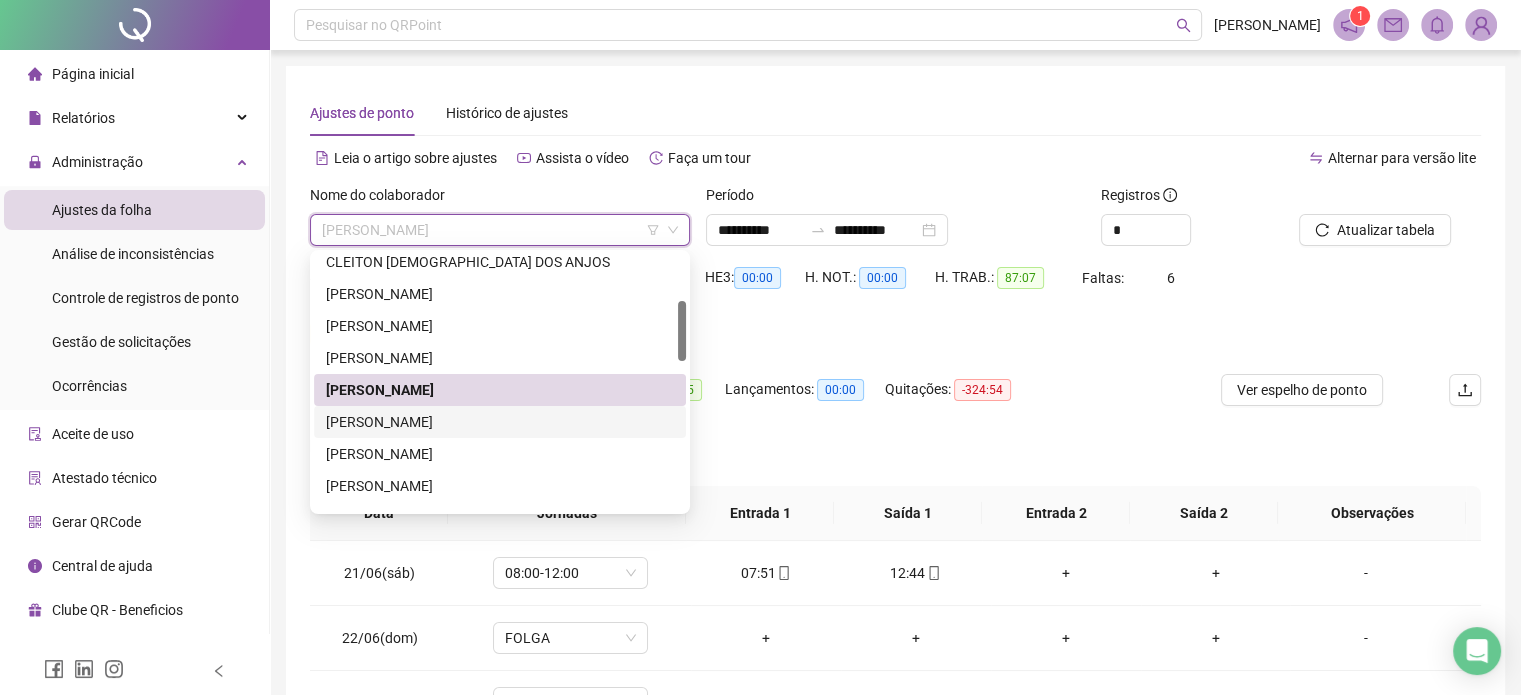 click on "[PERSON_NAME]" at bounding box center (500, 422) 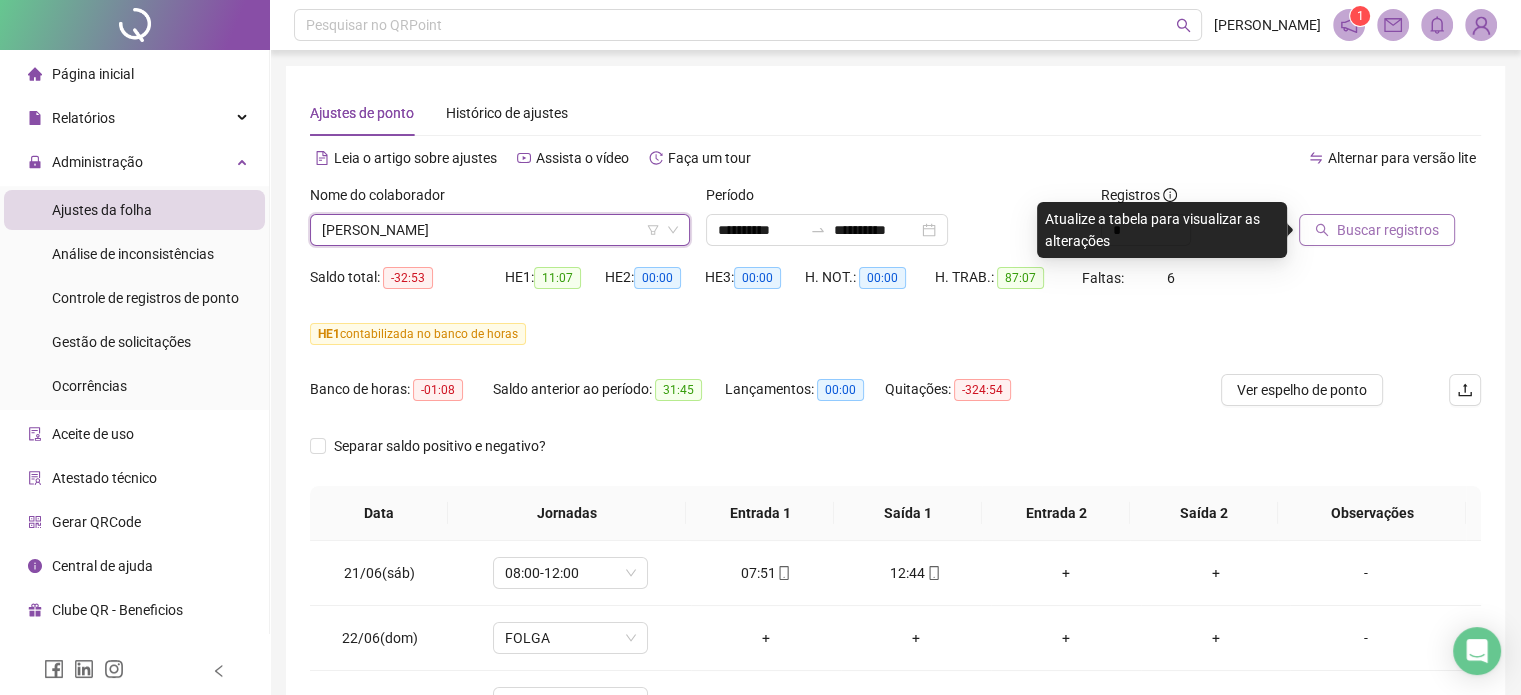 click on "Buscar registros" at bounding box center (1377, 230) 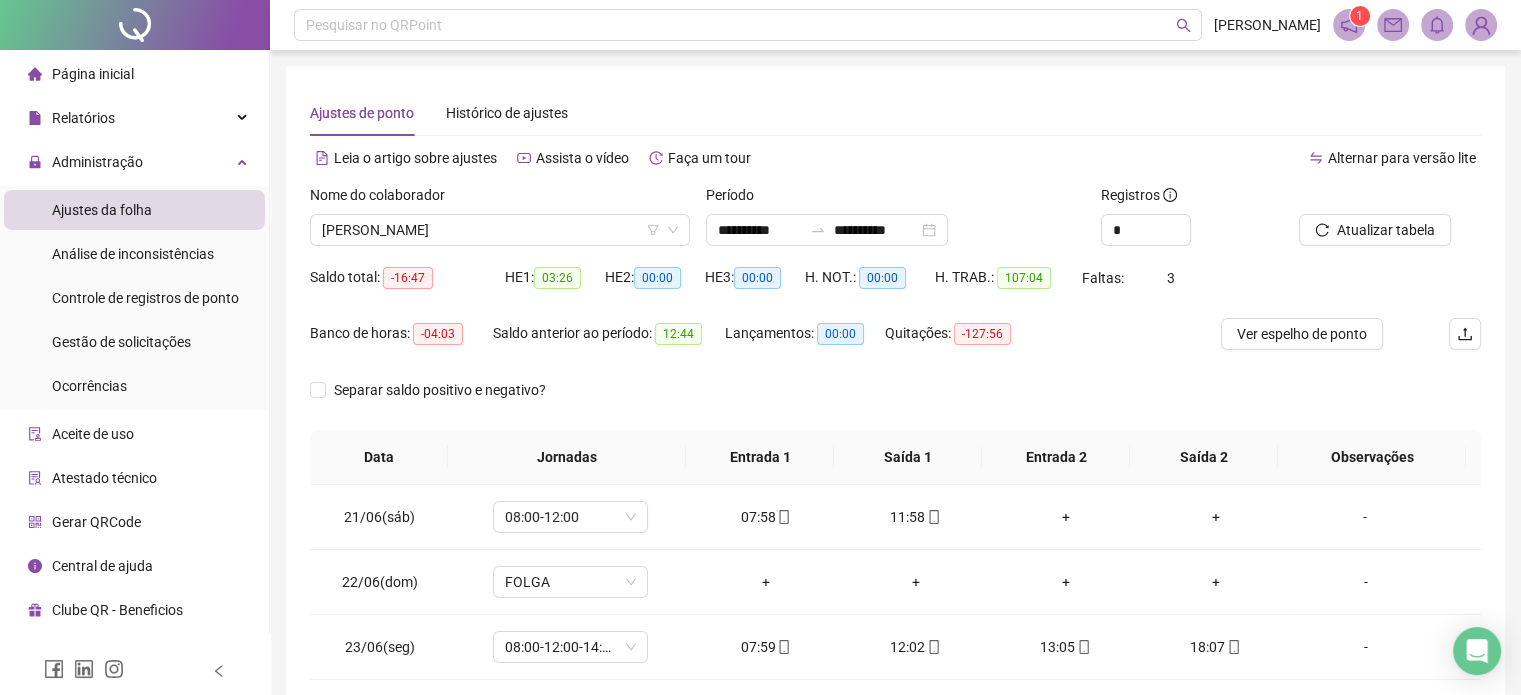 scroll, scrollTop: 200, scrollLeft: 0, axis: vertical 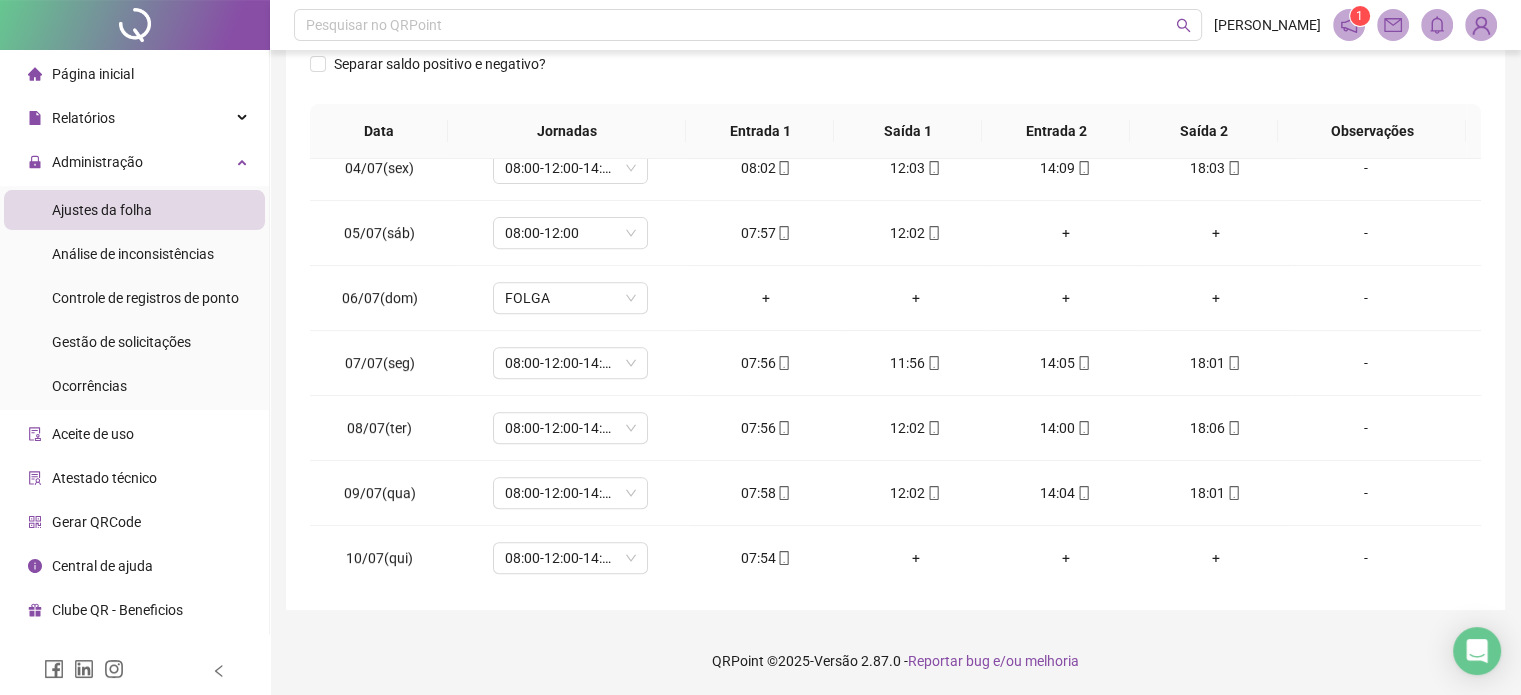 click on "**********" at bounding box center (895, 185) 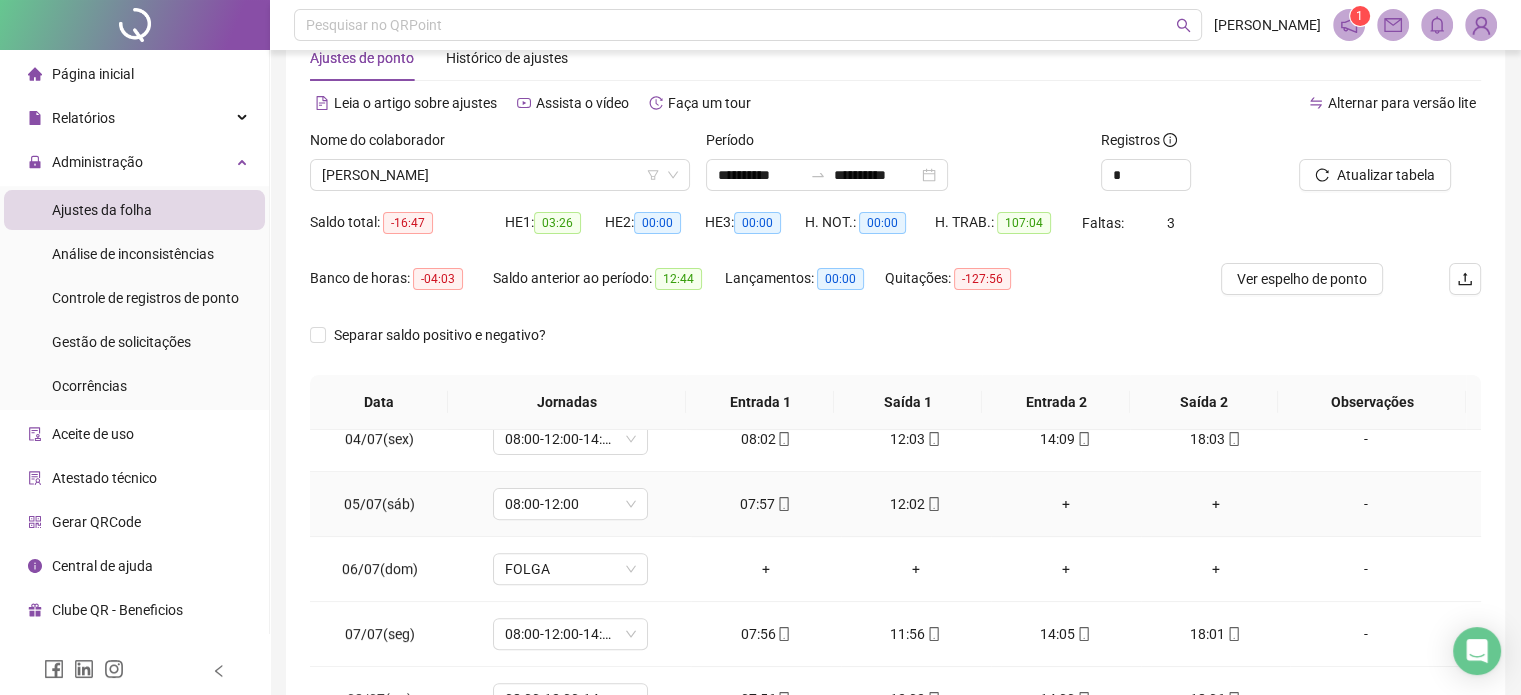 scroll, scrollTop: 0, scrollLeft: 0, axis: both 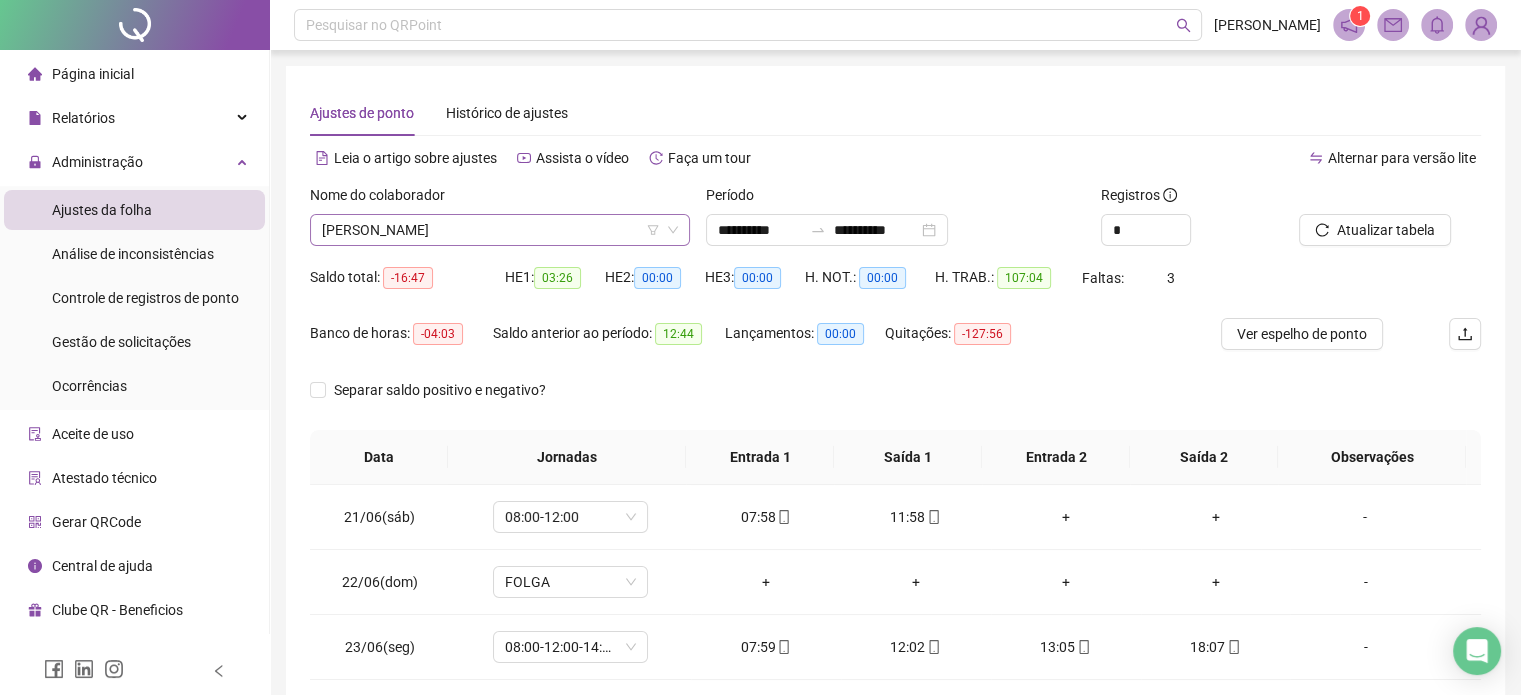 click on "[PERSON_NAME]" at bounding box center (500, 230) 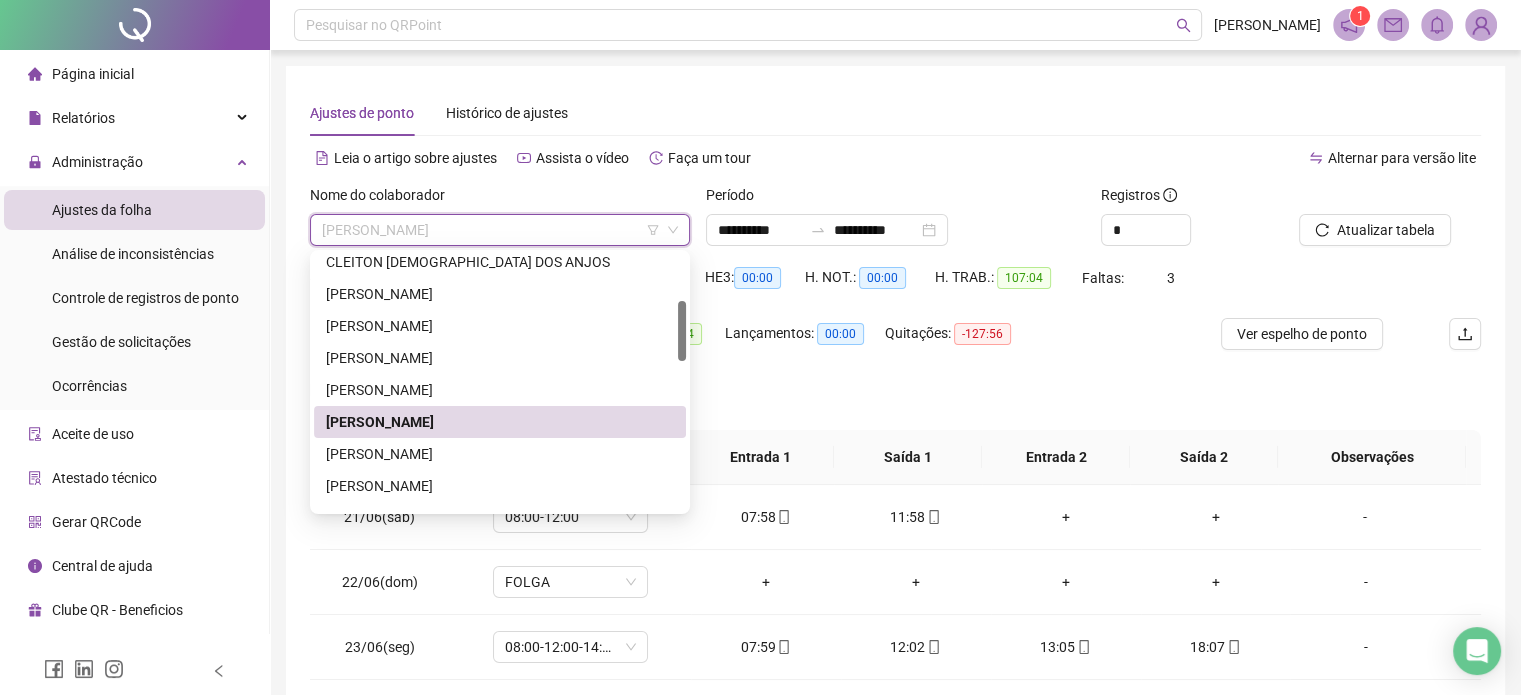scroll, scrollTop: 300, scrollLeft: 0, axis: vertical 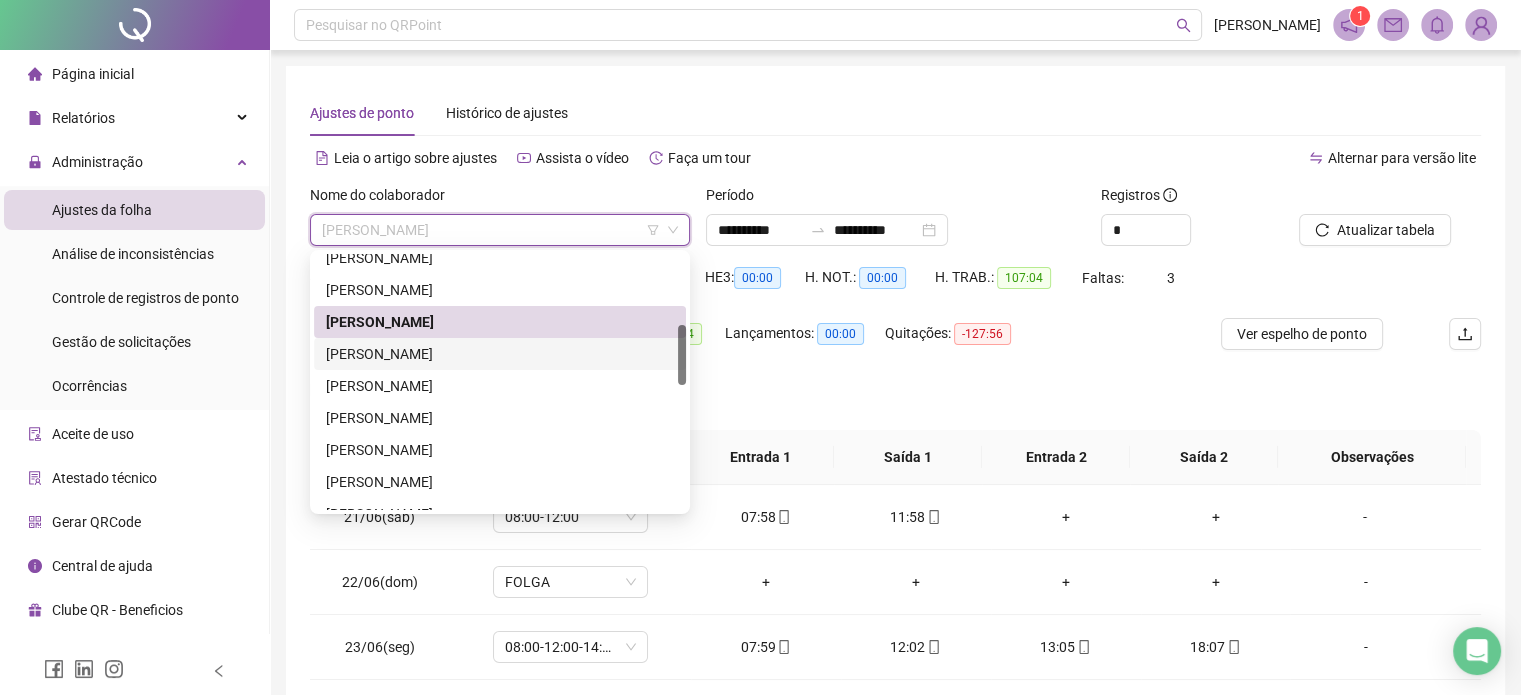 click on "[PERSON_NAME]" at bounding box center (500, 354) 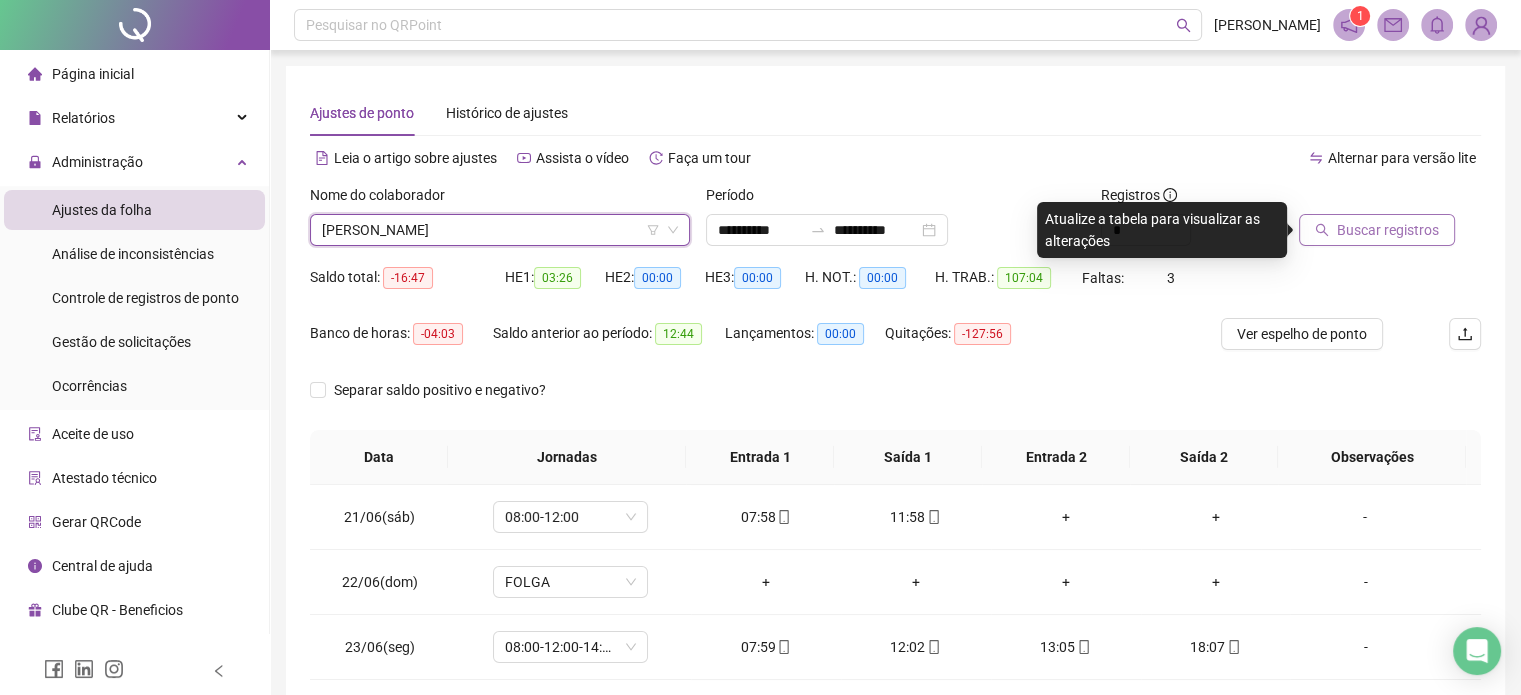 click on "Buscar registros" at bounding box center [1388, 230] 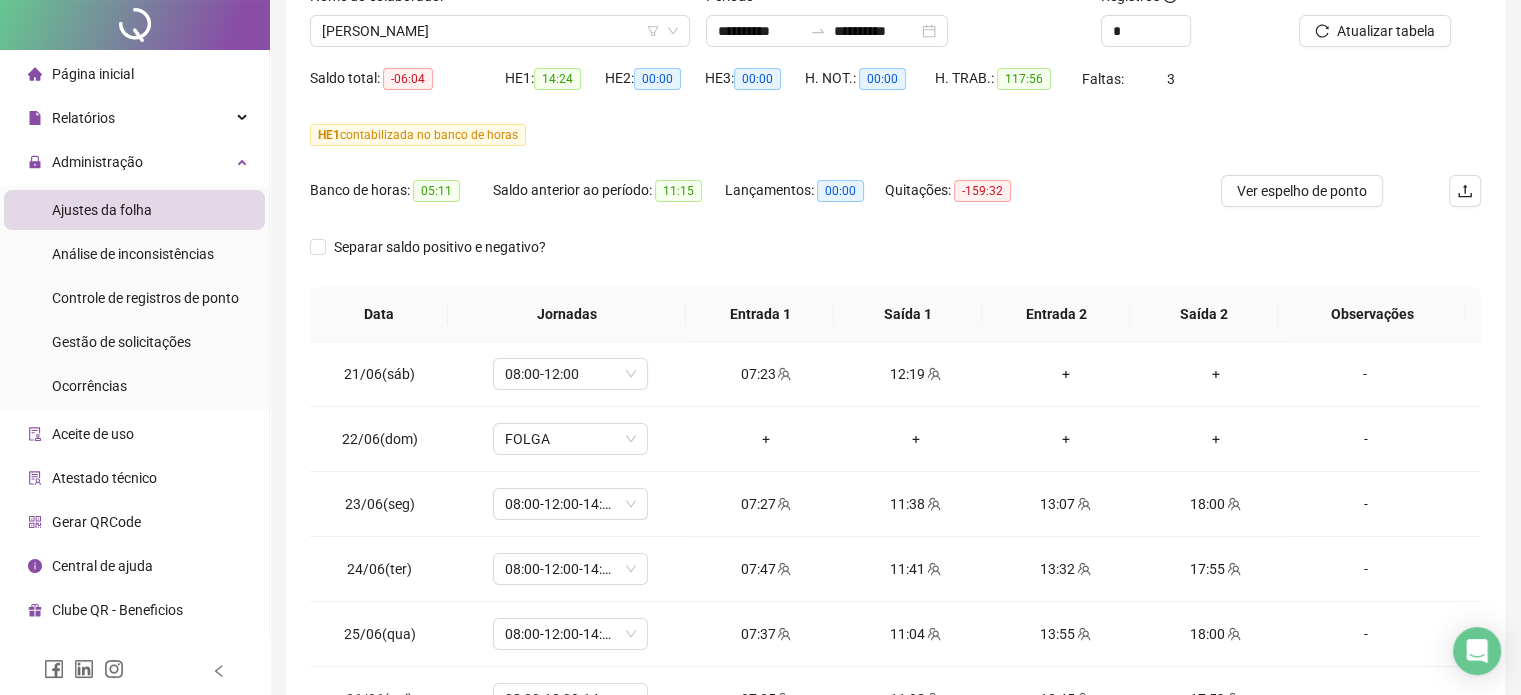 scroll, scrollTop: 300, scrollLeft: 0, axis: vertical 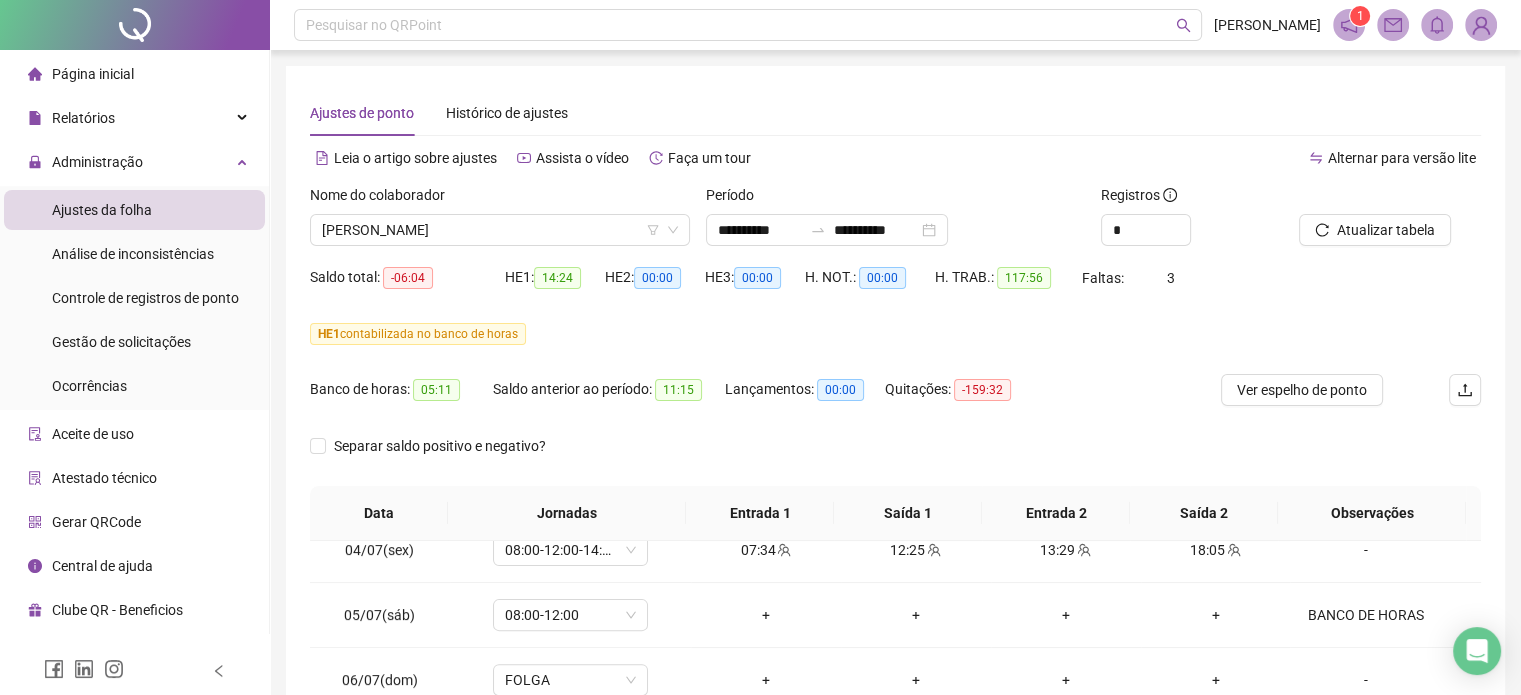 click on "Nome do colaborador" at bounding box center [500, 199] 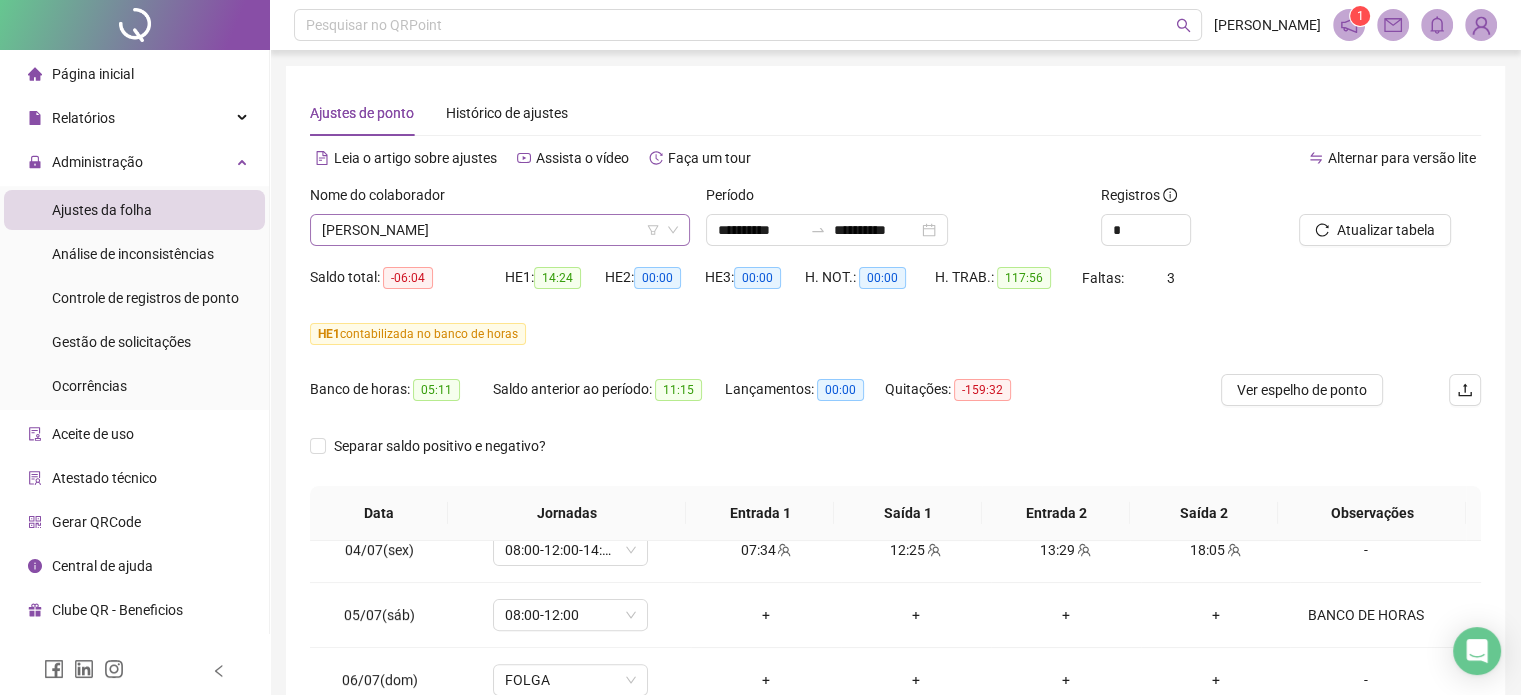 click on "[PERSON_NAME]" at bounding box center [500, 230] 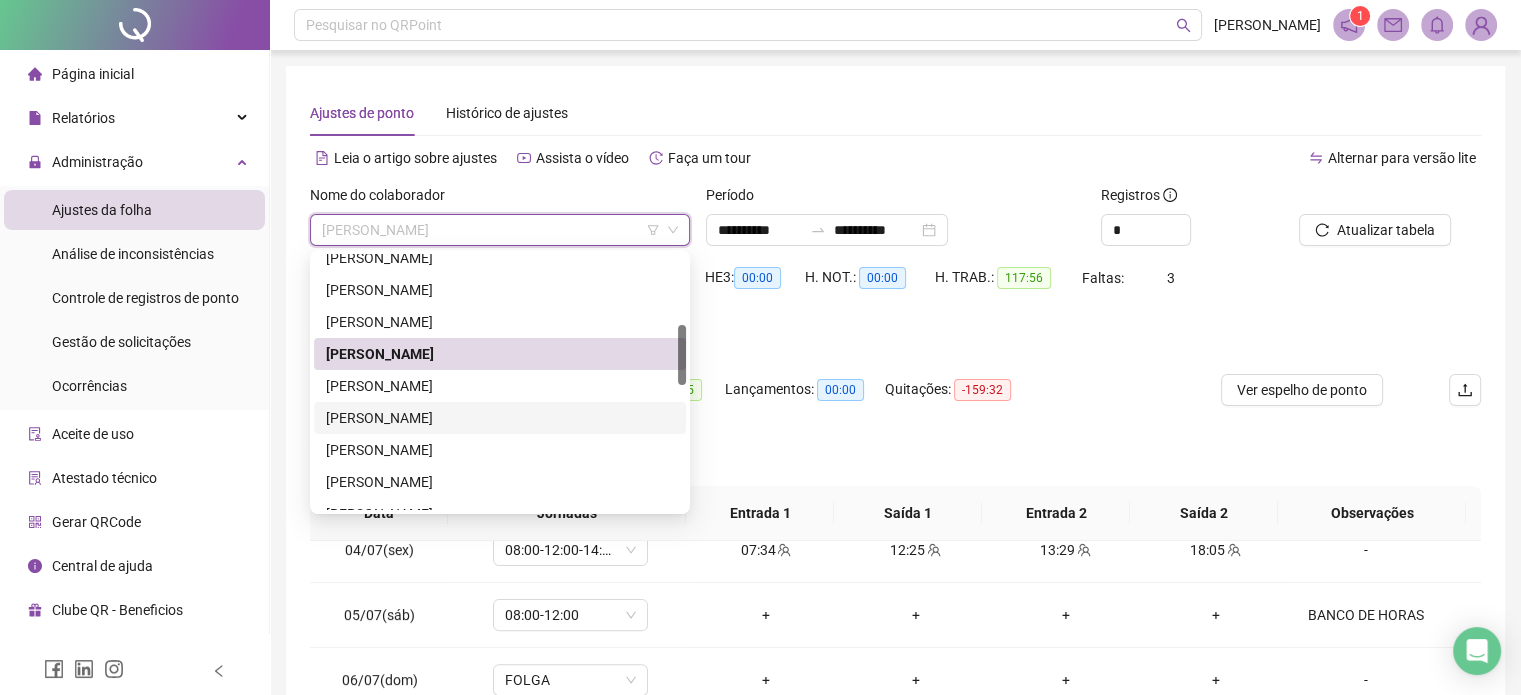 click on "[PERSON_NAME]" at bounding box center [500, 418] 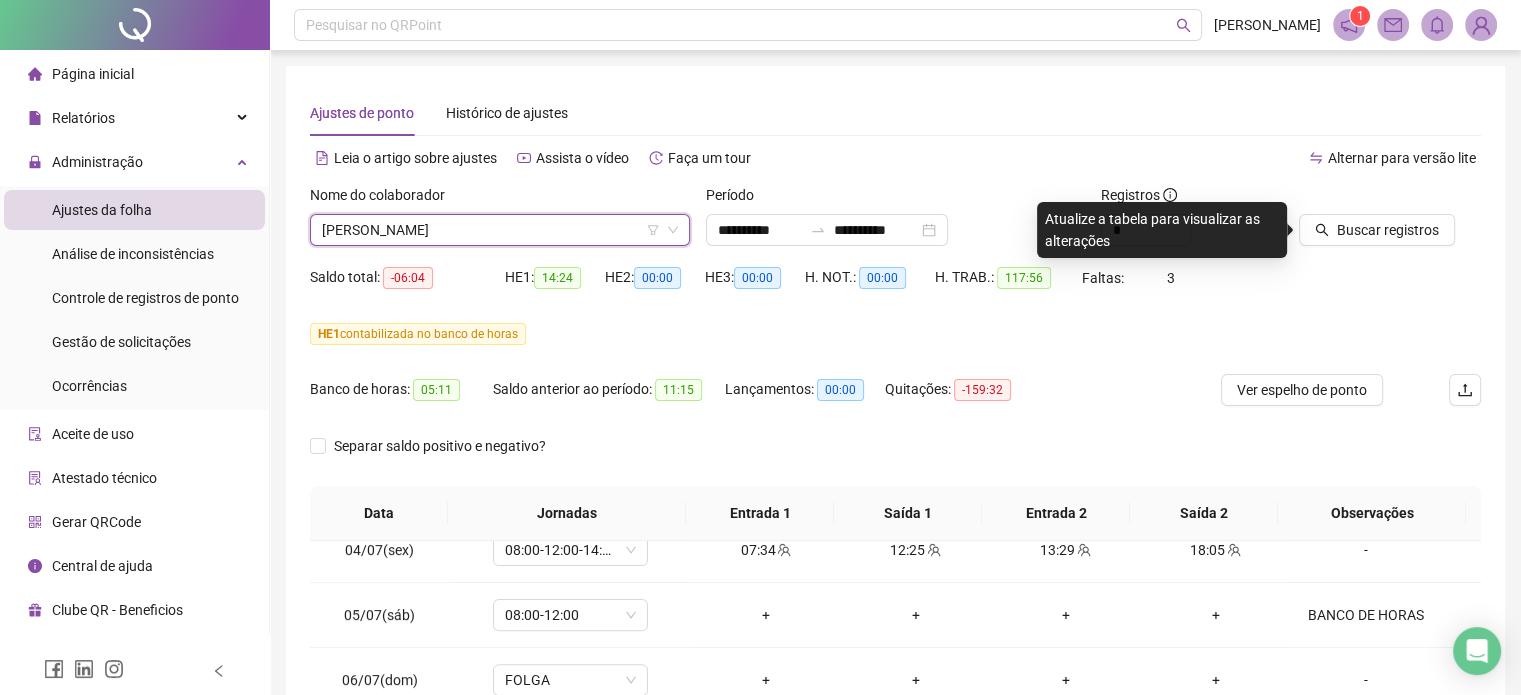 click on "Nome do colaborador [PERSON_NAME] [PERSON_NAME]" at bounding box center [500, 223] 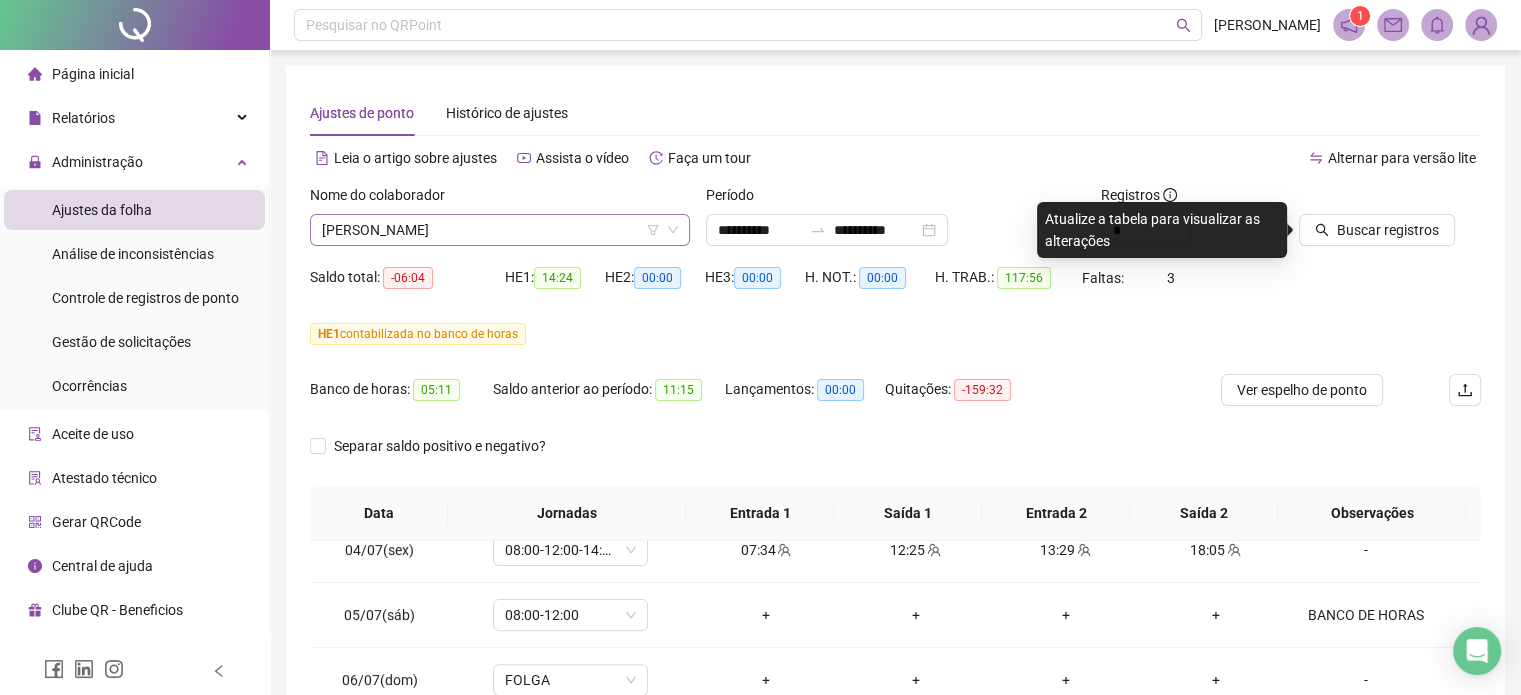 click on "[PERSON_NAME]" at bounding box center (500, 230) 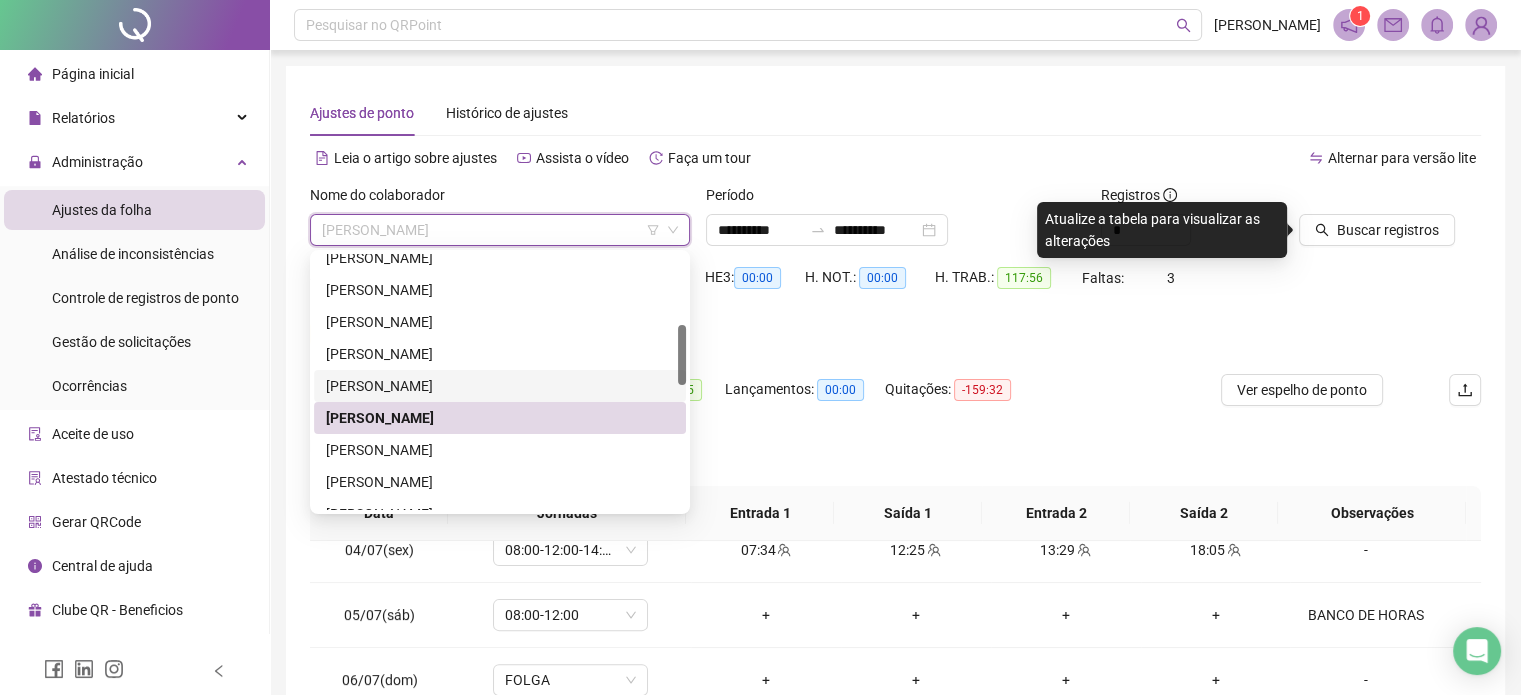 click on "[PERSON_NAME]" at bounding box center [500, 386] 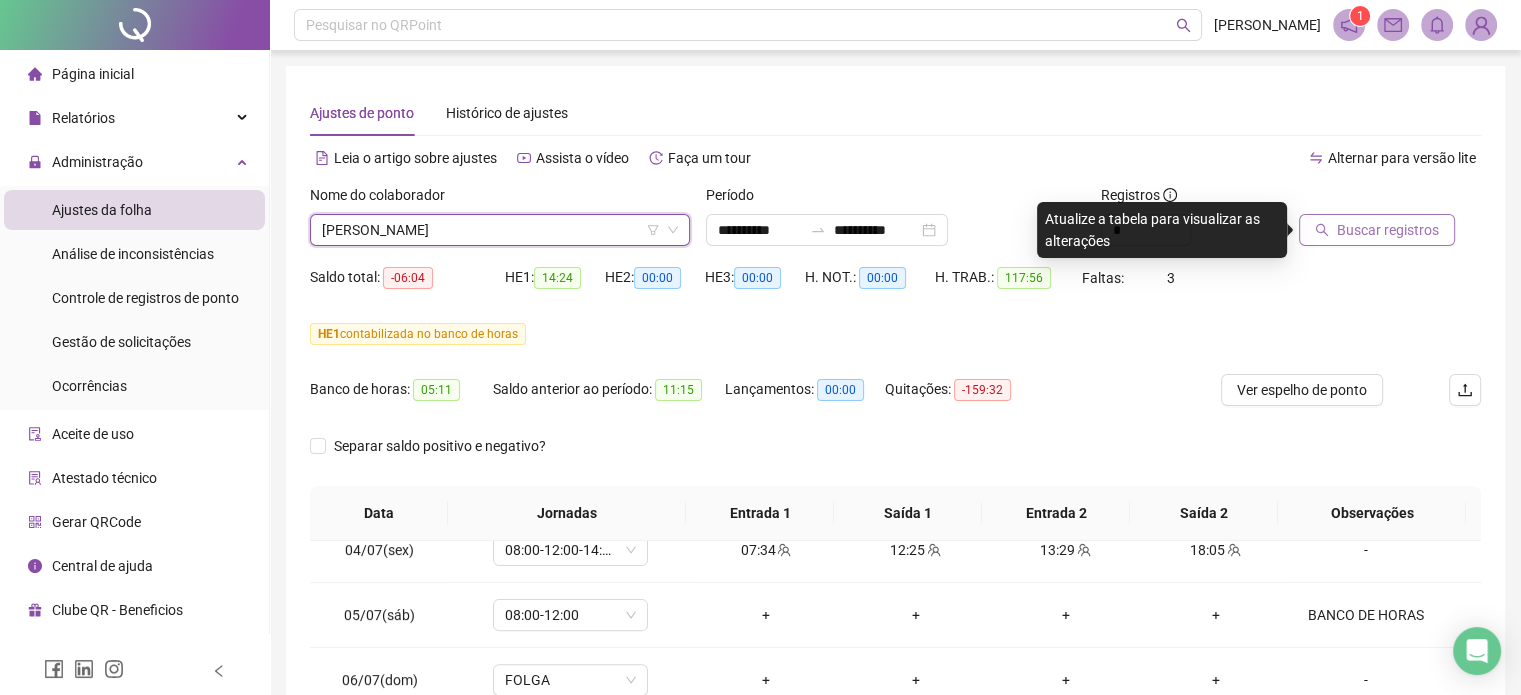 click on "Buscar registros" at bounding box center [1388, 230] 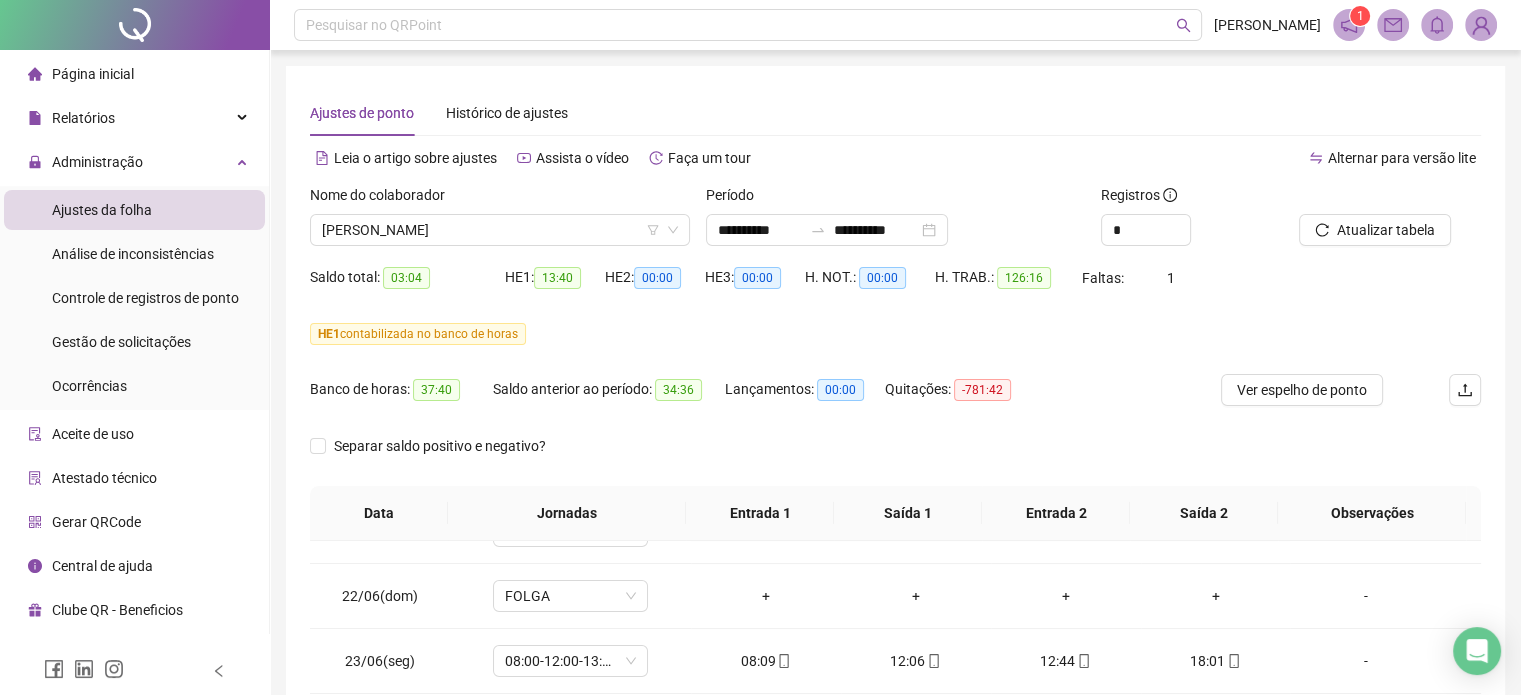 scroll, scrollTop: 0, scrollLeft: 0, axis: both 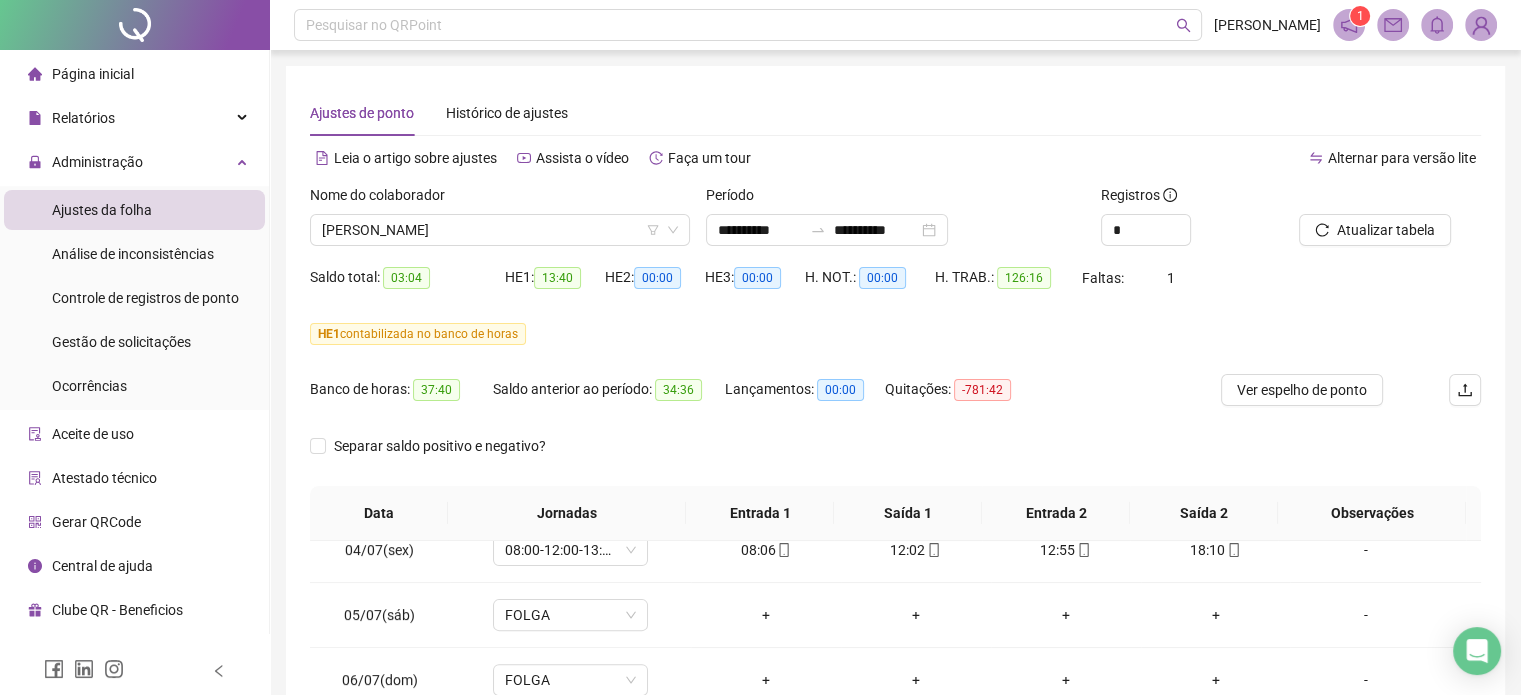 click on "Nome do colaborador [PERSON_NAME]" at bounding box center (500, 223) 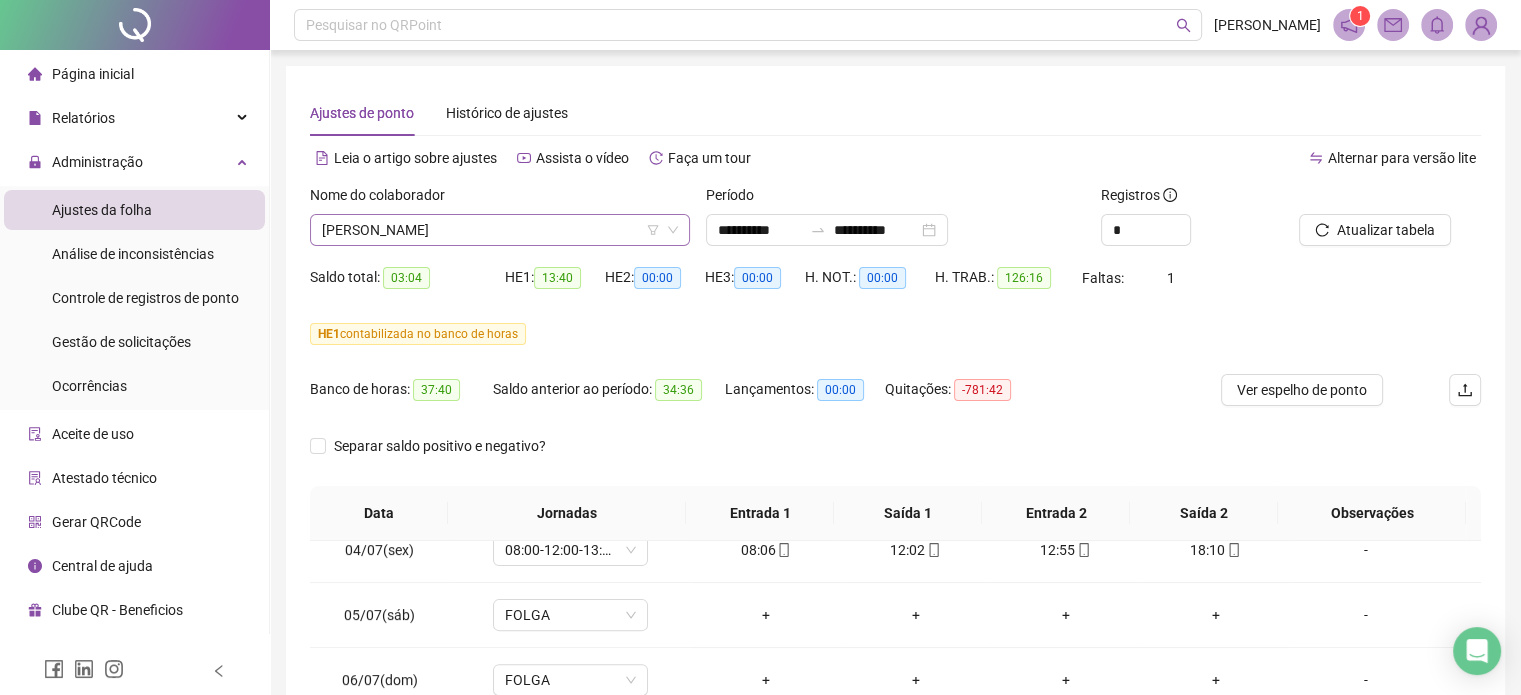click on "[PERSON_NAME]" at bounding box center (500, 230) 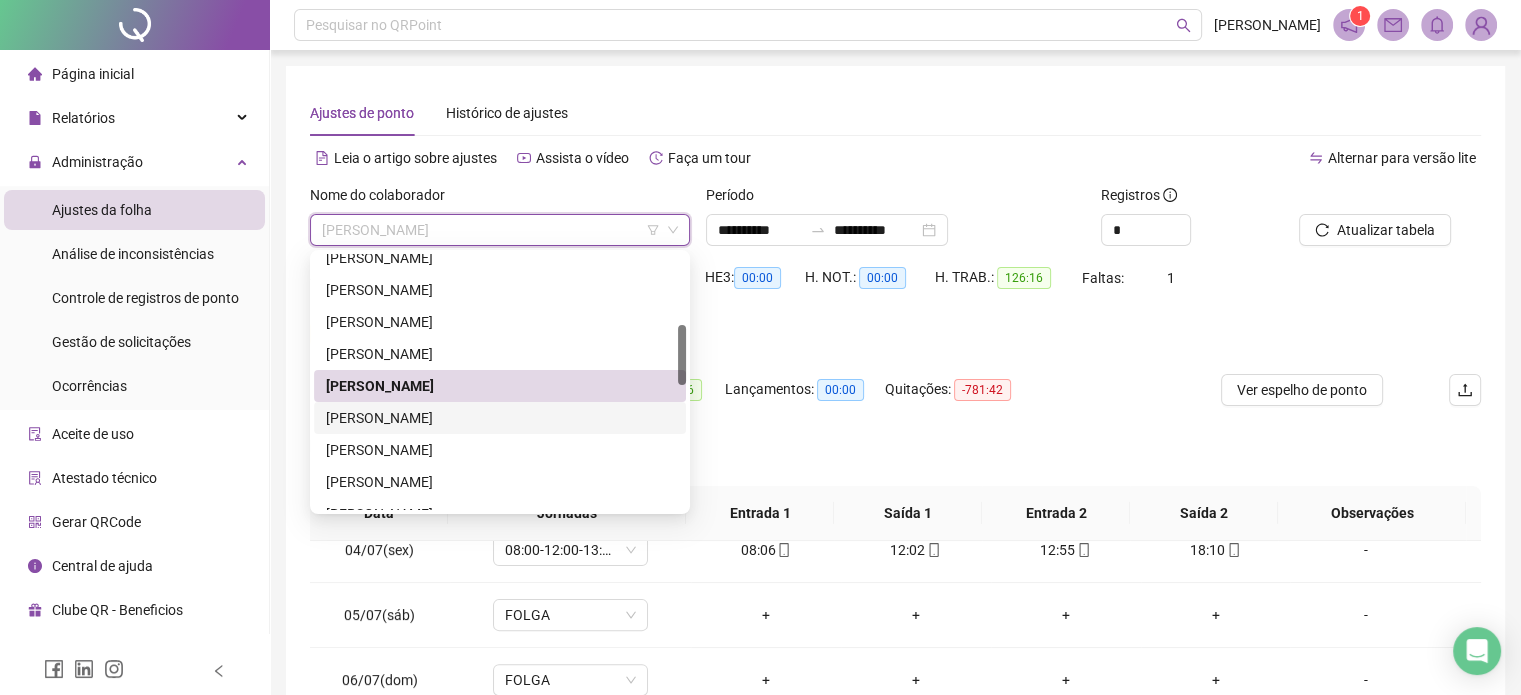 click on "[PERSON_NAME]" at bounding box center (500, 418) 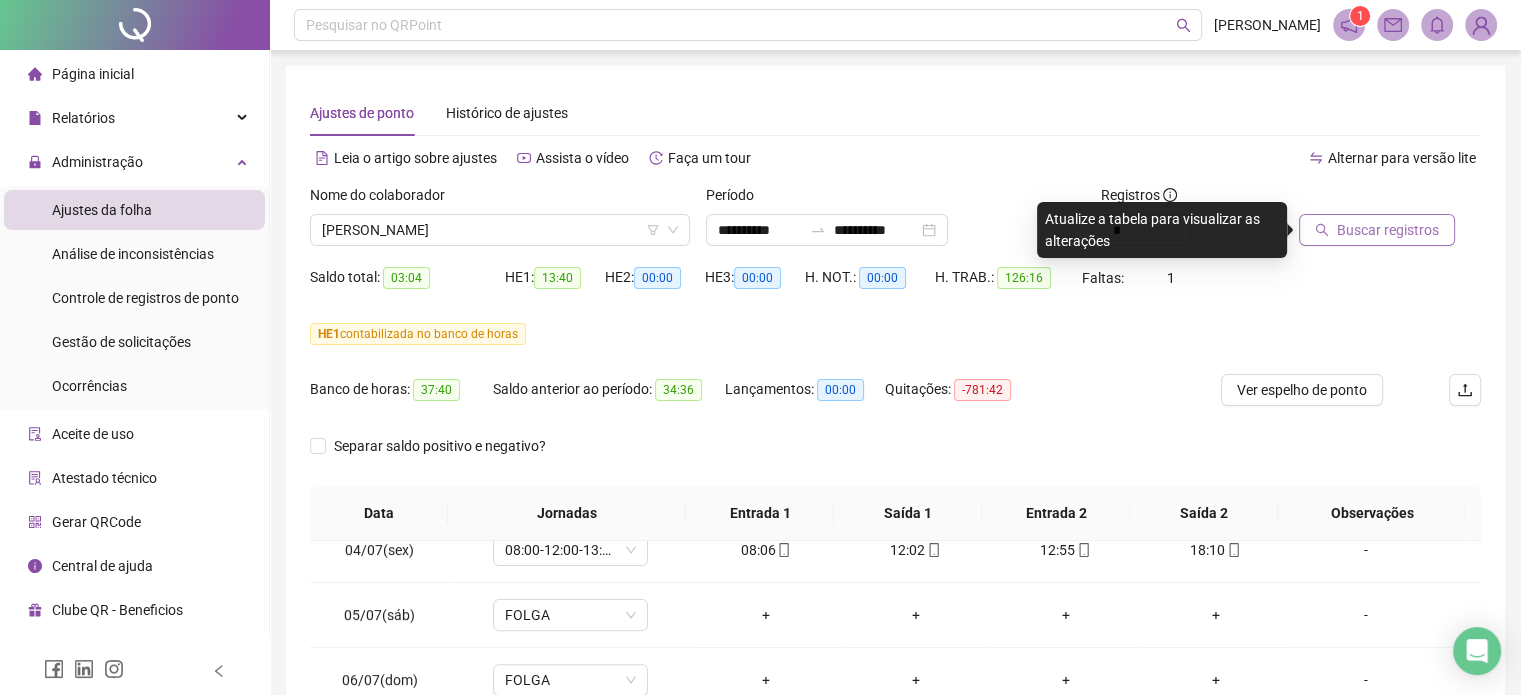 click on "Buscar registros" at bounding box center [1377, 230] 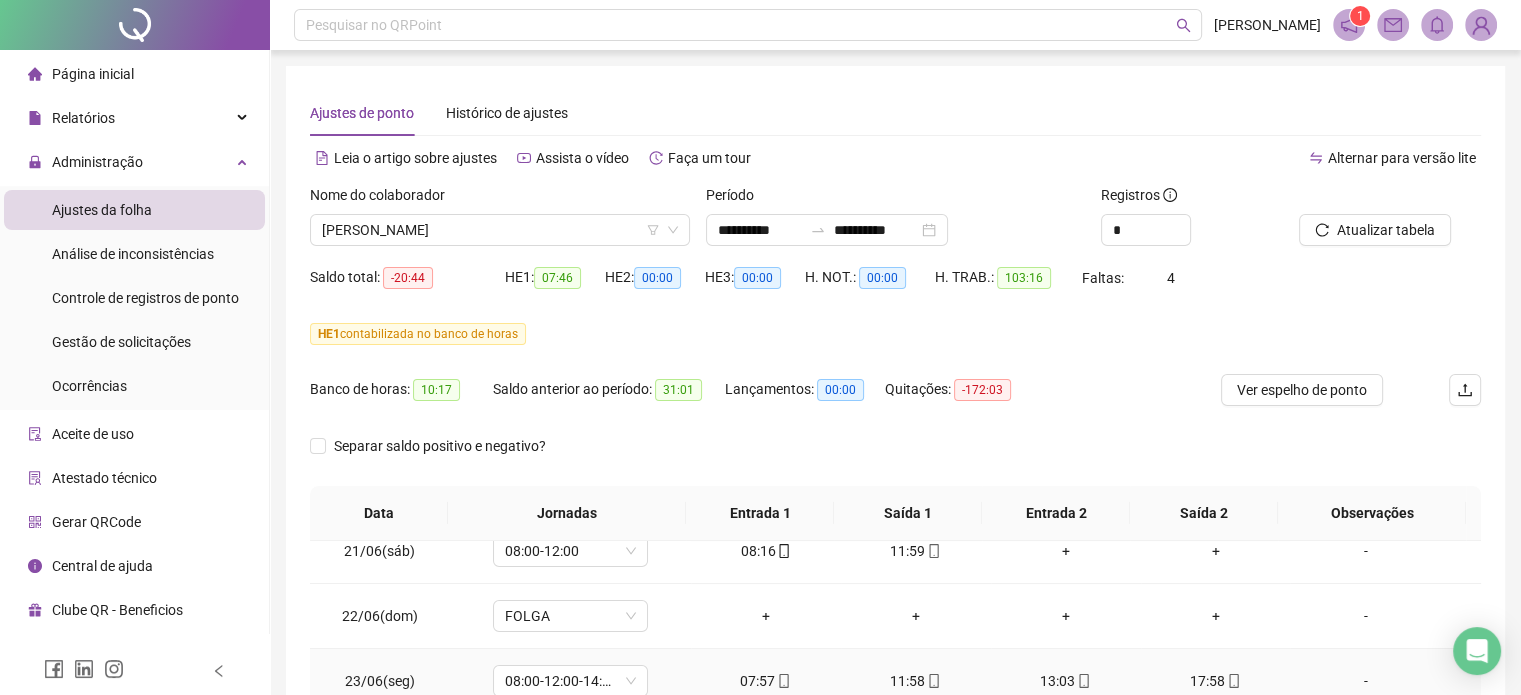 scroll, scrollTop: 0, scrollLeft: 0, axis: both 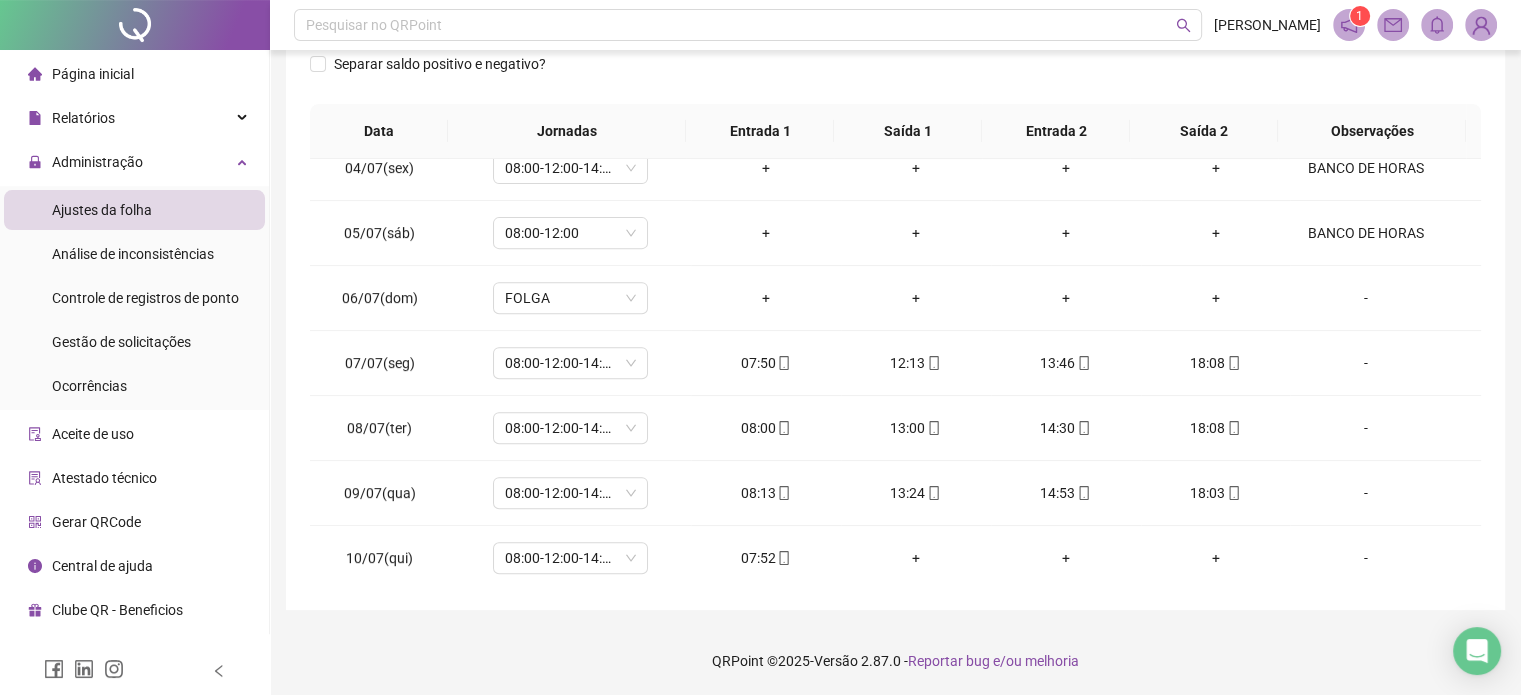 click on "QRPoint © 2025  -  Versão   2.87.0   -  Reportar bug e/ou melhoria" at bounding box center [895, 661] 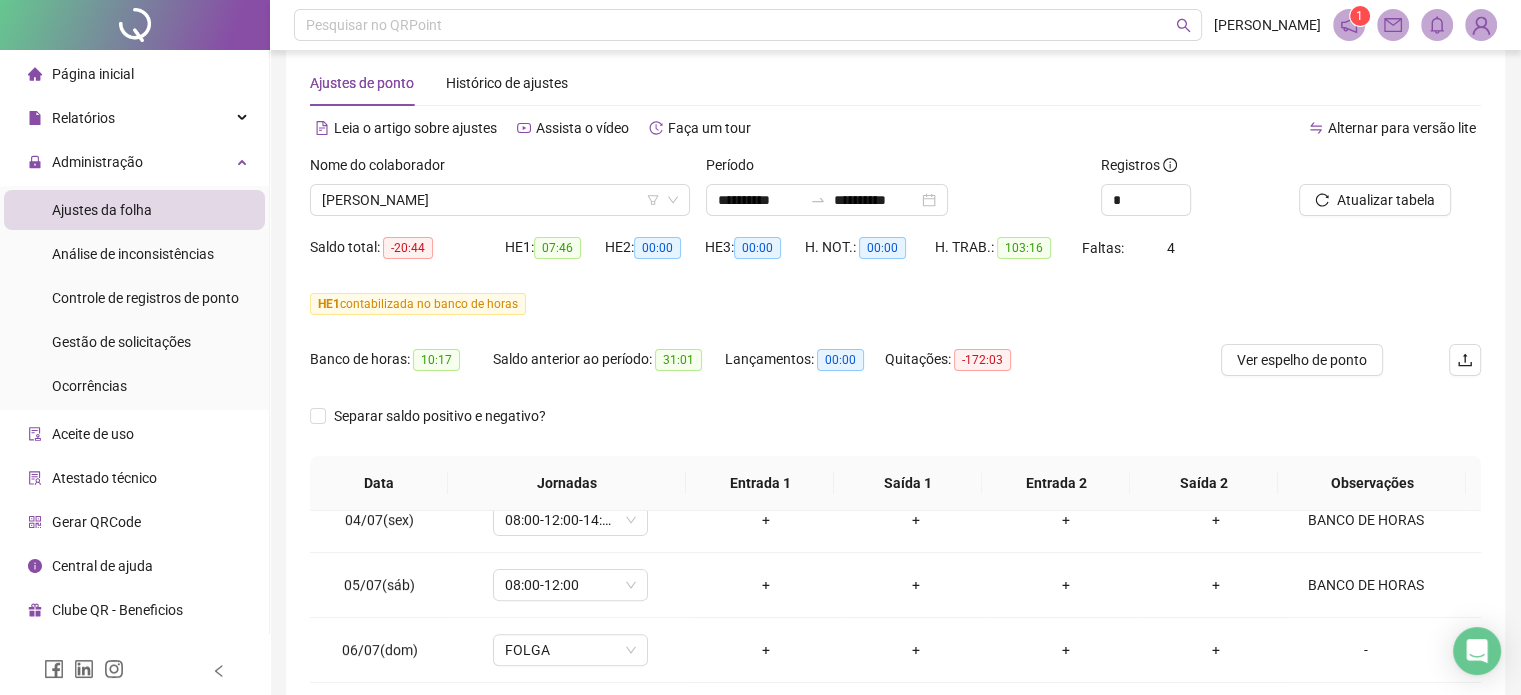 scroll, scrollTop: 0, scrollLeft: 0, axis: both 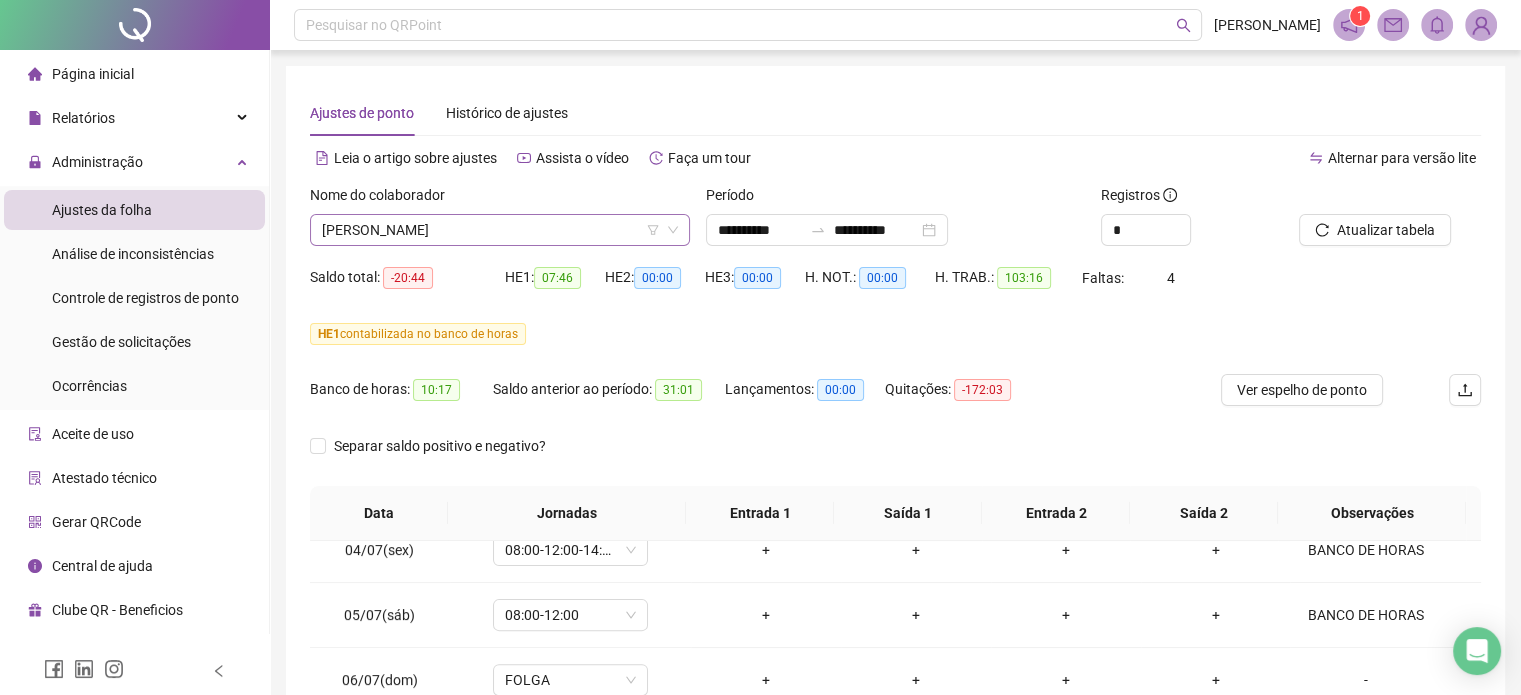 click on "[PERSON_NAME]" at bounding box center (500, 230) 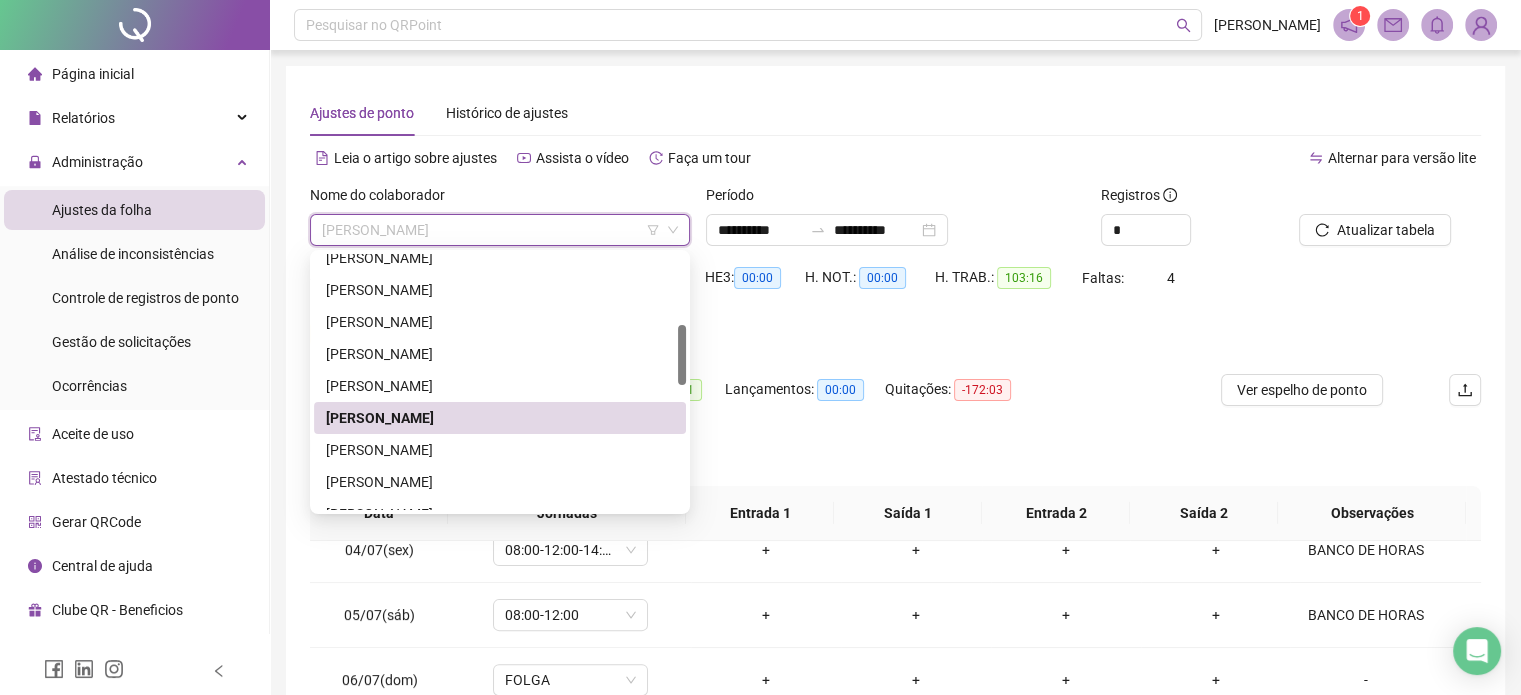 scroll, scrollTop: 400, scrollLeft: 0, axis: vertical 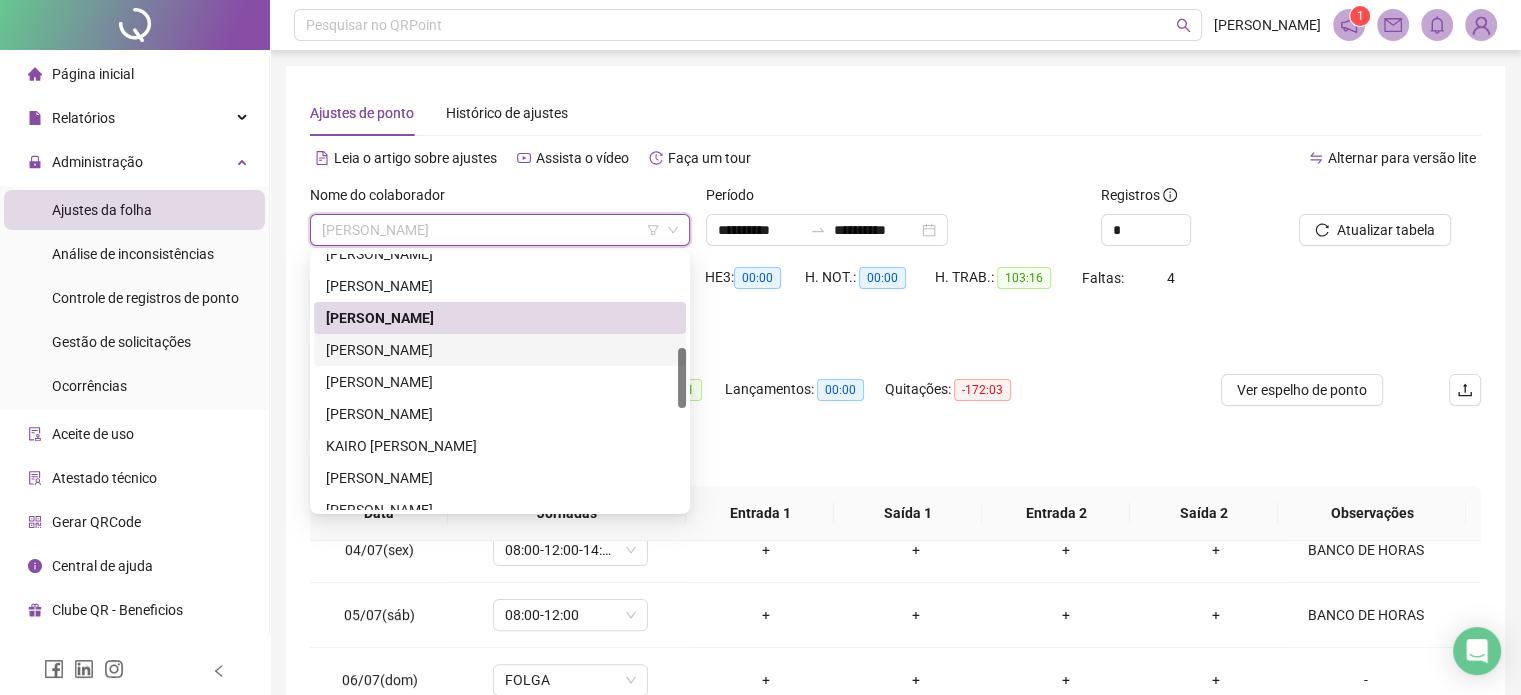 drag, startPoint x: 460, startPoint y: 348, endPoint x: 632, endPoint y: 366, distance: 172.9393 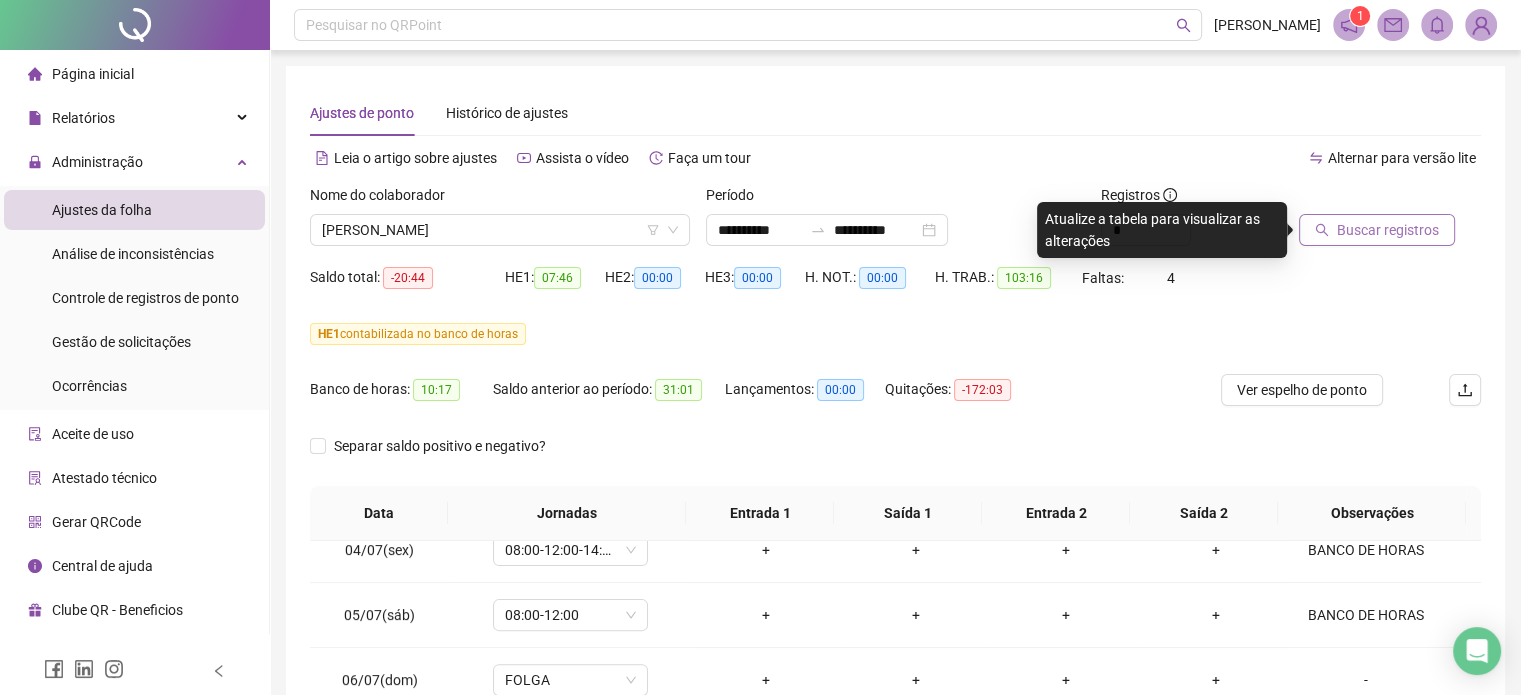 click on "Buscar registros" at bounding box center [1388, 230] 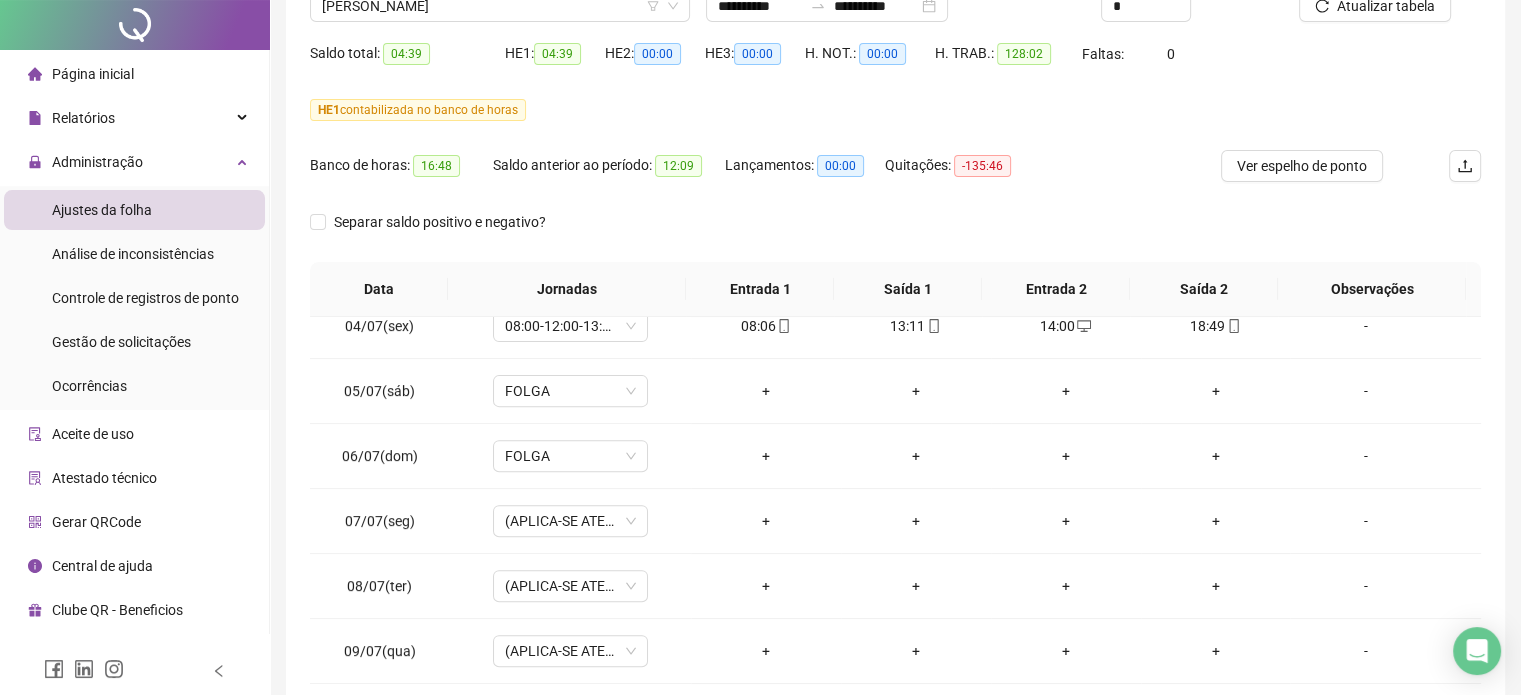 scroll, scrollTop: 382, scrollLeft: 0, axis: vertical 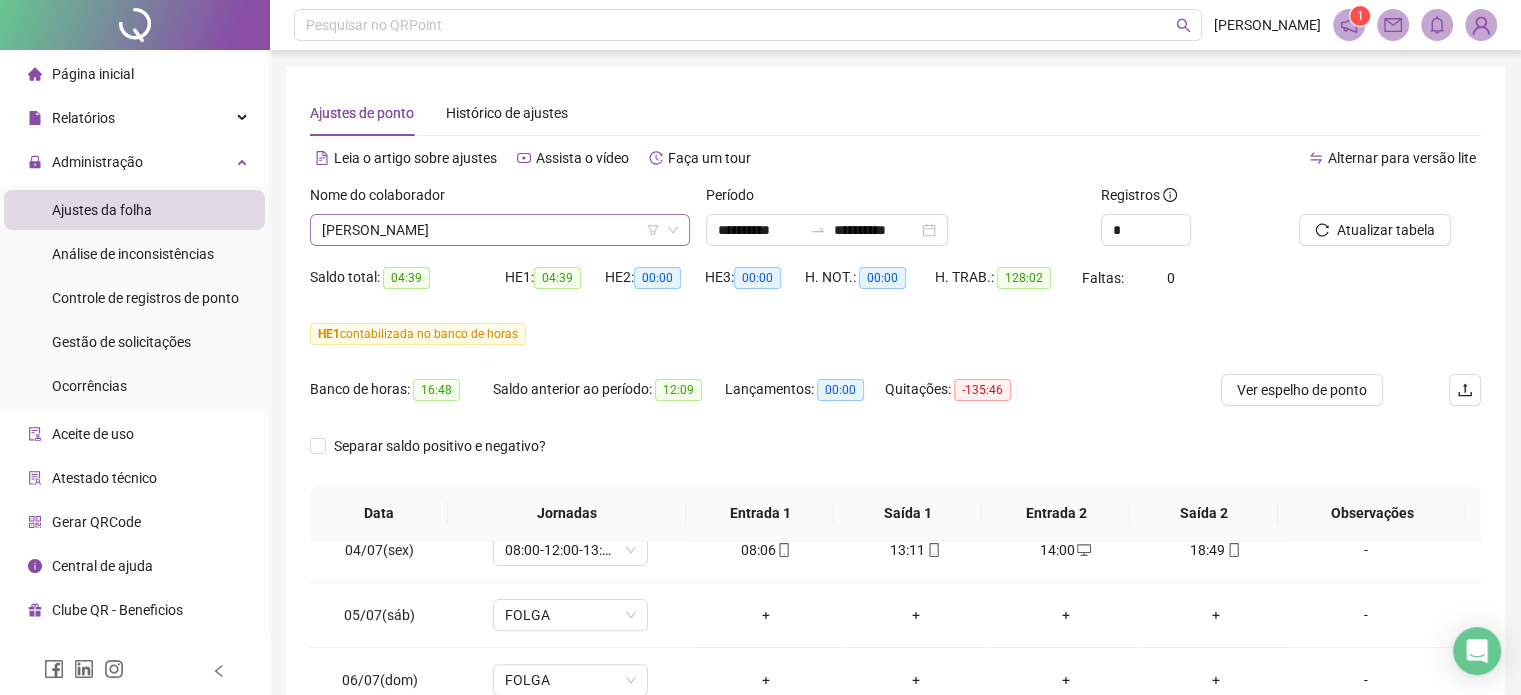click on "[PERSON_NAME]" at bounding box center [500, 230] 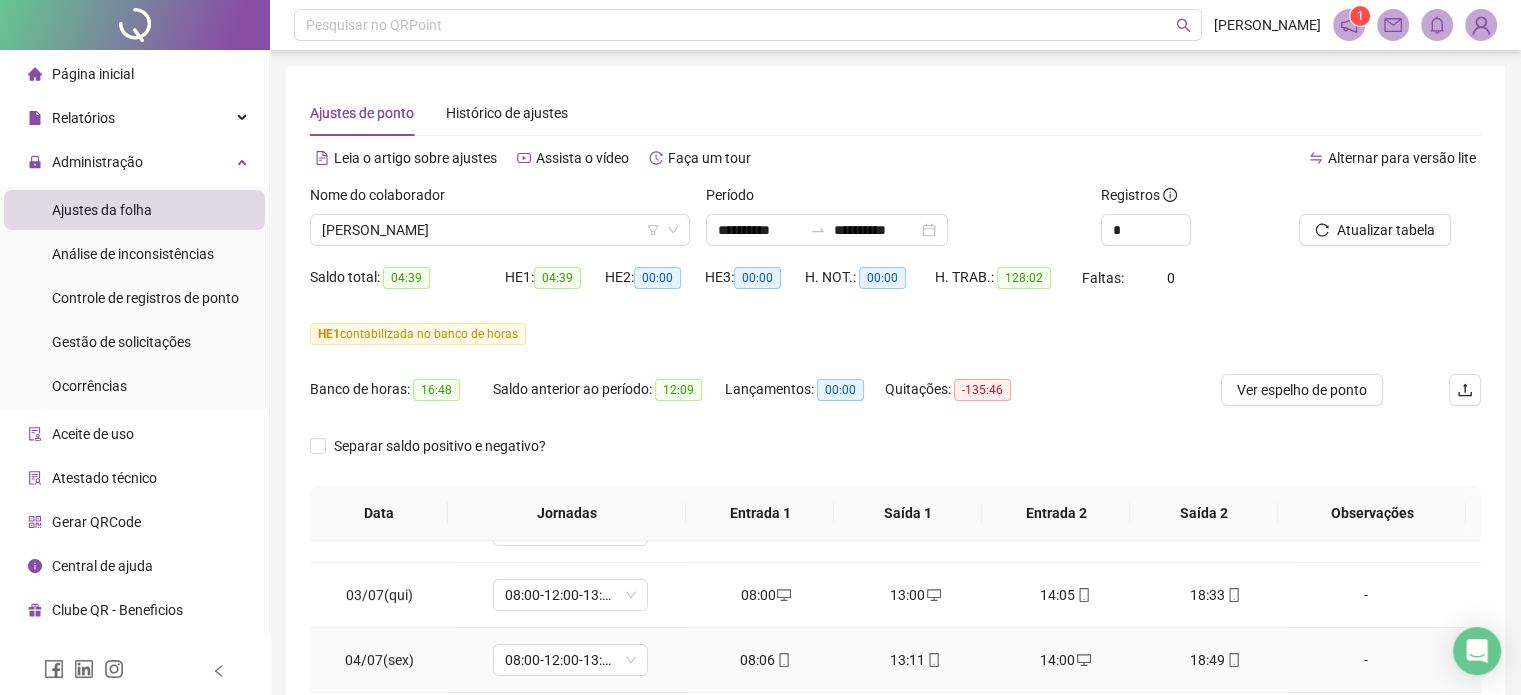 scroll, scrollTop: 568, scrollLeft: 0, axis: vertical 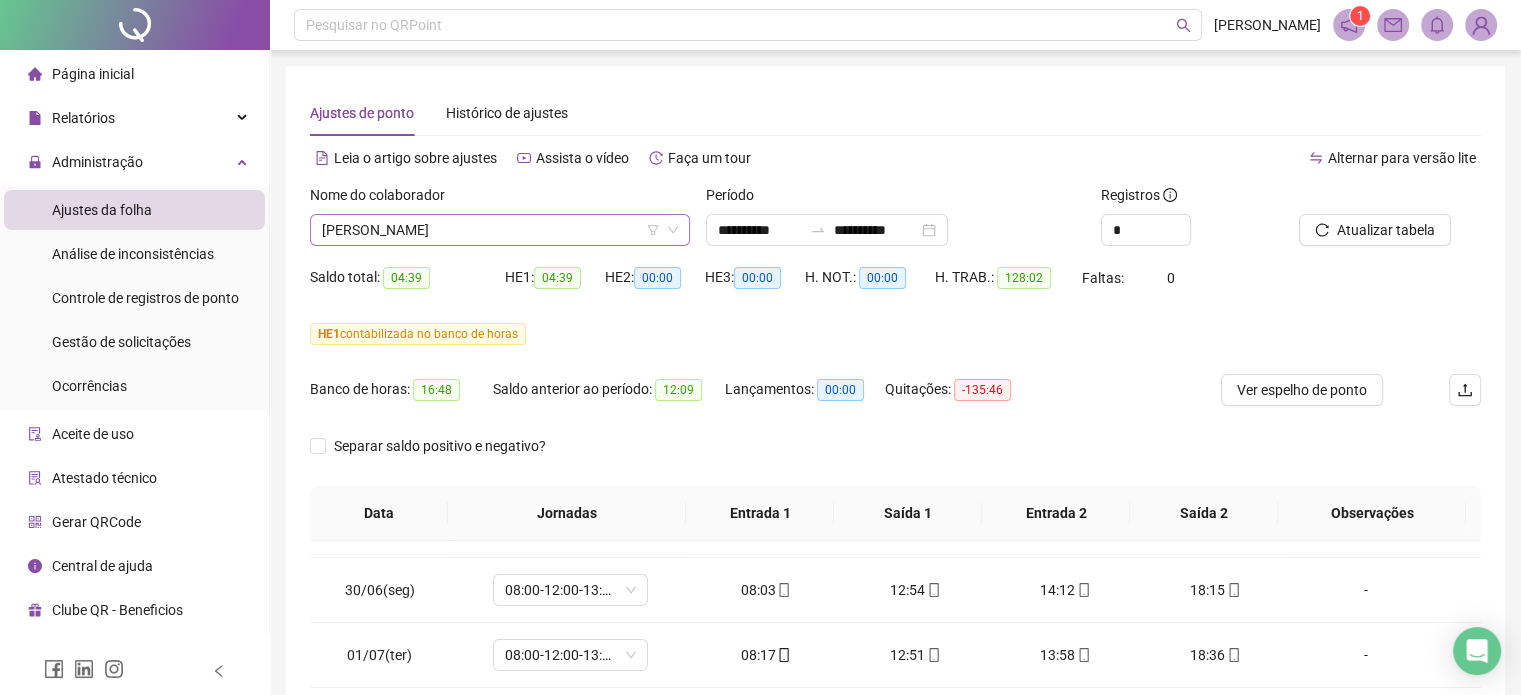 click on "[PERSON_NAME]" at bounding box center (500, 230) 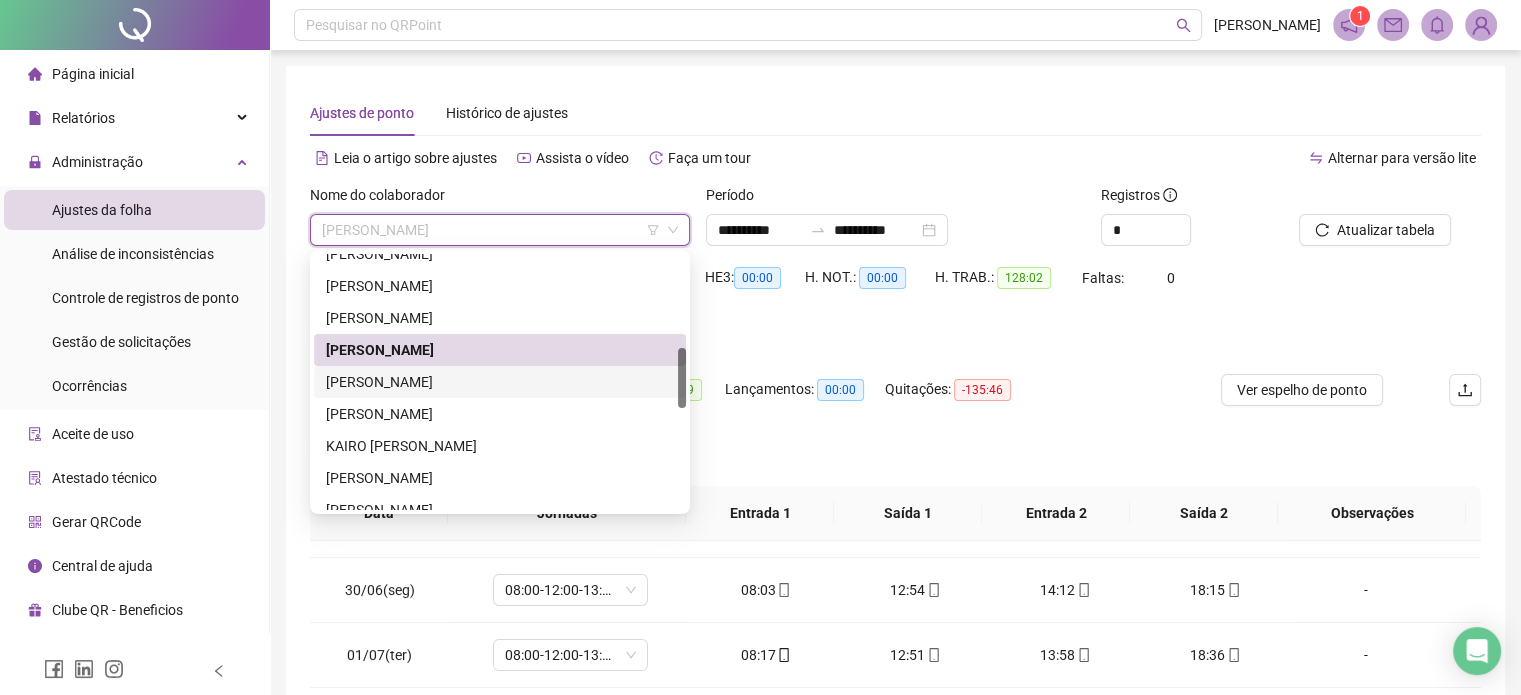 click on "[PERSON_NAME]" at bounding box center (500, 382) 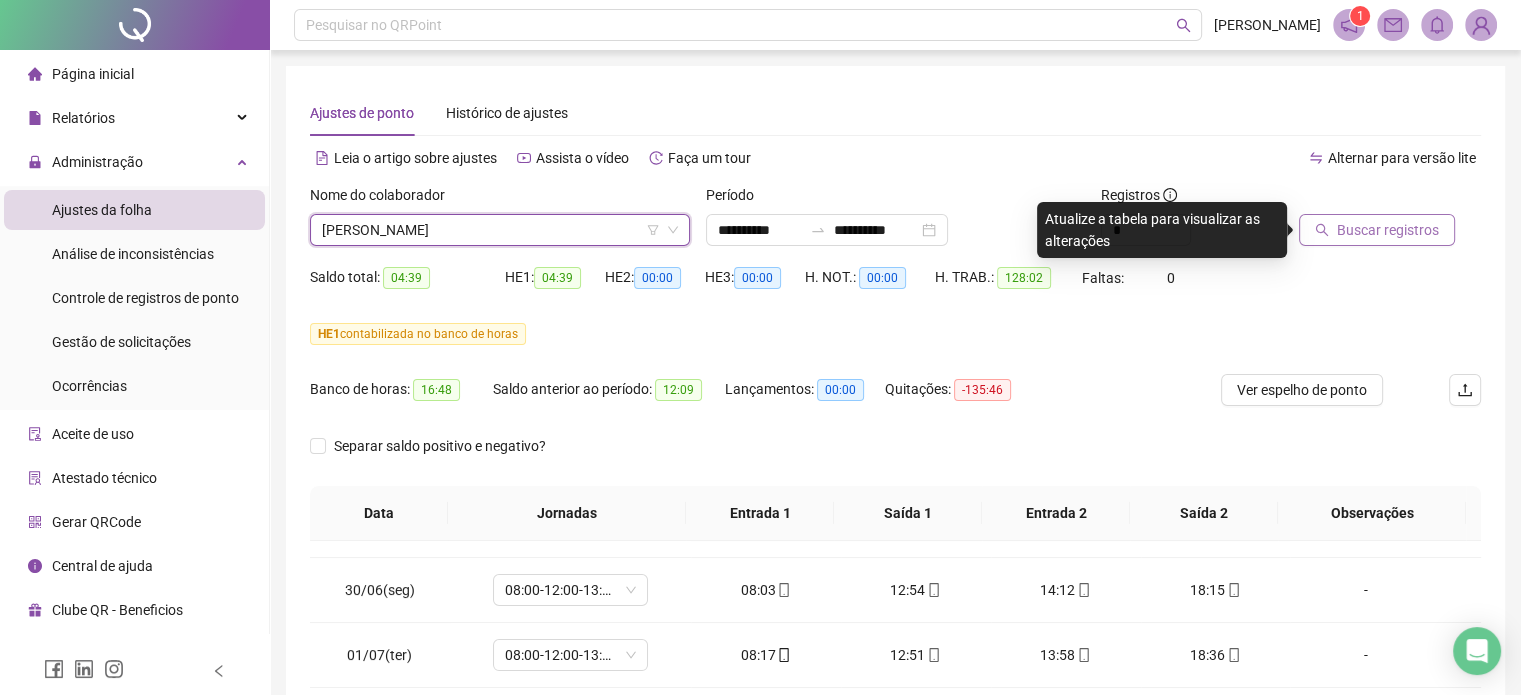 click on "Buscar registros" at bounding box center [1388, 230] 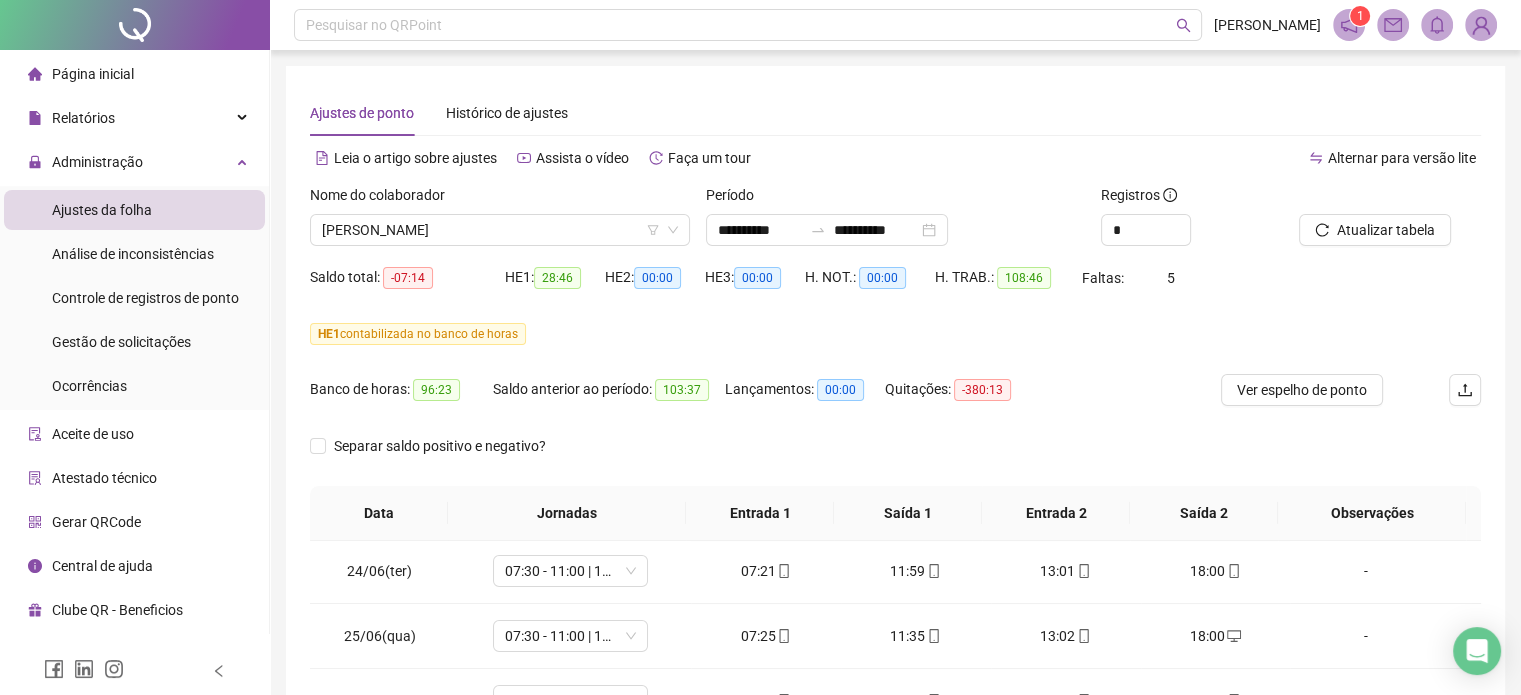 scroll, scrollTop: 0, scrollLeft: 0, axis: both 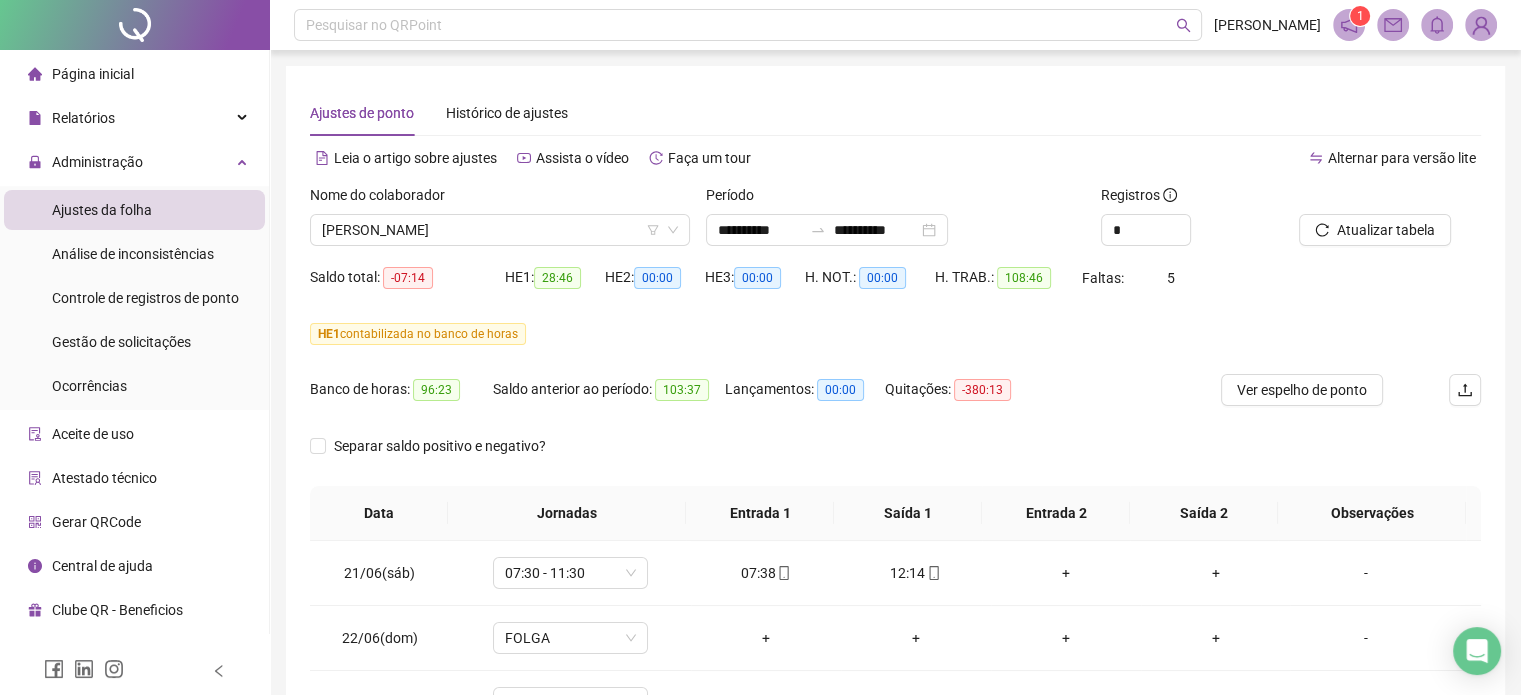 click on "00:00" at bounding box center (882, 278) 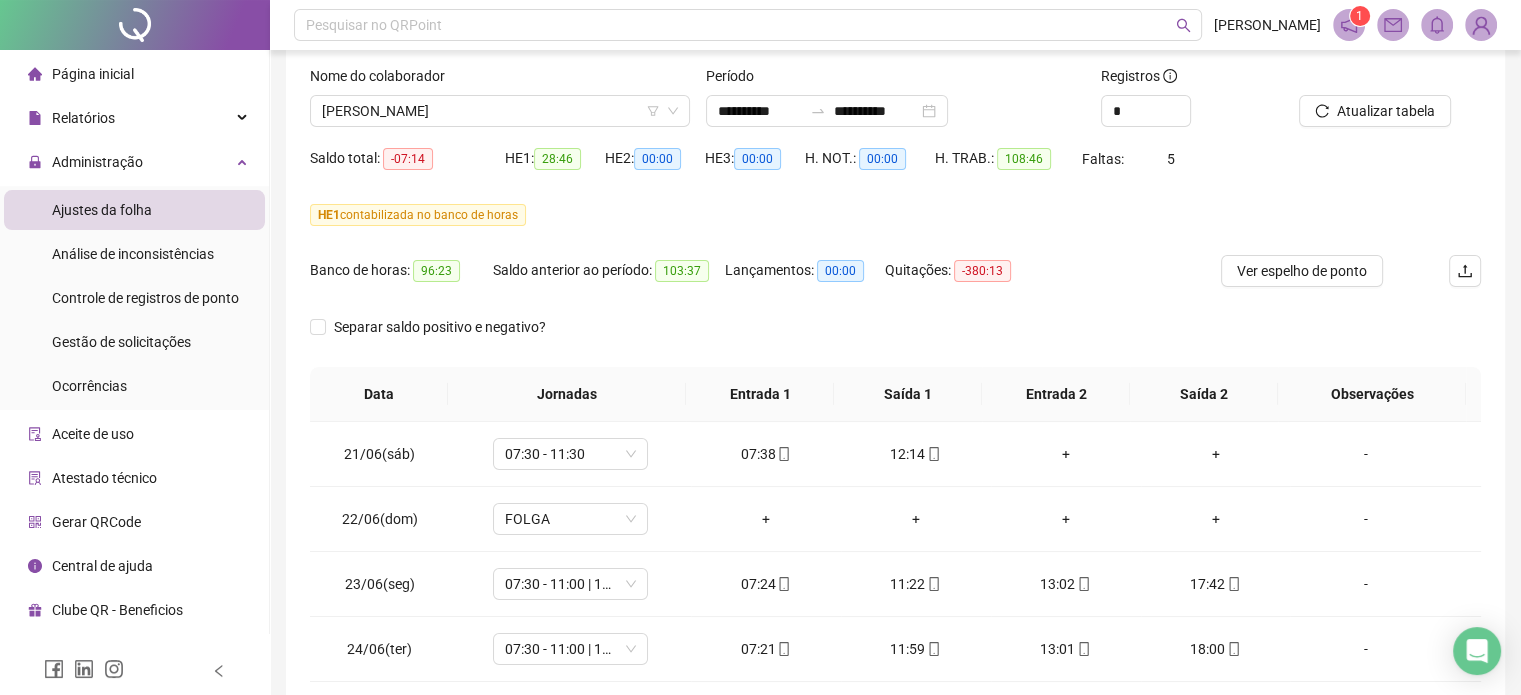 scroll, scrollTop: 200, scrollLeft: 0, axis: vertical 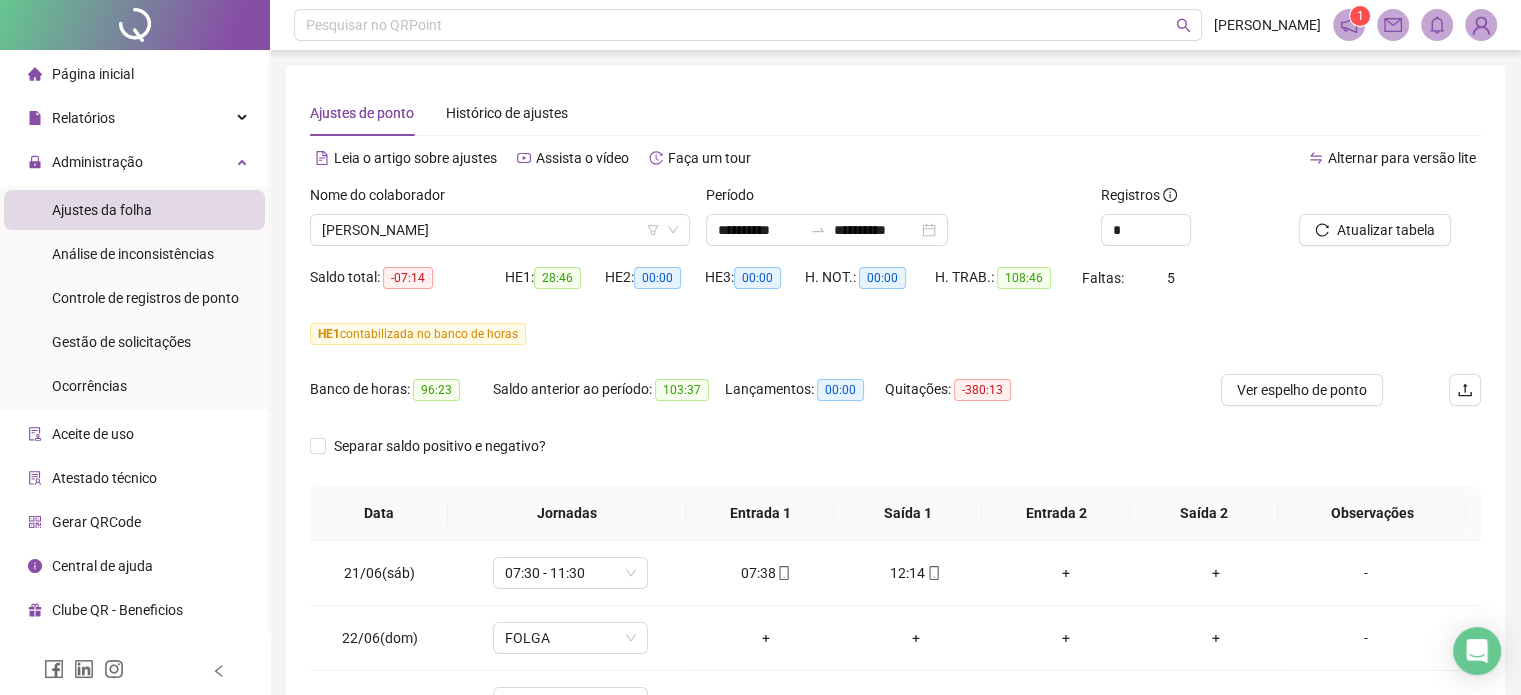 click on "Nome do colaborador [PERSON_NAME]" at bounding box center [500, 223] 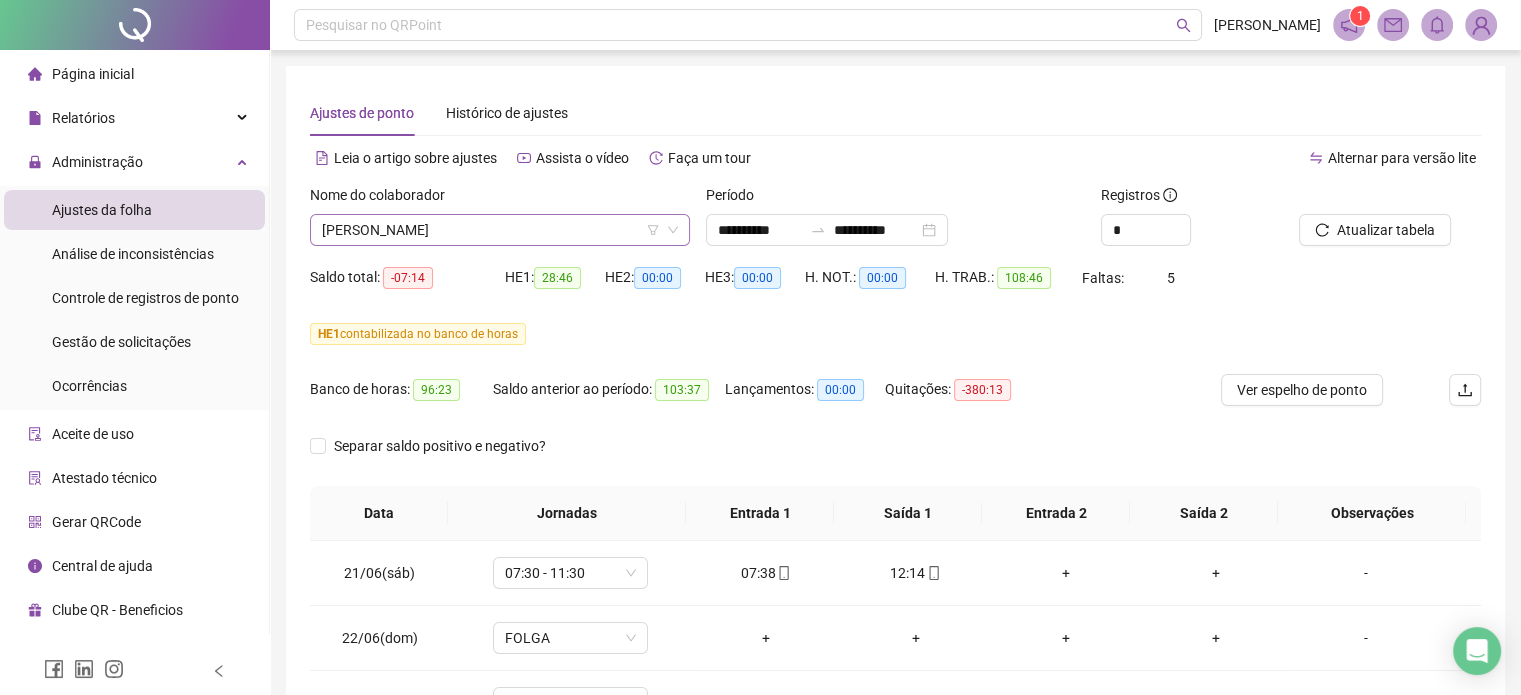 drag, startPoint x: 465, startPoint y: 233, endPoint x: 446, endPoint y: 329, distance: 97.862144 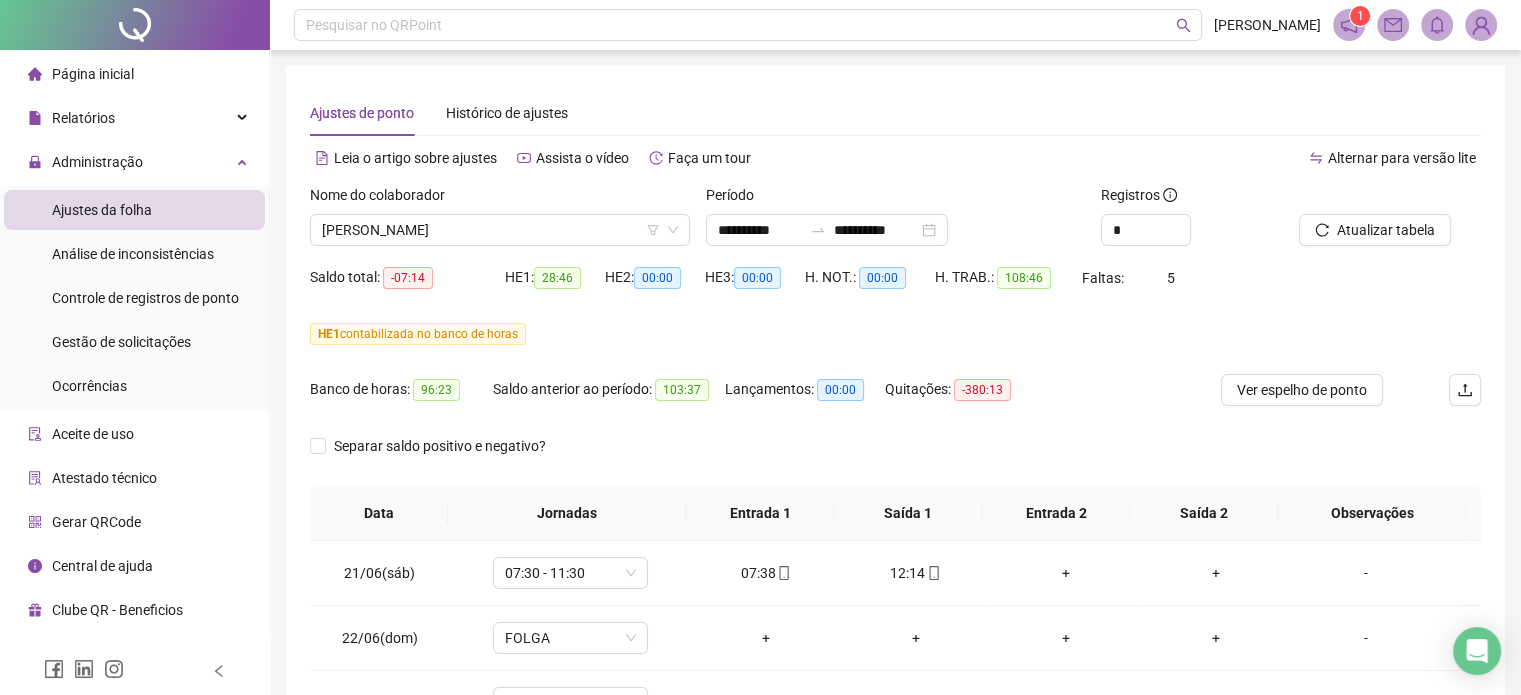 click on "[PERSON_NAME]" at bounding box center (500, 230) 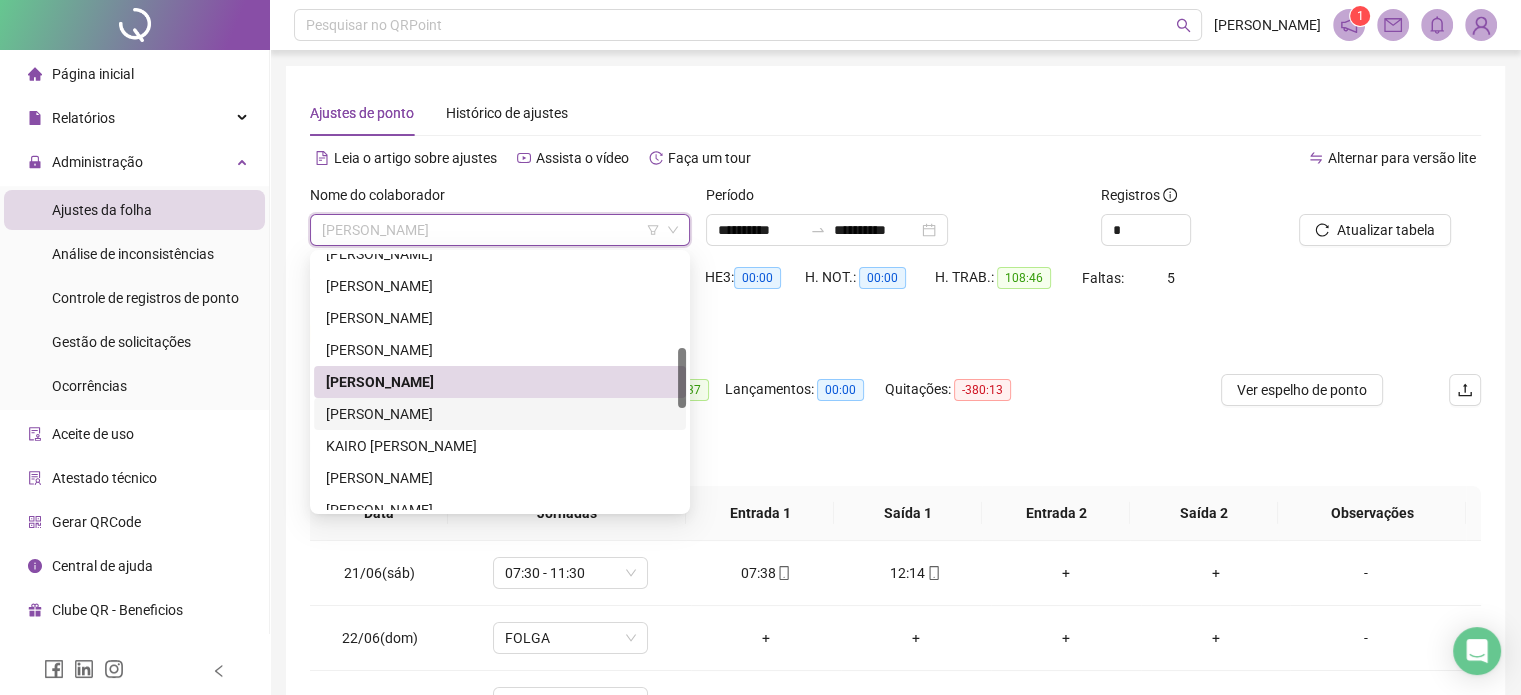 click on "[PERSON_NAME]" at bounding box center [500, 414] 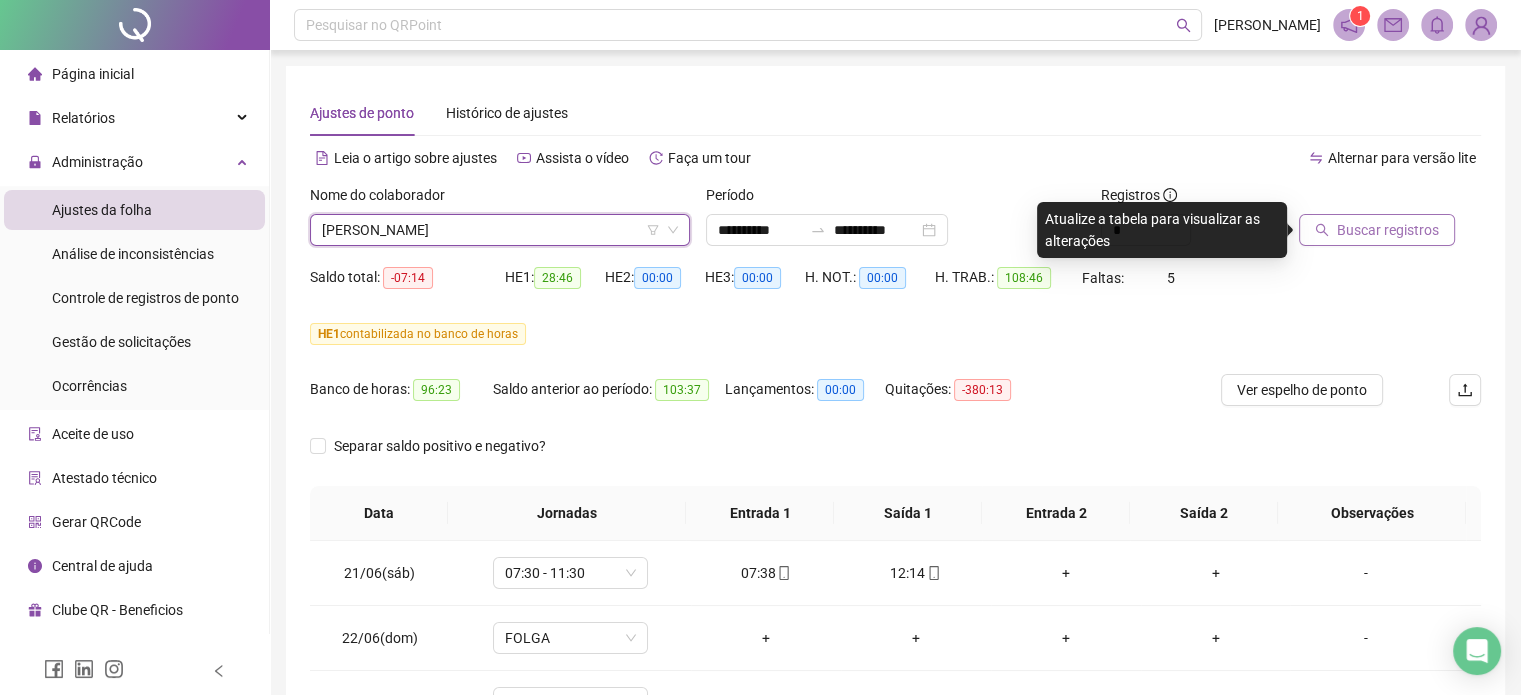 click on "Buscar registros" at bounding box center [1388, 230] 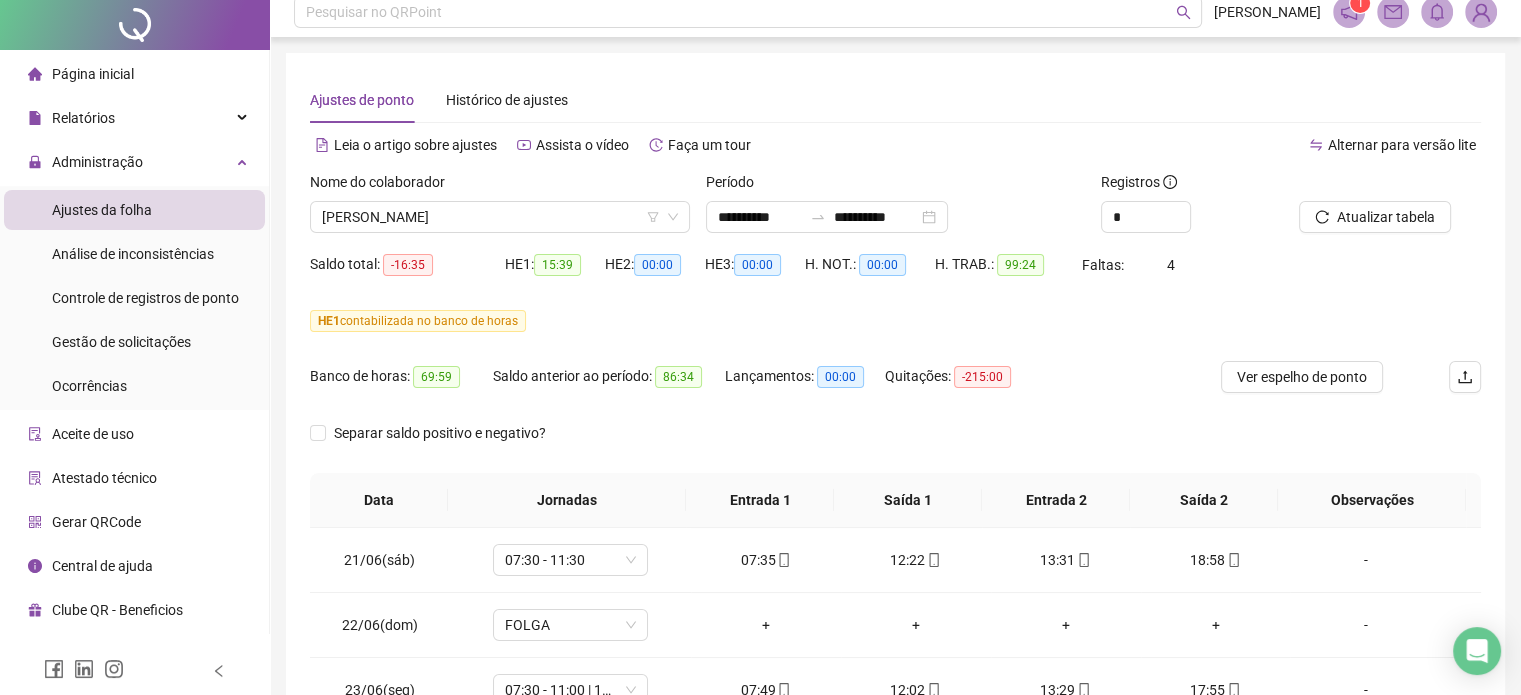 scroll, scrollTop: 100, scrollLeft: 0, axis: vertical 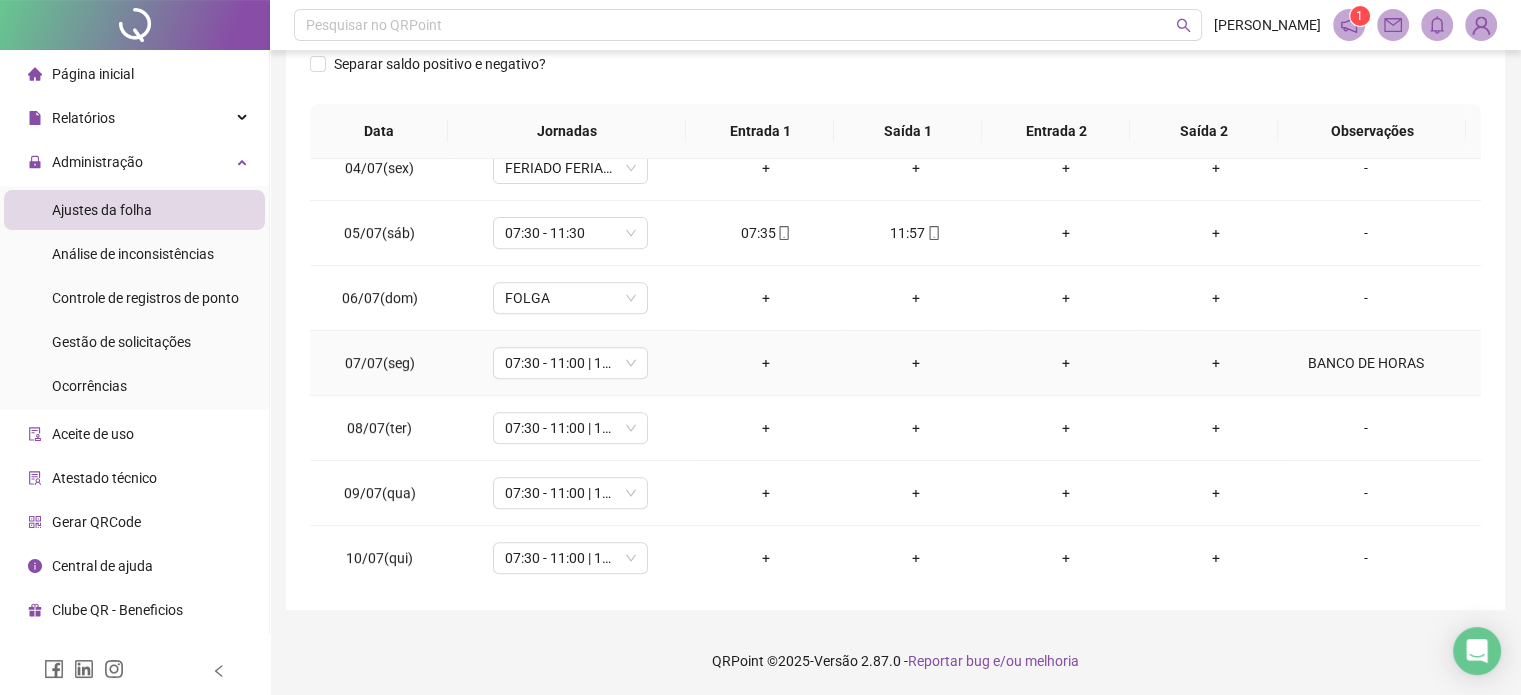 click on "BANCO DE HORAS" at bounding box center (1385, 363) 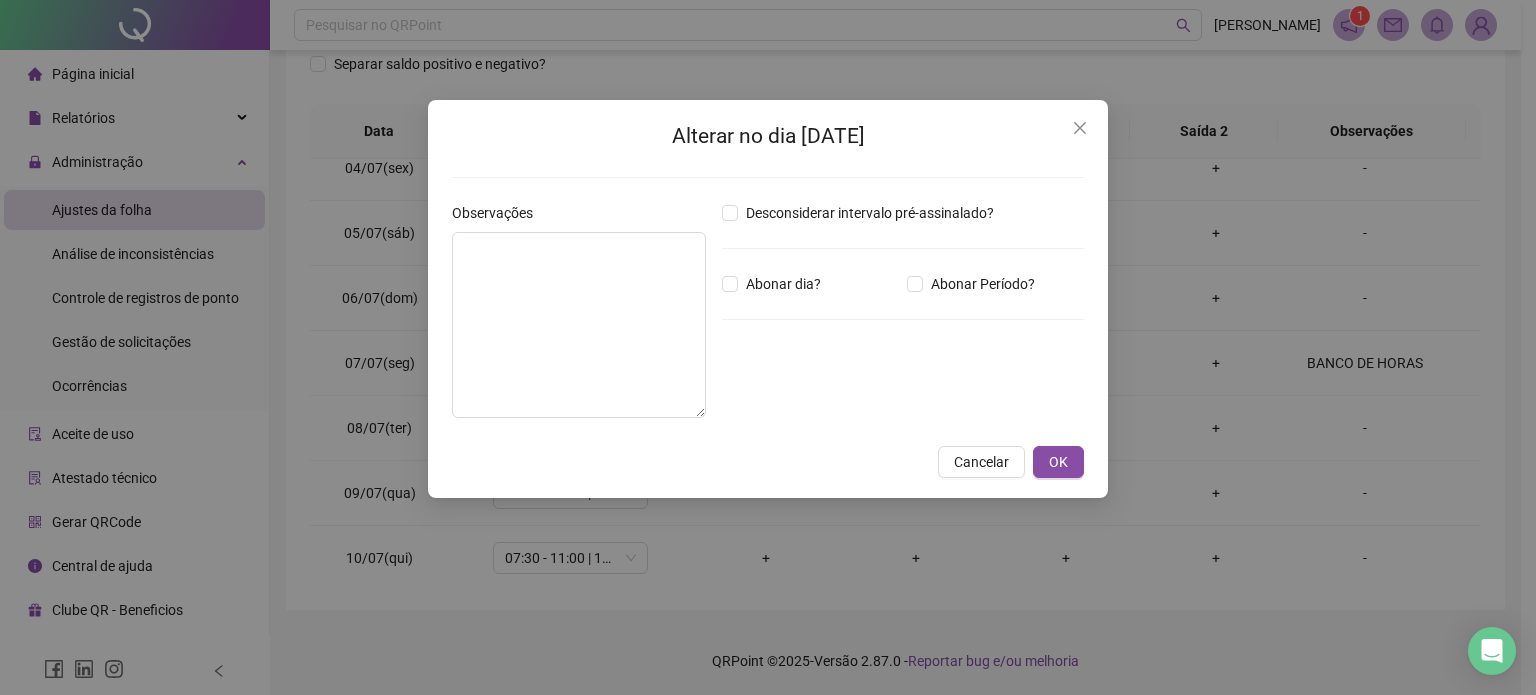 type on "**********" 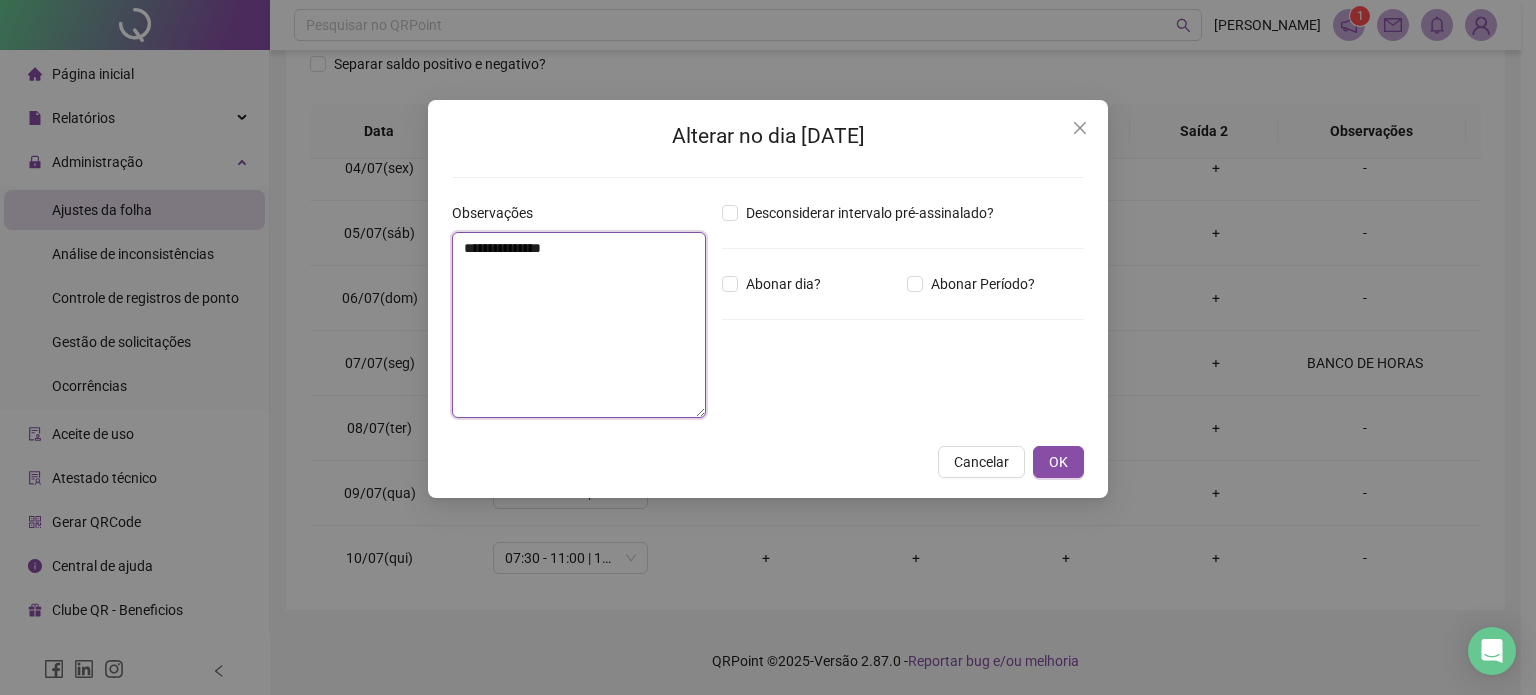 click on "**********" at bounding box center (579, 325) 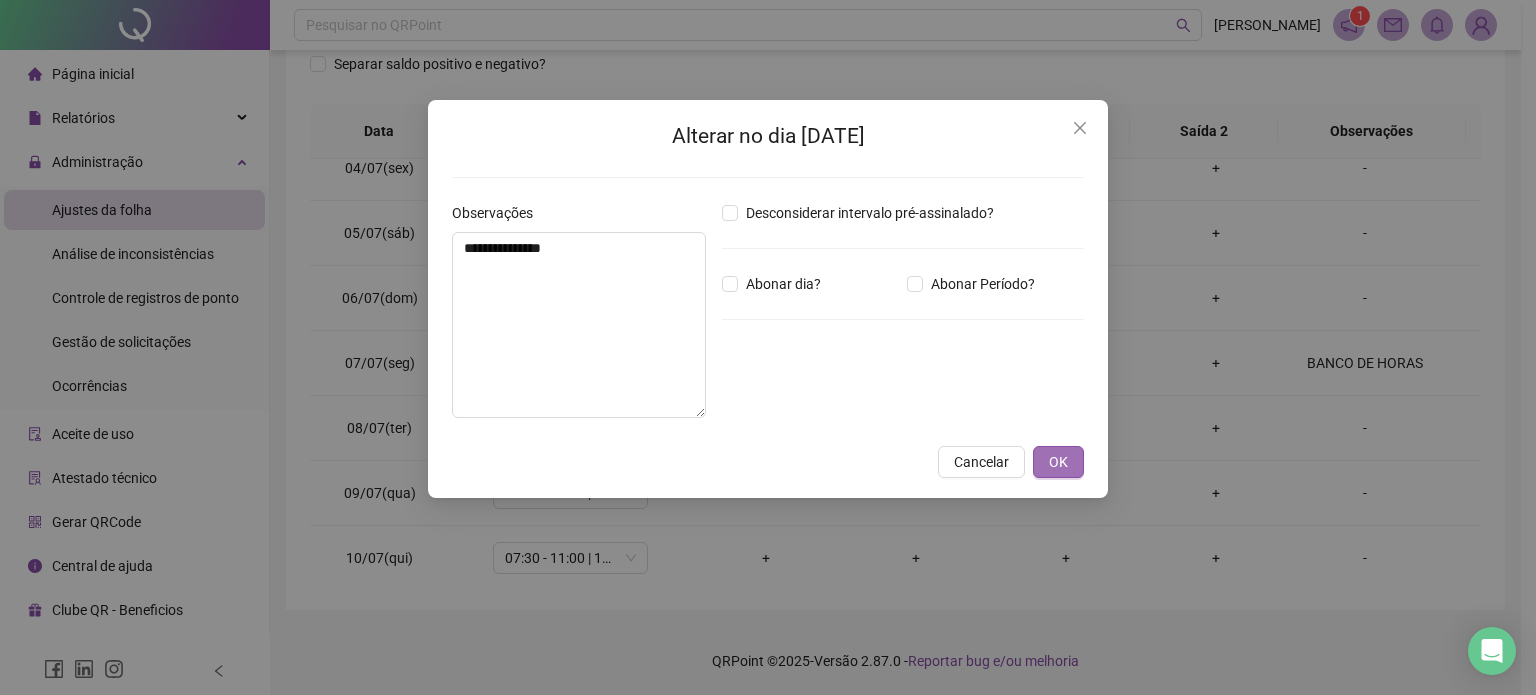 click on "OK" at bounding box center (1058, 462) 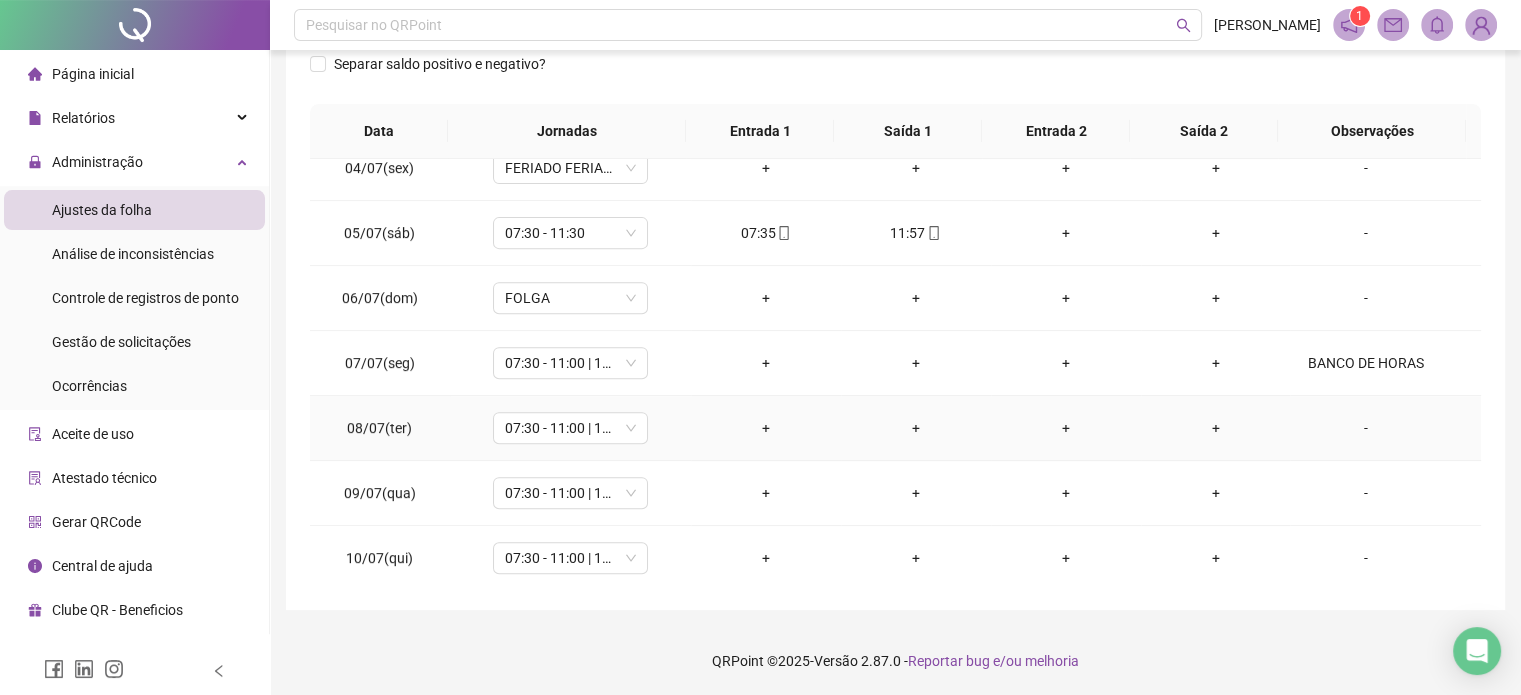 click on "-" at bounding box center (1365, 428) 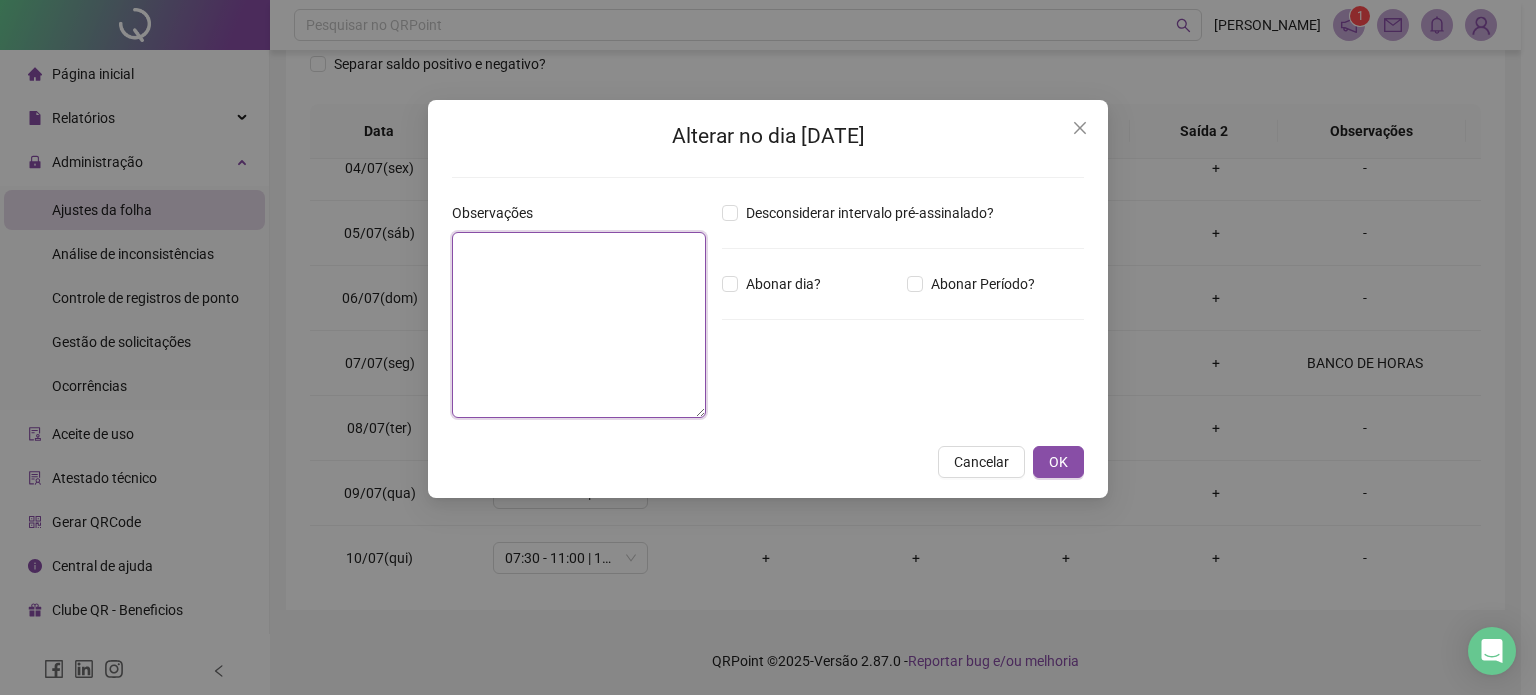 click at bounding box center [579, 325] 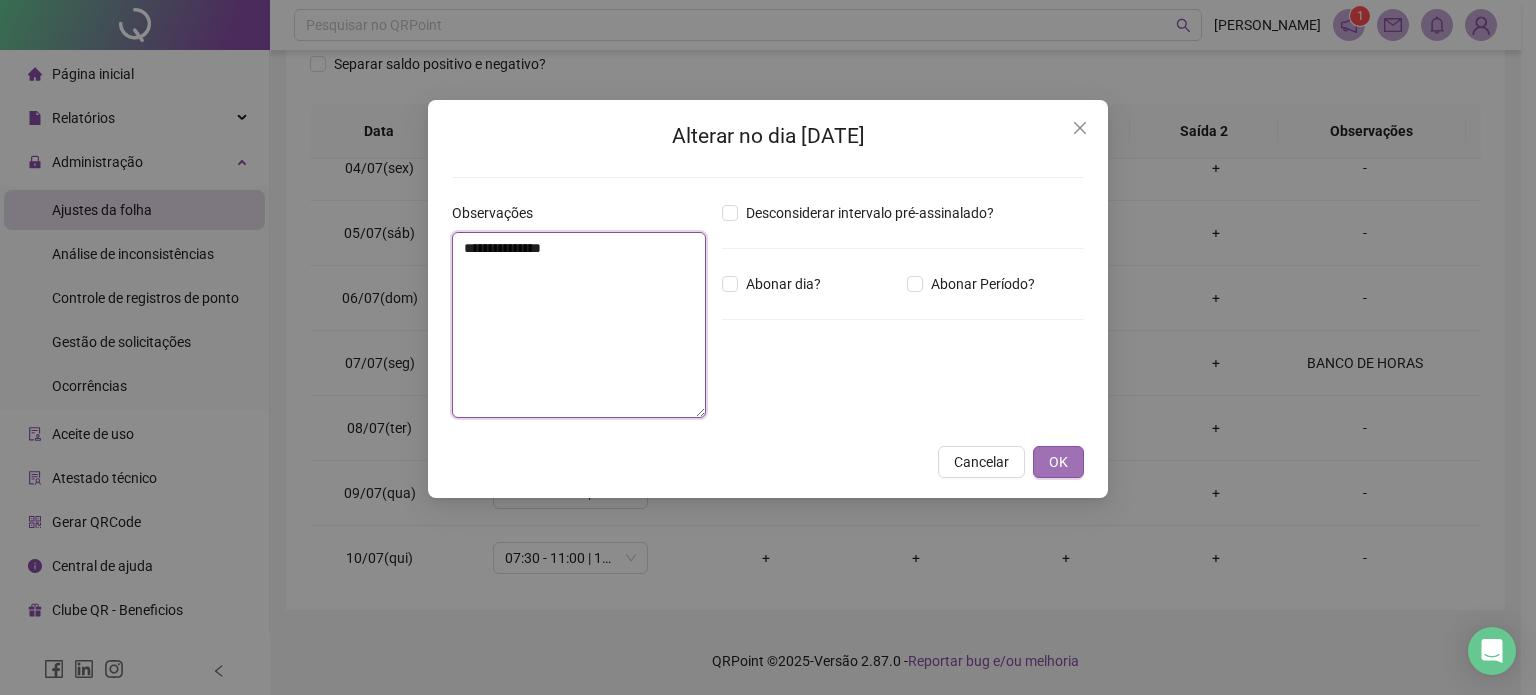 type on "**********" 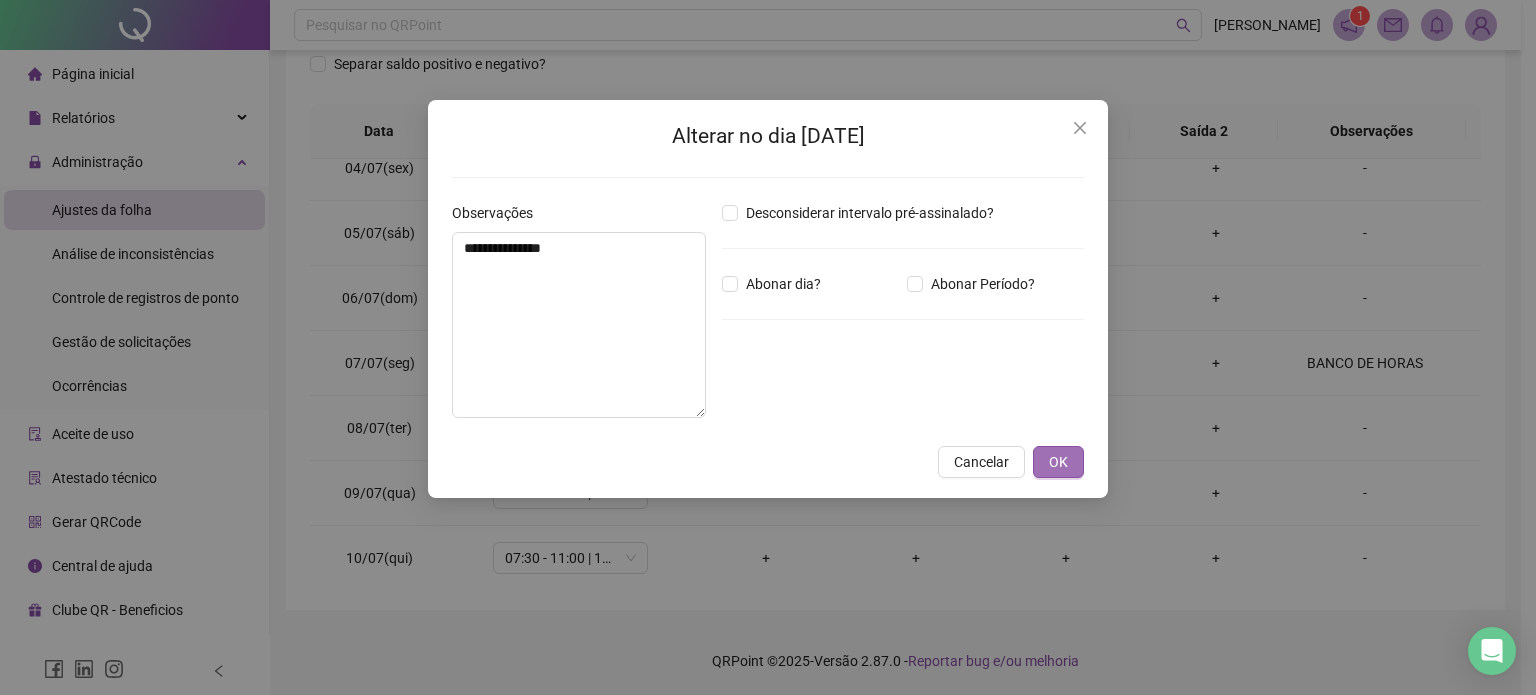 click on "OK" at bounding box center [1058, 462] 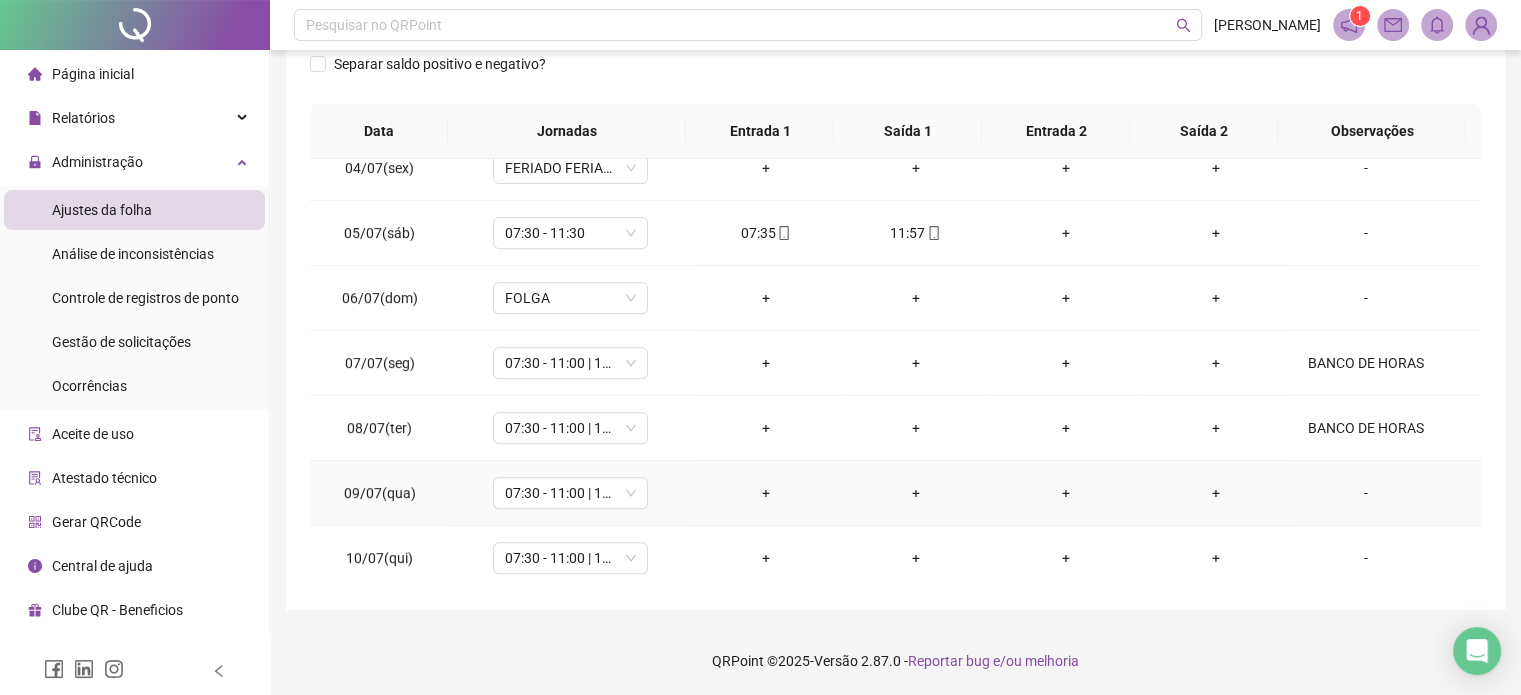 click on "-" at bounding box center [1365, 493] 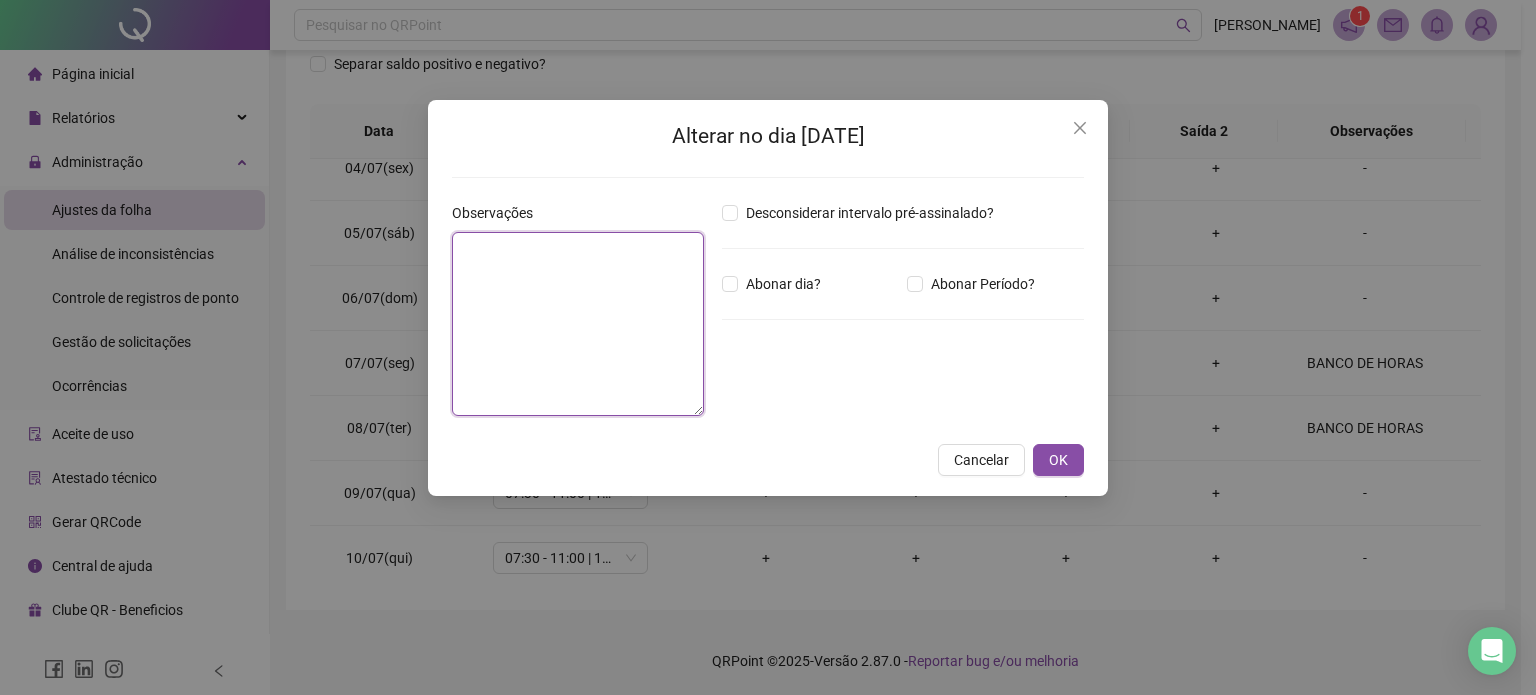 click at bounding box center (578, 324) 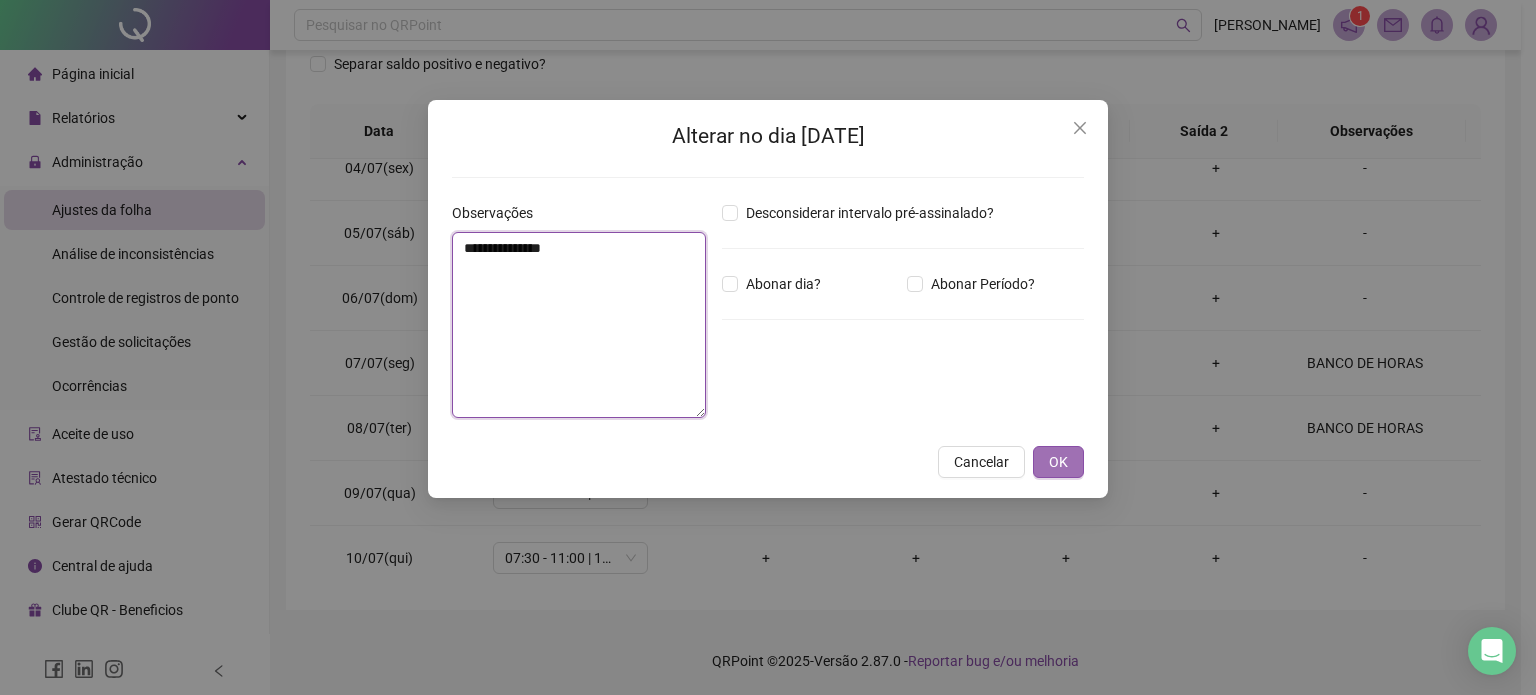 type on "**********" 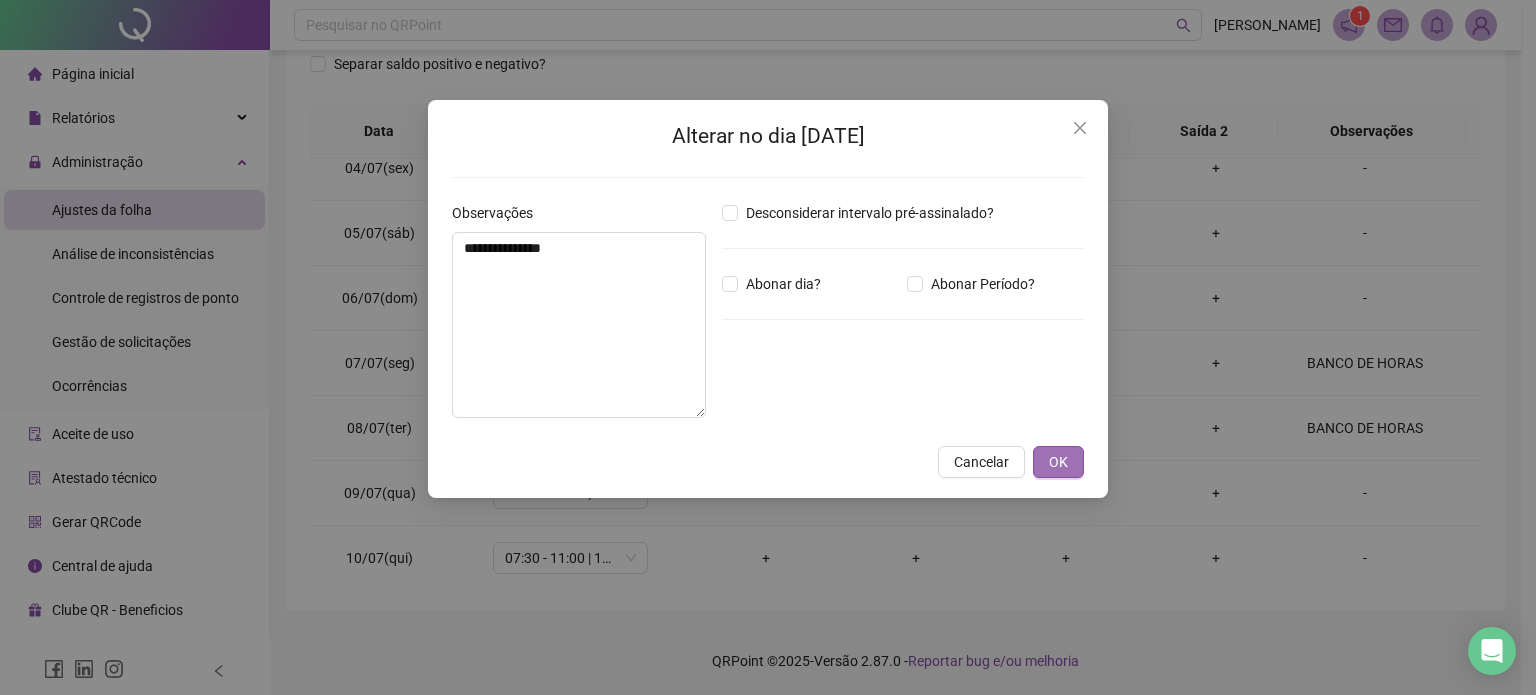 click on "OK" at bounding box center (1058, 462) 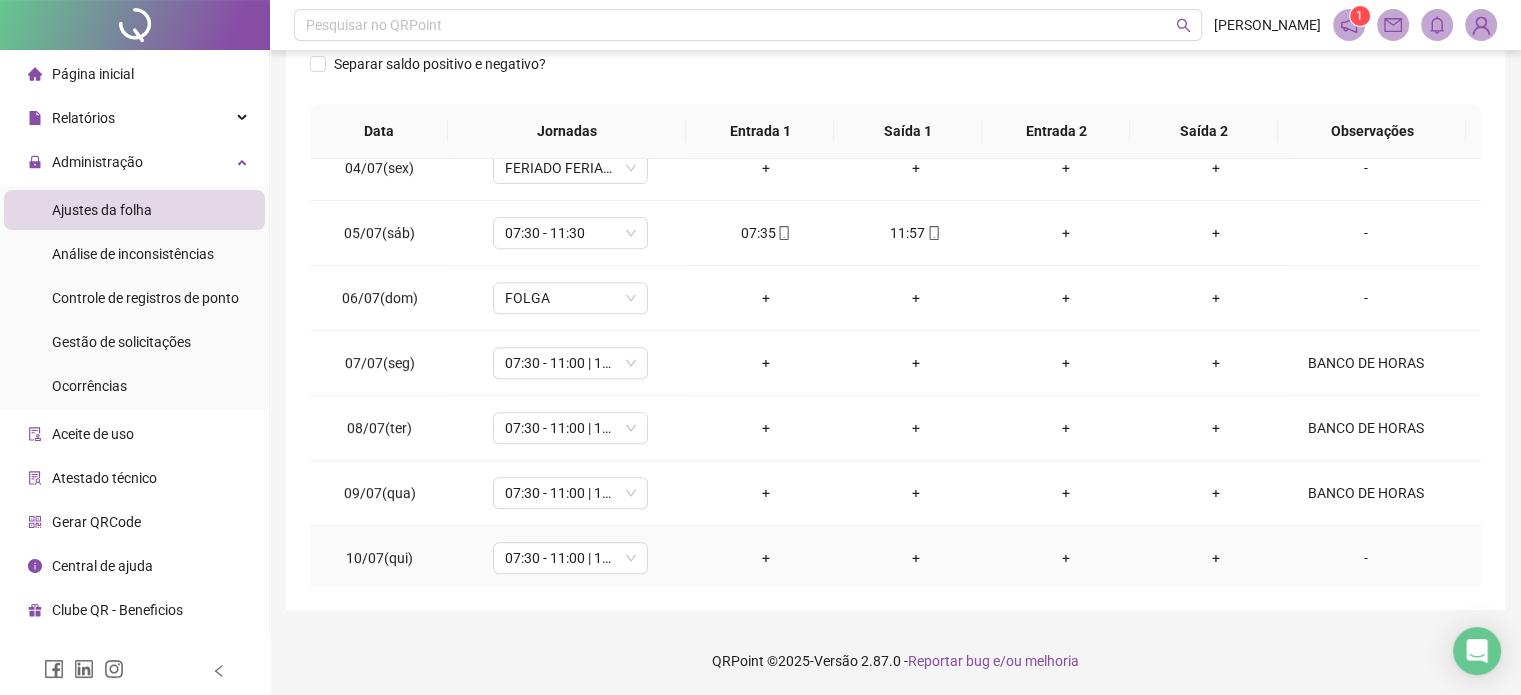 click on "-" at bounding box center [1365, 558] 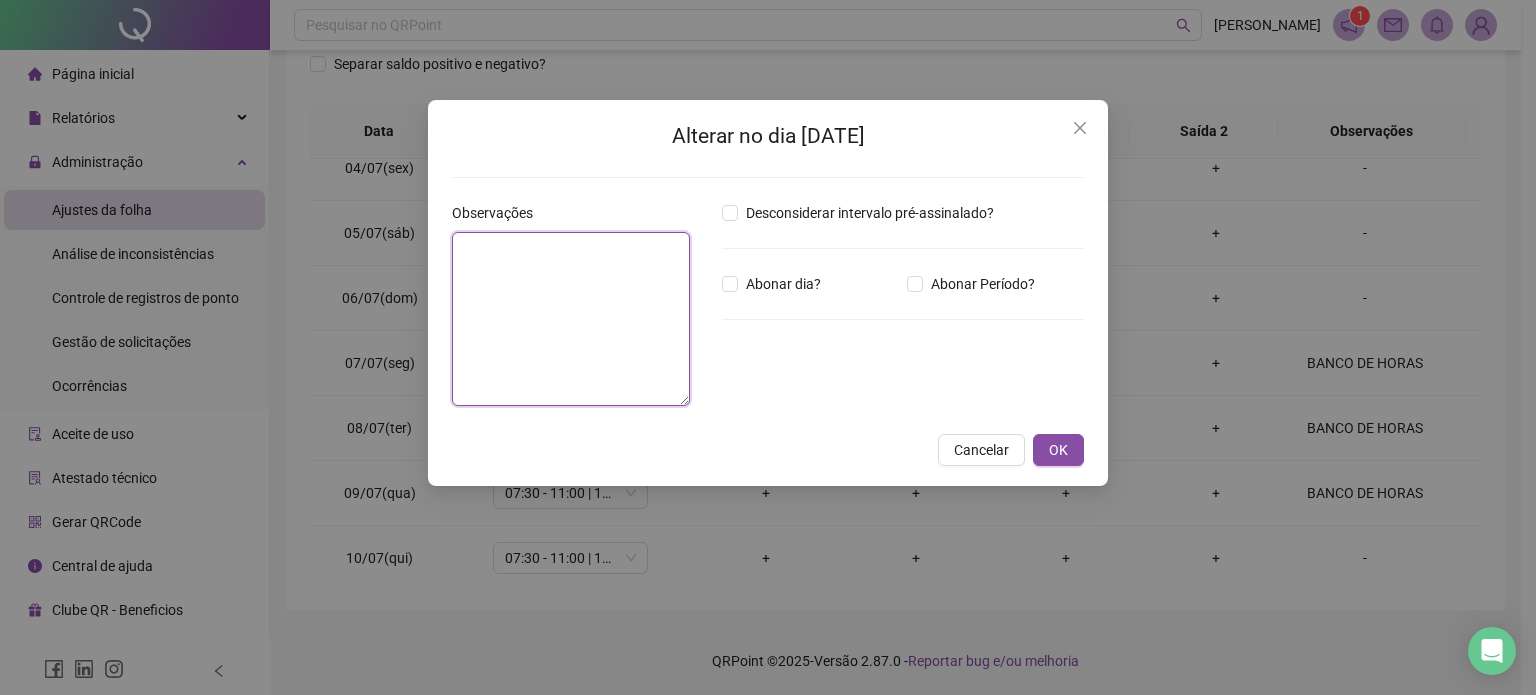 click at bounding box center [571, 319] 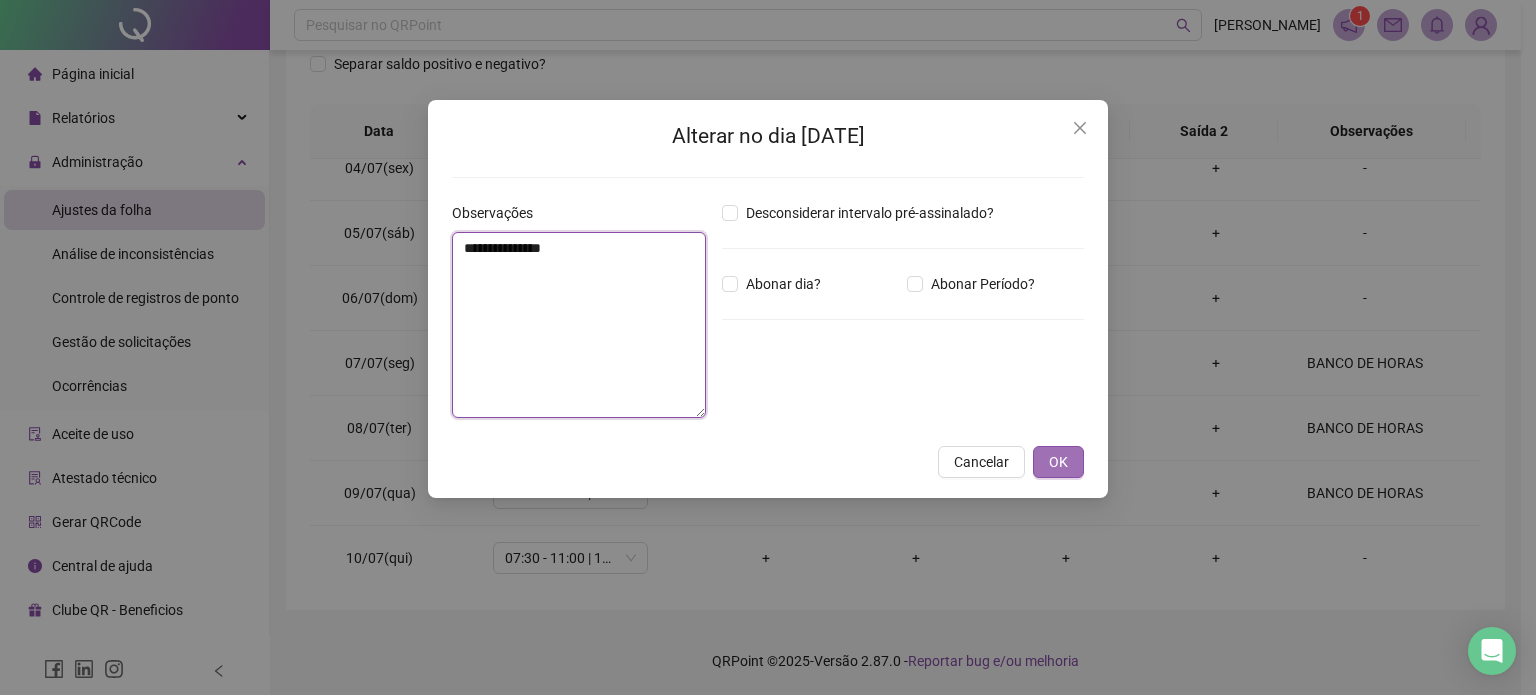 type on "**********" 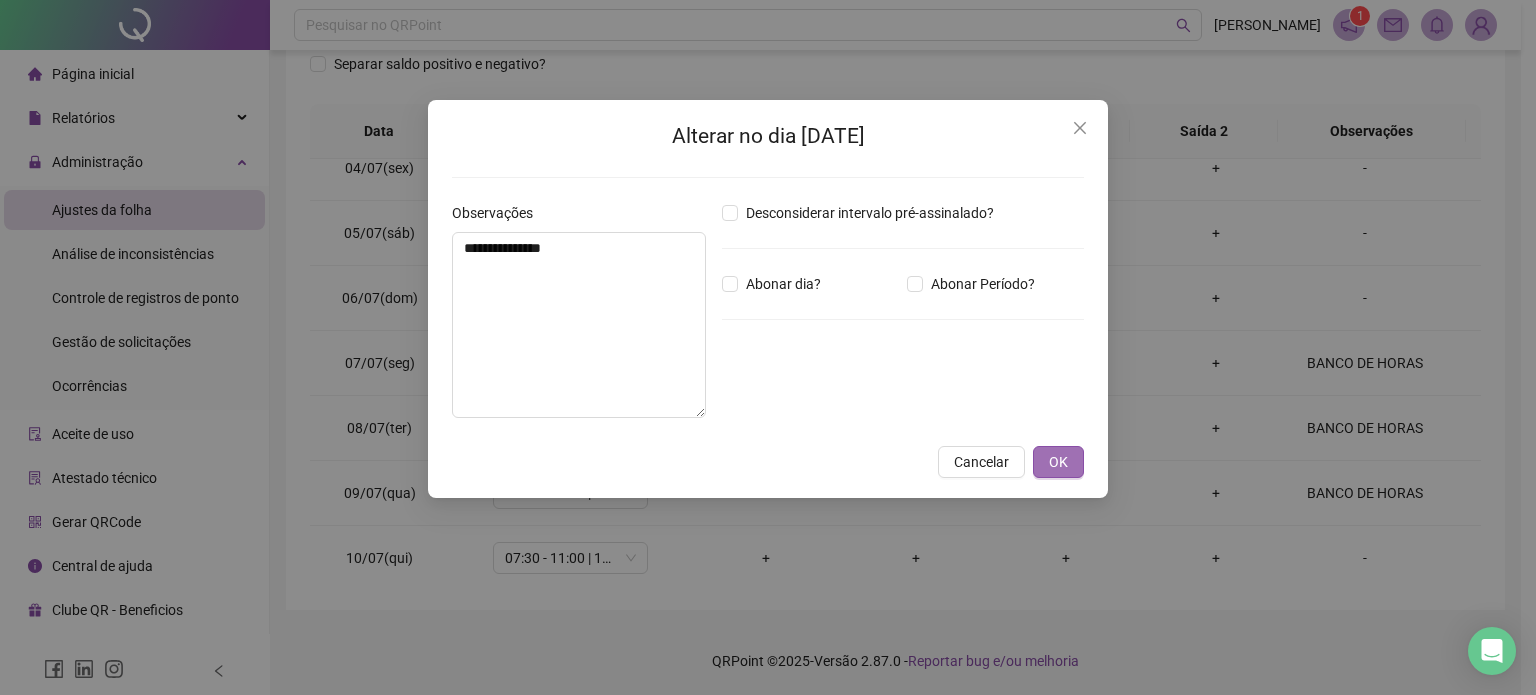 click on "OK" at bounding box center (1058, 462) 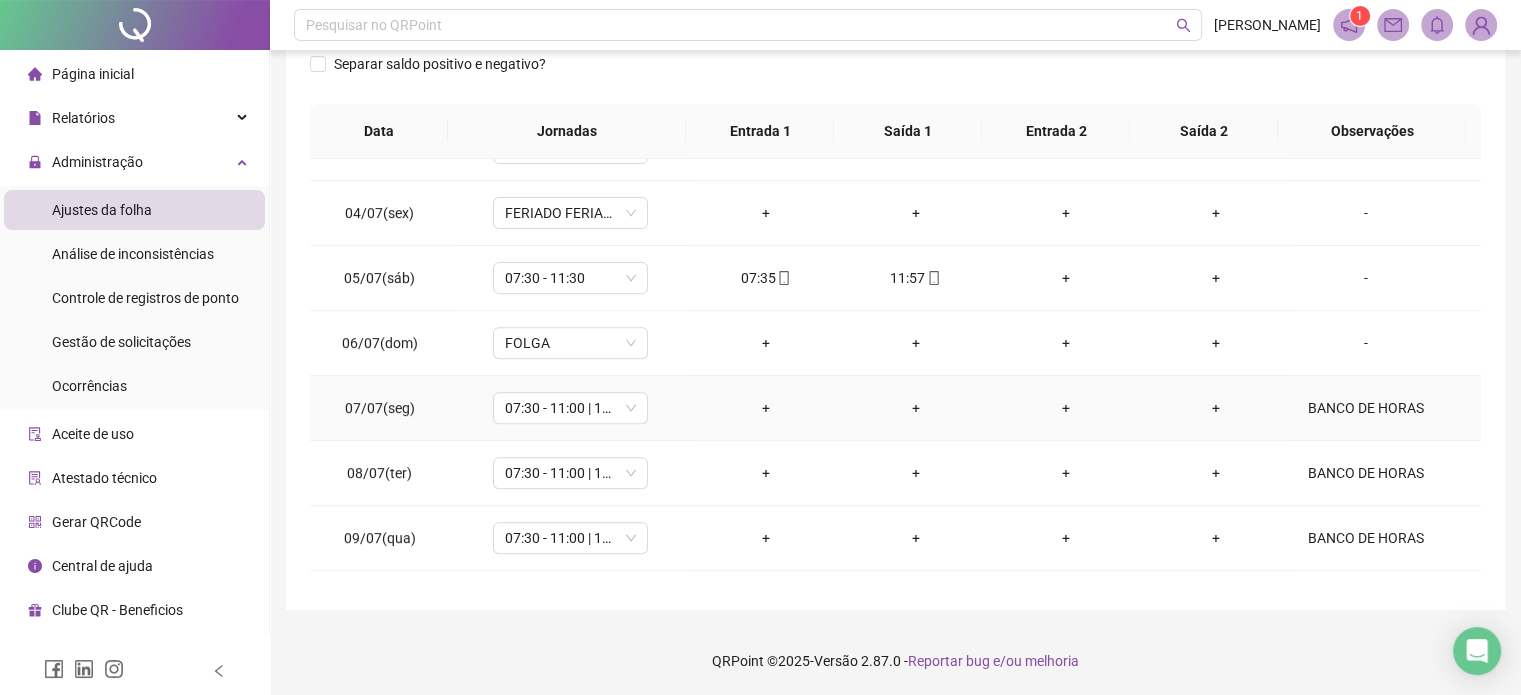 scroll, scrollTop: 868, scrollLeft: 0, axis: vertical 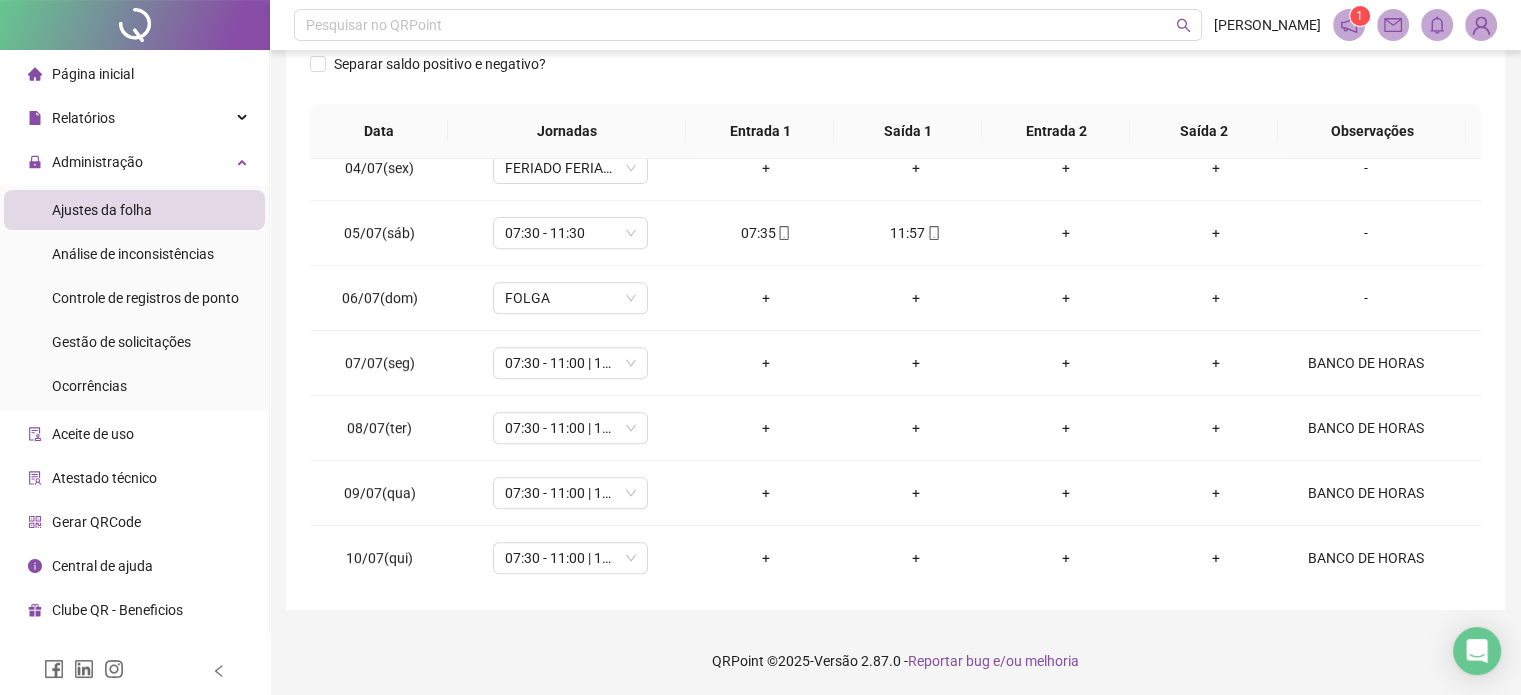 click on "QRPoint © 2025  -  Versão   2.87.0   -  Reportar bug e/ou melhoria" at bounding box center [895, 661] 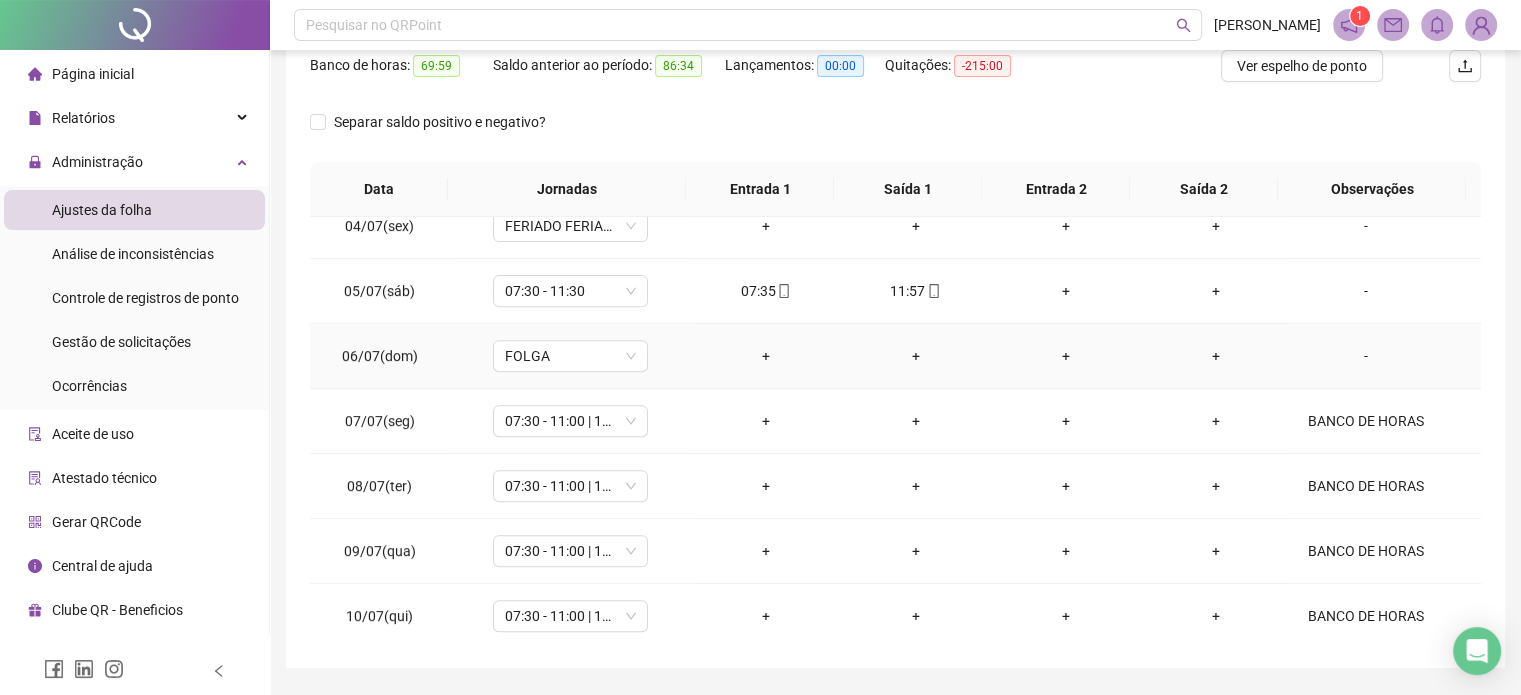 scroll, scrollTop: 382, scrollLeft: 0, axis: vertical 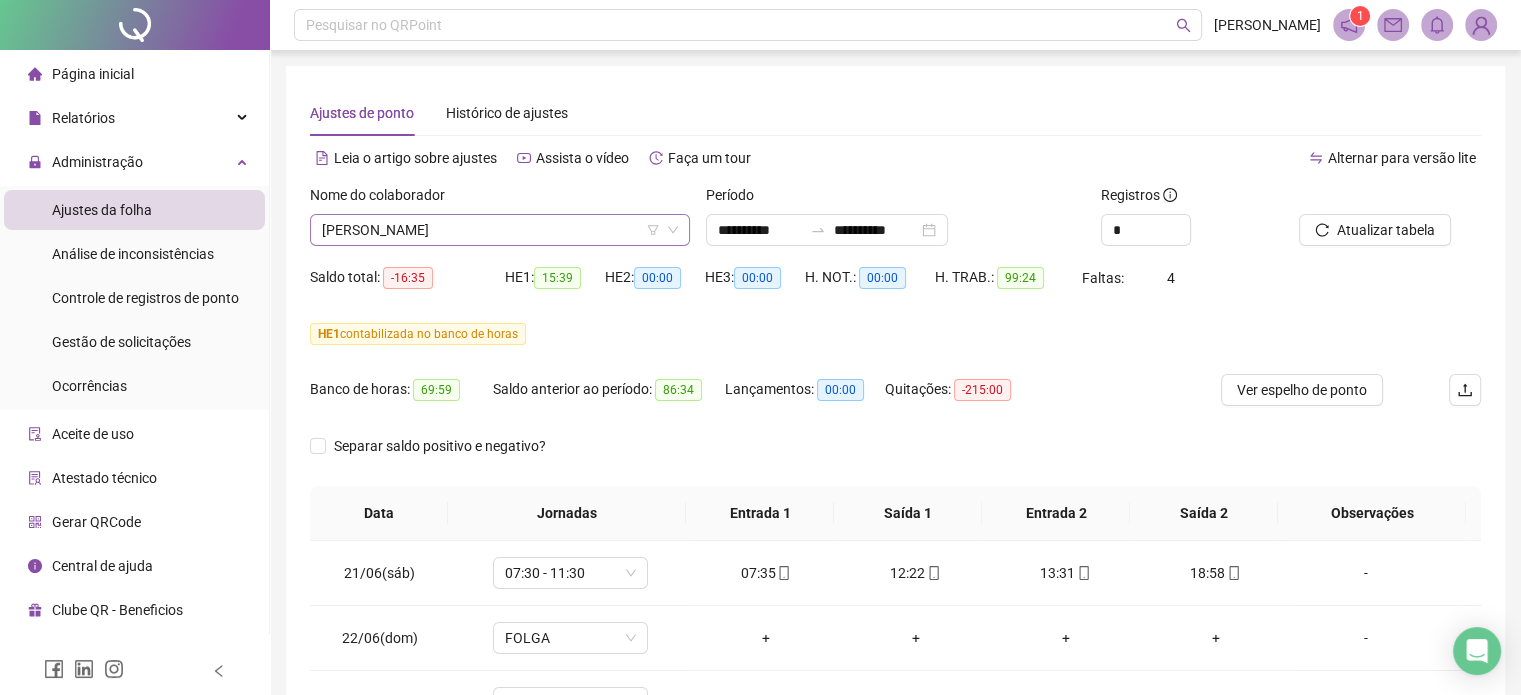 click on "[PERSON_NAME]" at bounding box center (500, 230) 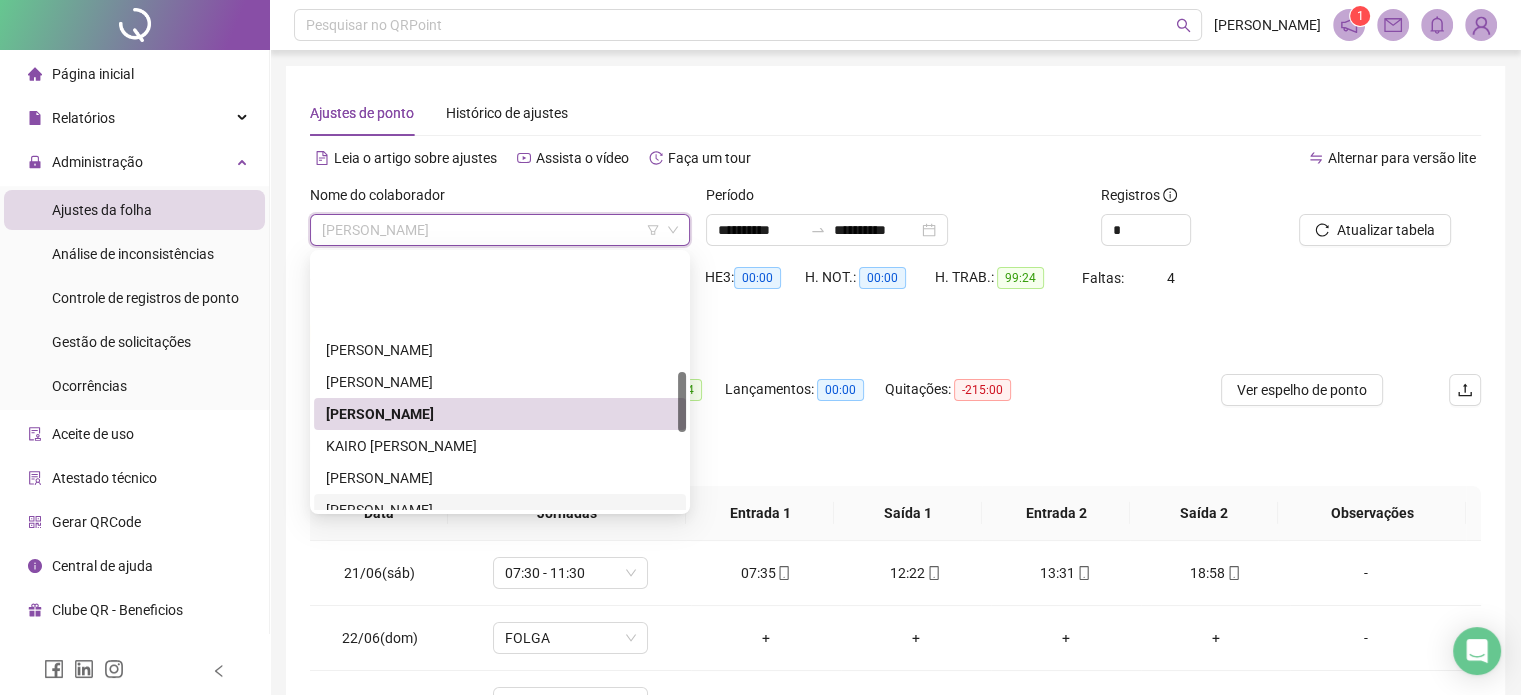 scroll, scrollTop: 500, scrollLeft: 0, axis: vertical 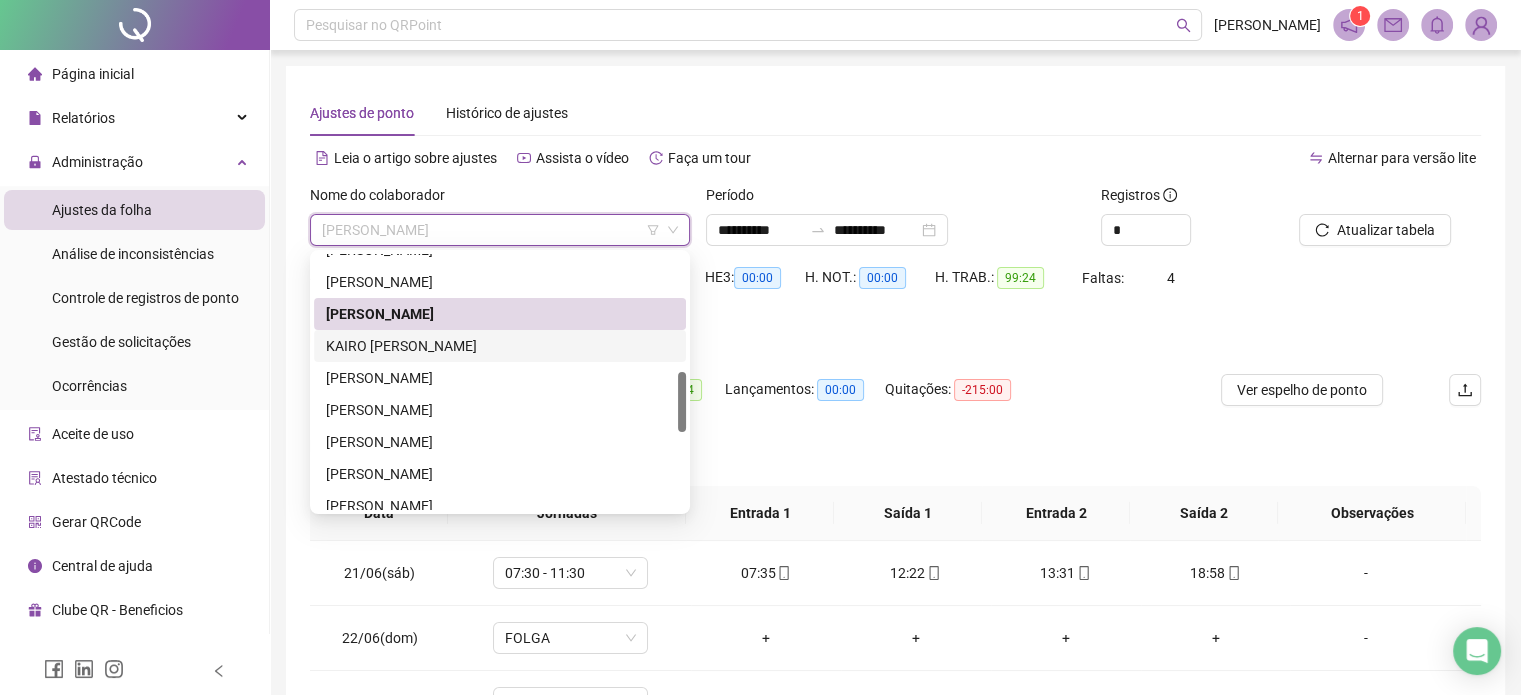 click on "KAIRO [PERSON_NAME]" at bounding box center [500, 346] 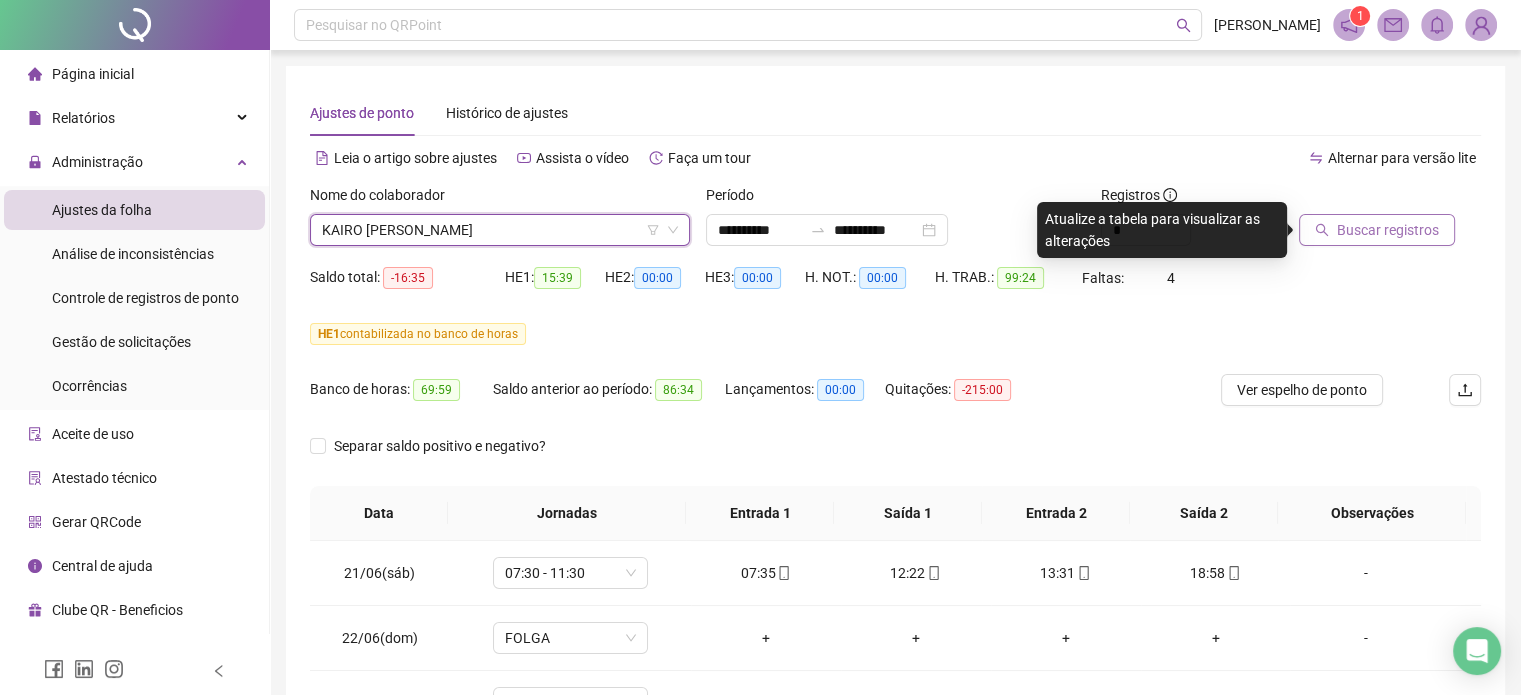 click on "Buscar registros" at bounding box center [1388, 230] 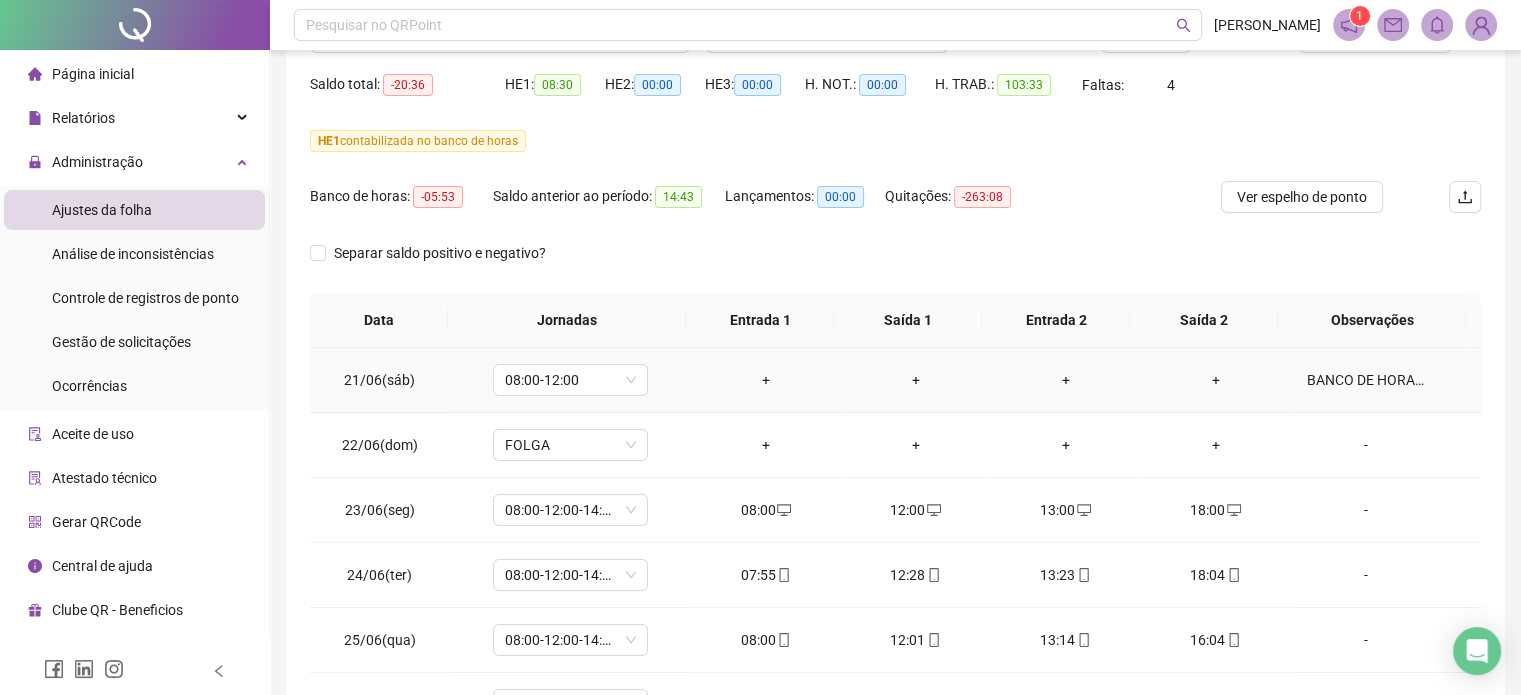 scroll, scrollTop: 200, scrollLeft: 0, axis: vertical 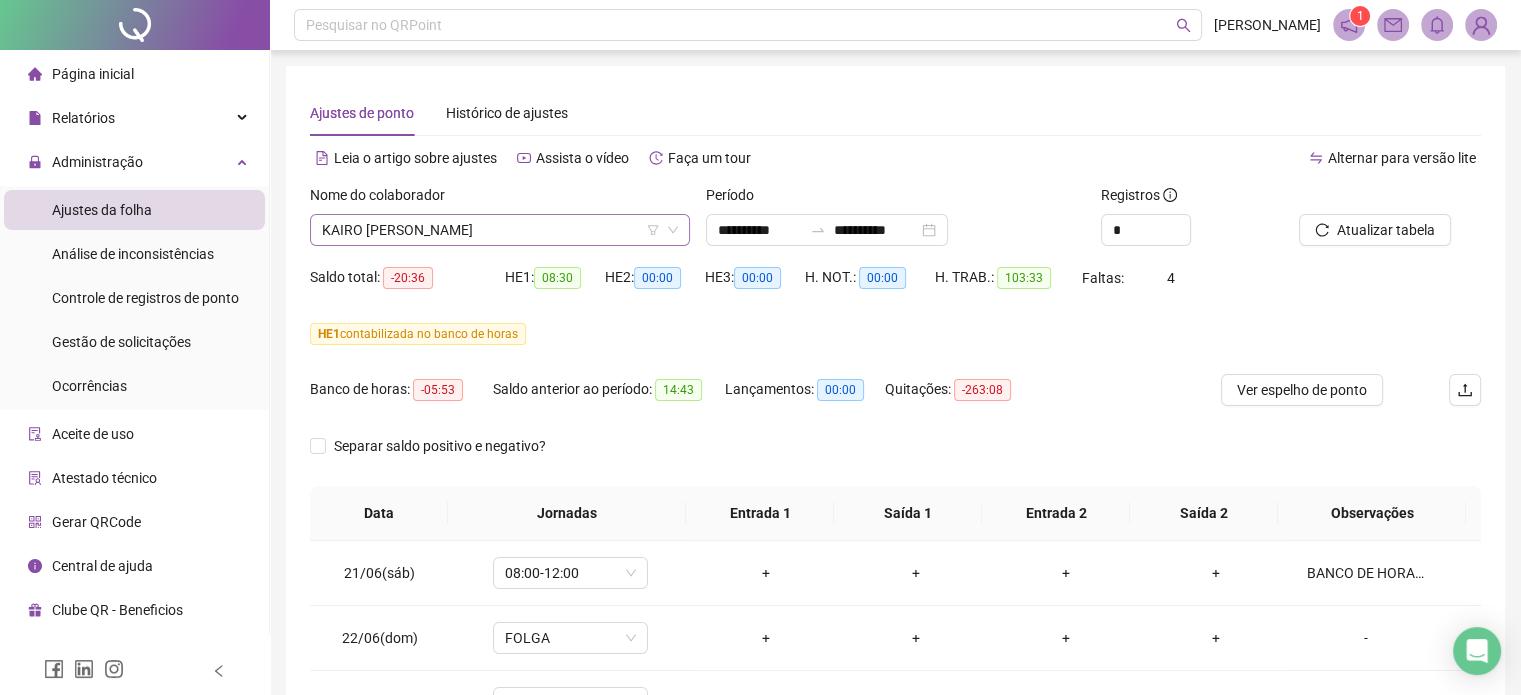 click on "KAIRO [PERSON_NAME]" at bounding box center (500, 230) 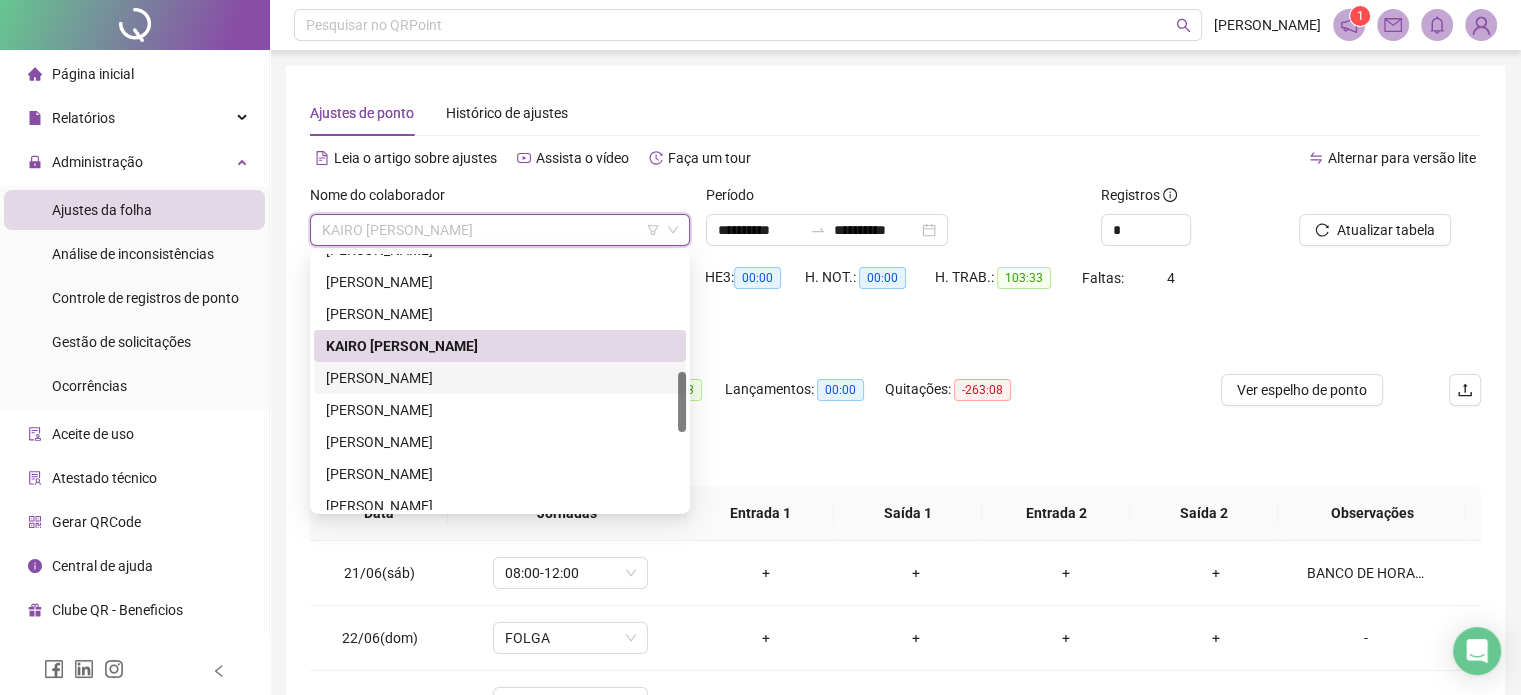 click on "[PERSON_NAME]" at bounding box center (500, 378) 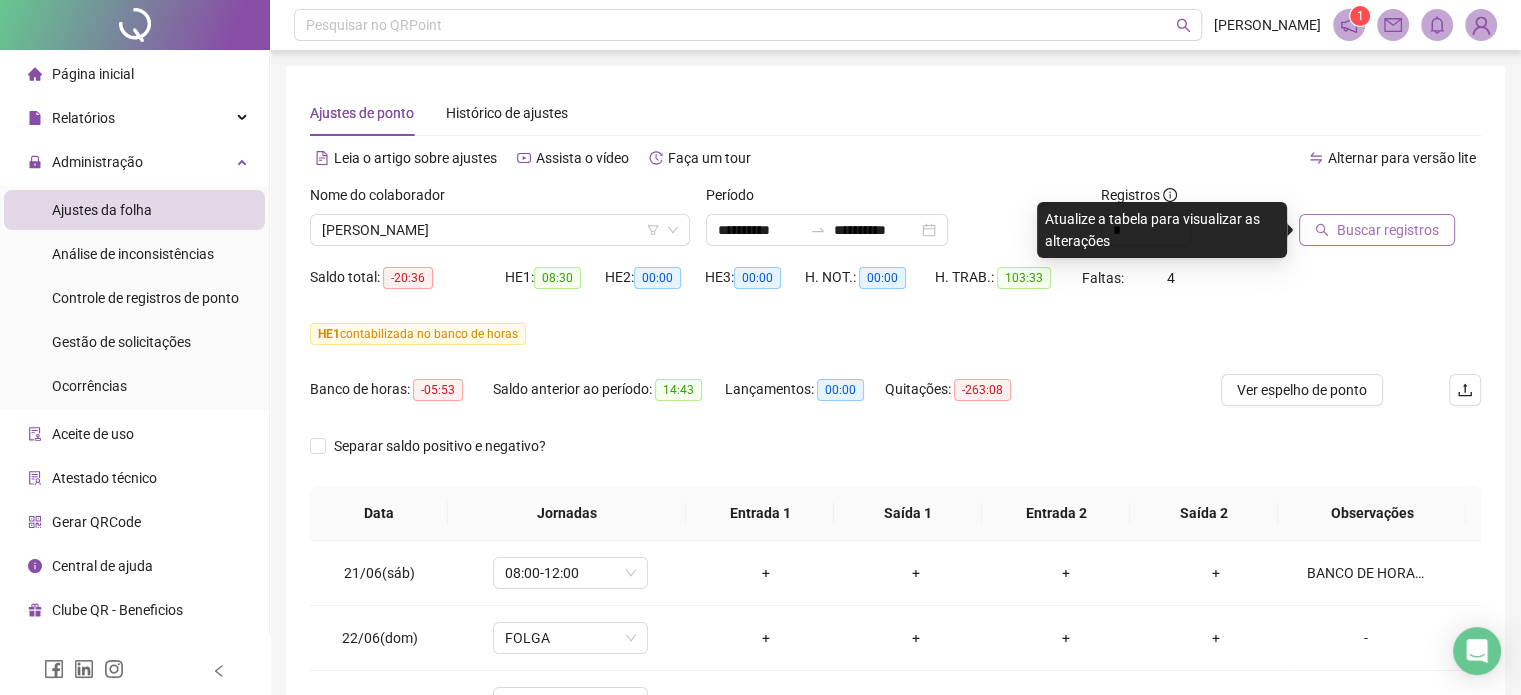 click on "Buscar registros" at bounding box center [1388, 230] 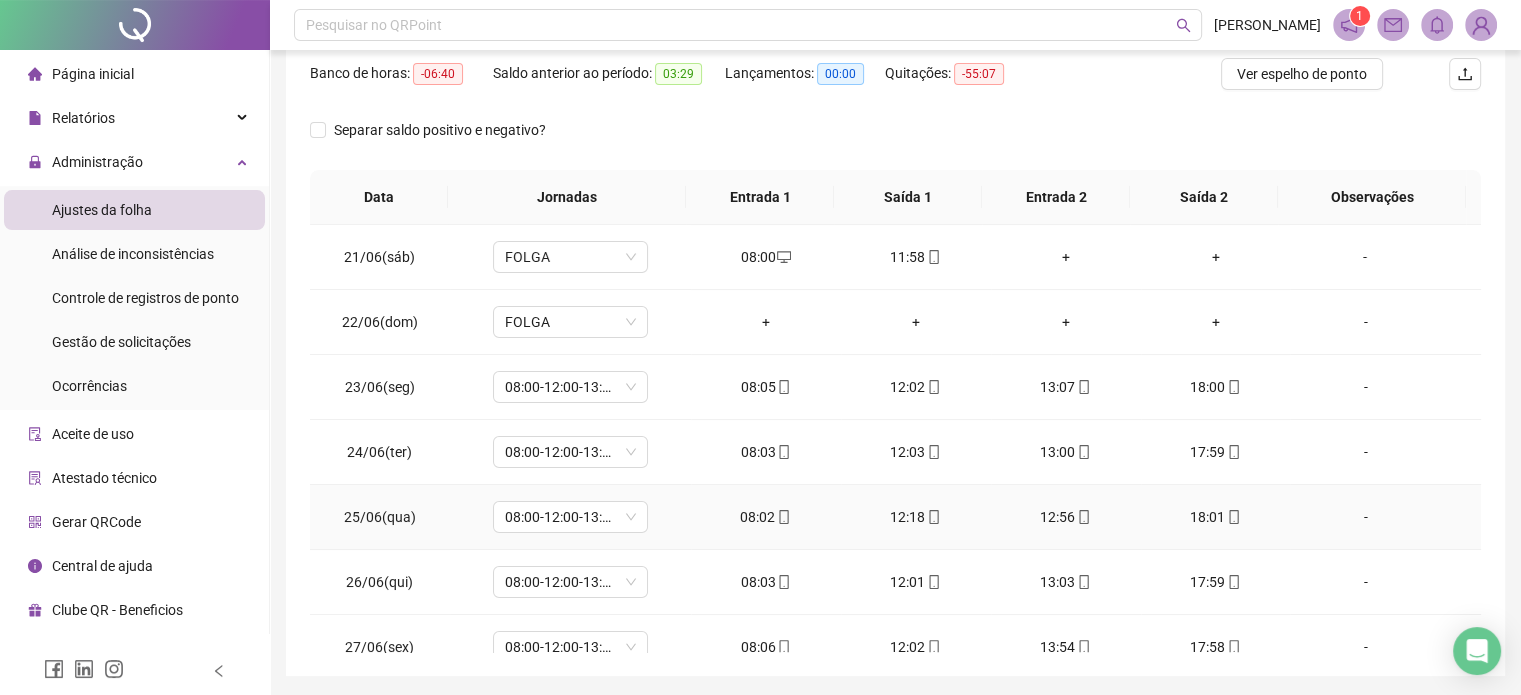 scroll, scrollTop: 282, scrollLeft: 0, axis: vertical 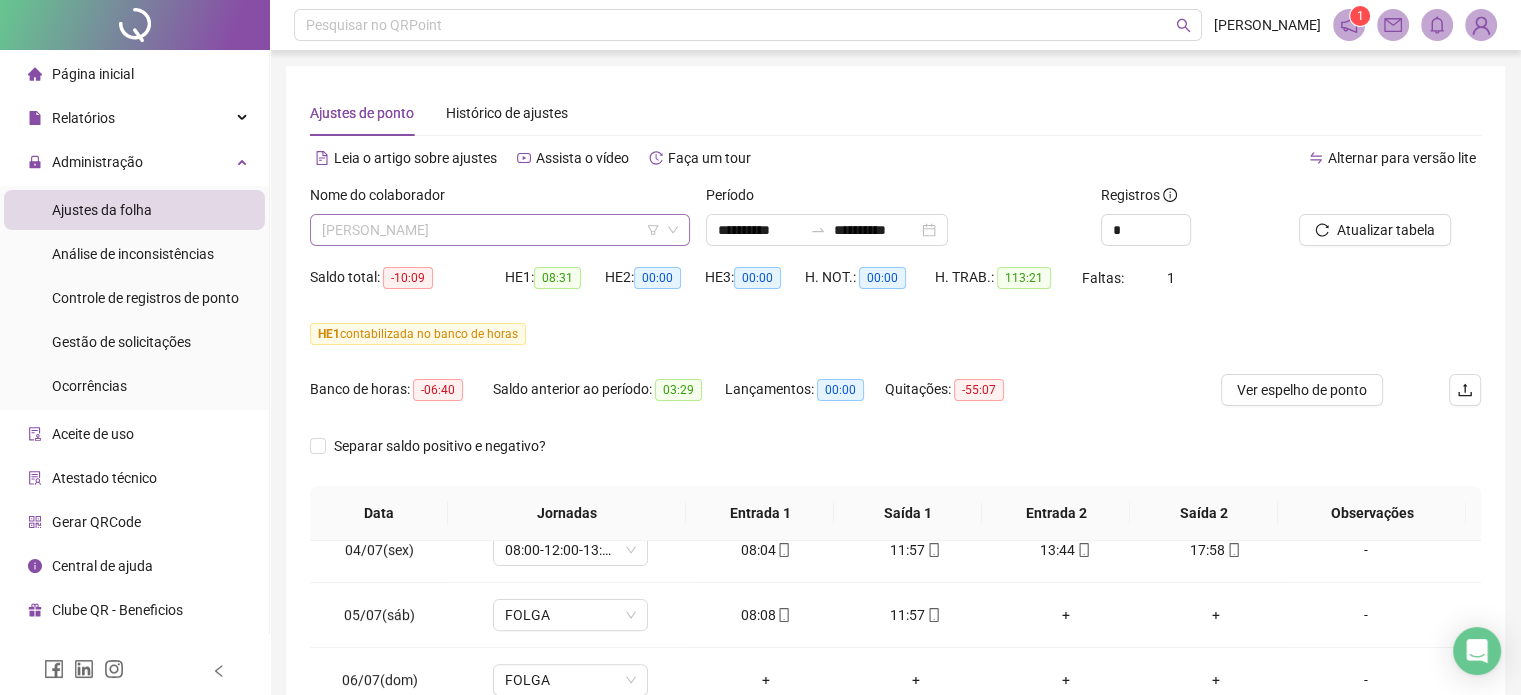 click on "[PERSON_NAME]" at bounding box center (500, 230) 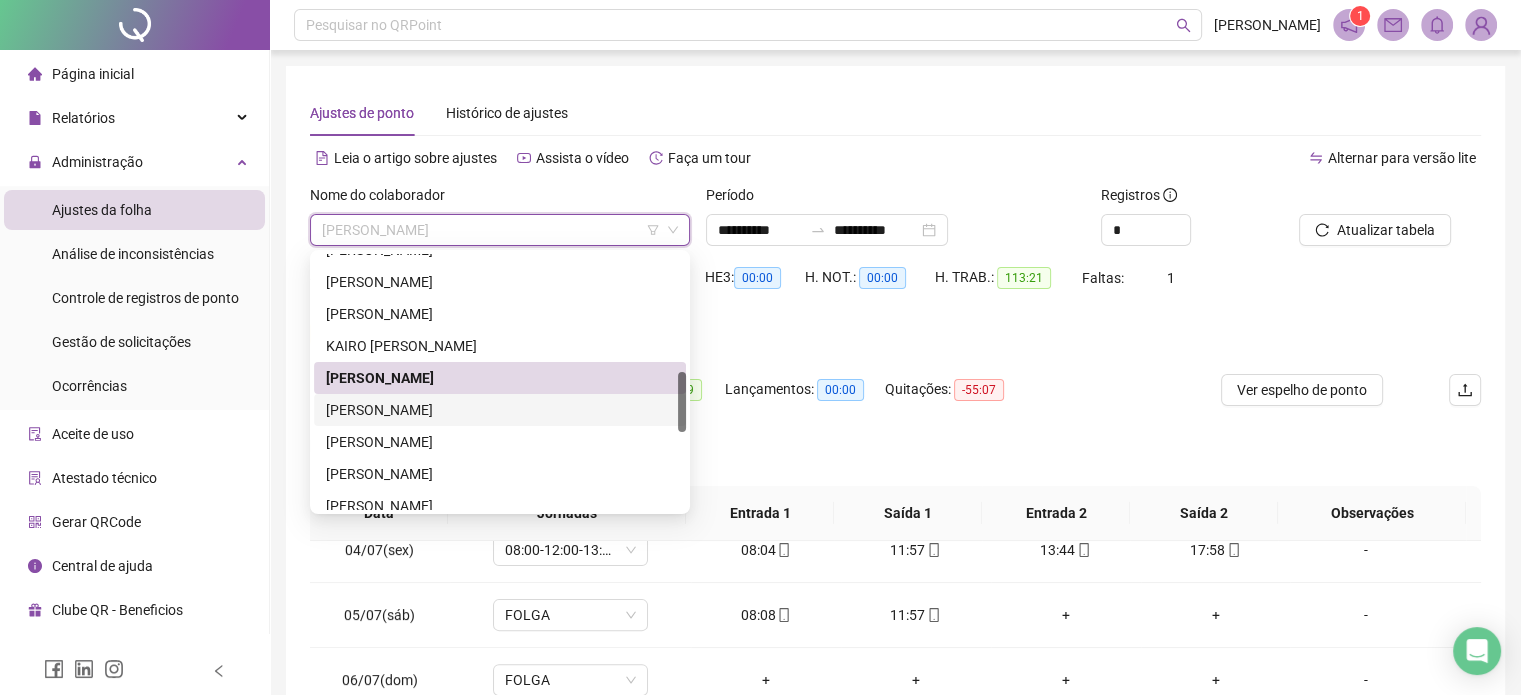 click on "[PERSON_NAME]" at bounding box center [500, 410] 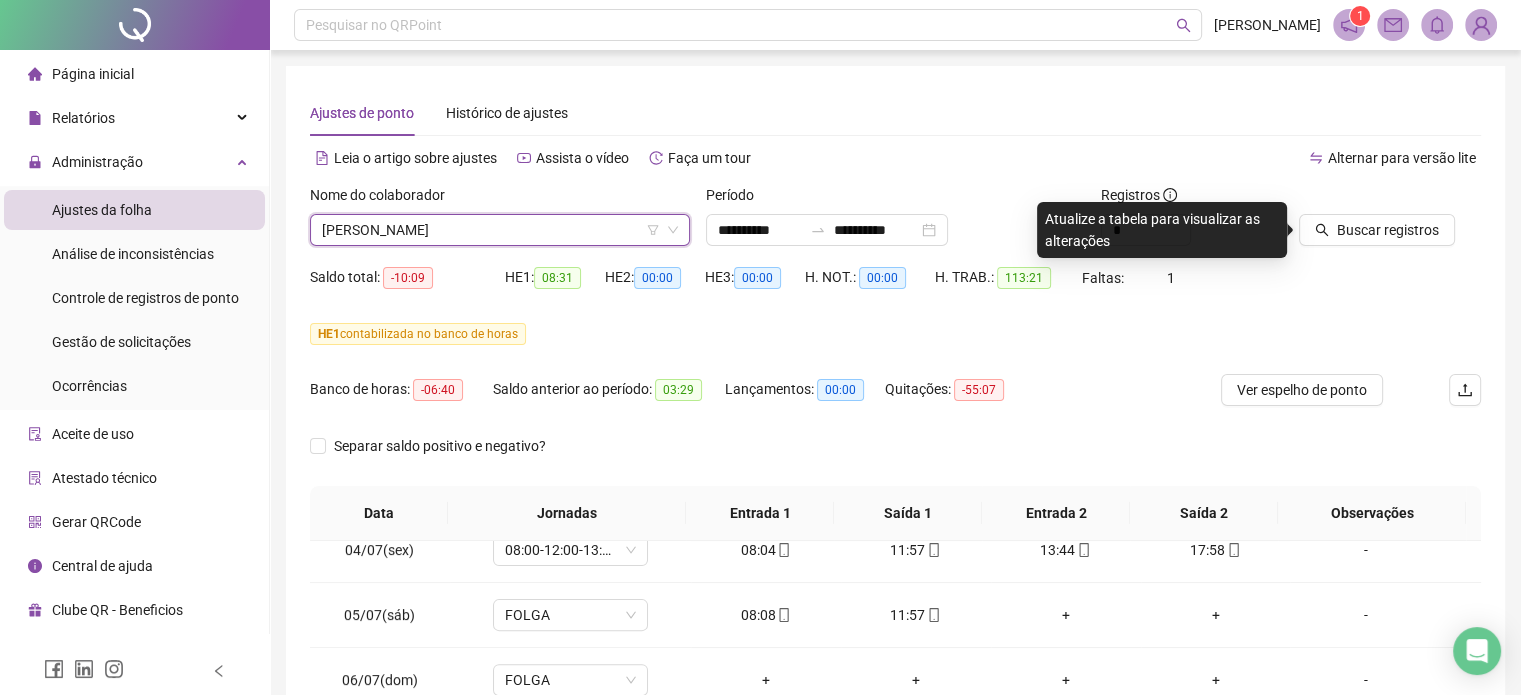 click at bounding box center [1365, 199] 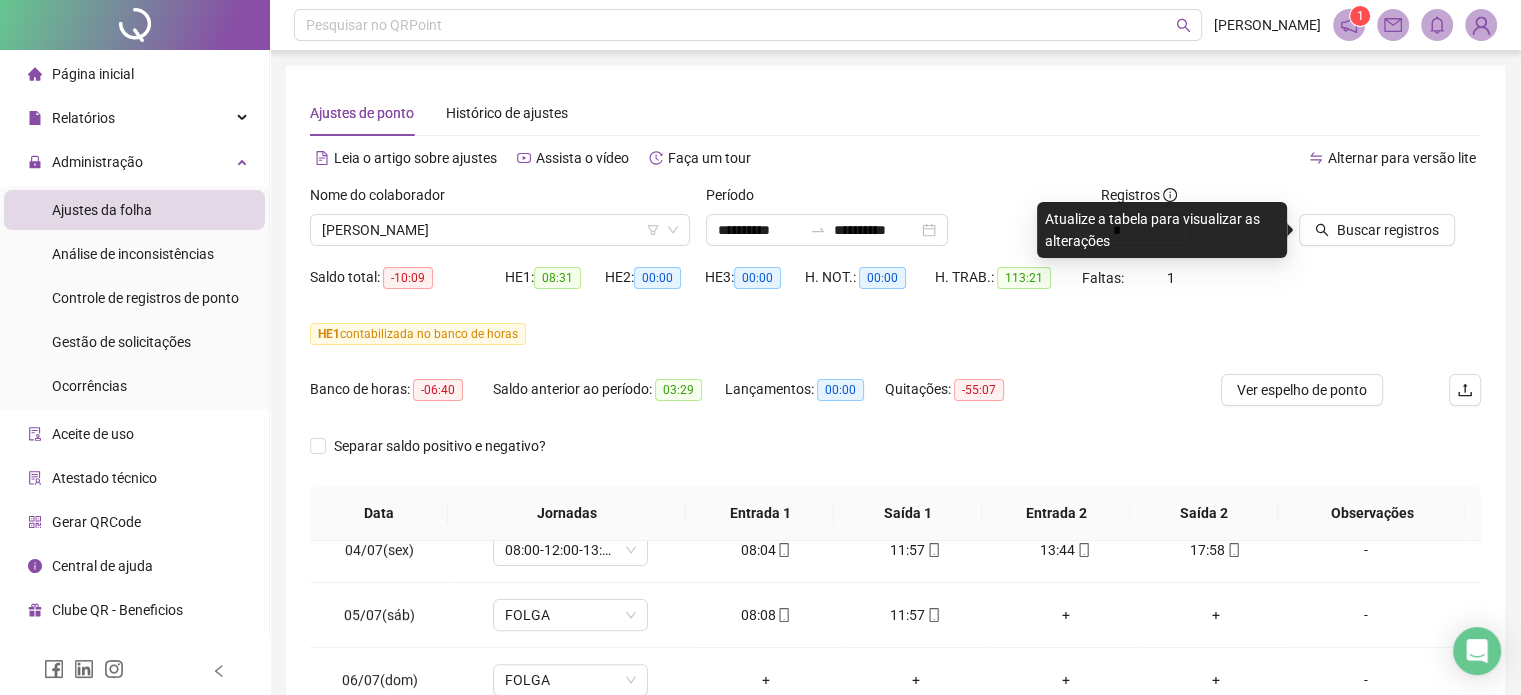 click on "Buscar registros" at bounding box center [1390, 223] 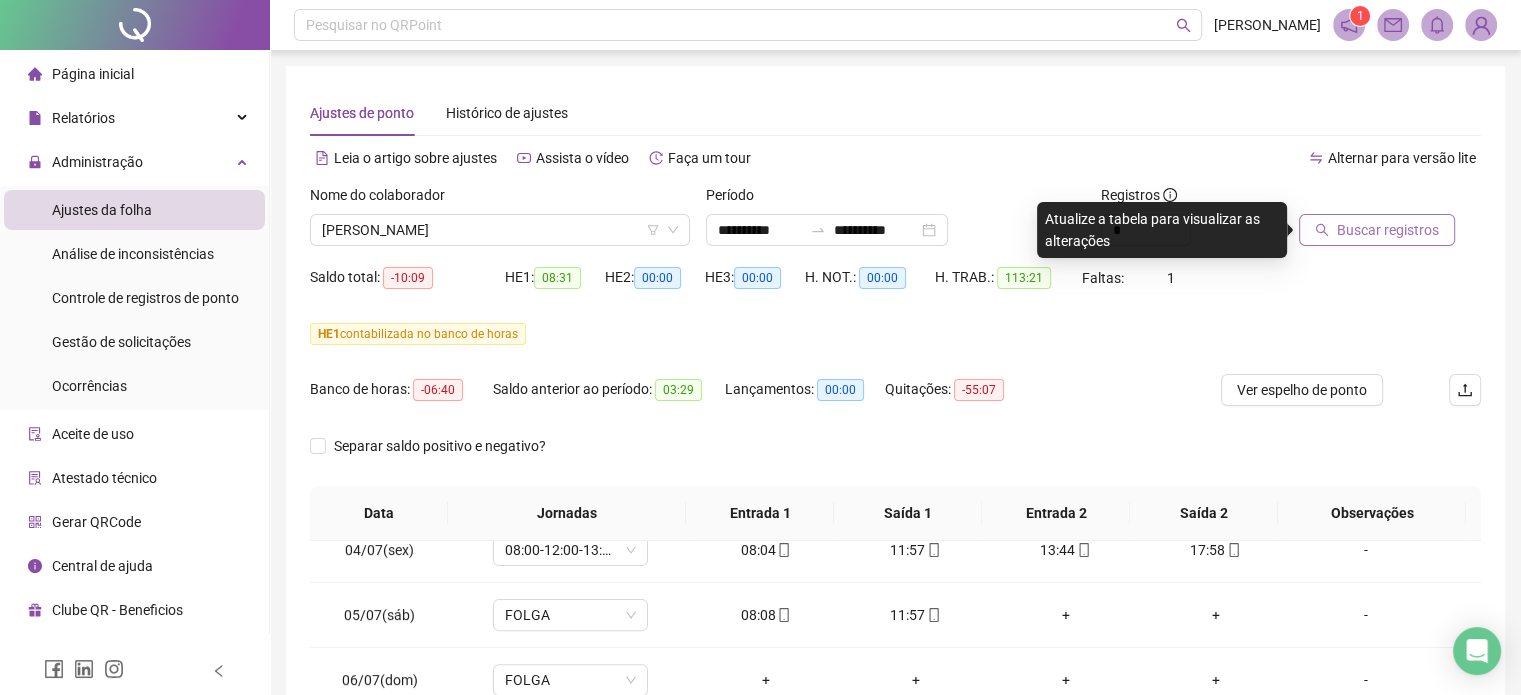click on "Buscar registros" at bounding box center [1388, 230] 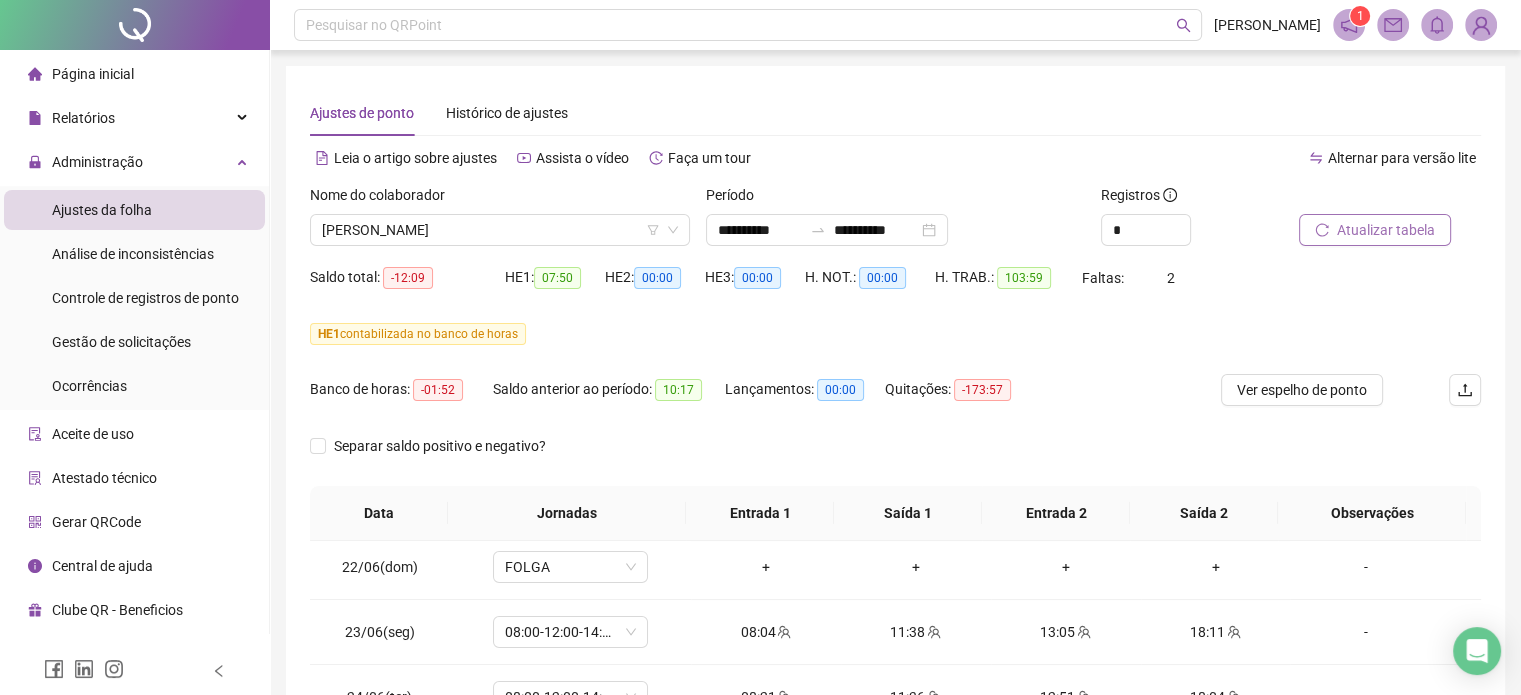 scroll, scrollTop: 0, scrollLeft: 0, axis: both 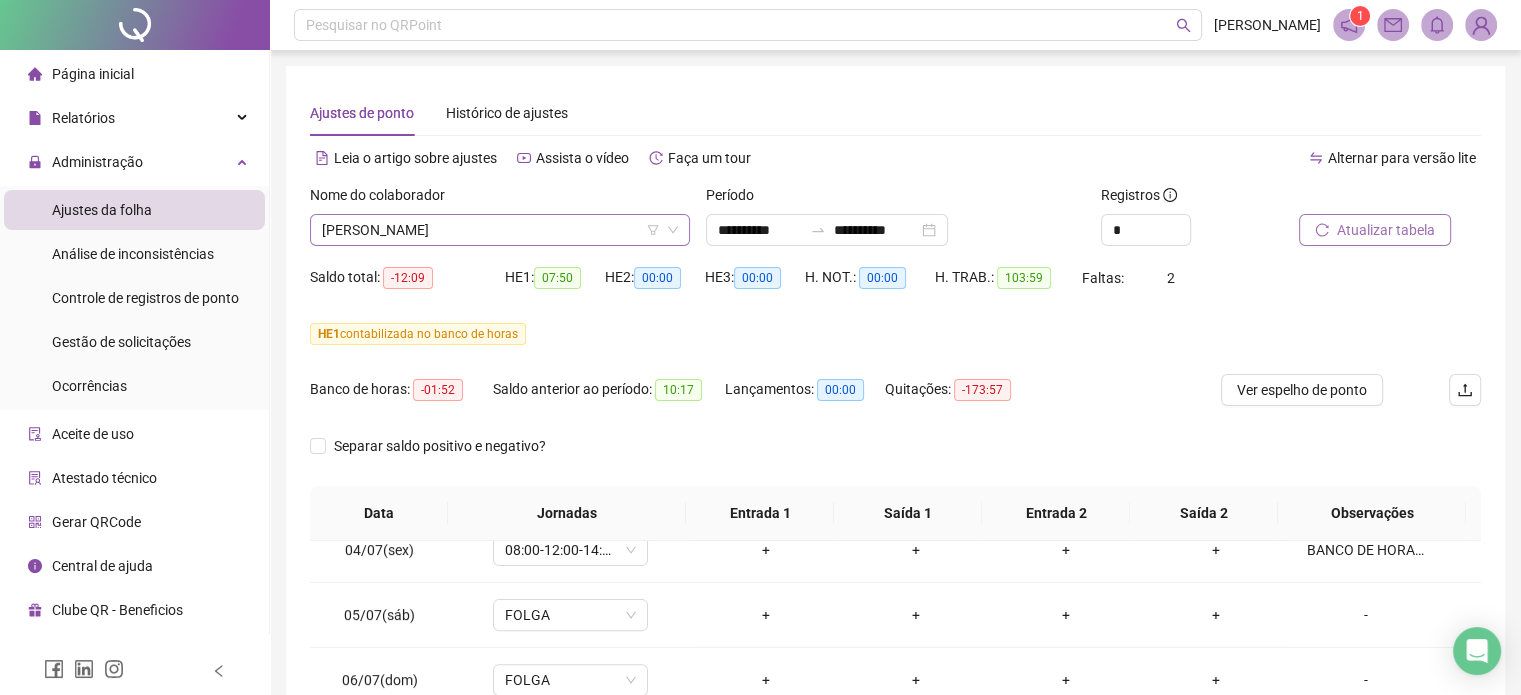 click on "[PERSON_NAME]" at bounding box center (500, 230) 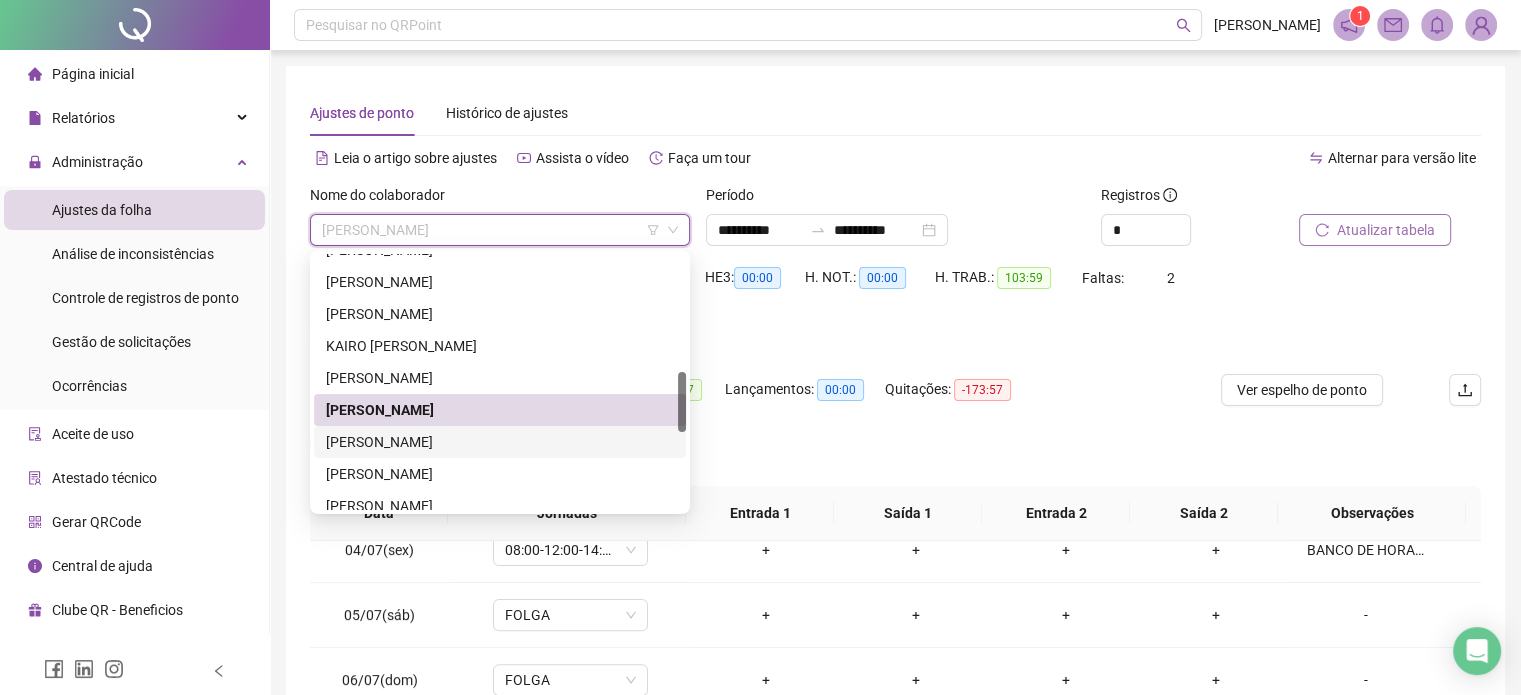 click on "[PERSON_NAME]" at bounding box center (500, 442) 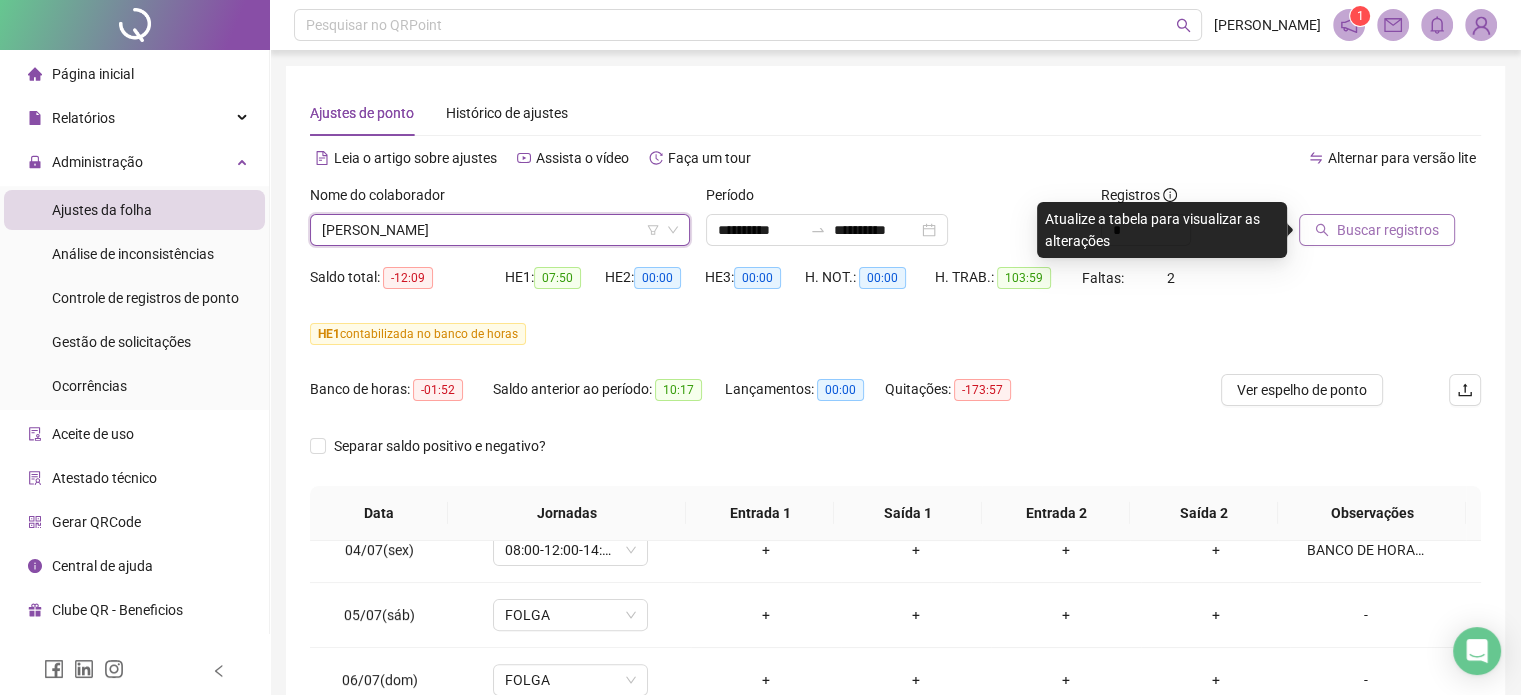 click on "Buscar registros" at bounding box center [1388, 230] 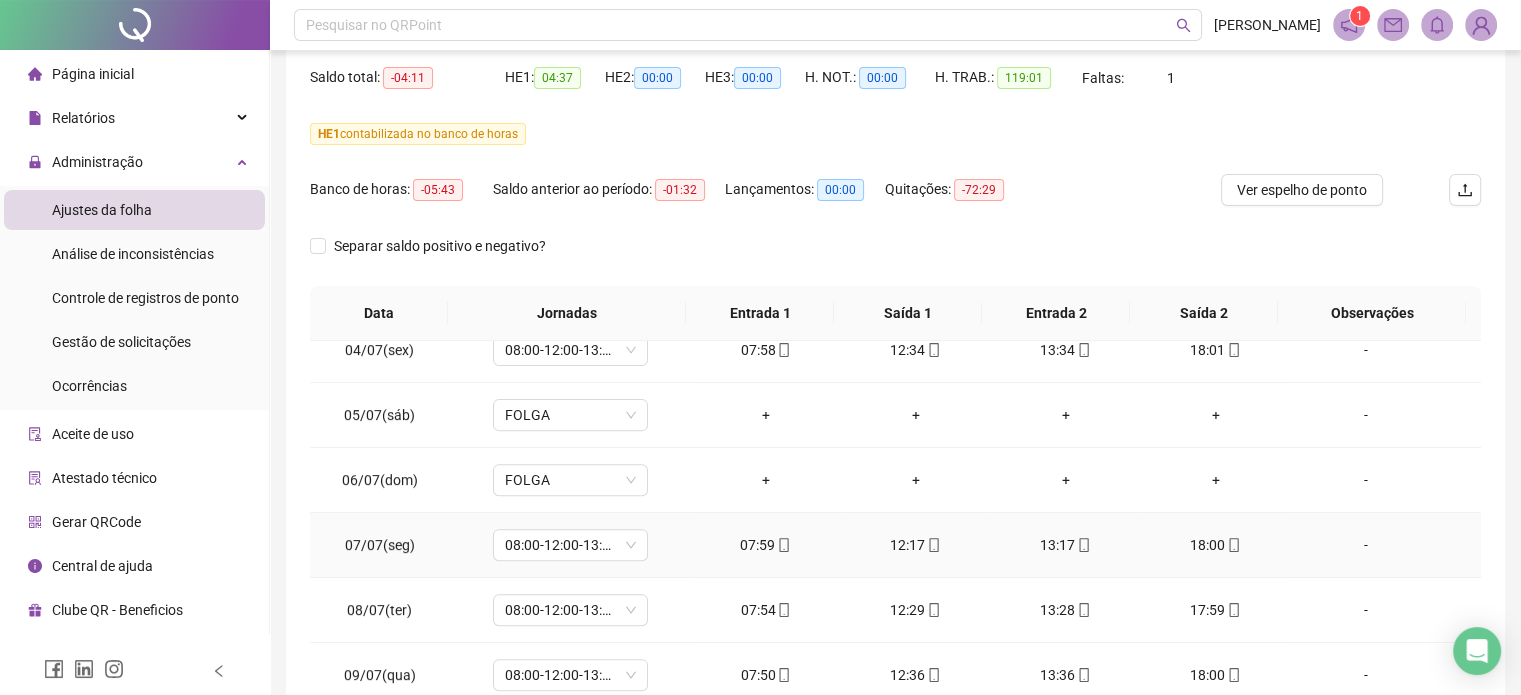 scroll, scrollTop: 382, scrollLeft: 0, axis: vertical 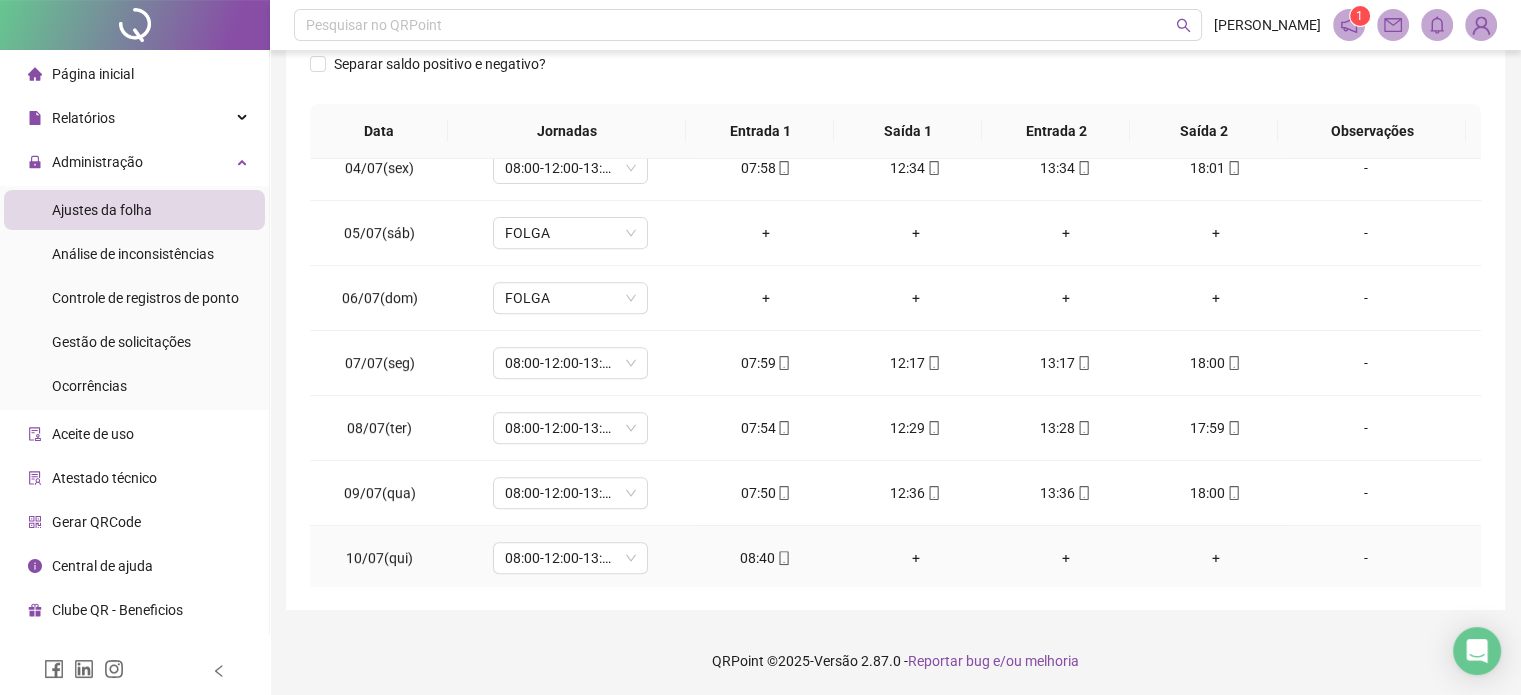 click on "+" at bounding box center (916, 558) 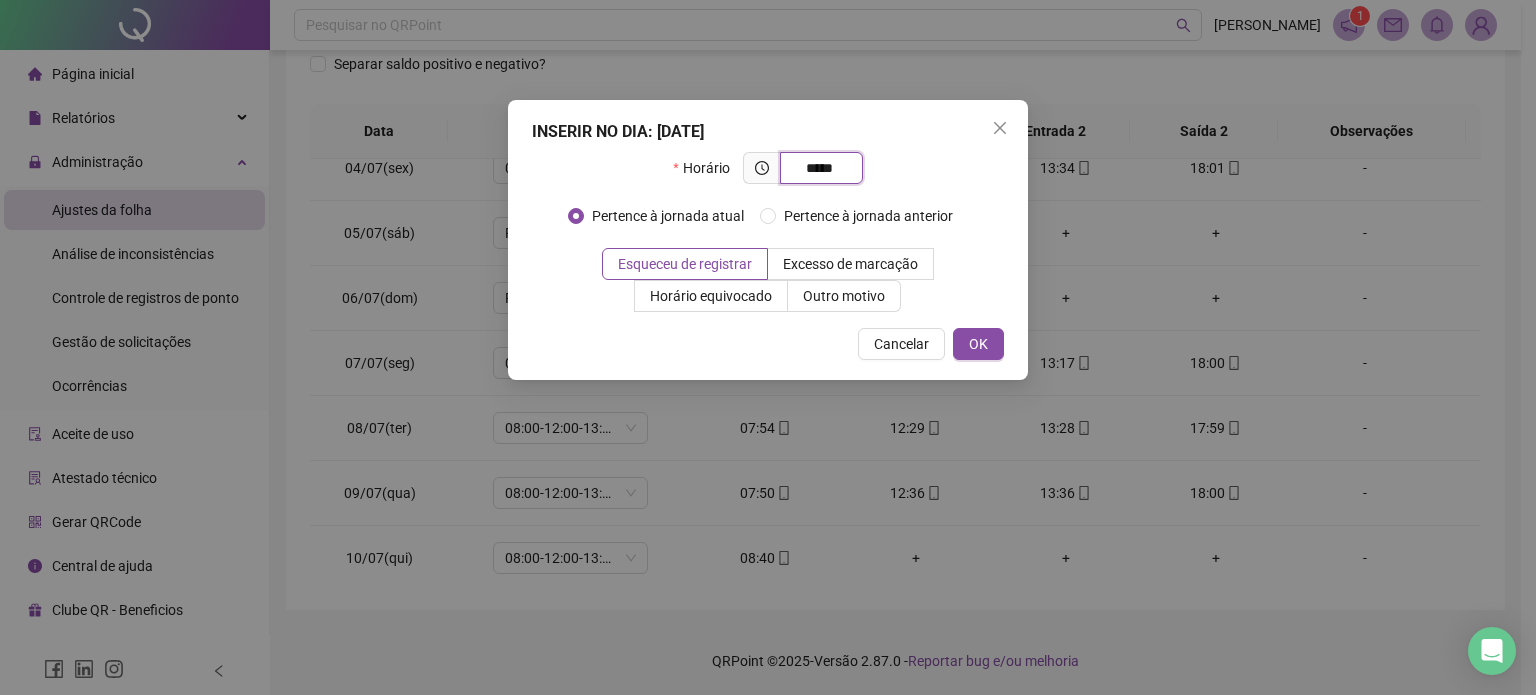 type on "*****" 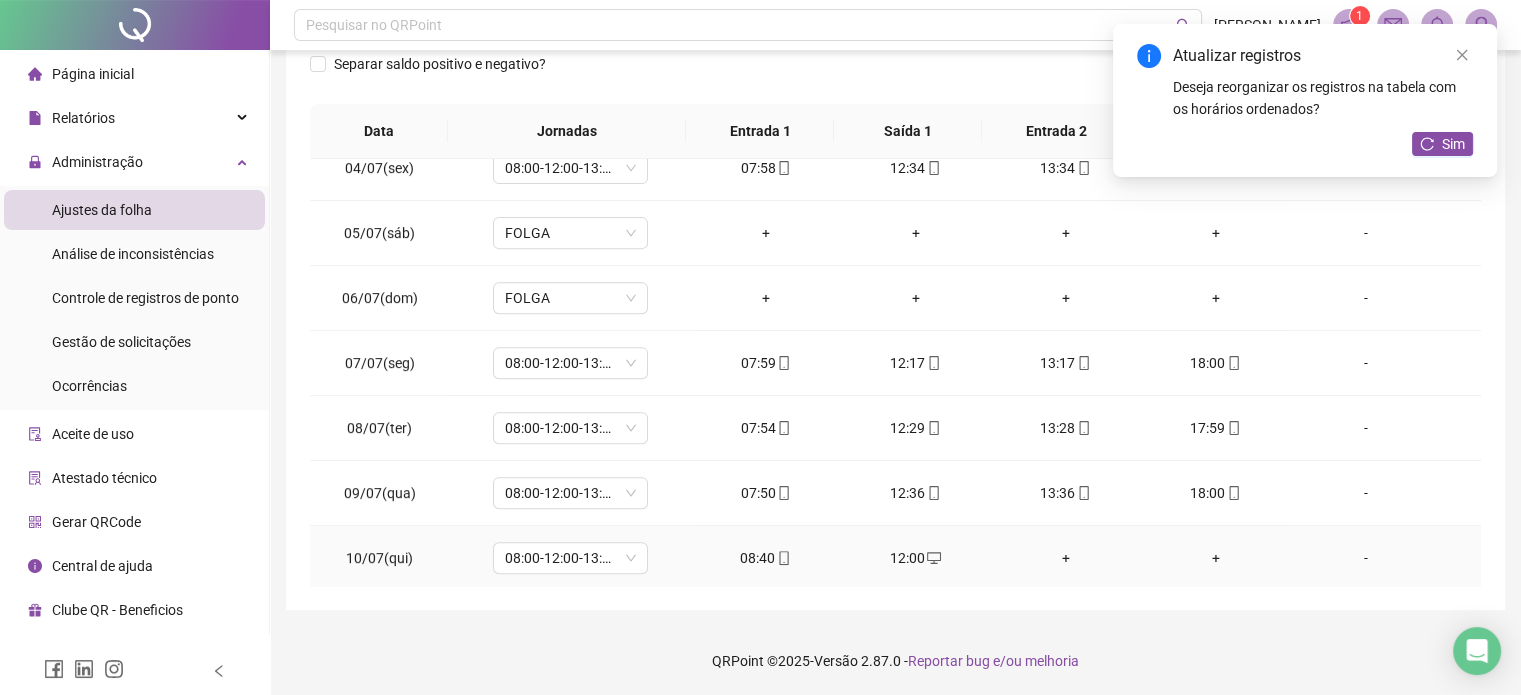 click on "+" at bounding box center [1066, 558] 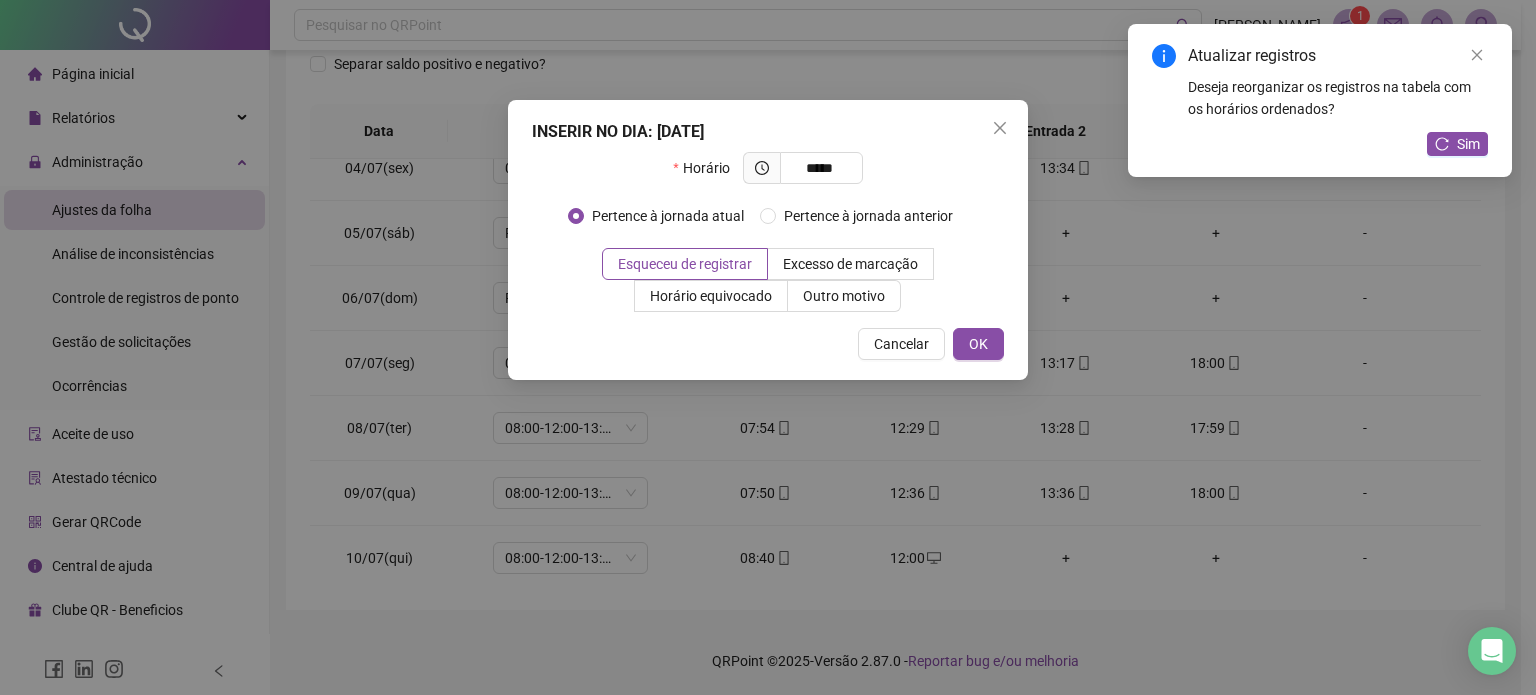 type on "*****" 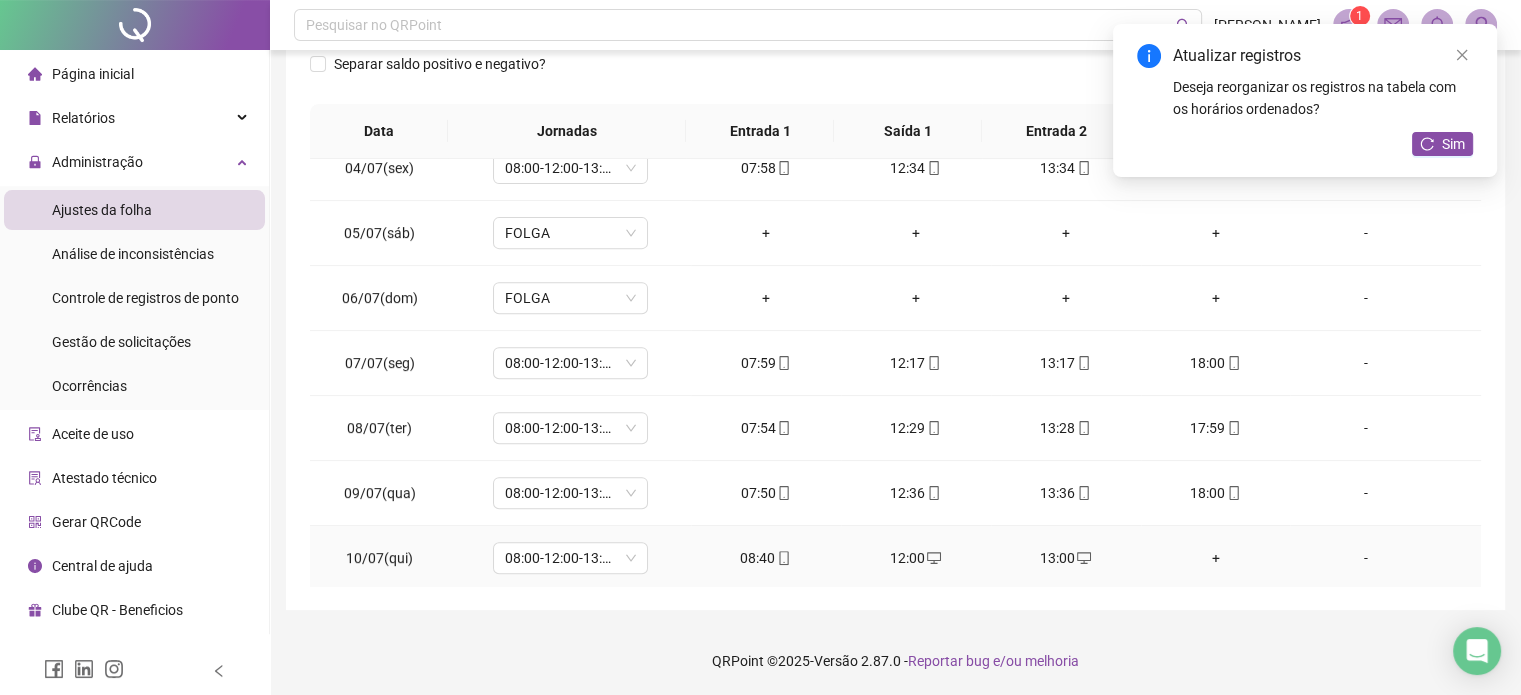 click on "+" at bounding box center [1216, 558] 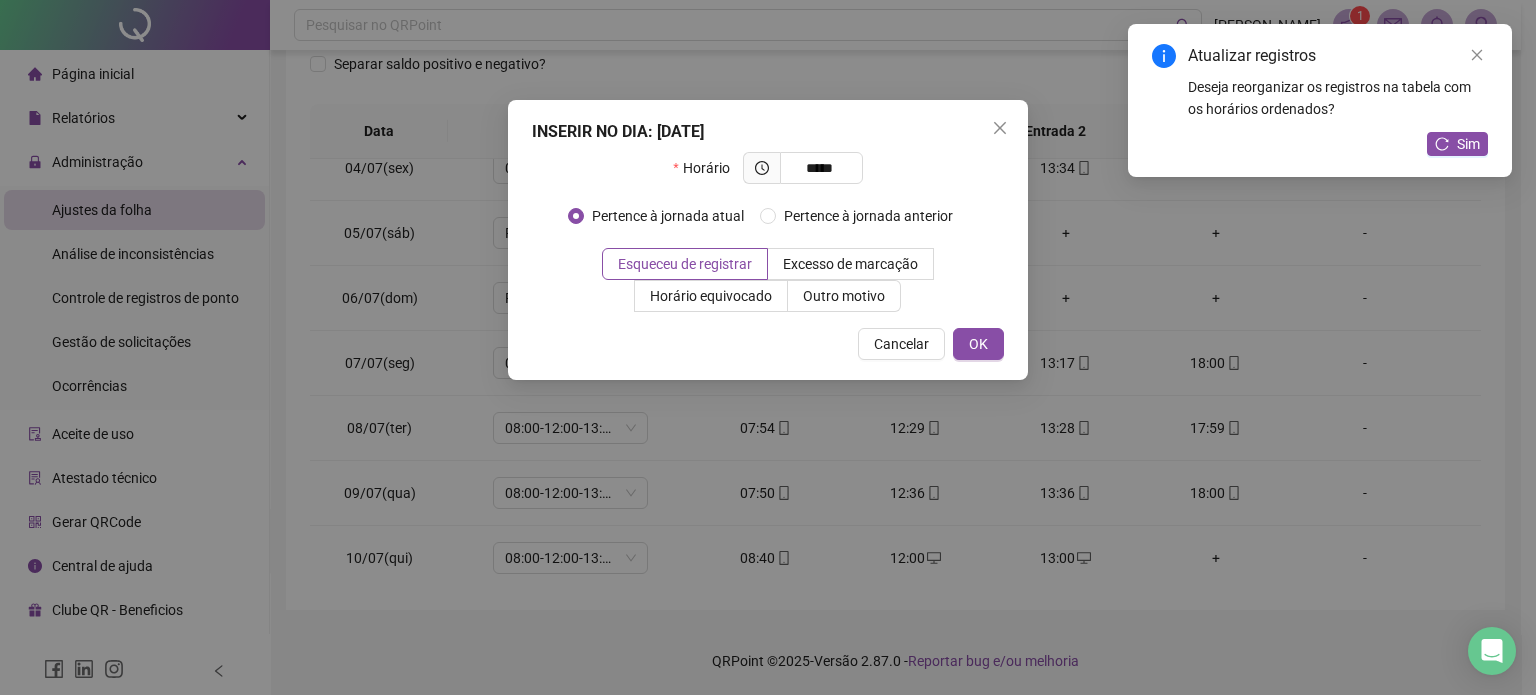 type on "*****" 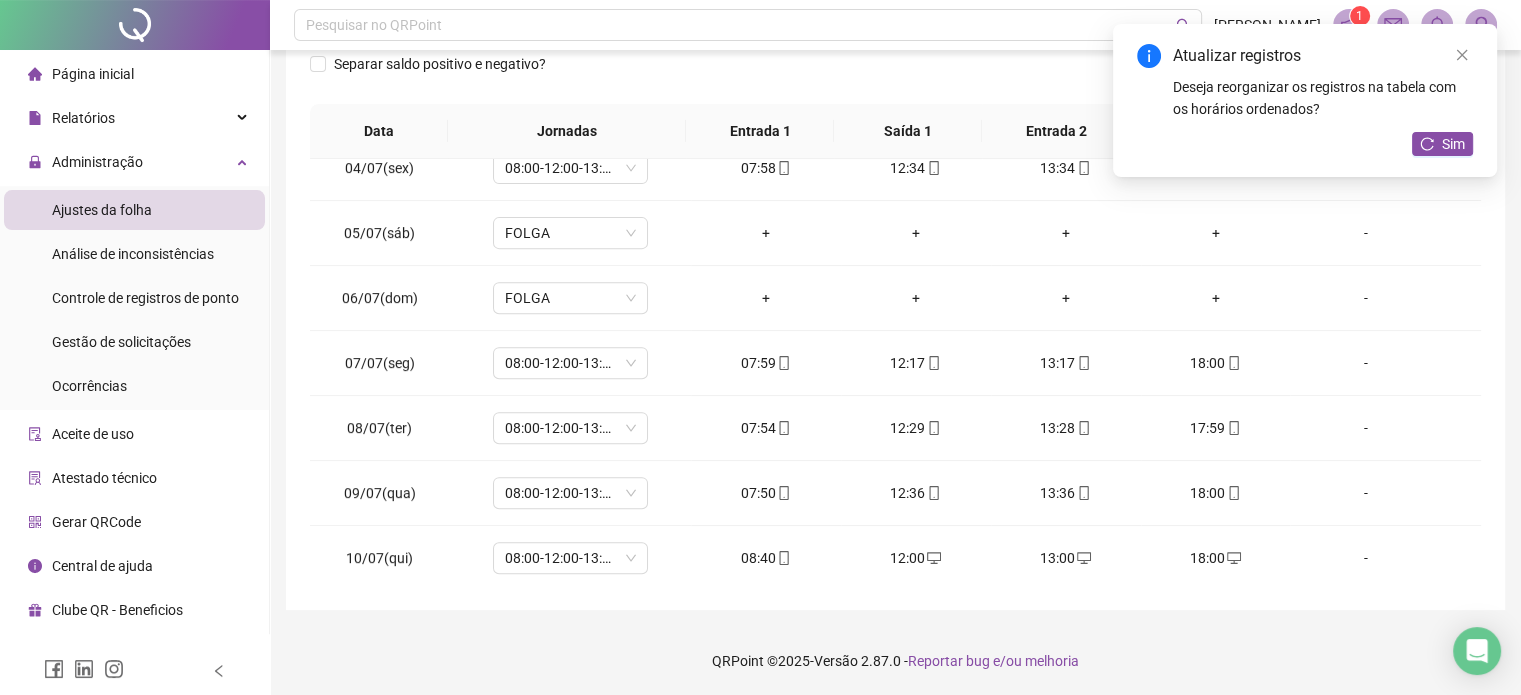 click on "Atualizar registros Deseja reorganizar os registros na tabela com os horários ordenados? Sim" at bounding box center (1305, 100) 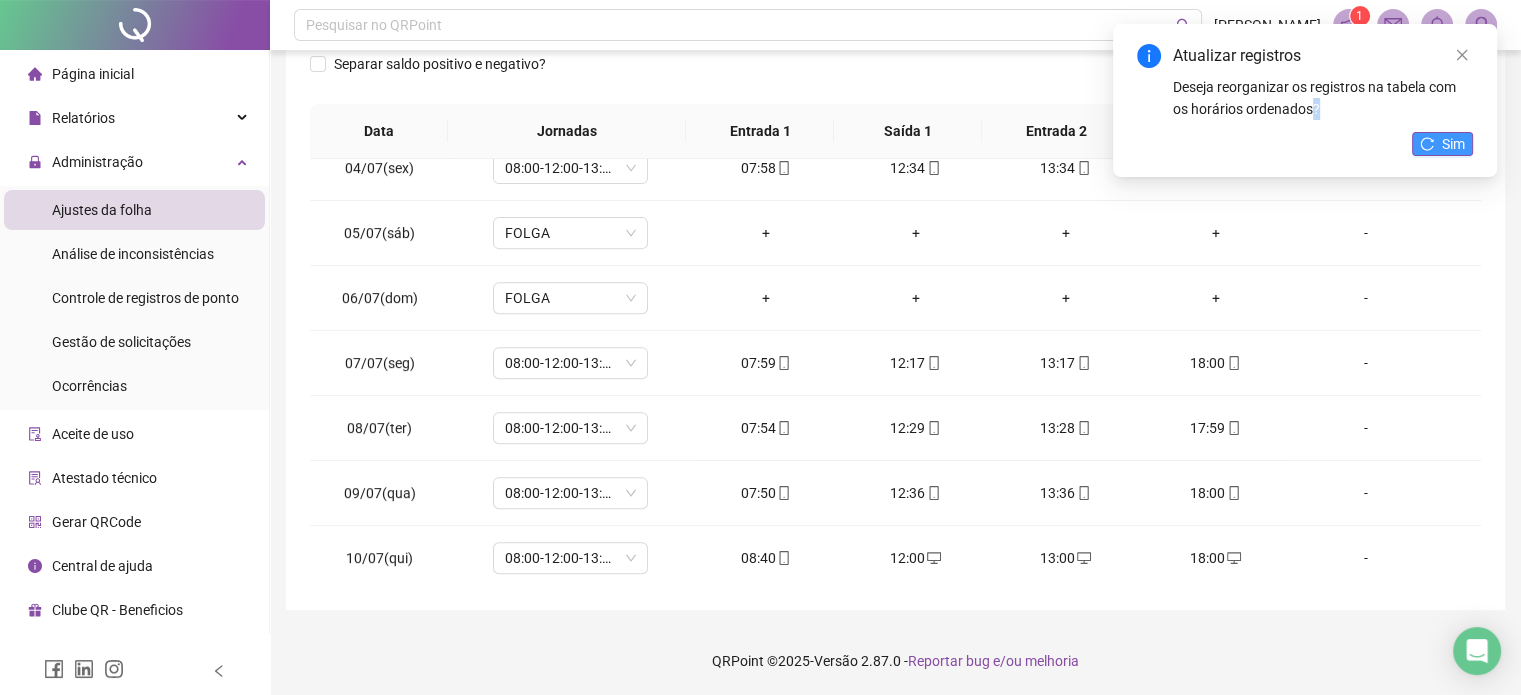click on "Atualizar registros Deseja reorganizar os registros na tabela com os horários ordenados? Sim" at bounding box center (1305, 100) 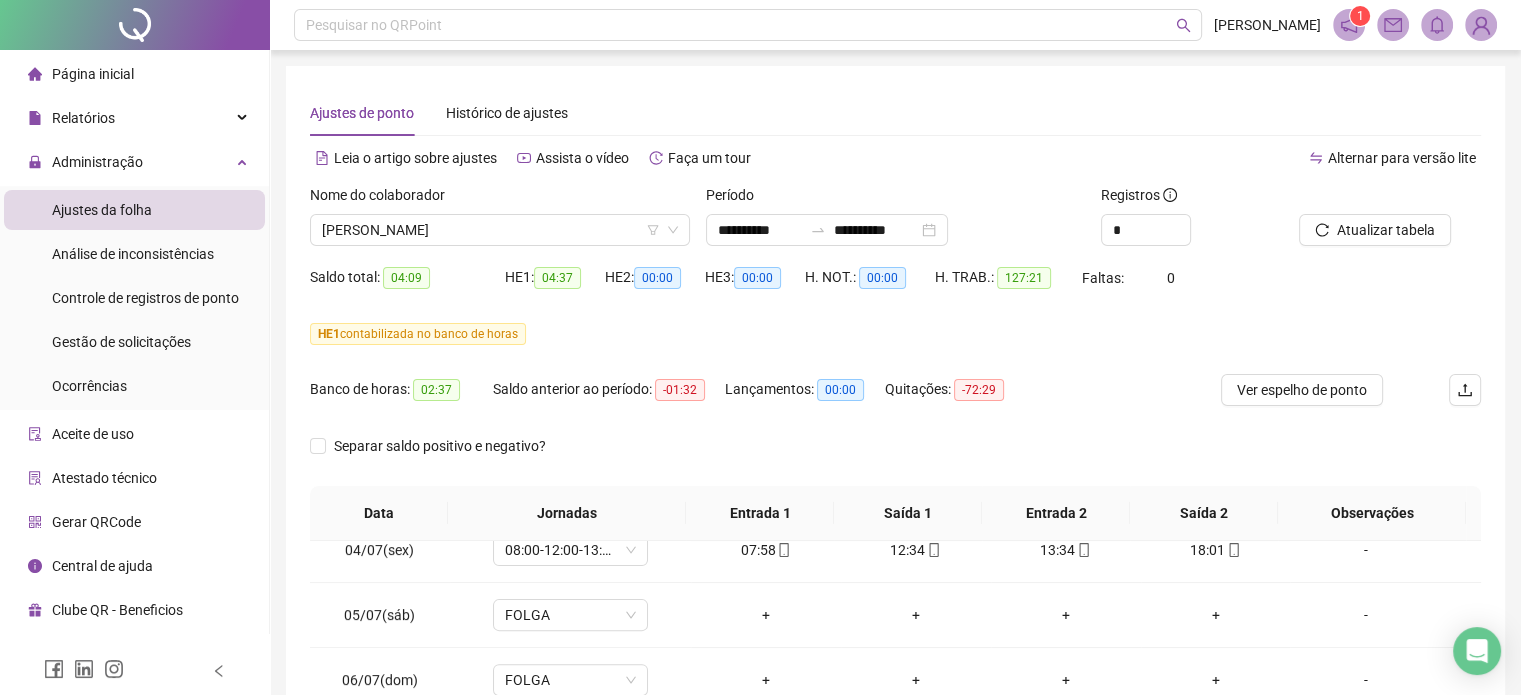 scroll, scrollTop: 382, scrollLeft: 0, axis: vertical 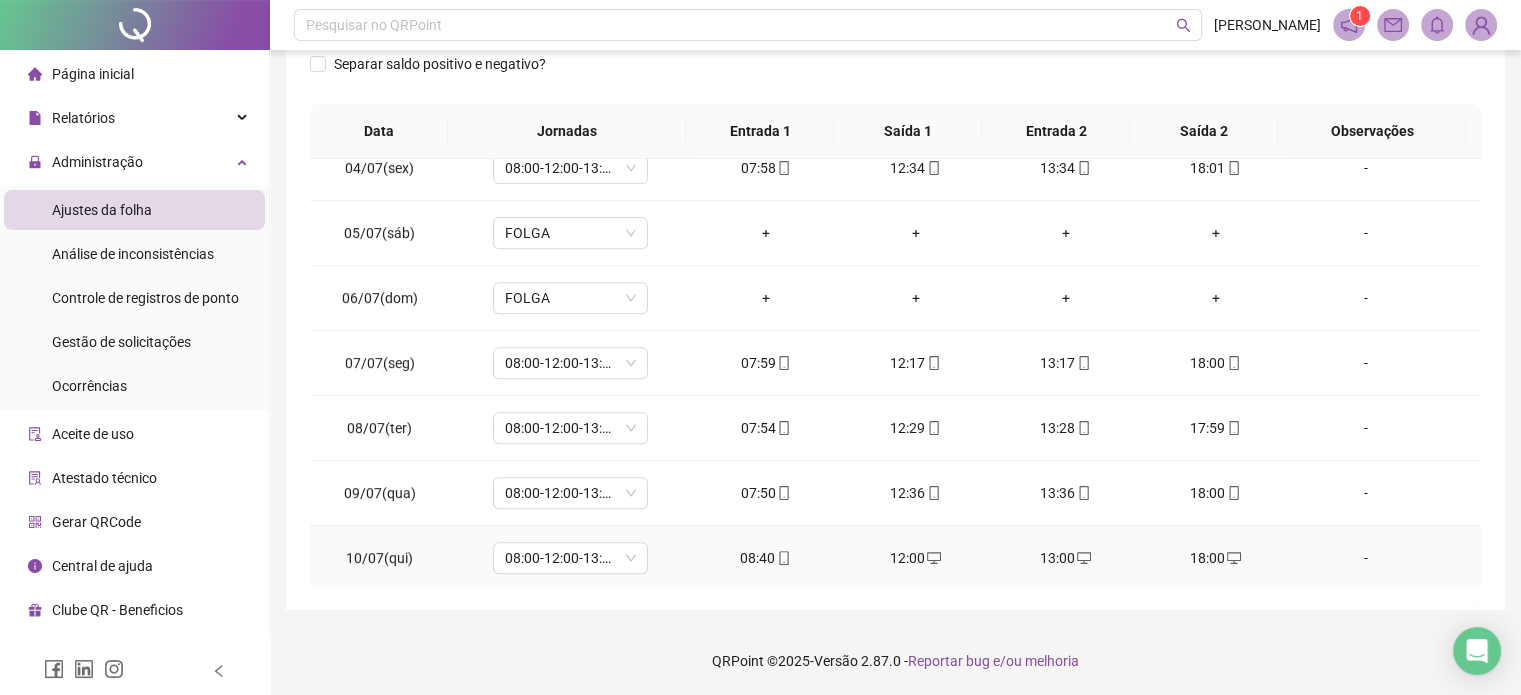 click at bounding box center [933, 558] 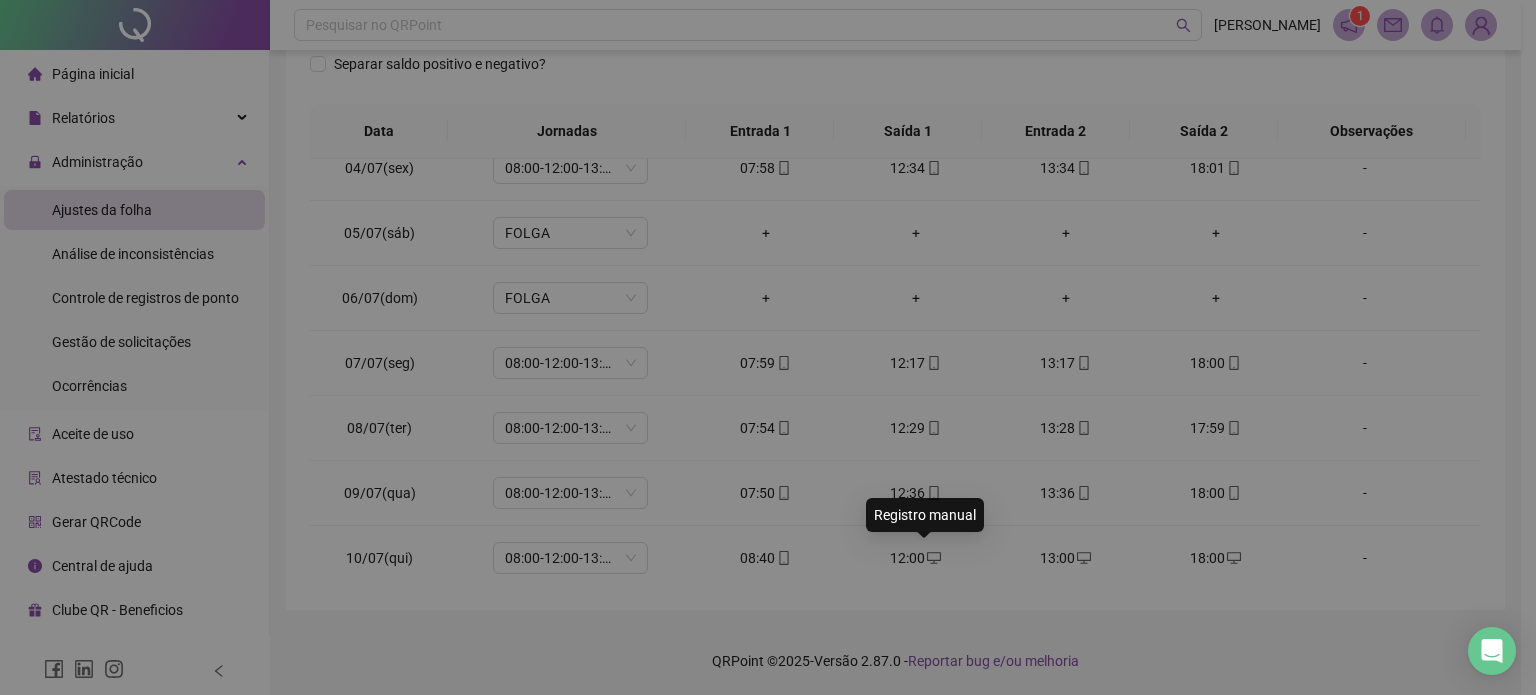 type on "**********" 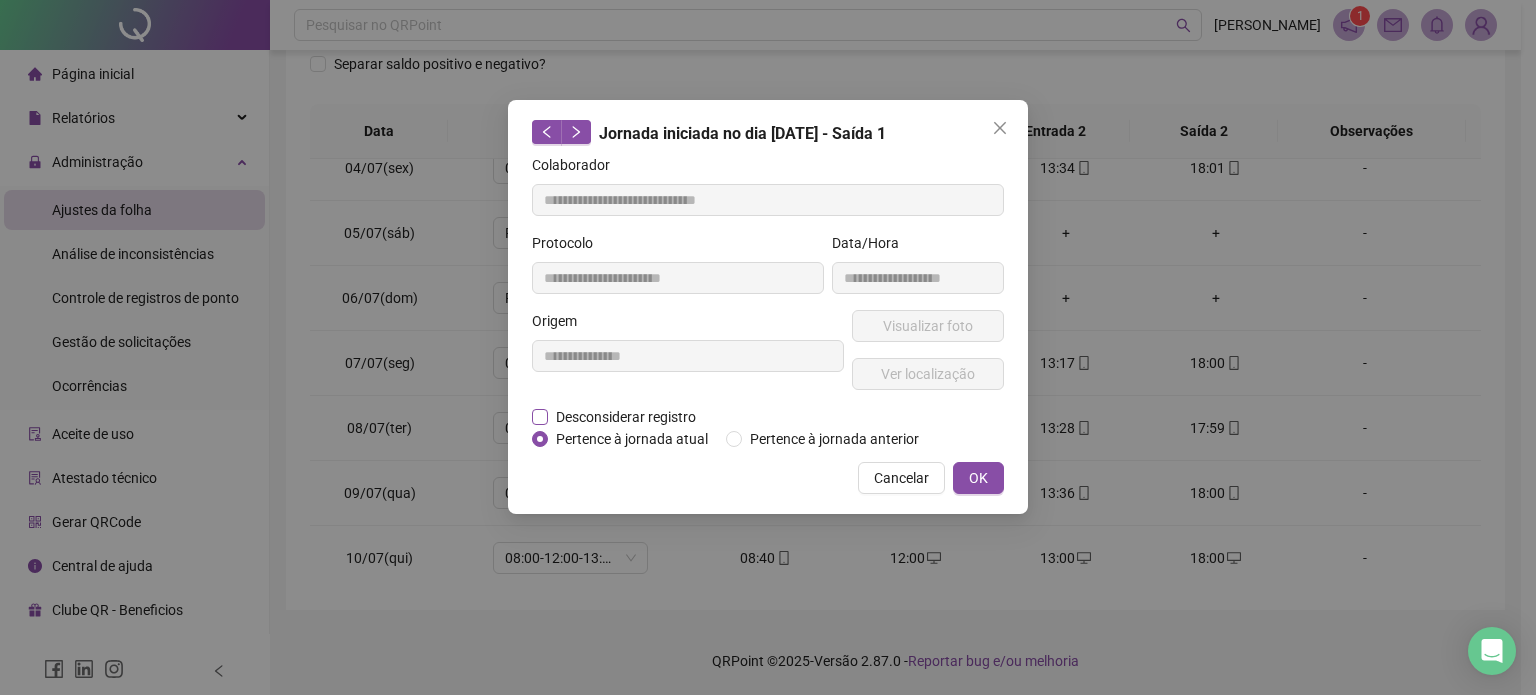 click on "Desconsiderar registro" at bounding box center [626, 417] 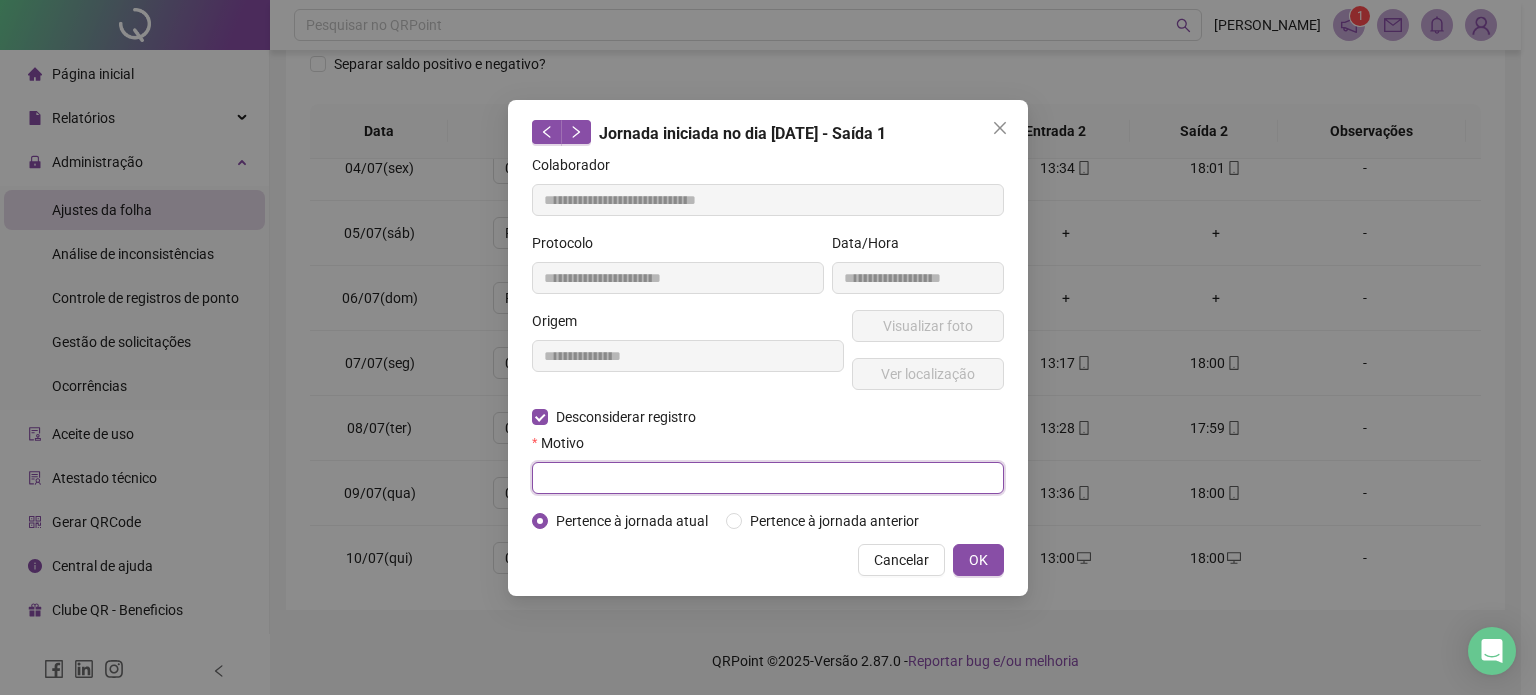 click at bounding box center (768, 478) 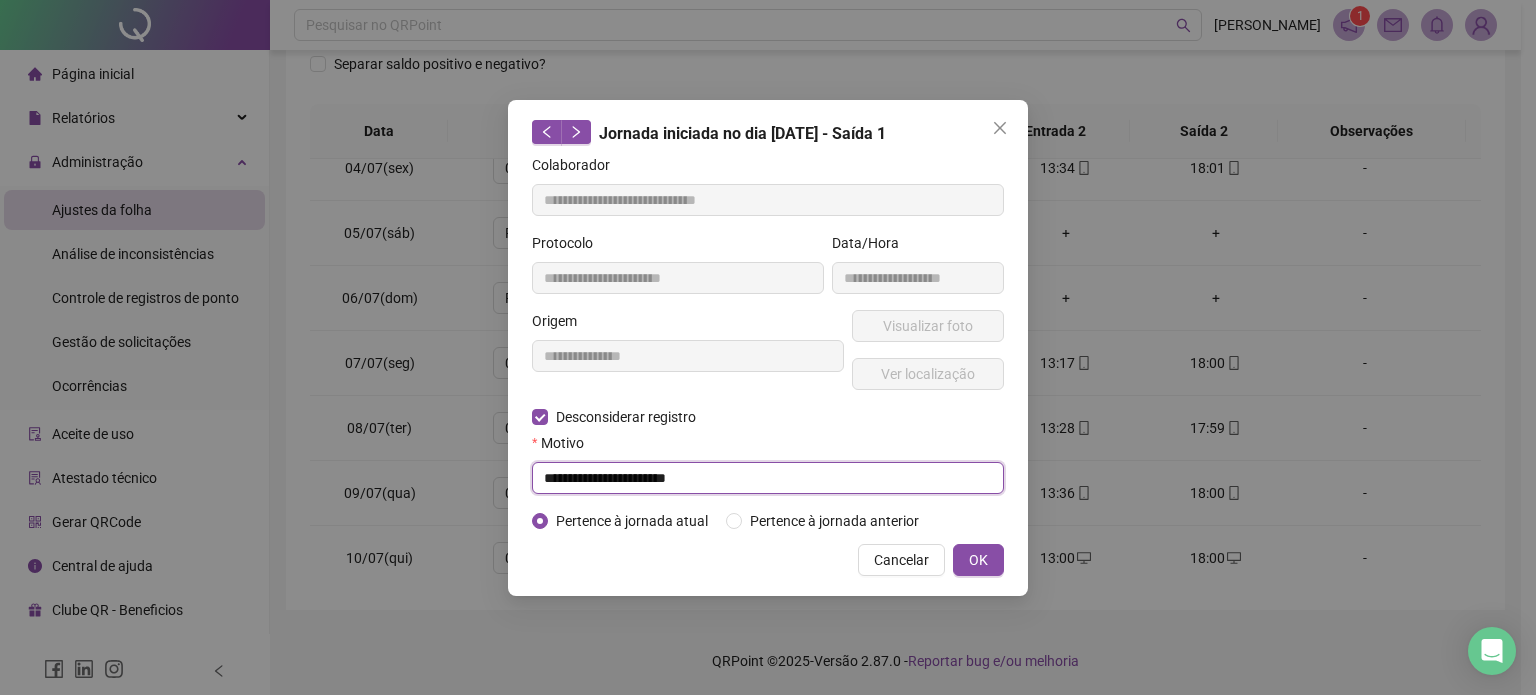 drag, startPoint x: 645, startPoint y: 474, endPoint x: 464, endPoint y: 465, distance: 181.22362 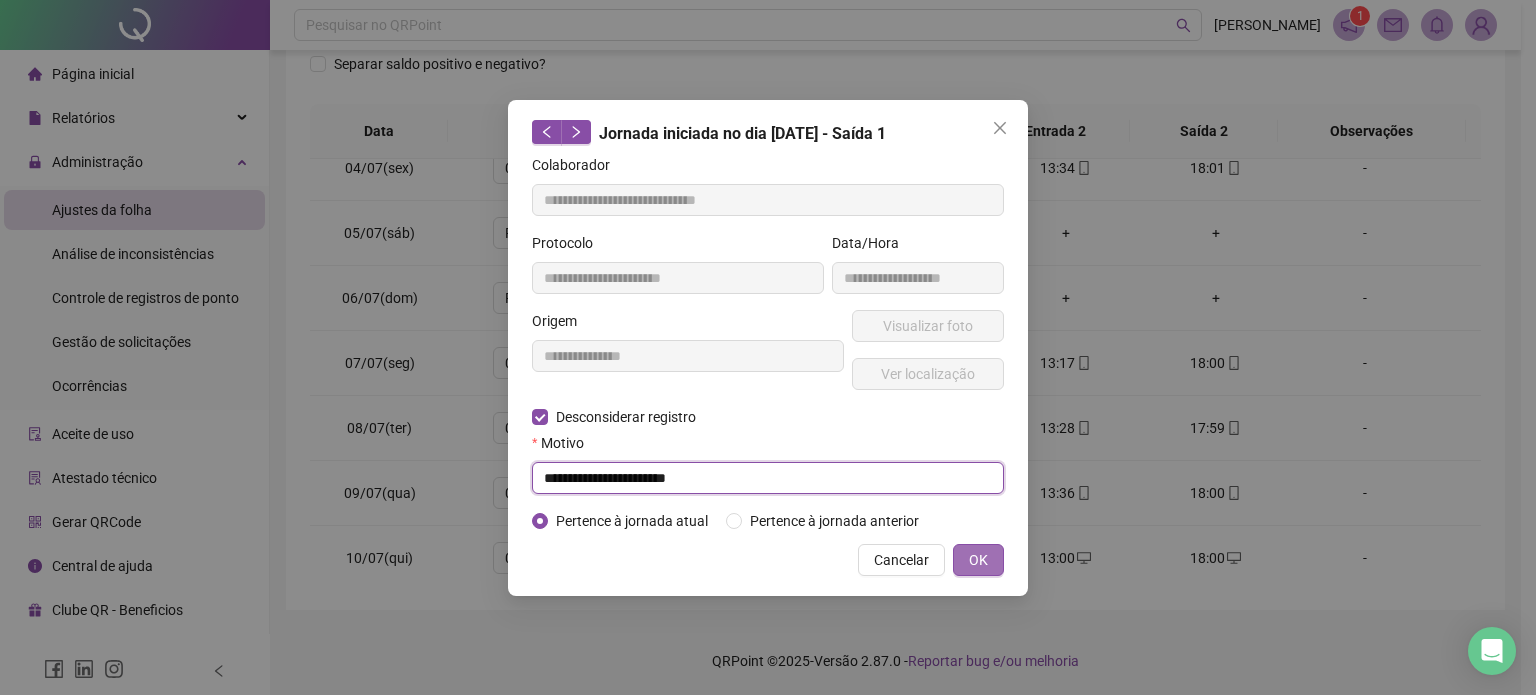 type on "**********" 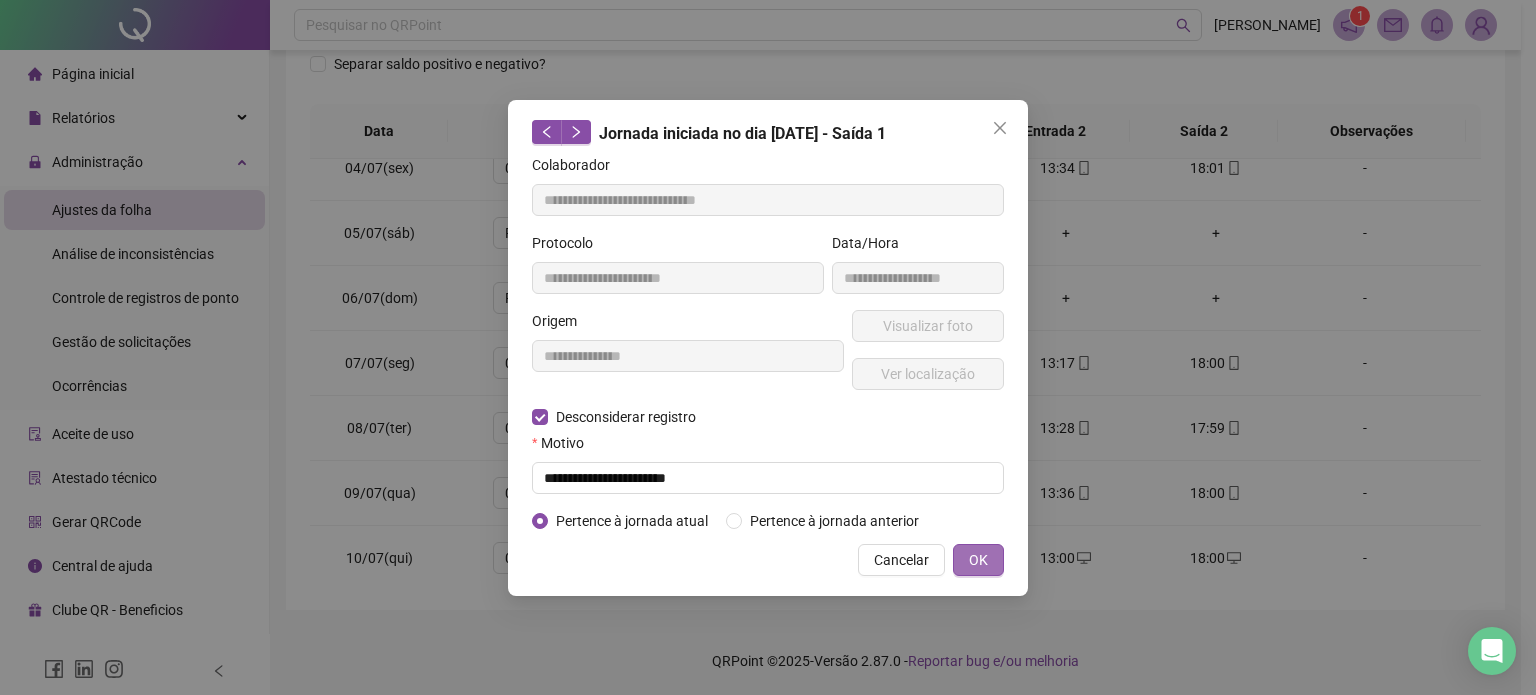 click on "OK" at bounding box center [978, 560] 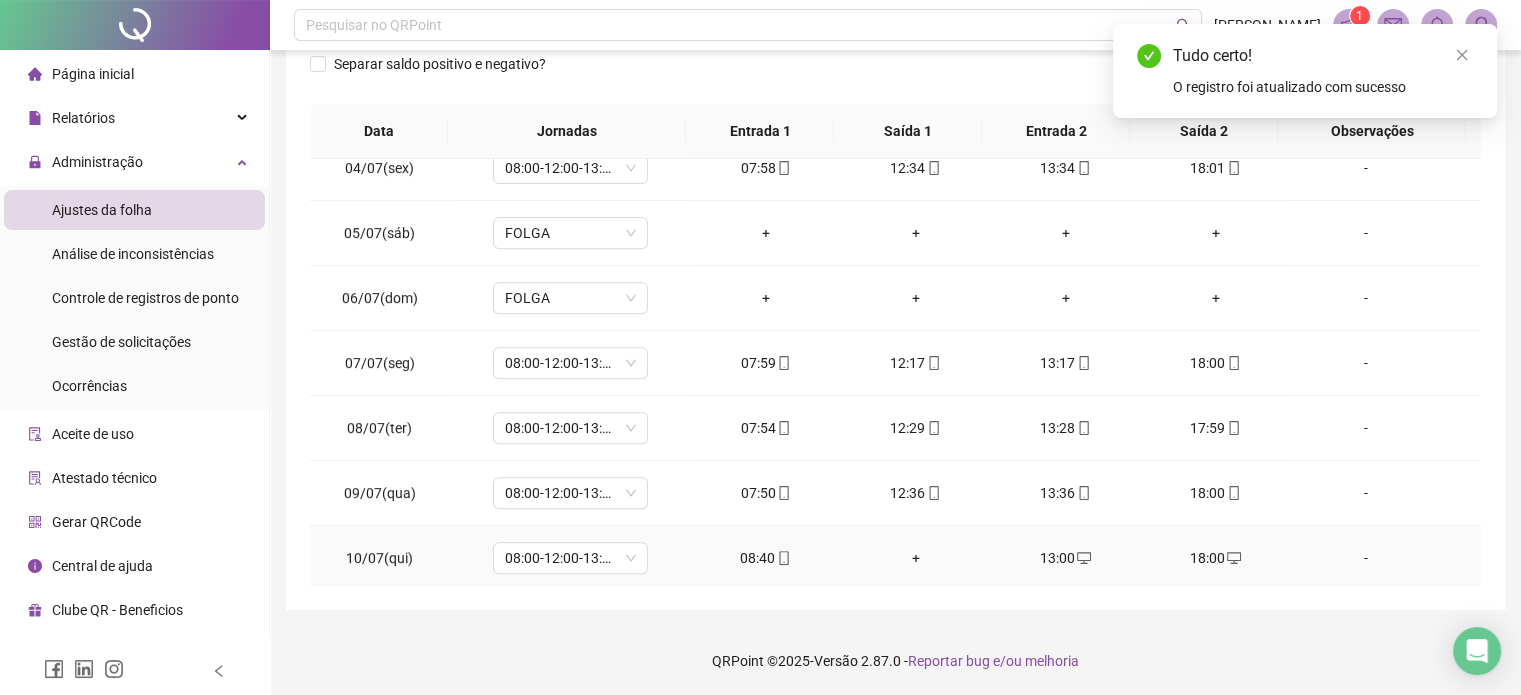 click 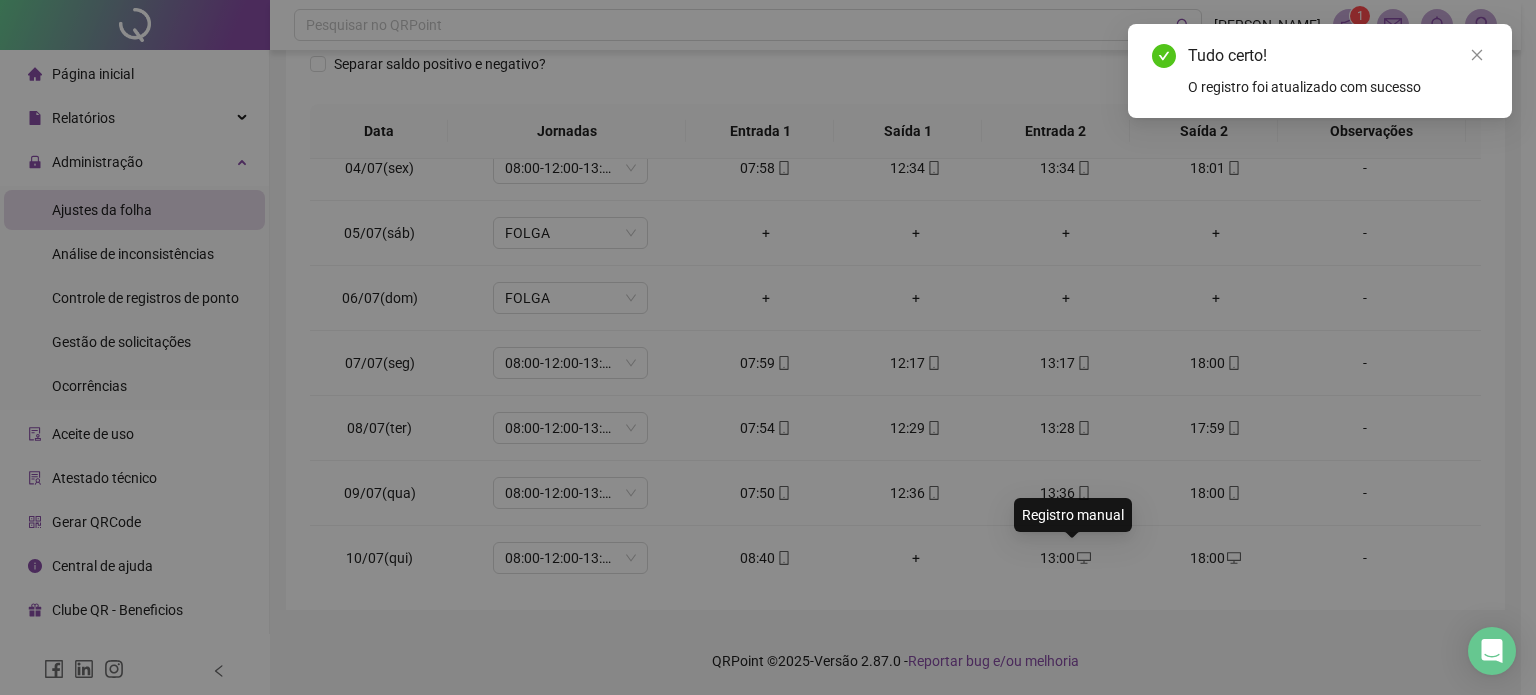 type on "**********" 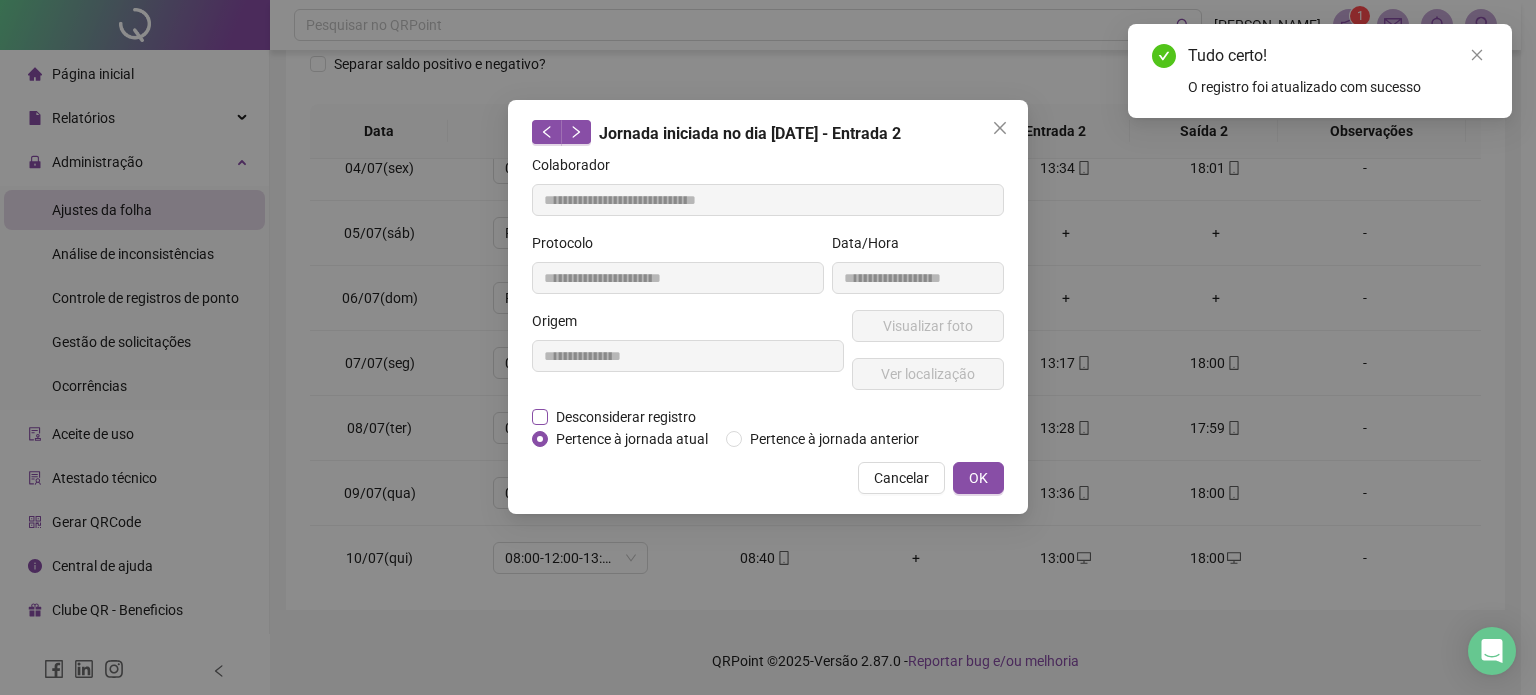 click on "Desconsiderar registro" at bounding box center (626, 417) 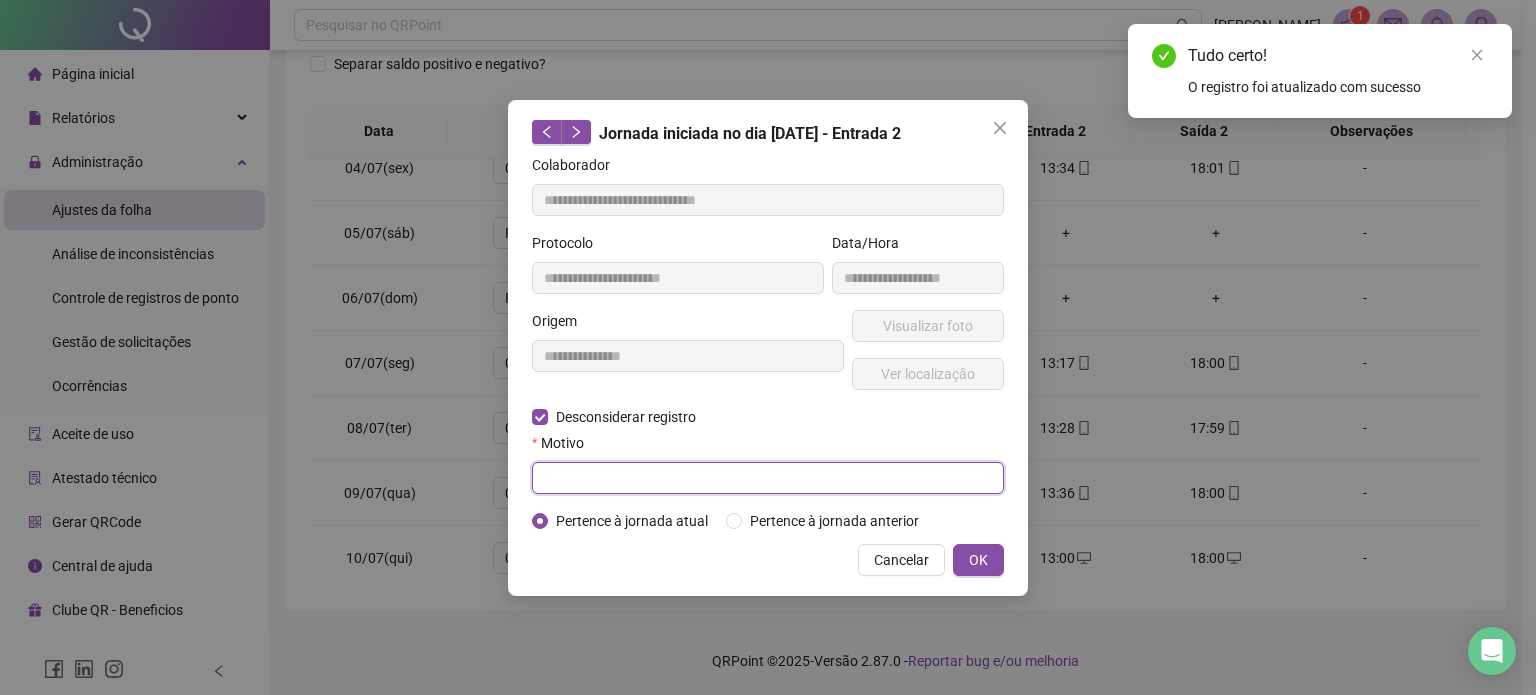 click at bounding box center (768, 478) 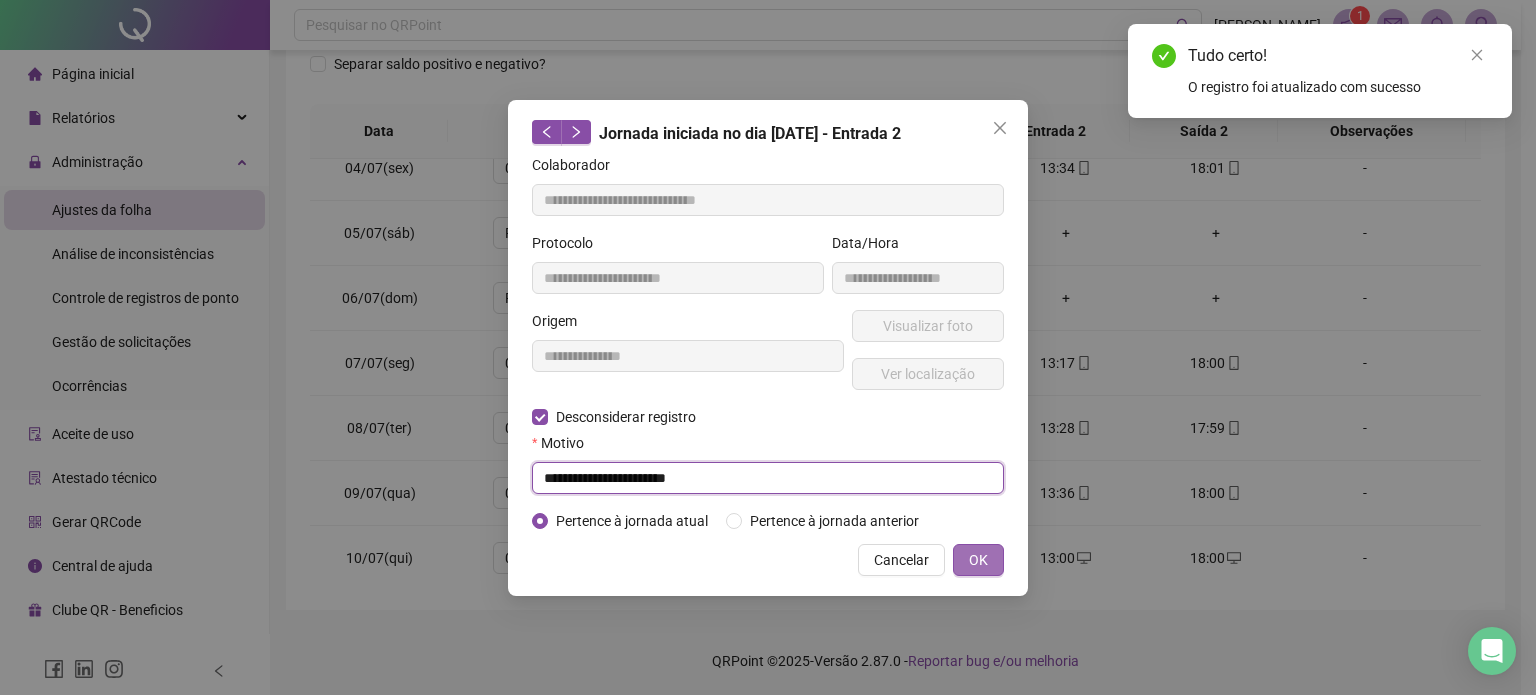 type on "**********" 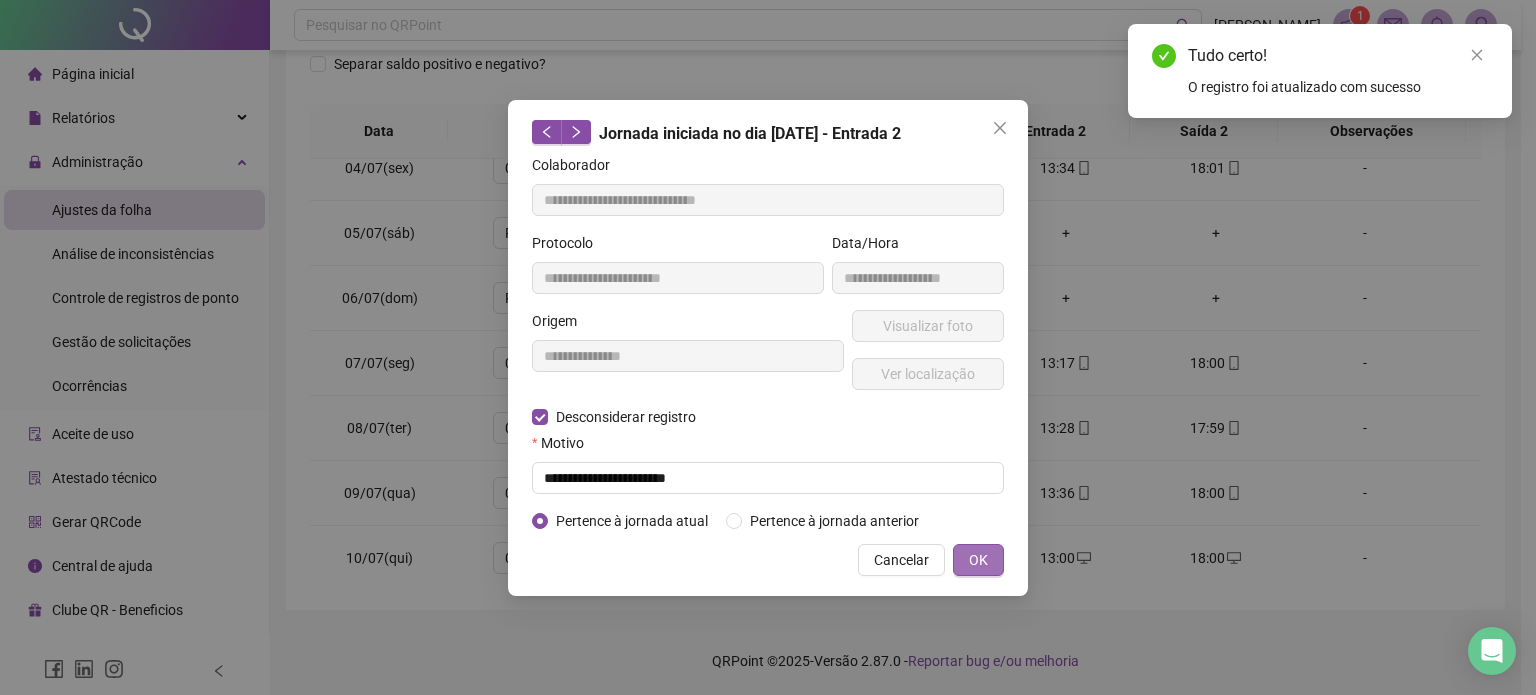 click on "OK" at bounding box center [978, 560] 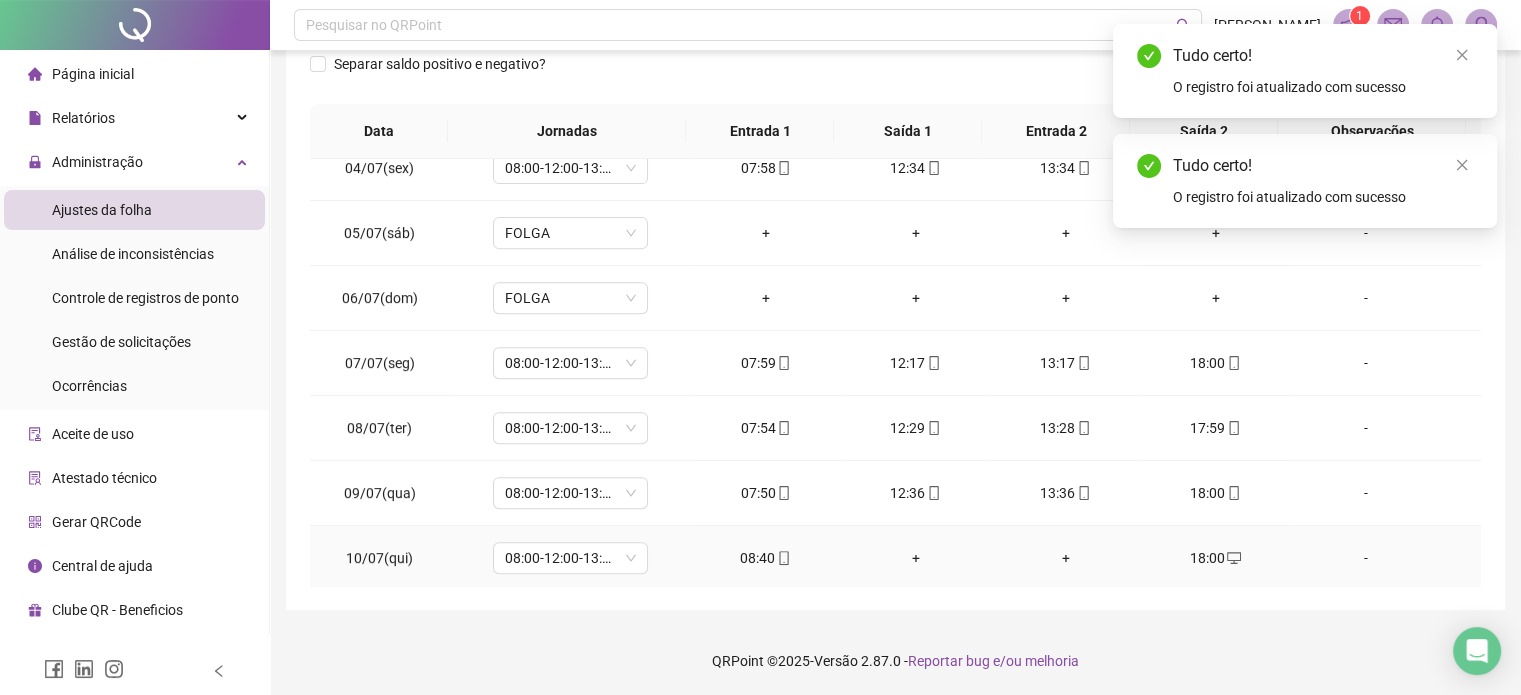 click 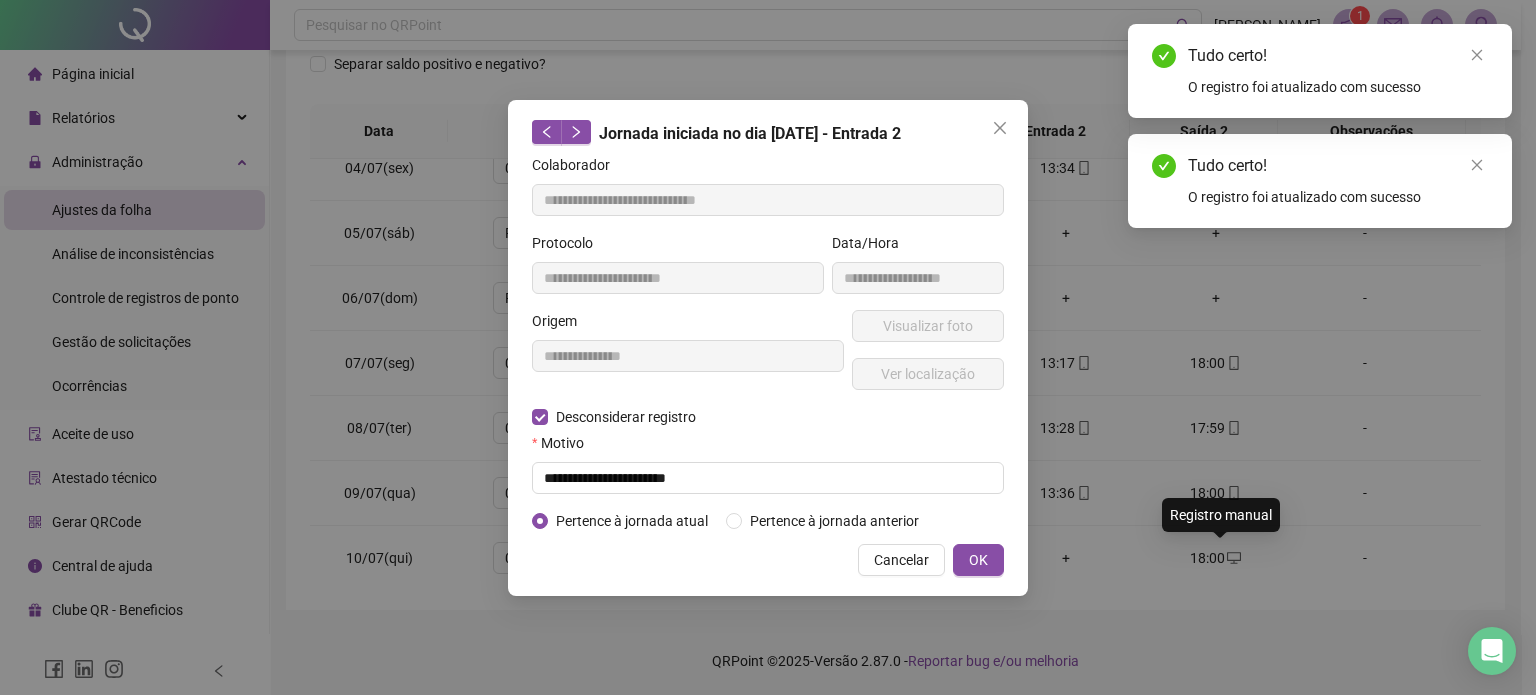 type on "**********" 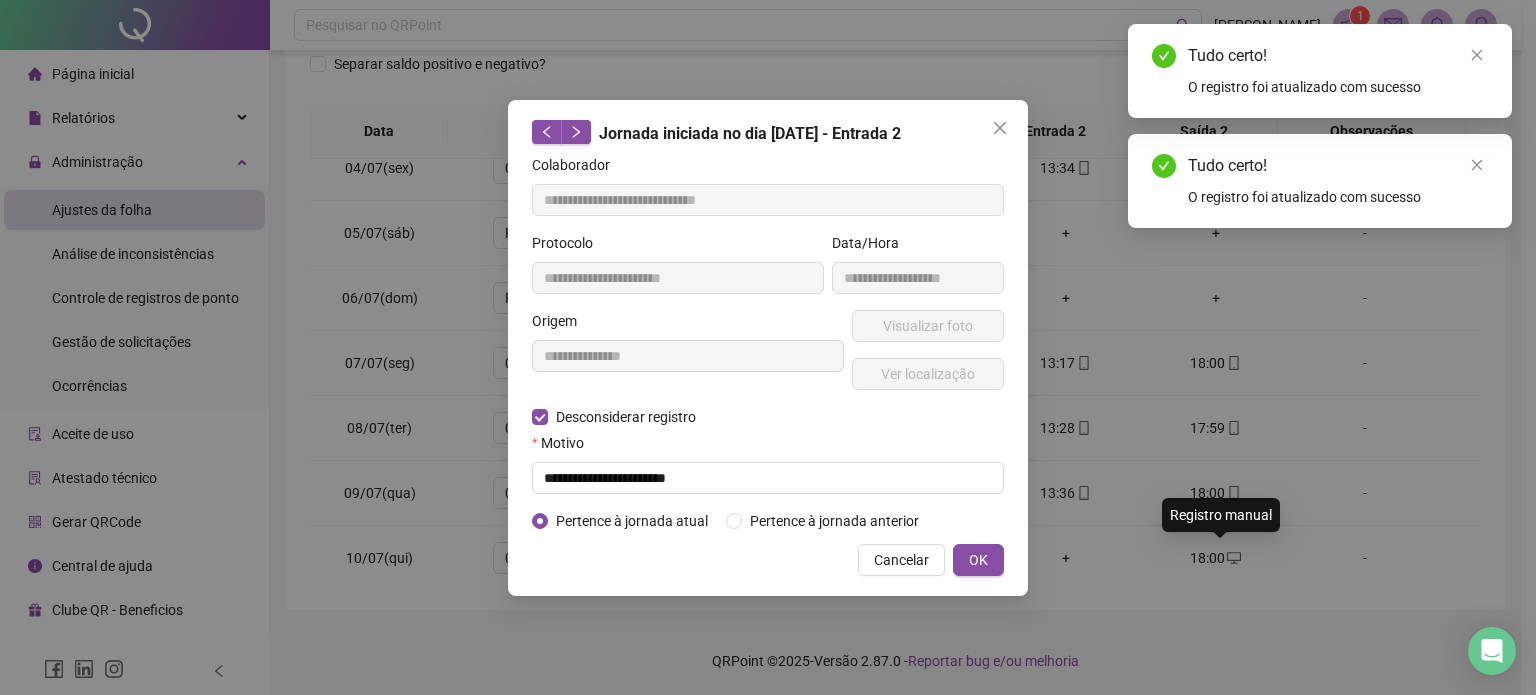 type on "**********" 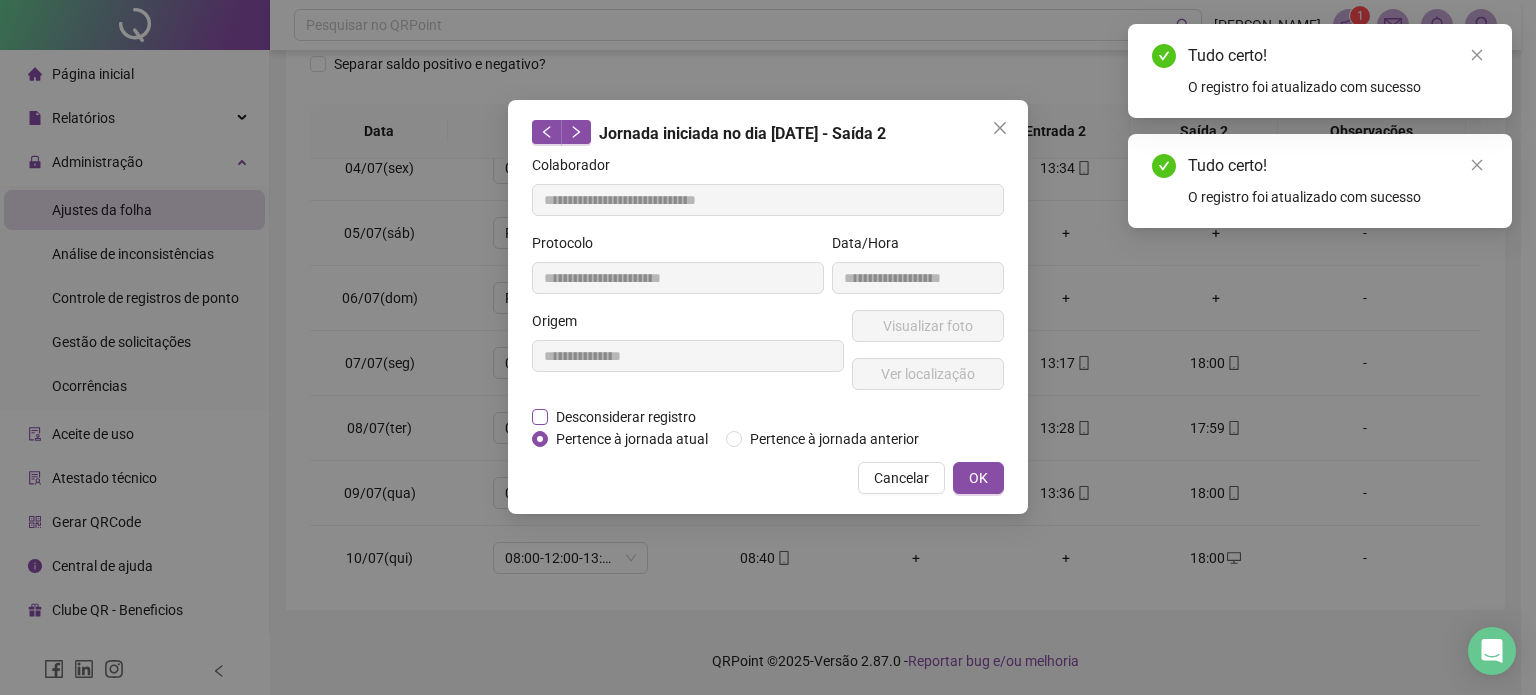 click on "Desconsiderar registro" at bounding box center (626, 417) 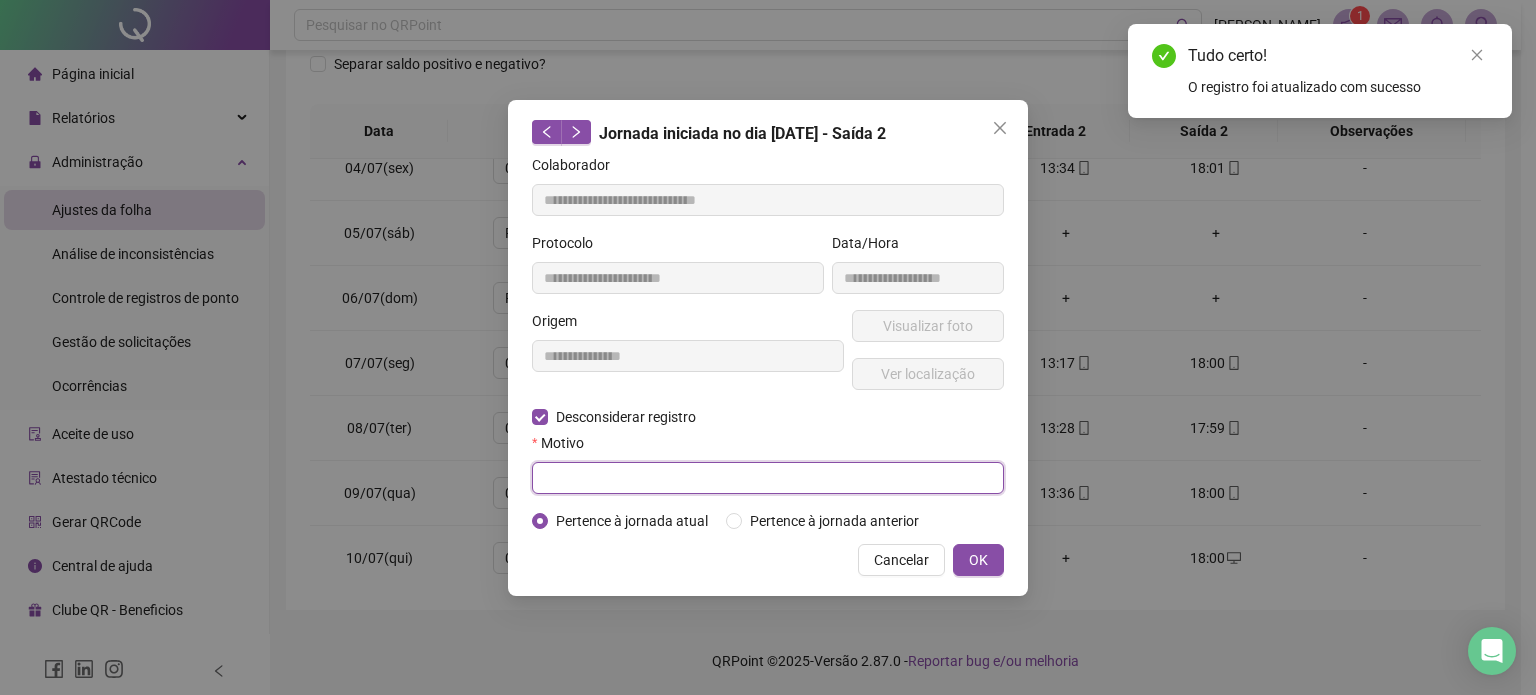 click at bounding box center (768, 478) 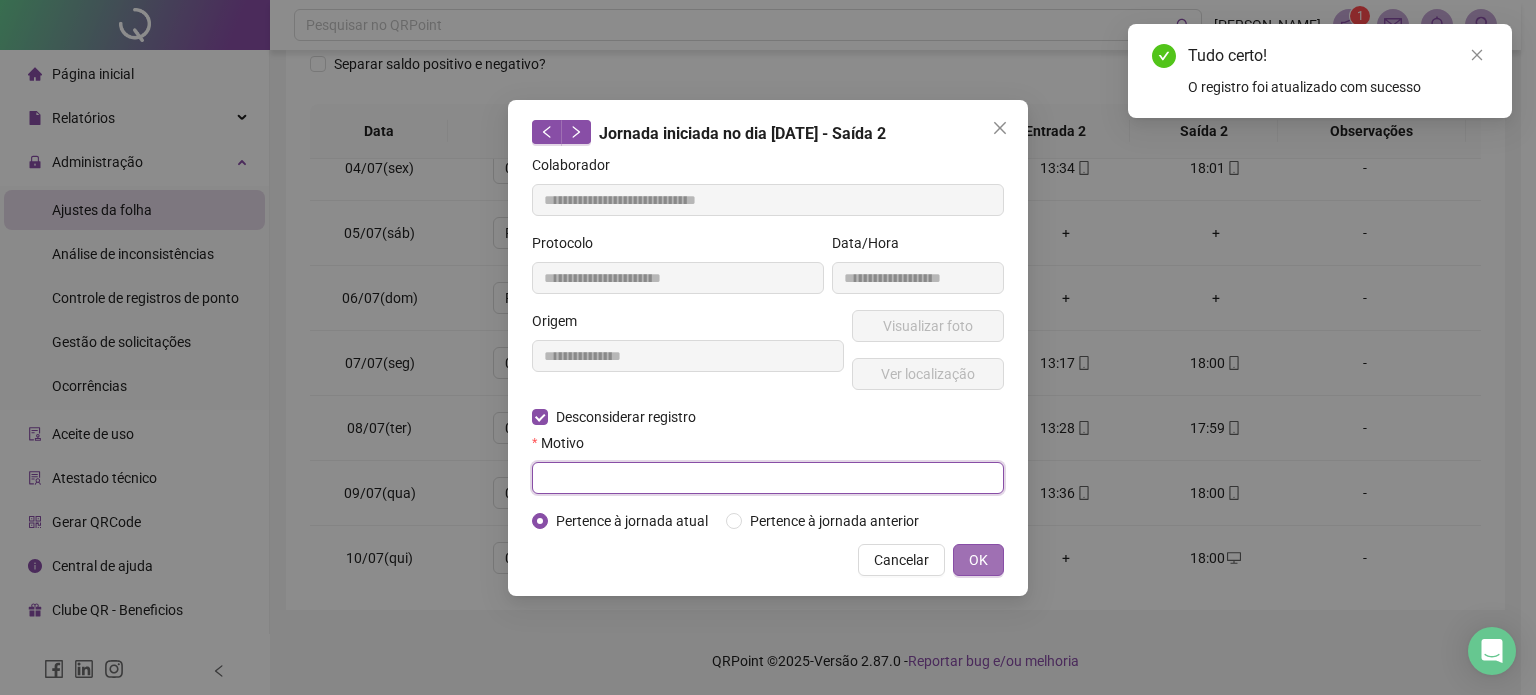 paste on "**********" 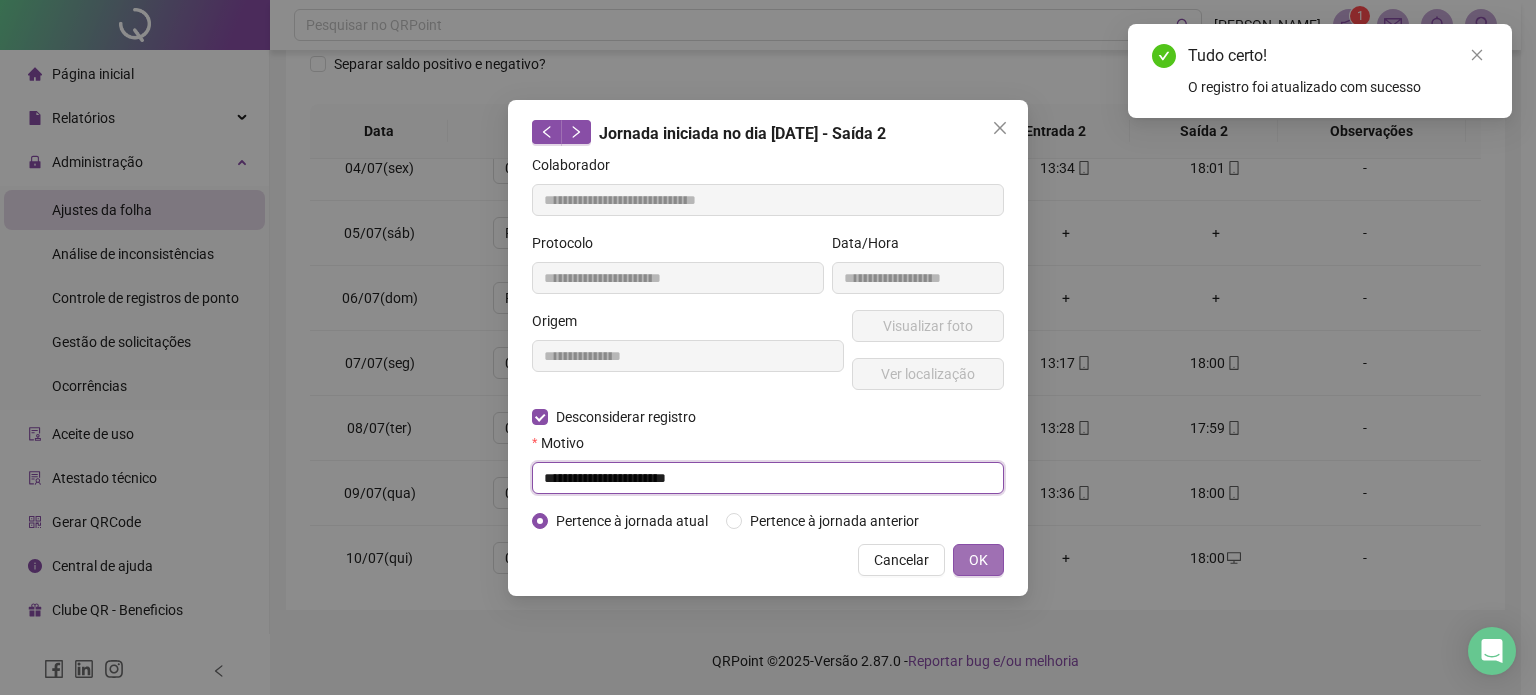 type on "**********" 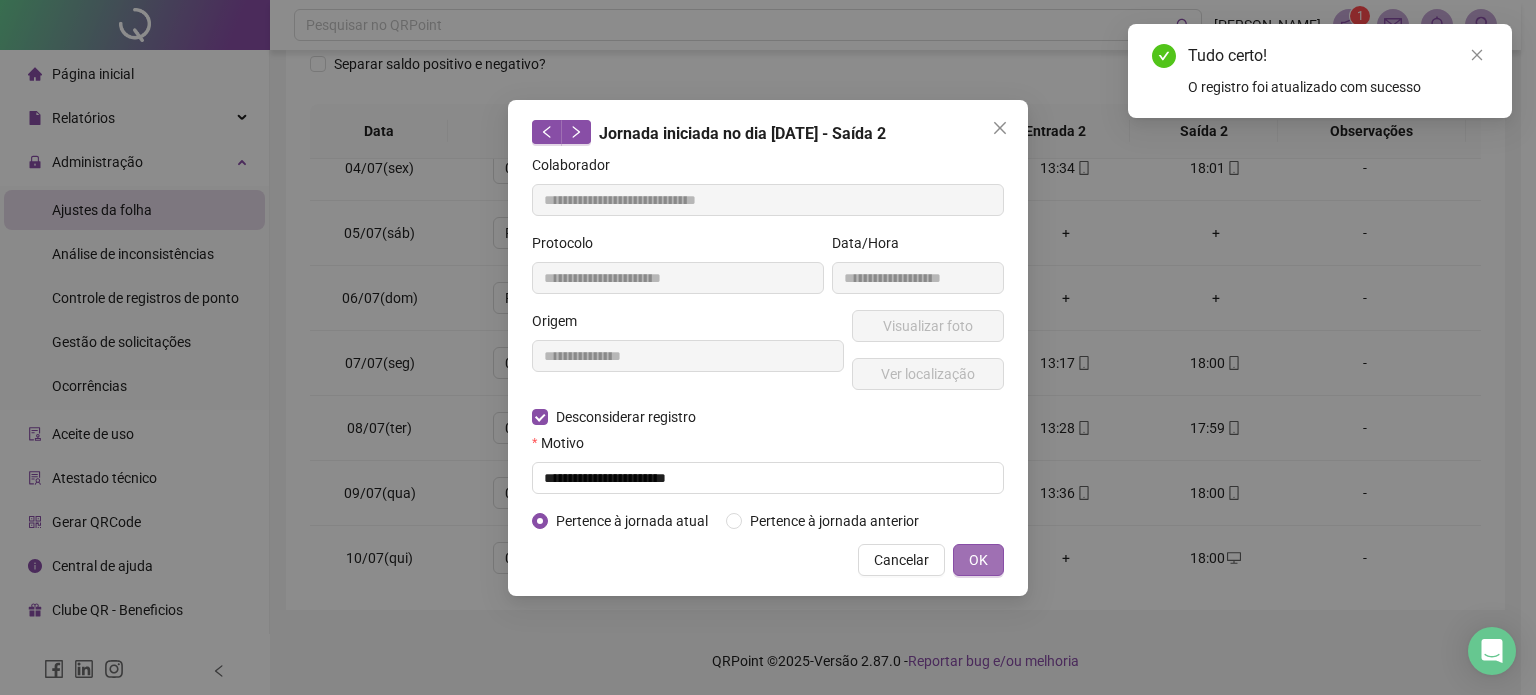 click on "OK" at bounding box center [978, 560] 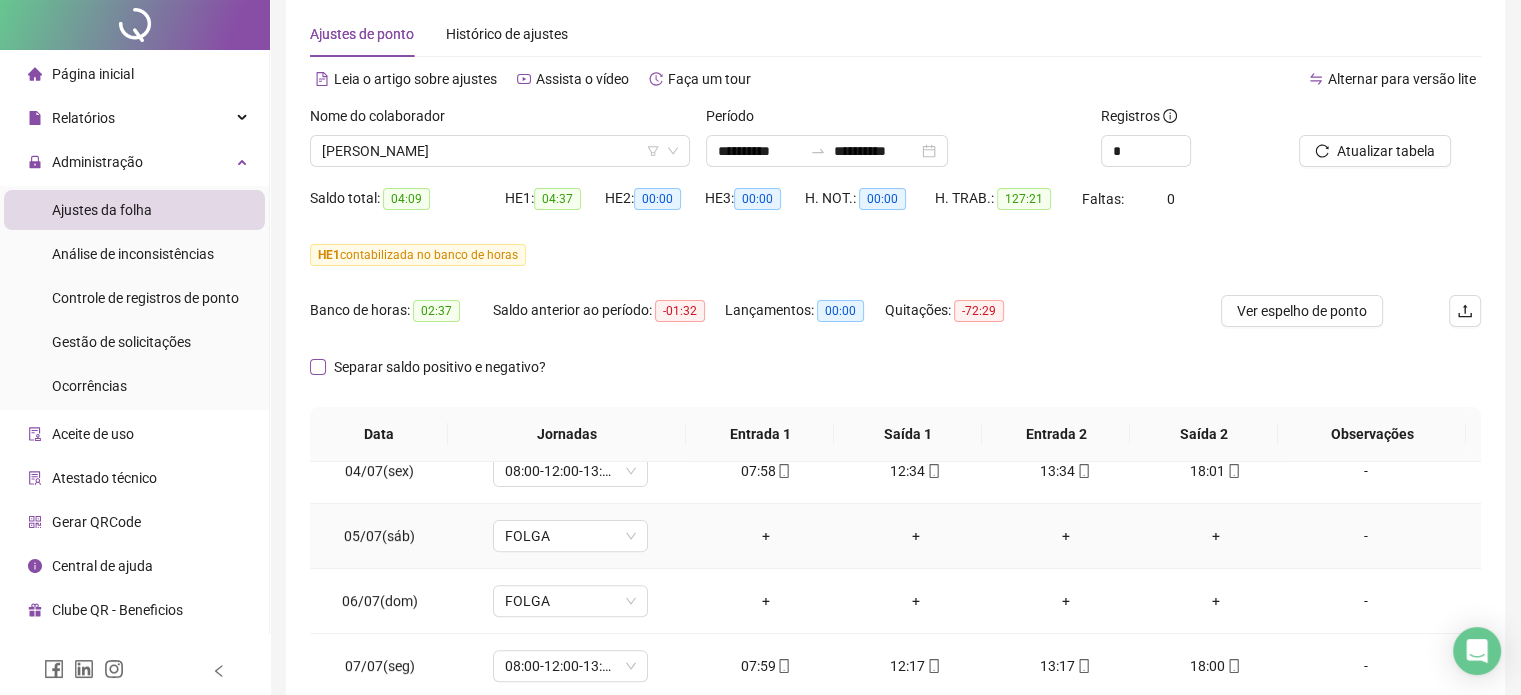 scroll, scrollTop: 0, scrollLeft: 0, axis: both 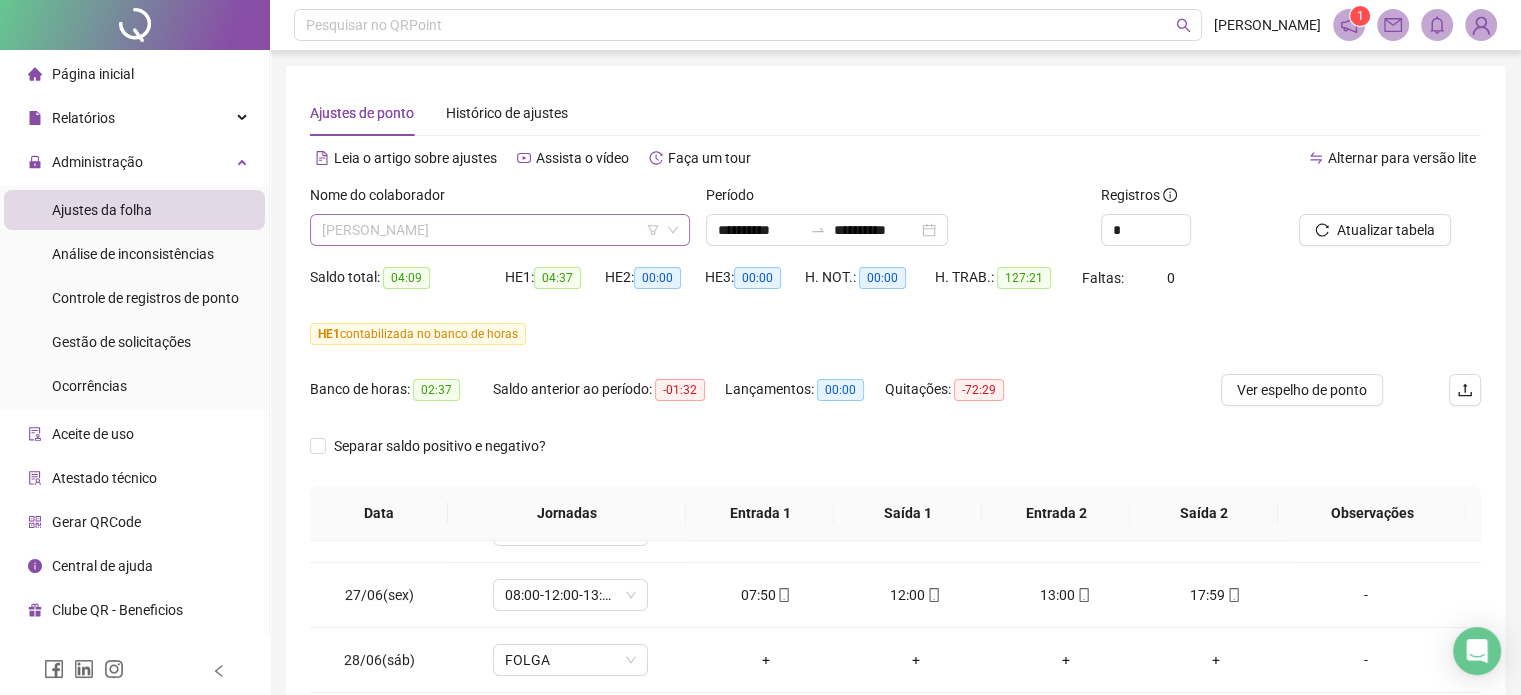 click on "[PERSON_NAME]" at bounding box center (500, 230) 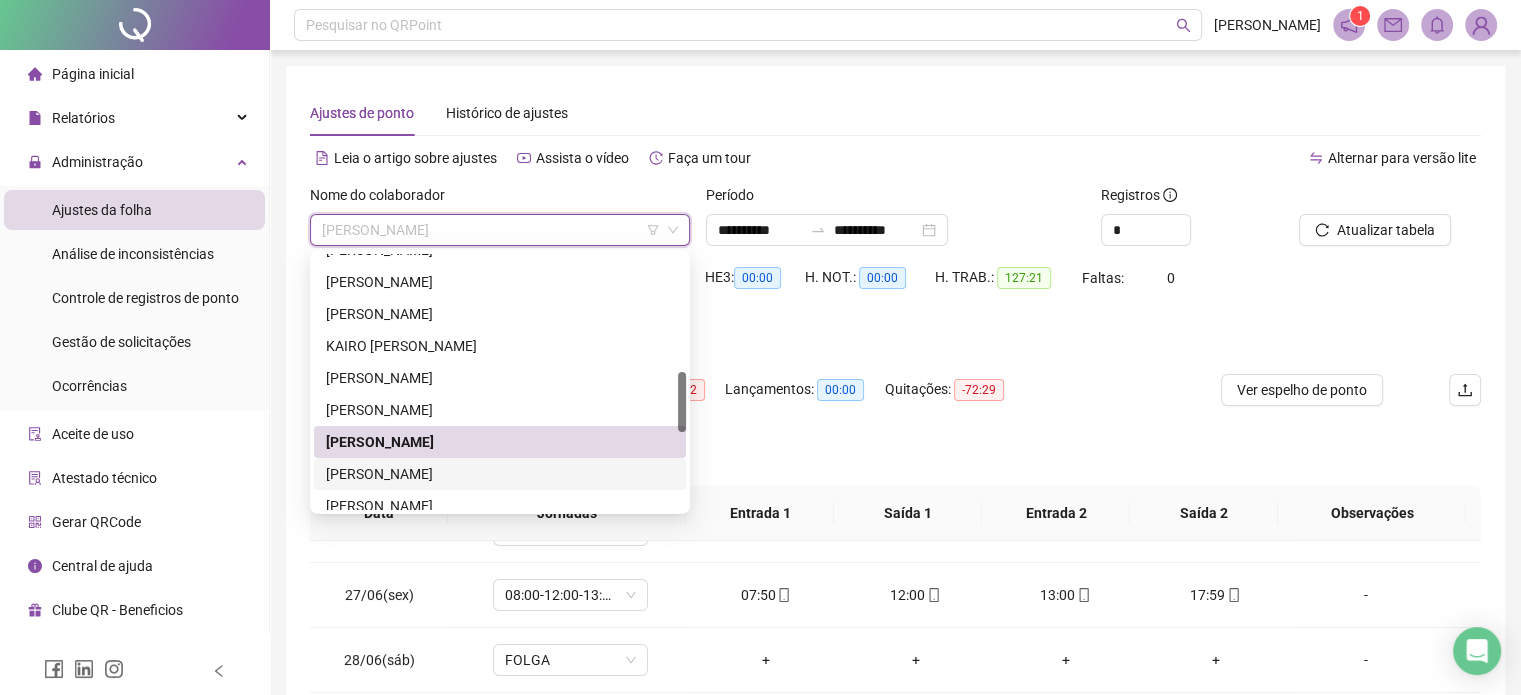 click on "[PERSON_NAME]" at bounding box center [500, 474] 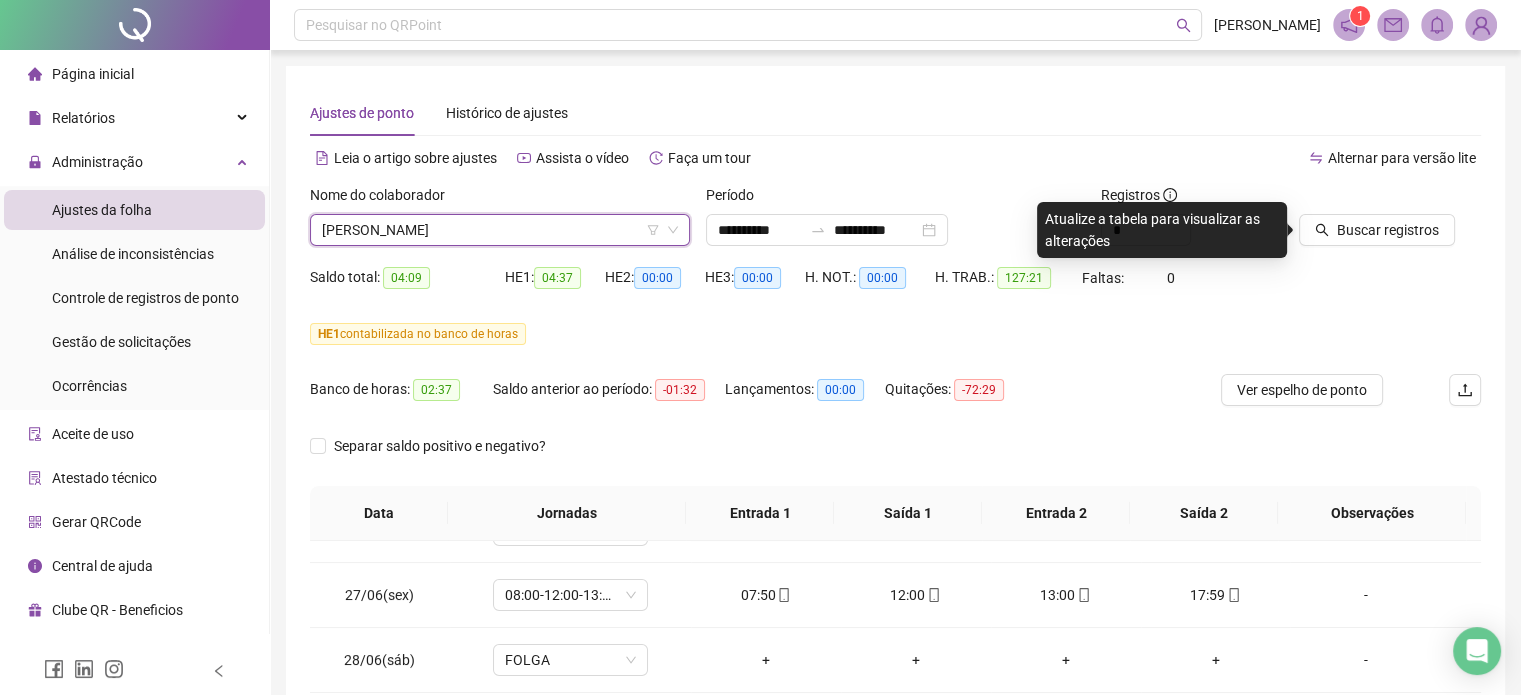 click on "[PERSON_NAME]" at bounding box center [500, 230] 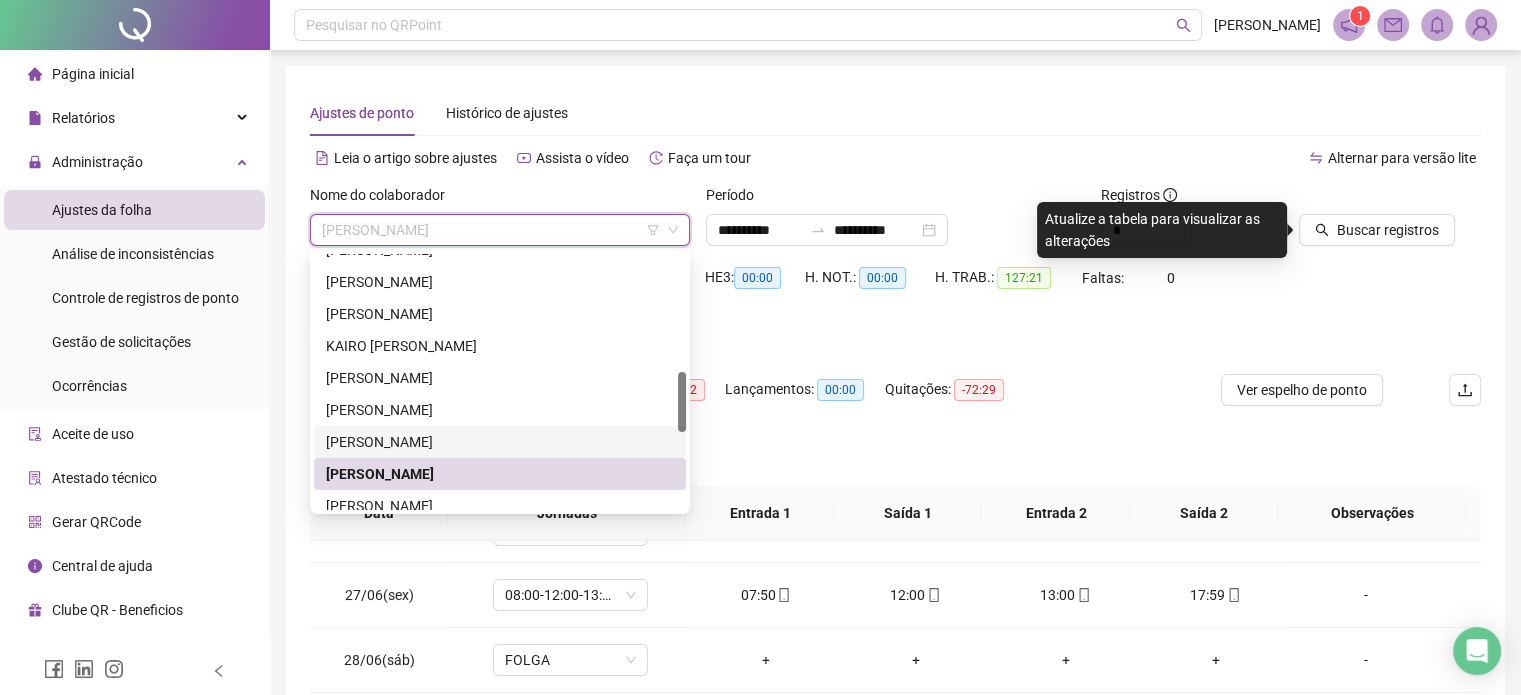 click on "[PERSON_NAME]" at bounding box center (500, 442) 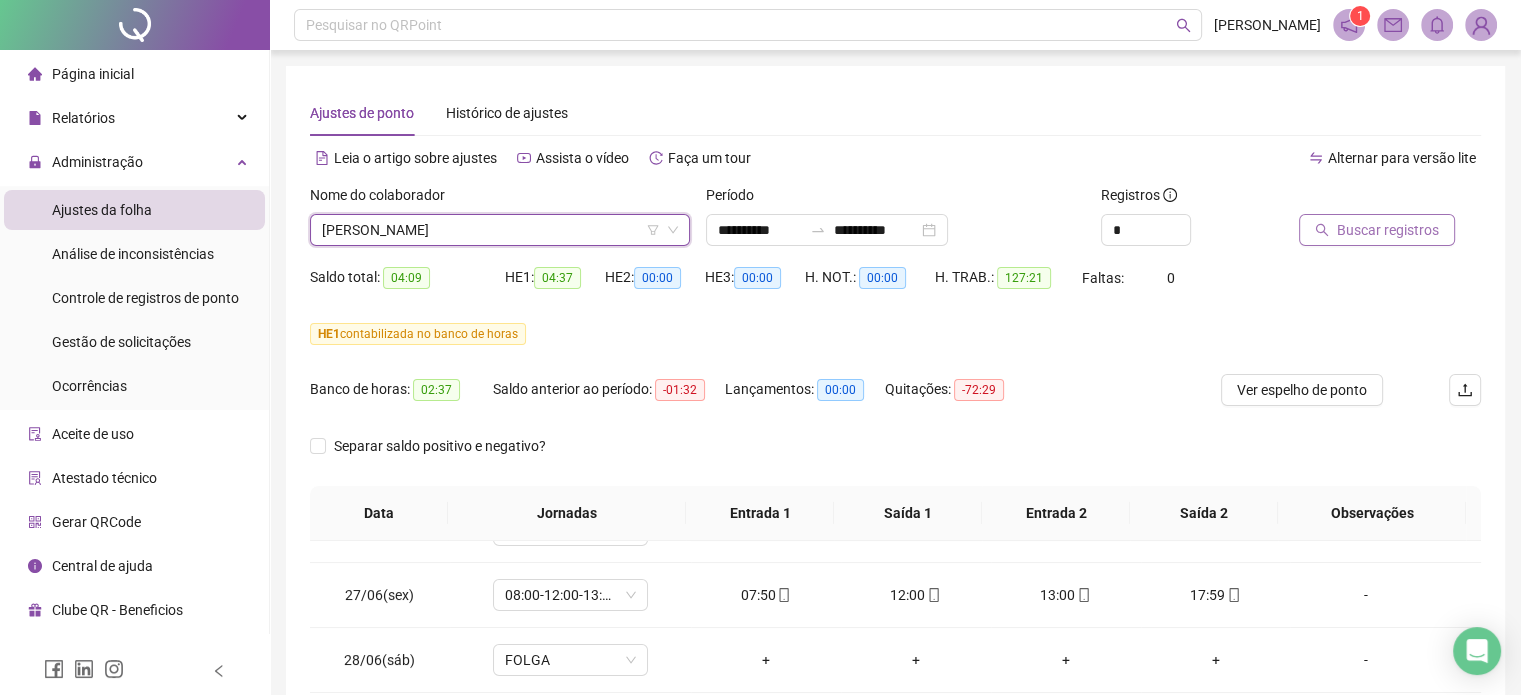 click on "Buscar registros" at bounding box center (1388, 230) 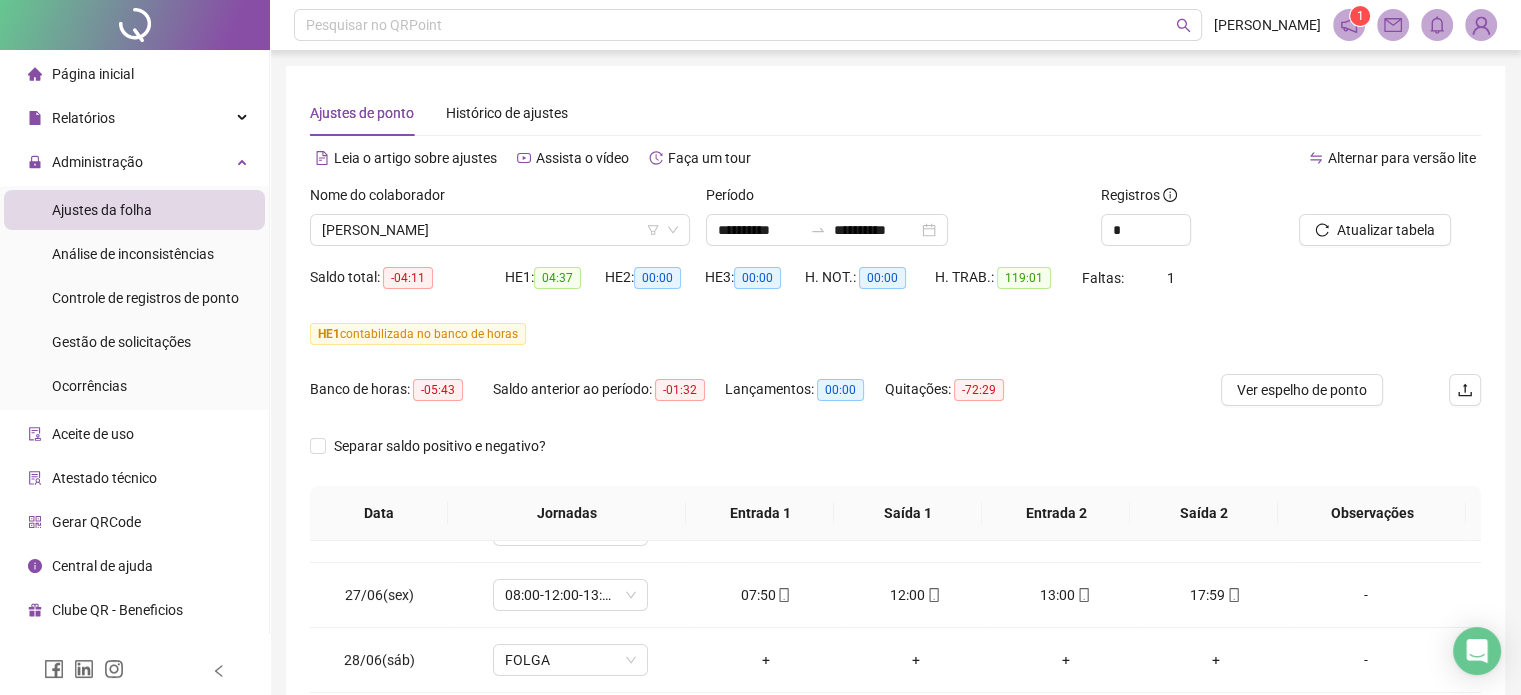 click on "Nome do colaborador" at bounding box center [500, 199] 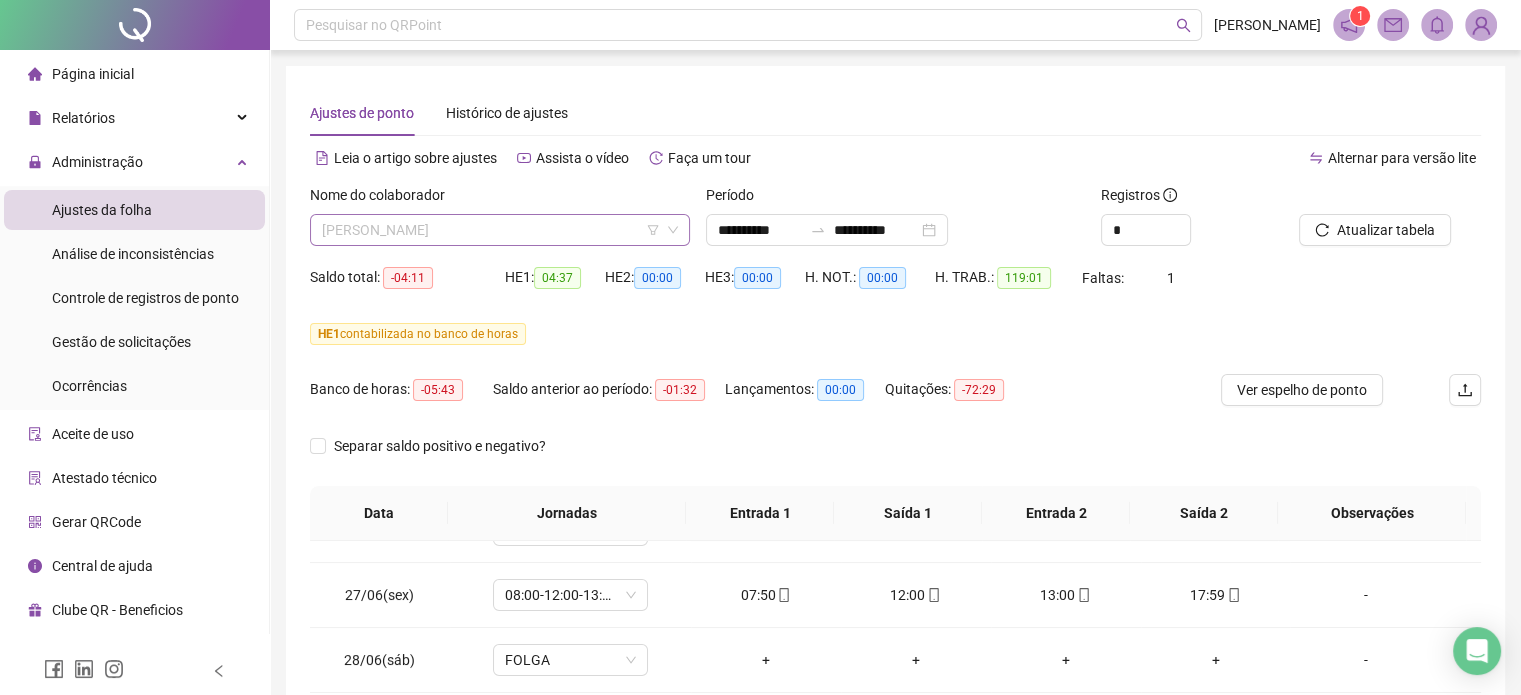 click on "[PERSON_NAME]" at bounding box center [500, 230] 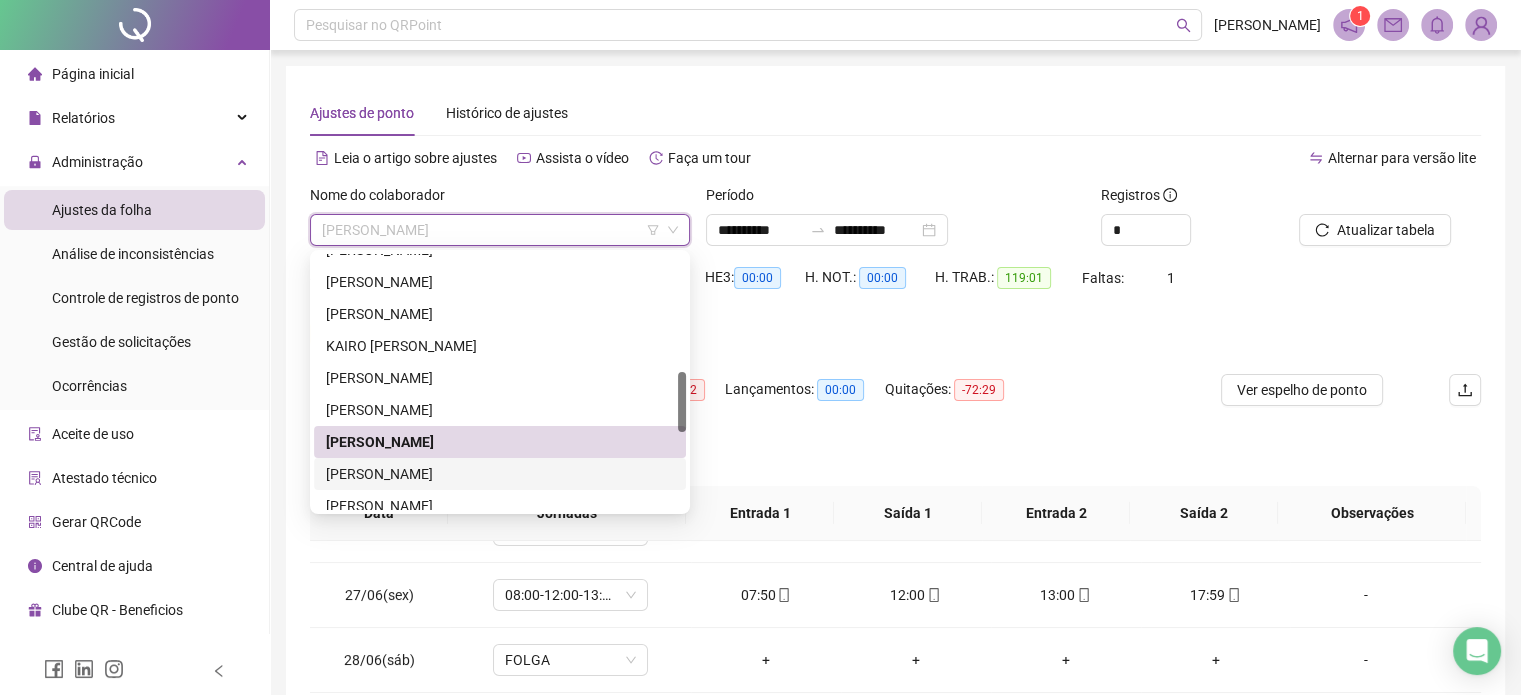 click on "[PERSON_NAME]" at bounding box center (500, 474) 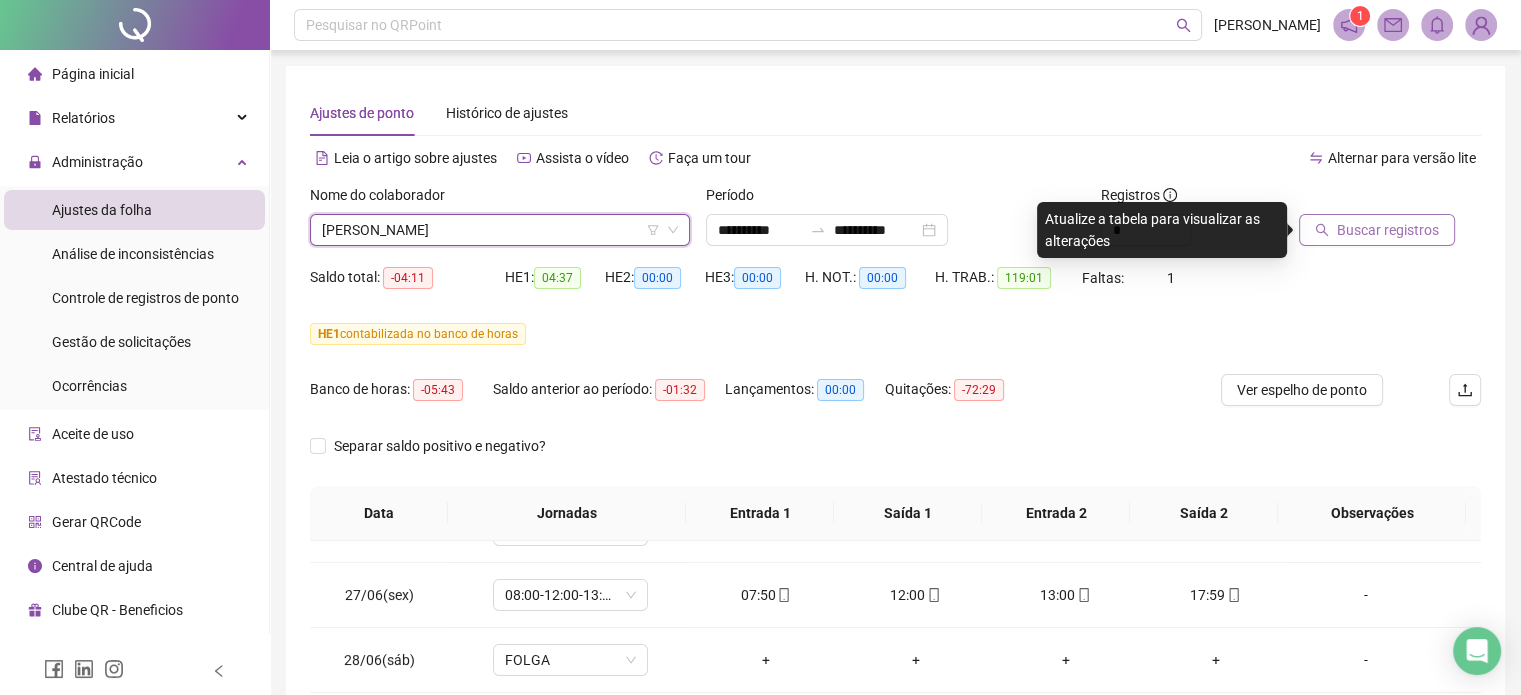 click on "Buscar registros" at bounding box center [1388, 230] 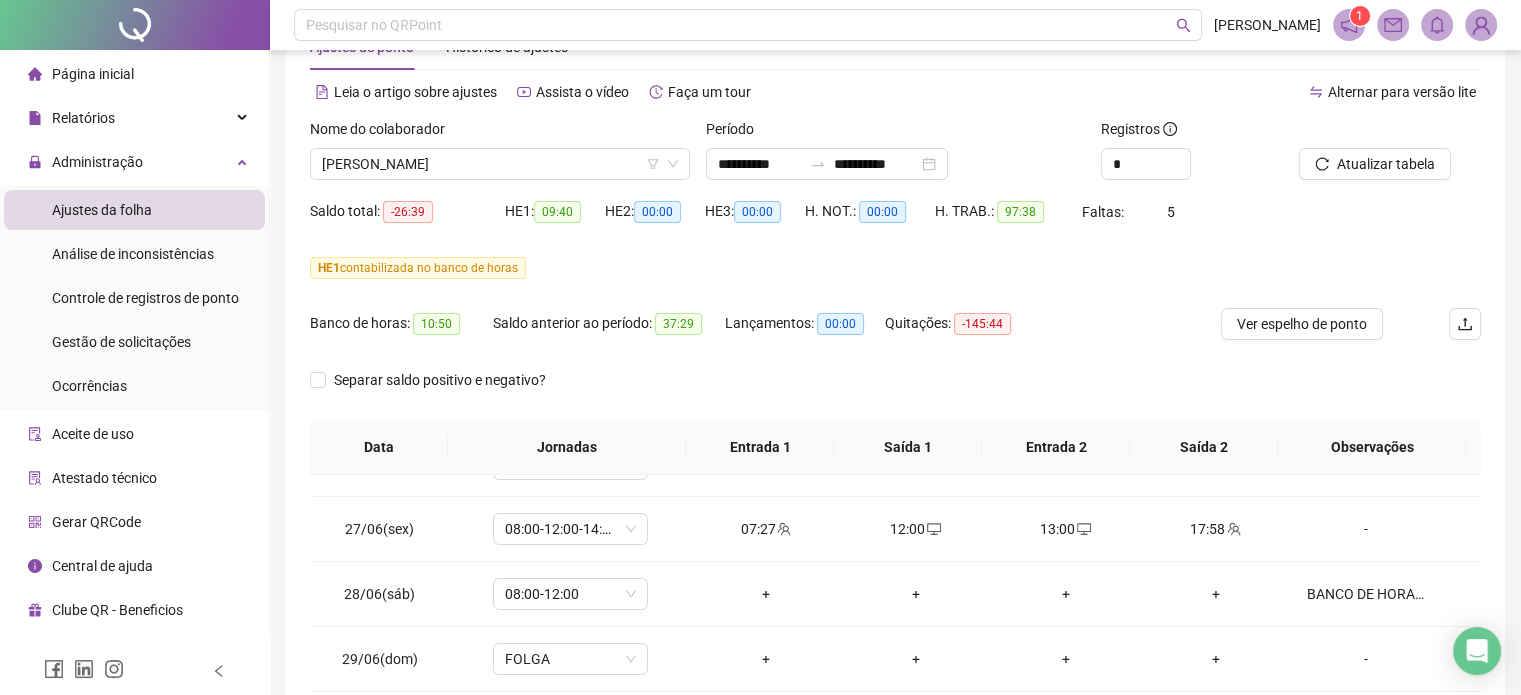 scroll, scrollTop: 382, scrollLeft: 0, axis: vertical 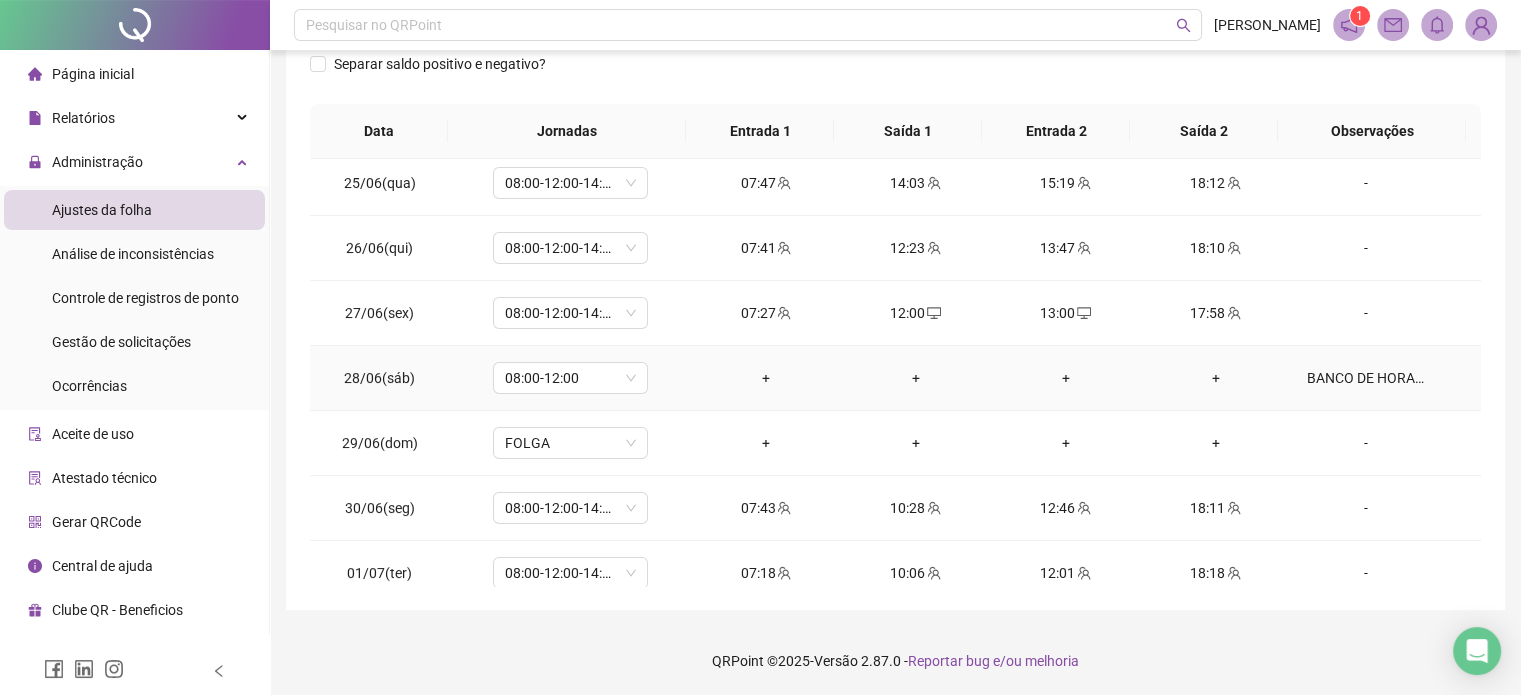 click on "BANCO DE HORAS." at bounding box center (1365, 378) 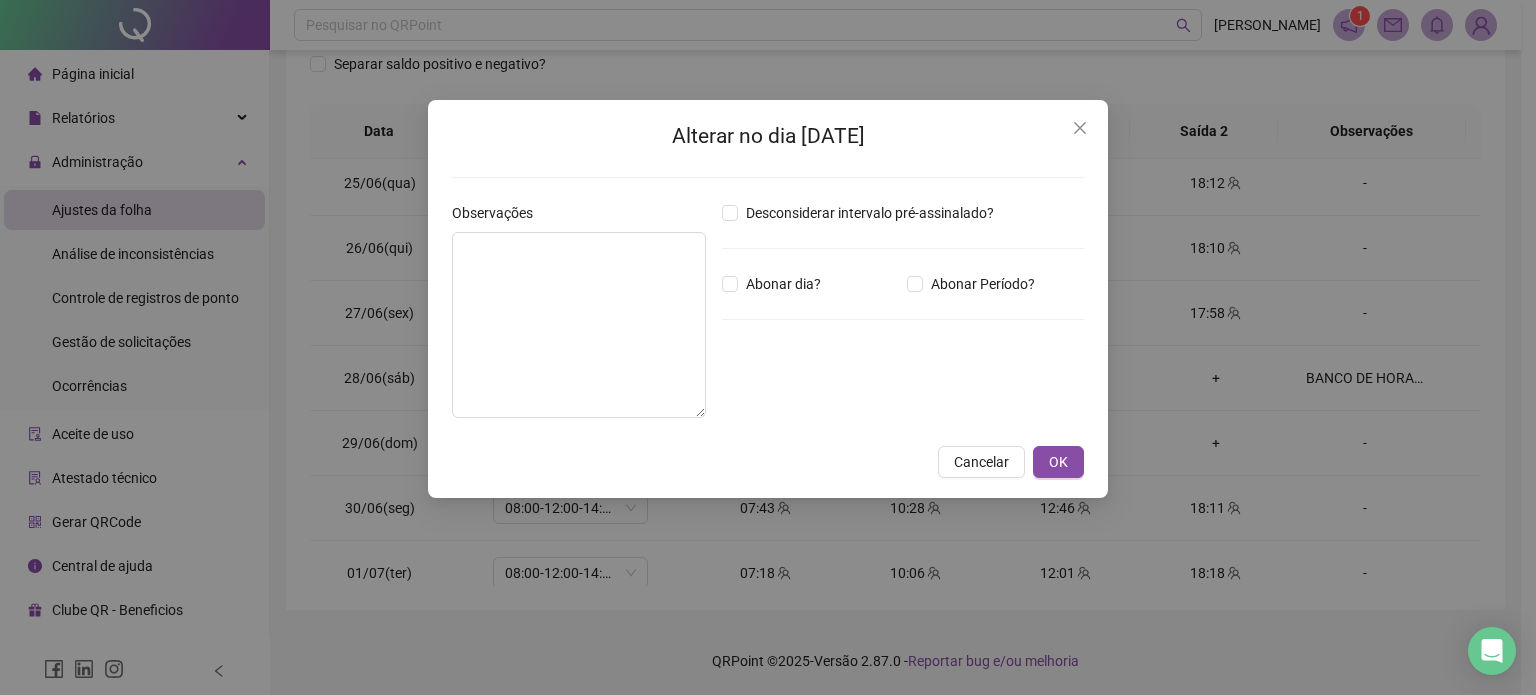 type on "**********" 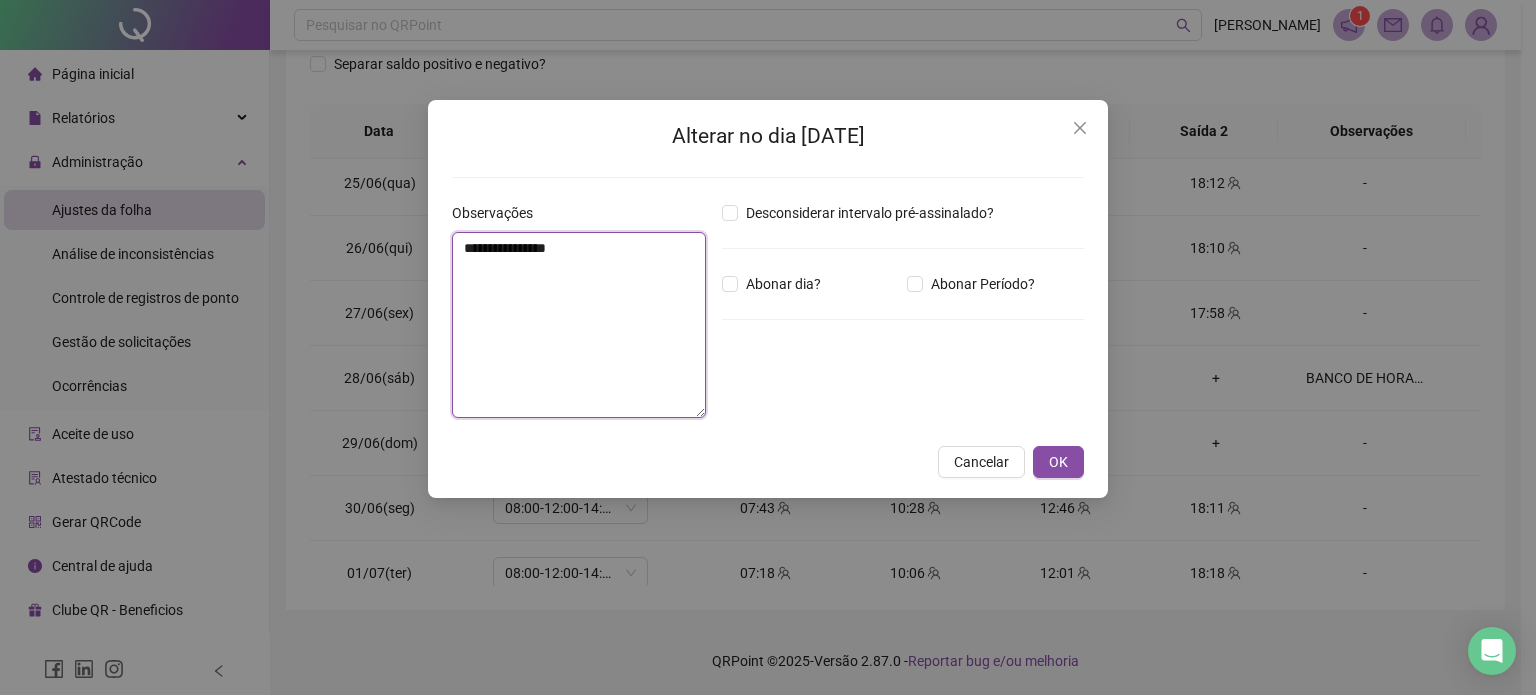 drag, startPoint x: 584, startPoint y: 245, endPoint x: 428, endPoint y: 253, distance: 156.20499 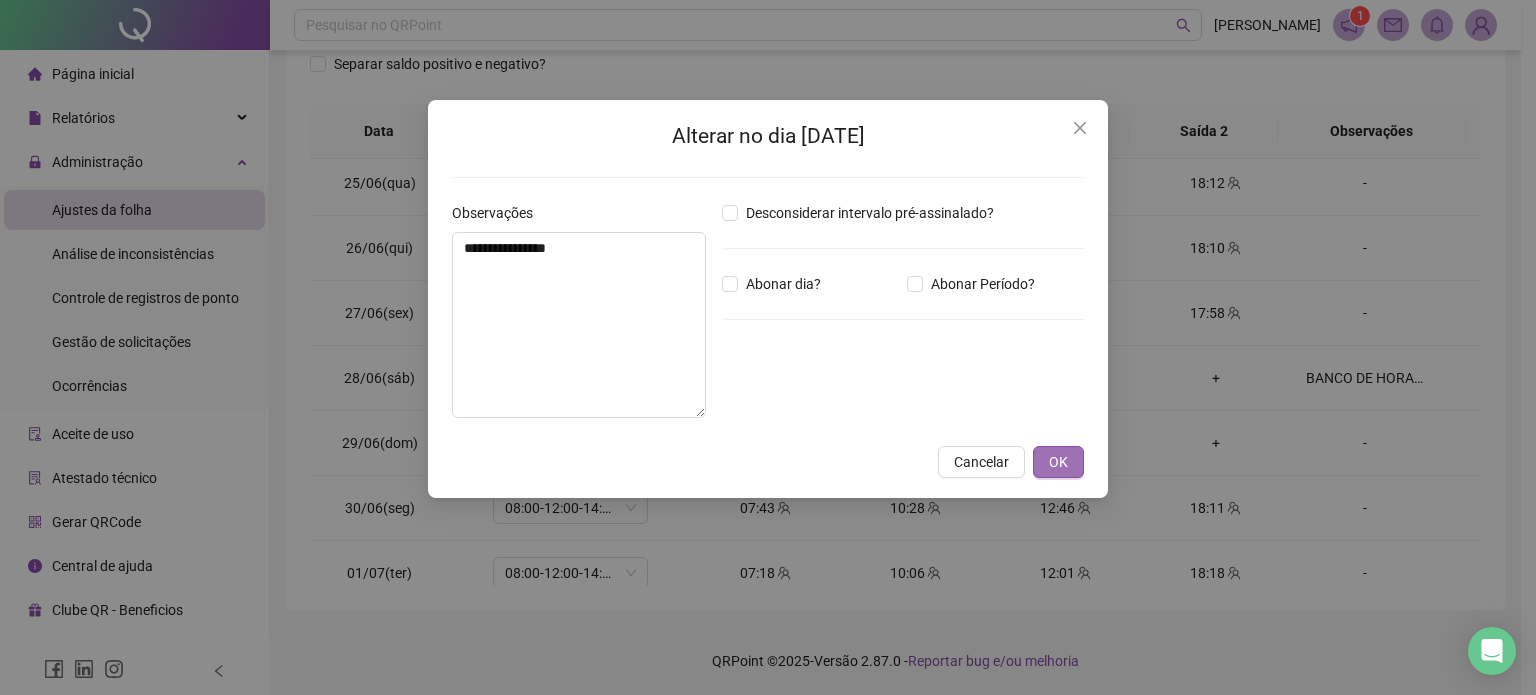 click on "OK" at bounding box center (1058, 462) 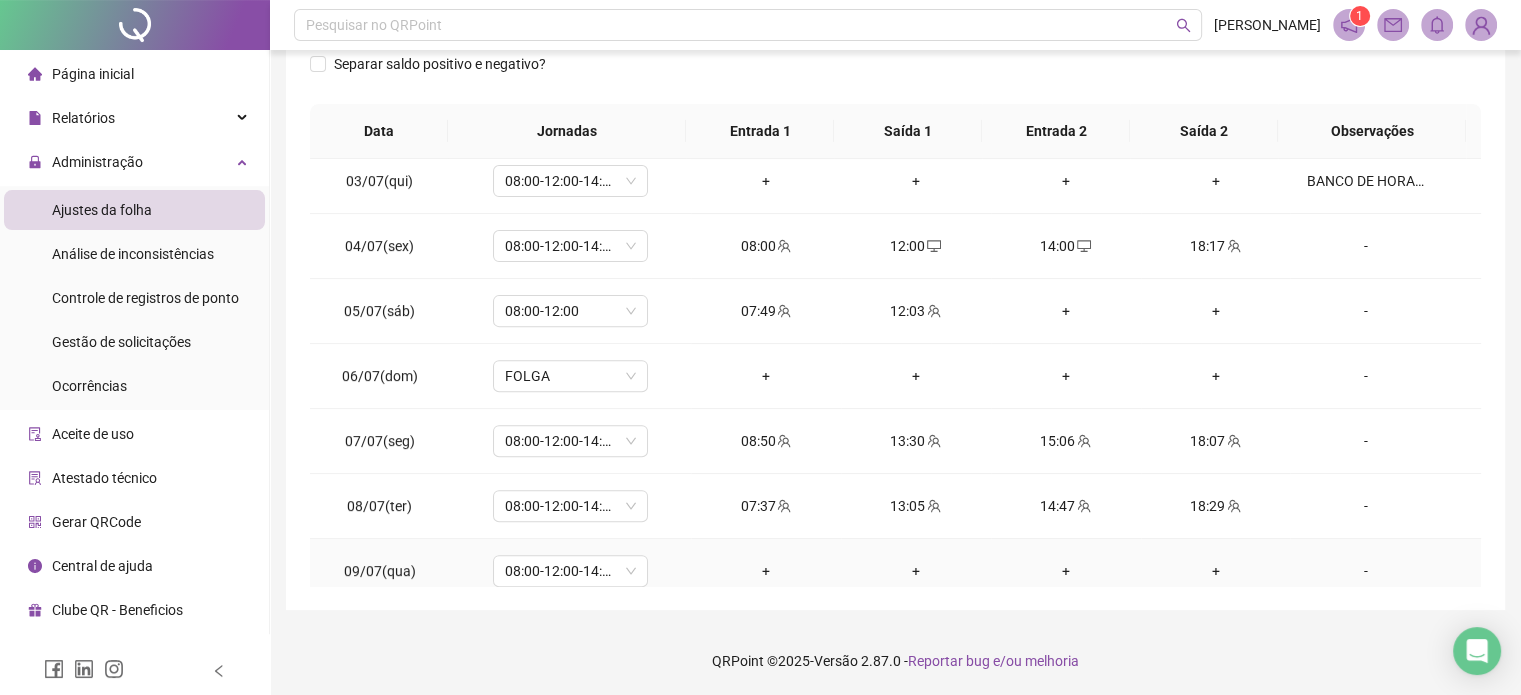 scroll, scrollTop: 868, scrollLeft: 0, axis: vertical 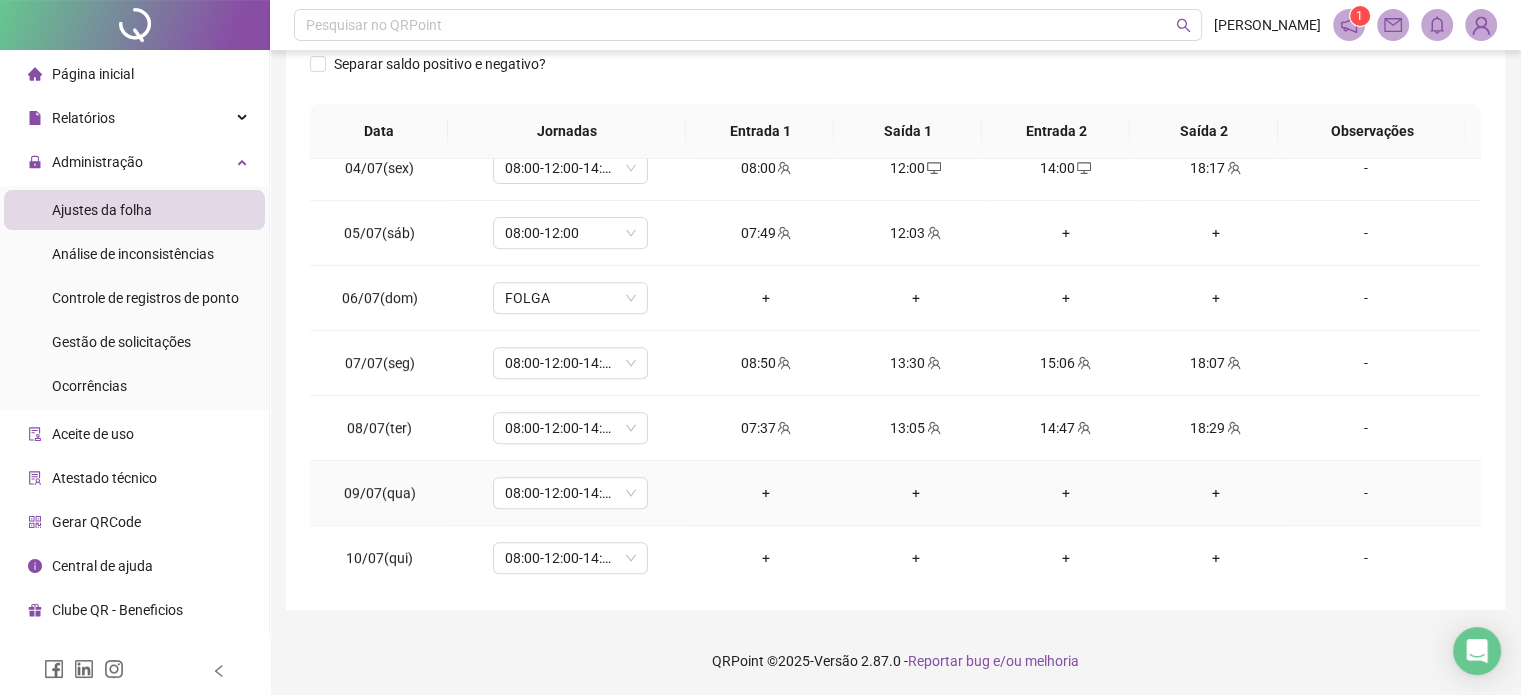 click on "-" at bounding box center (1365, 493) 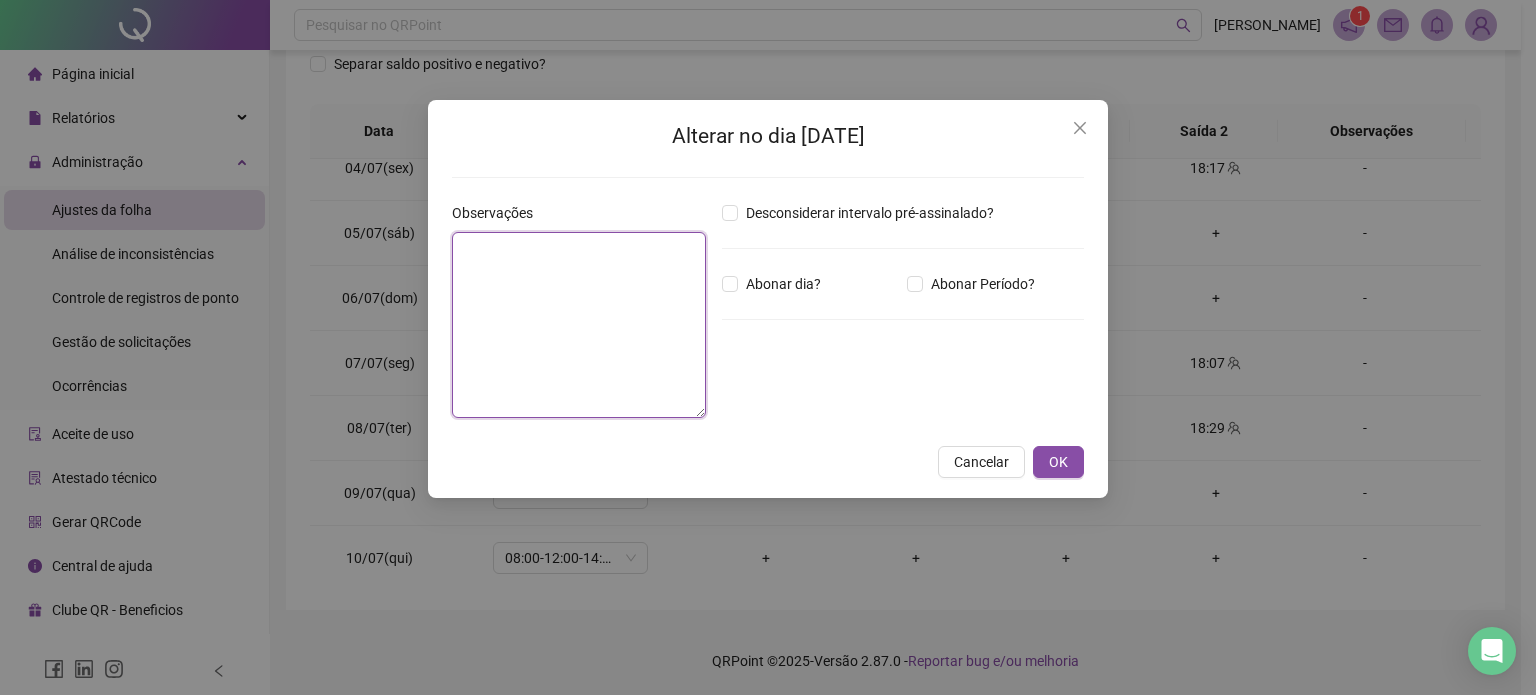 drag, startPoint x: 620, startPoint y: 365, endPoint x: 546, endPoint y: 347, distance: 76.15773 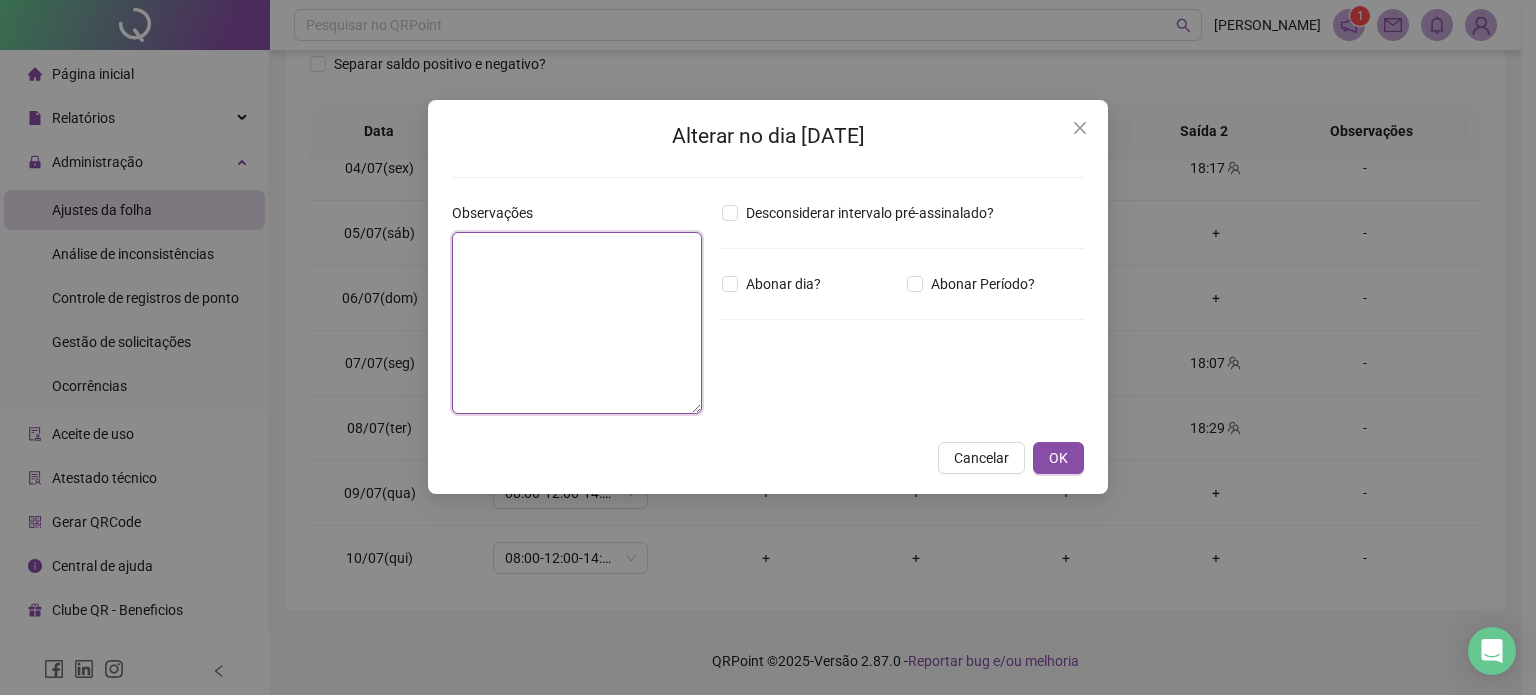 paste on "**********" 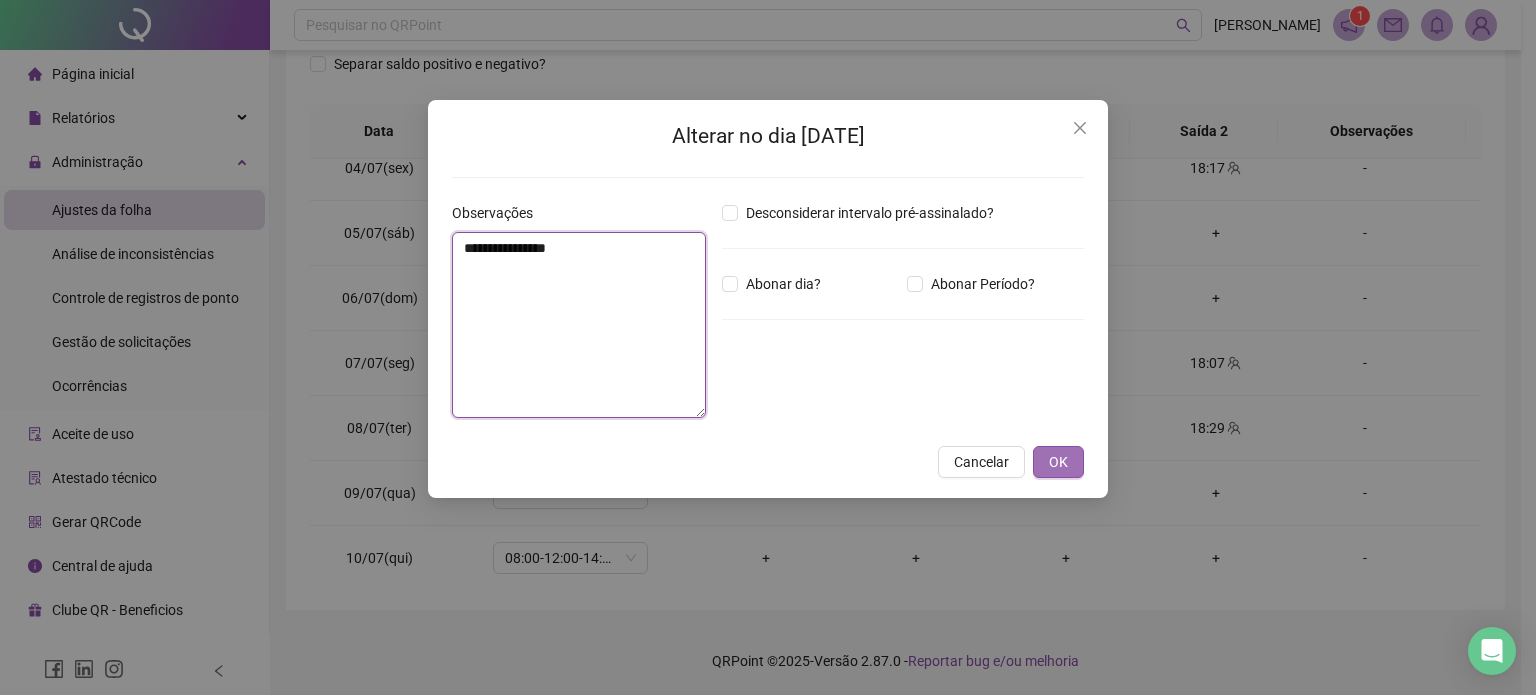 type on "**********" 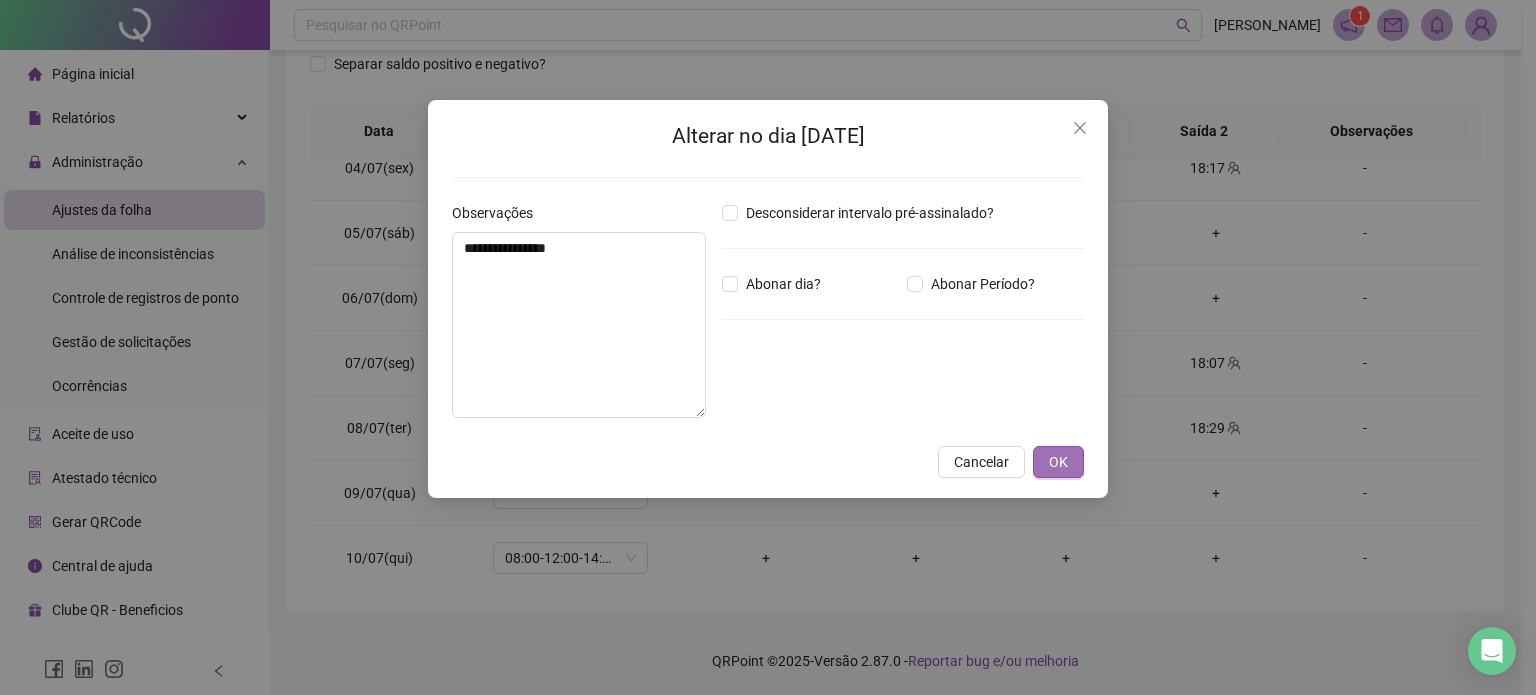 click on "OK" at bounding box center (1058, 462) 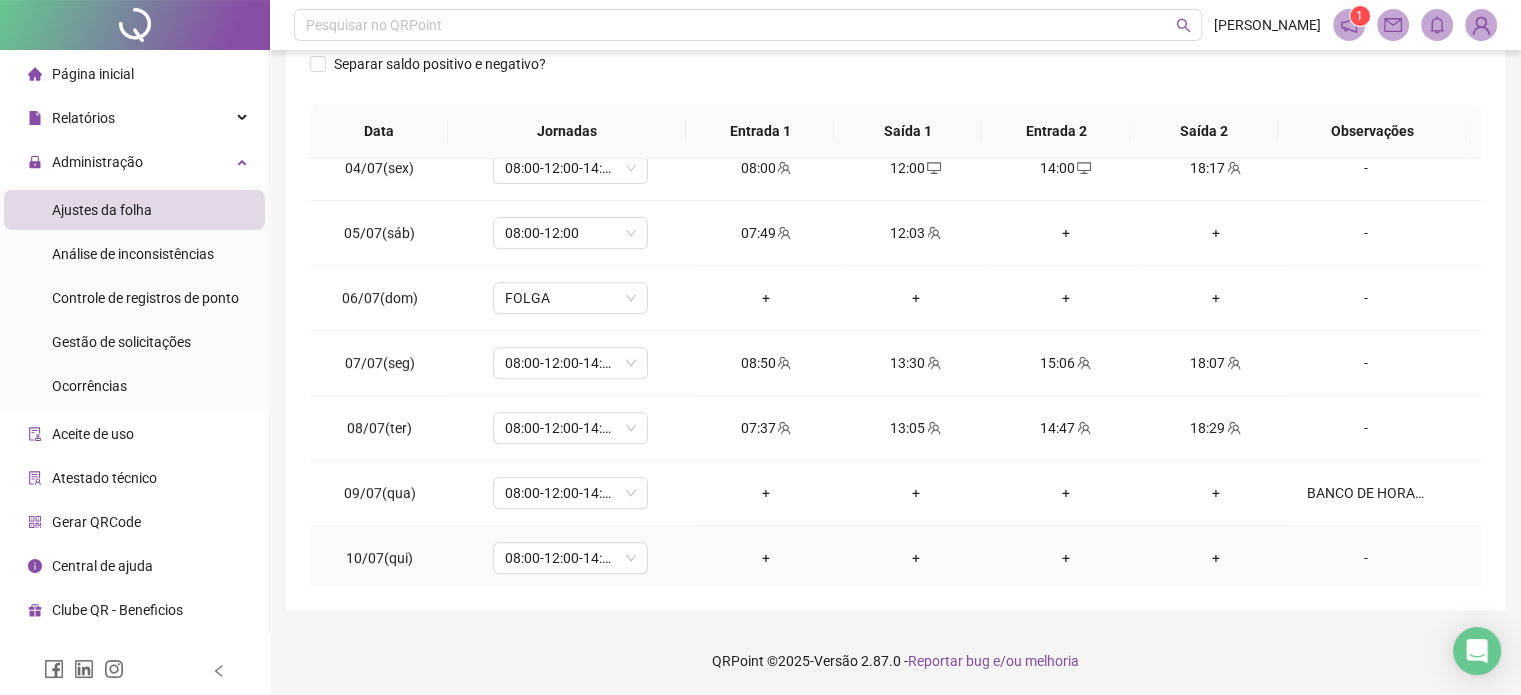 click on "-" at bounding box center (1365, 558) 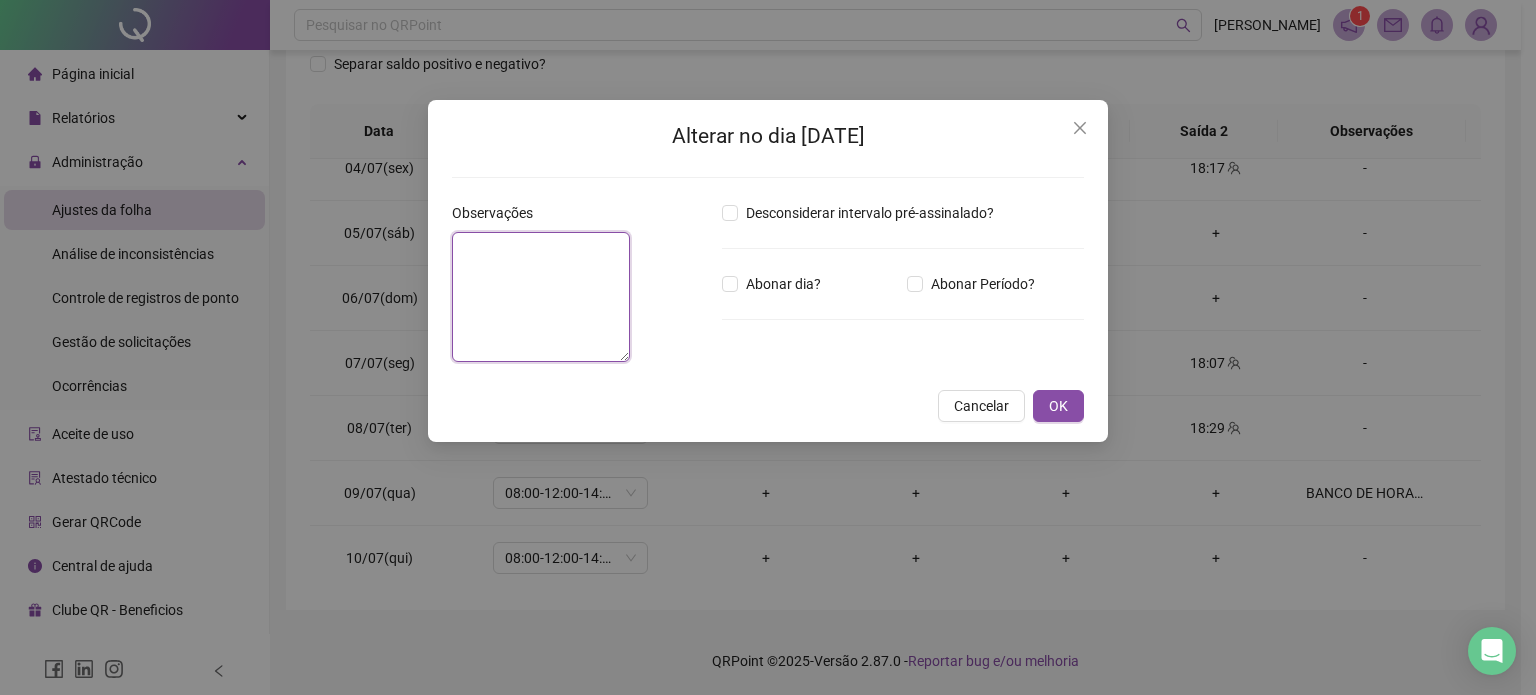 click at bounding box center (541, 297) 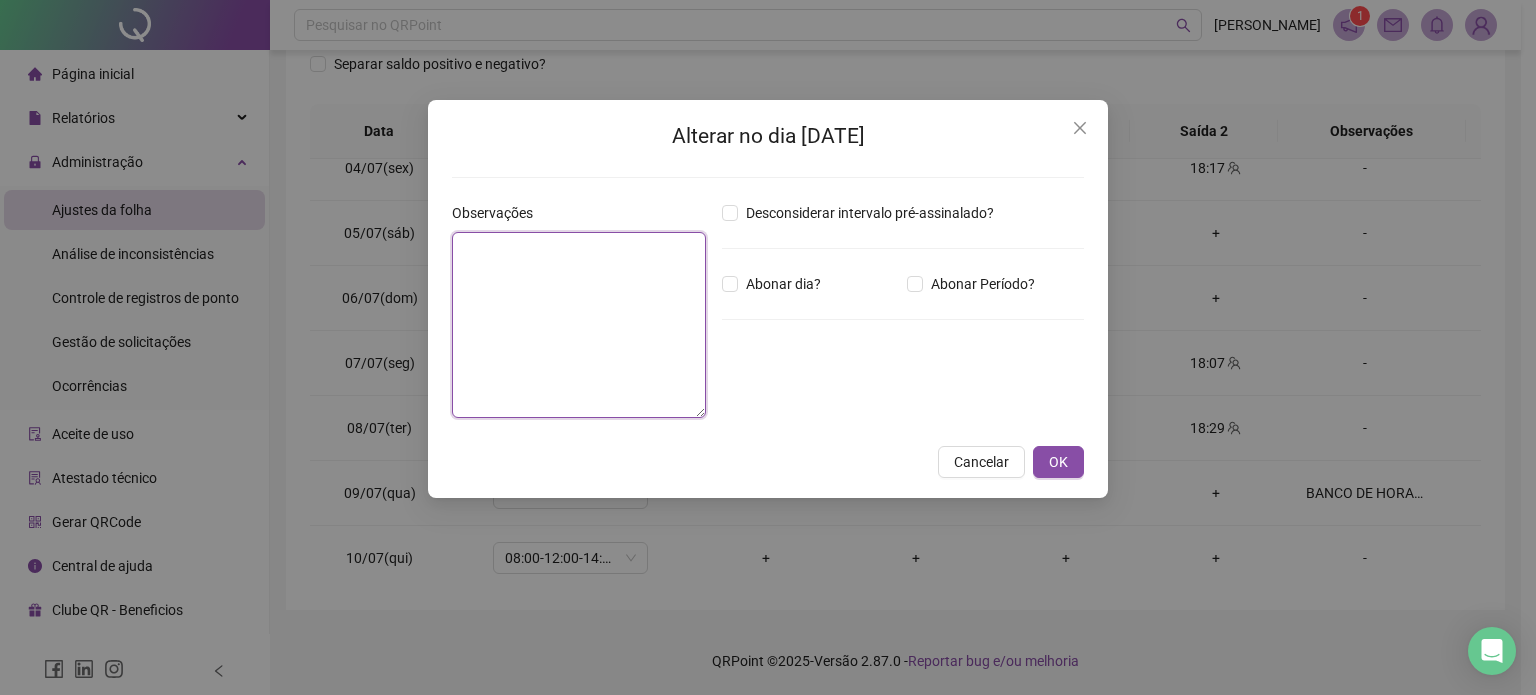 paste on "**********" 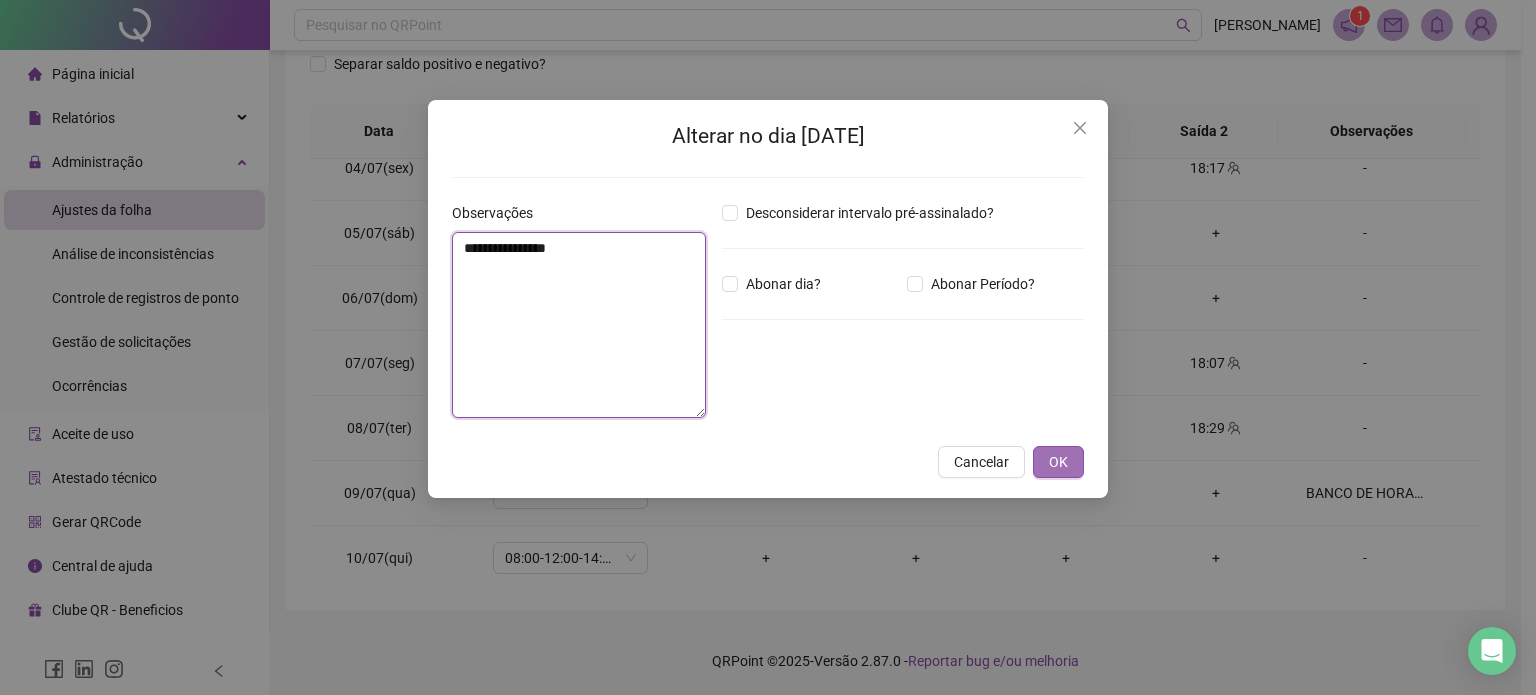 type on "**********" 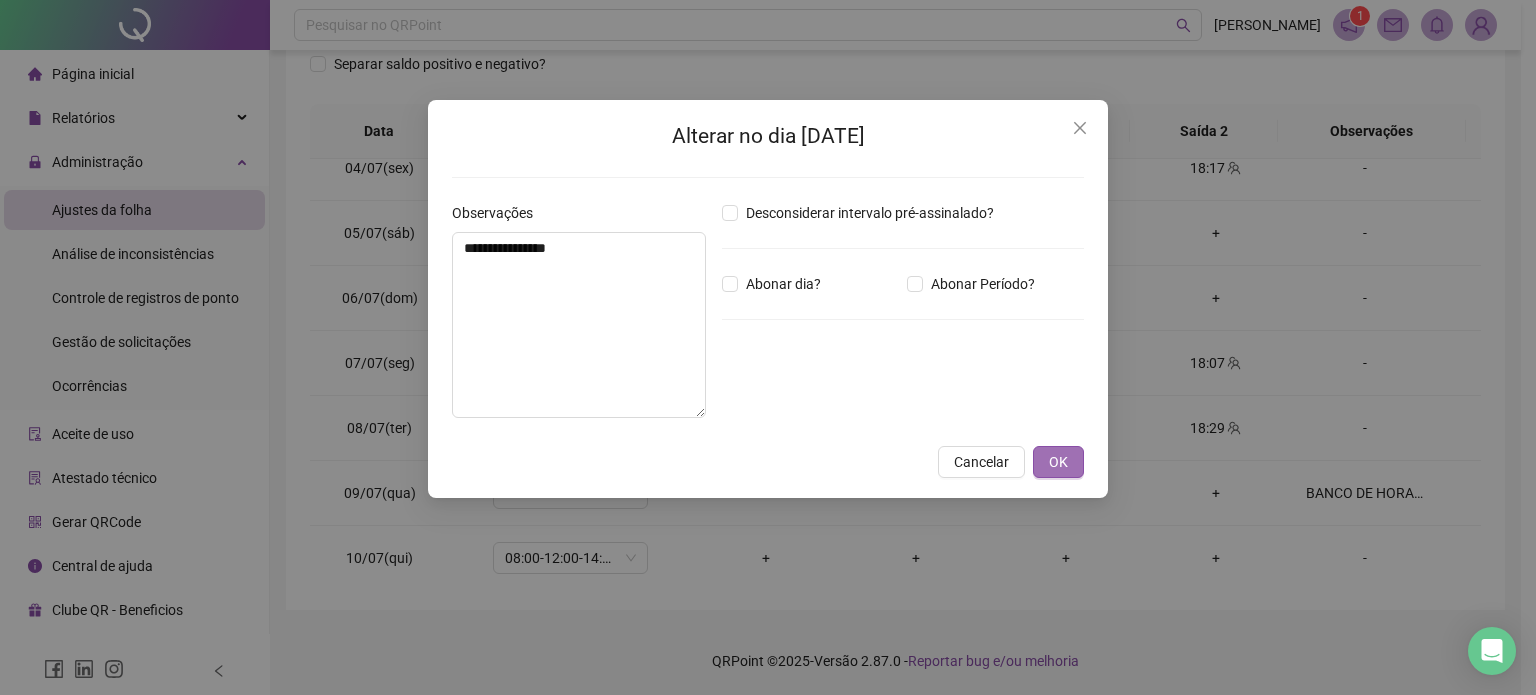 click on "OK" at bounding box center (1058, 462) 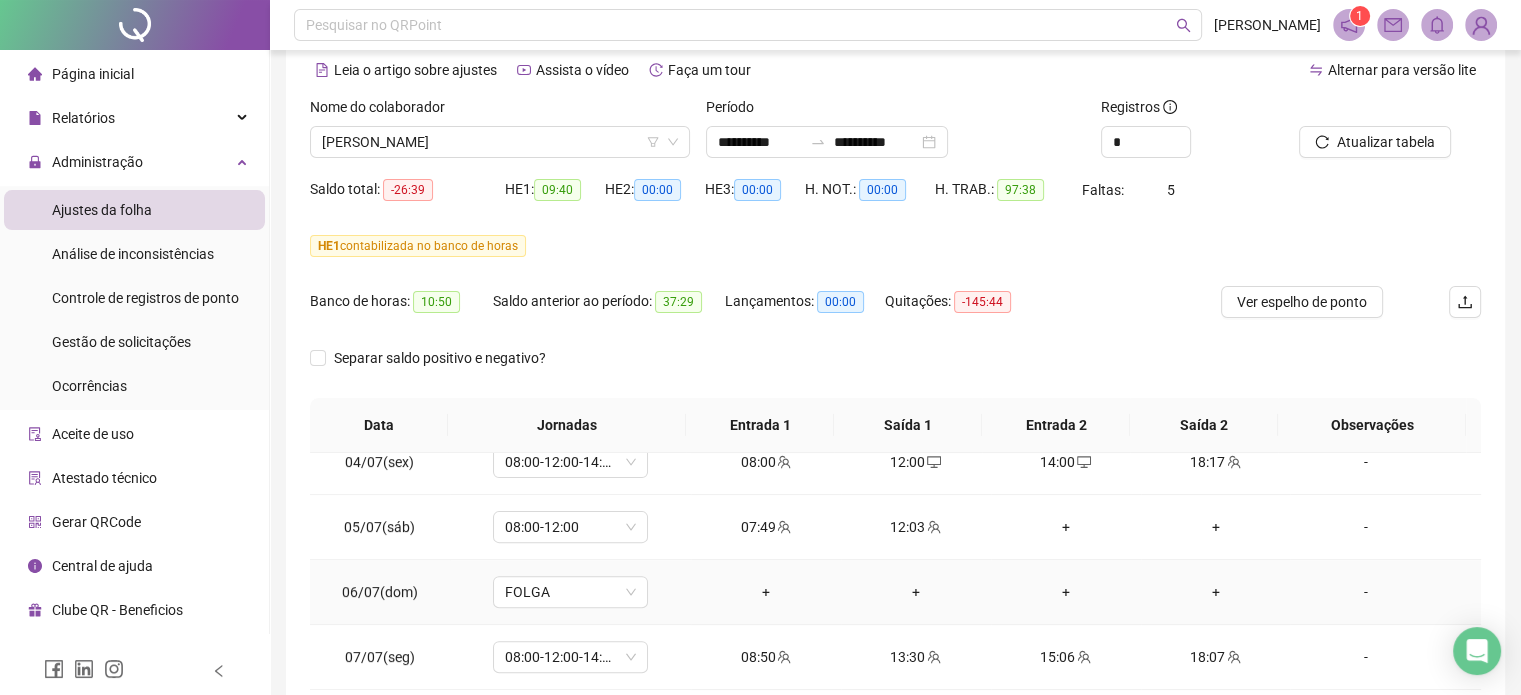 scroll, scrollTop: 0, scrollLeft: 0, axis: both 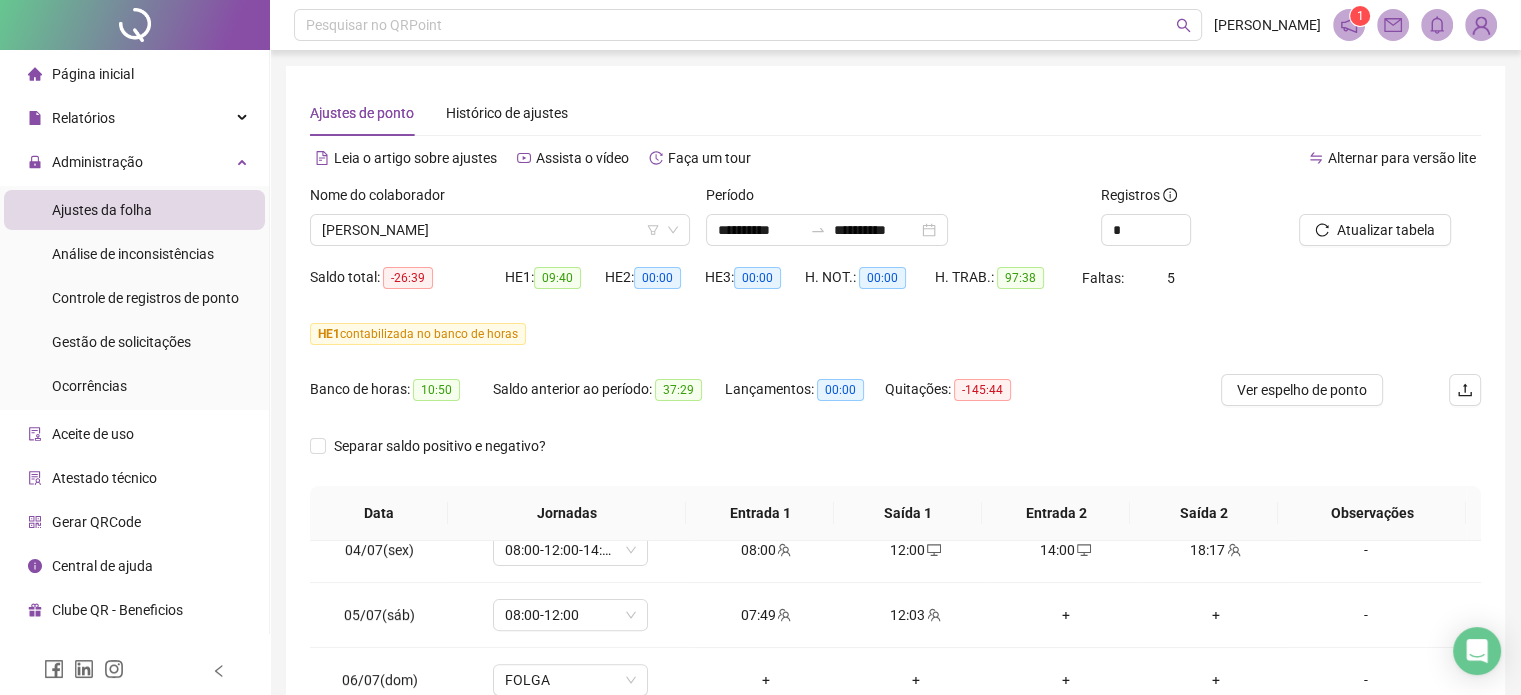 click on "Atualizar tabela" at bounding box center (1390, 223) 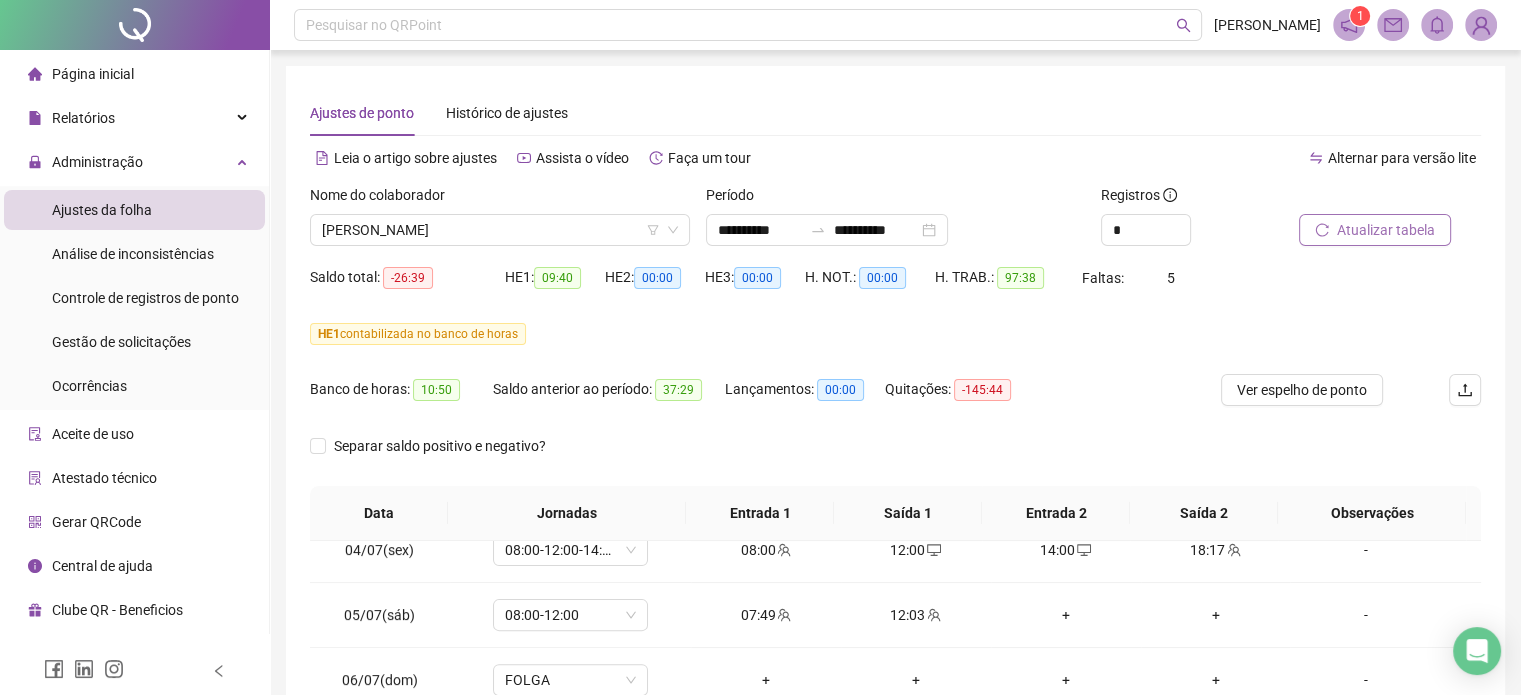 click on "Atualizar tabela" at bounding box center (1386, 230) 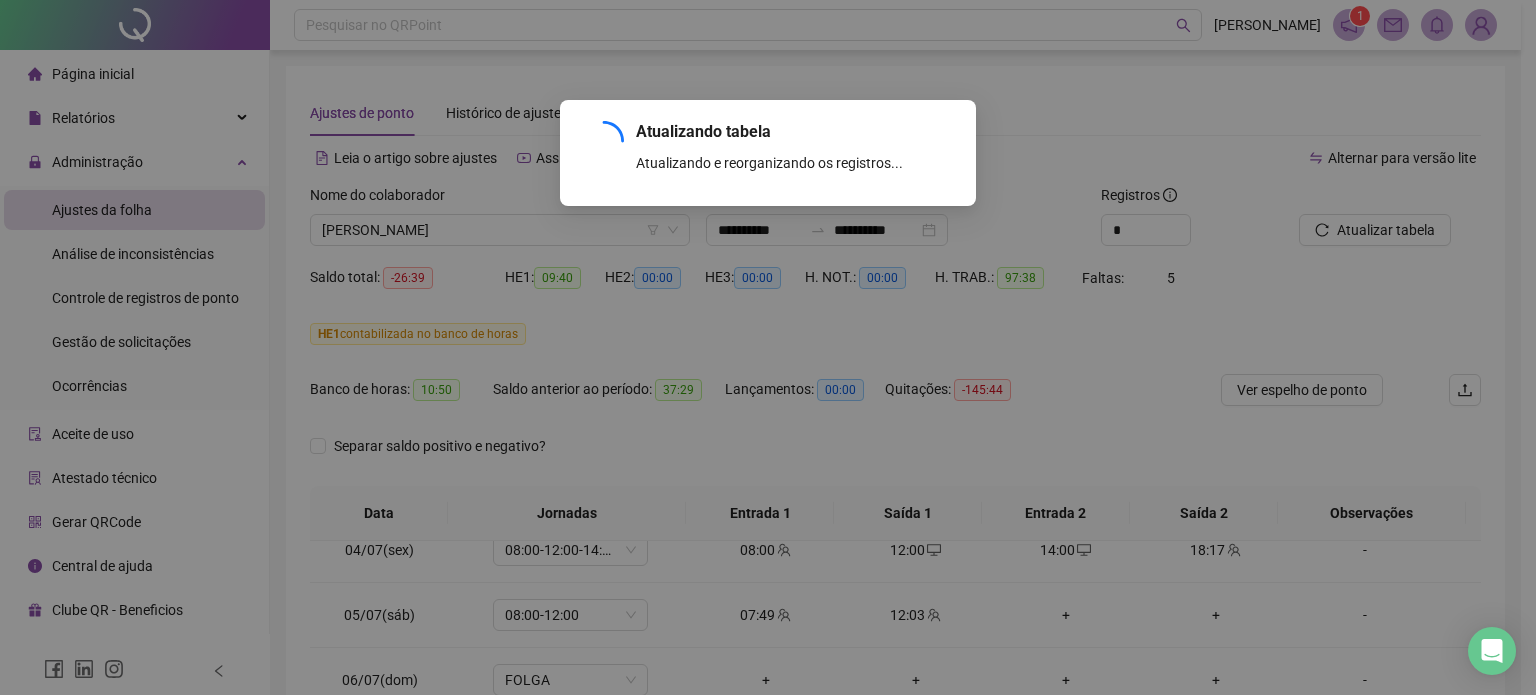 click on "Atualizando tabela Atualizando e reorganizando os registros... OK" at bounding box center [768, 347] 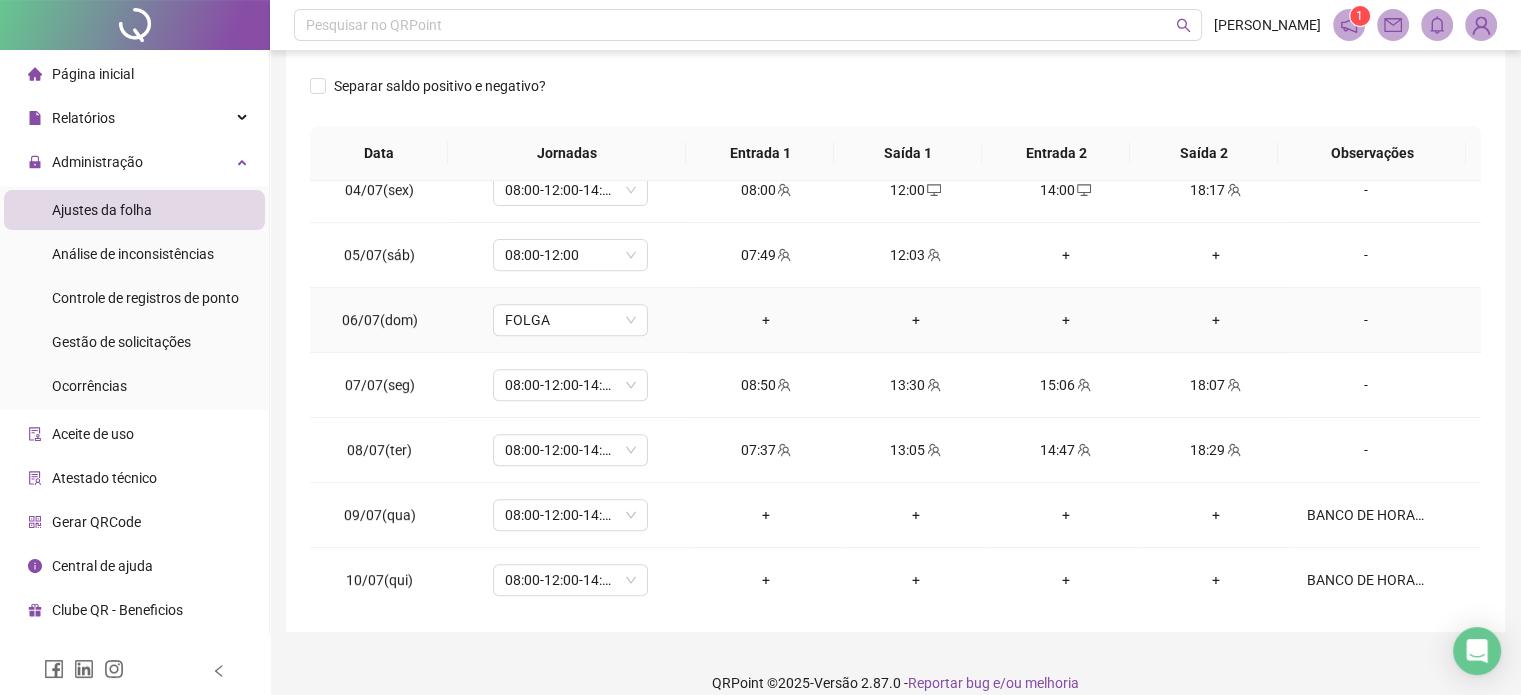 scroll, scrollTop: 382, scrollLeft: 0, axis: vertical 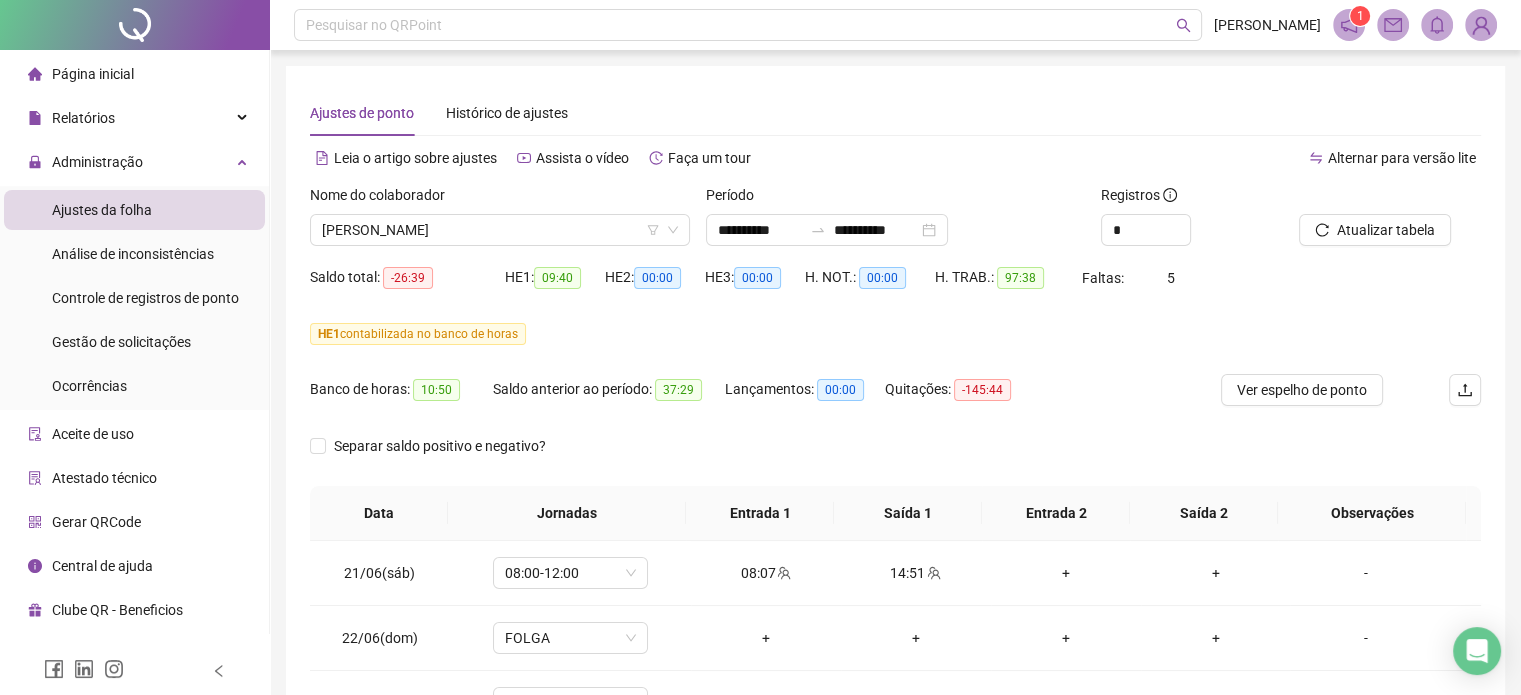 click on "Nome do colaborador [PERSON_NAME]" at bounding box center (500, 223) 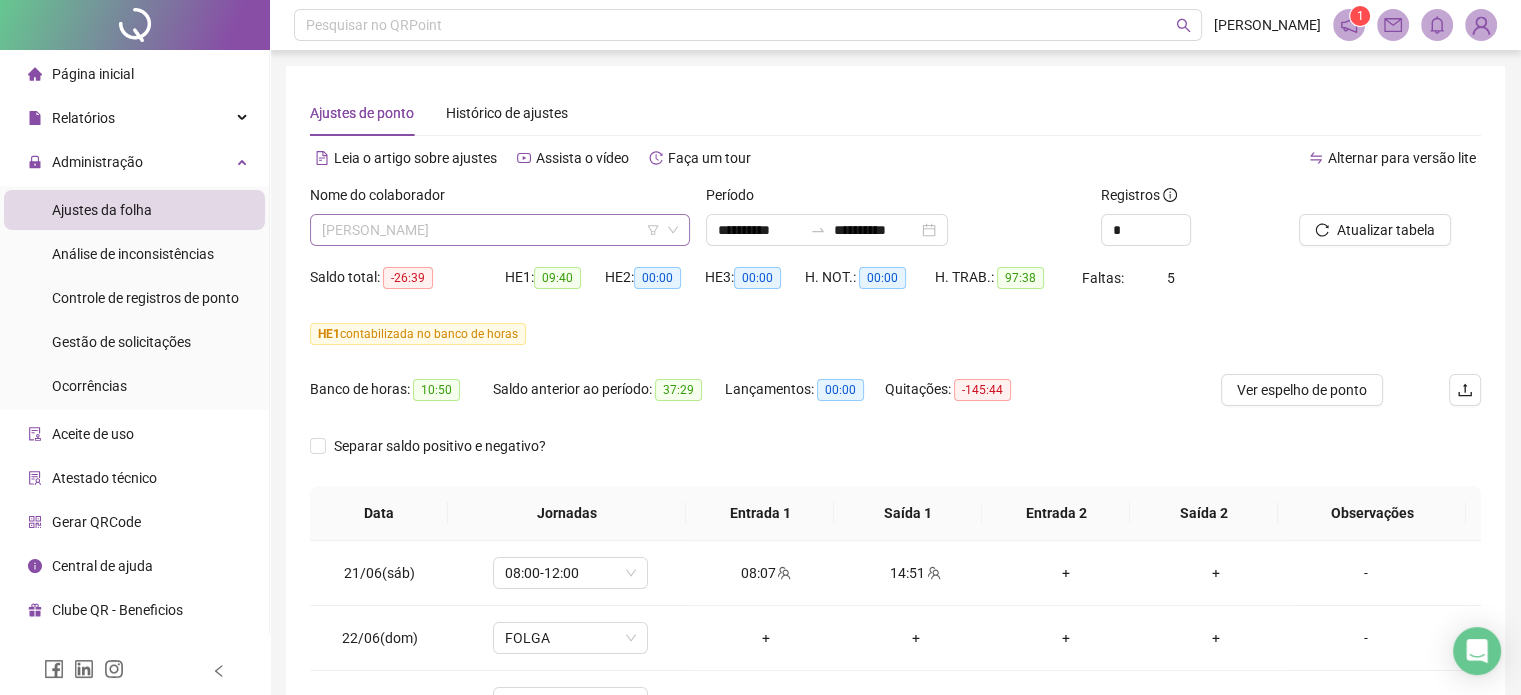 click on "[PERSON_NAME]" at bounding box center (500, 230) 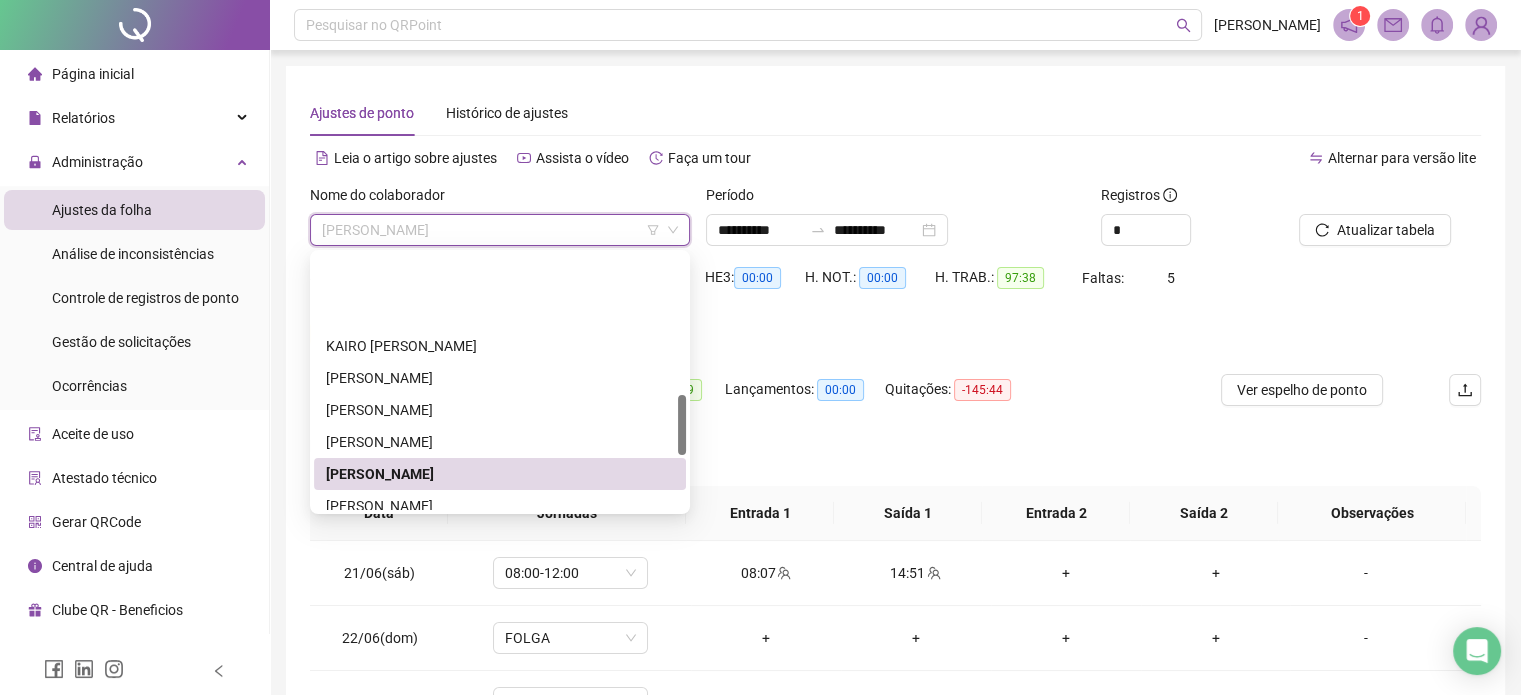 scroll, scrollTop: 600, scrollLeft: 0, axis: vertical 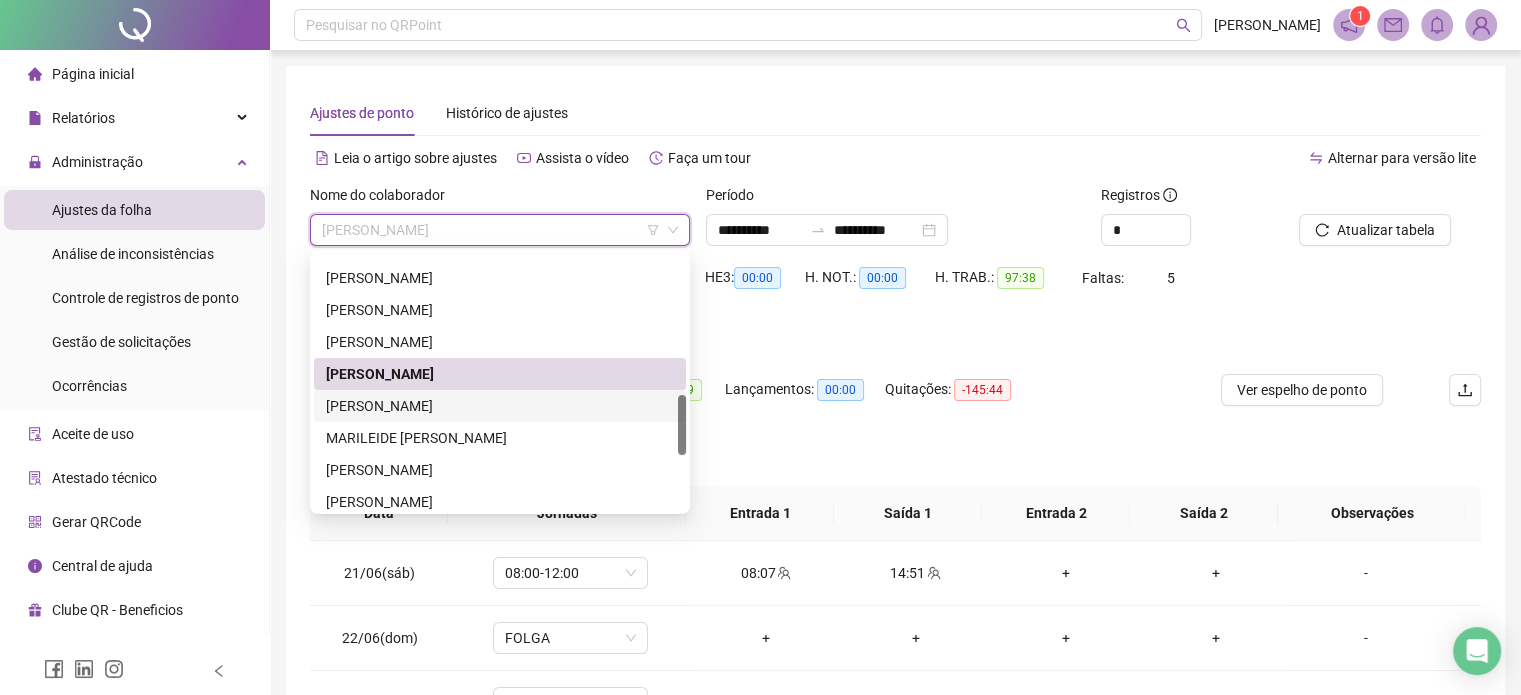 click on "[PERSON_NAME]" at bounding box center (500, 406) 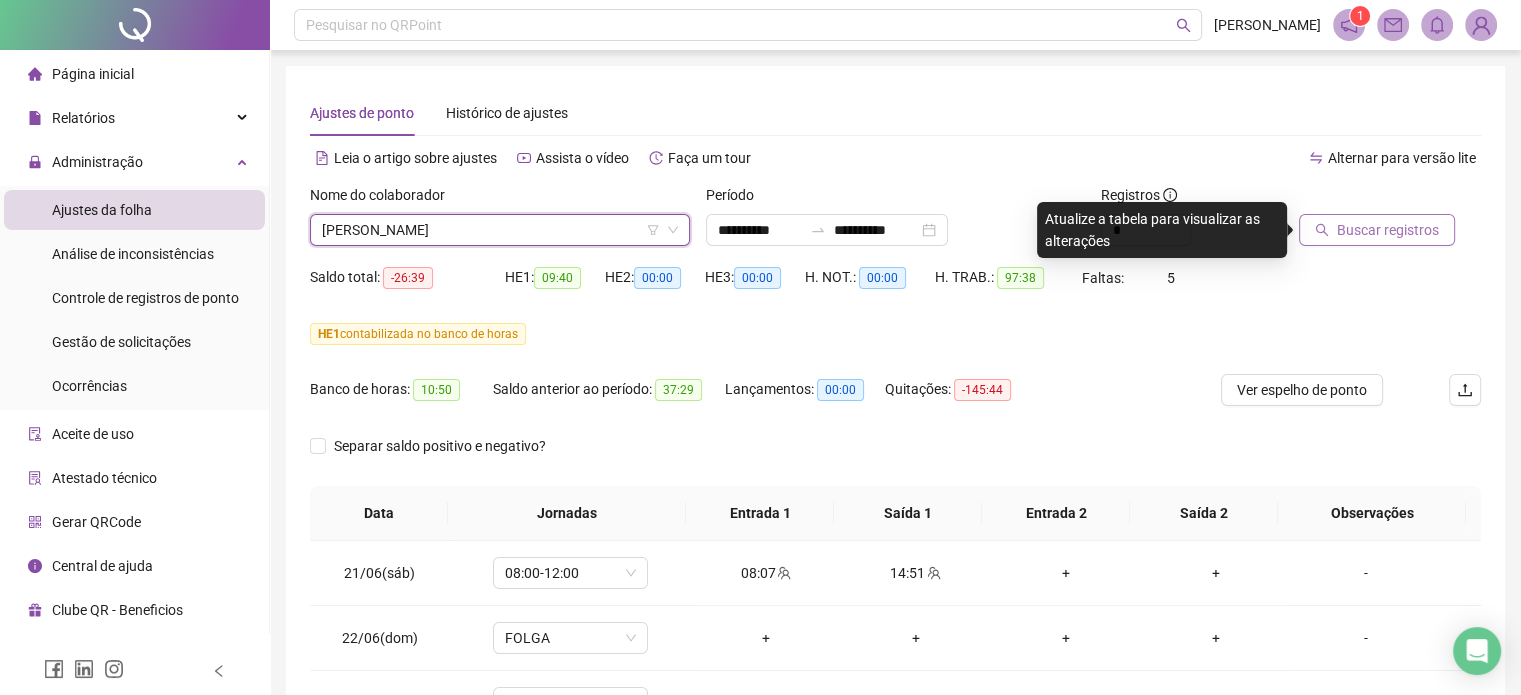 click on "Buscar registros" at bounding box center (1388, 230) 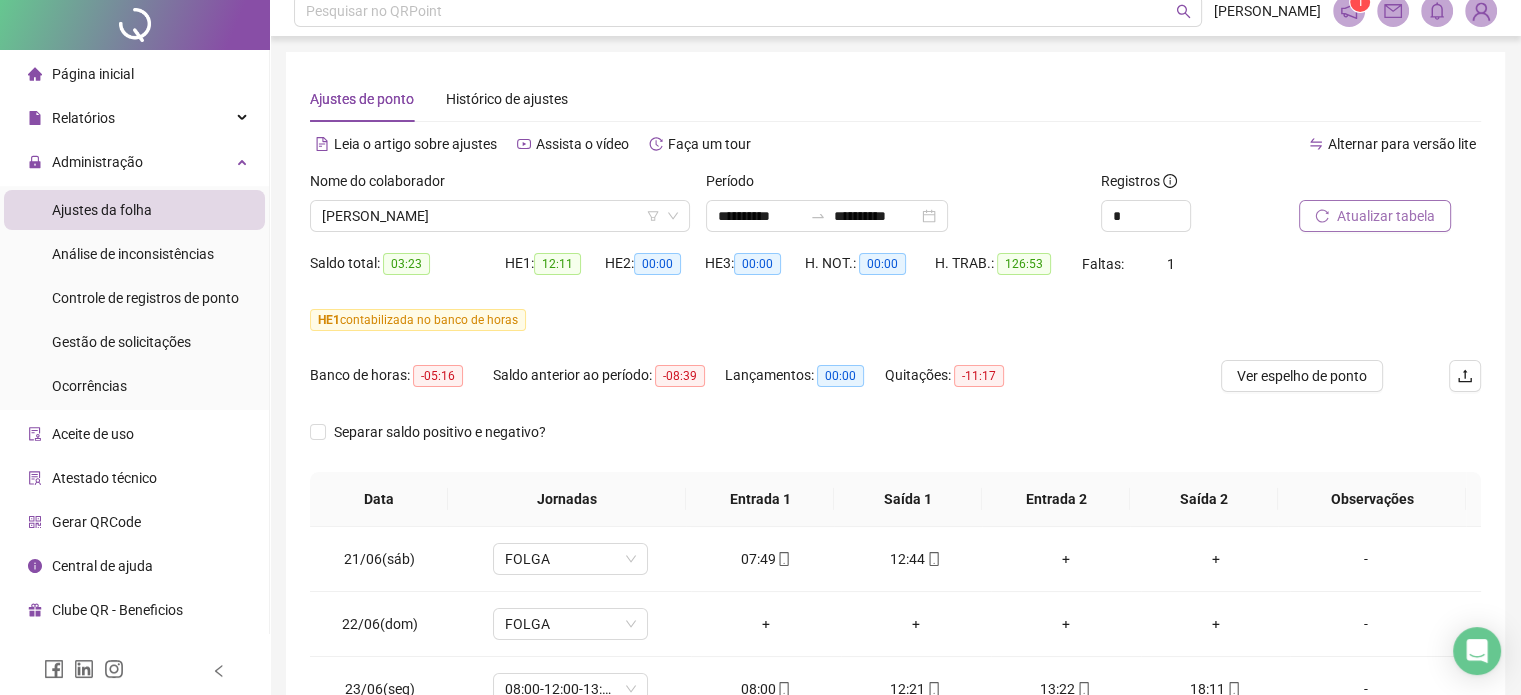 scroll, scrollTop: 382, scrollLeft: 0, axis: vertical 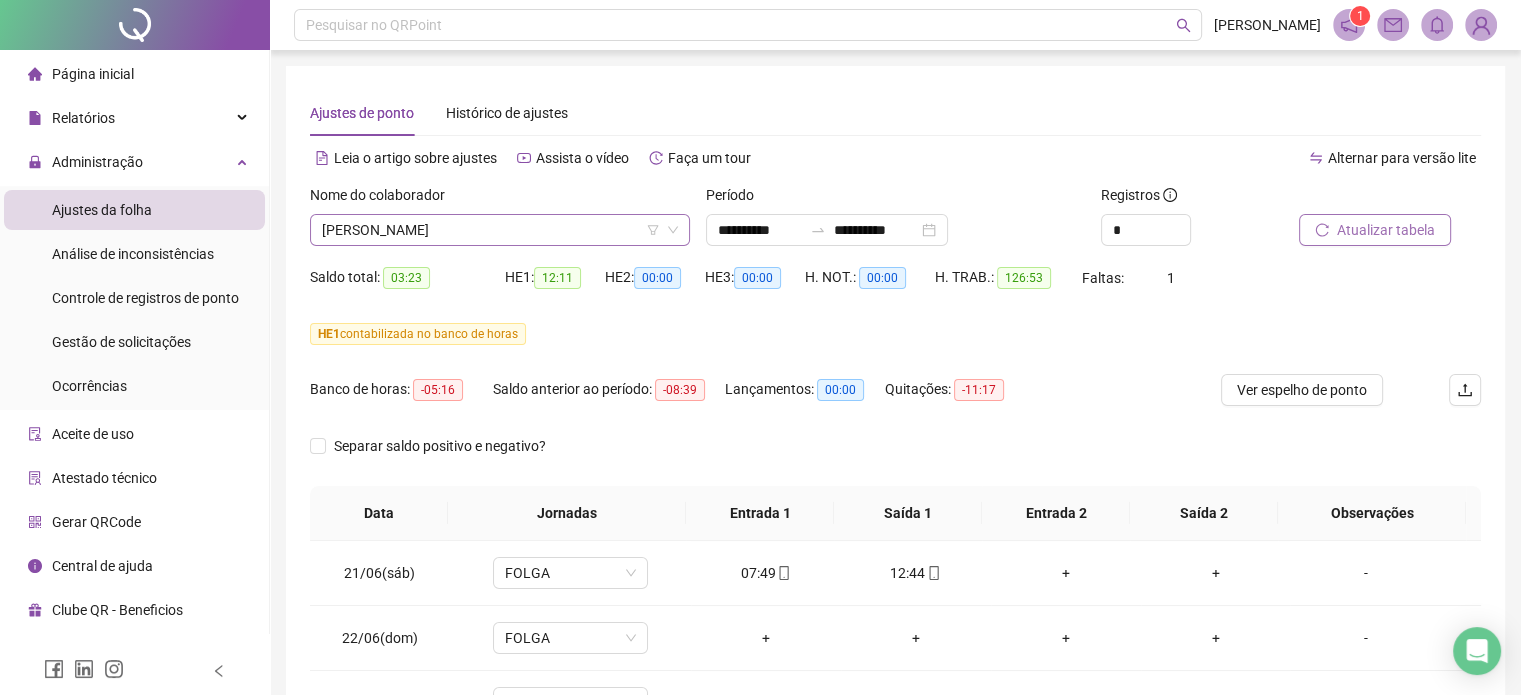 click on "[PERSON_NAME]" at bounding box center [500, 230] 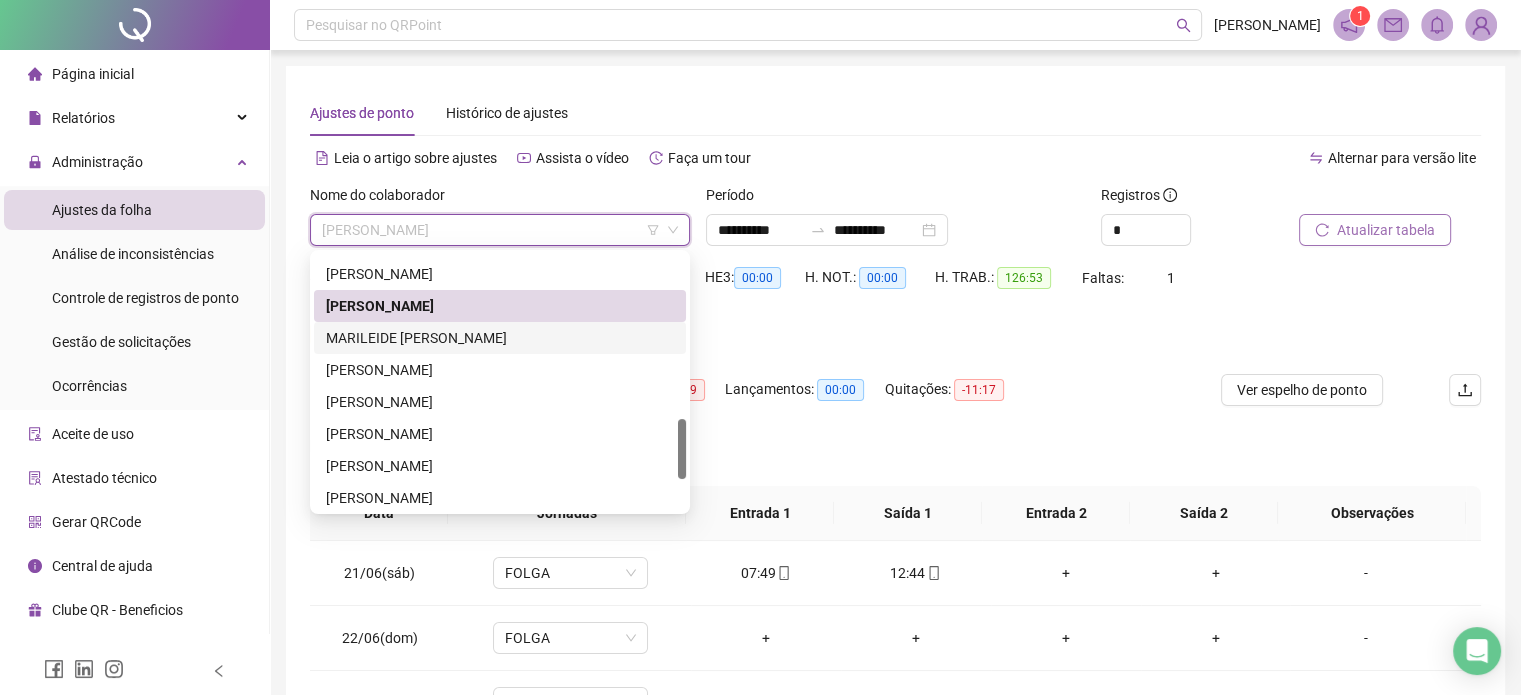 drag, startPoint x: 425, startPoint y: 328, endPoint x: 444, endPoint y: 339, distance: 21.954498 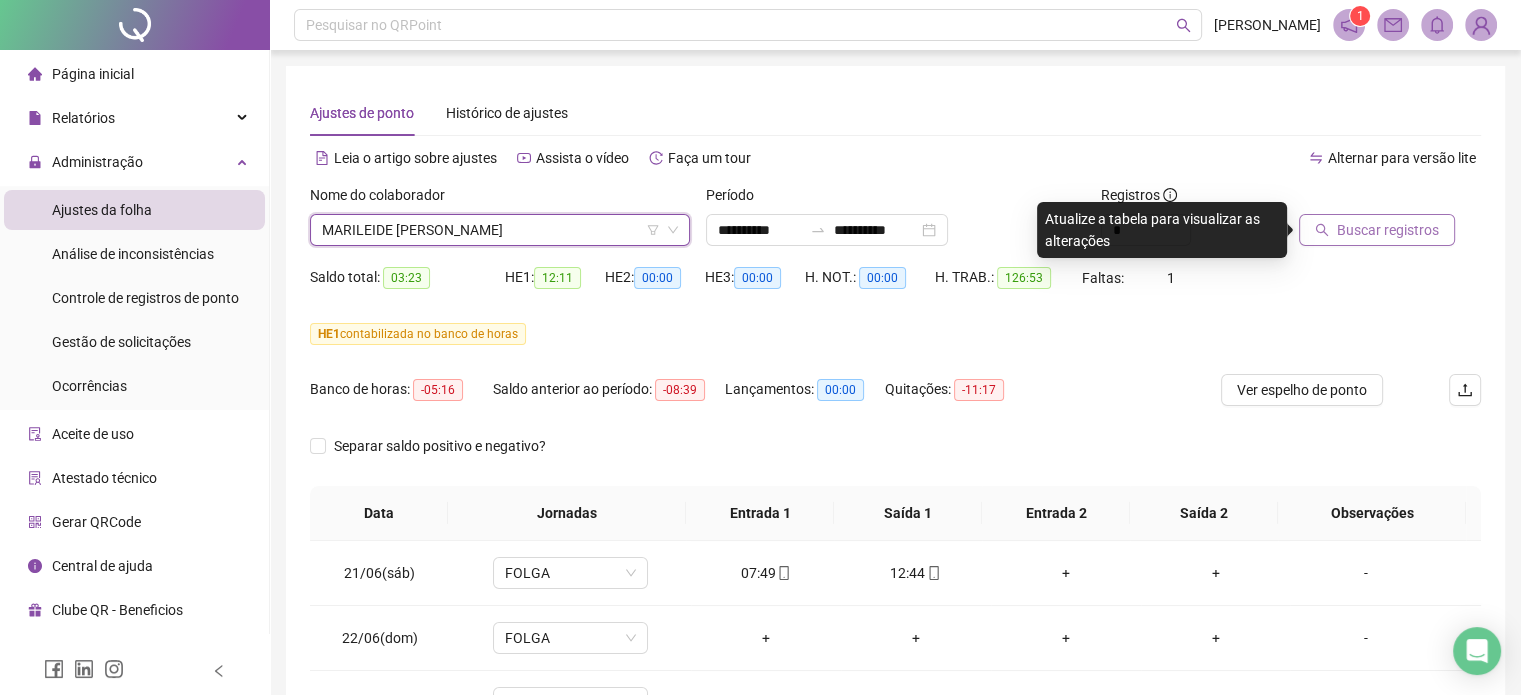 click at bounding box center (1307, 195) 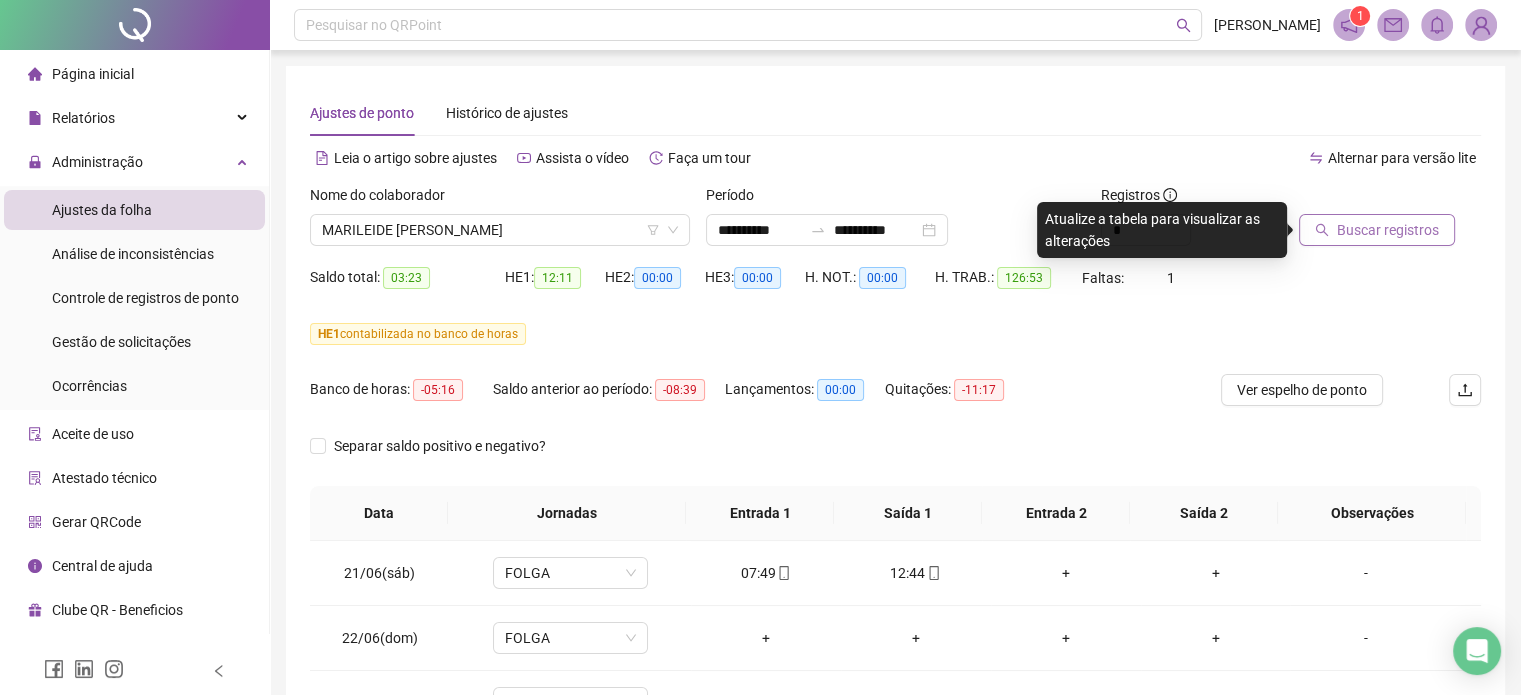 click on "Buscar registros" at bounding box center (1390, 223) 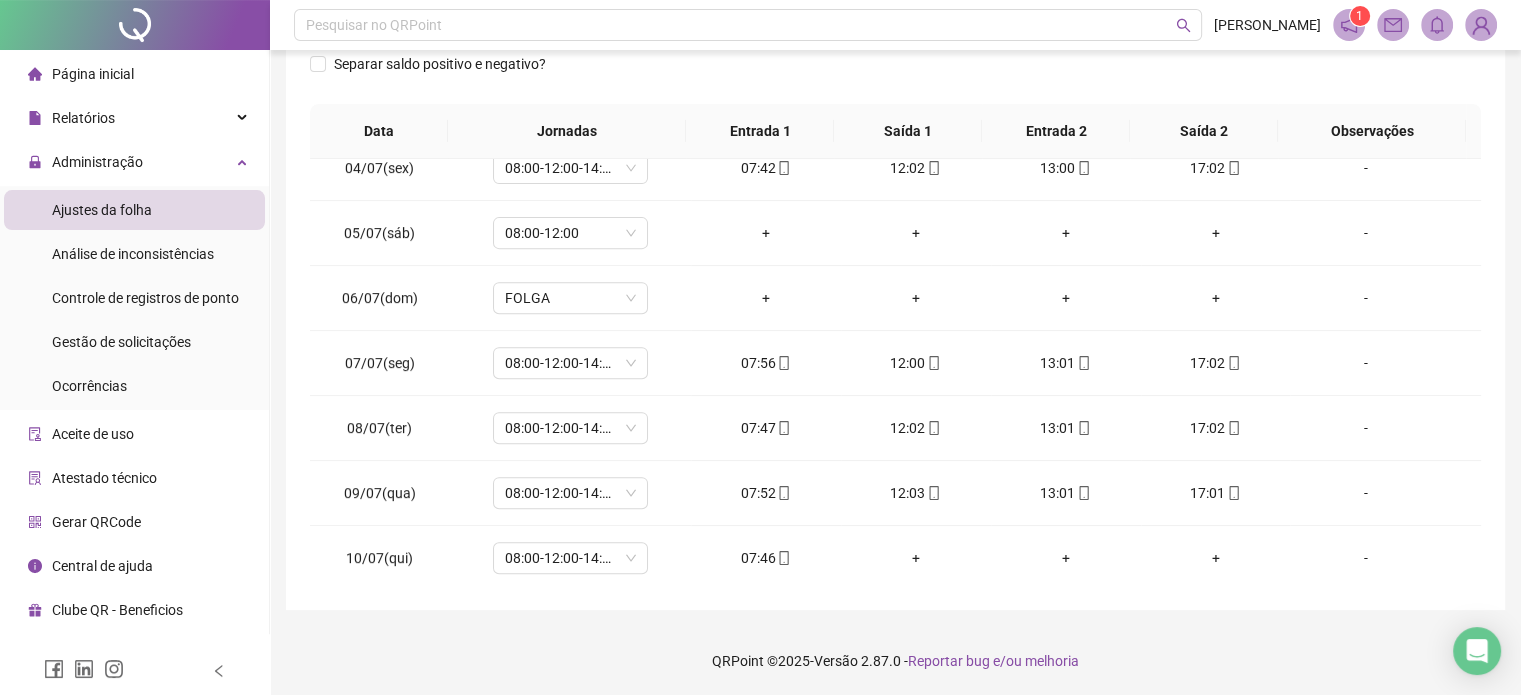 click on "QRPoint © 2025  -  Versão   2.87.0   -  Reportar bug e/ou melhoria" at bounding box center [895, 661] 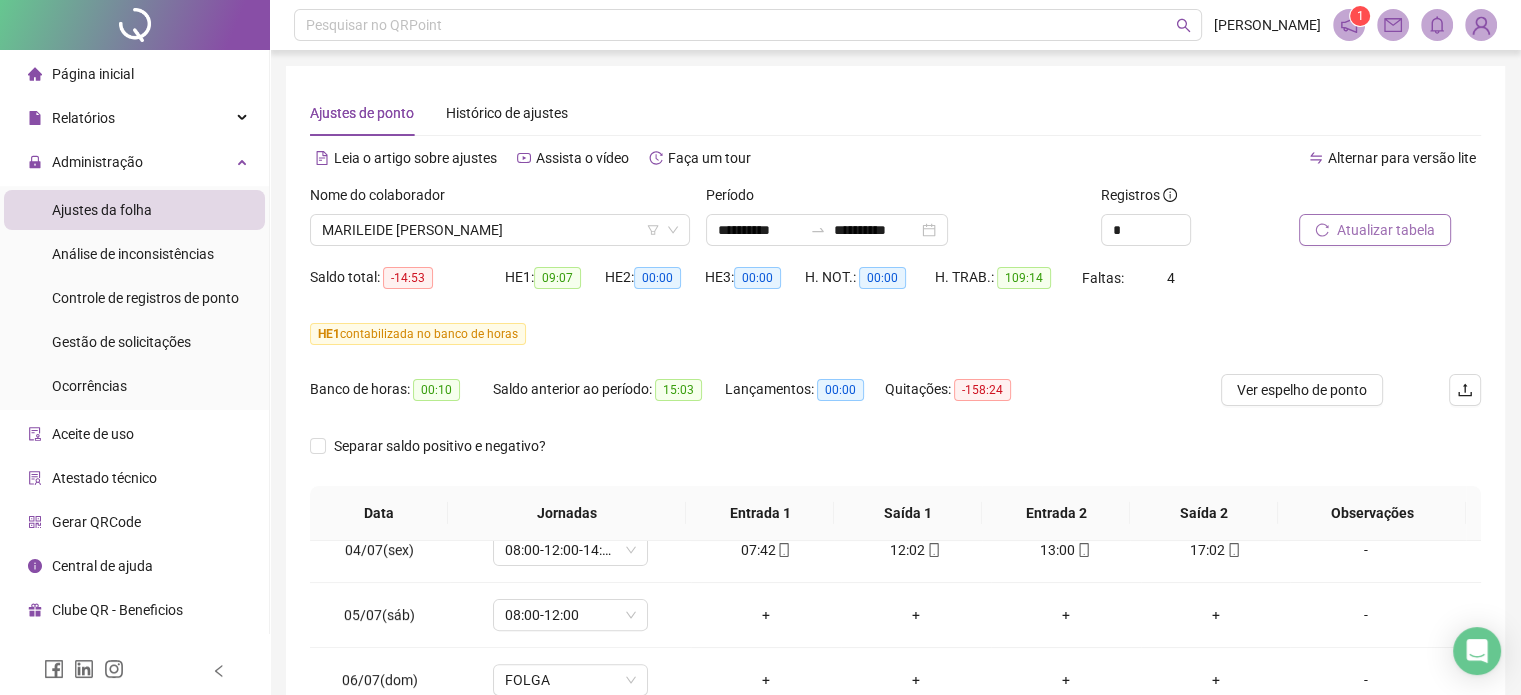 click on "Nome do colaborador [PERSON_NAME]" at bounding box center (500, 223) 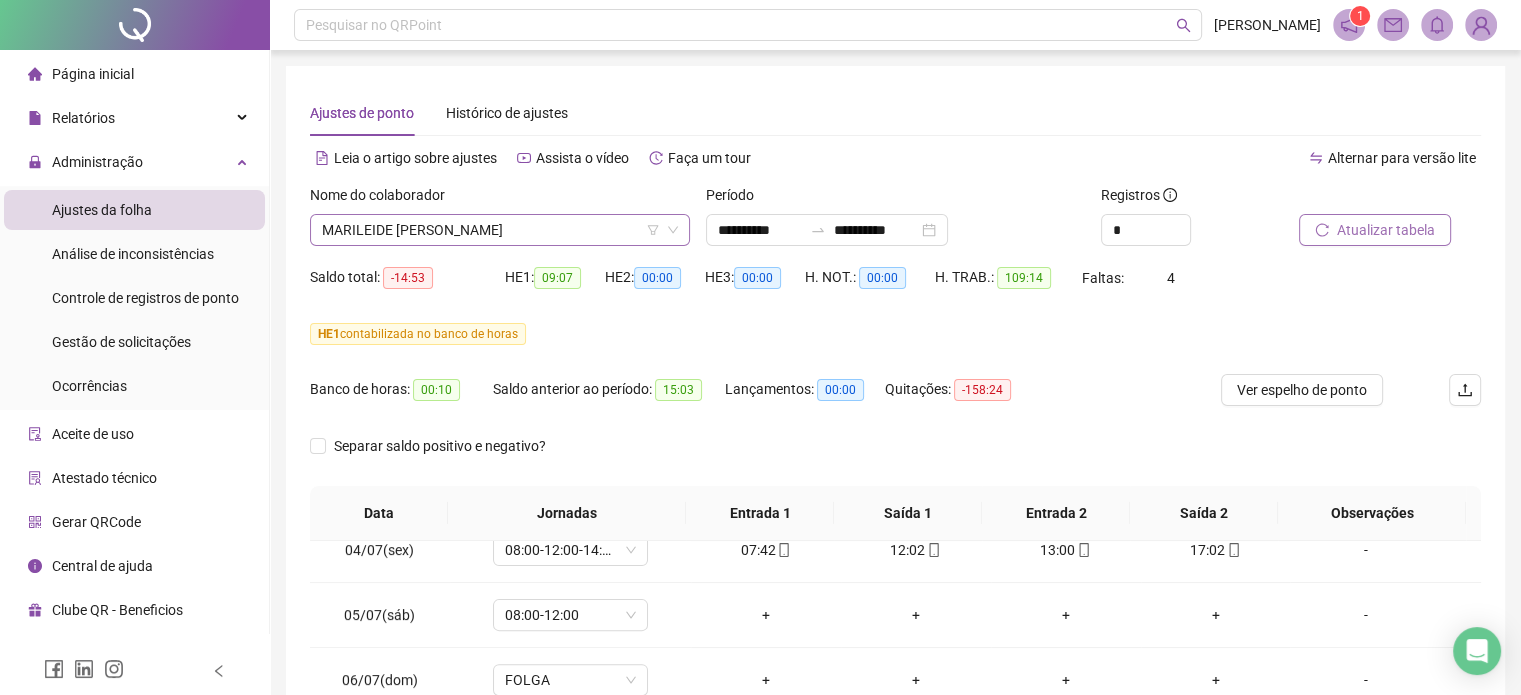 click on "MARILEIDE [PERSON_NAME]" at bounding box center [500, 230] 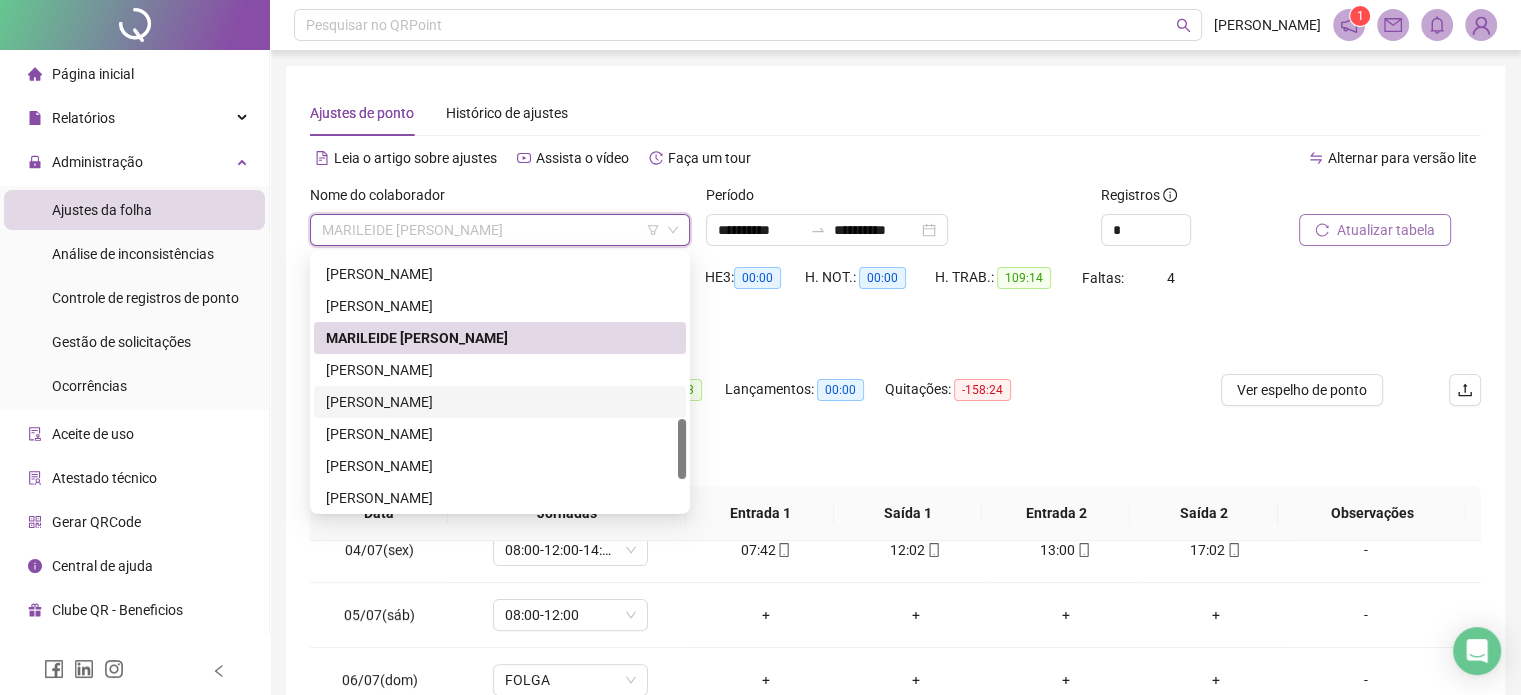 click on "[PERSON_NAME]" at bounding box center (500, 370) 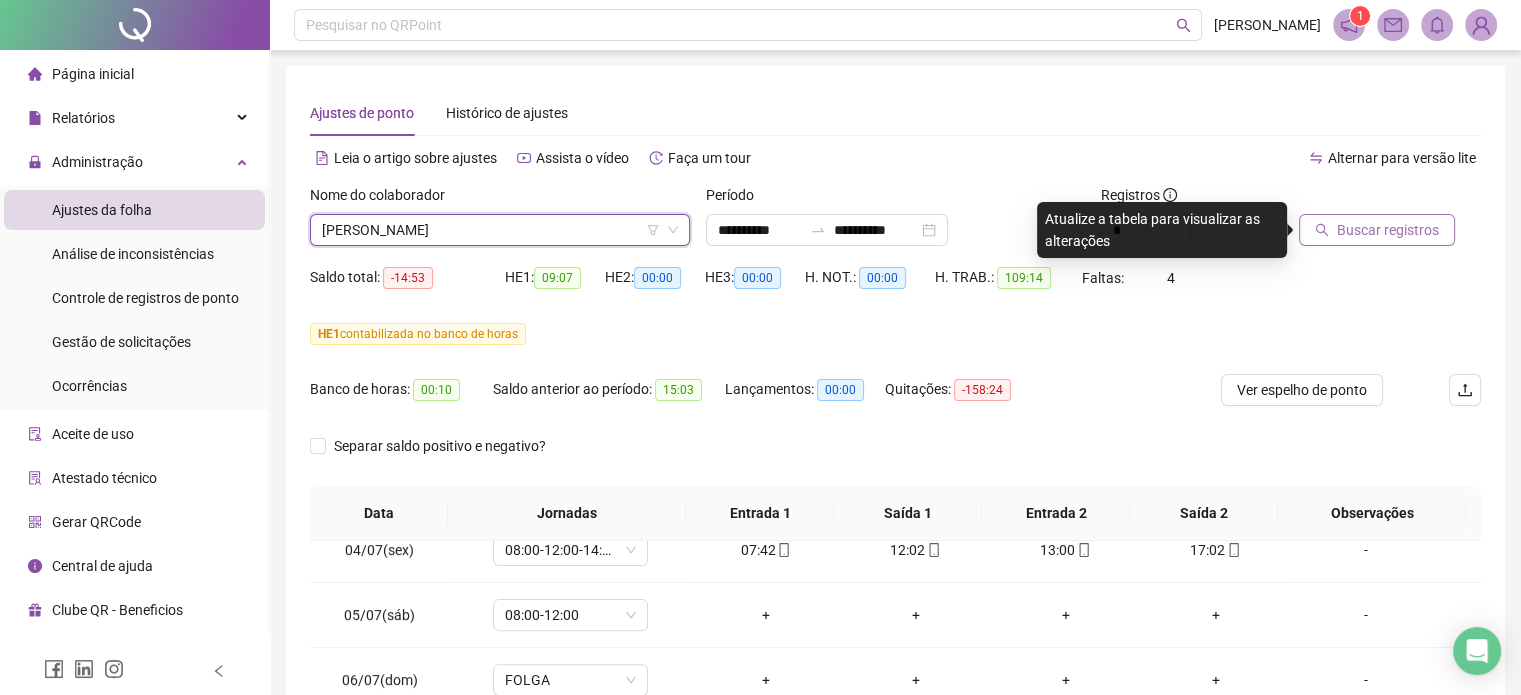 click on "Buscar registros" at bounding box center (1390, 223) 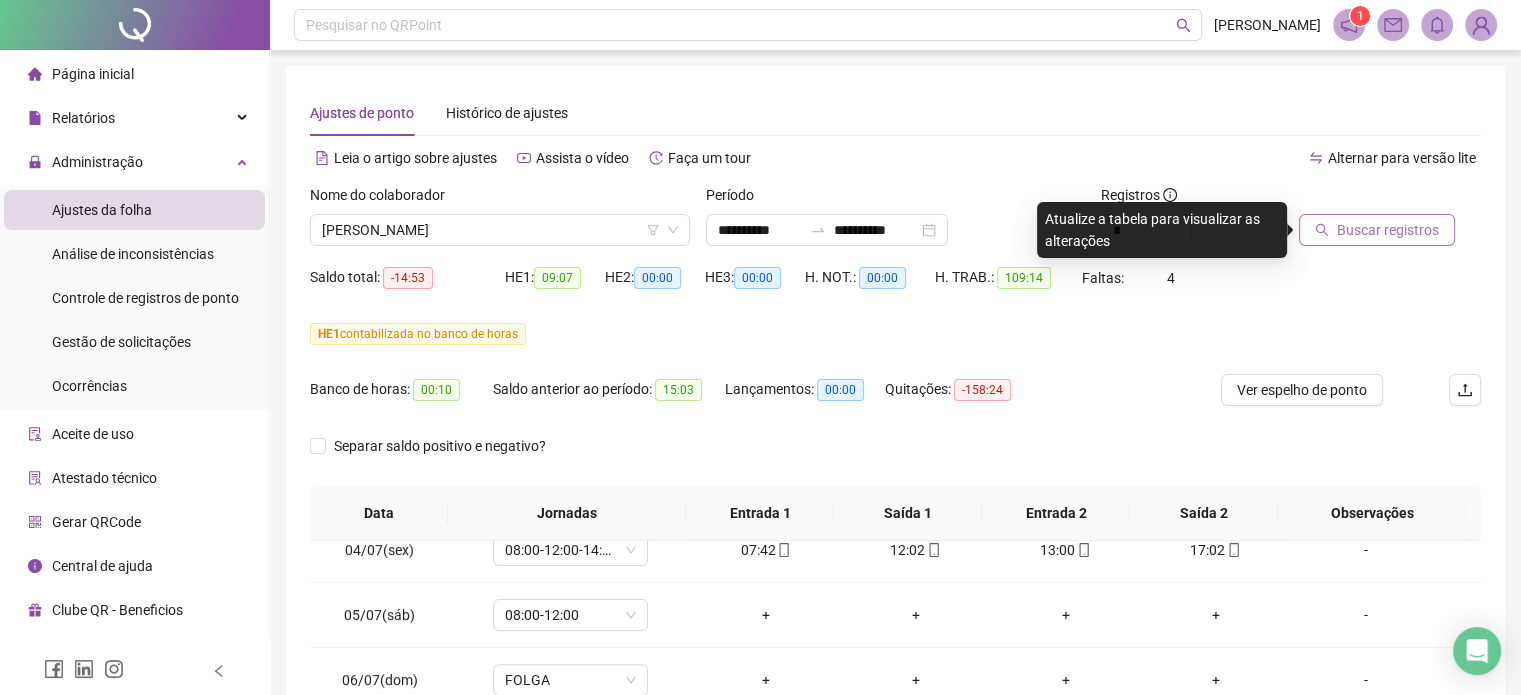 click on "Buscar registros" at bounding box center [1388, 230] 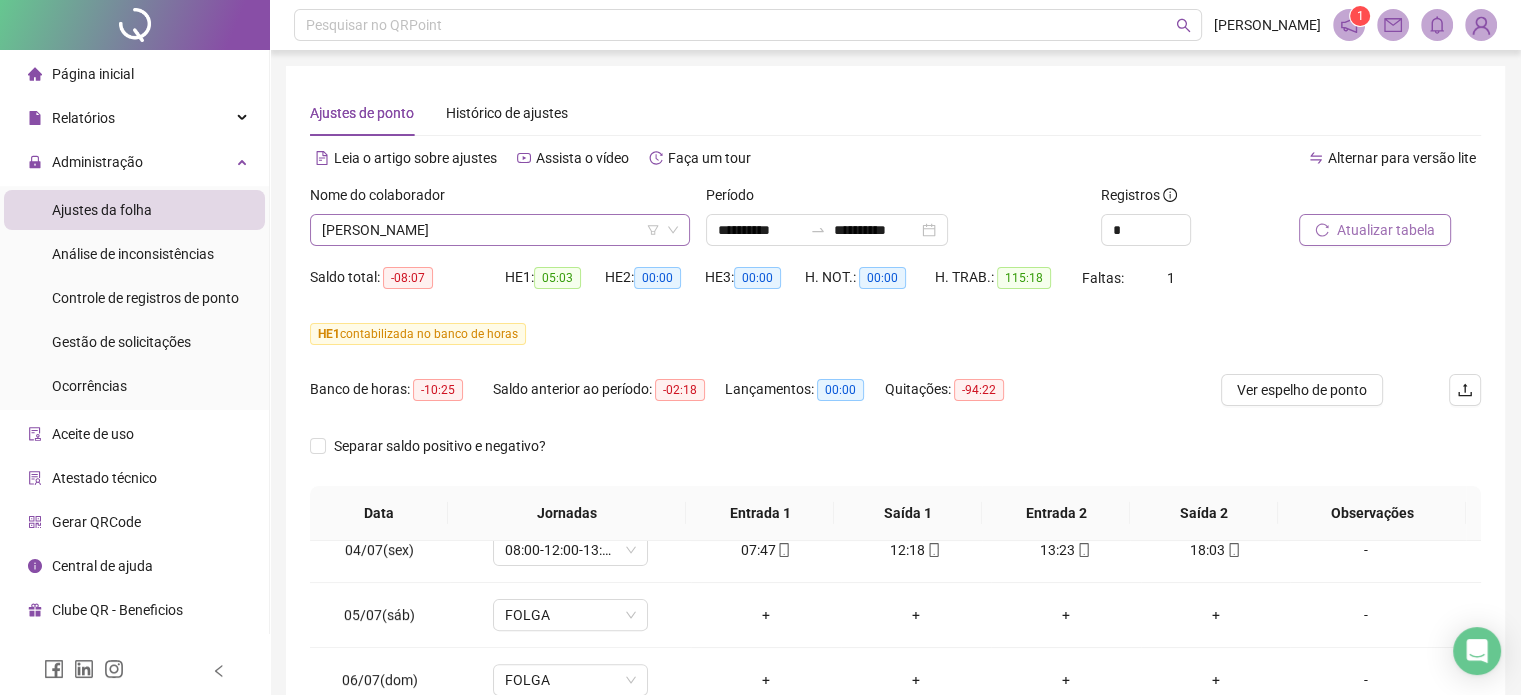 click on "[PERSON_NAME]" at bounding box center (500, 230) 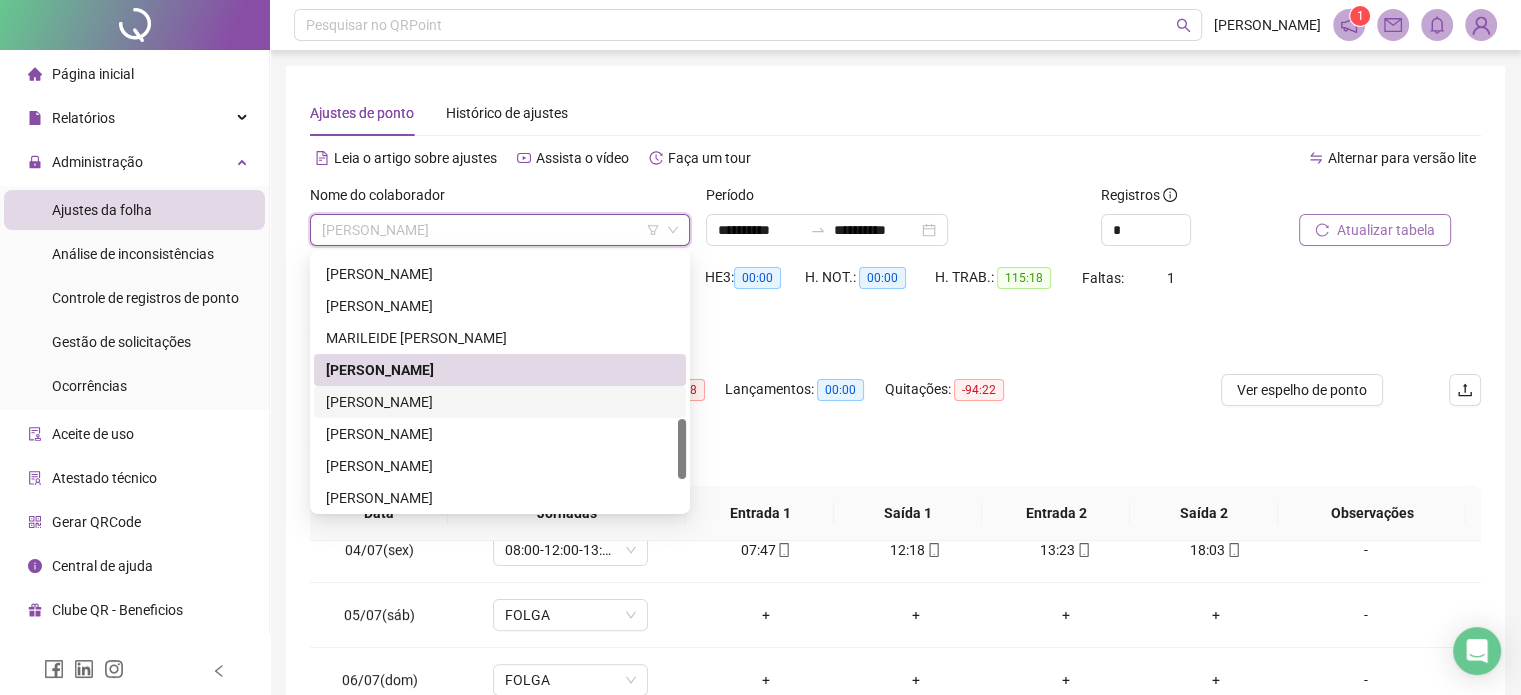 click on "[PERSON_NAME]" at bounding box center [500, 402] 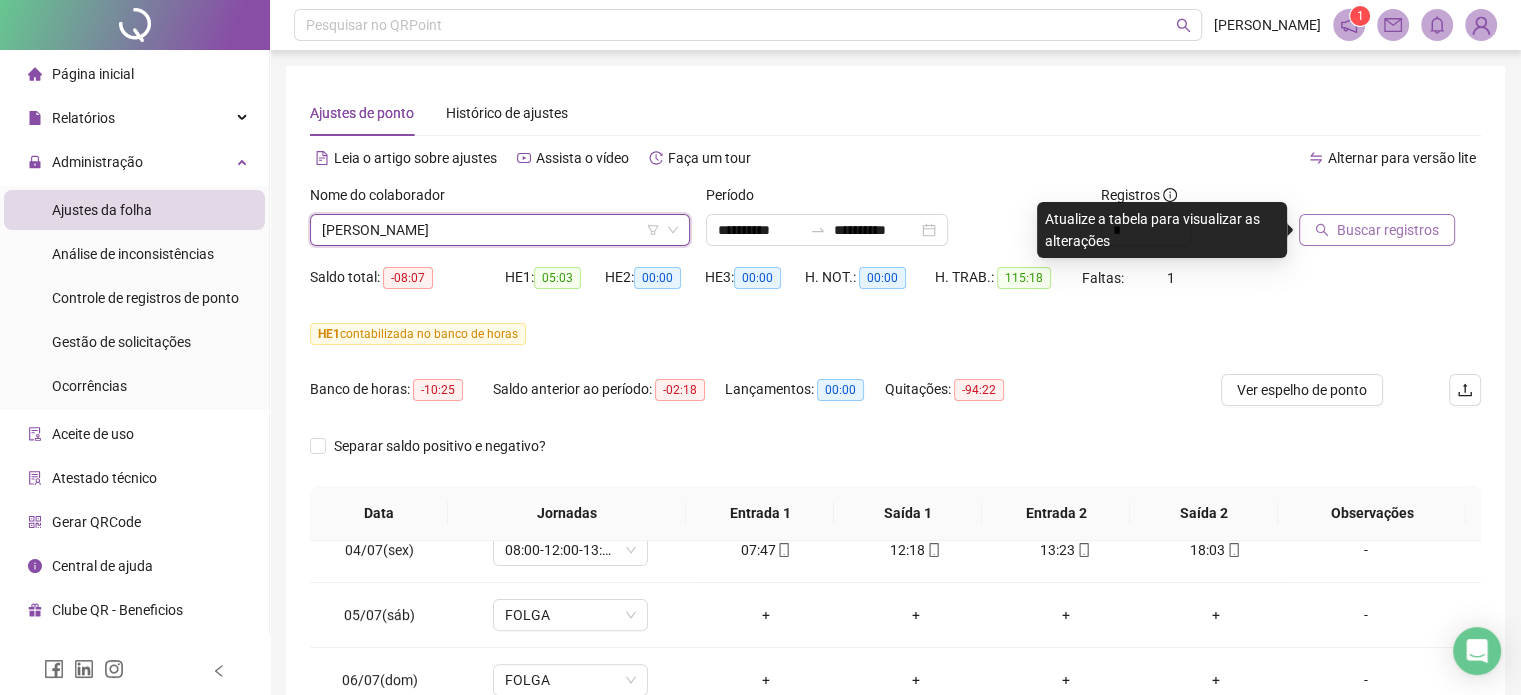 click on "Buscar registros" at bounding box center (1390, 215) 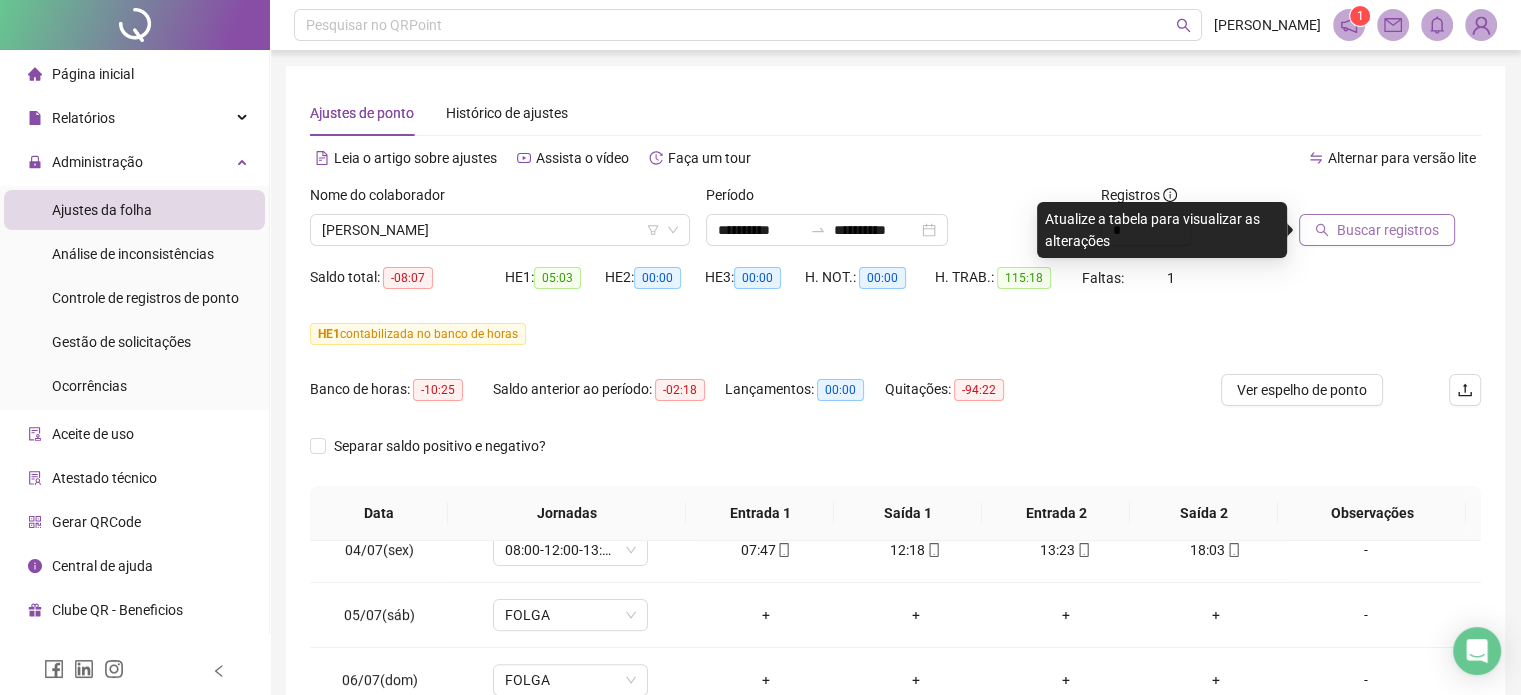 click on "Buscar registros" at bounding box center (1388, 230) 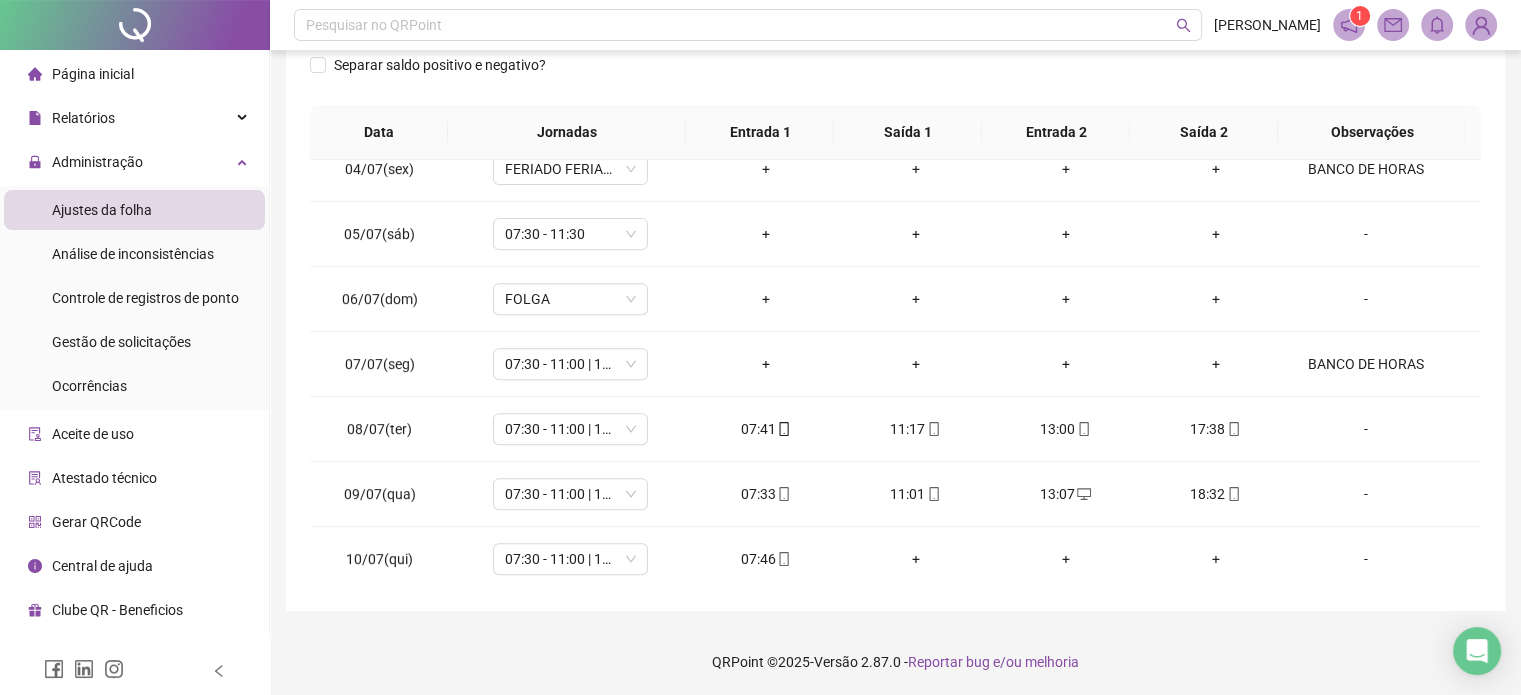scroll, scrollTop: 382, scrollLeft: 0, axis: vertical 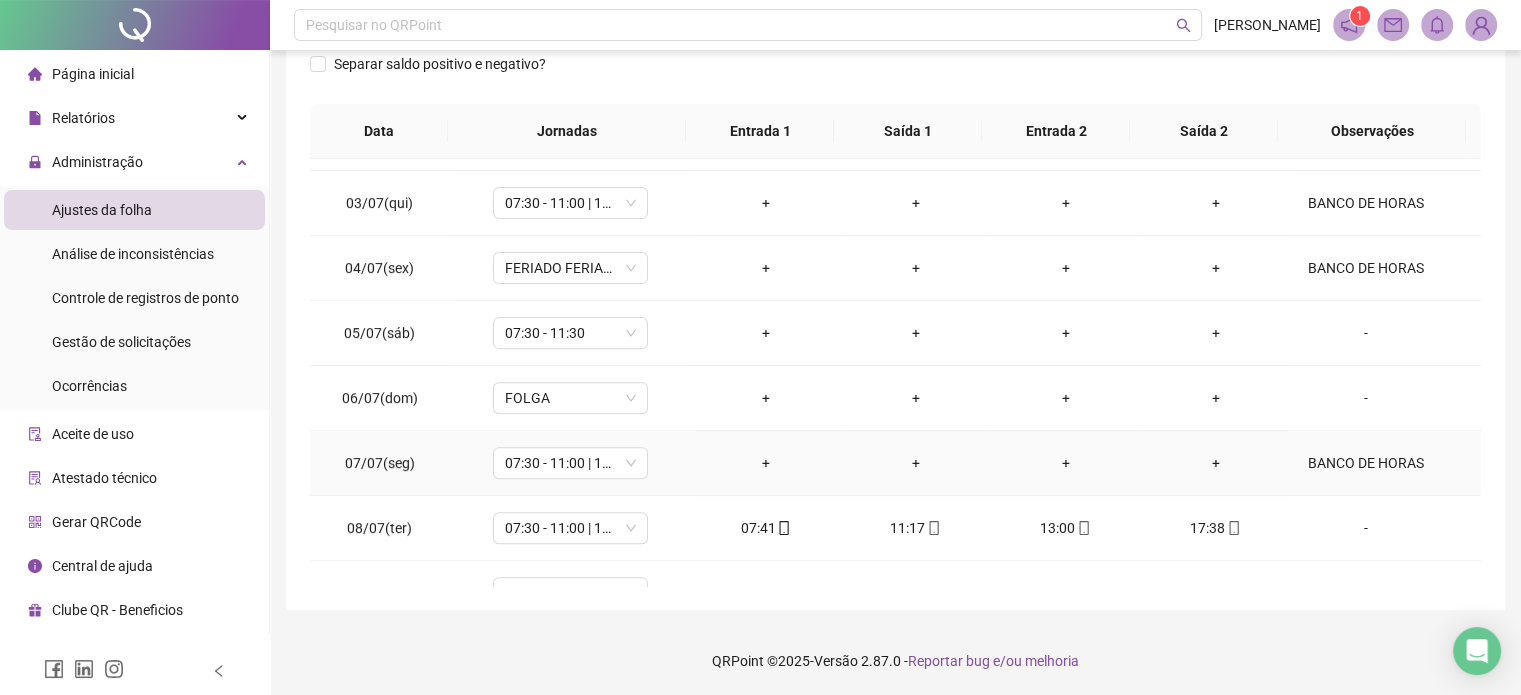 click on "BANCO DE HORAS" at bounding box center [1365, 463] 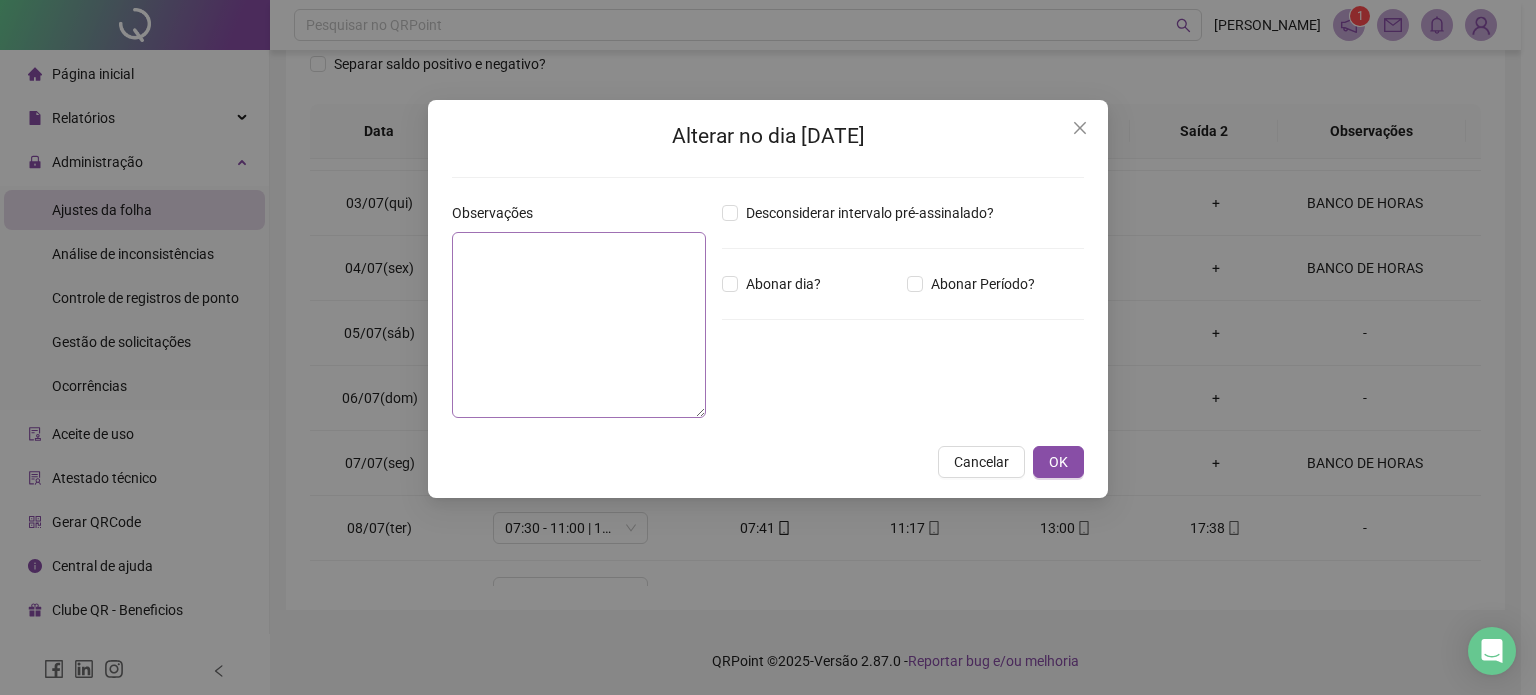 type on "**********" 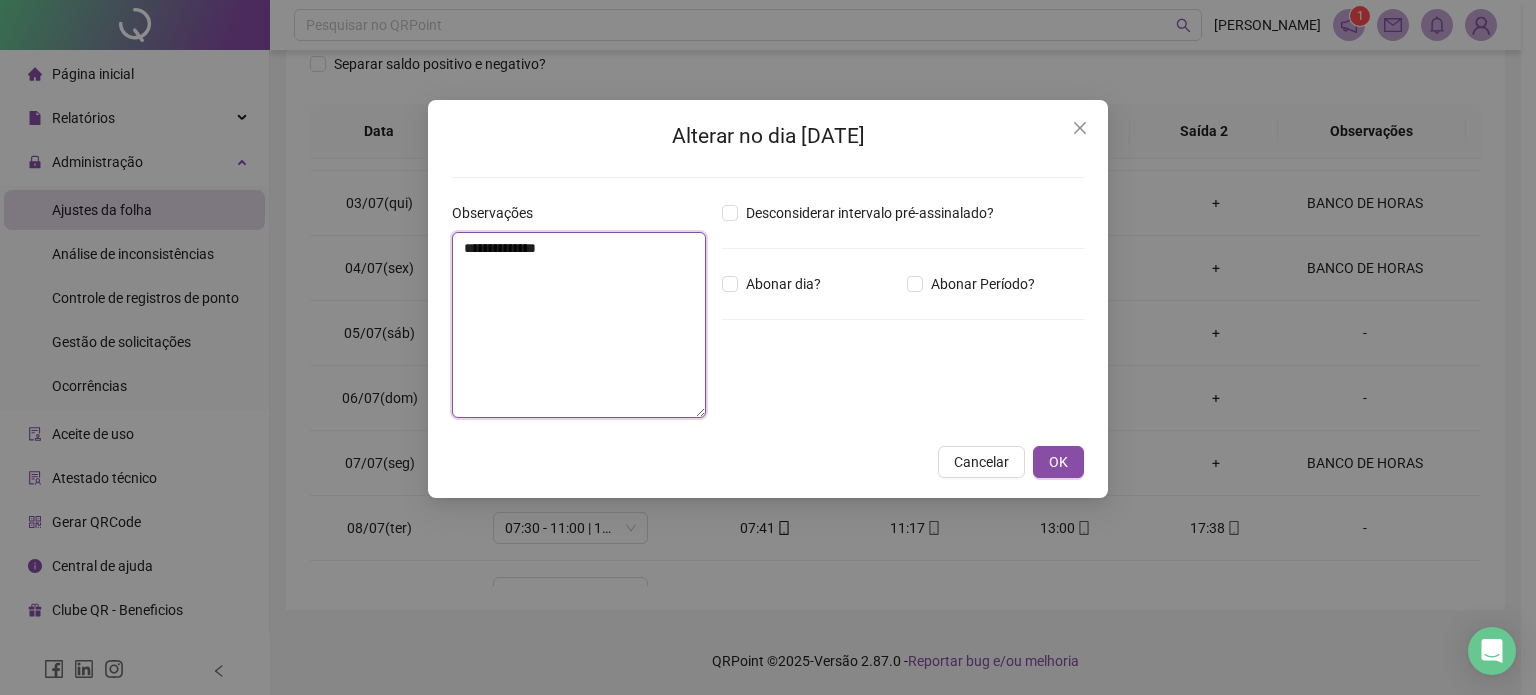 drag, startPoint x: 612, startPoint y: 248, endPoint x: 456, endPoint y: 243, distance: 156.08011 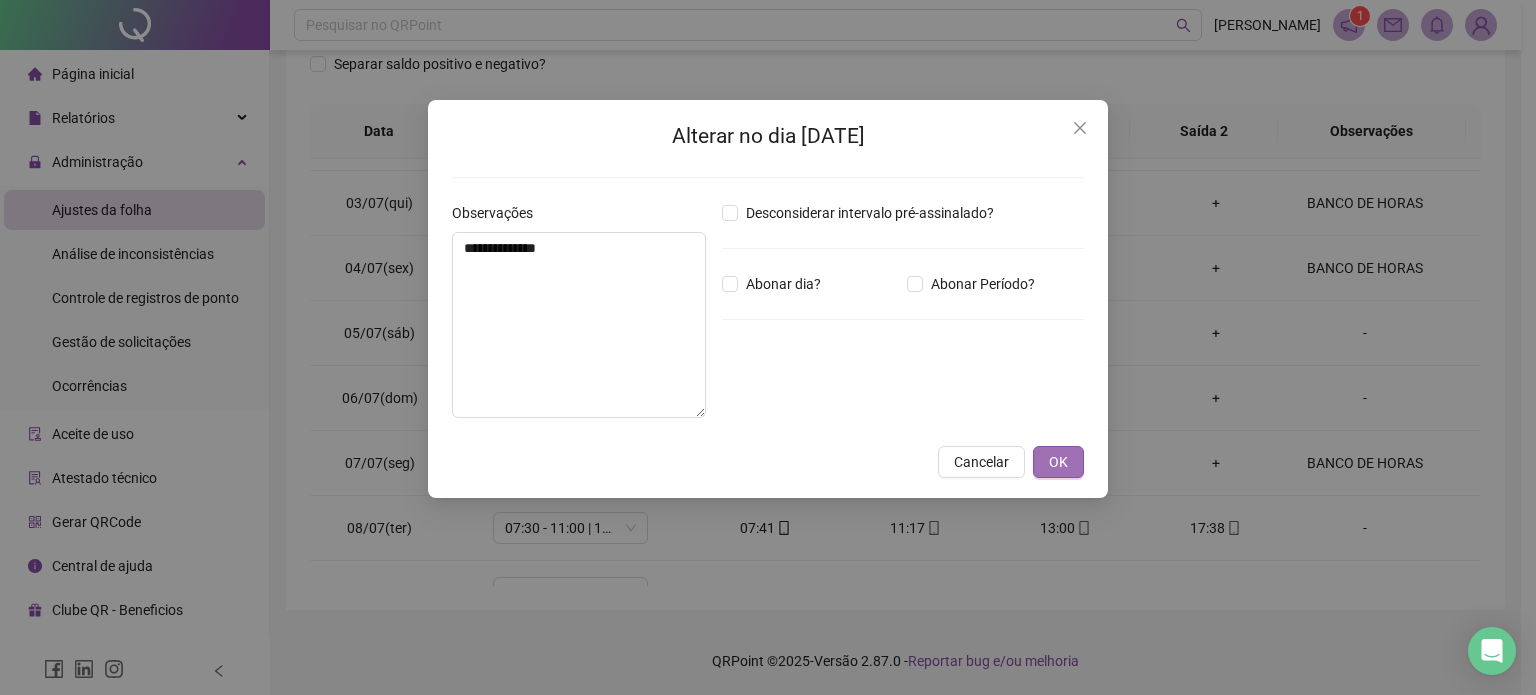 click on "OK" at bounding box center [1058, 462] 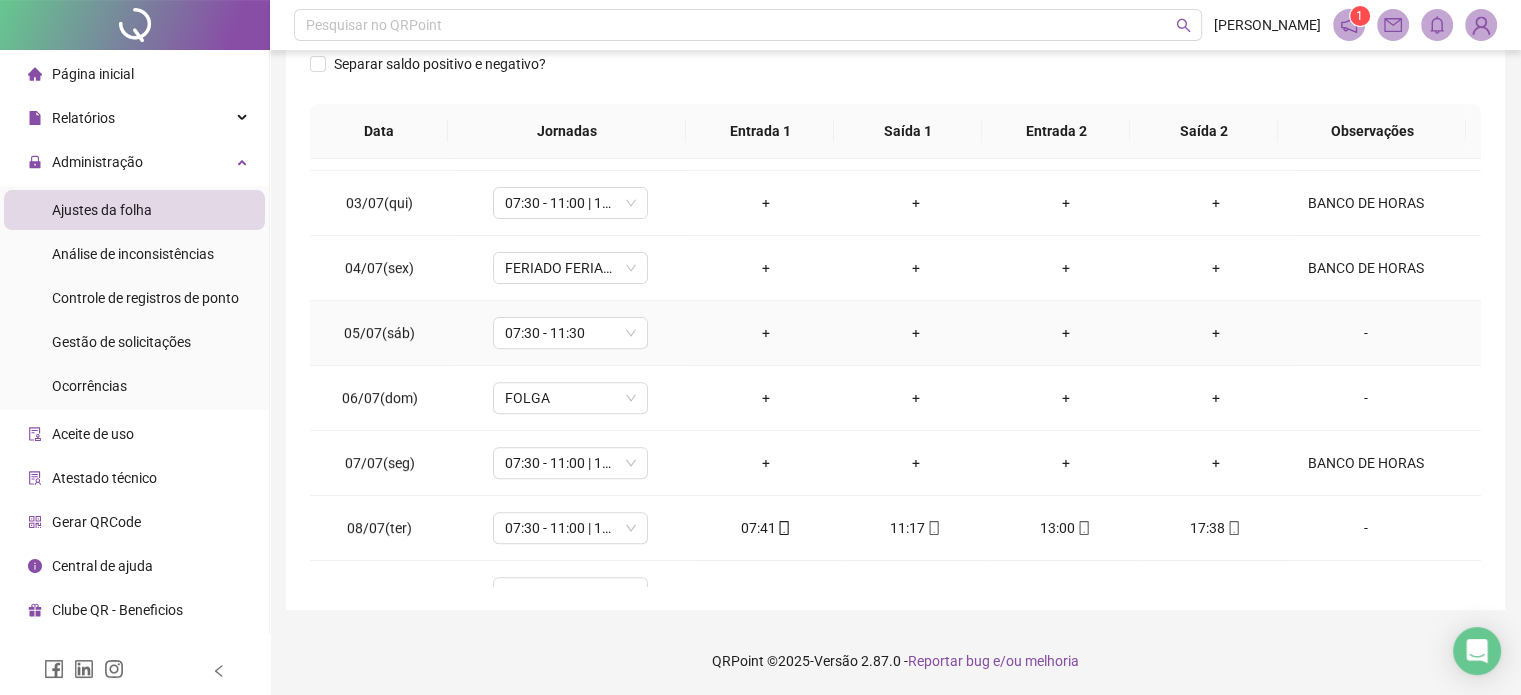 click on "-" at bounding box center [1365, 333] 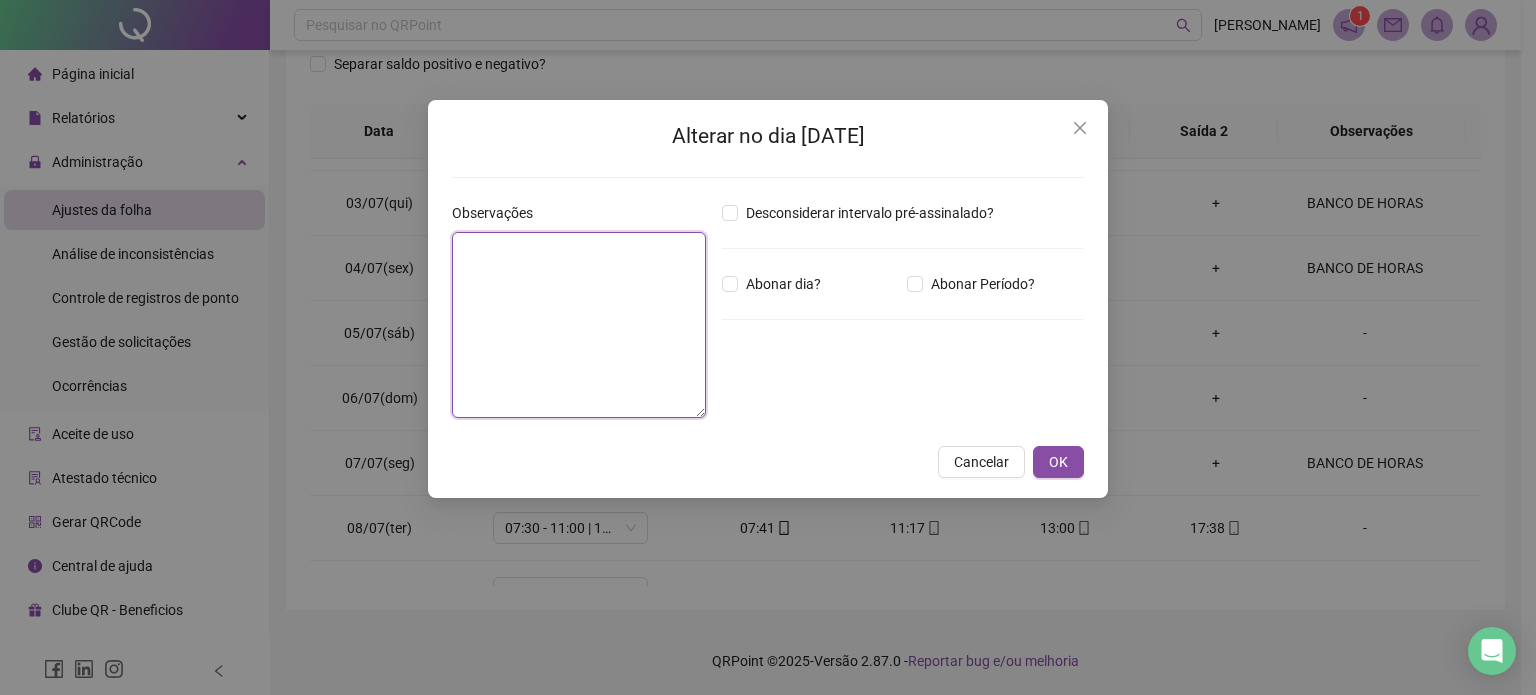 click at bounding box center (579, 325) 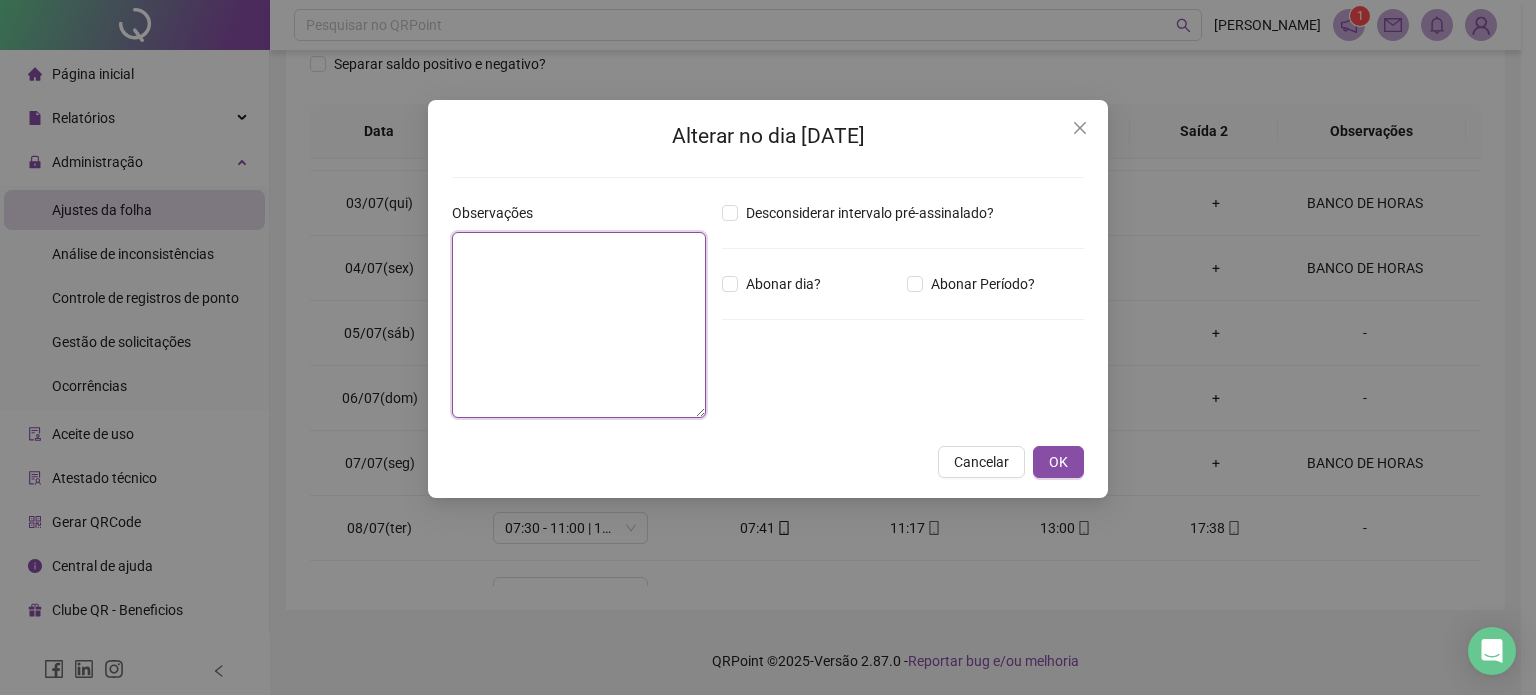 paste on "**********" 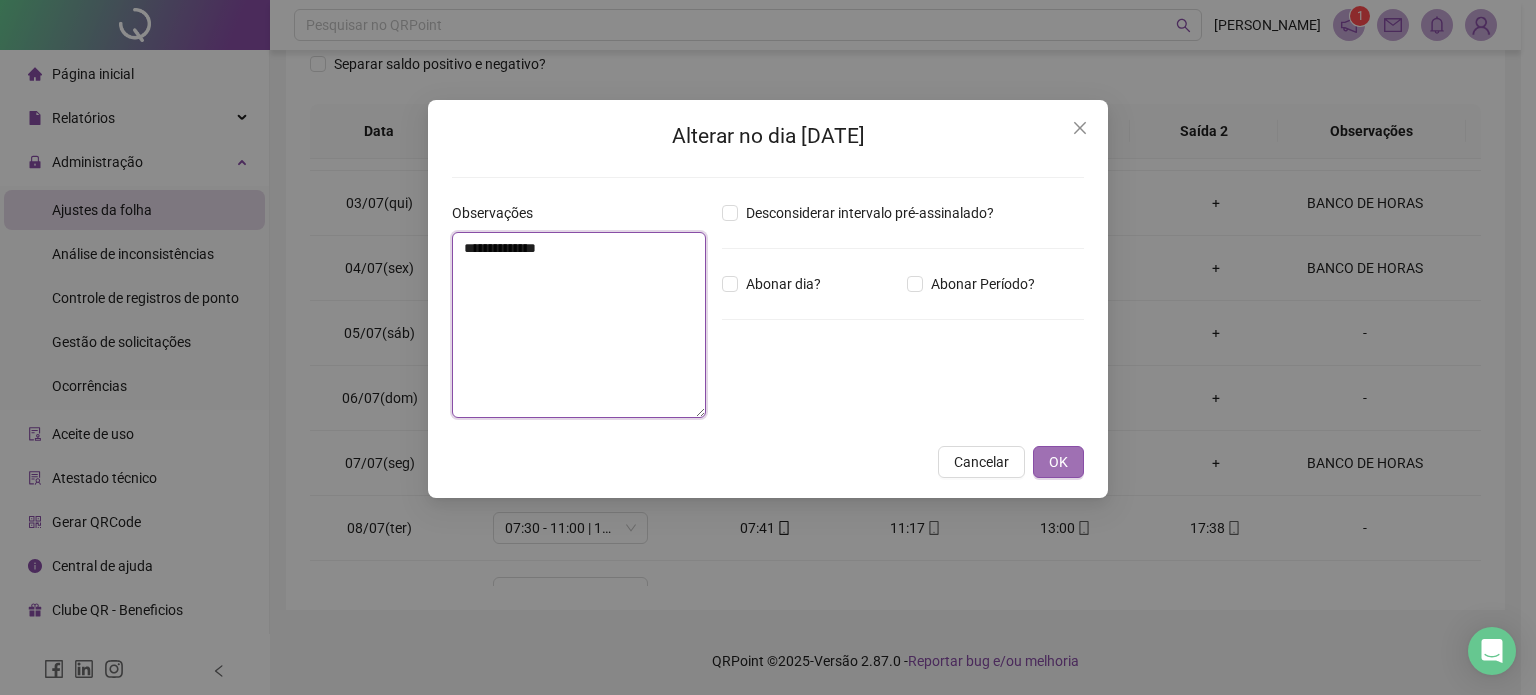 type on "**********" 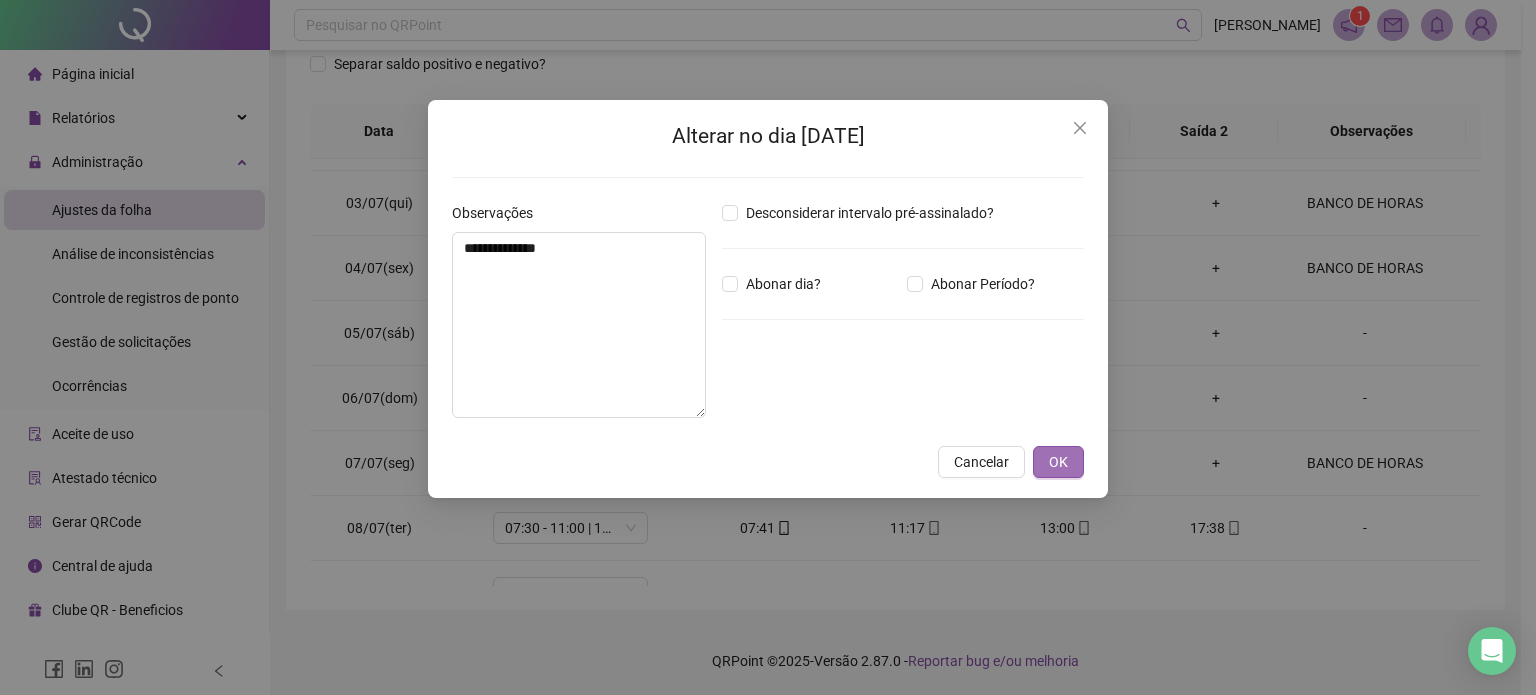 click on "OK" at bounding box center (1058, 462) 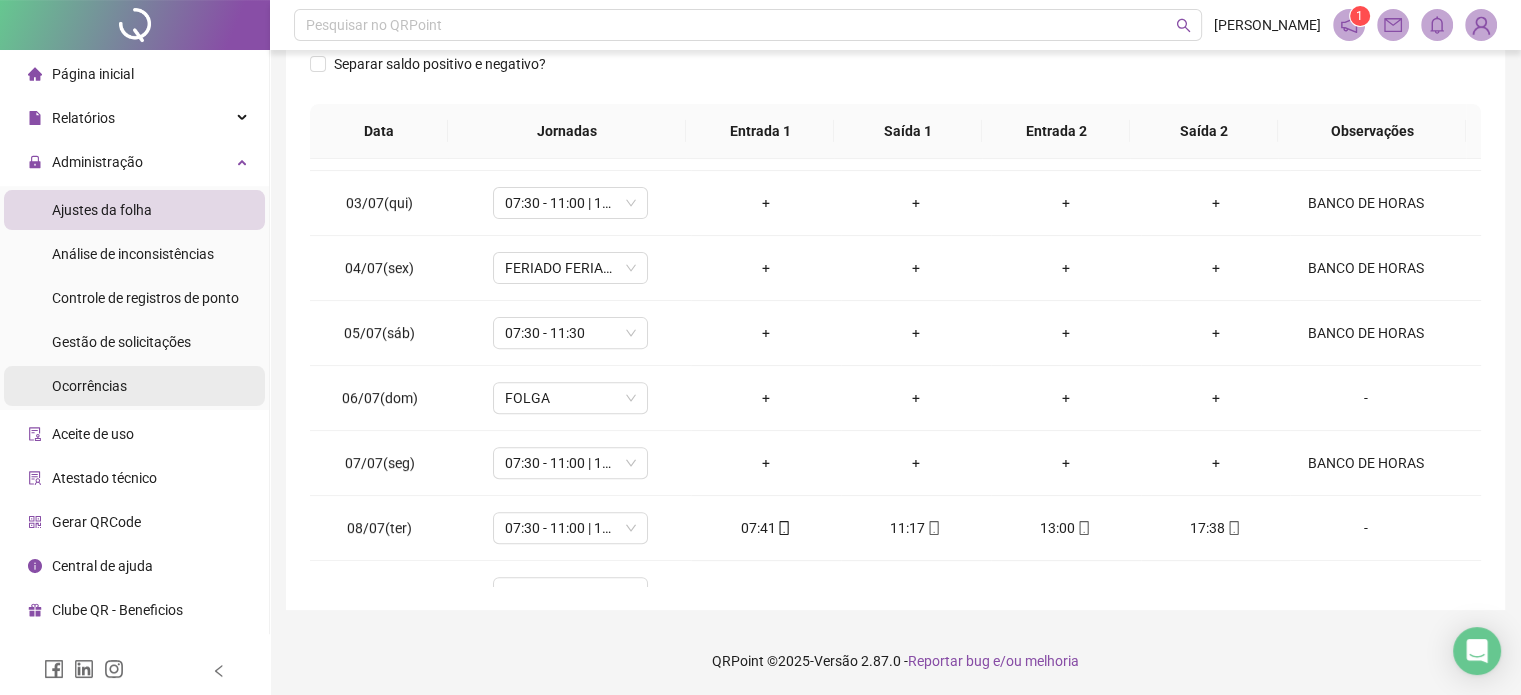 drag, startPoint x: 112, startPoint y: 334, endPoint x: 215, endPoint y: 367, distance: 108.157295 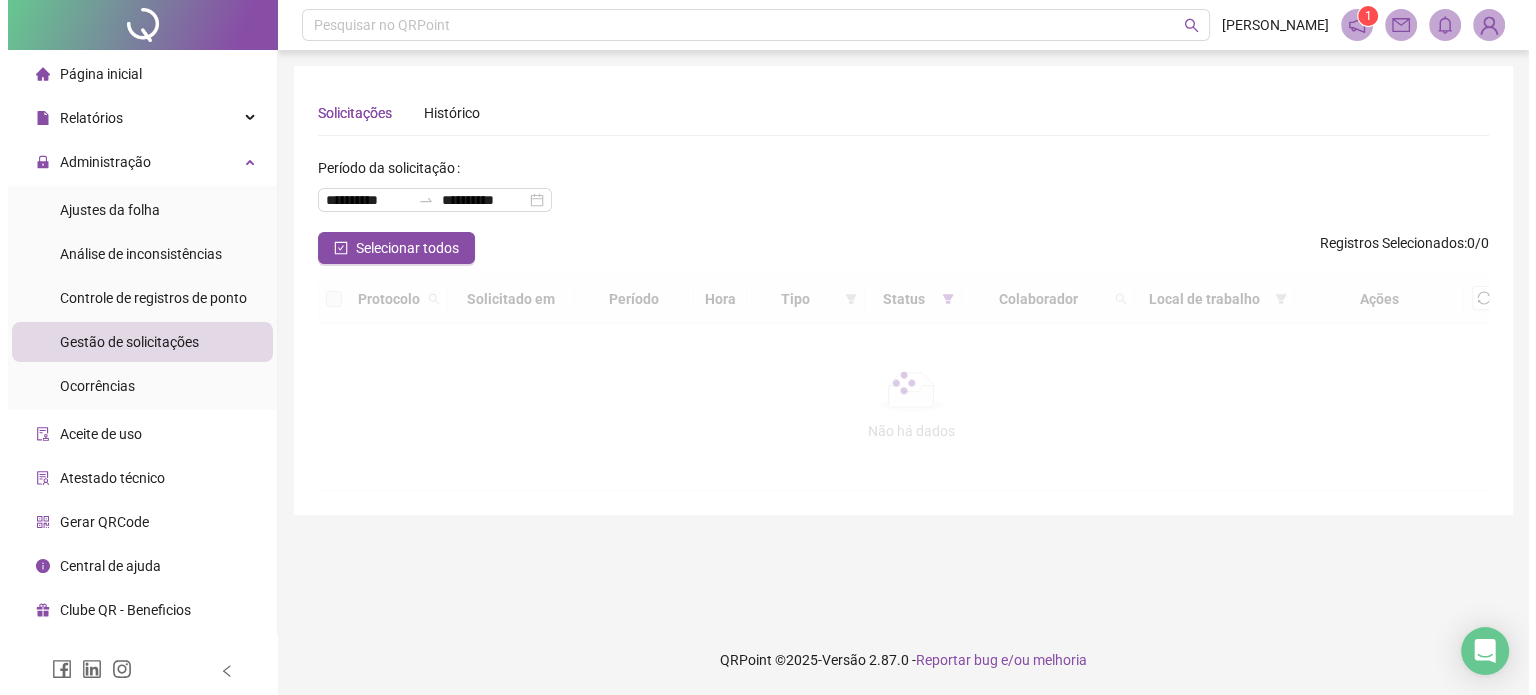 scroll, scrollTop: 0, scrollLeft: 0, axis: both 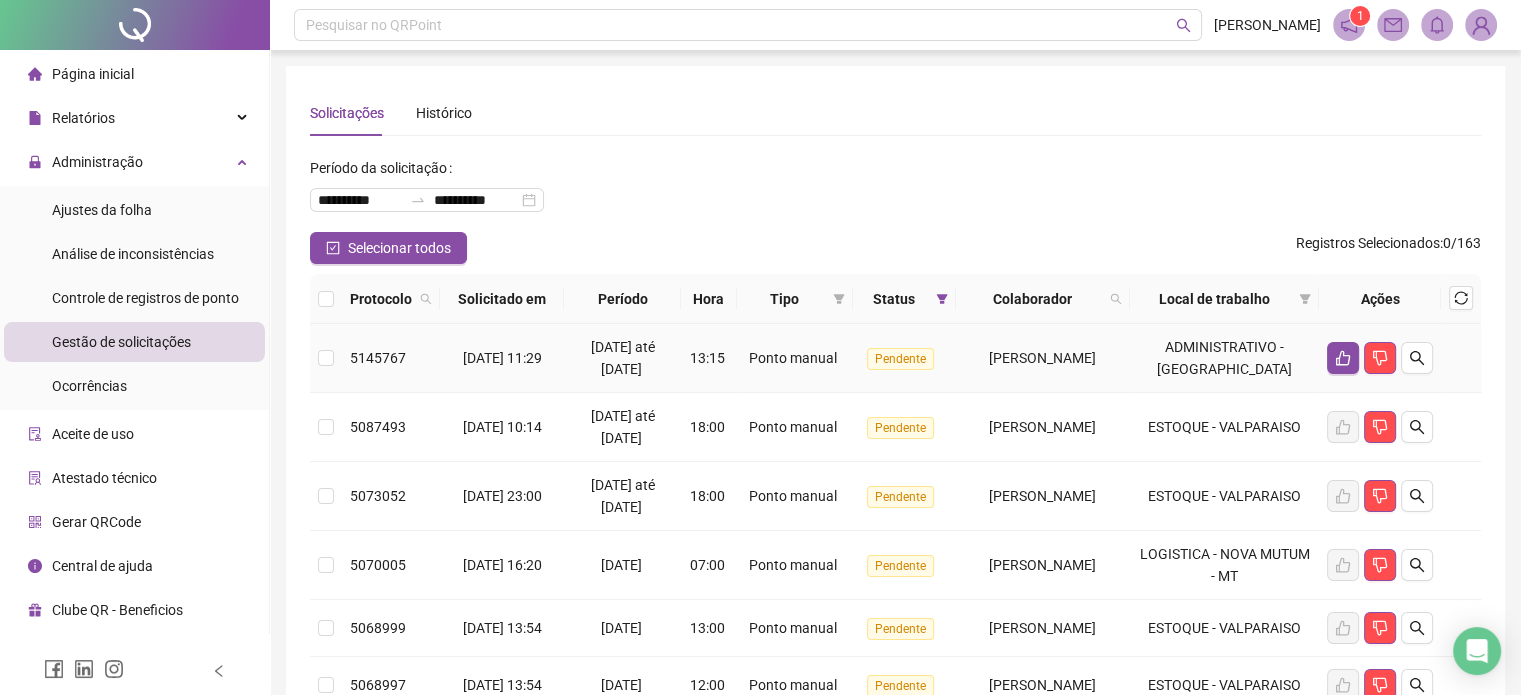 click on "ADMINISTRATIVO - [GEOGRAPHIC_DATA]" at bounding box center (1224, 358) 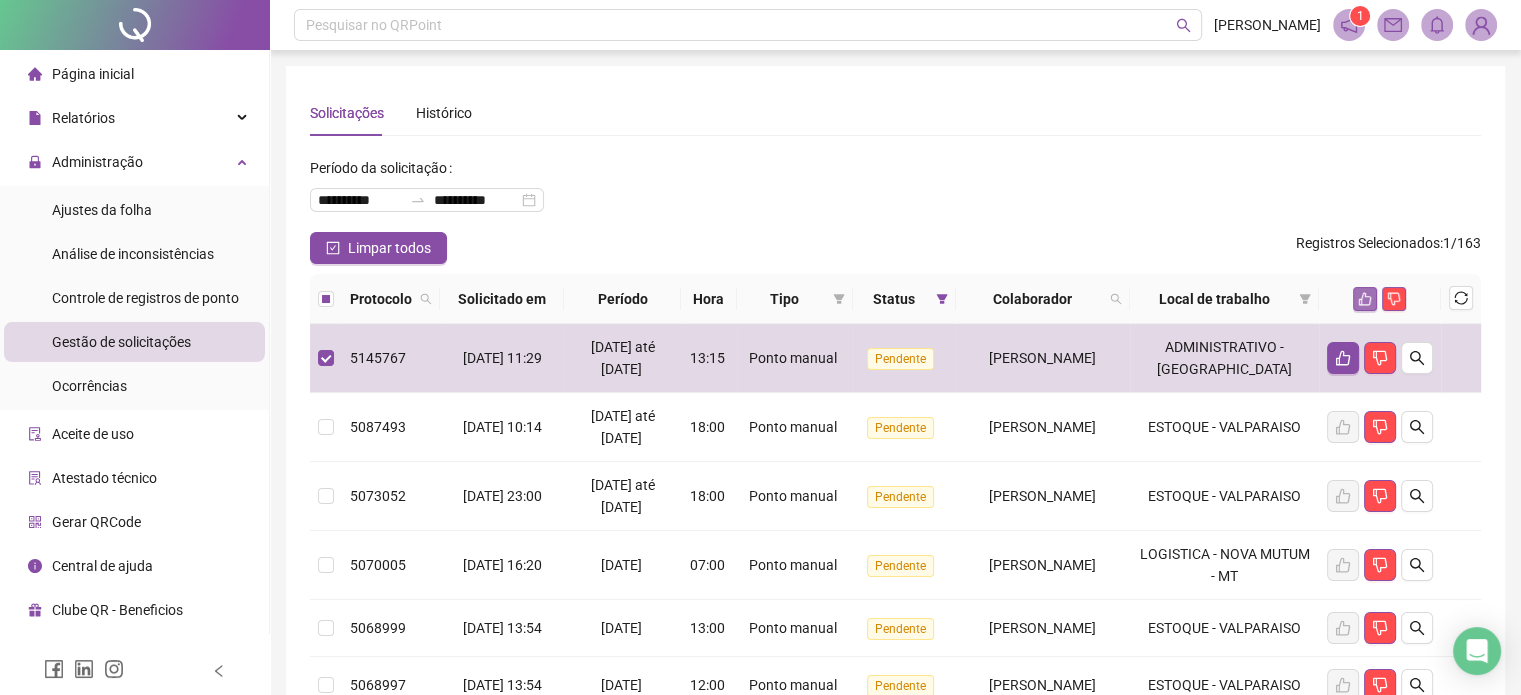 click at bounding box center (1365, 299) 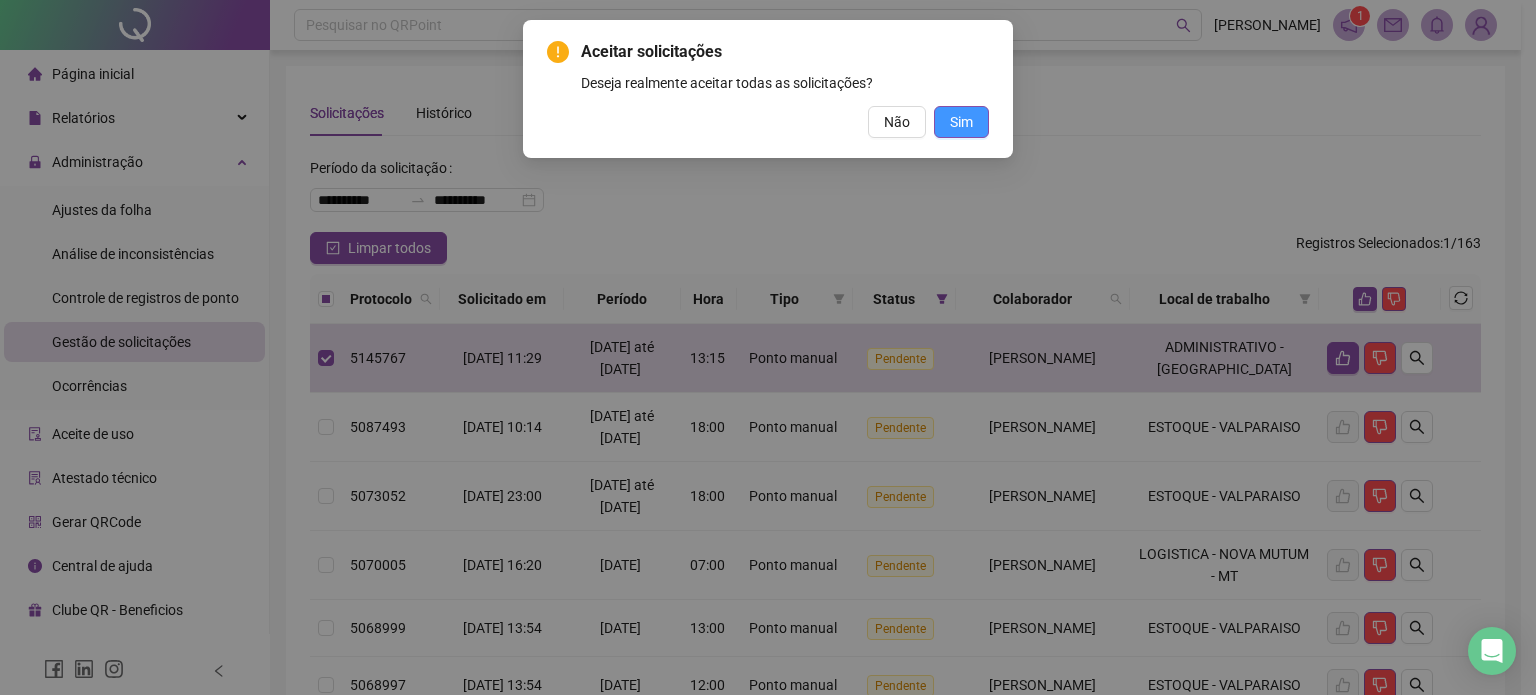 click on "Sim" at bounding box center [961, 122] 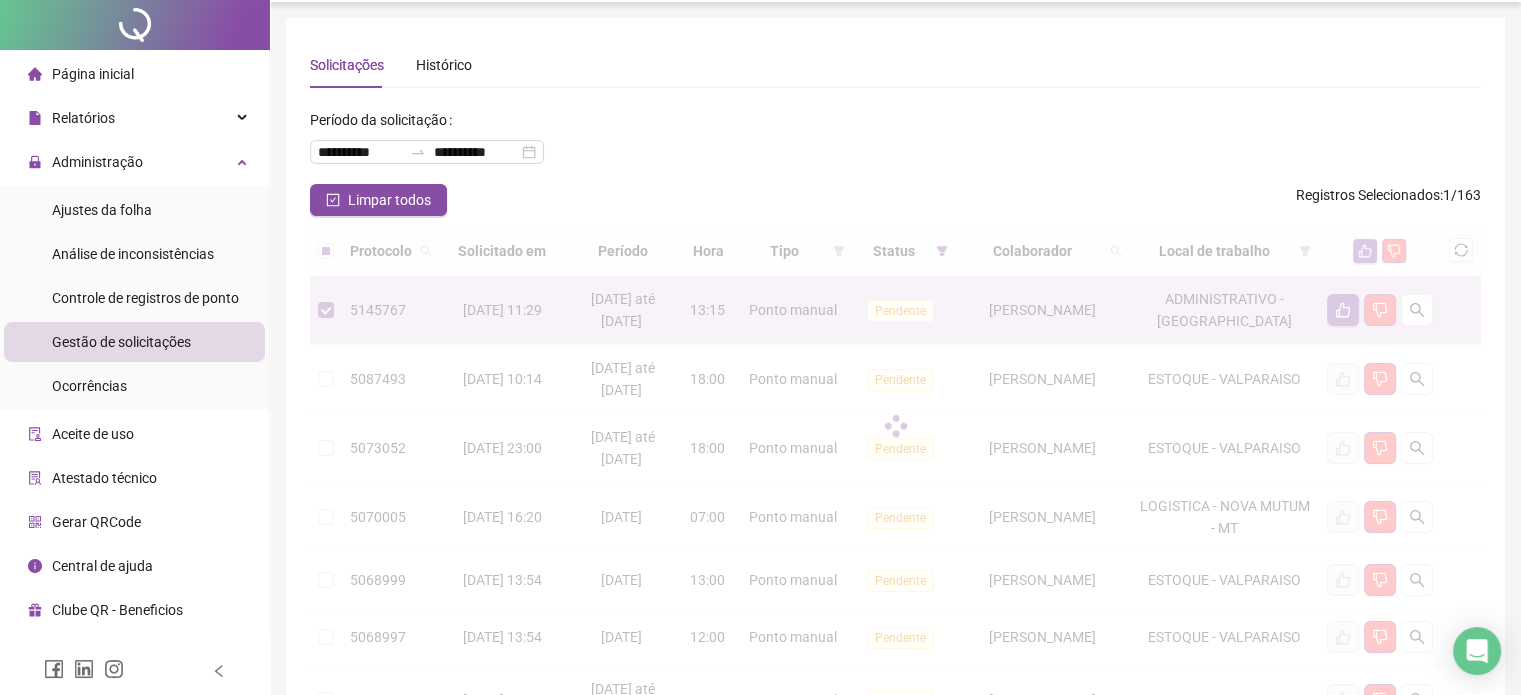 scroll, scrollTop: 0, scrollLeft: 0, axis: both 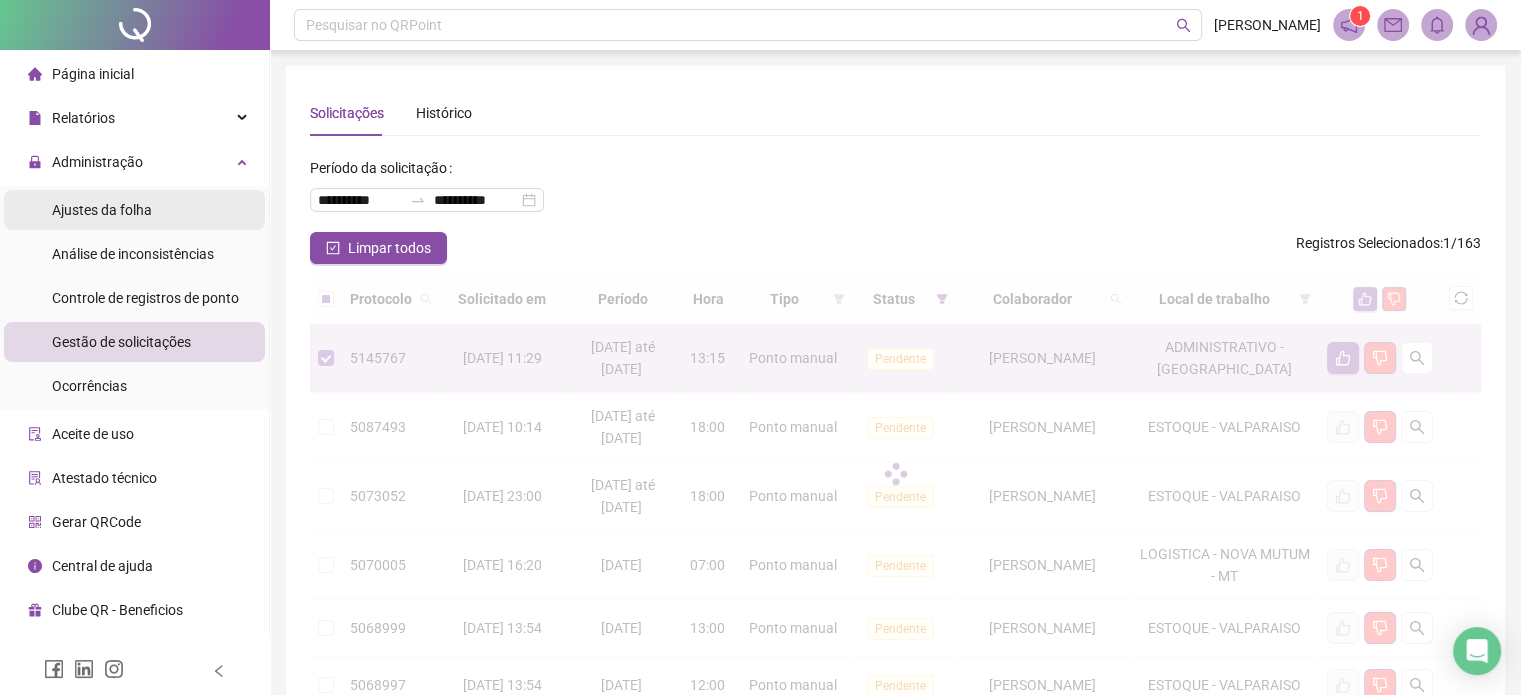 click on "Ajustes da folha" at bounding box center (102, 210) 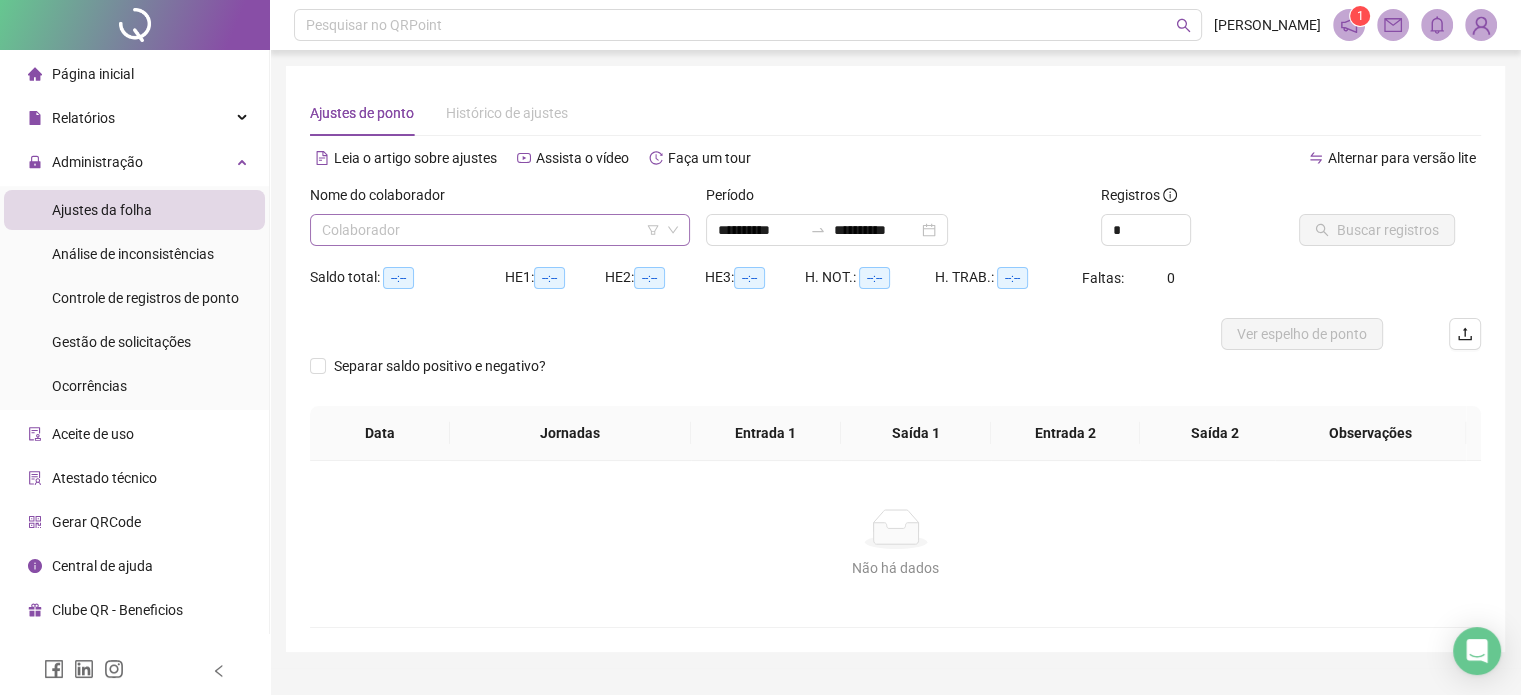 click at bounding box center (494, 230) 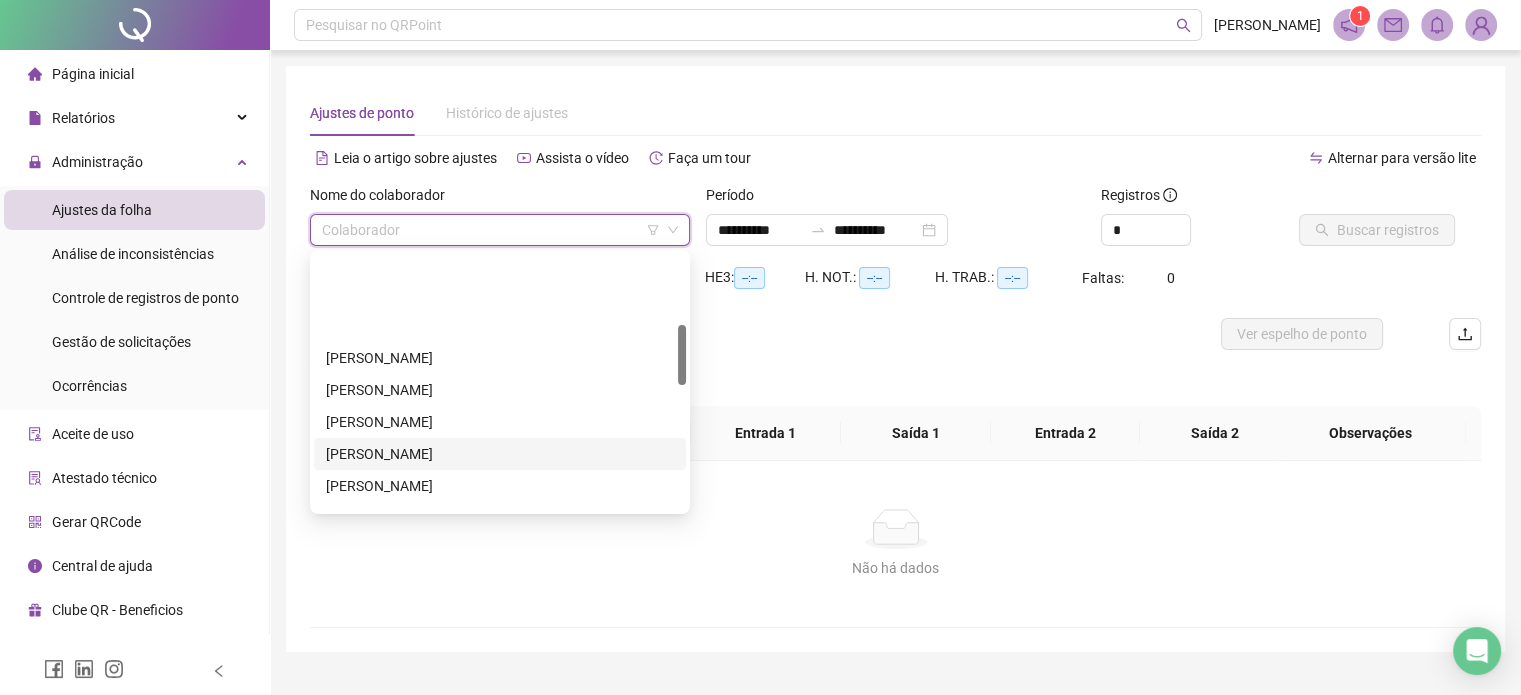 scroll, scrollTop: 300, scrollLeft: 0, axis: vertical 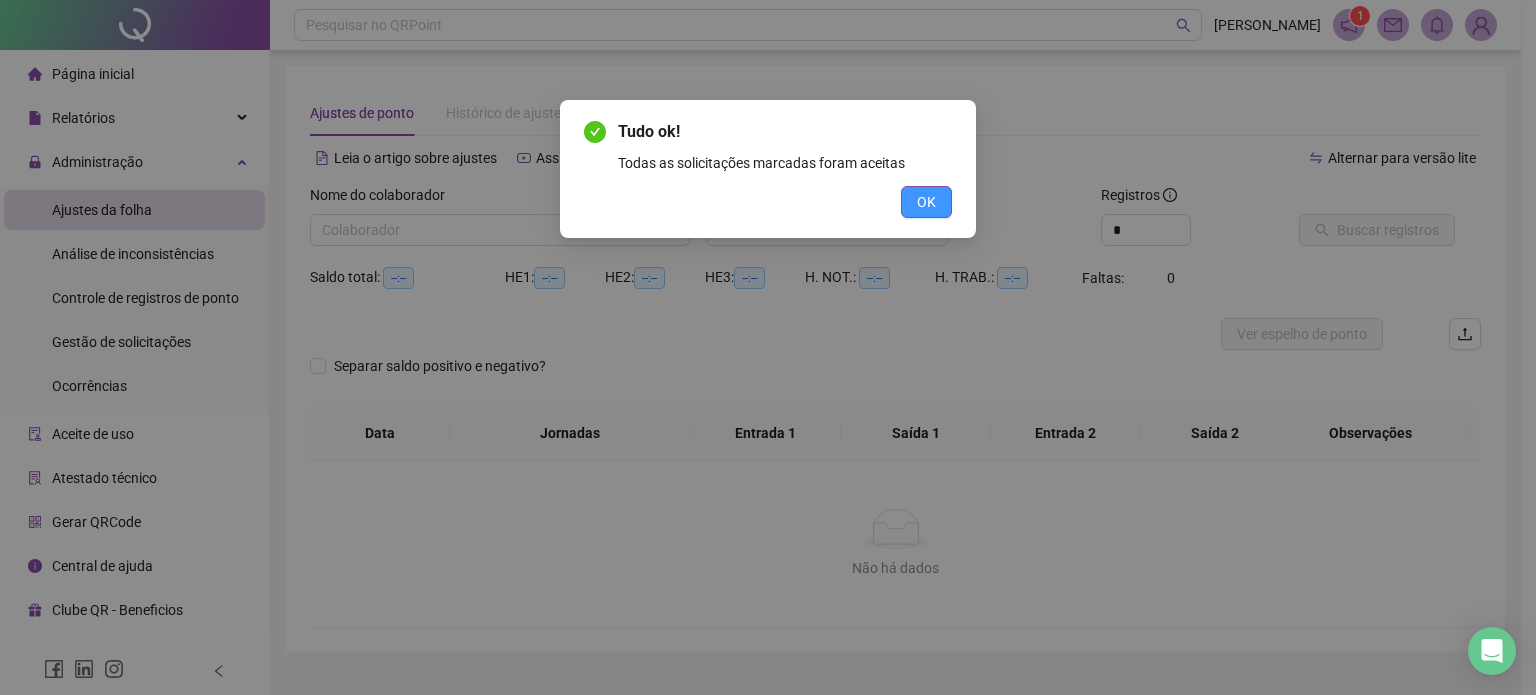 click on "OK" at bounding box center (926, 202) 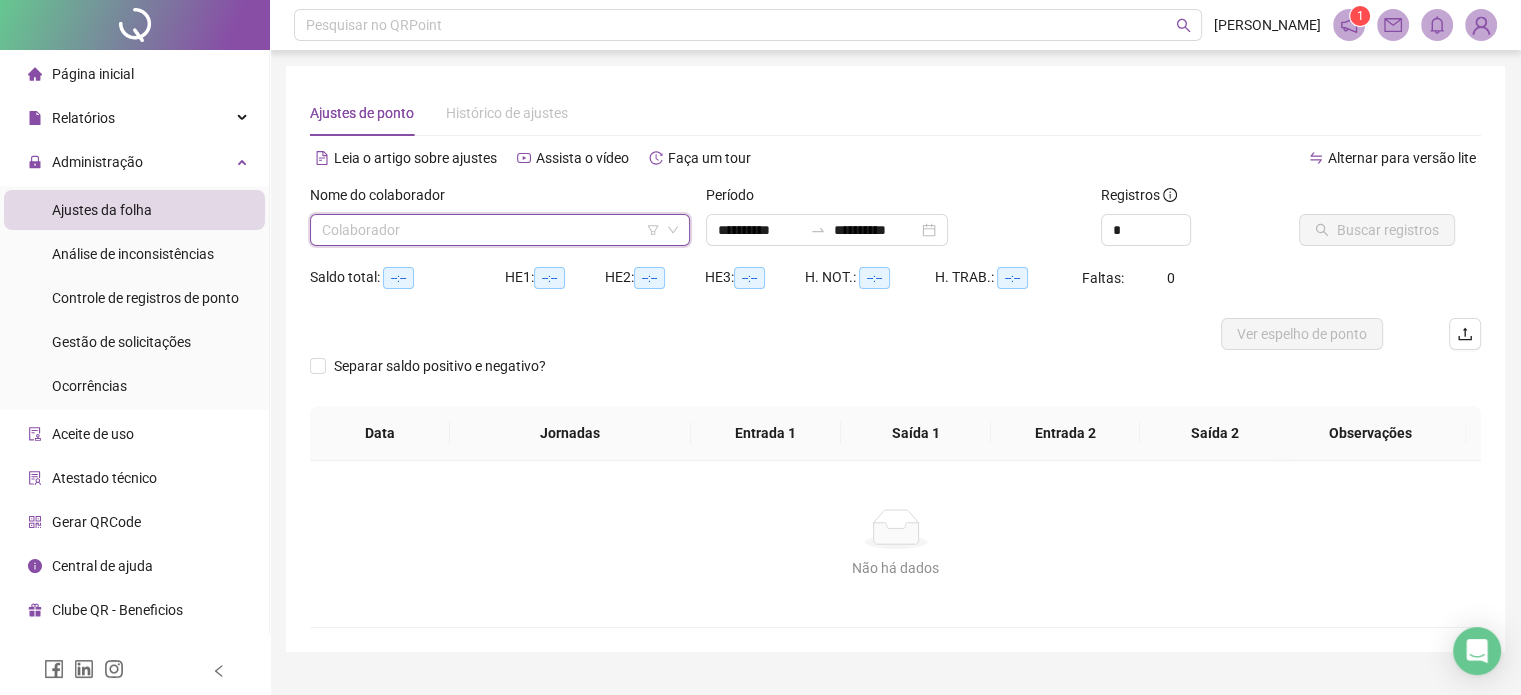 click at bounding box center (494, 230) 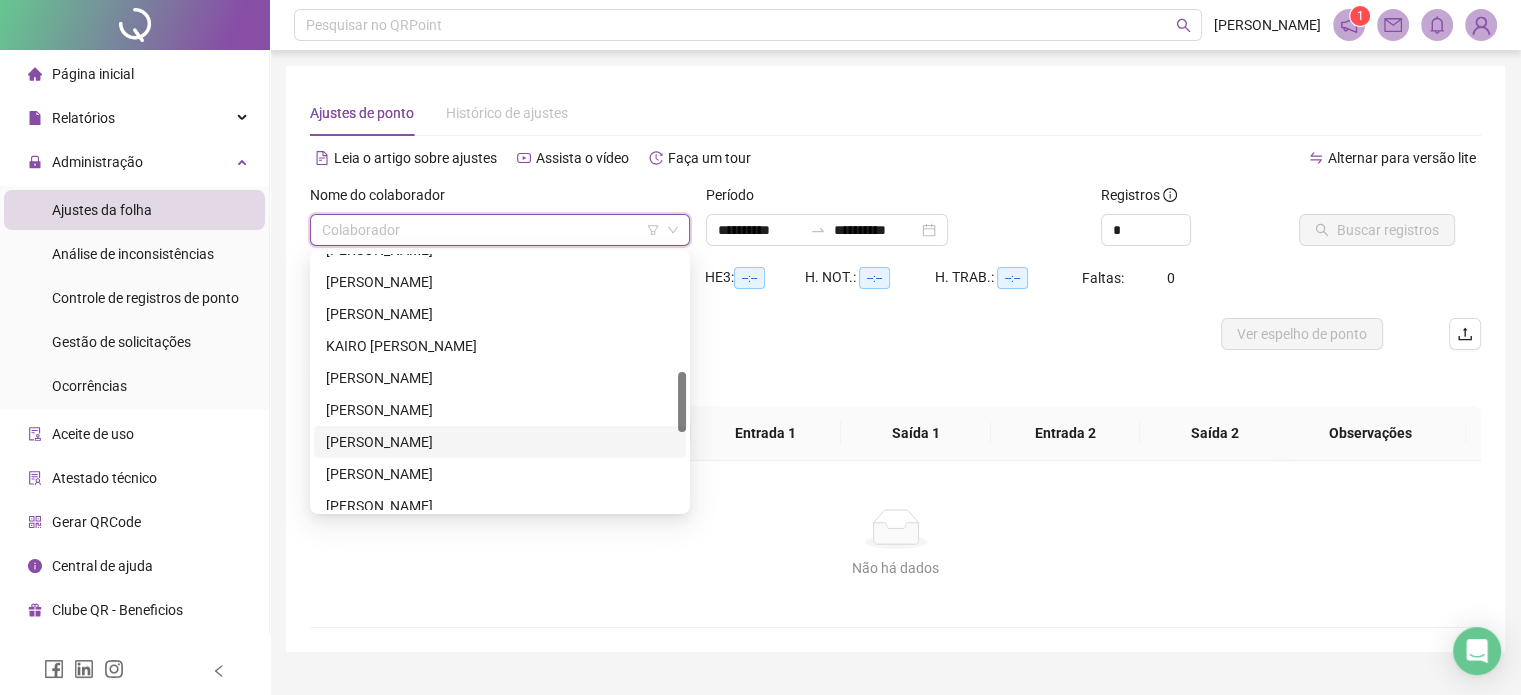 scroll, scrollTop: 600, scrollLeft: 0, axis: vertical 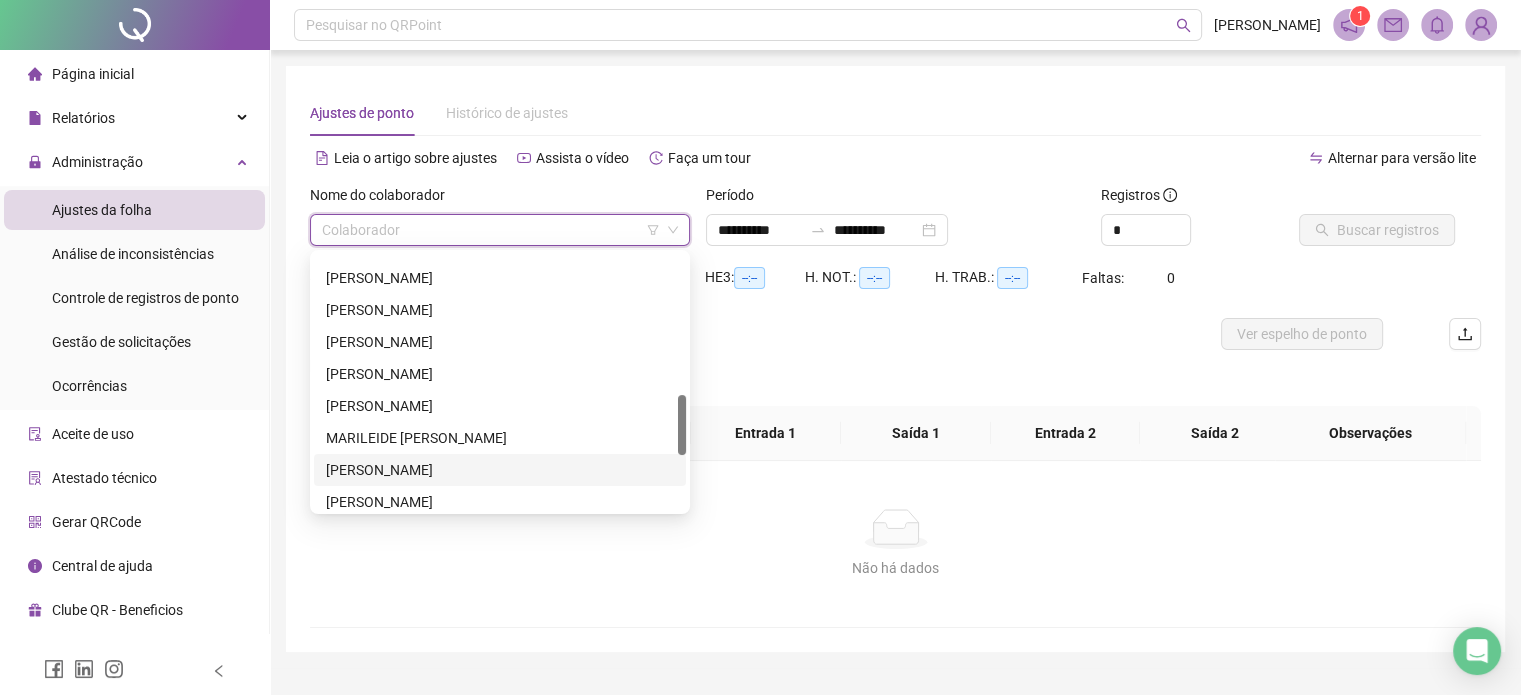 click on "[PERSON_NAME]" at bounding box center (500, 470) 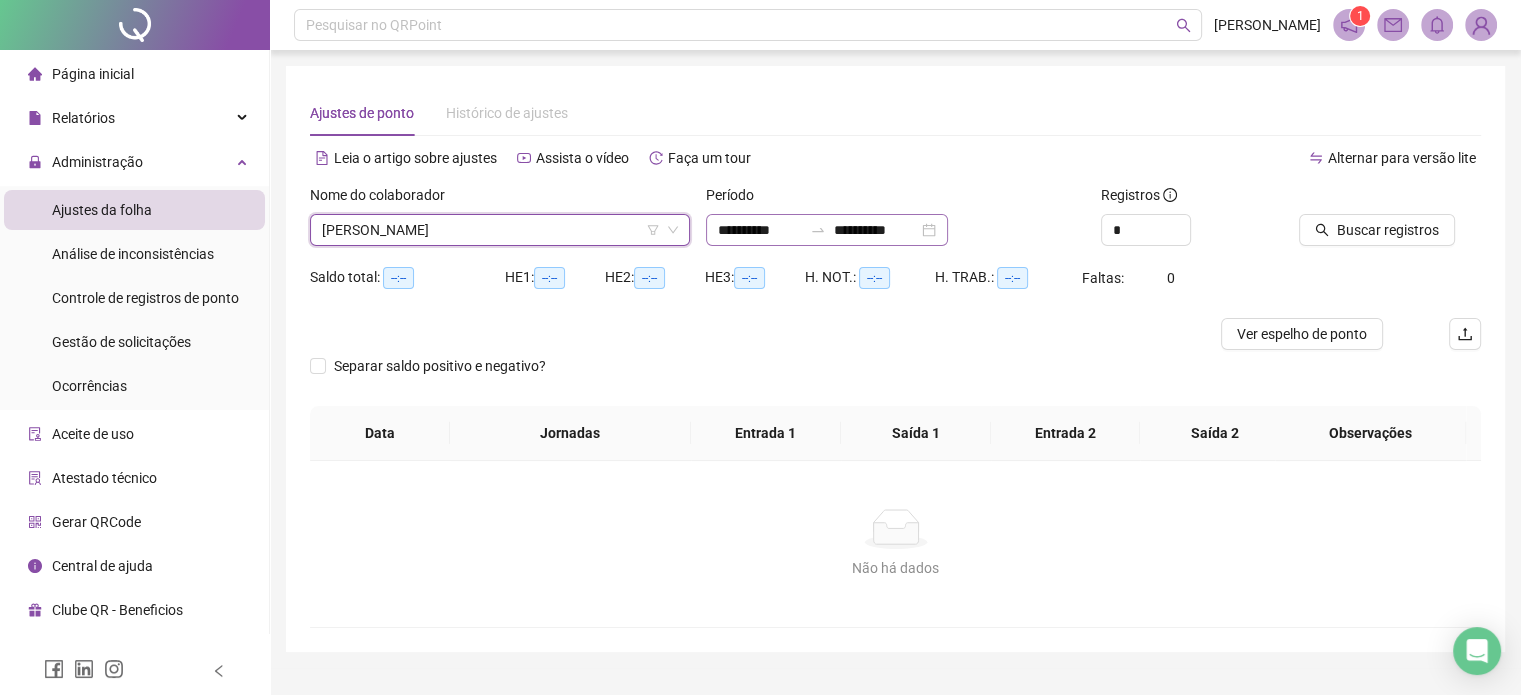 click on "**********" at bounding box center [827, 230] 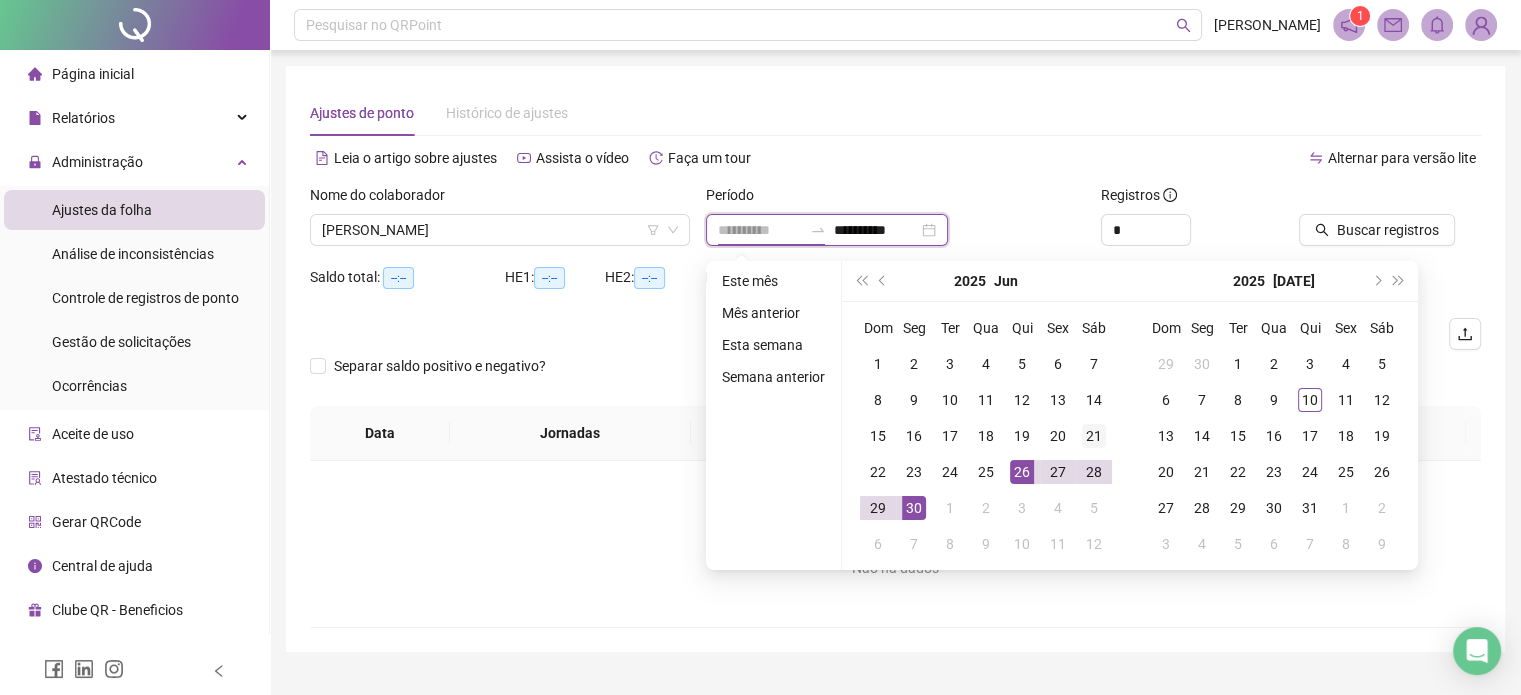 type on "**********" 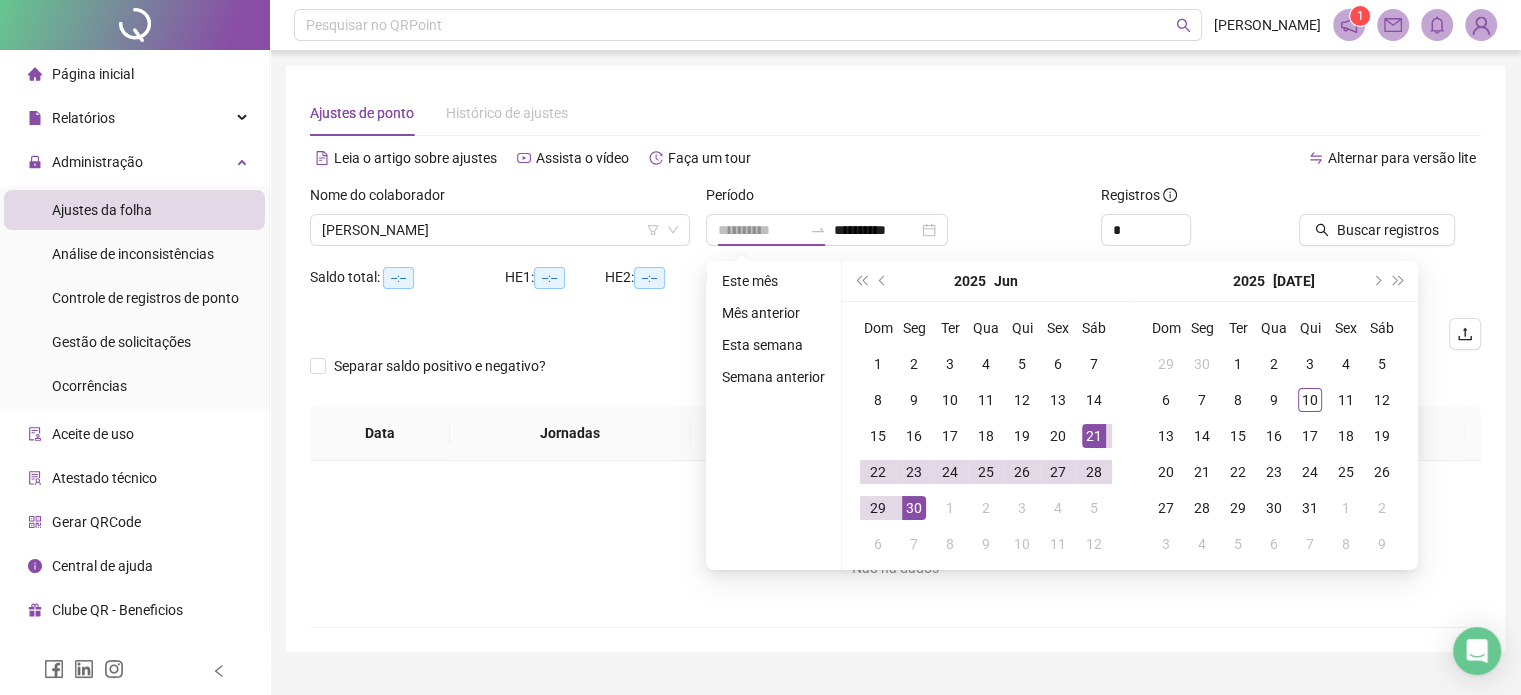 click on "21" at bounding box center (1094, 436) 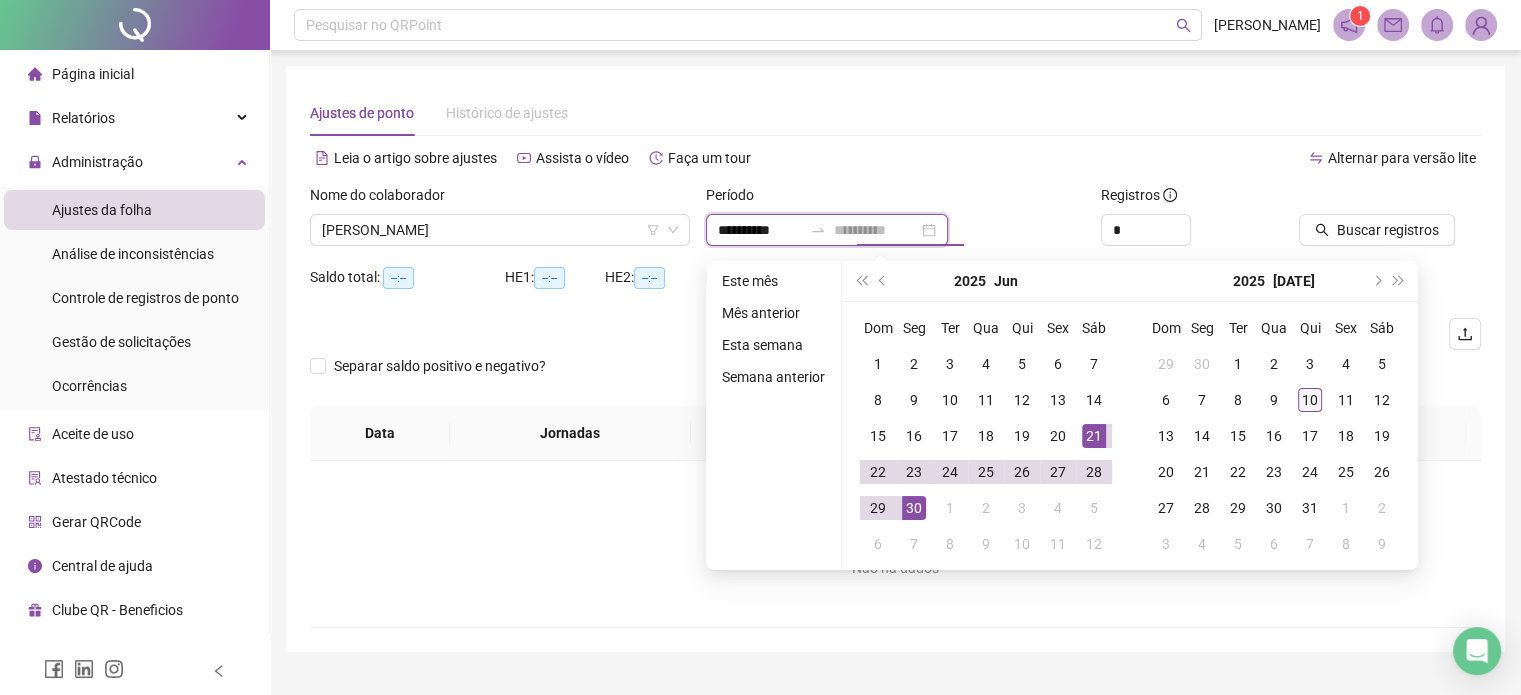 type on "**********" 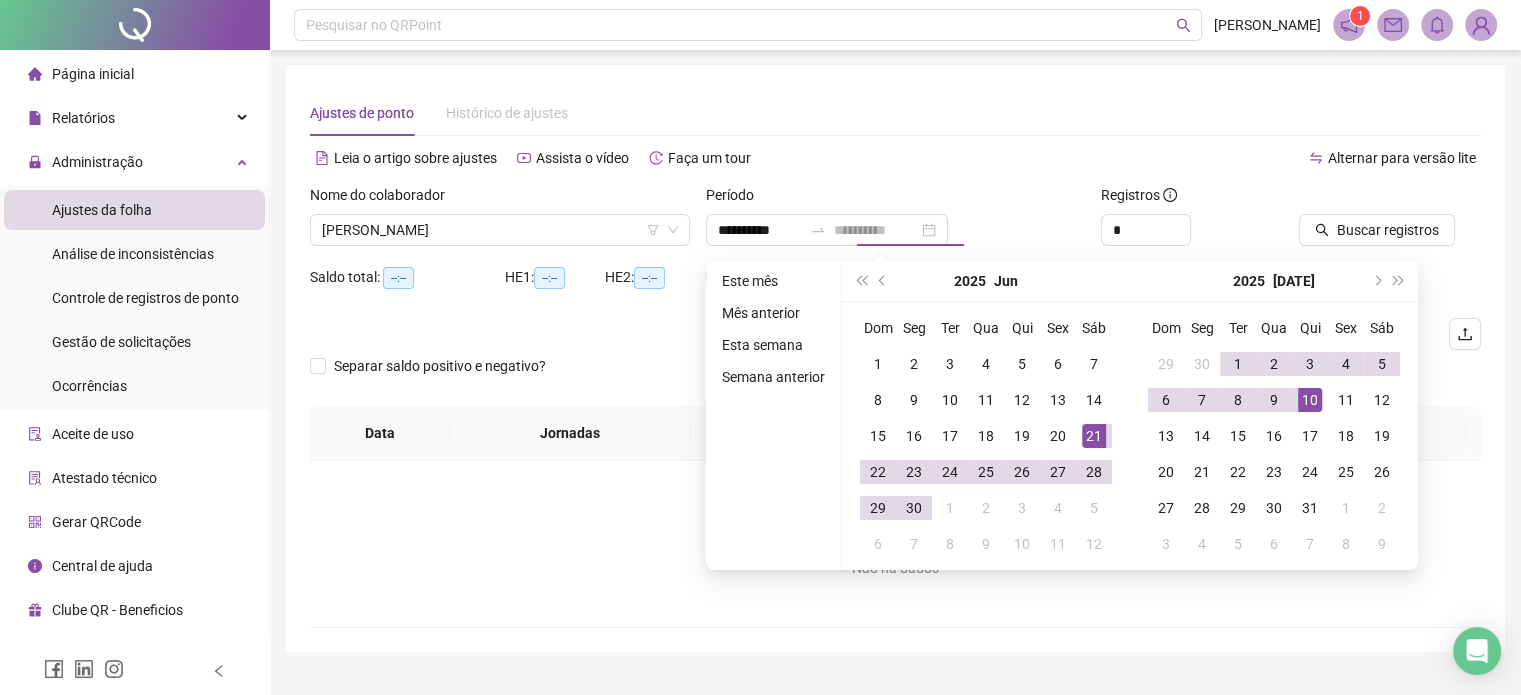 click on "10" at bounding box center [1310, 400] 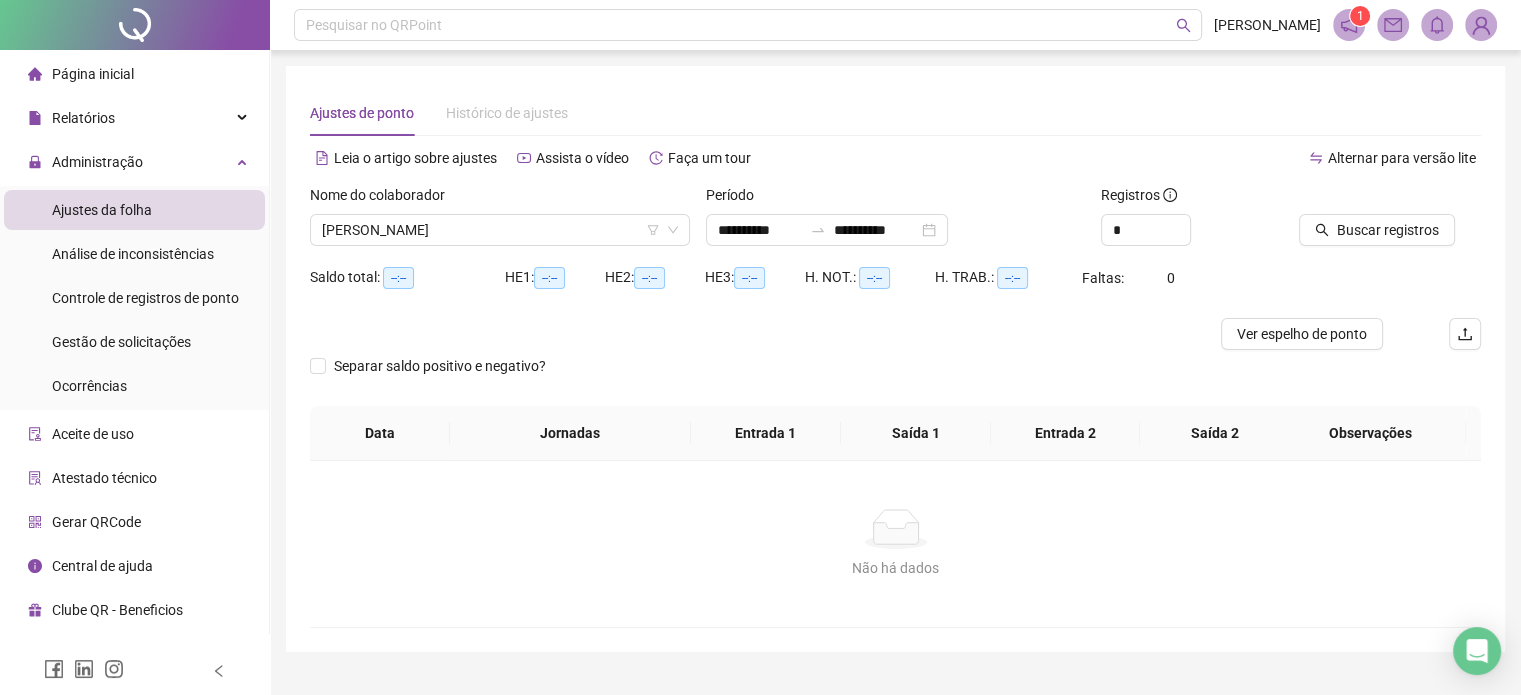 click at bounding box center (1365, 199) 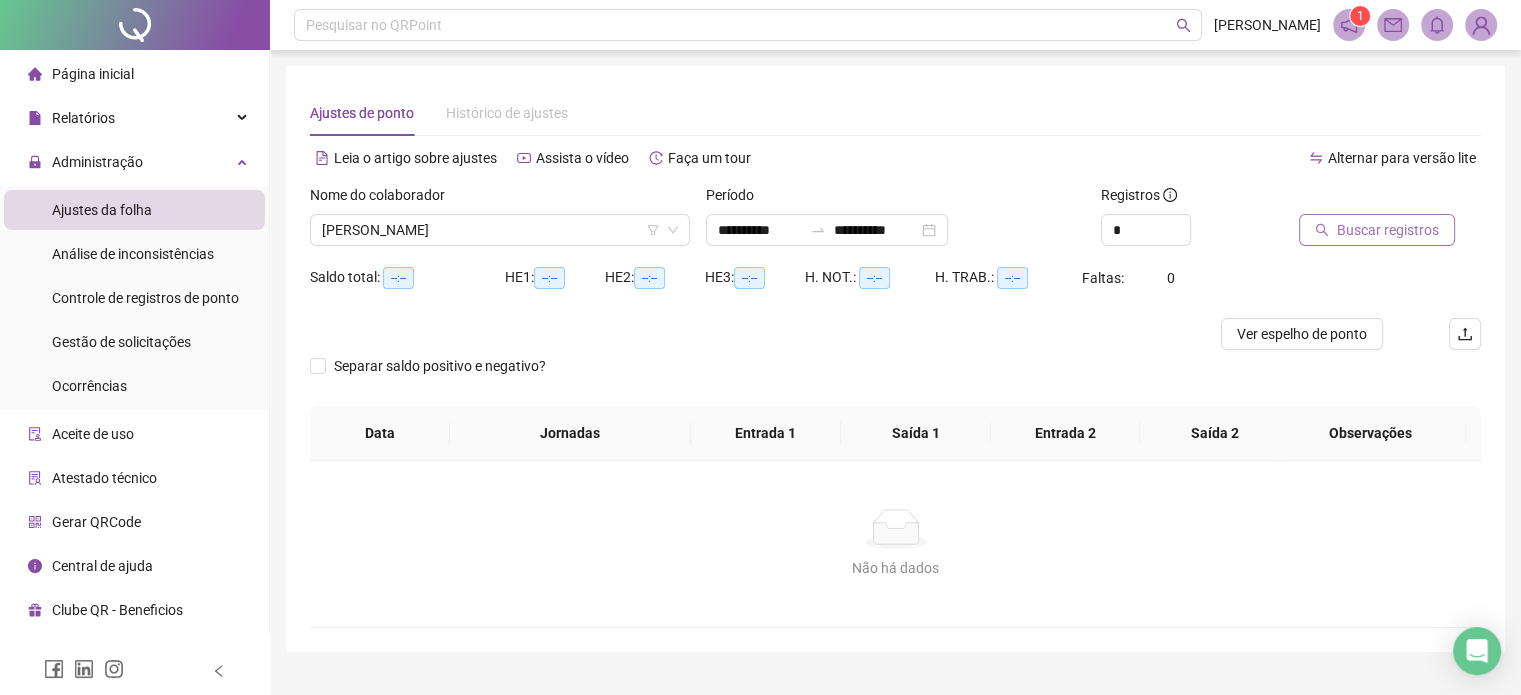 click on "Buscar registros" at bounding box center [1377, 230] 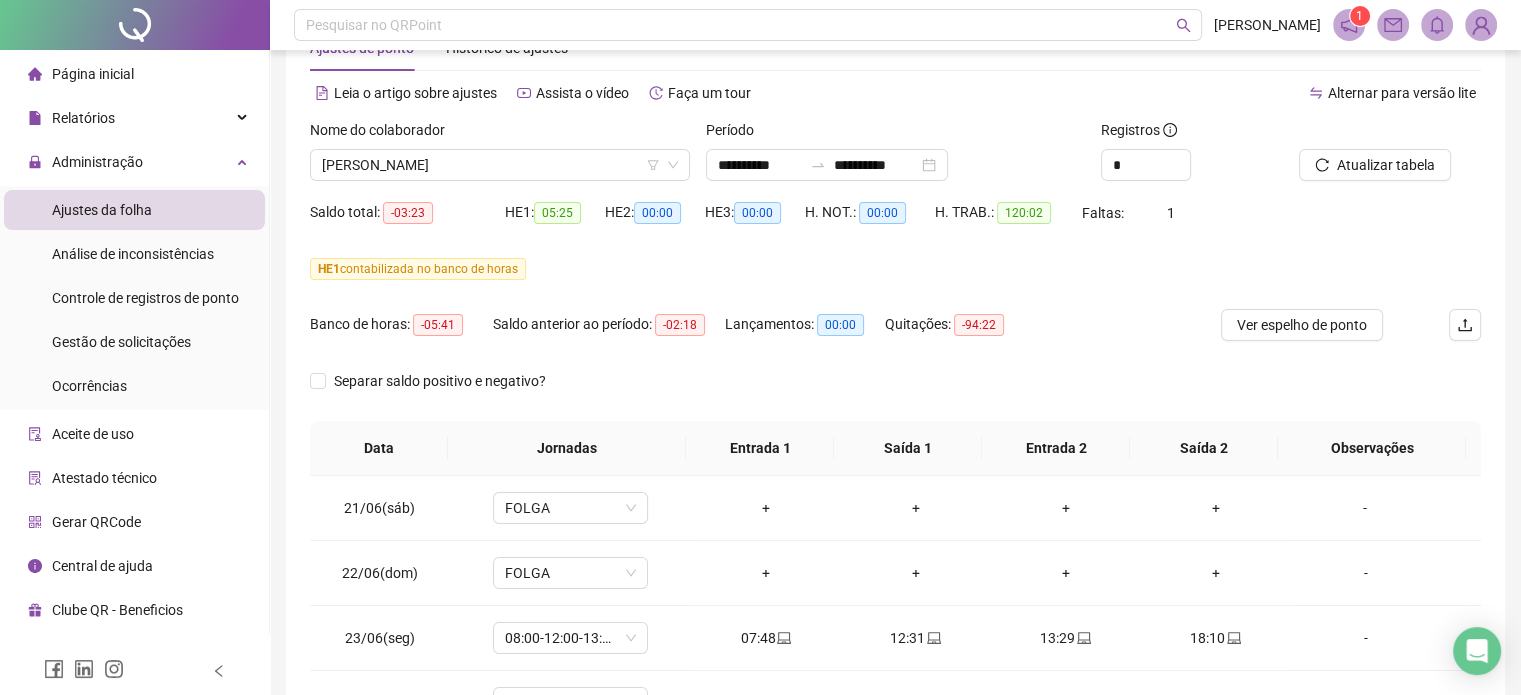 scroll, scrollTop: 100, scrollLeft: 0, axis: vertical 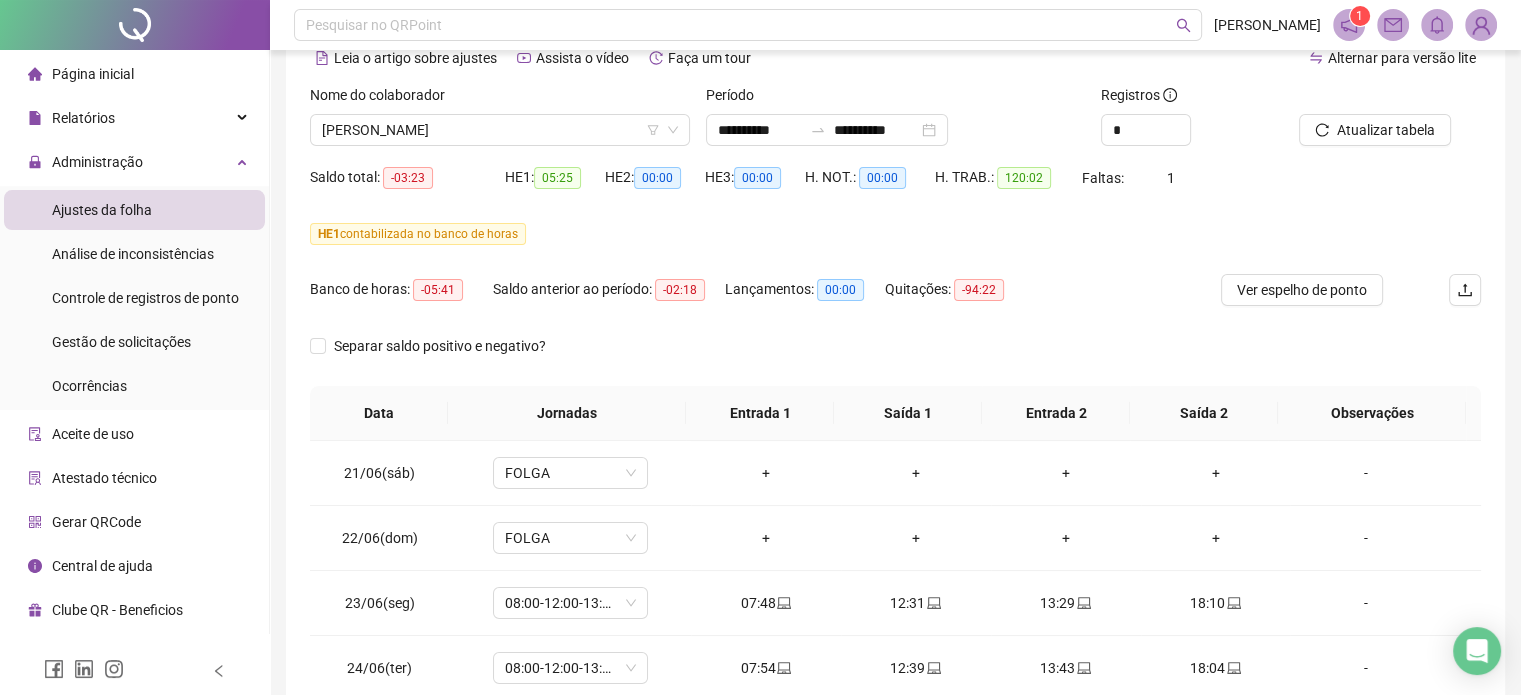 click on "Atualizar tabela" at bounding box center [1390, 123] 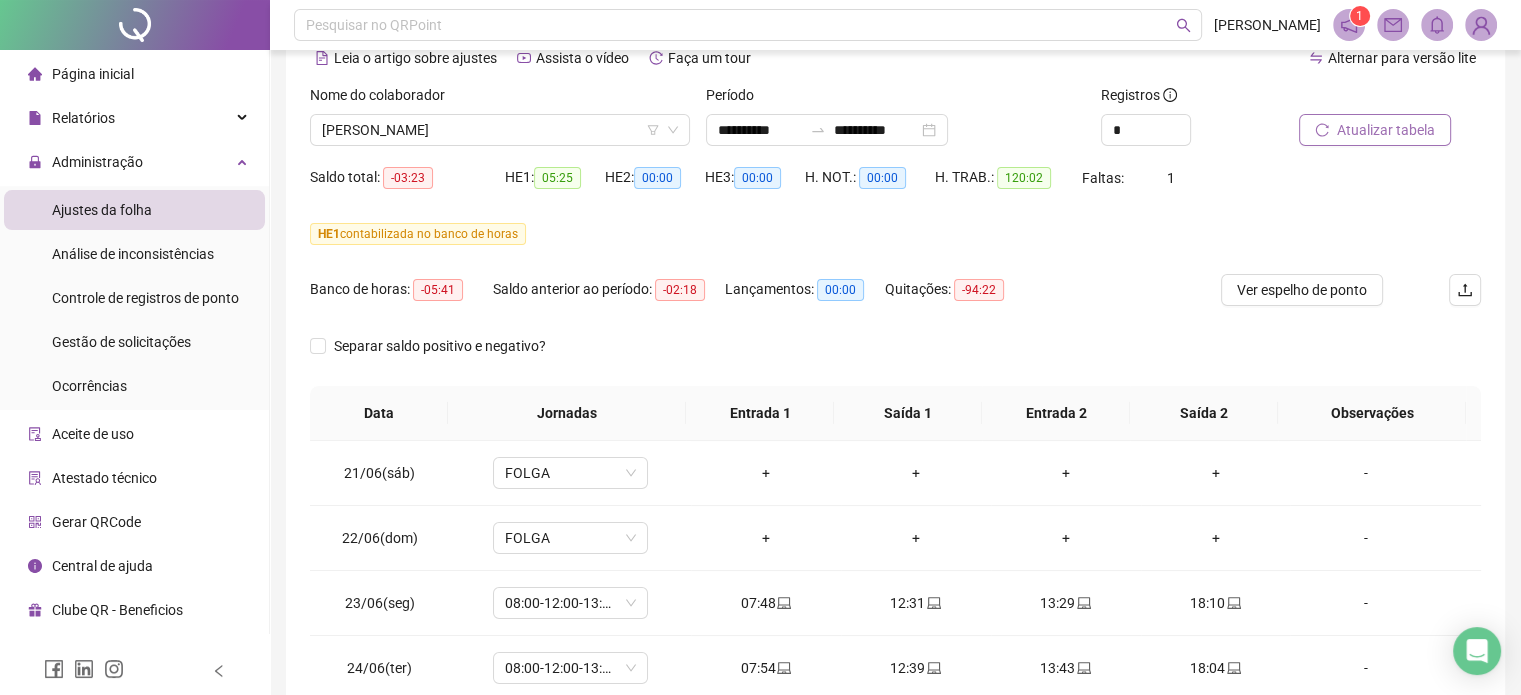 click on "Atualizar tabela" at bounding box center (1386, 130) 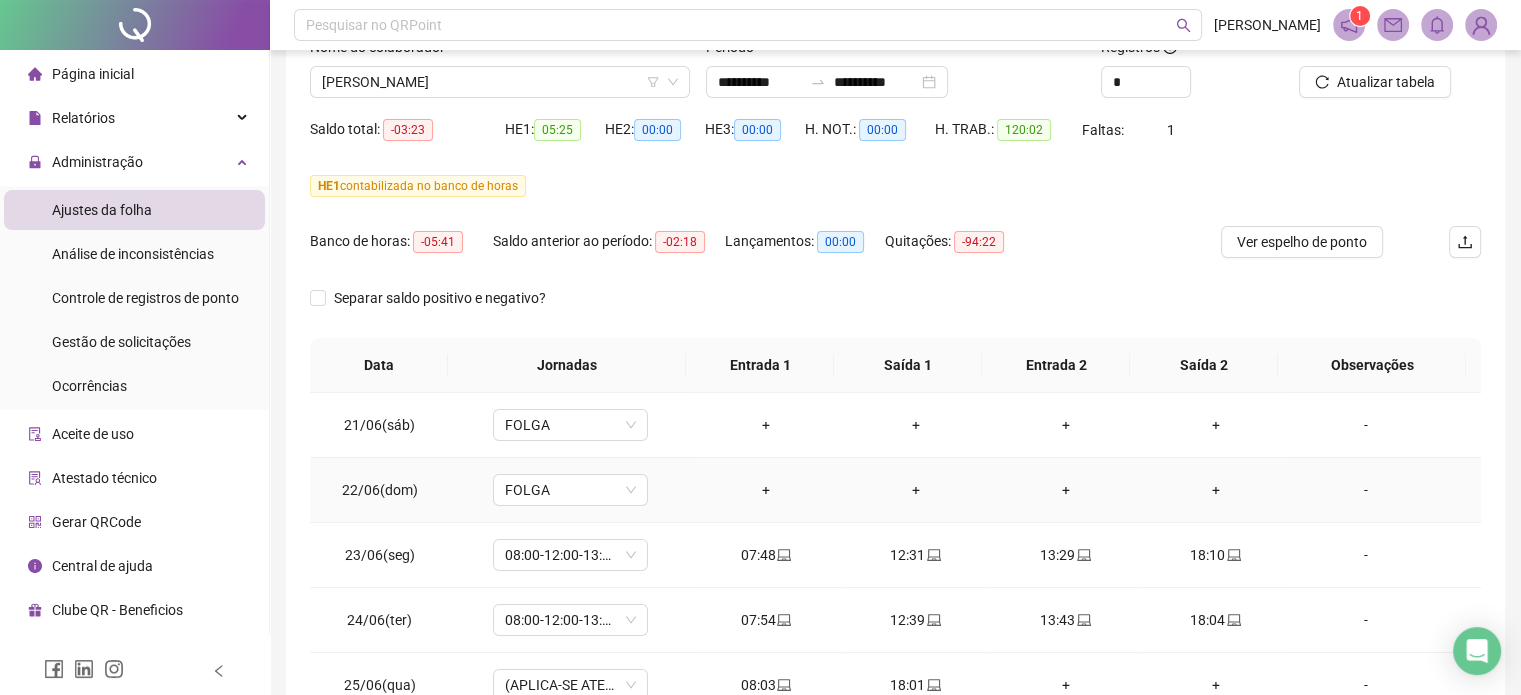 scroll, scrollTop: 182, scrollLeft: 0, axis: vertical 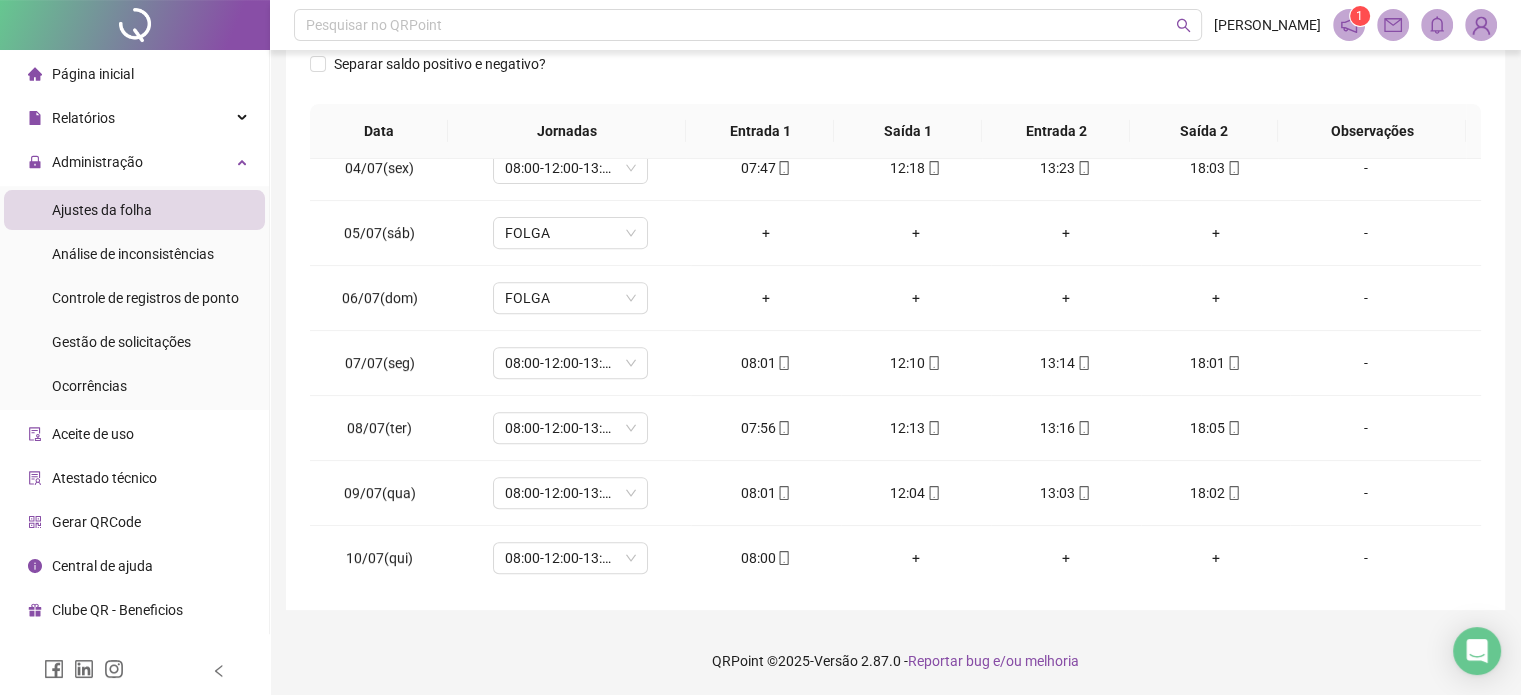 click on "QRPoint © 2025  -  Versão   2.87.0   -  Reportar bug e/ou melhoria" at bounding box center [895, 661] 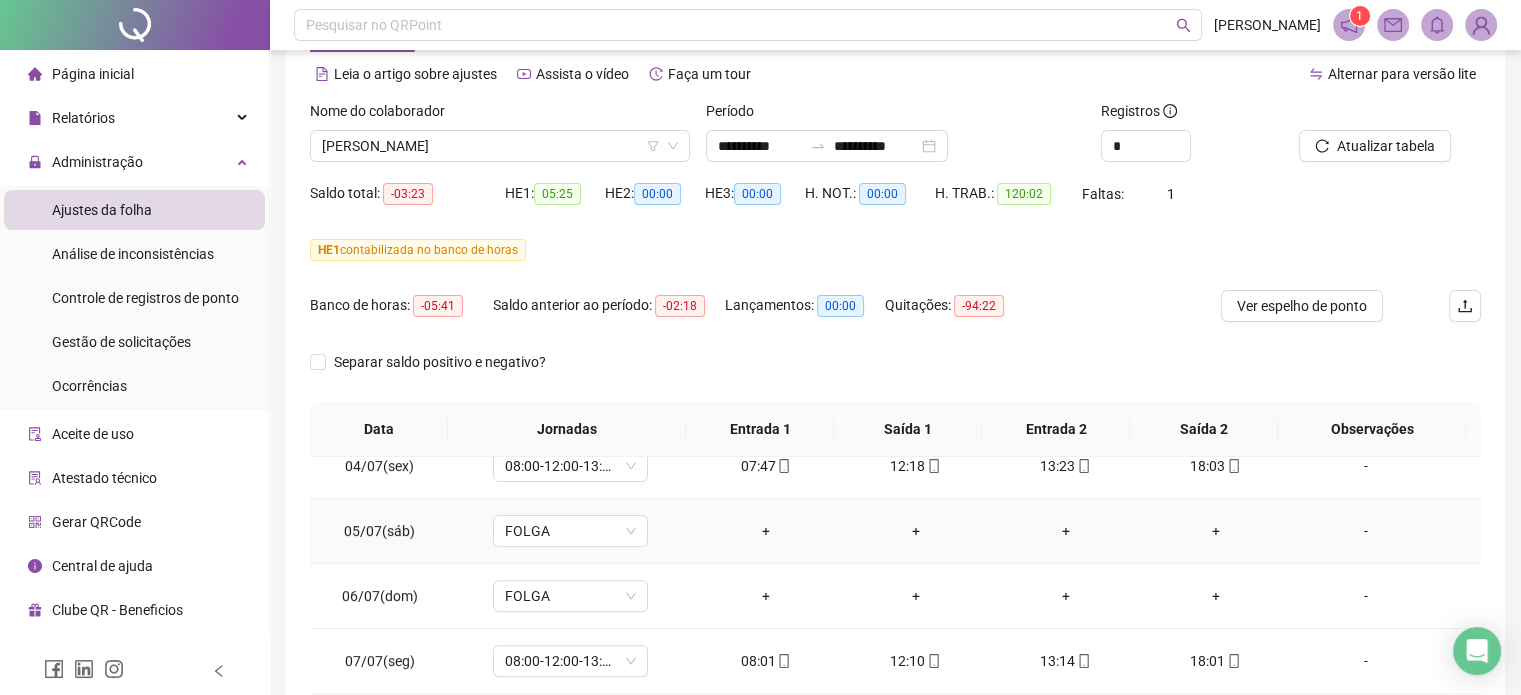 scroll, scrollTop: 0, scrollLeft: 0, axis: both 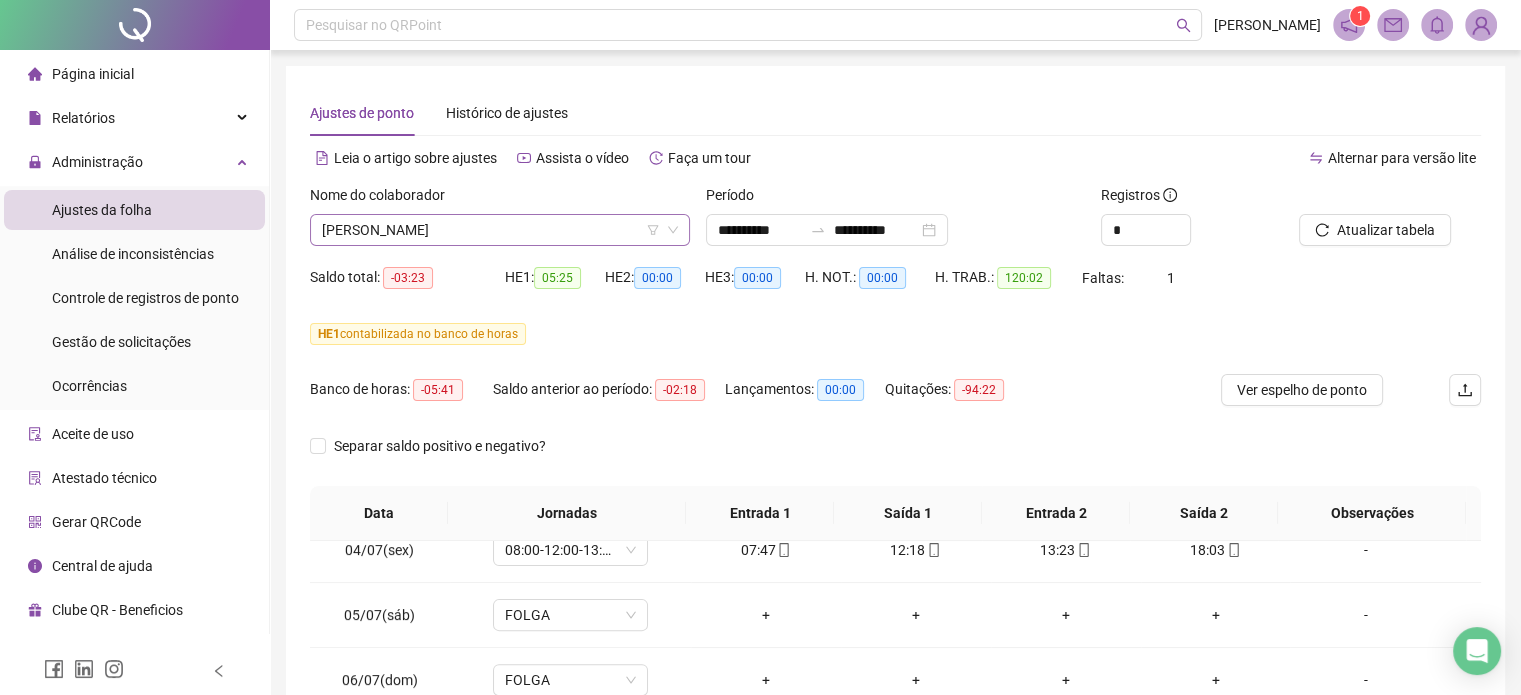 click on "[PERSON_NAME]" at bounding box center (500, 230) 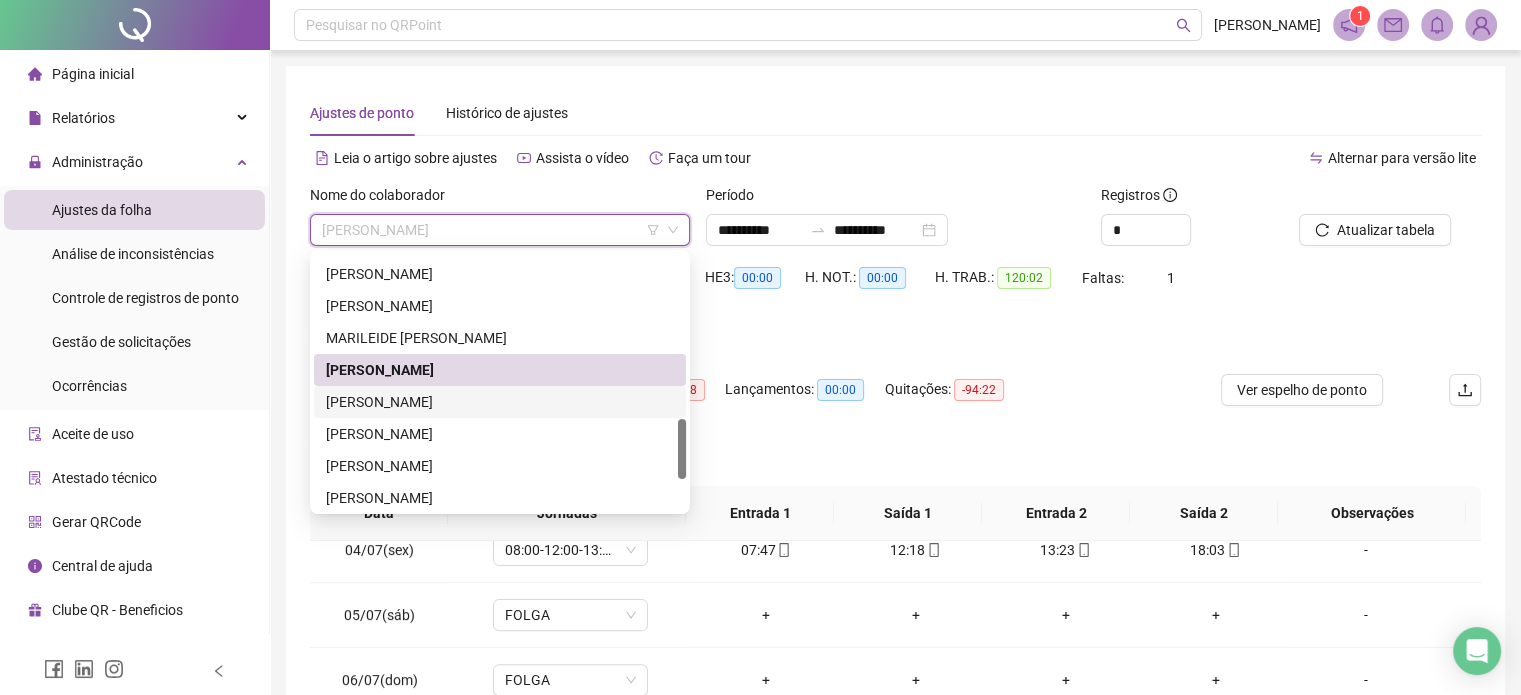 scroll, scrollTop: 800, scrollLeft: 0, axis: vertical 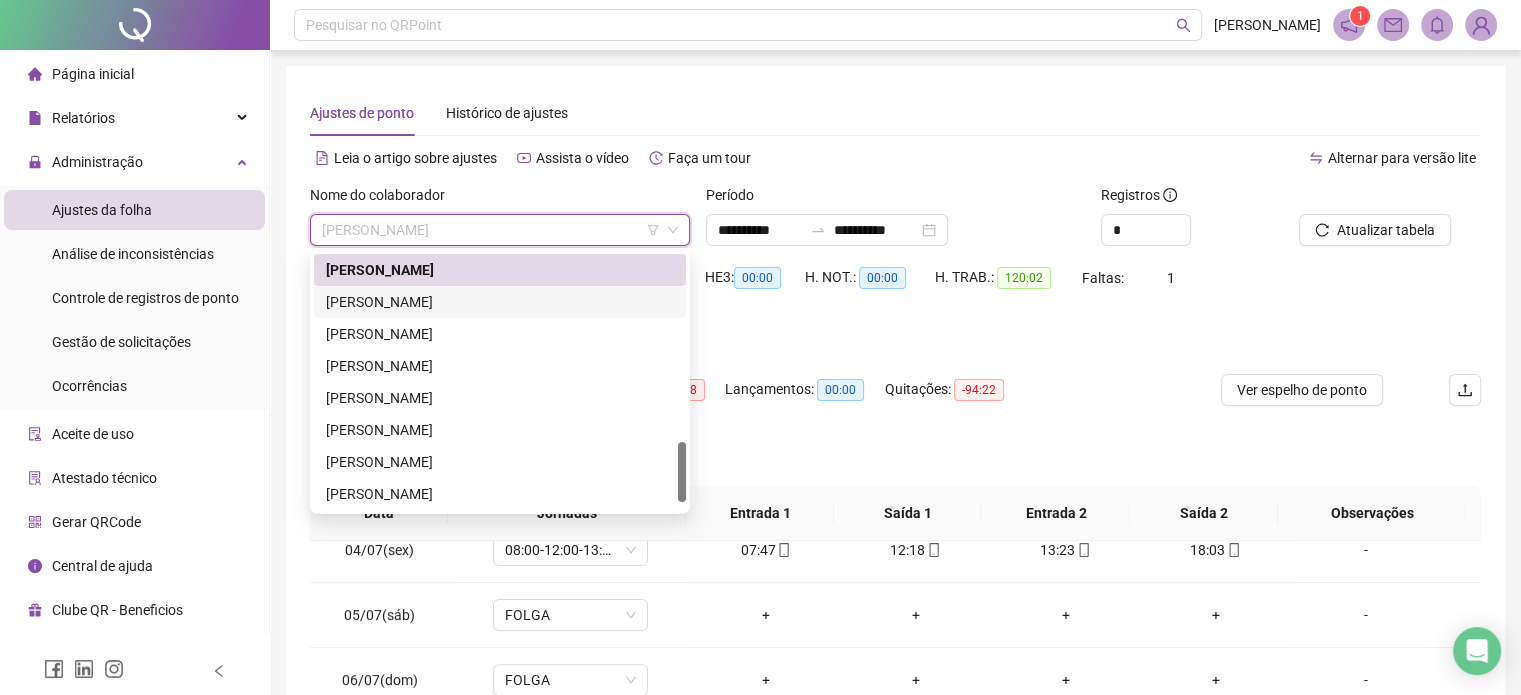 drag, startPoint x: 428, startPoint y: 295, endPoint x: 447, endPoint y: 317, distance: 29.068884 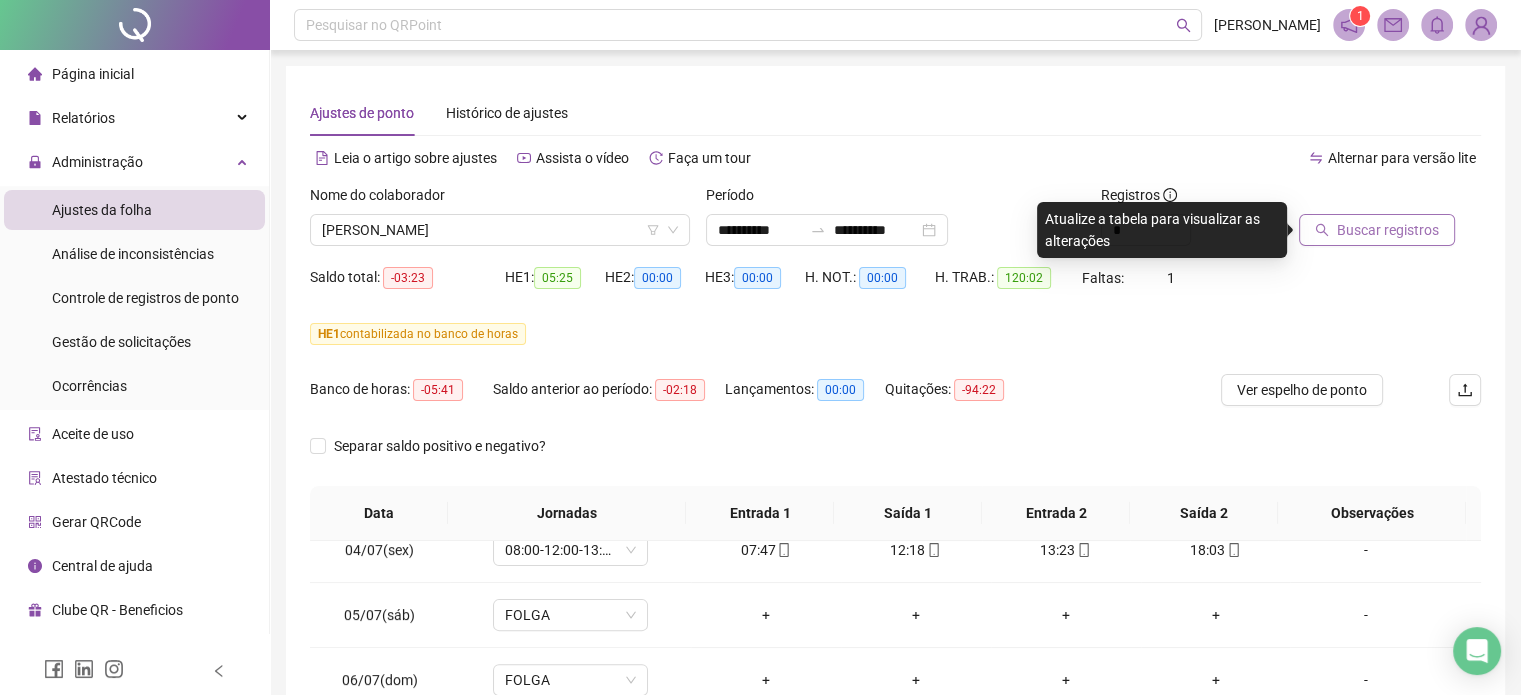 click on "Buscar registros" at bounding box center (1388, 230) 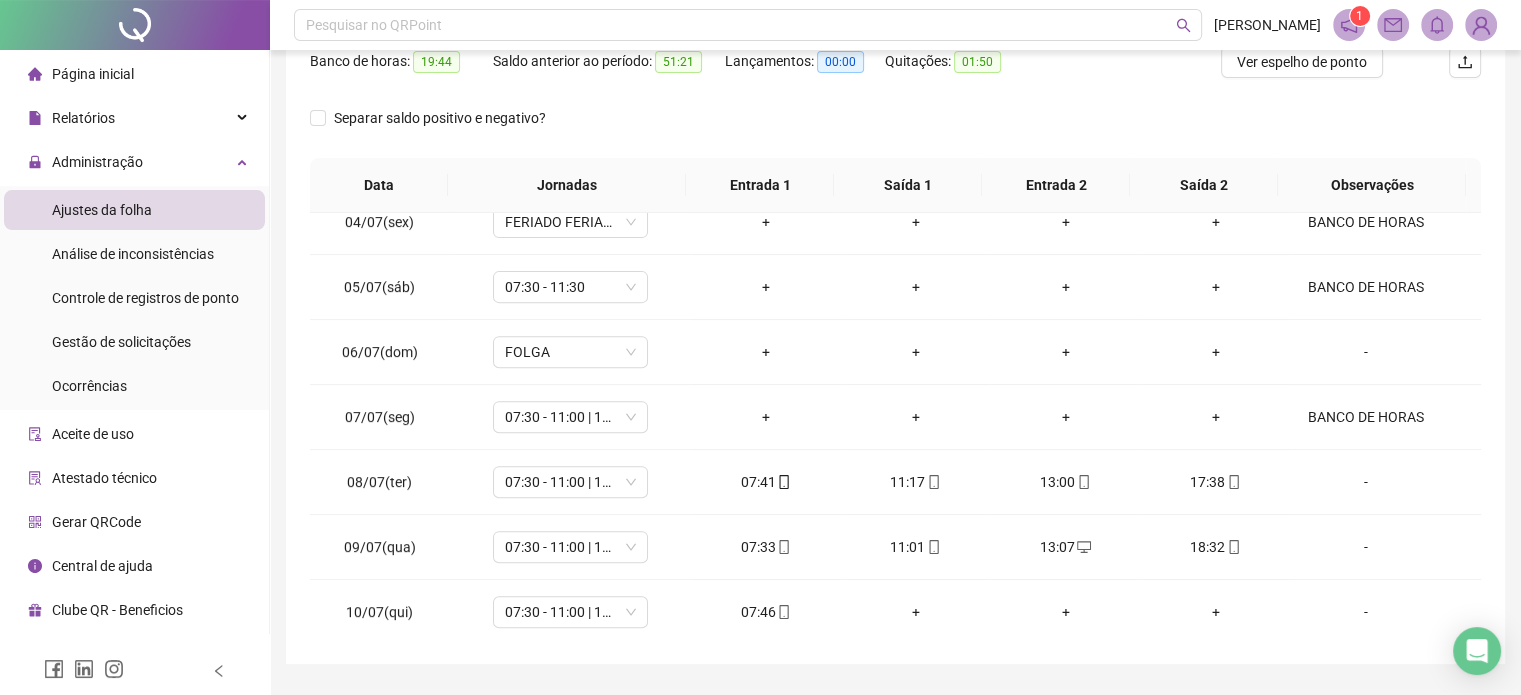 scroll, scrollTop: 182, scrollLeft: 0, axis: vertical 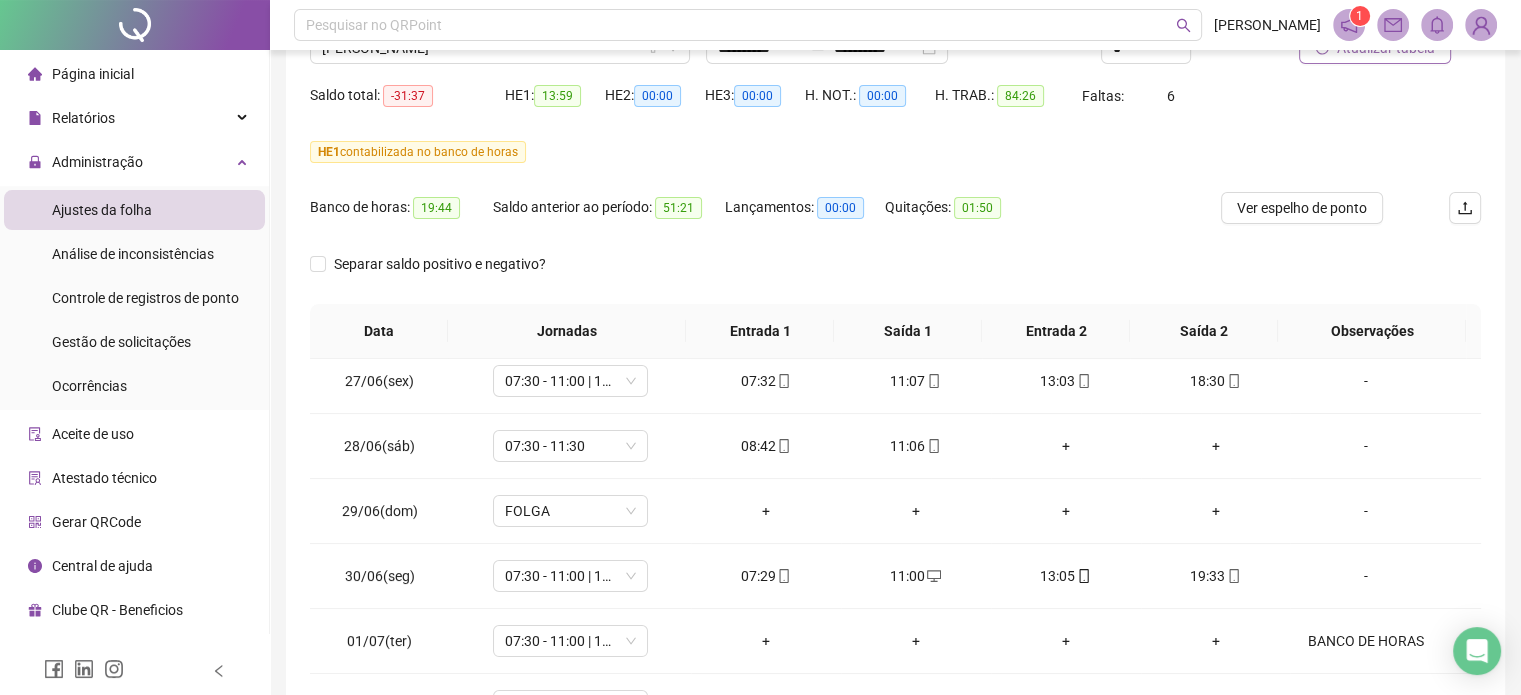 click on "Separar saldo positivo e negativo?" at bounding box center (895, 276) 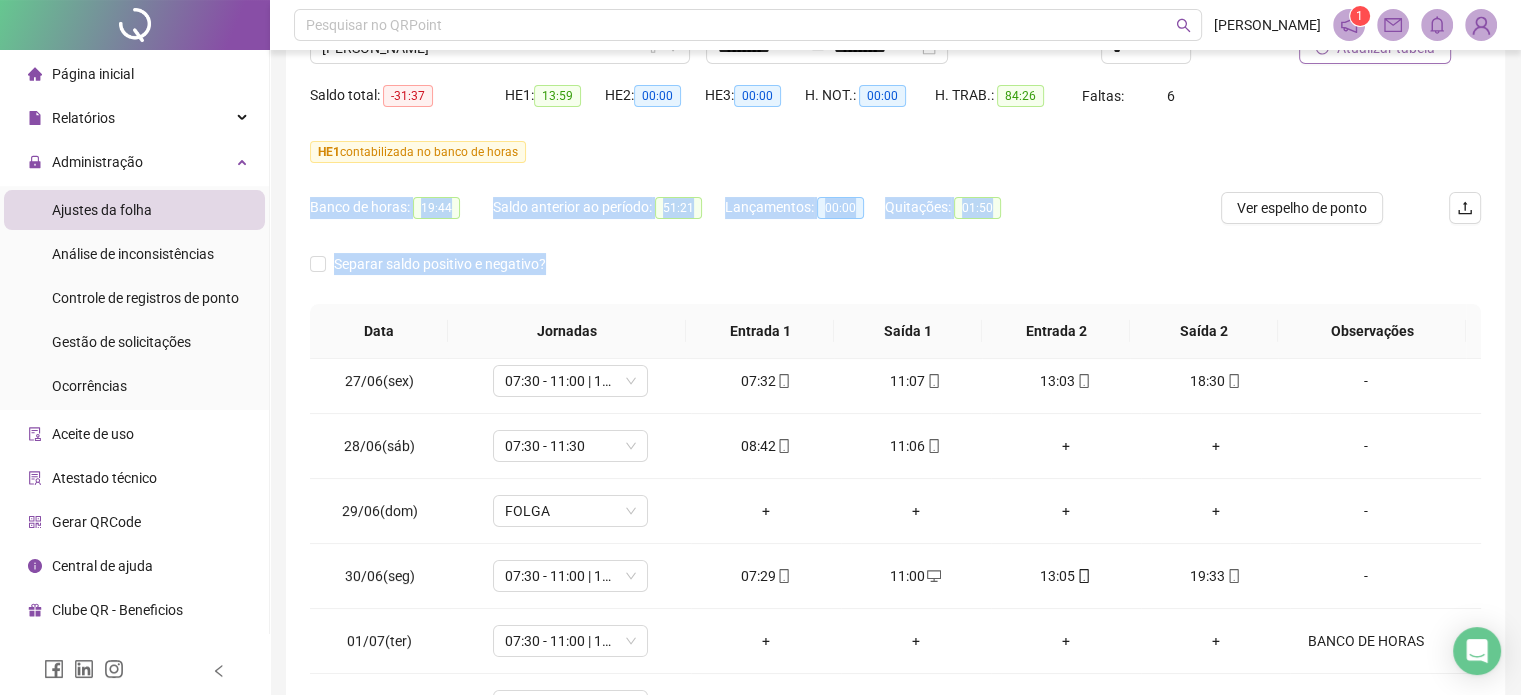 drag, startPoint x: 563, startPoint y: 255, endPoint x: 290, endPoint y: 223, distance: 274.86905 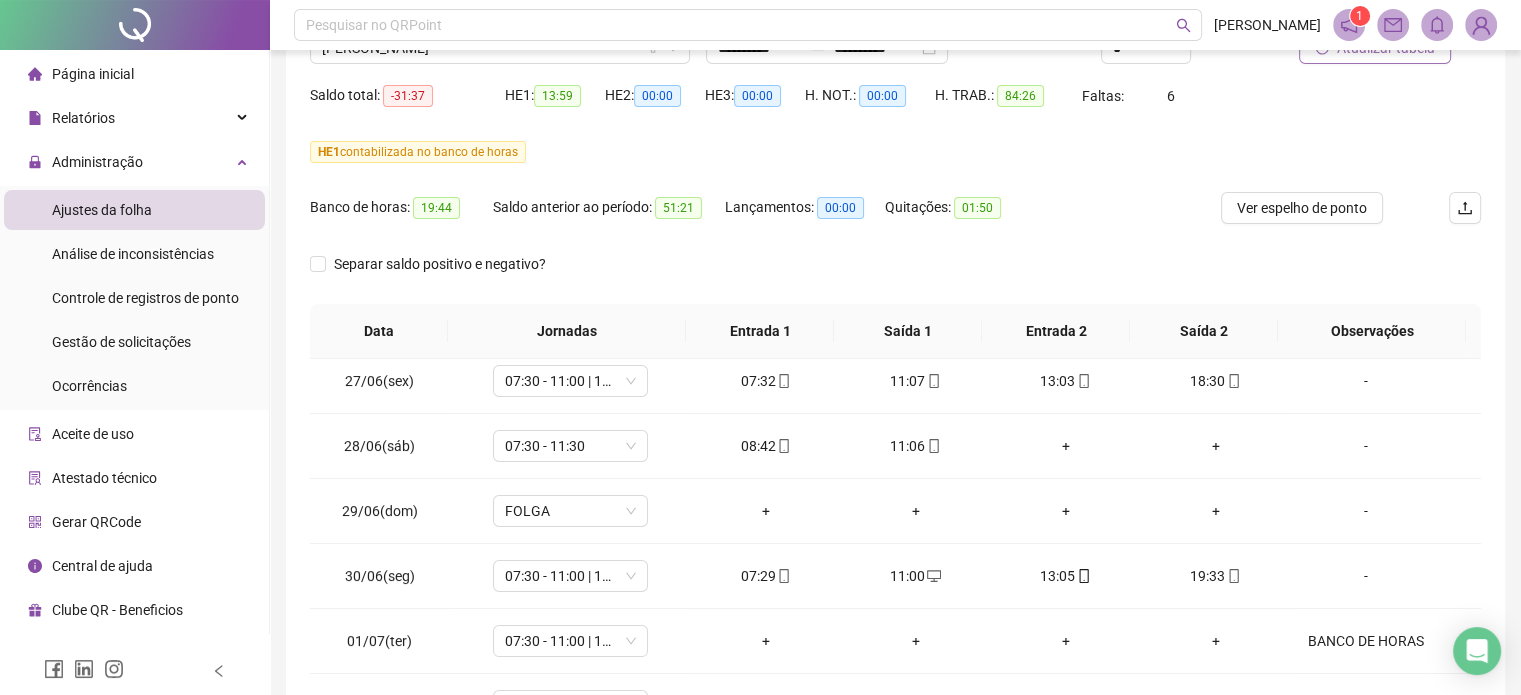 click on "Separar saldo positivo e negativo?" at bounding box center [895, 276] 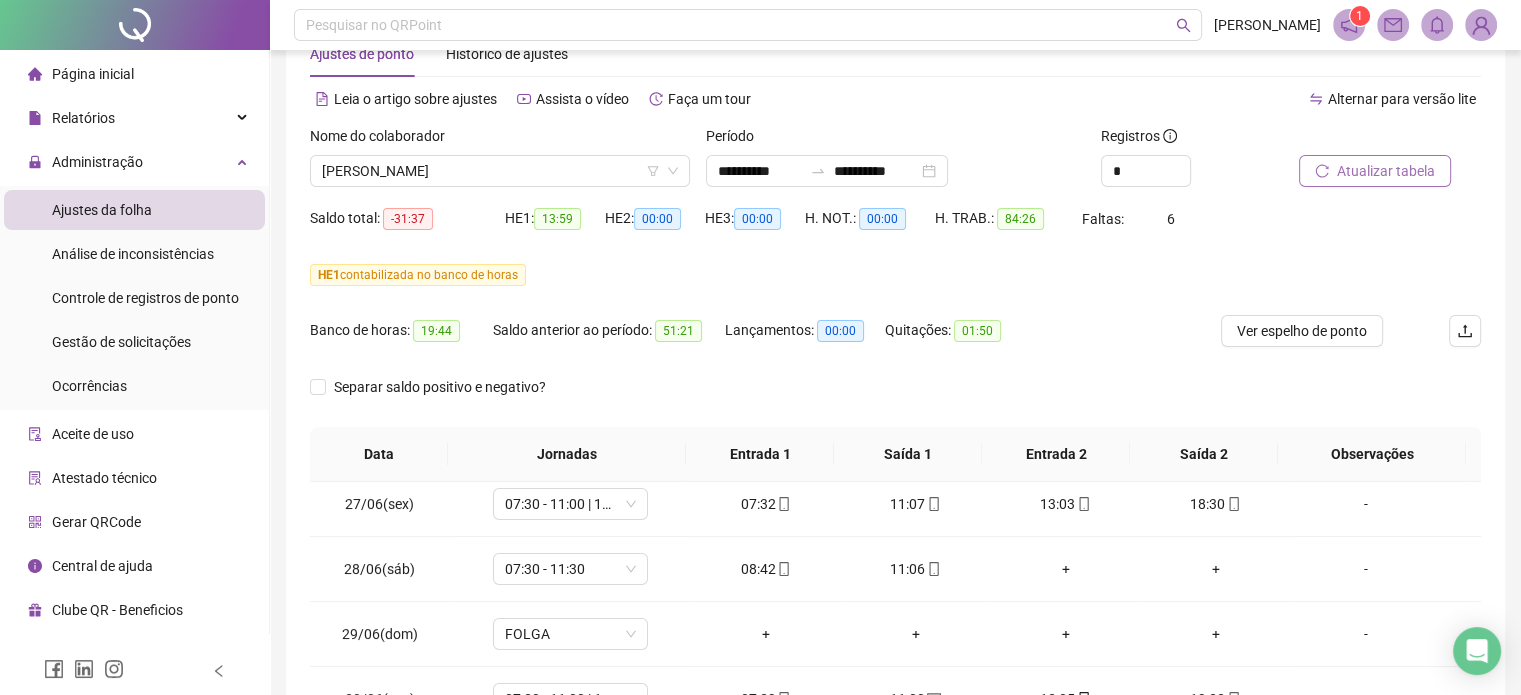 scroll, scrollTop: 0, scrollLeft: 0, axis: both 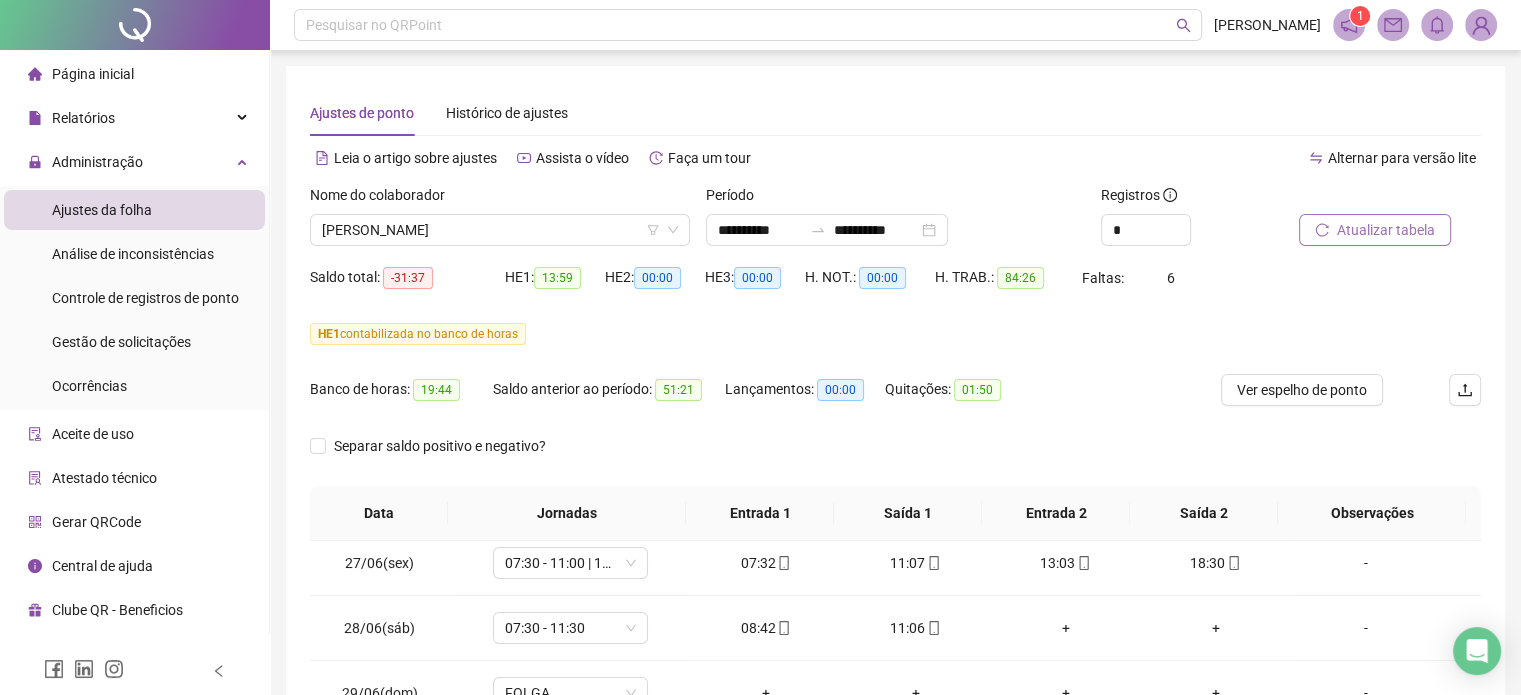 click on "Banco de horas:   19:44 Saldo anterior ao período:   51:21 Lançamentos:   00:00 Quitações:   01:50" at bounding box center [749, 402] 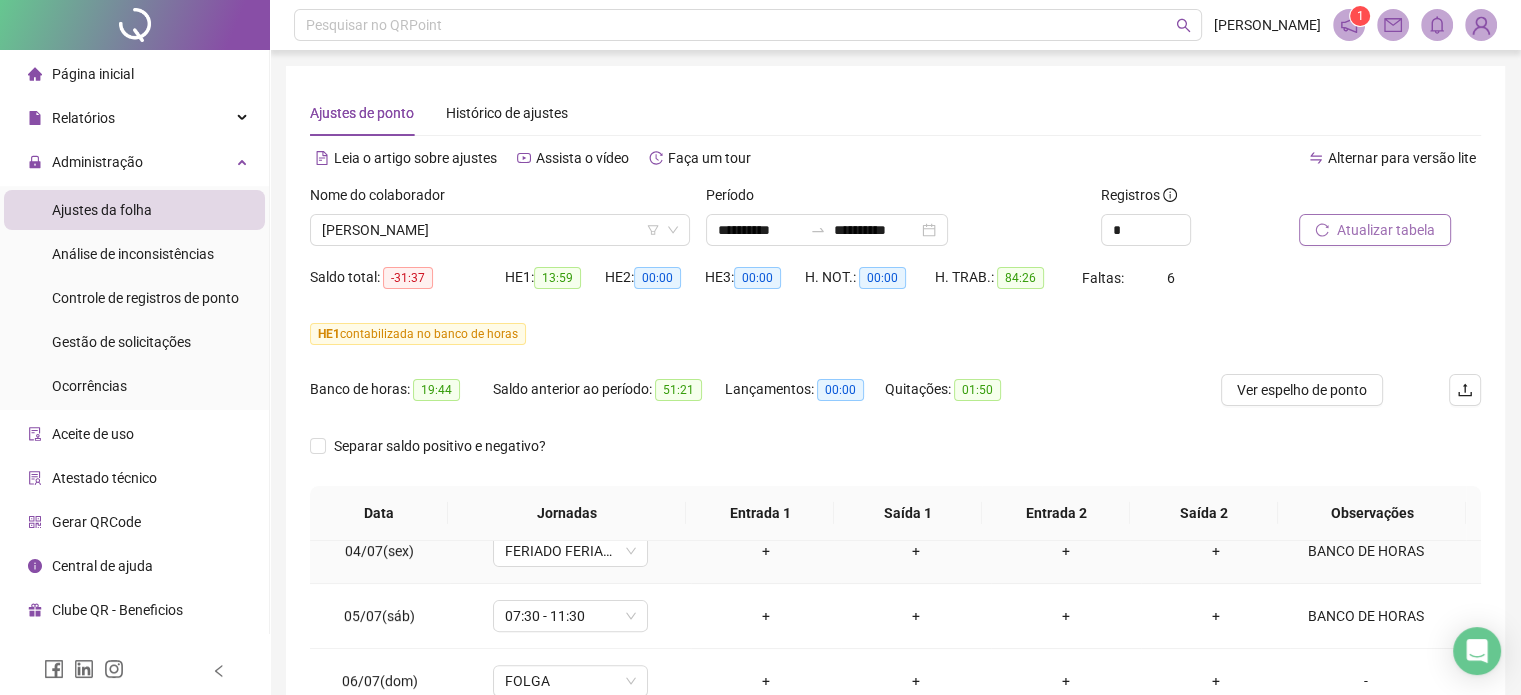 scroll, scrollTop: 868, scrollLeft: 0, axis: vertical 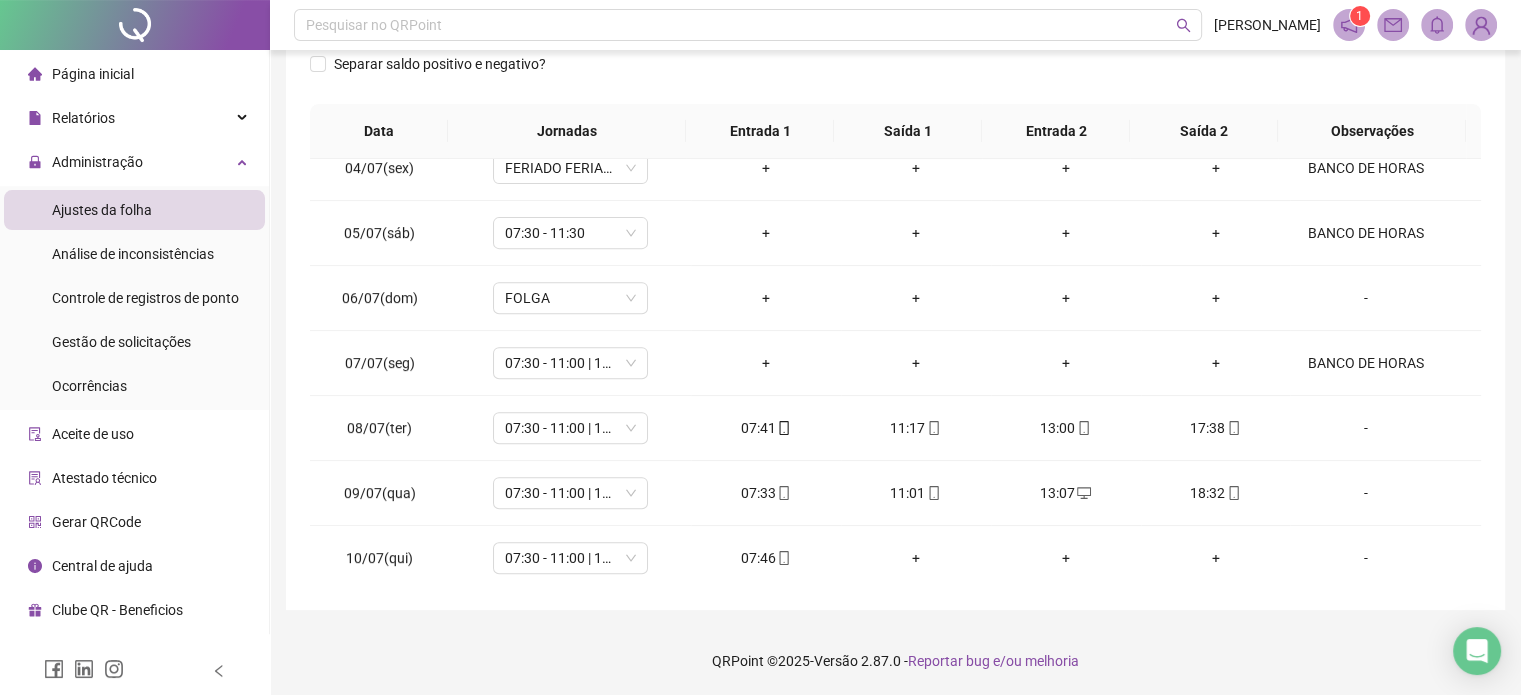click on "QRPoint © 2025  -  Versão   2.87.0   -  Reportar bug e/ou melhoria" at bounding box center (895, 661) 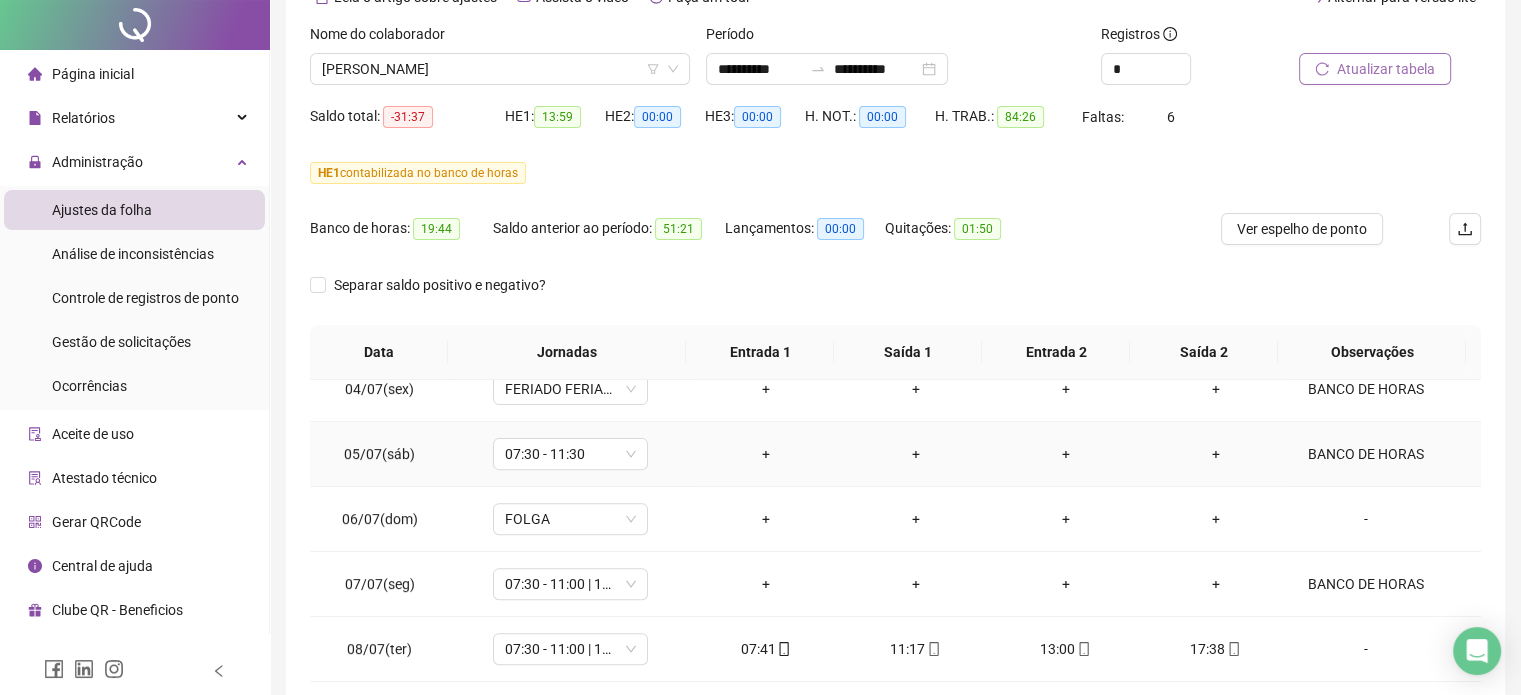 scroll, scrollTop: 0, scrollLeft: 0, axis: both 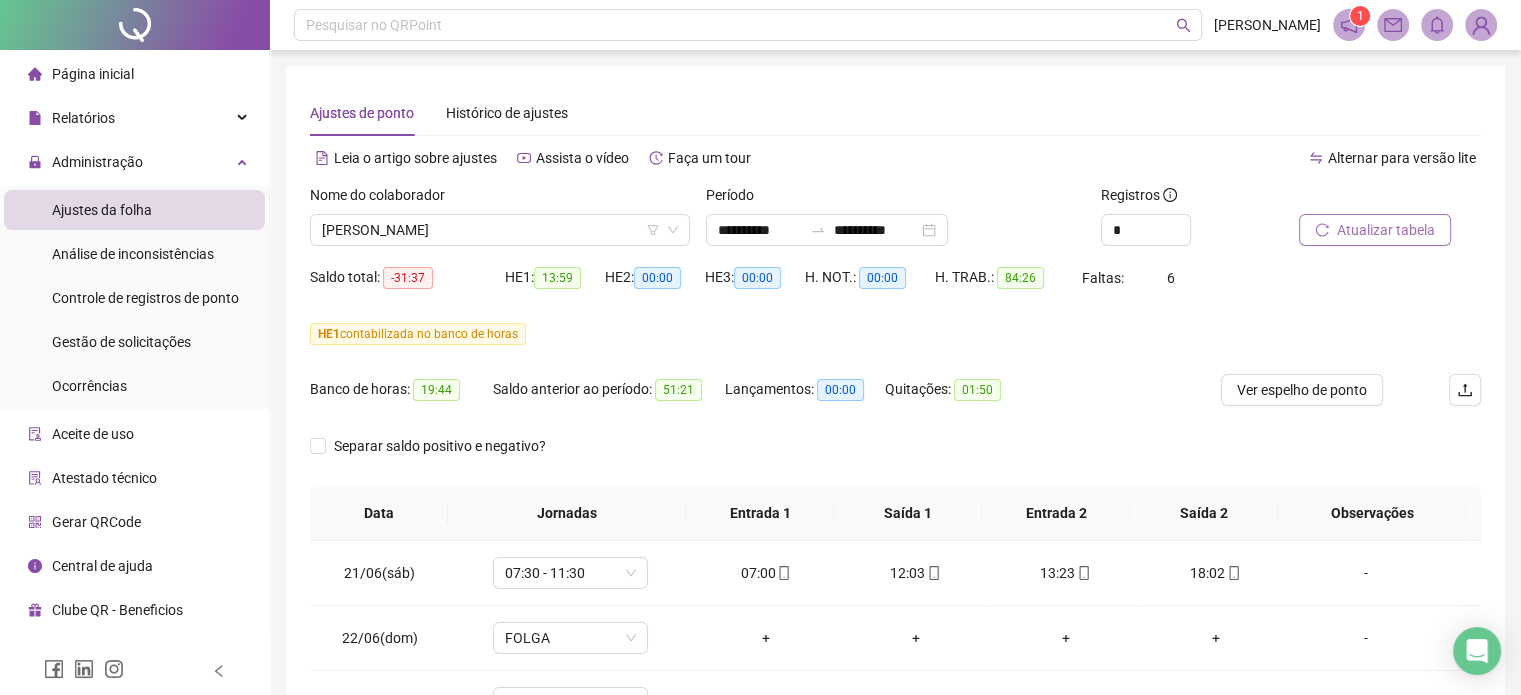 click on "Separar saldo positivo e negativo?" at bounding box center [895, 458] 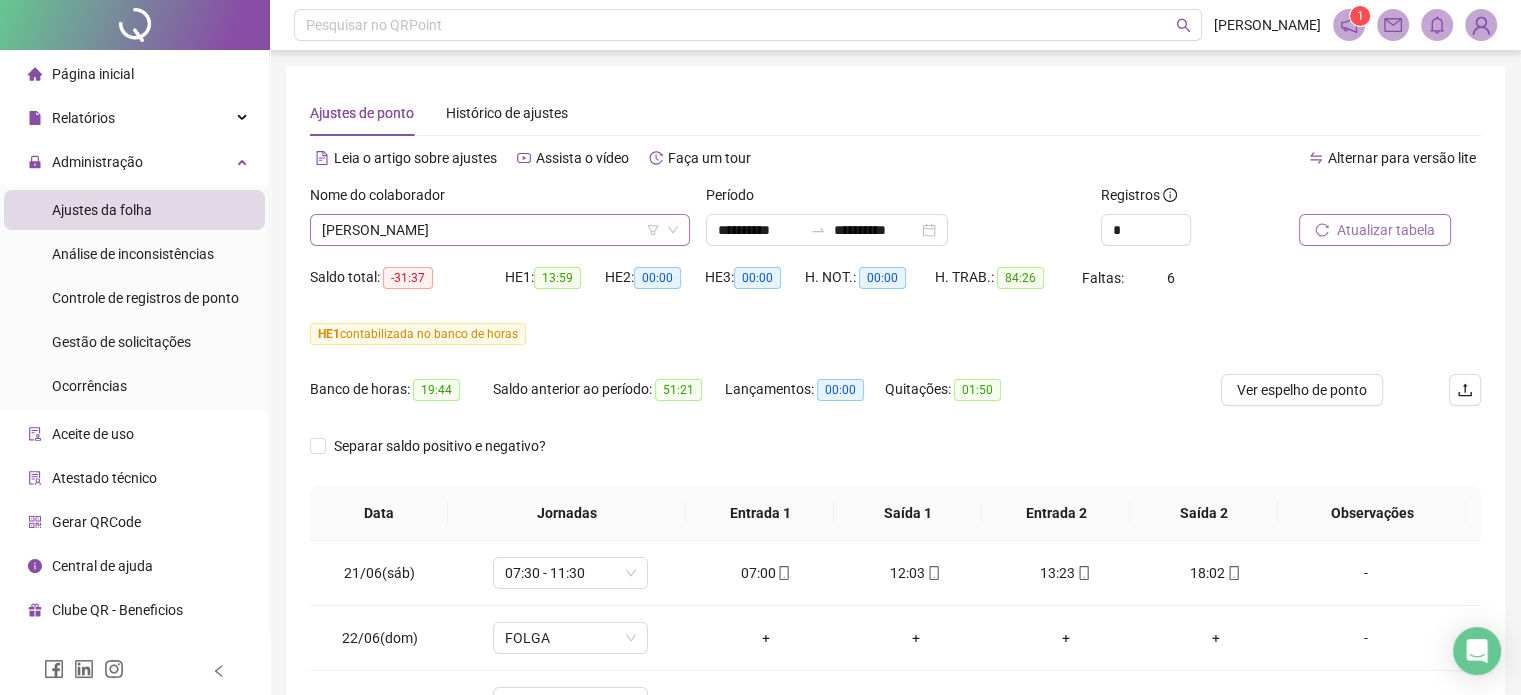 click on "[PERSON_NAME]" at bounding box center (500, 230) 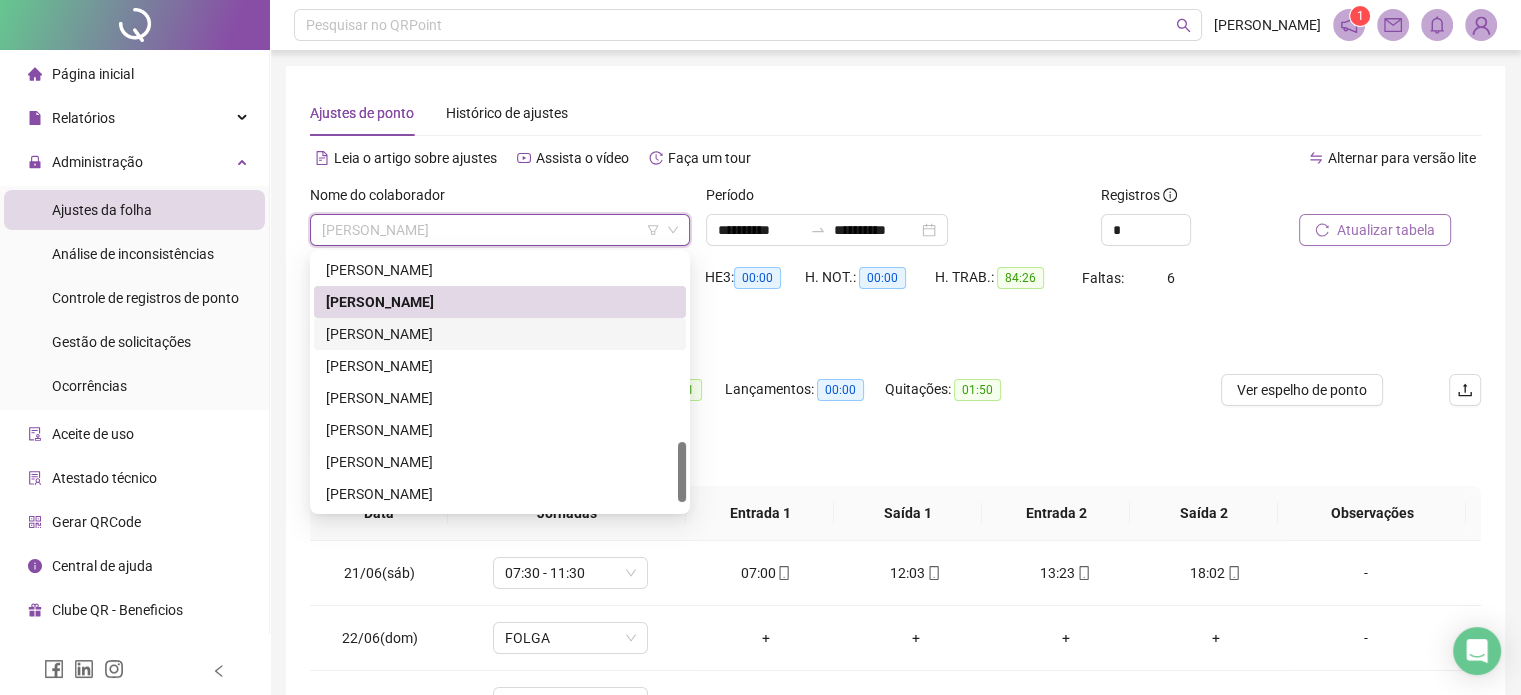 click on "[PERSON_NAME]" at bounding box center (500, 334) 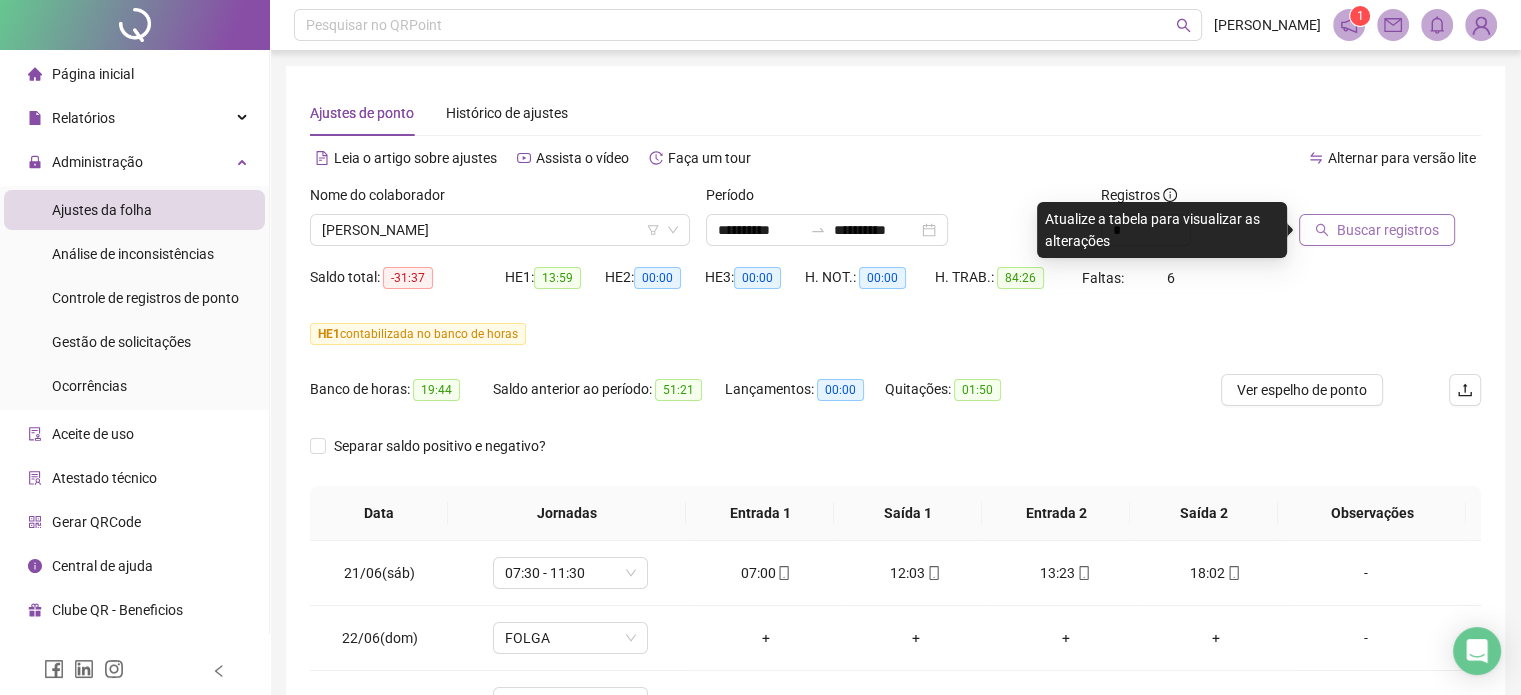 click on "Buscar registros" at bounding box center (1390, 223) 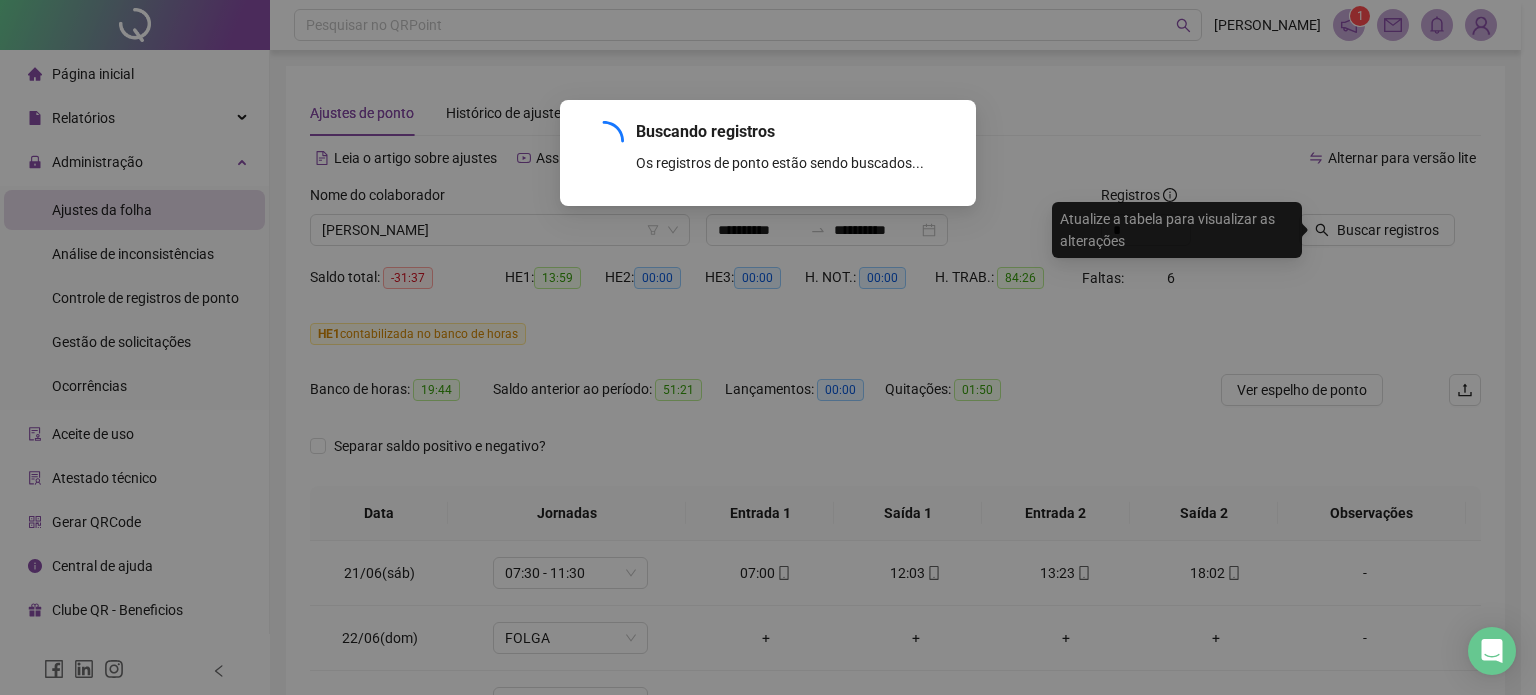 click on "Buscando registros Os registros de ponto estão sendo buscados... OK" at bounding box center [768, 347] 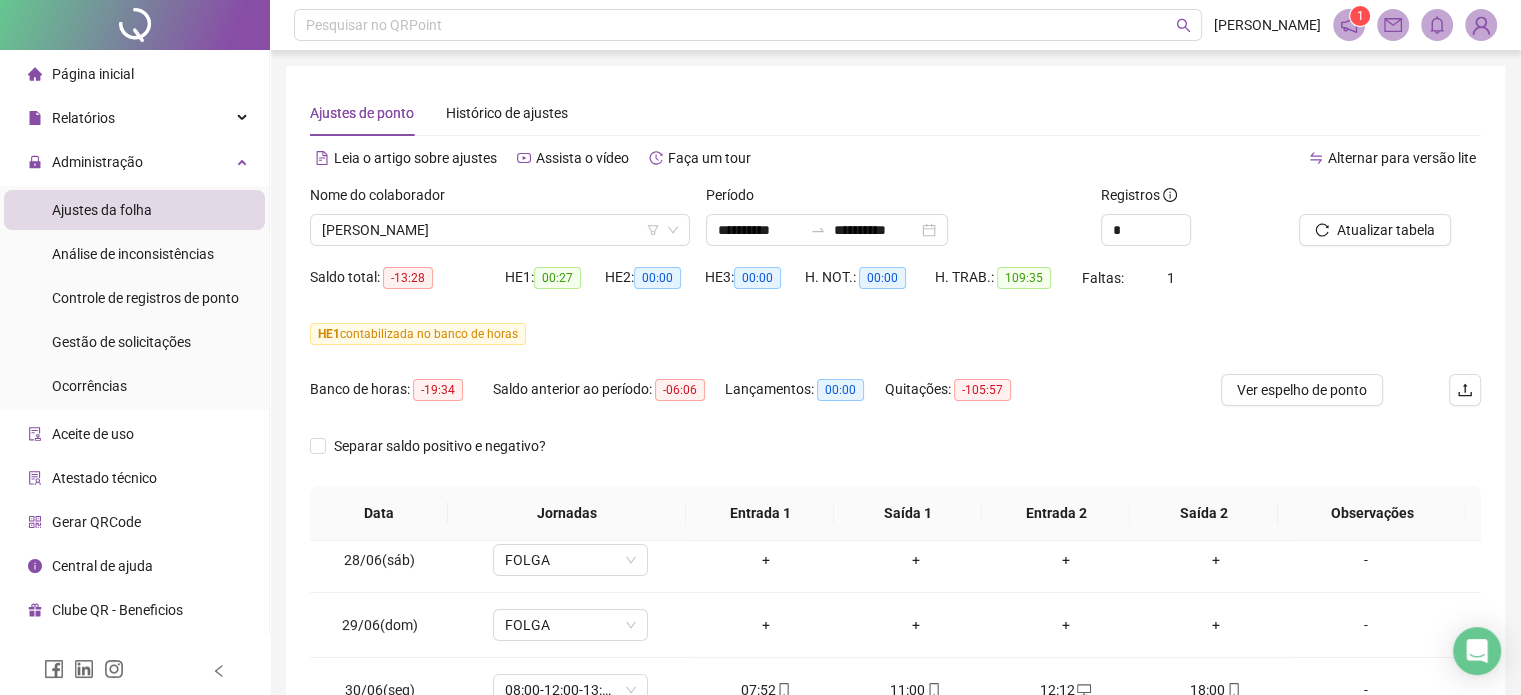 click on "Atualizar tabela" at bounding box center (1390, 223) 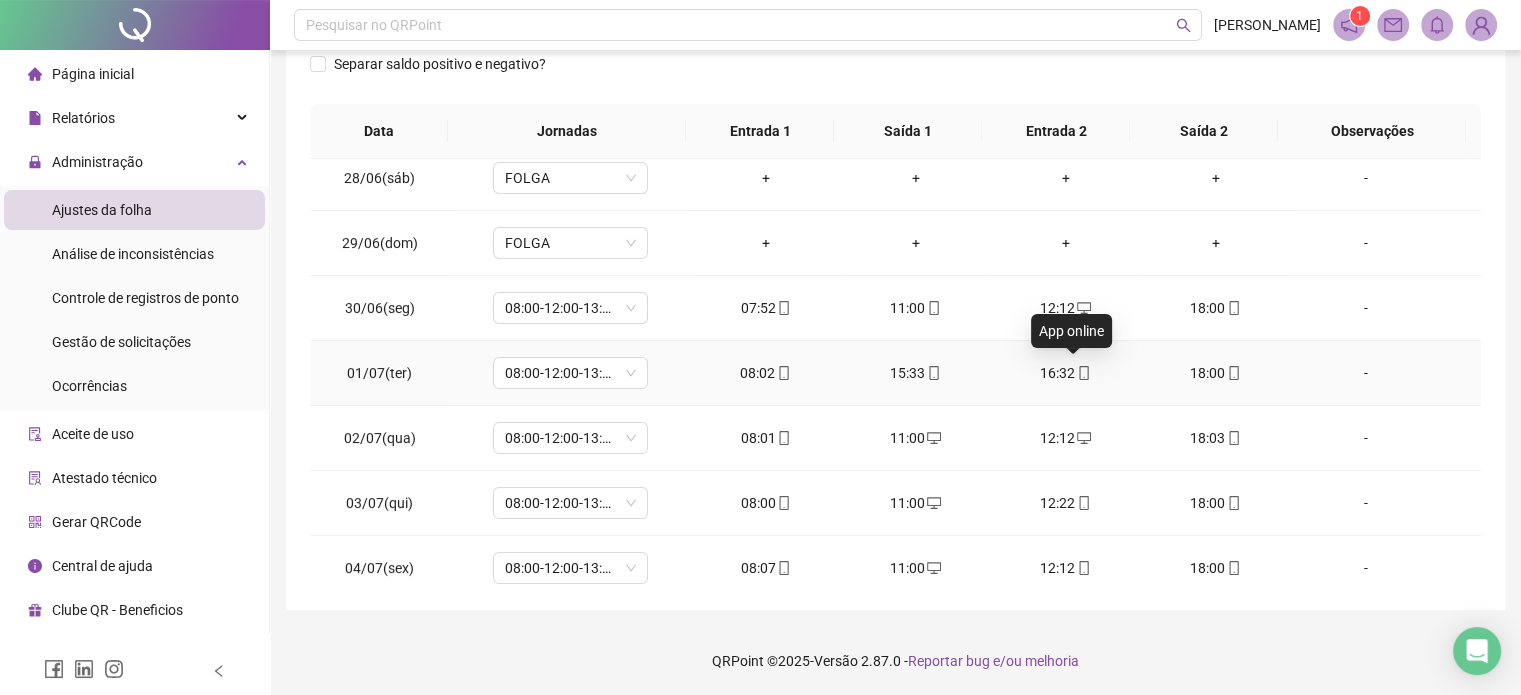 click 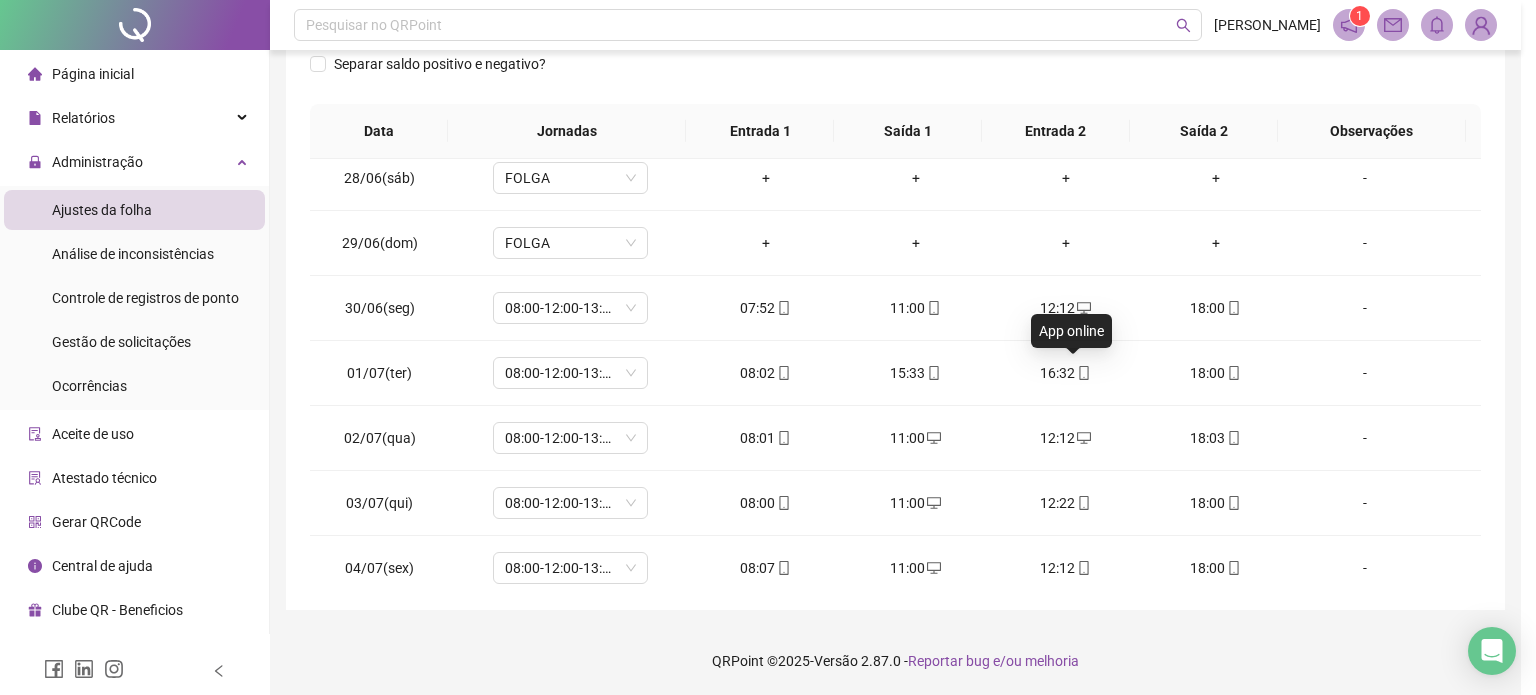 type on "**********" 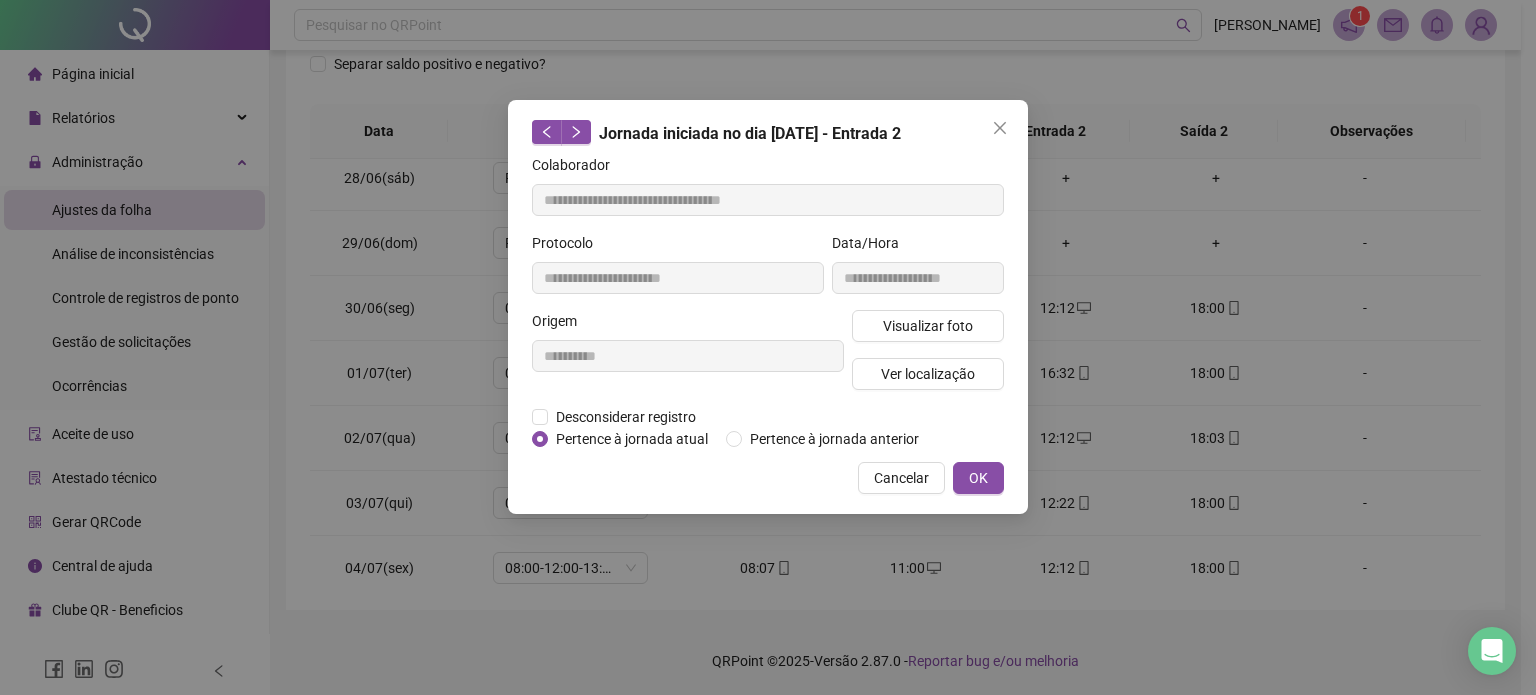 click on "Cancelar" at bounding box center [901, 478] 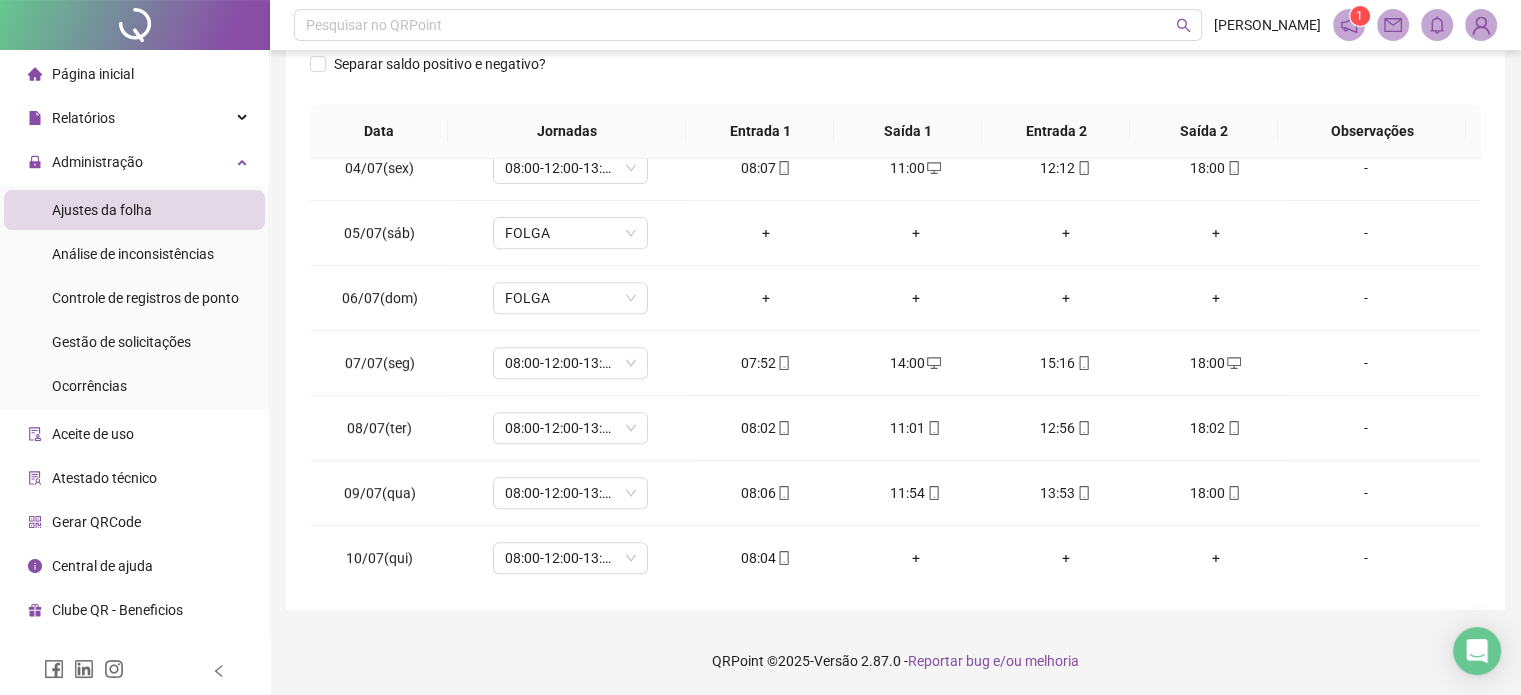 click on "QRPoint © 2025  -  Versão   2.87.0   -  Reportar bug e/ou melhoria" at bounding box center (895, 661) 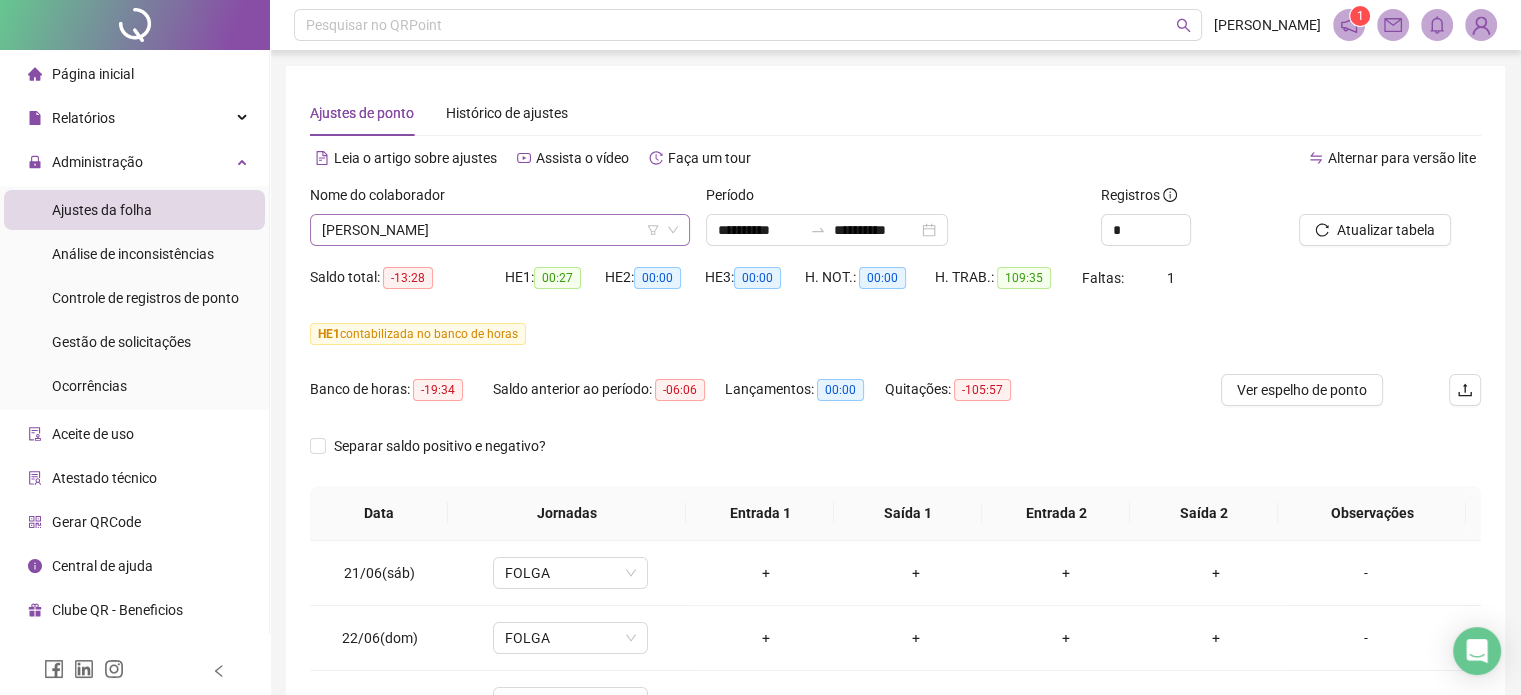 click on "[PERSON_NAME]" at bounding box center (500, 230) 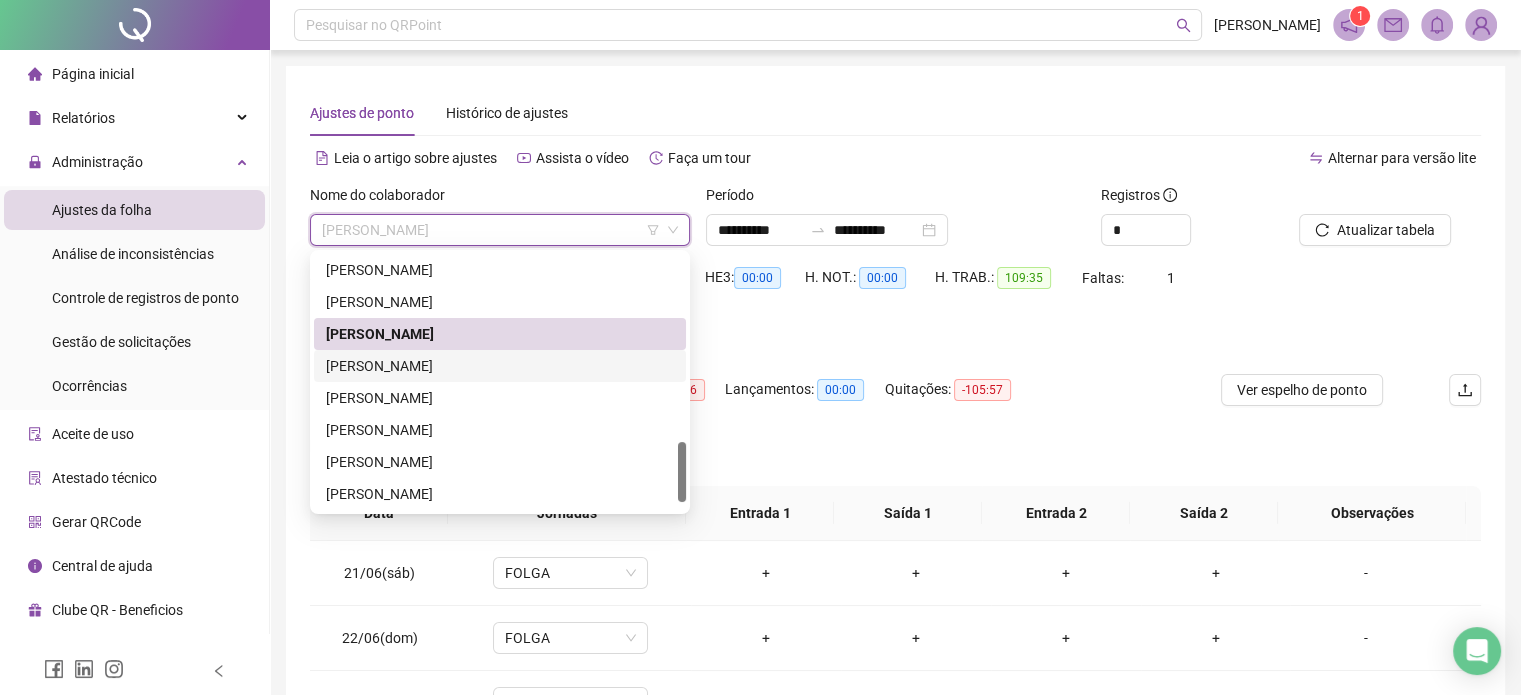 click on "[PERSON_NAME]" at bounding box center [500, 334] 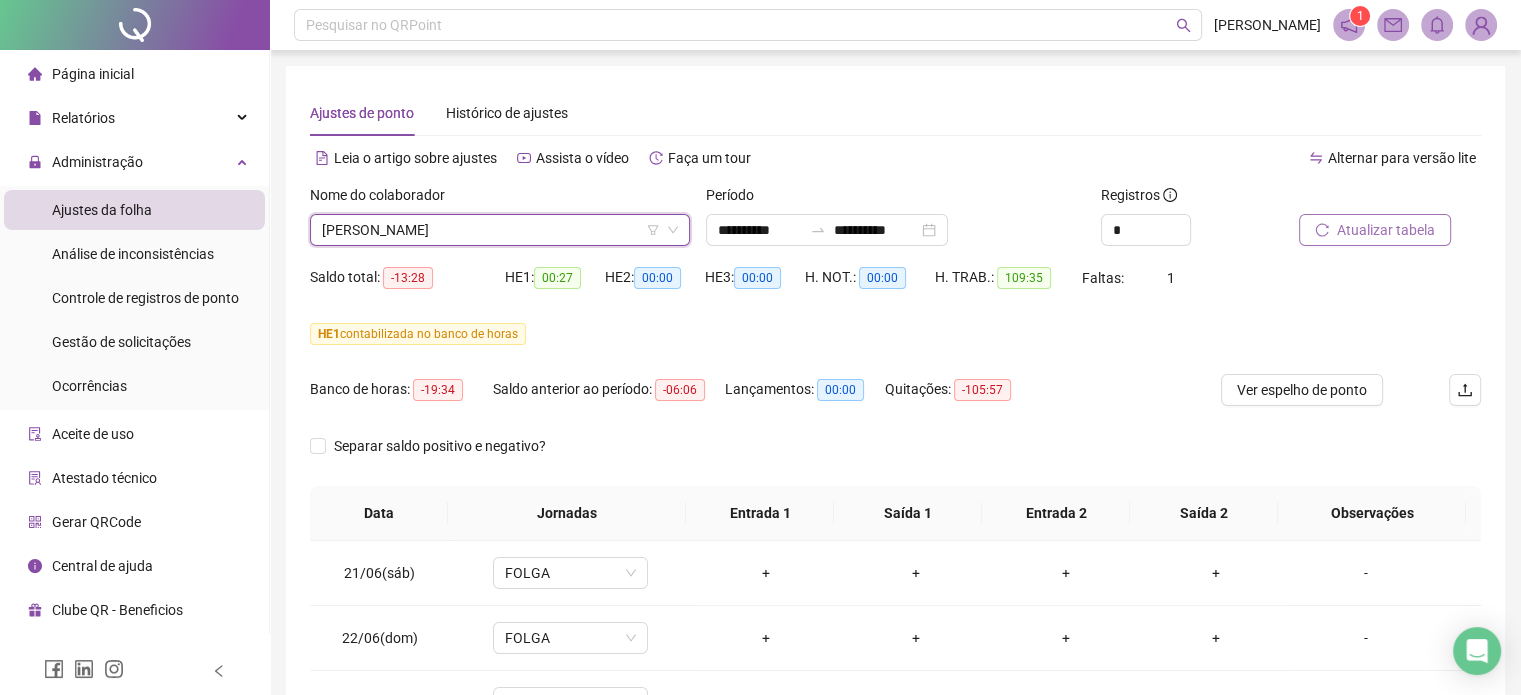 click on "Atualizar tabela" at bounding box center (1386, 230) 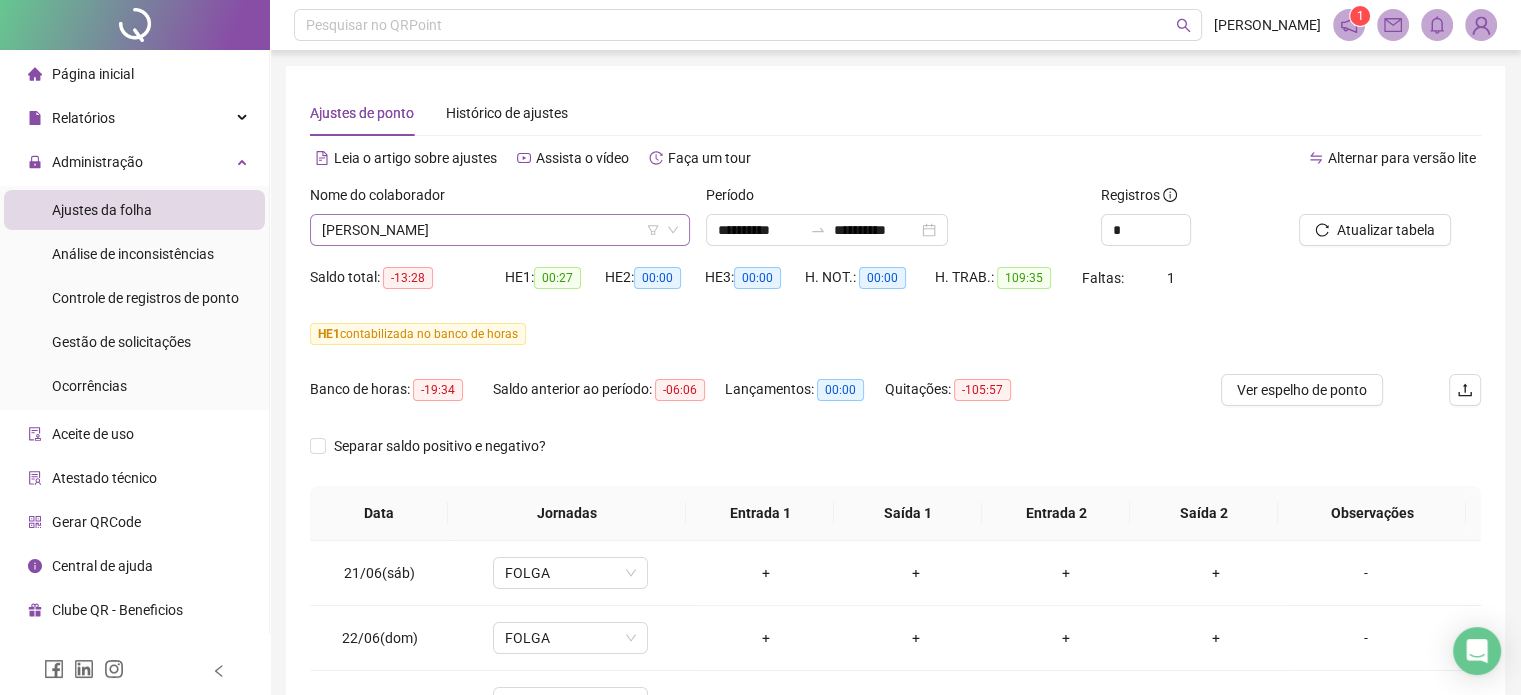 click on "[PERSON_NAME]" at bounding box center (500, 230) 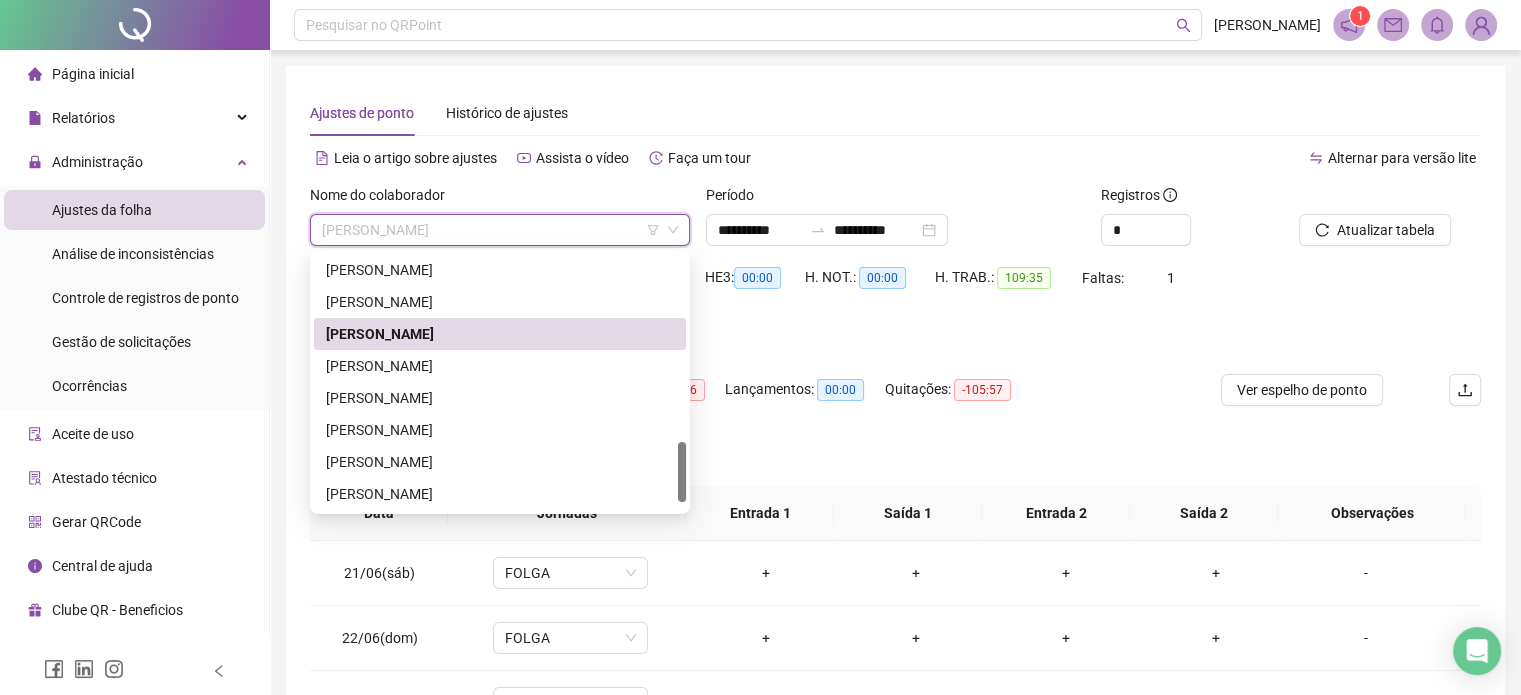 click on "[PERSON_NAME]" at bounding box center [500, 366] 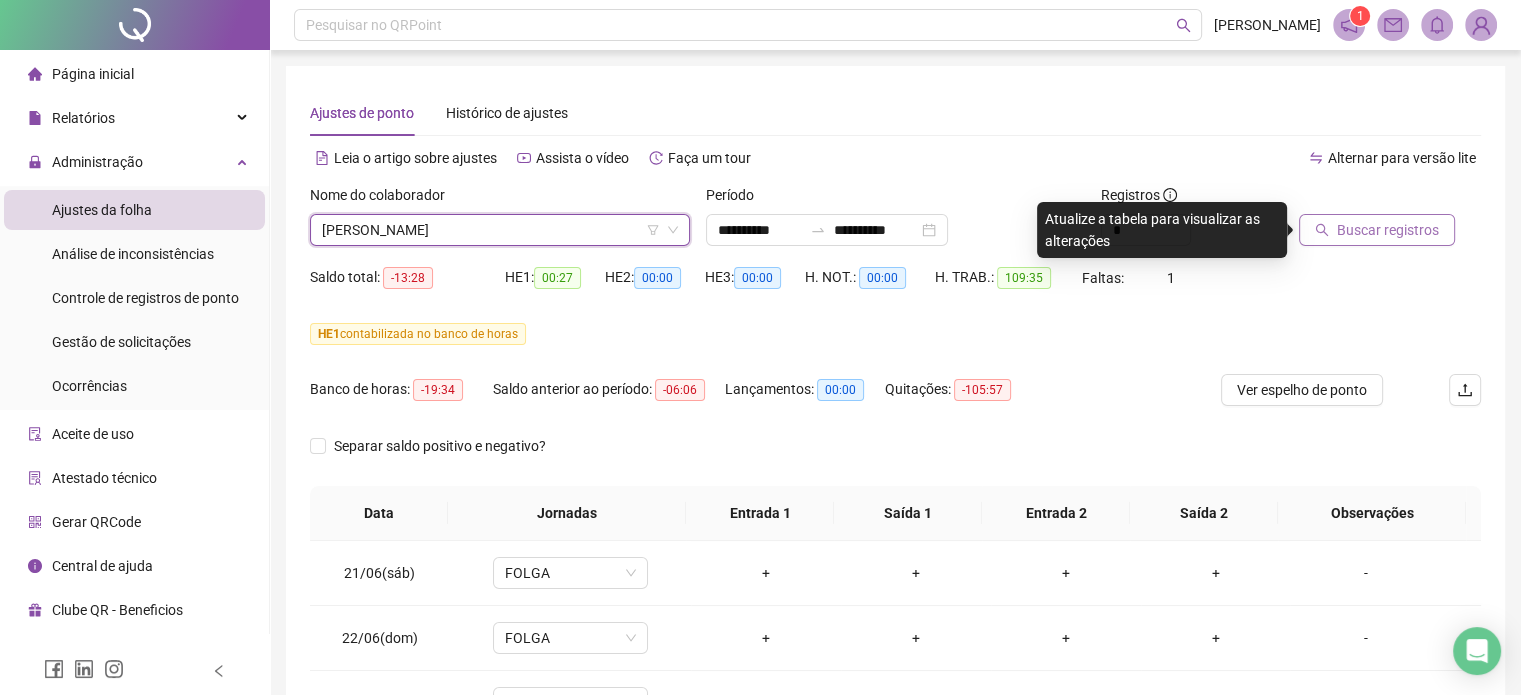 click on "Buscar registros" at bounding box center (1388, 230) 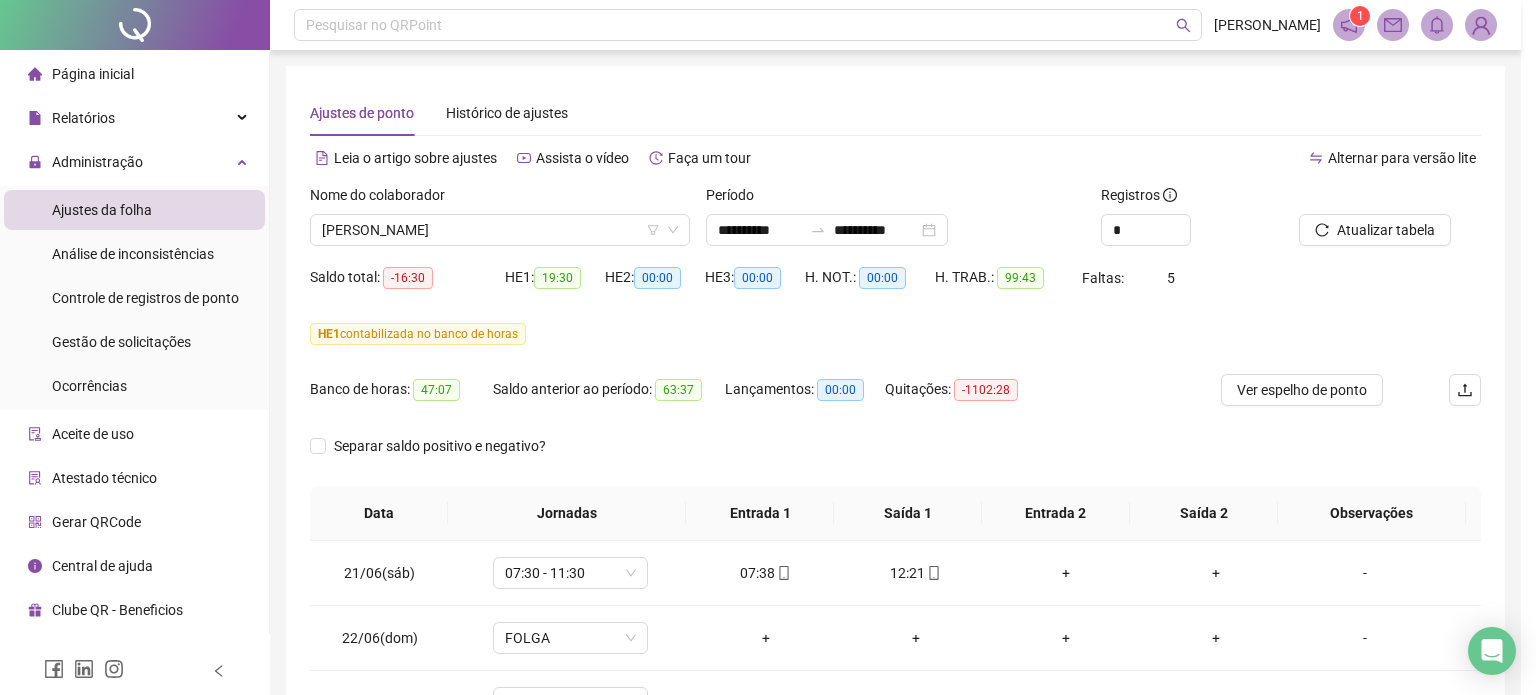 click on "Buscando registros Os registros de ponto estão sendo buscados... OK" at bounding box center (768, 347) 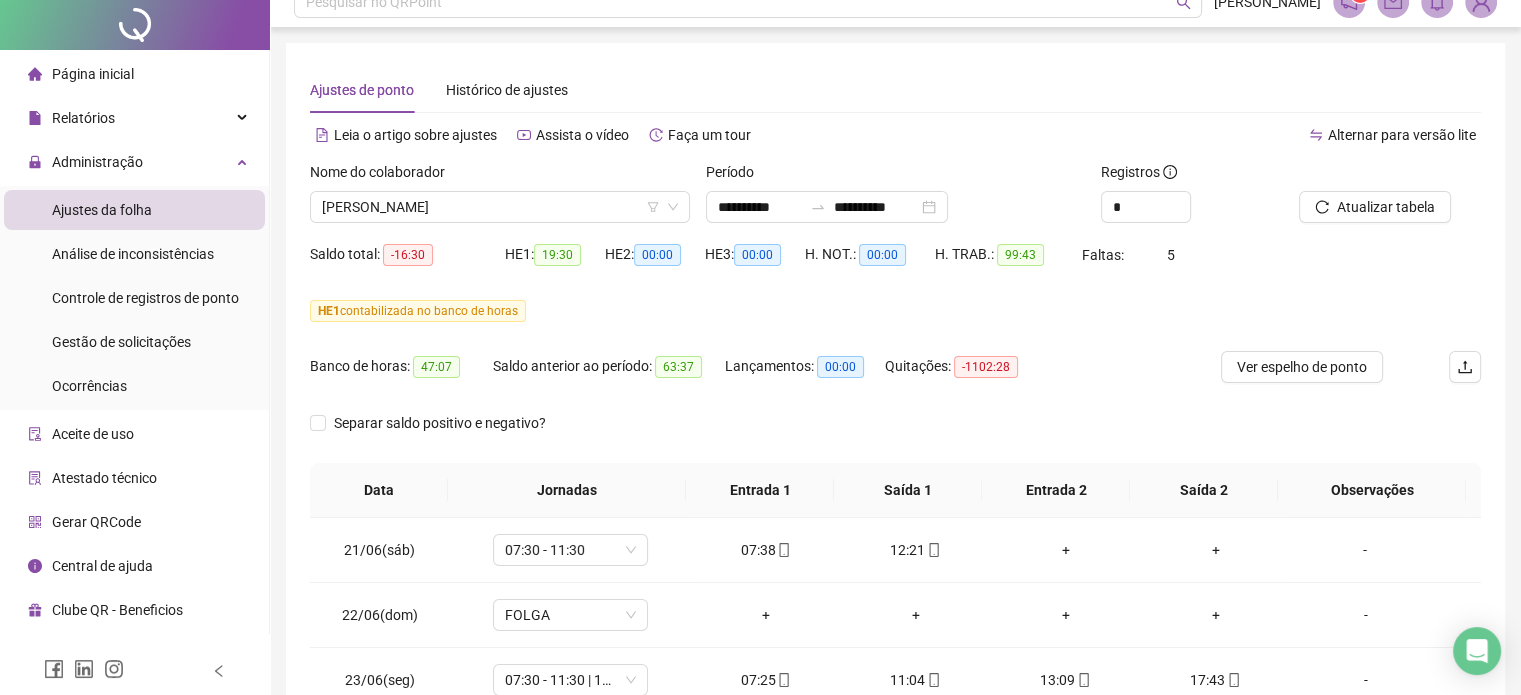 scroll, scrollTop: 300, scrollLeft: 0, axis: vertical 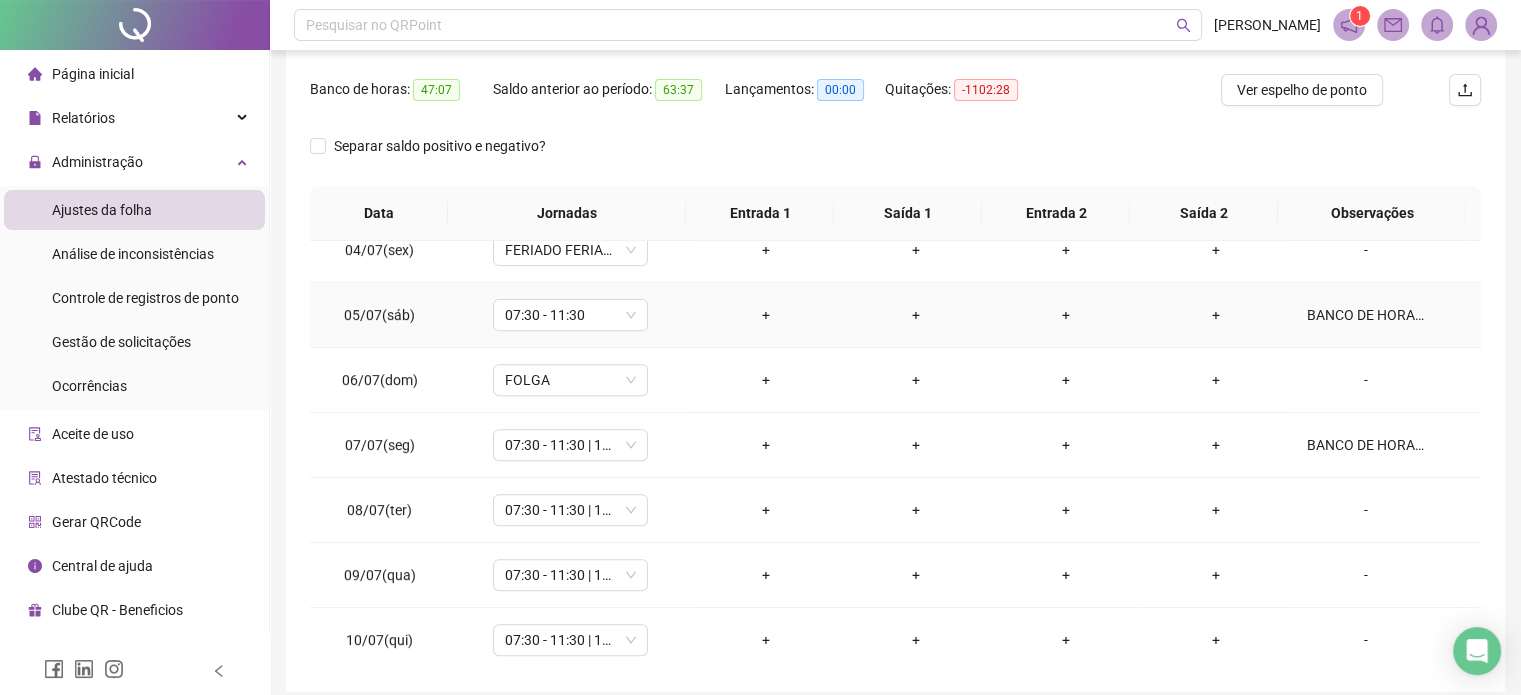 click on "BANCO DE HORAS." at bounding box center [1365, 315] 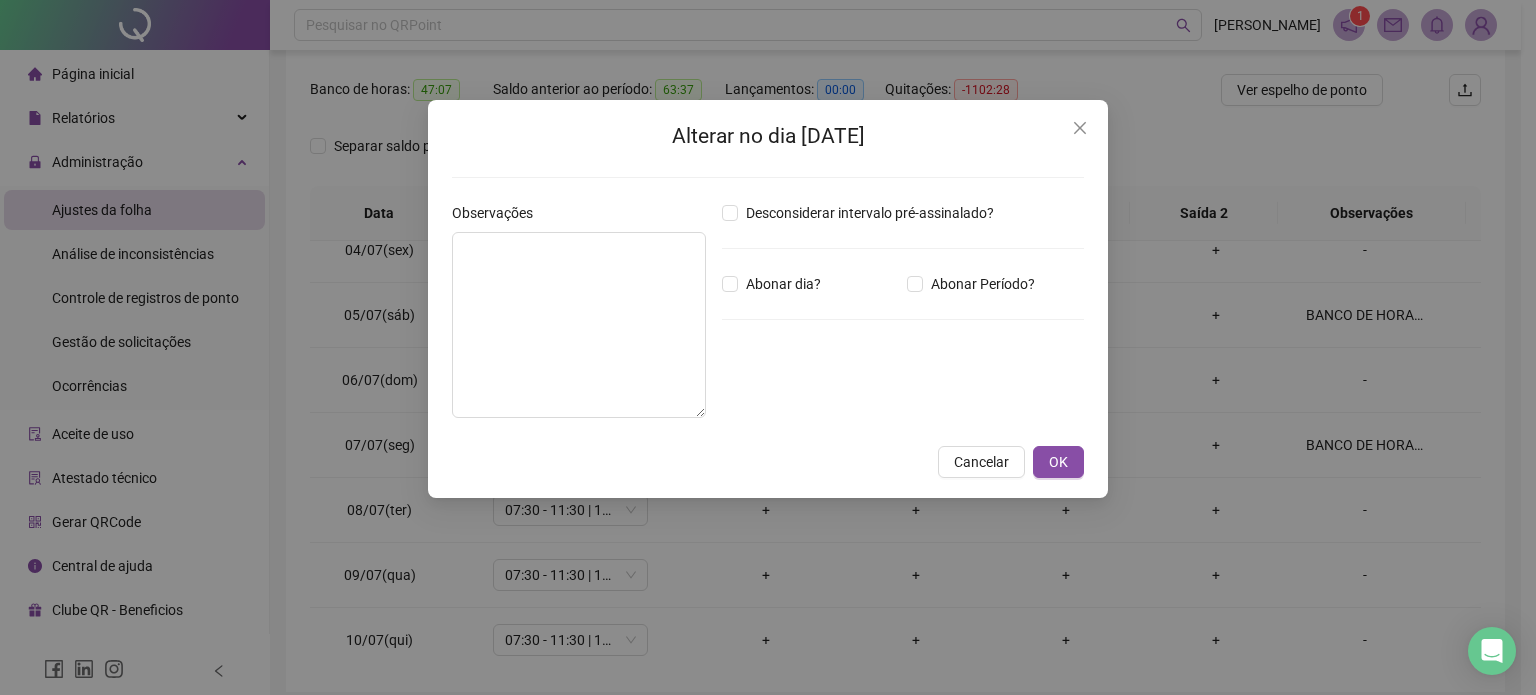 type on "**********" 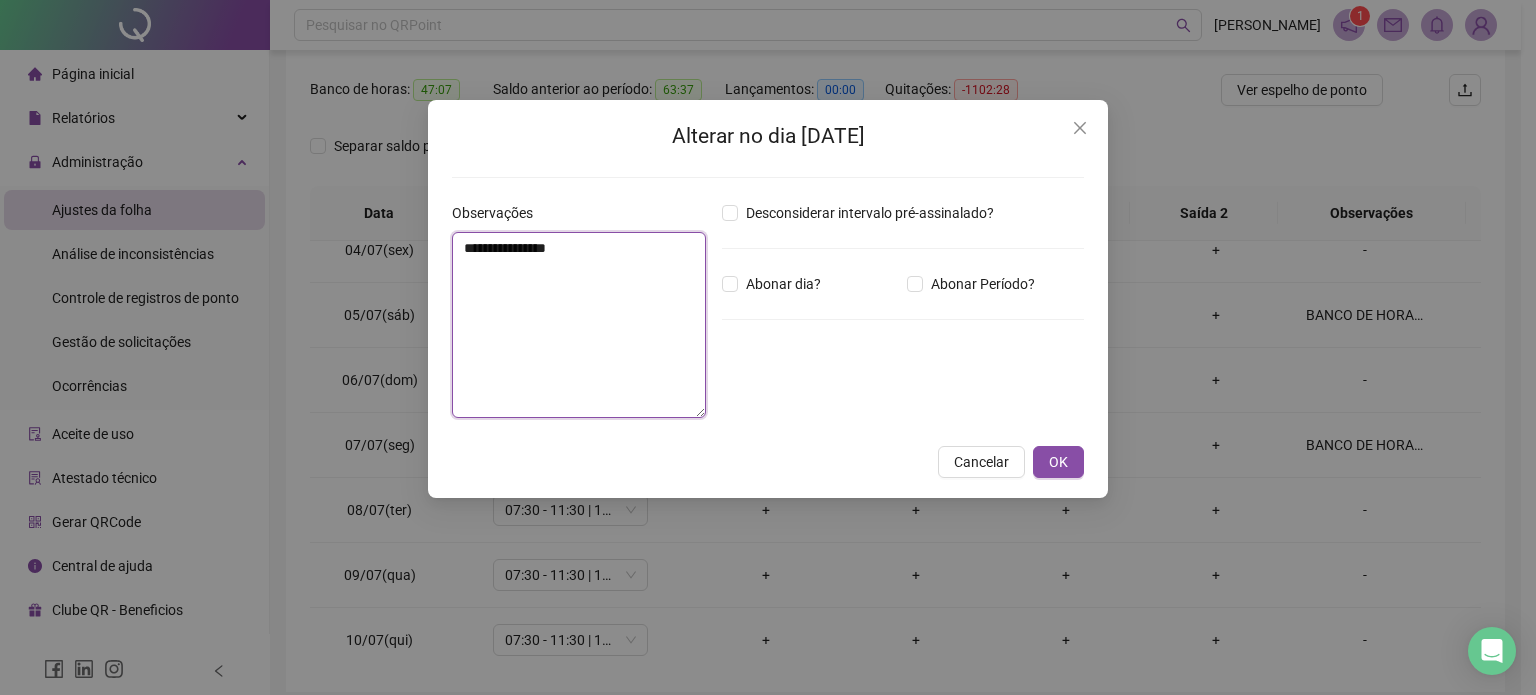 drag, startPoint x: 608, startPoint y: 255, endPoint x: 409, endPoint y: 256, distance: 199.00252 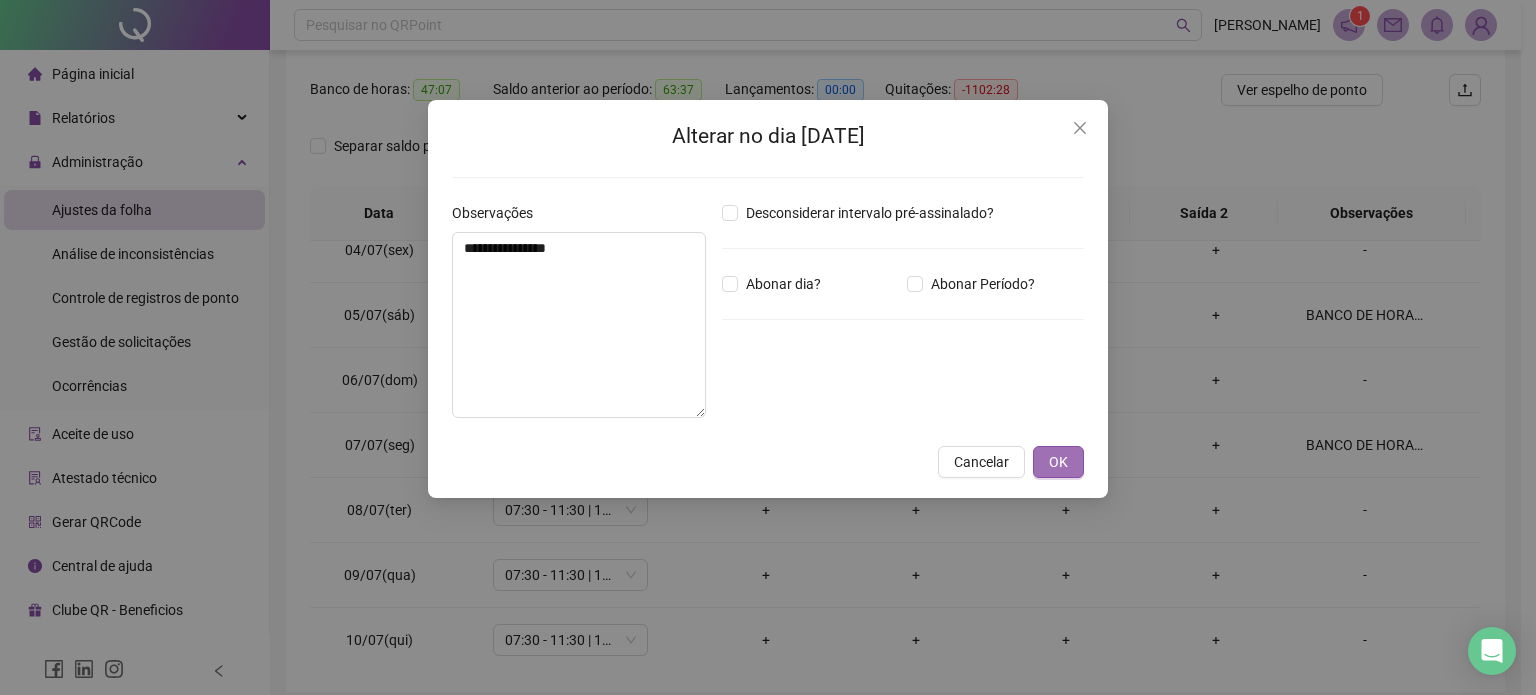 click on "OK" at bounding box center [1058, 462] 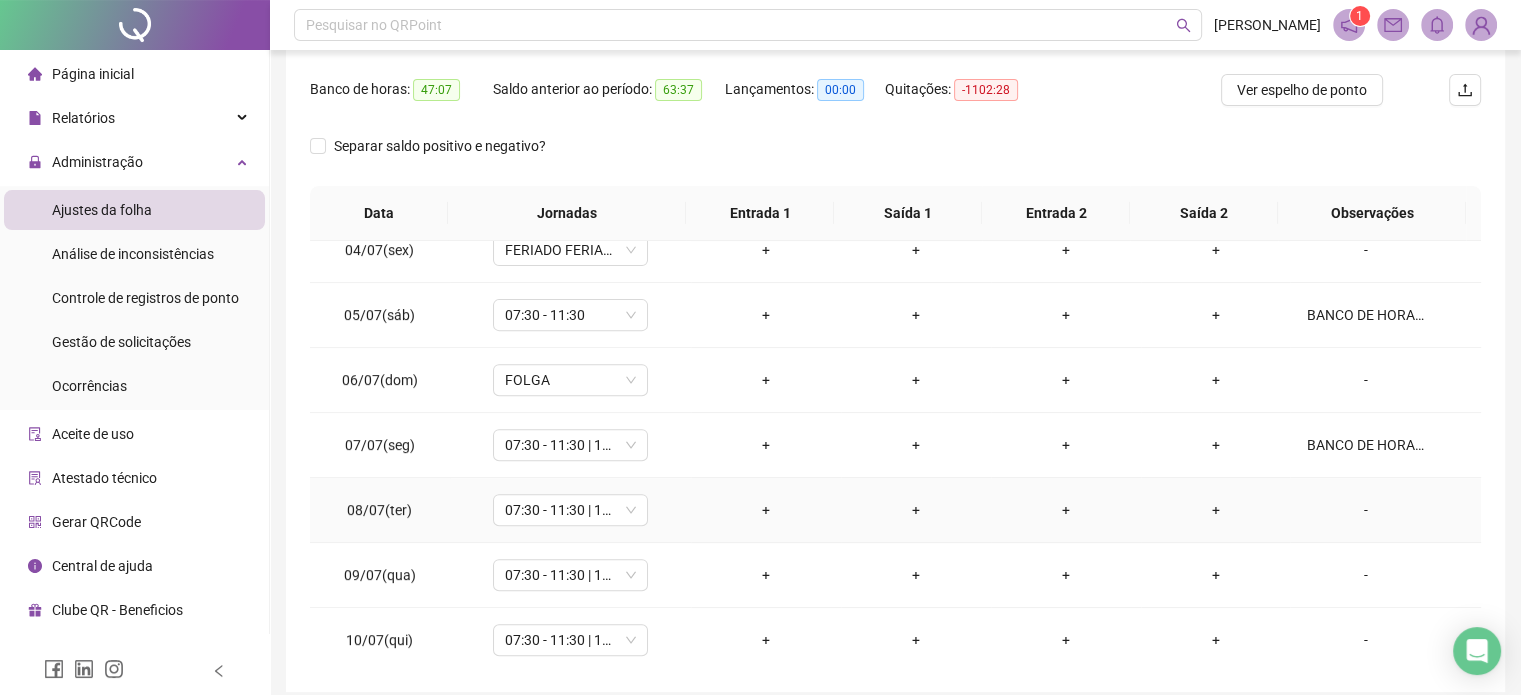 drag, startPoint x: 1345, startPoint y: 499, endPoint x: 830, endPoint y: 455, distance: 516.8762 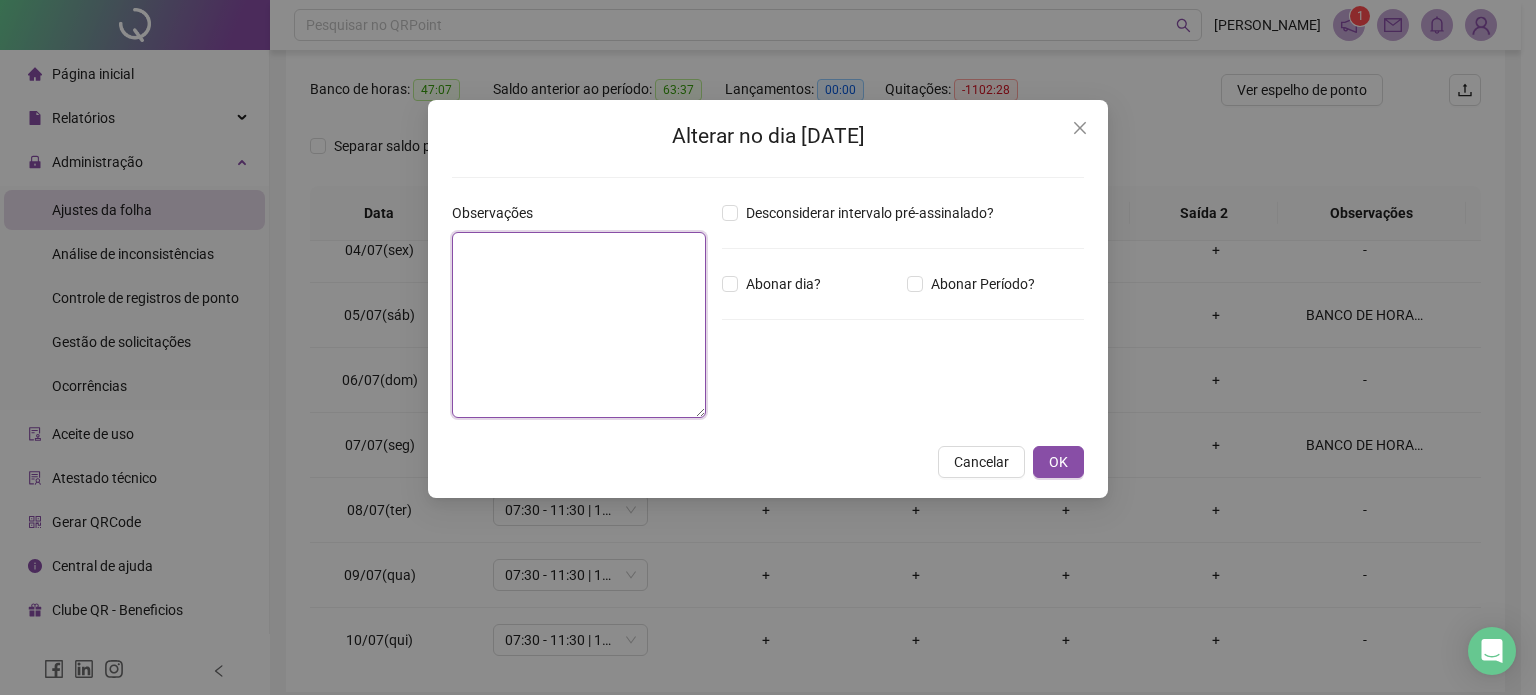 click at bounding box center [579, 325] 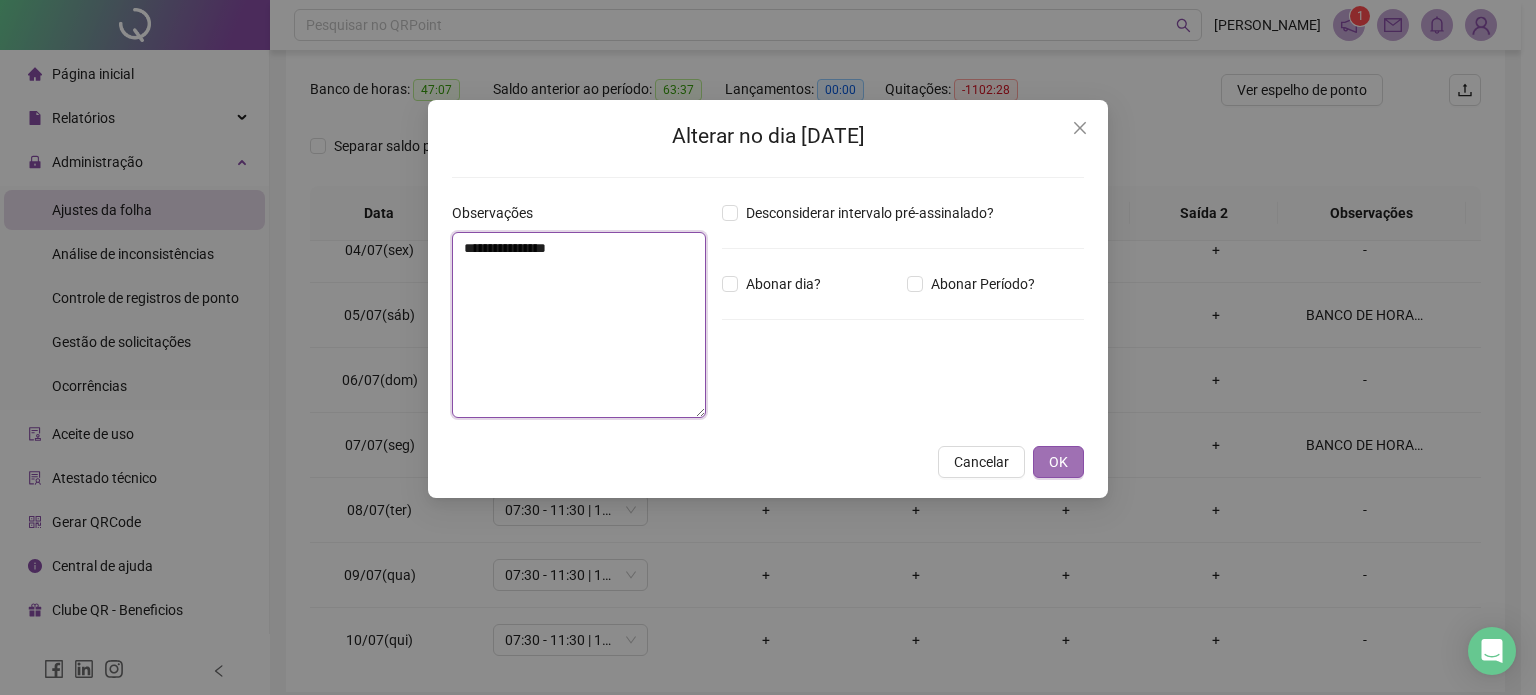 type on "**********" 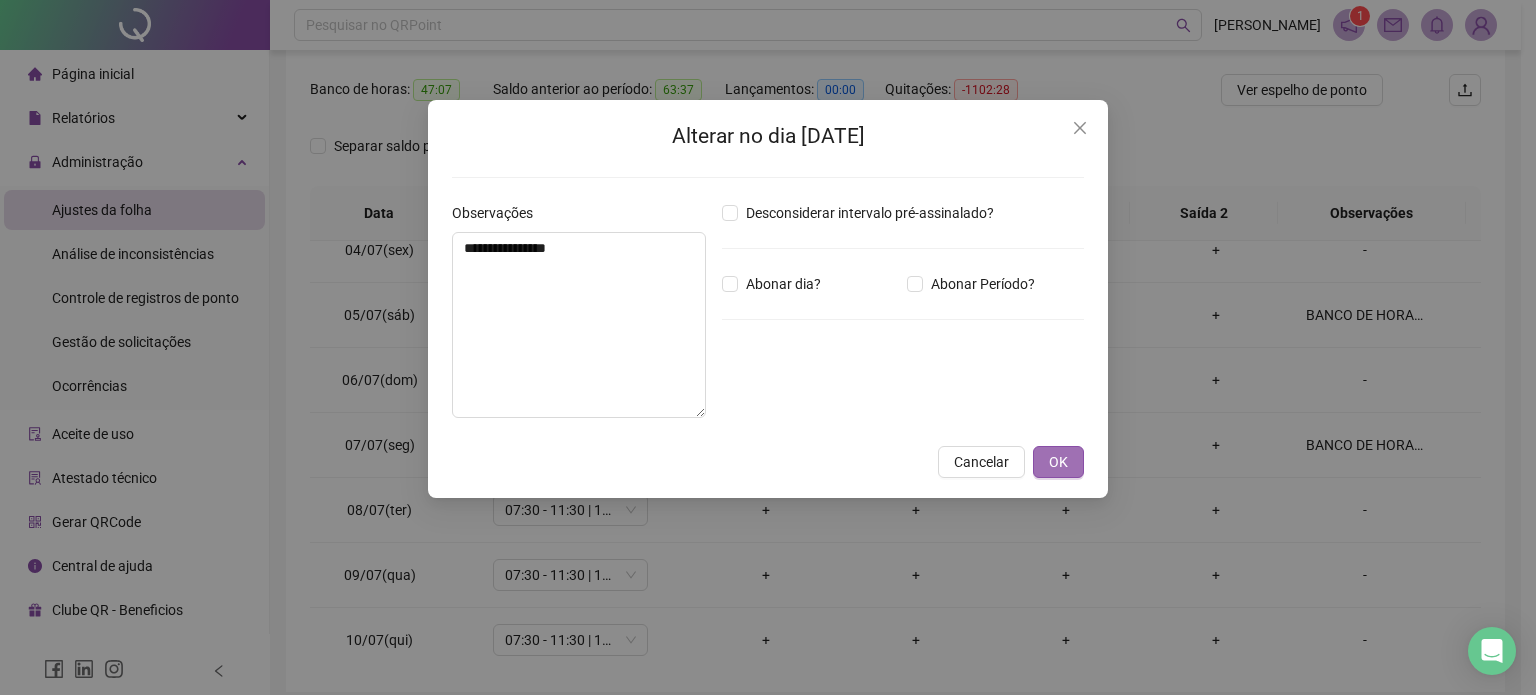 drag, startPoint x: 1079, startPoint y: 471, endPoint x: 1066, endPoint y: 465, distance: 14.3178215 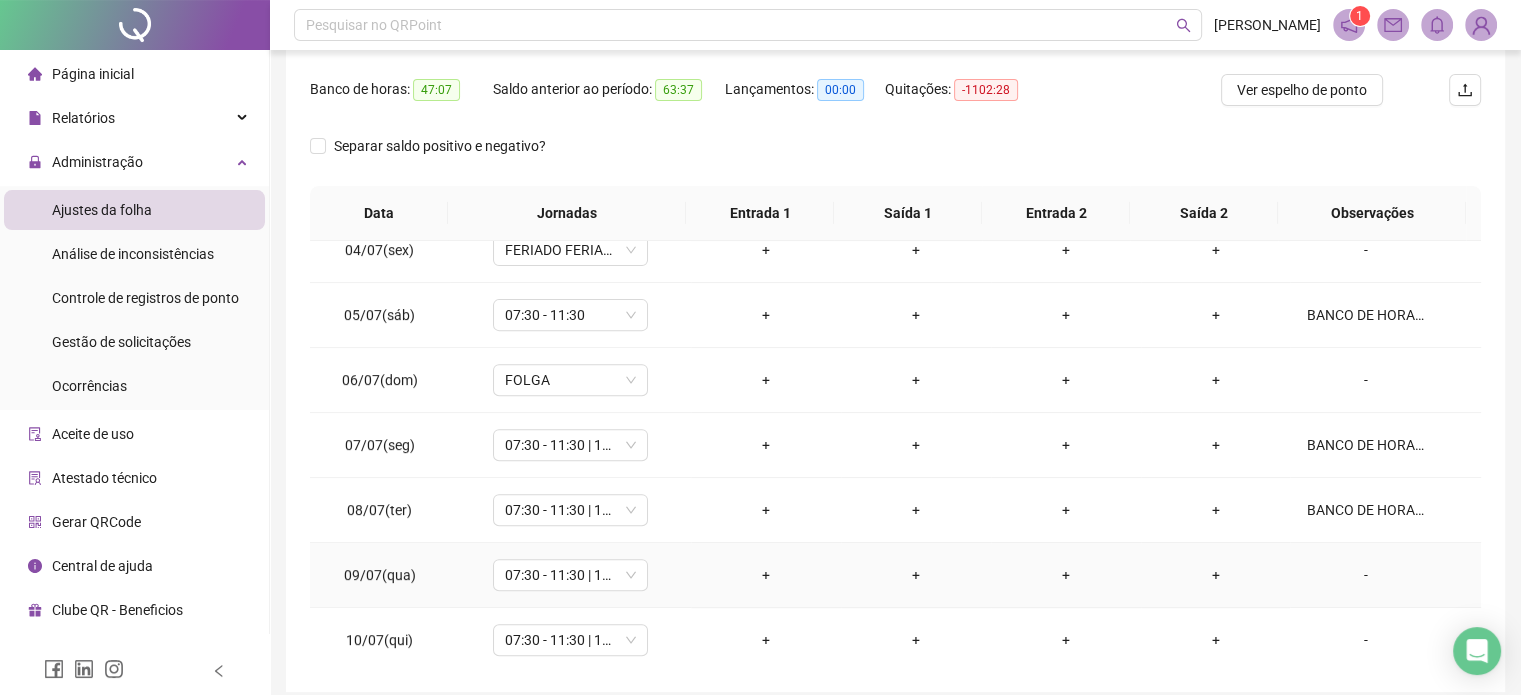 click on "-" at bounding box center (1385, 575) 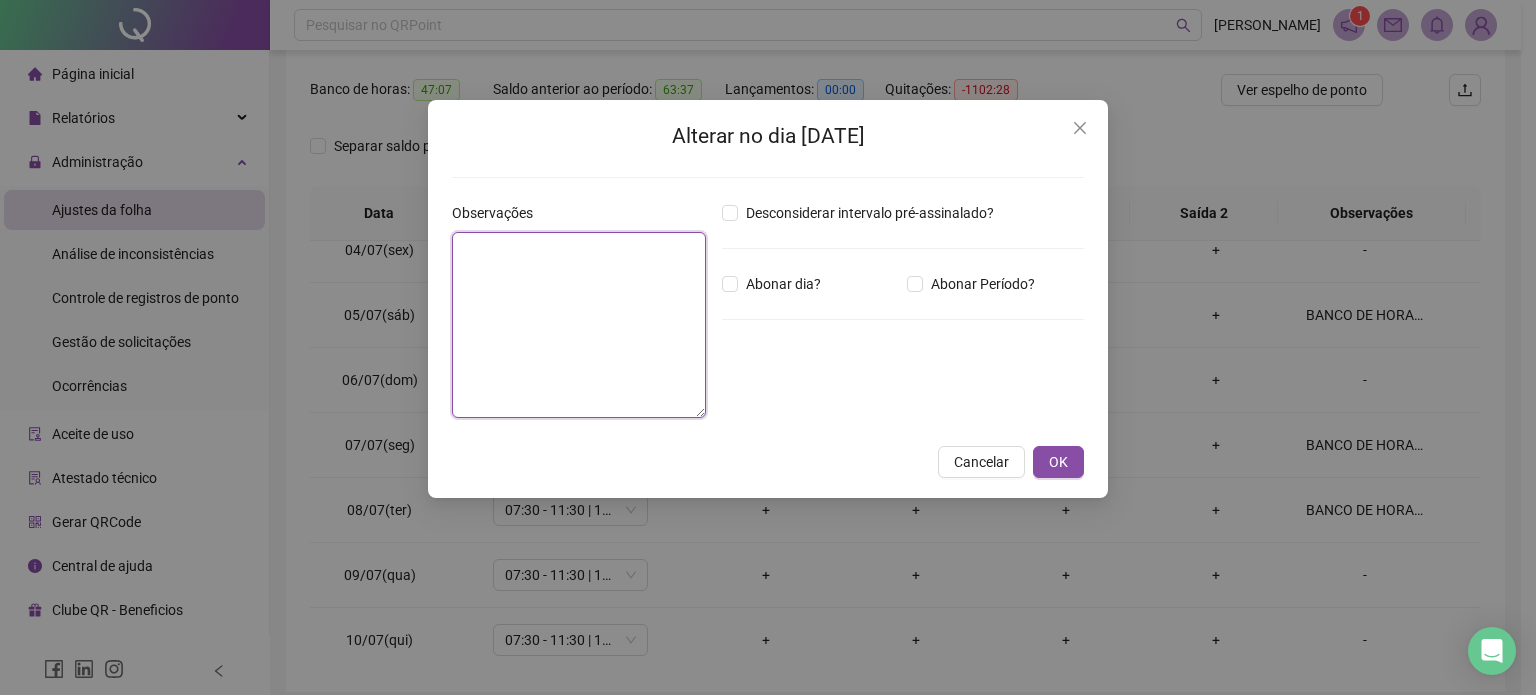 click at bounding box center [579, 325] 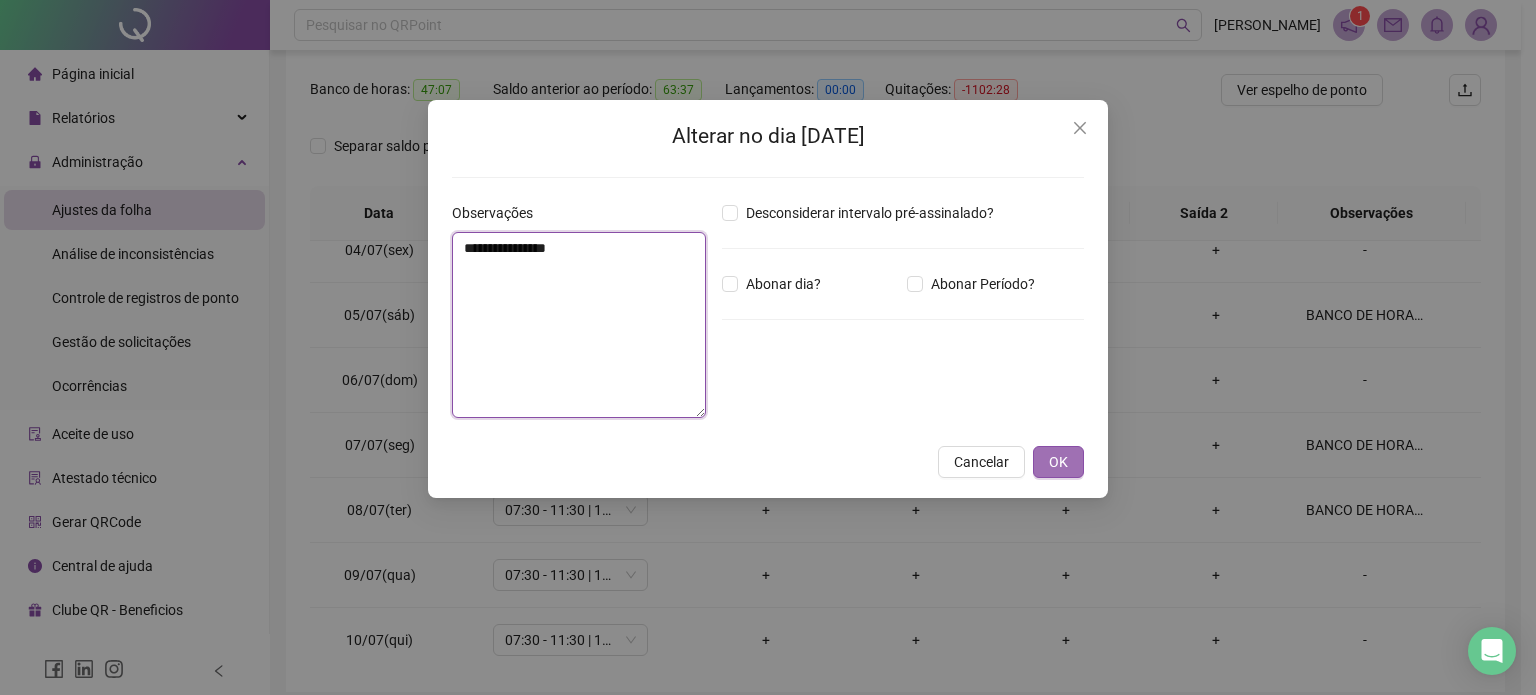 type on "**********" 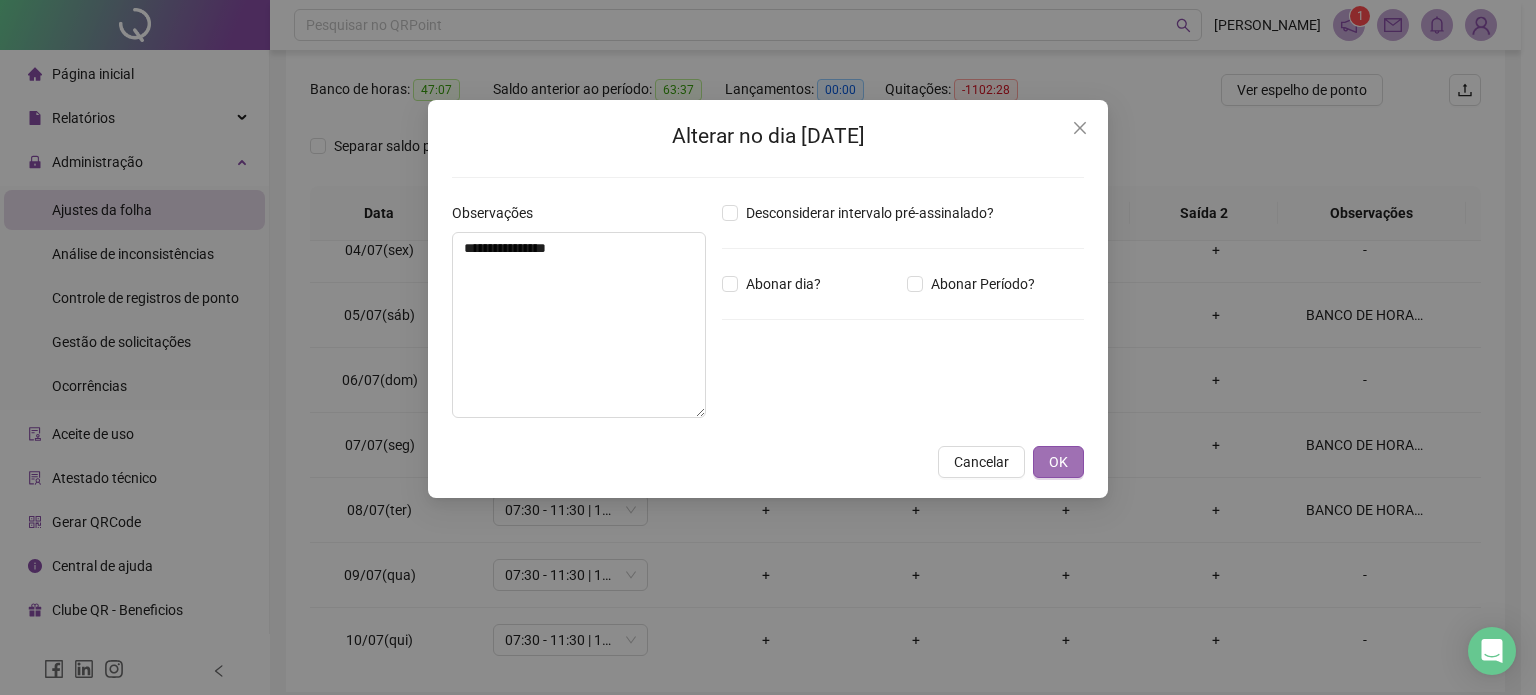 click on "OK" at bounding box center [1058, 462] 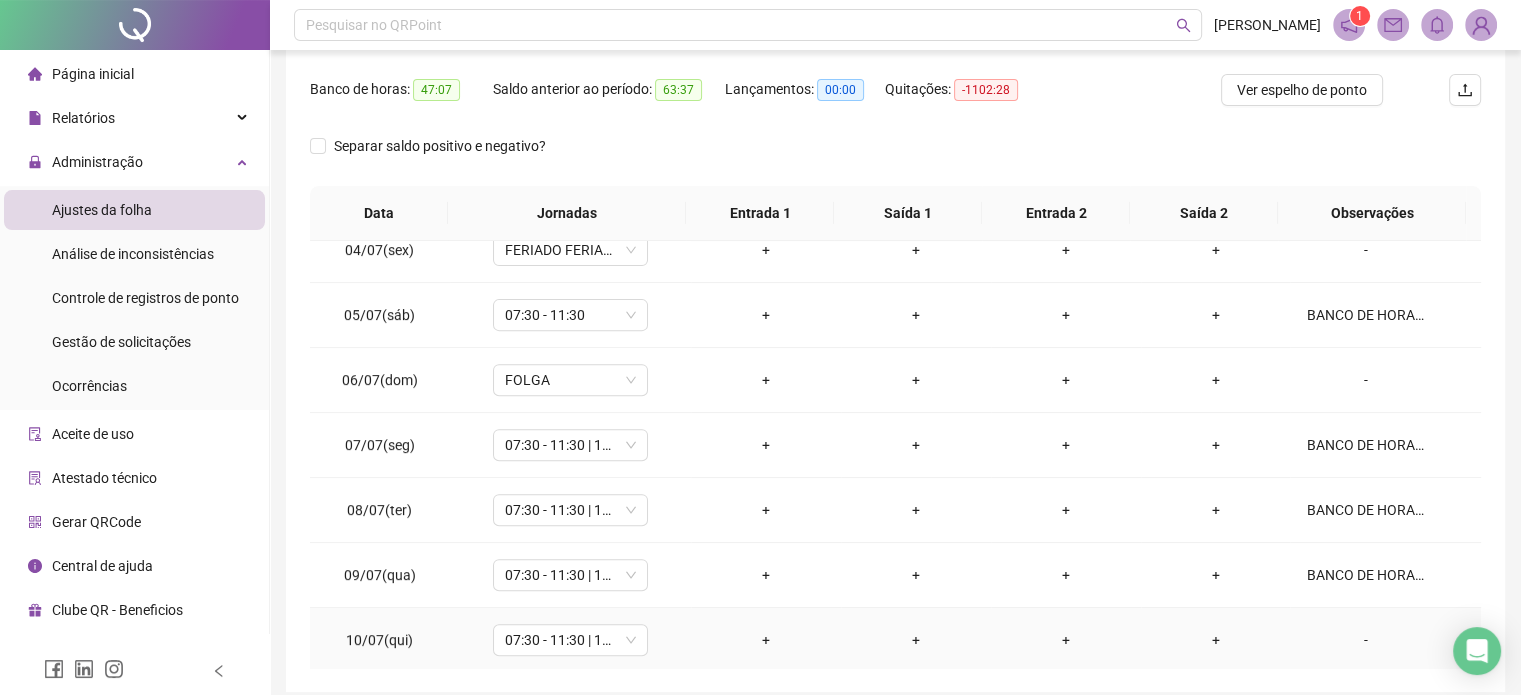 click on "-" at bounding box center (1365, 640) 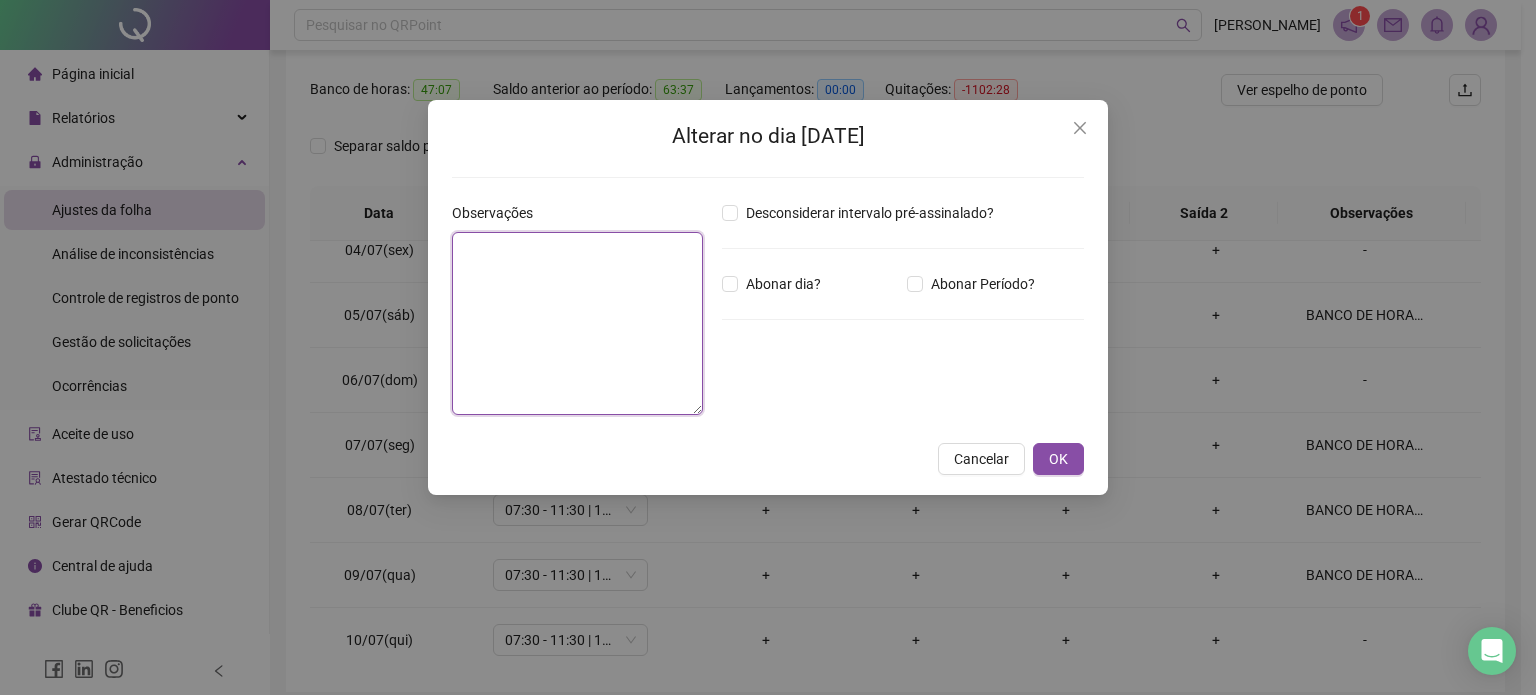 click at bounding box center (577, 323) 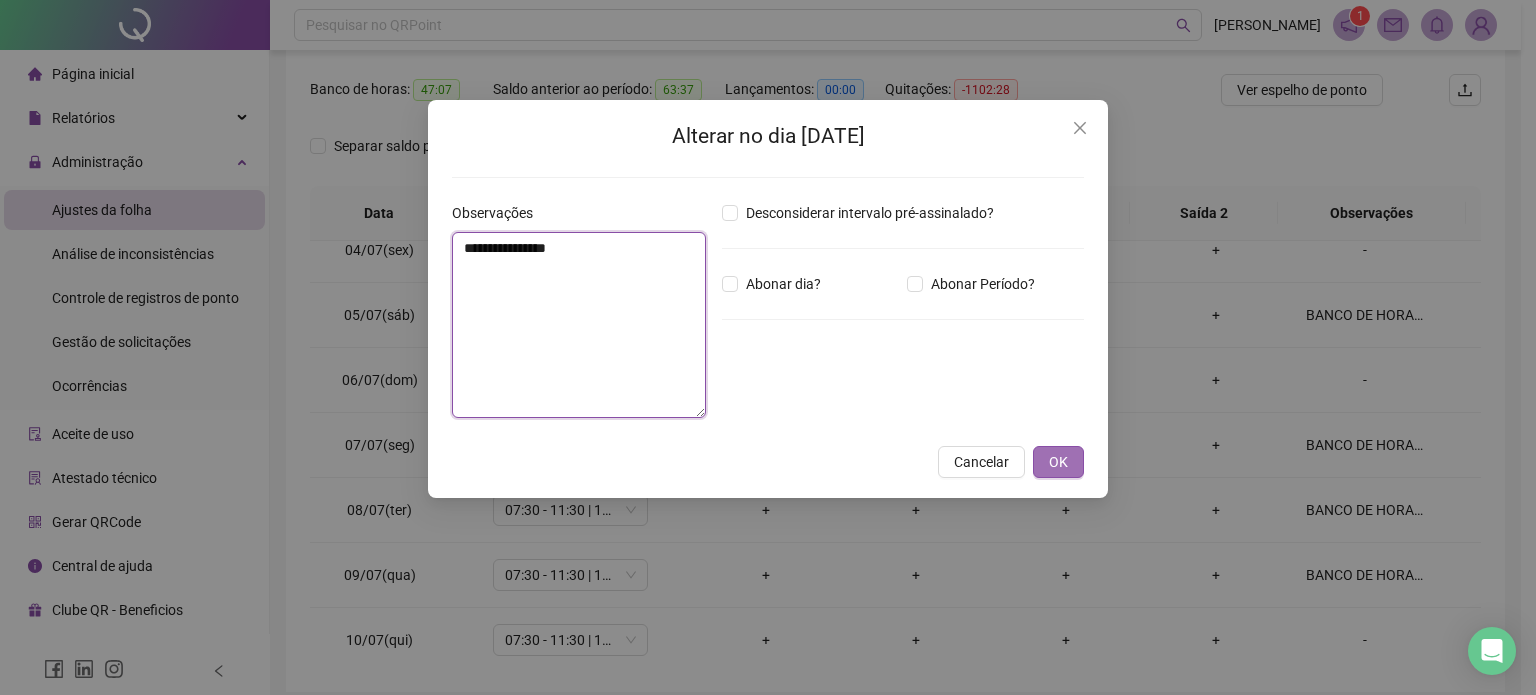 type on "**********" 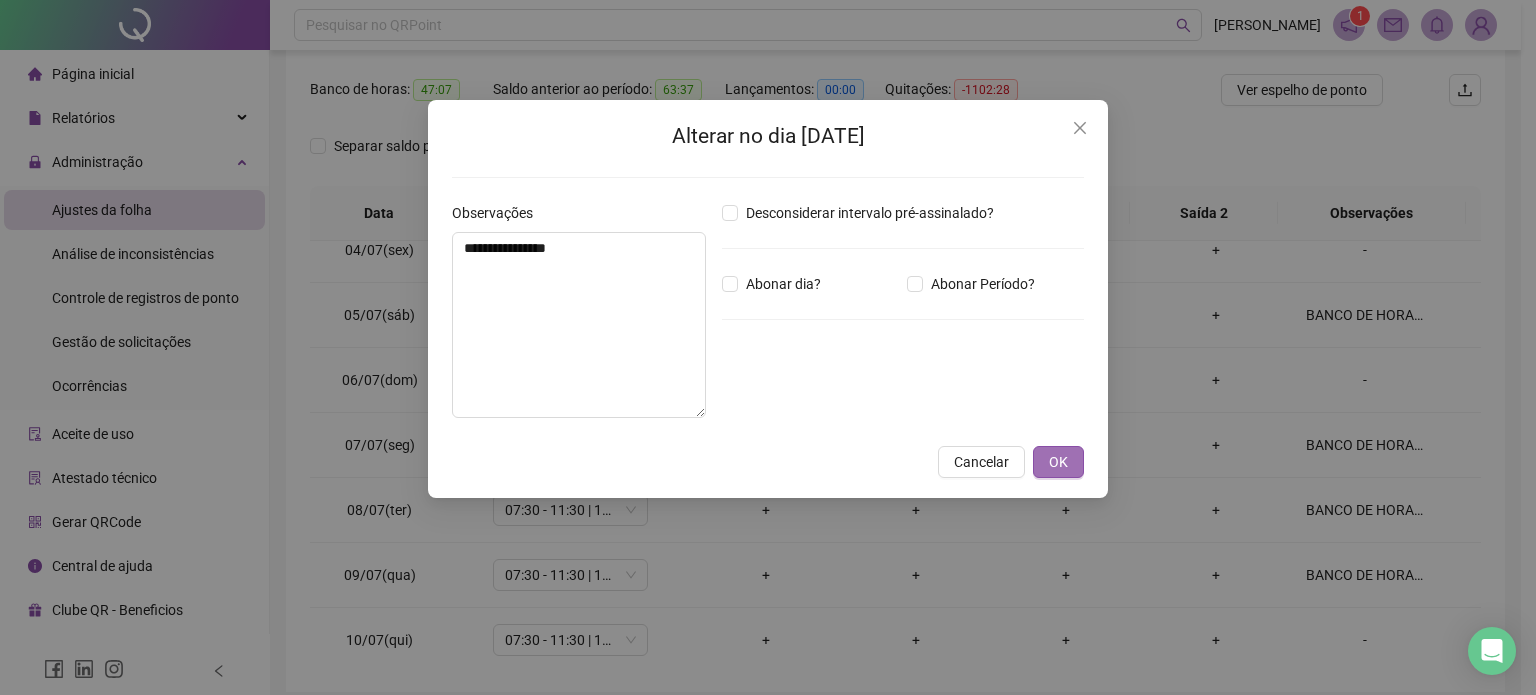 click on "OK" at bounding box center (1058, 462) 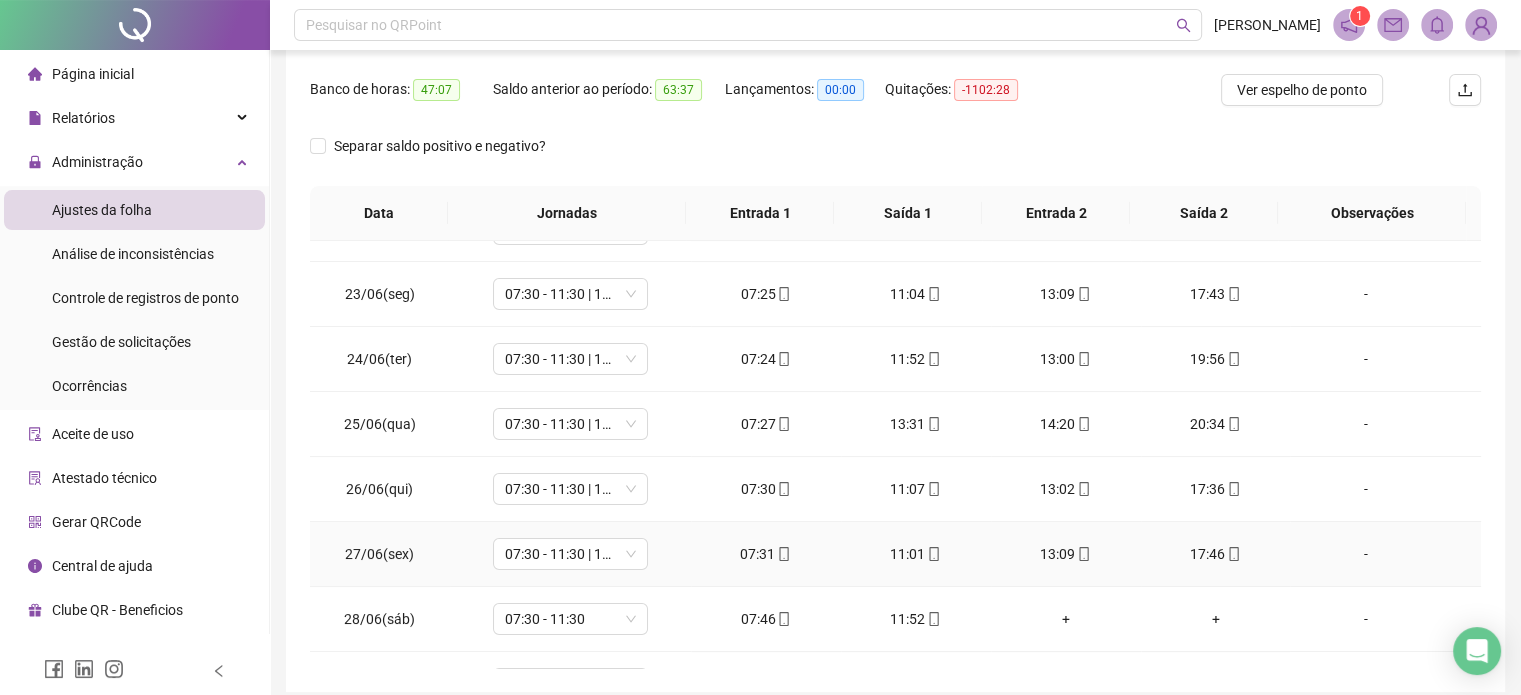 scroll, scrollTop: 0, scrollLeft: 0, axis: both 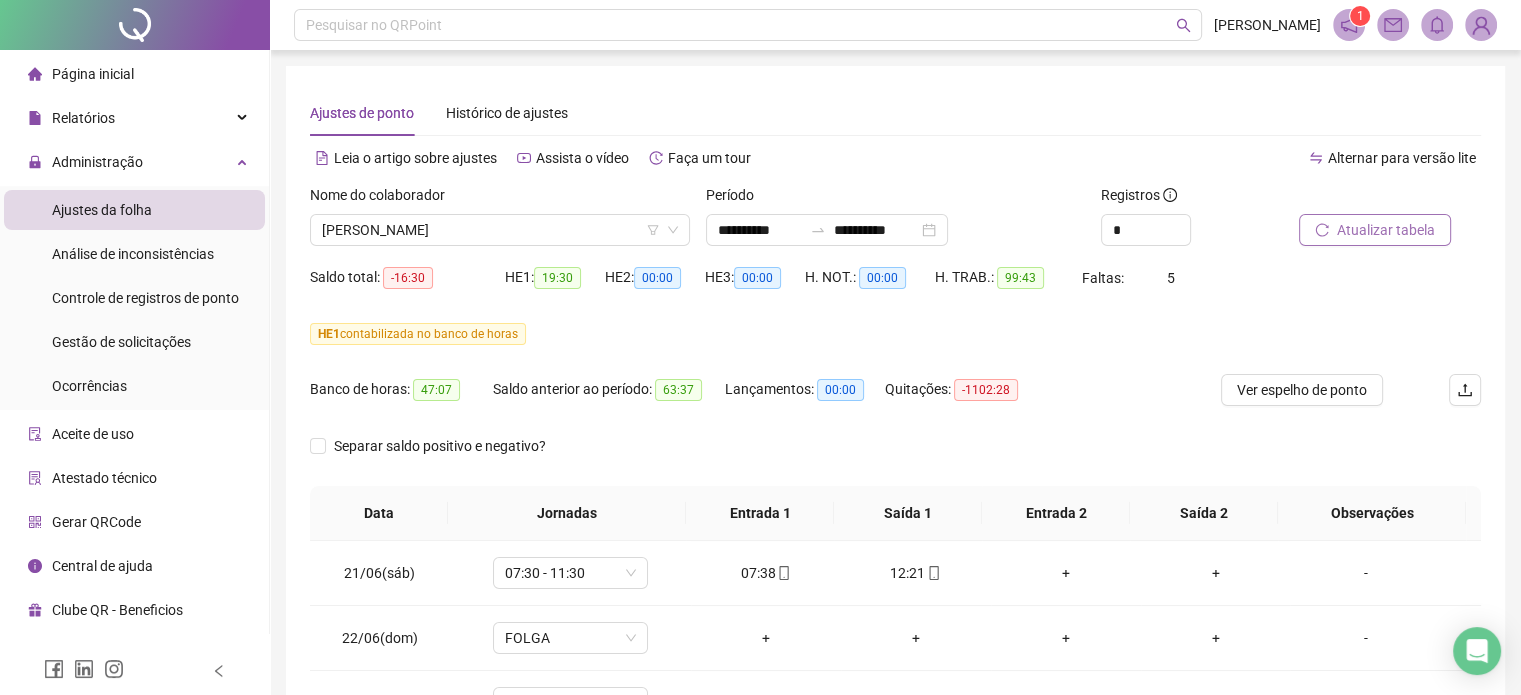 click on "Atualizar tabela" at bounding box center (1386, 230) 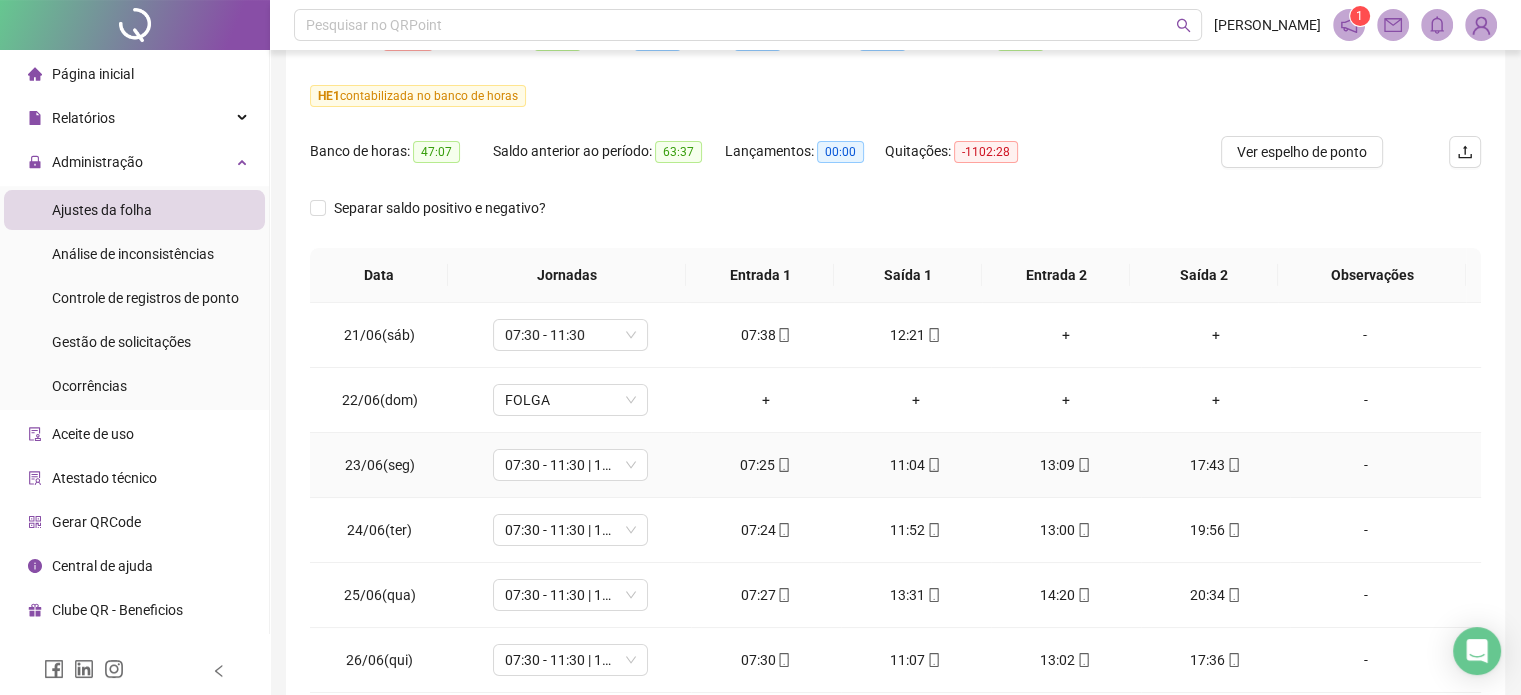 scroll, scrollTop: 382, scrollLeft: 0, axis: vertical 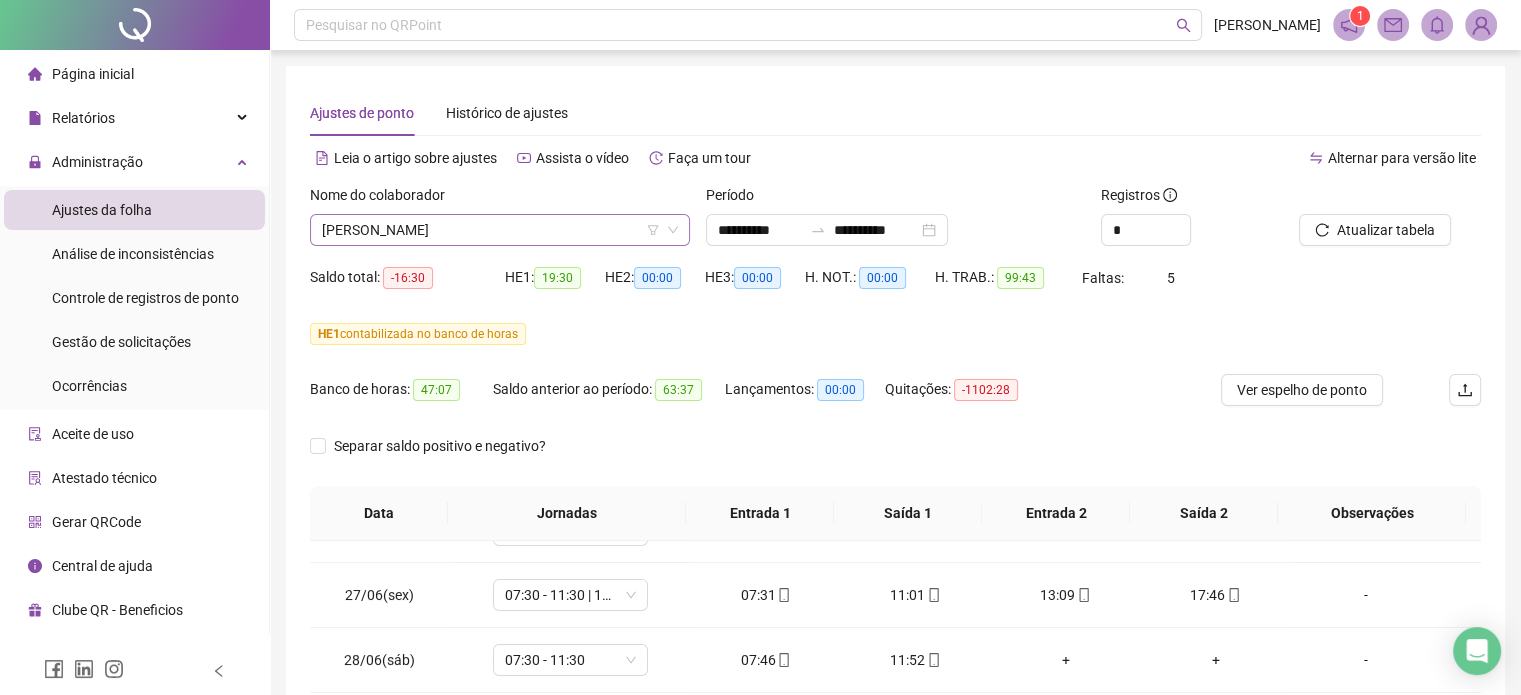 click on "[PERSON_NAME]" at bounding box center [500, 230] 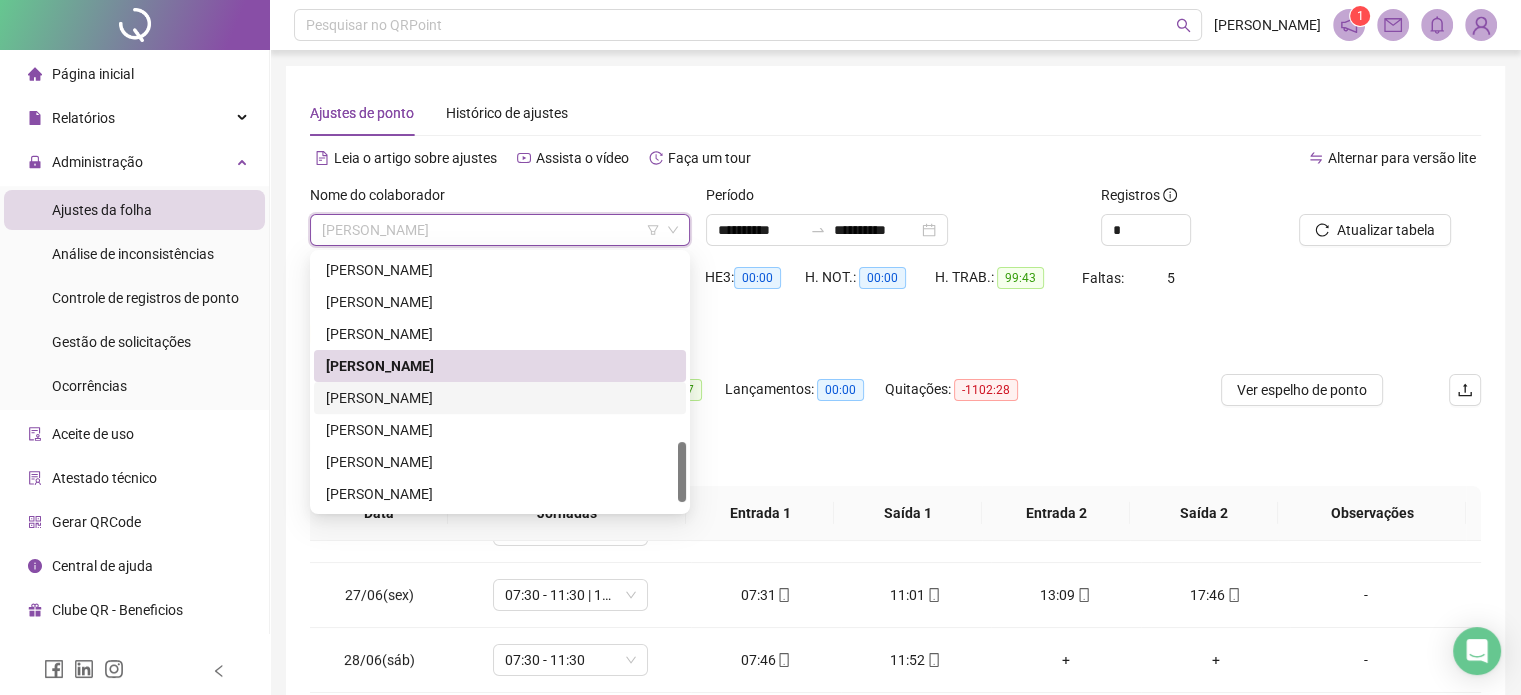 click on "[PERSON_NAME]" at bounding box center [500, 398] 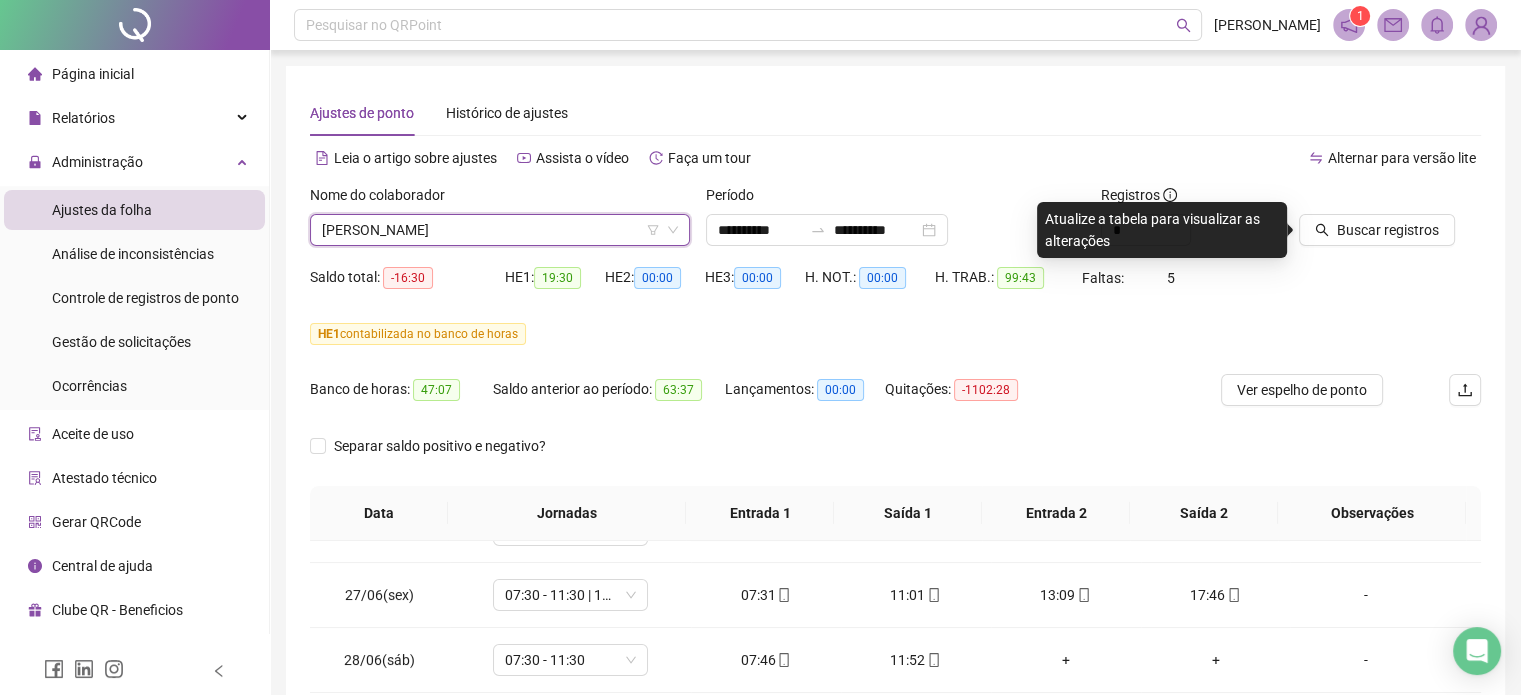 click on "[PERSON_NAME]" at bounding box center (500, 230) 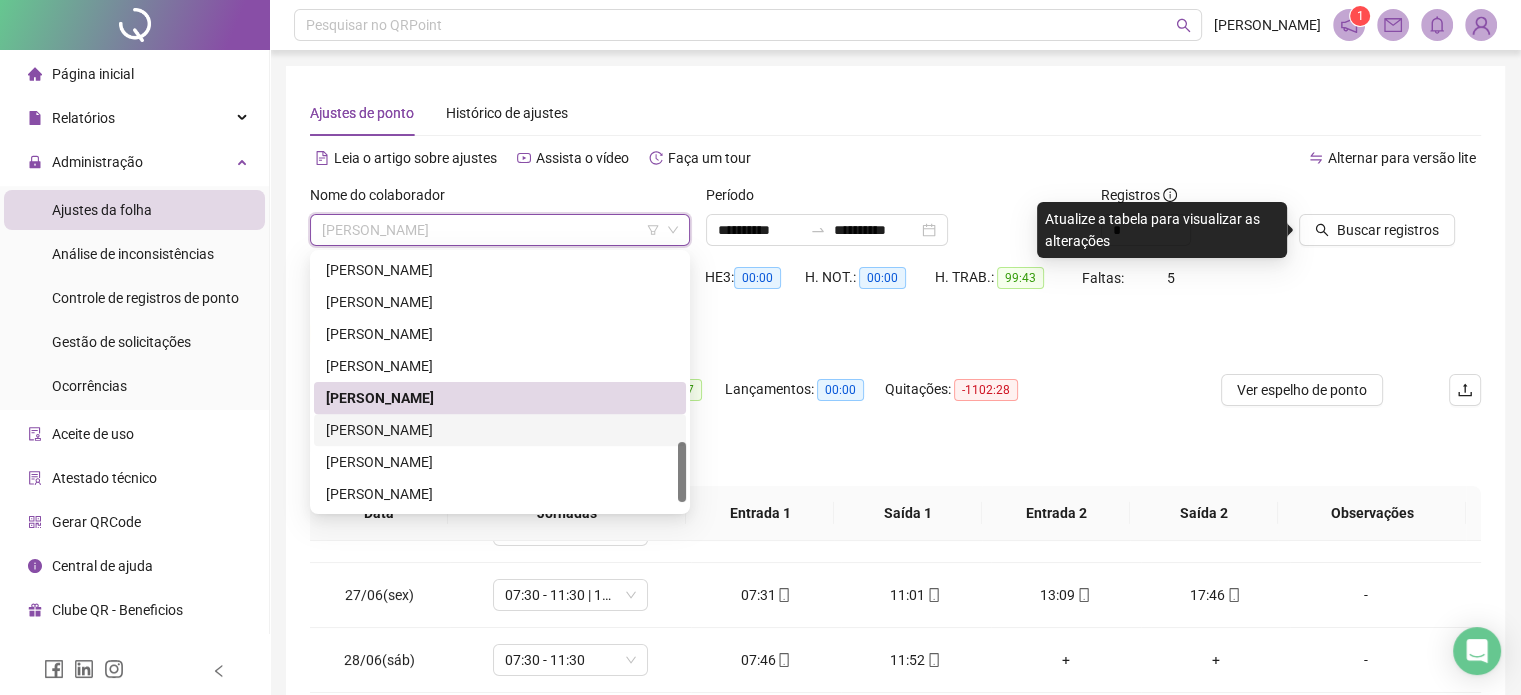 click on "[PERSON_NAME]" at bounding box center [500, 430] 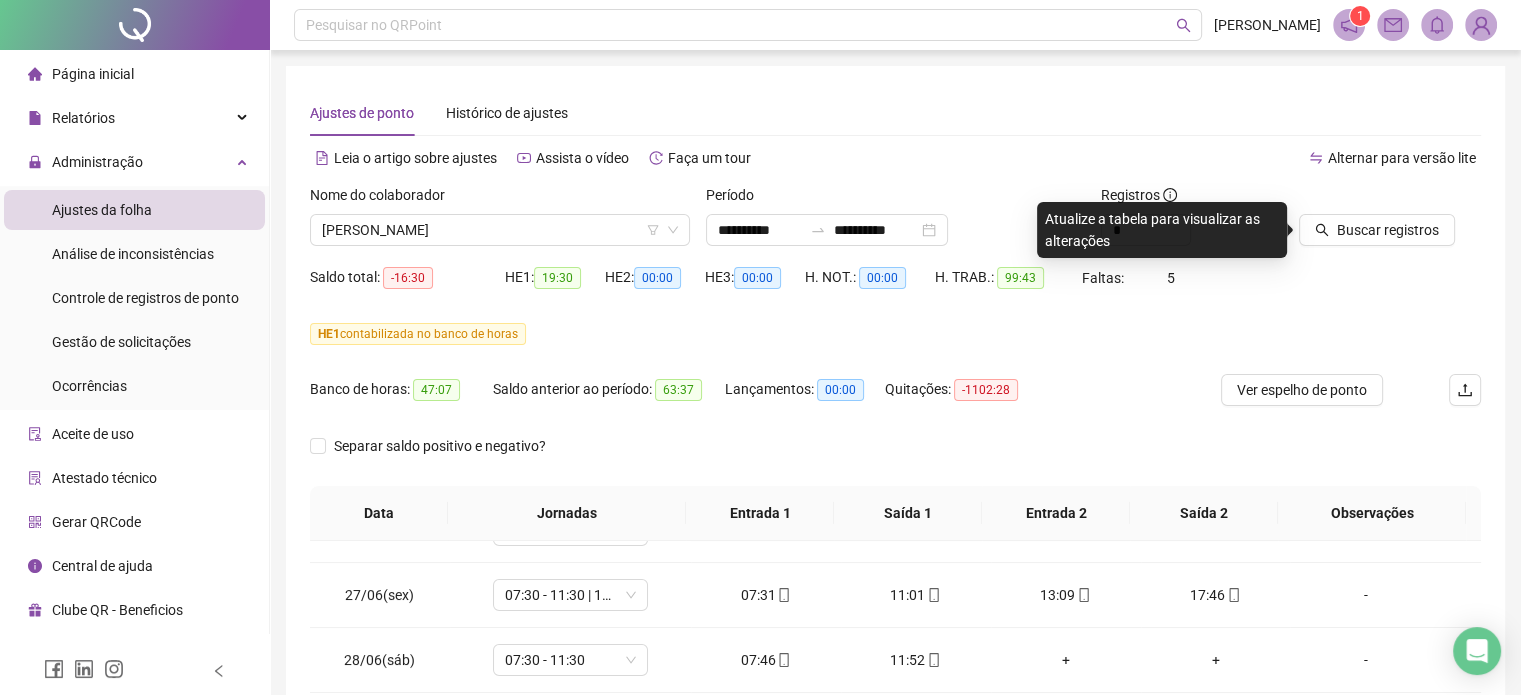 click on "Saldo total:   -16:30 HE 1:   19:30 HE 2:   00:00 HE 3:   00:00 H. NOT.:   00:00 H. TRAB.:   99:43 Faltas:   5" at bounding box center (895, 290) 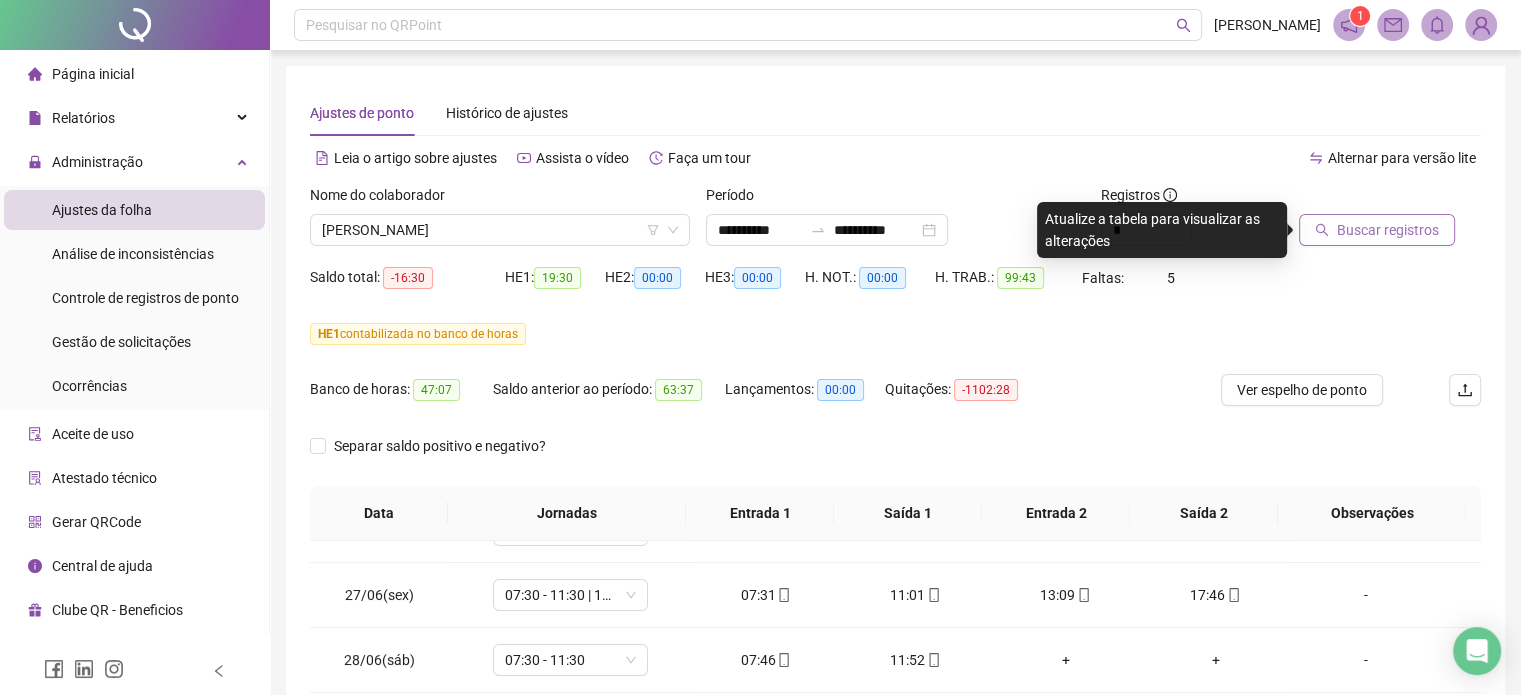 click on "Buscar registros" at bounding box center [1388, 230] 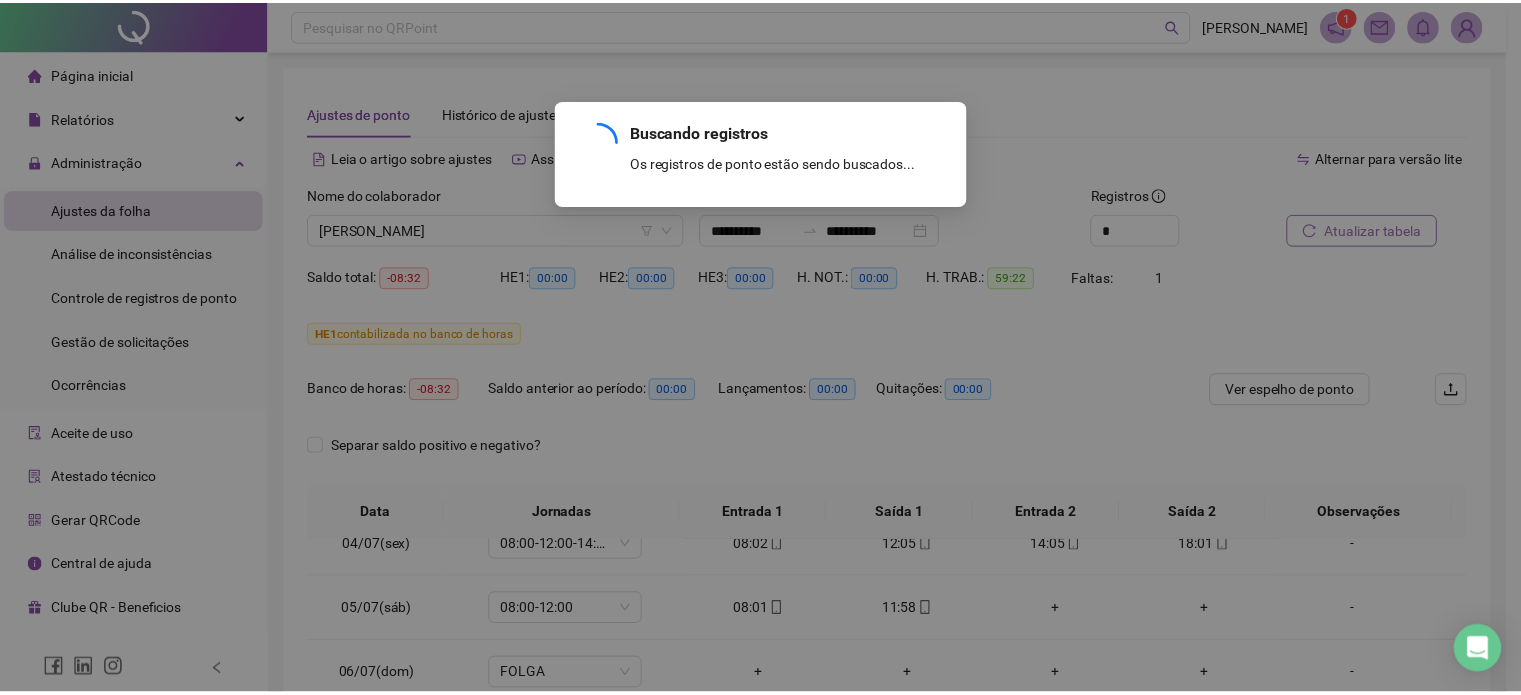scroll, scrollTop: 220, scrollLeft: 0, axis: vertical 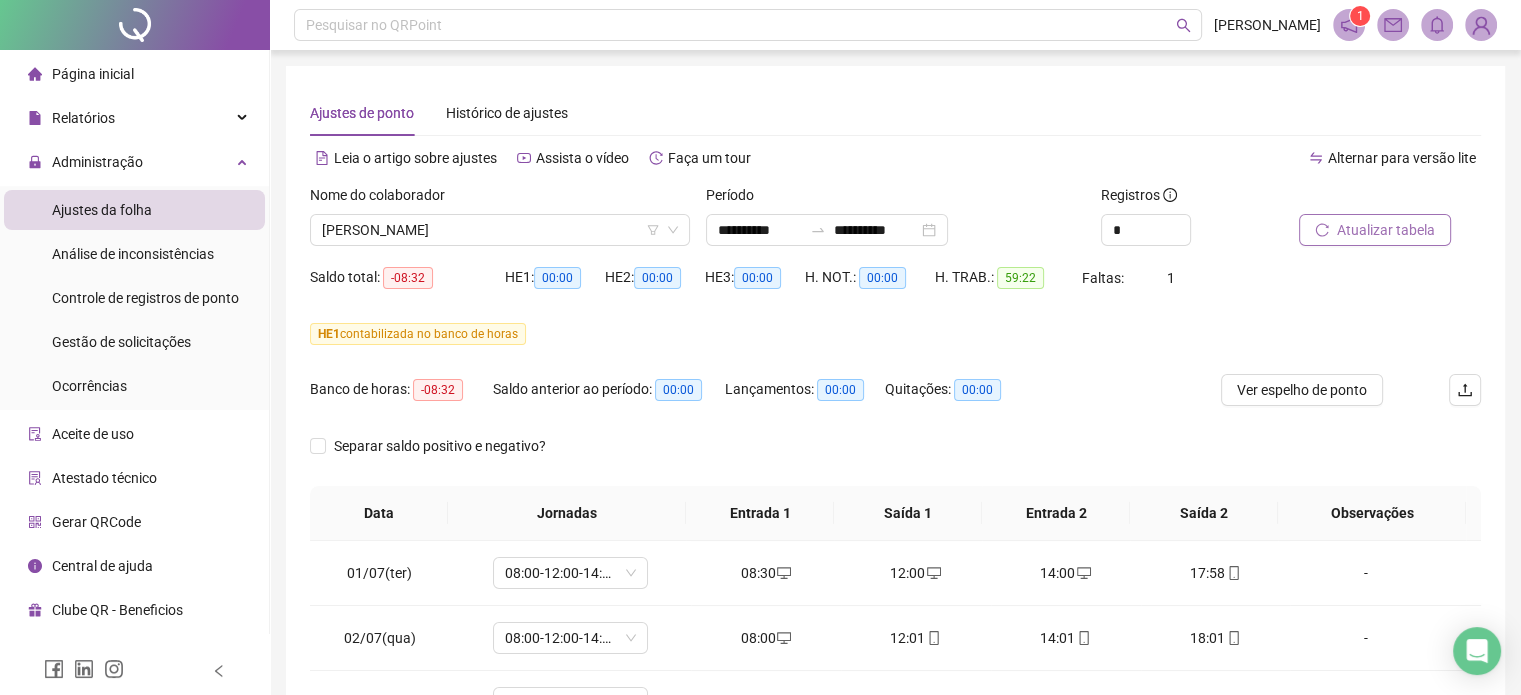 click on "Saldo total:   -08:32" at bounding box center (407, 278) 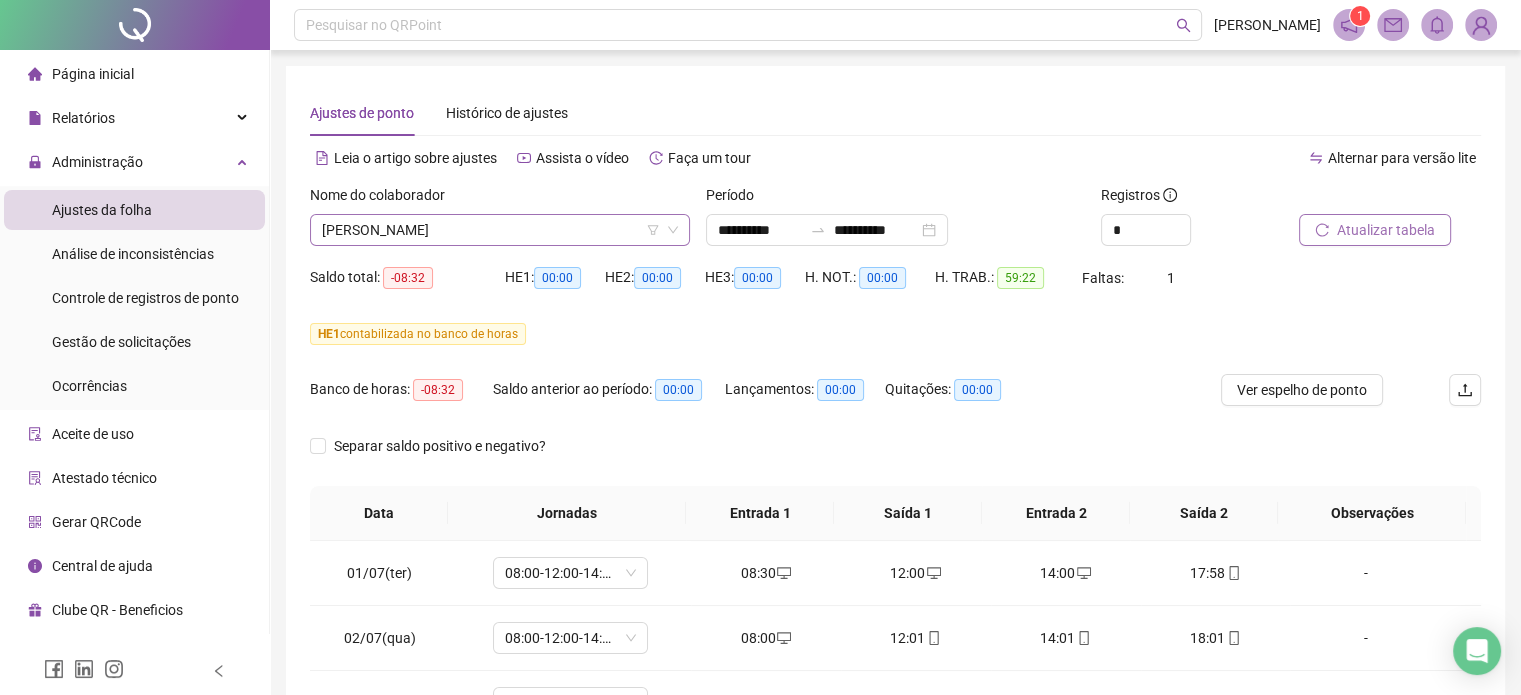 click on "[PERSON_NAME]" at bounding box center (500, 230) 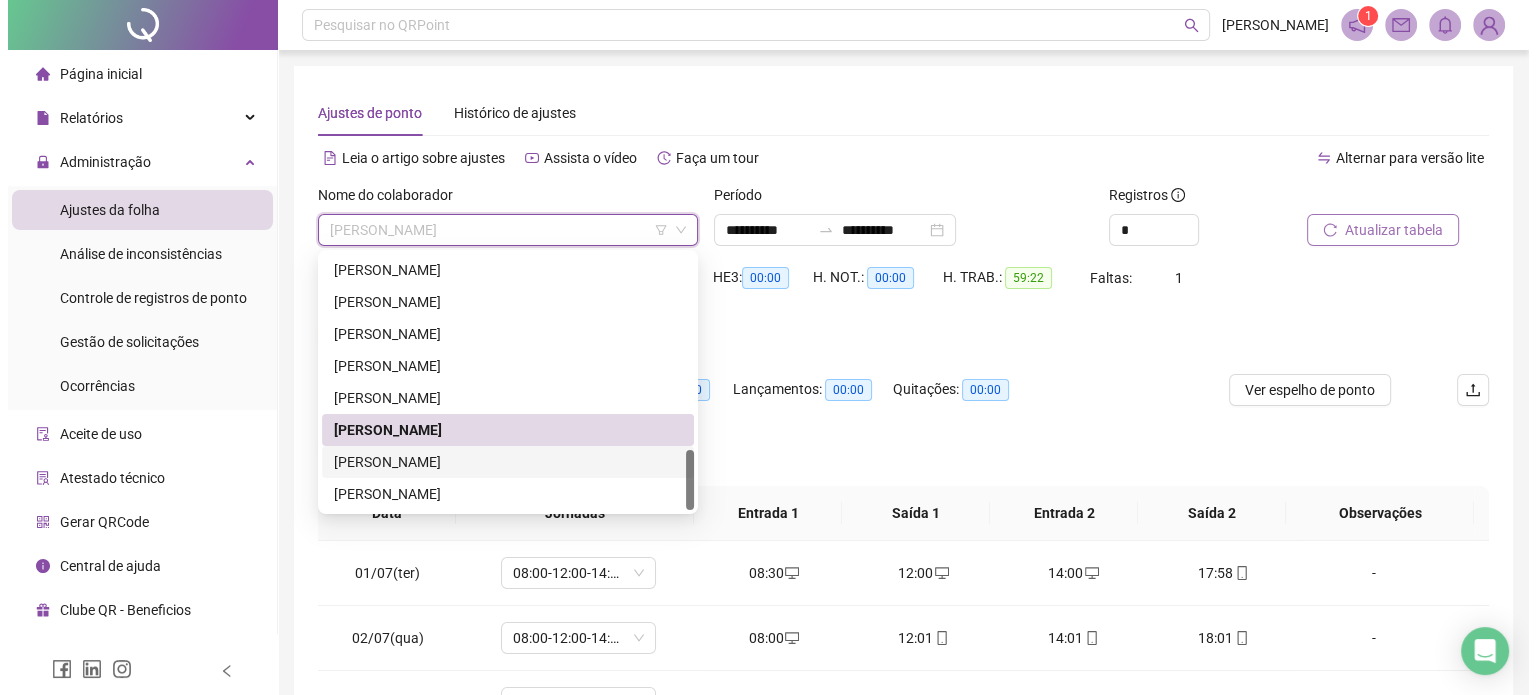 scroll, scrollTop: 832, scrollLeft: 0, axis: vertical 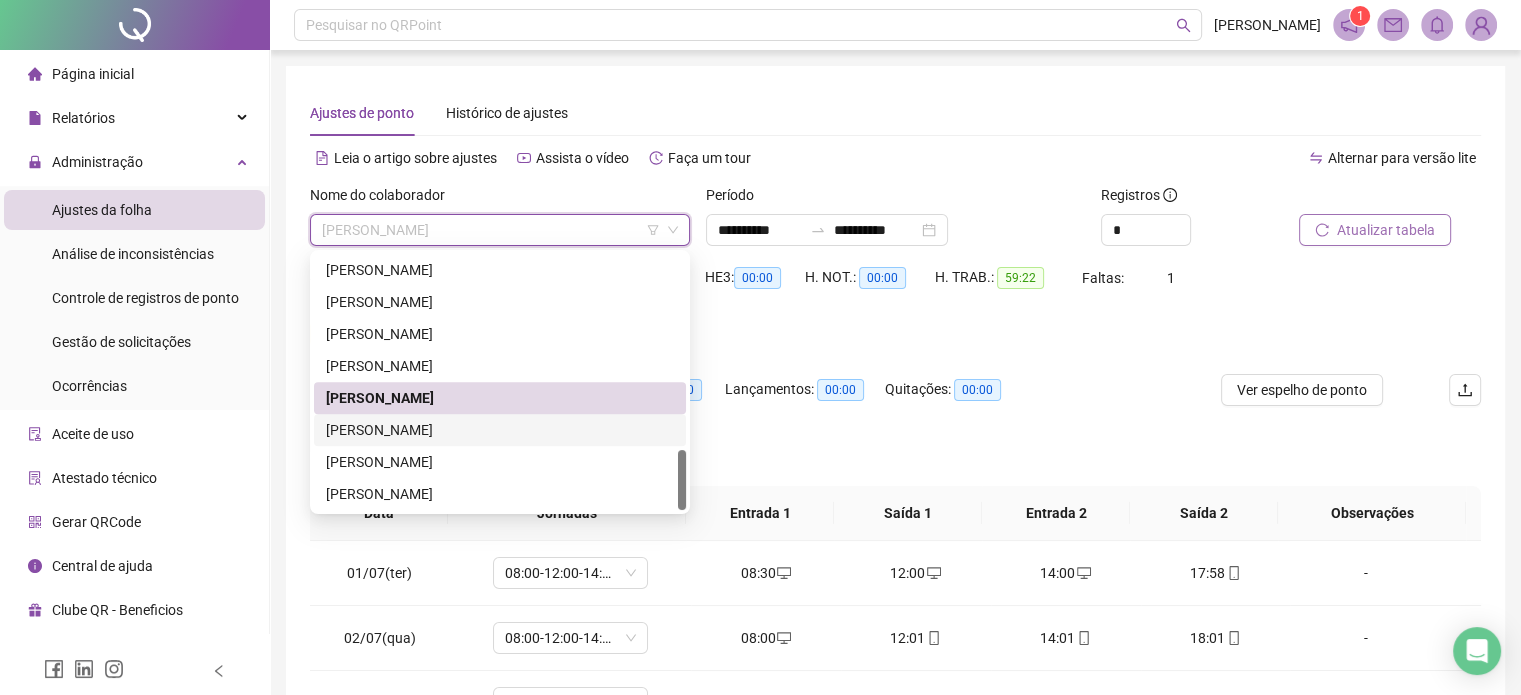 click on "[PERSON_NAME]" at bounding box center (500, 430) 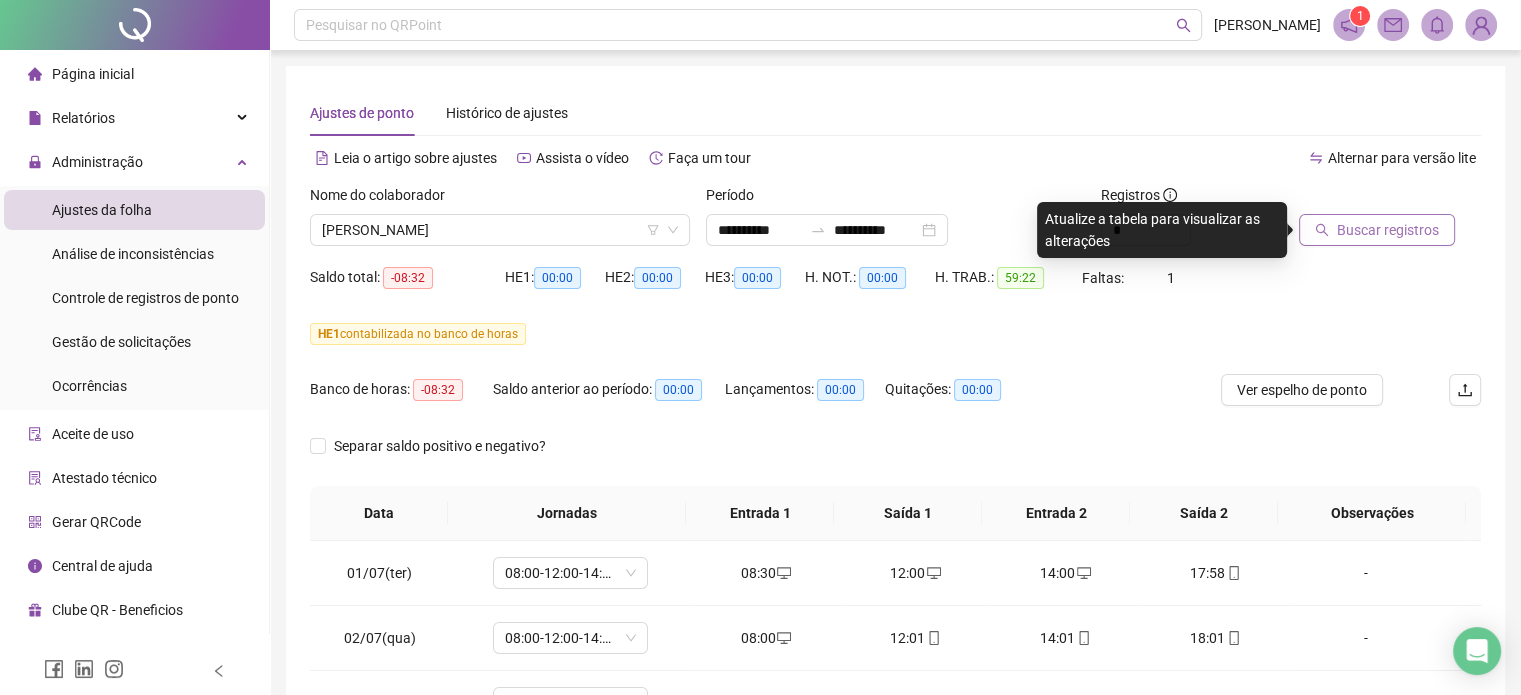 click on "Buscar registros" at bounding box center (1377, 230) 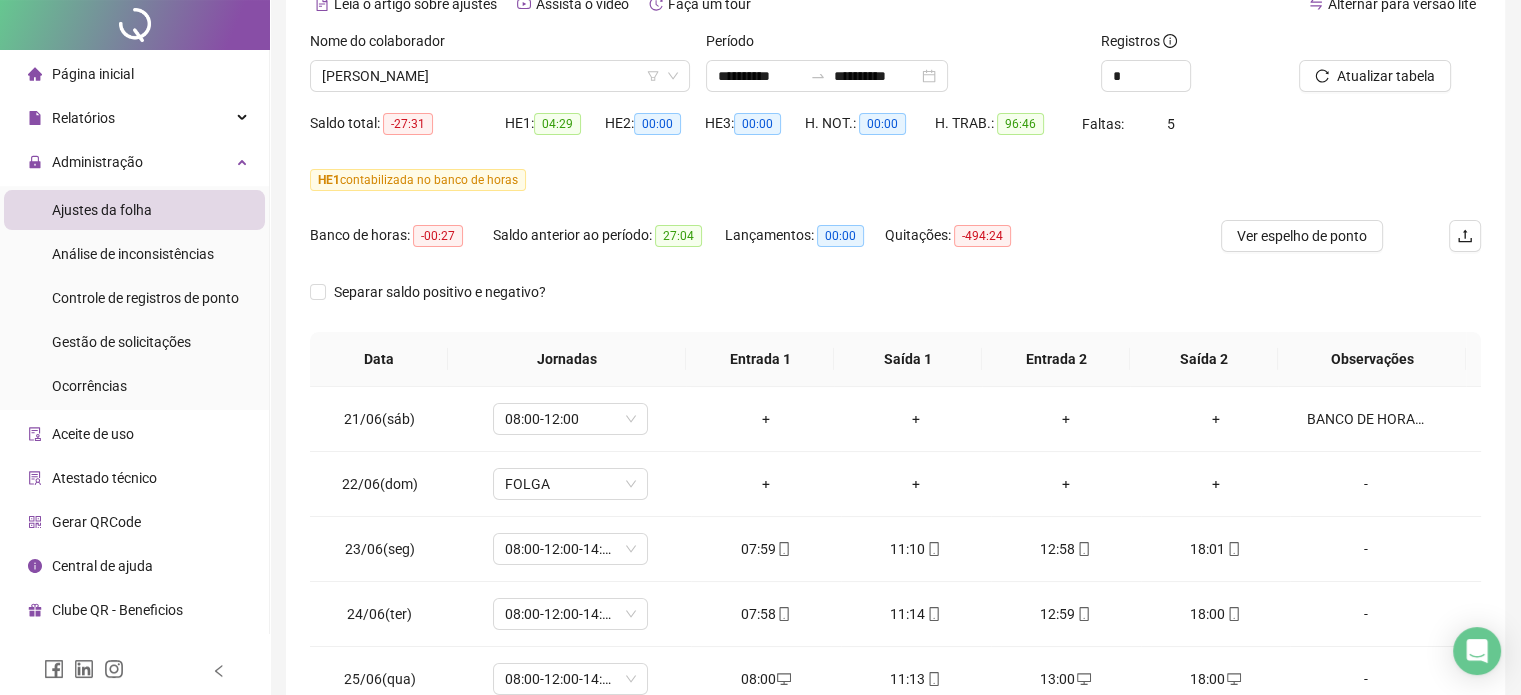 scroll, scrollTop: 382, scrollLeft: 0, axis: vertical 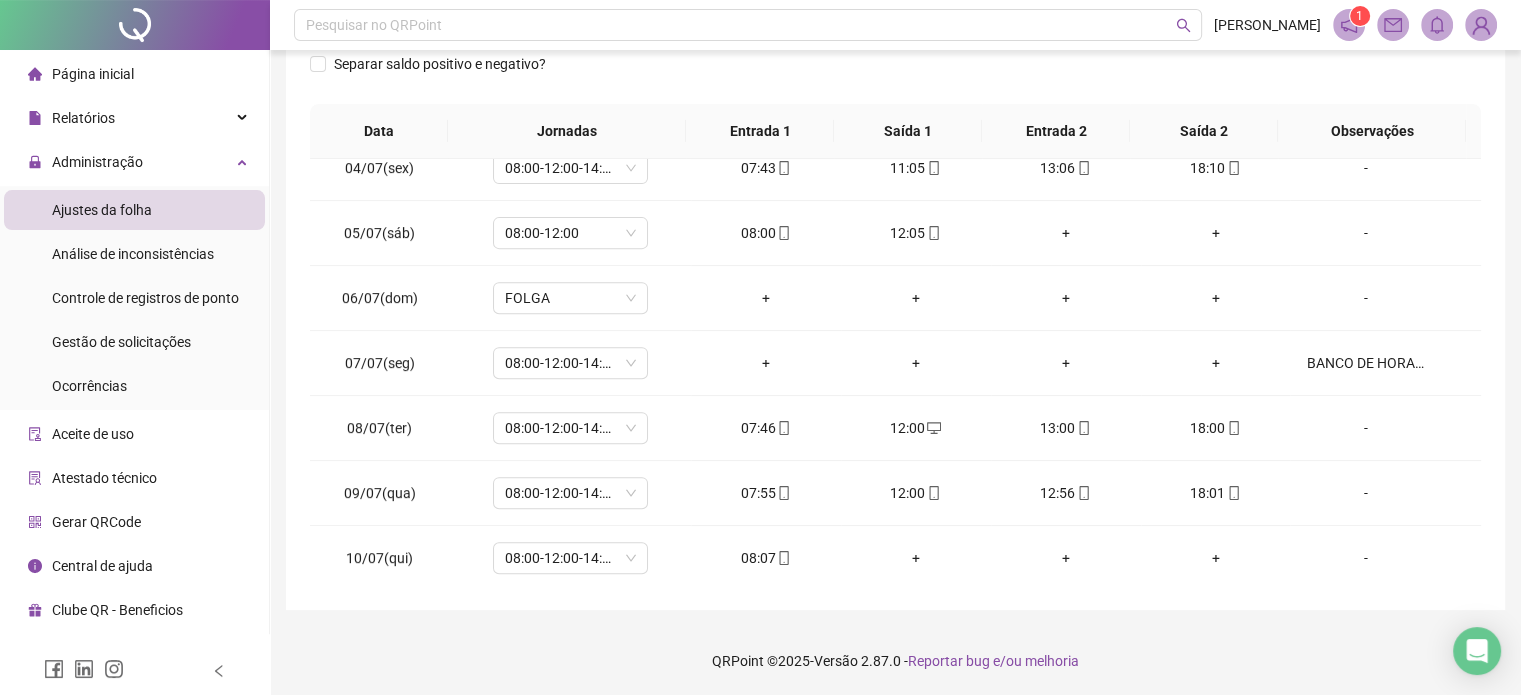 click on "QRPoint © 2025  -  Versão   2.87.0   -  Reportar bug e/ou melhoria" at bounding box center (895, 661) 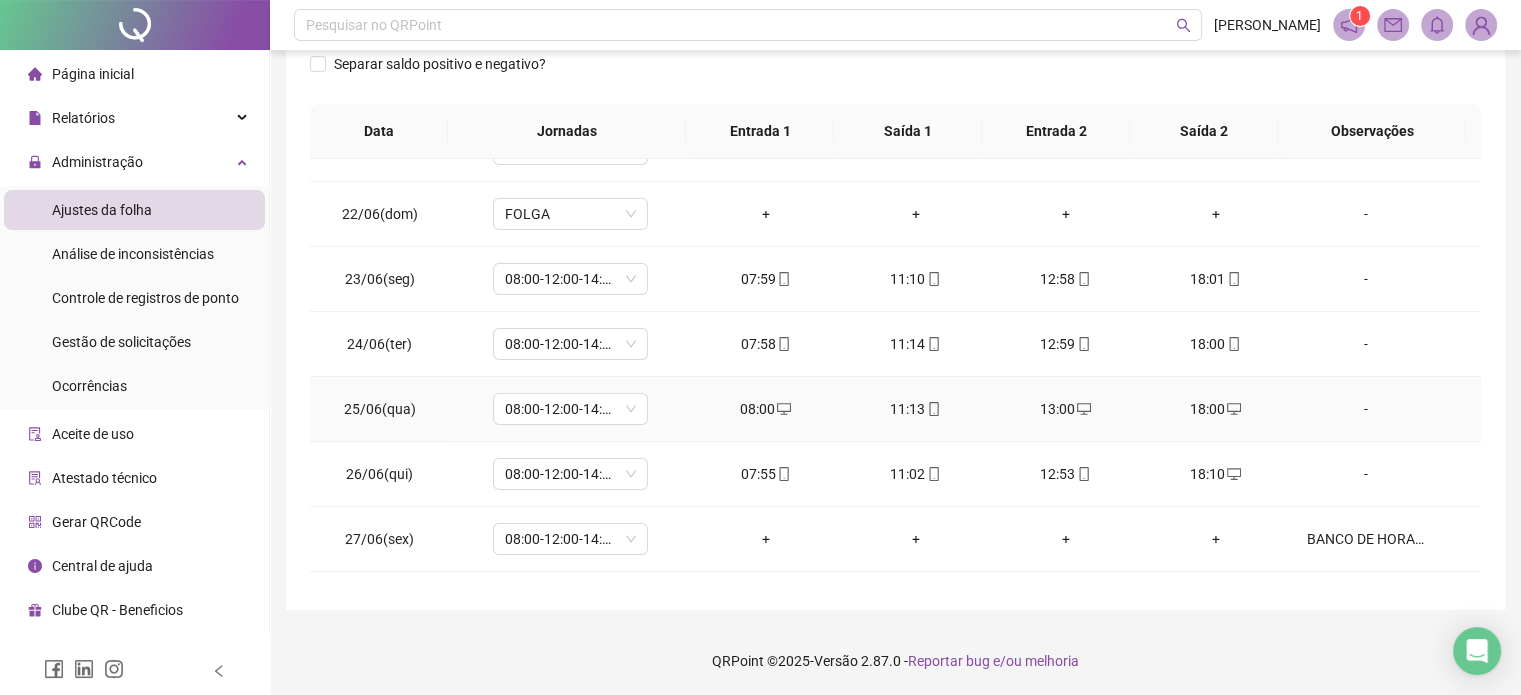 scroll, scrollTop: 0, scrollLeft: 0, axis: both 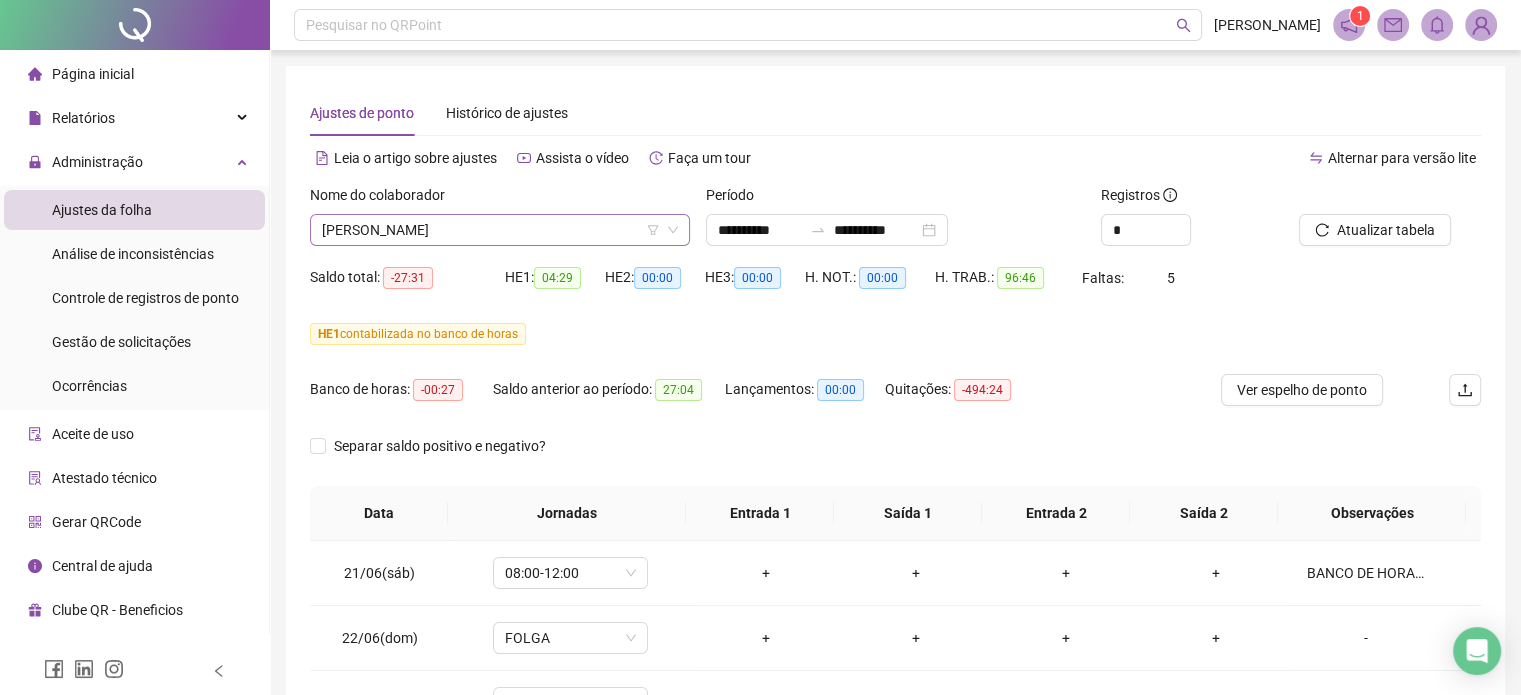 click on "[PERSON_NAME]" at bounding box center [500, 230] 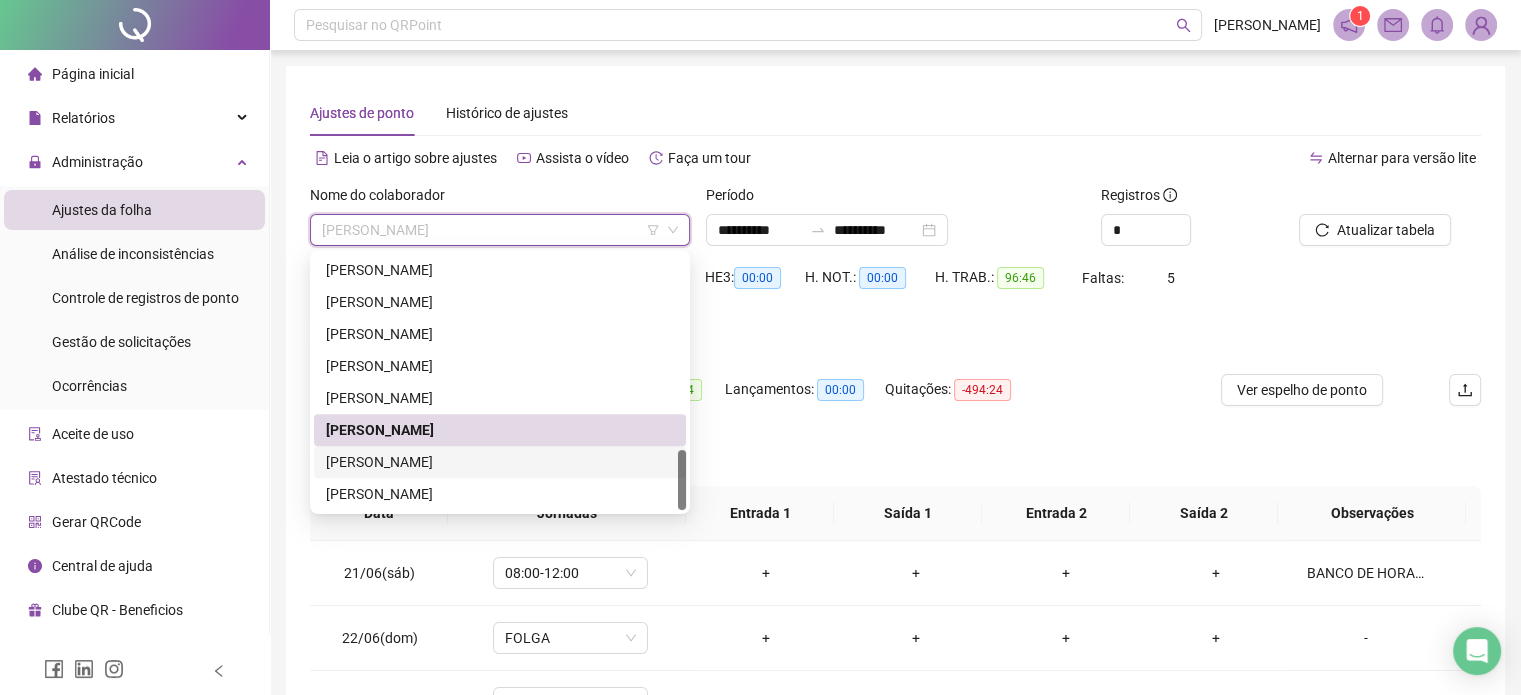 click on "[PERSON_NAME]" at bounding box center [500, 462] 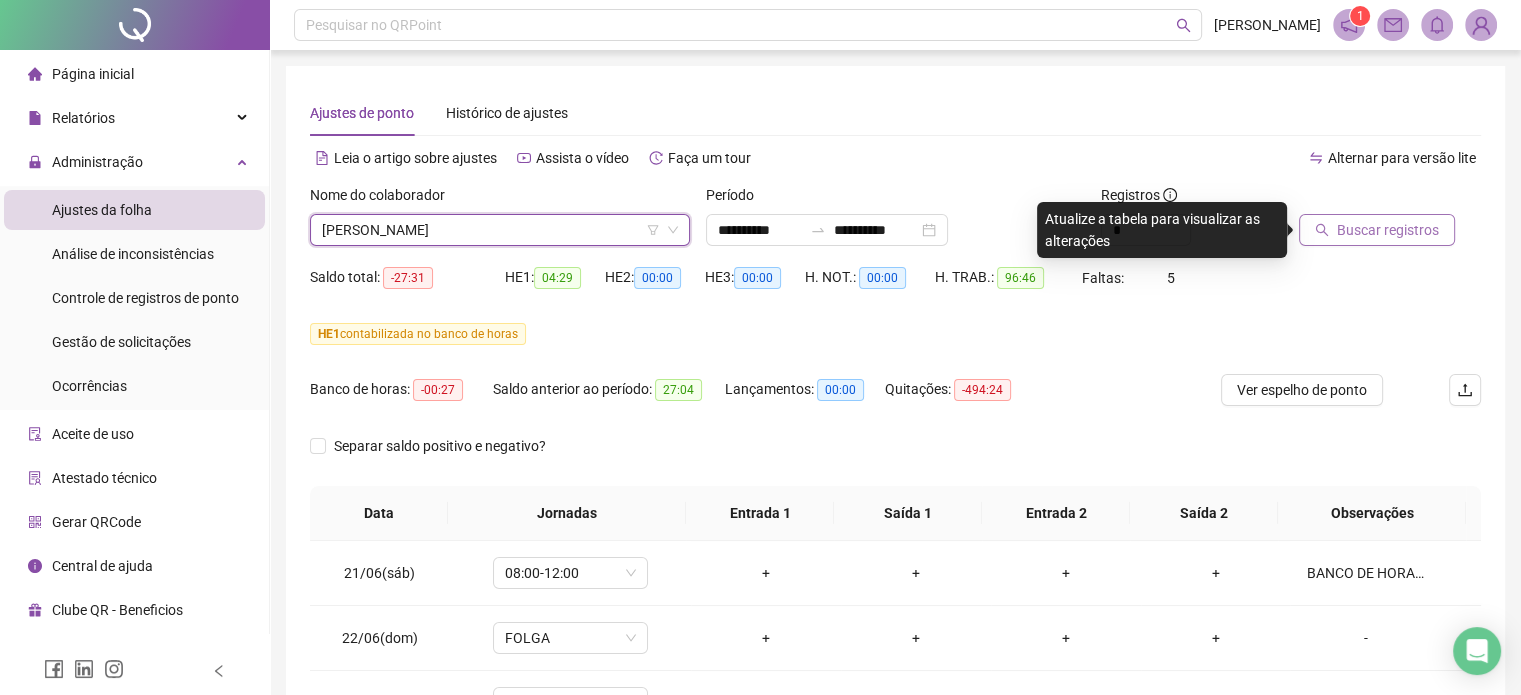 click on "Buscar registros" at bounding box center [1388, 230] 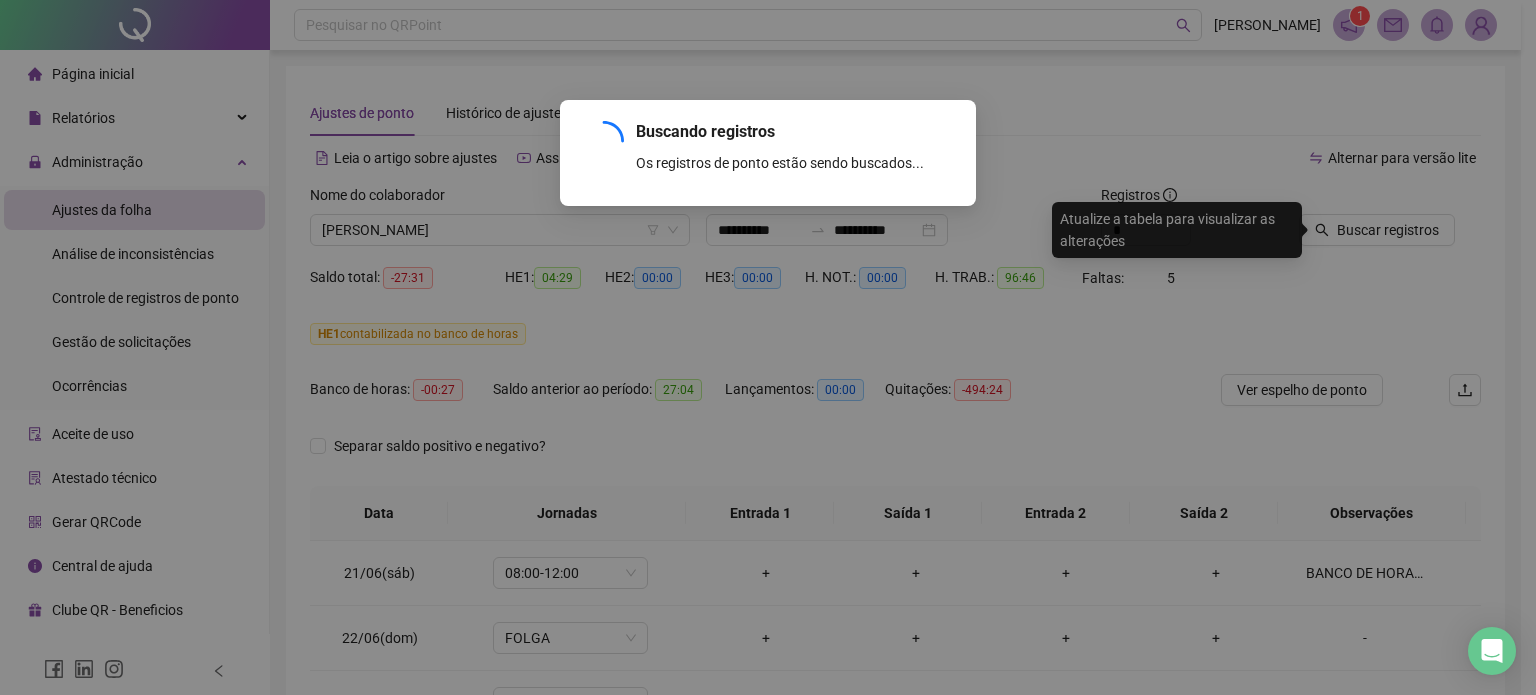 click on "Buscando registros Os registros de ponto estão sendo buscados... OK" at bounding box center (768, 347) 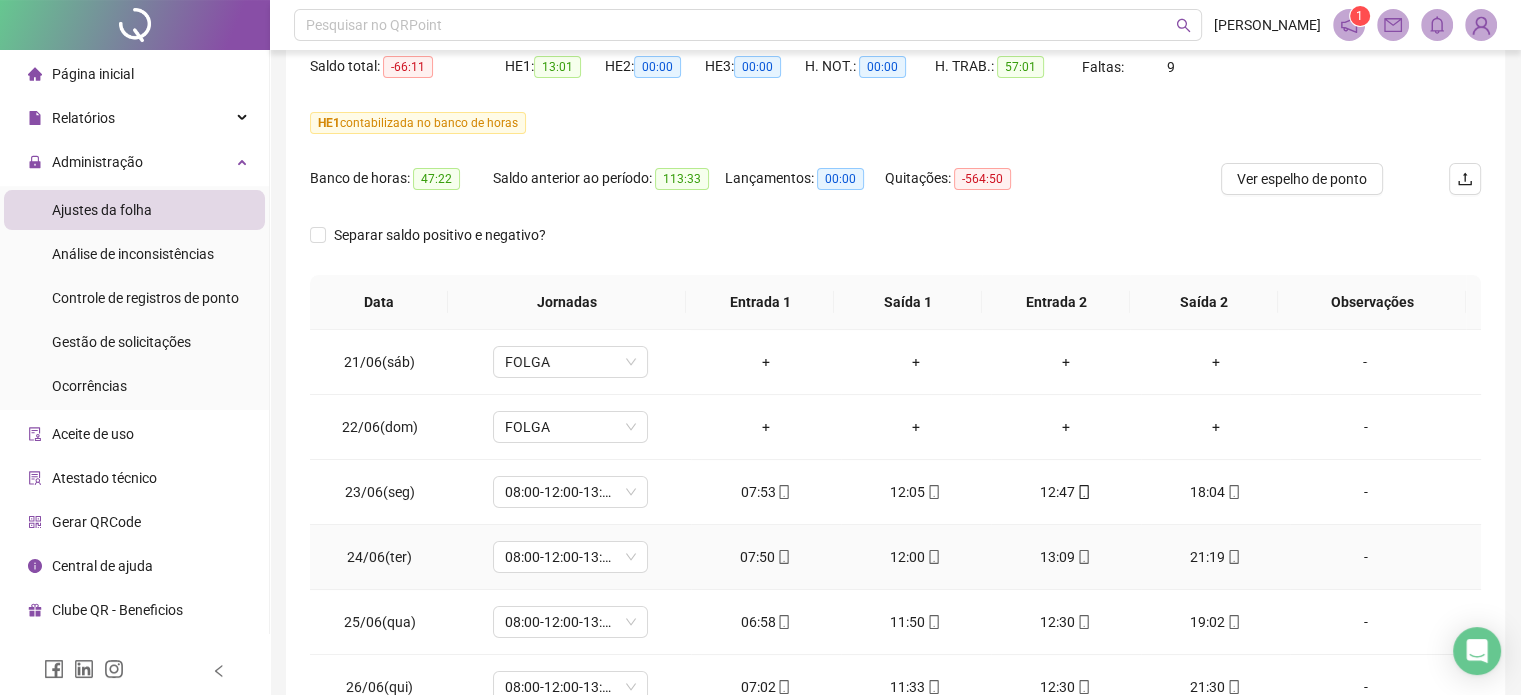 scroll, scrollTop: 382, scrollLeft: 0, axis: vertical 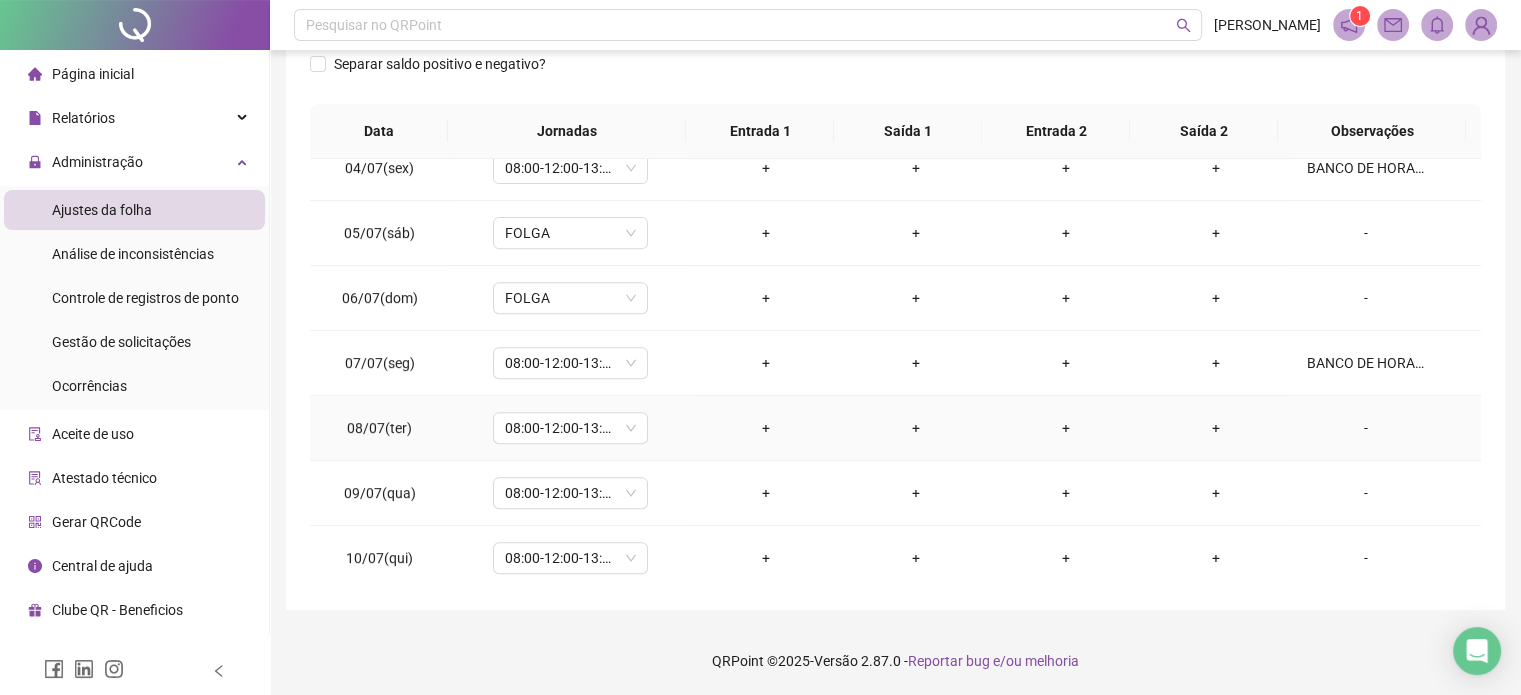 click on "BANCO DE HORAS." at bounding box center [1365, 363] 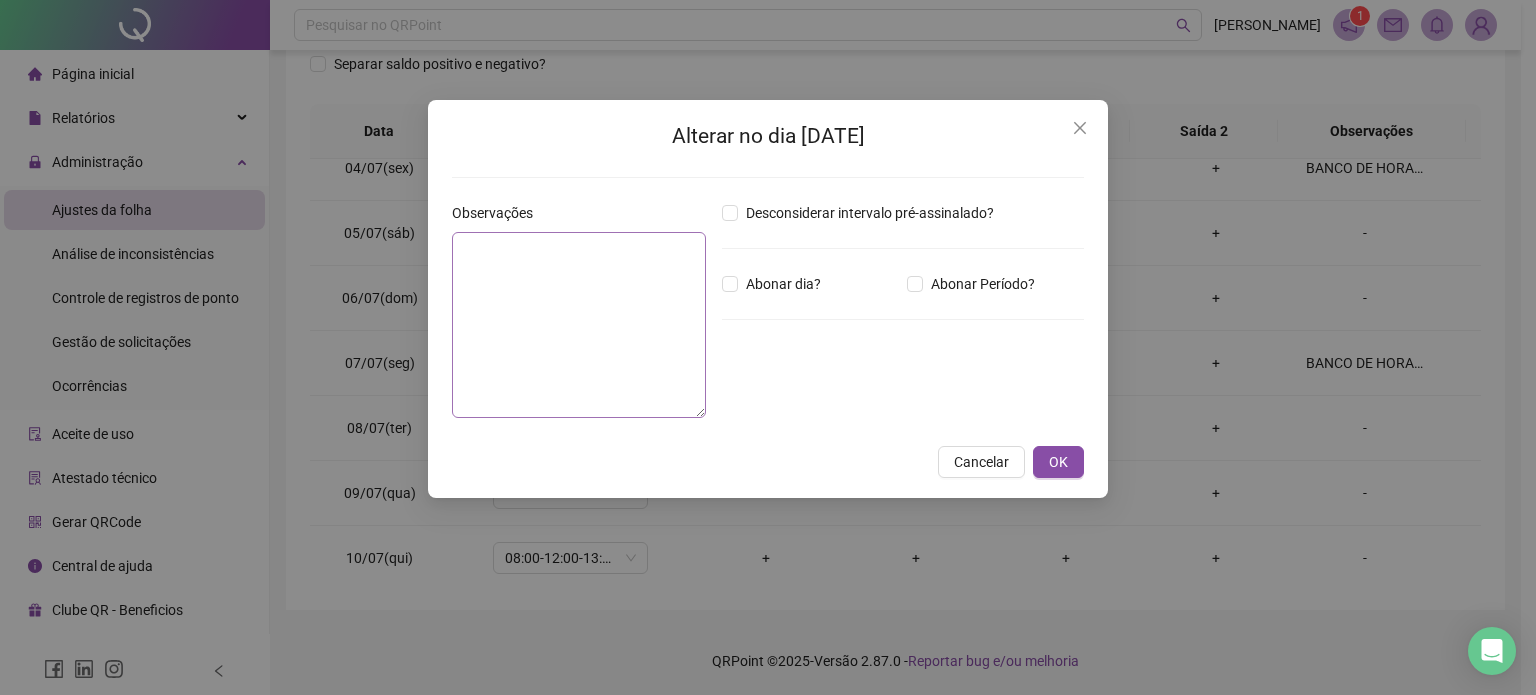 type on "**********" 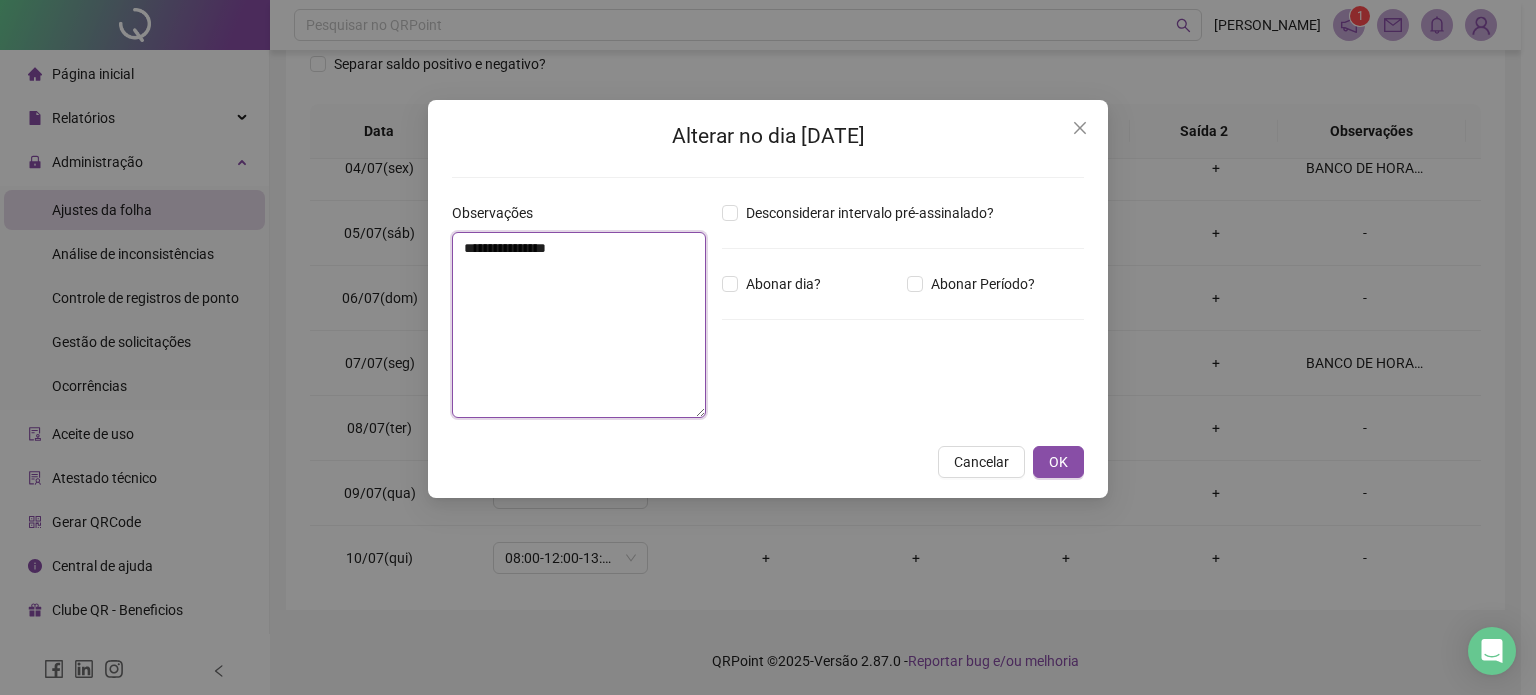 drag, startPoint x: 579, startPoint y: 251, endPoint x: 424, endPoint y: 247, distance: 155.0516 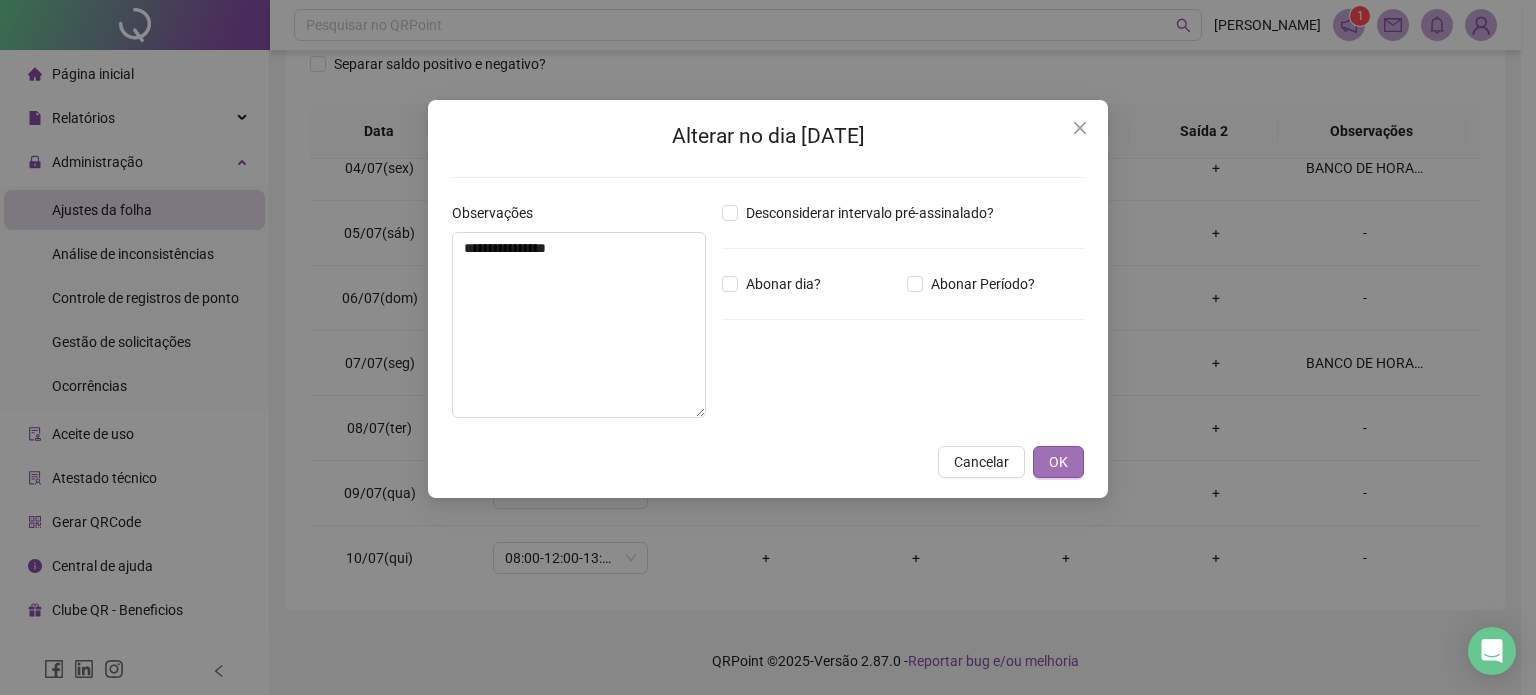 click on "OK" at bounding box center (1058, 462) 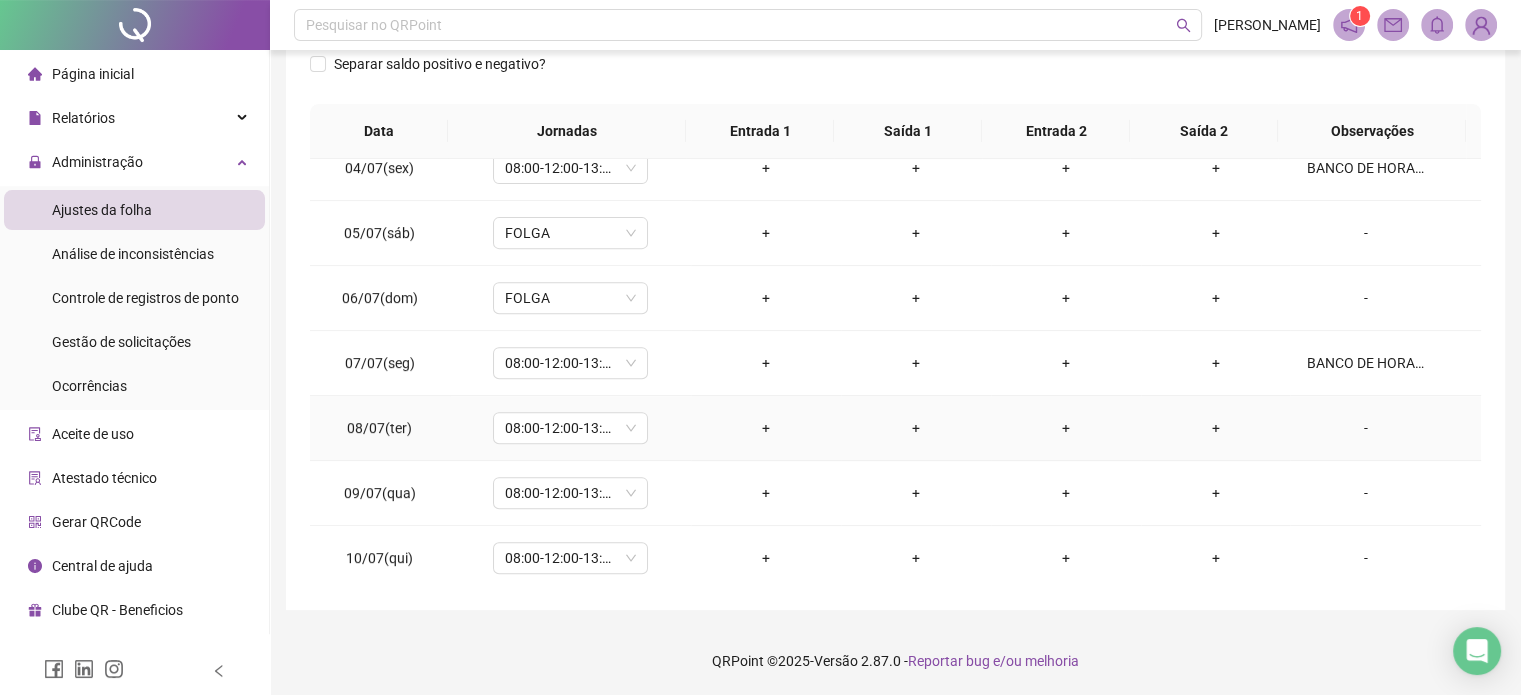 click on "-" at bounding box center (1365, 428) 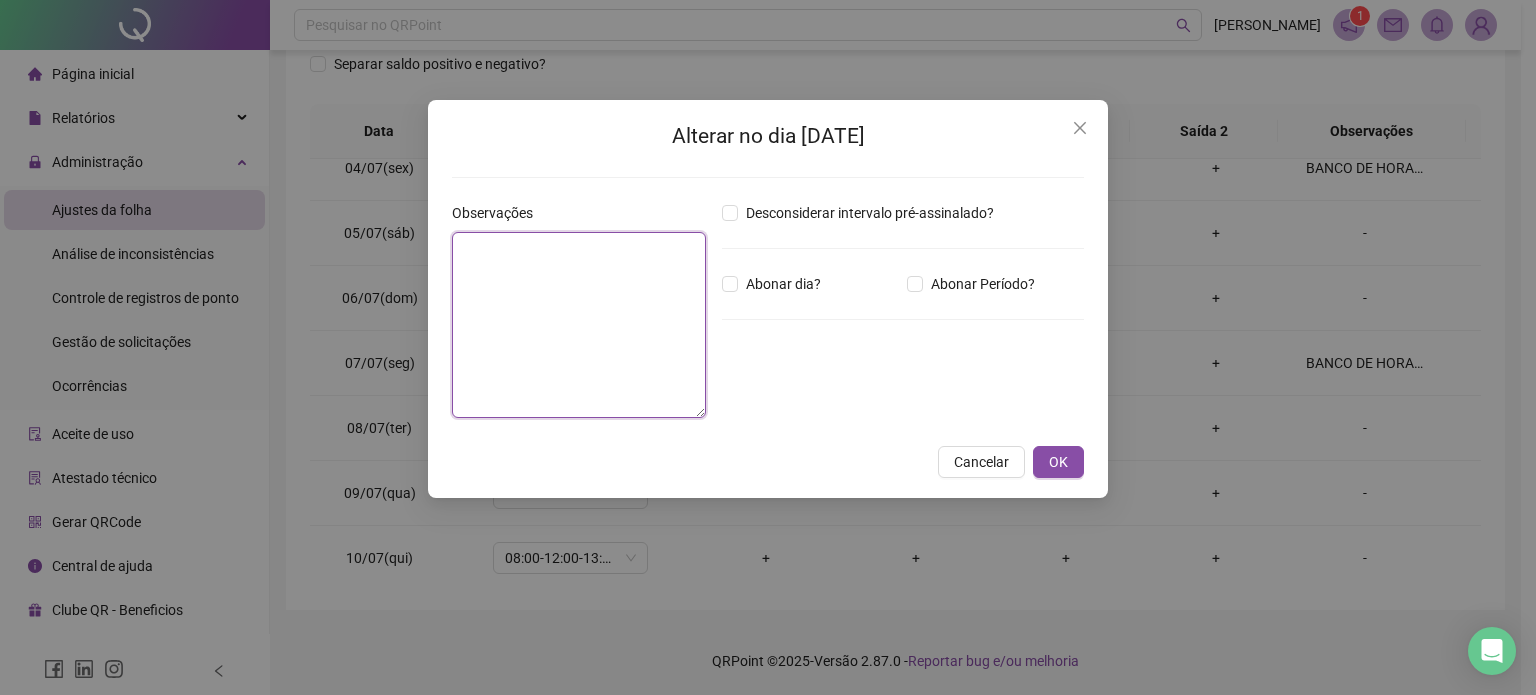 click at bounding box center (579, 325) 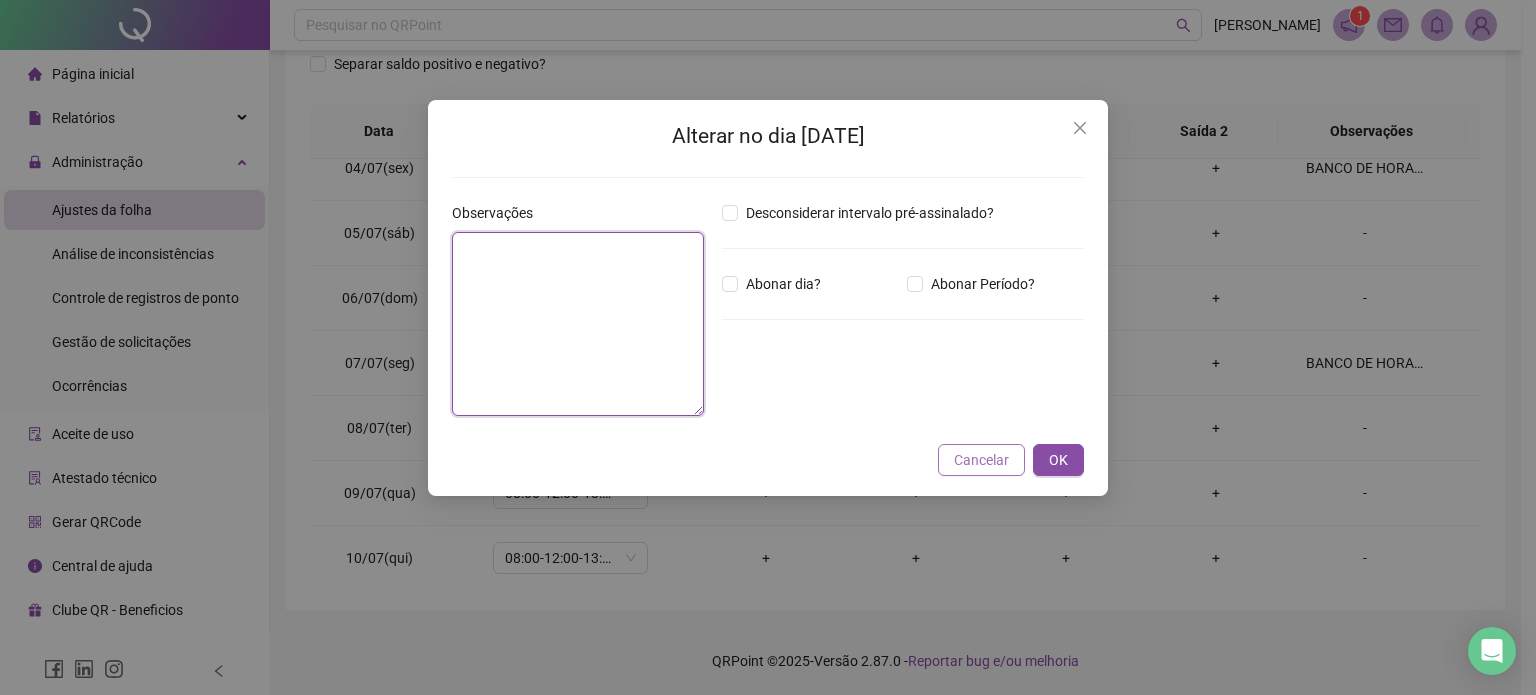 paste on "**********" 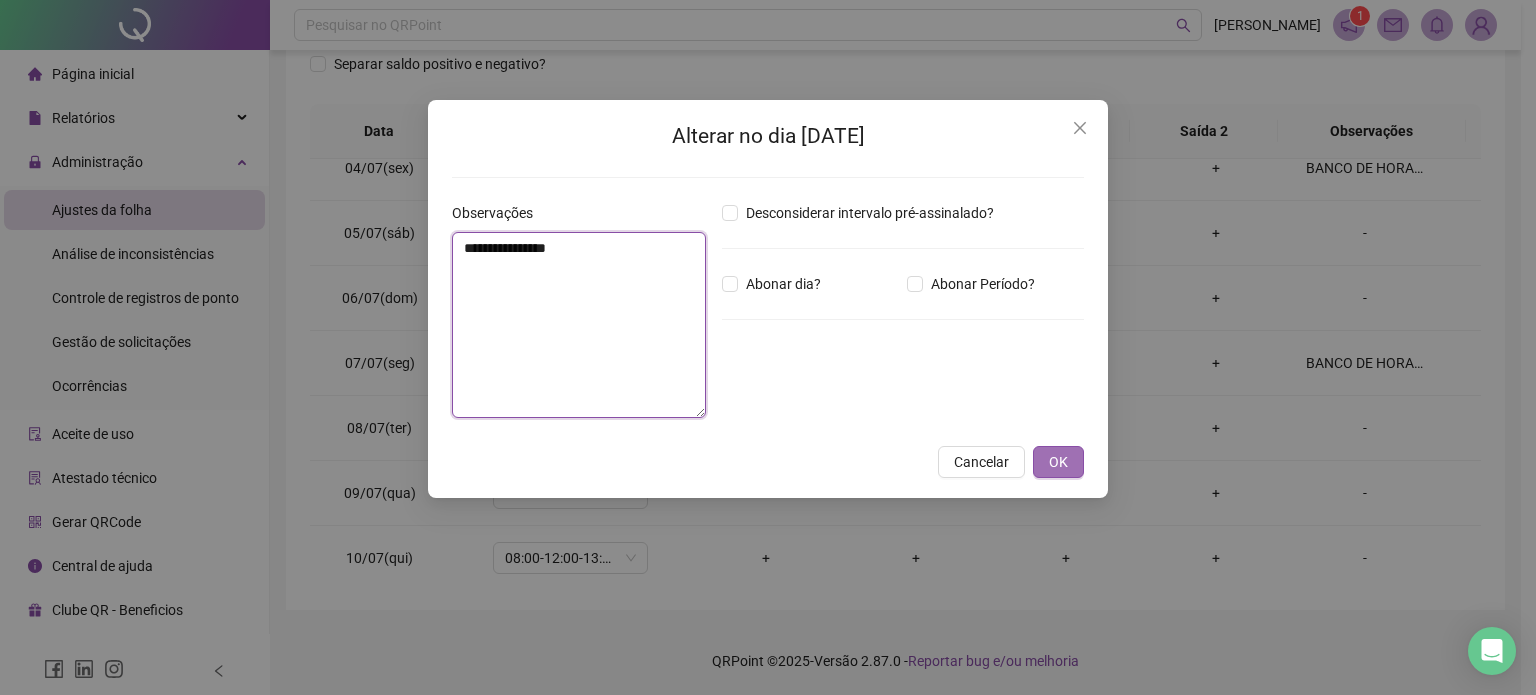 type on "**********" 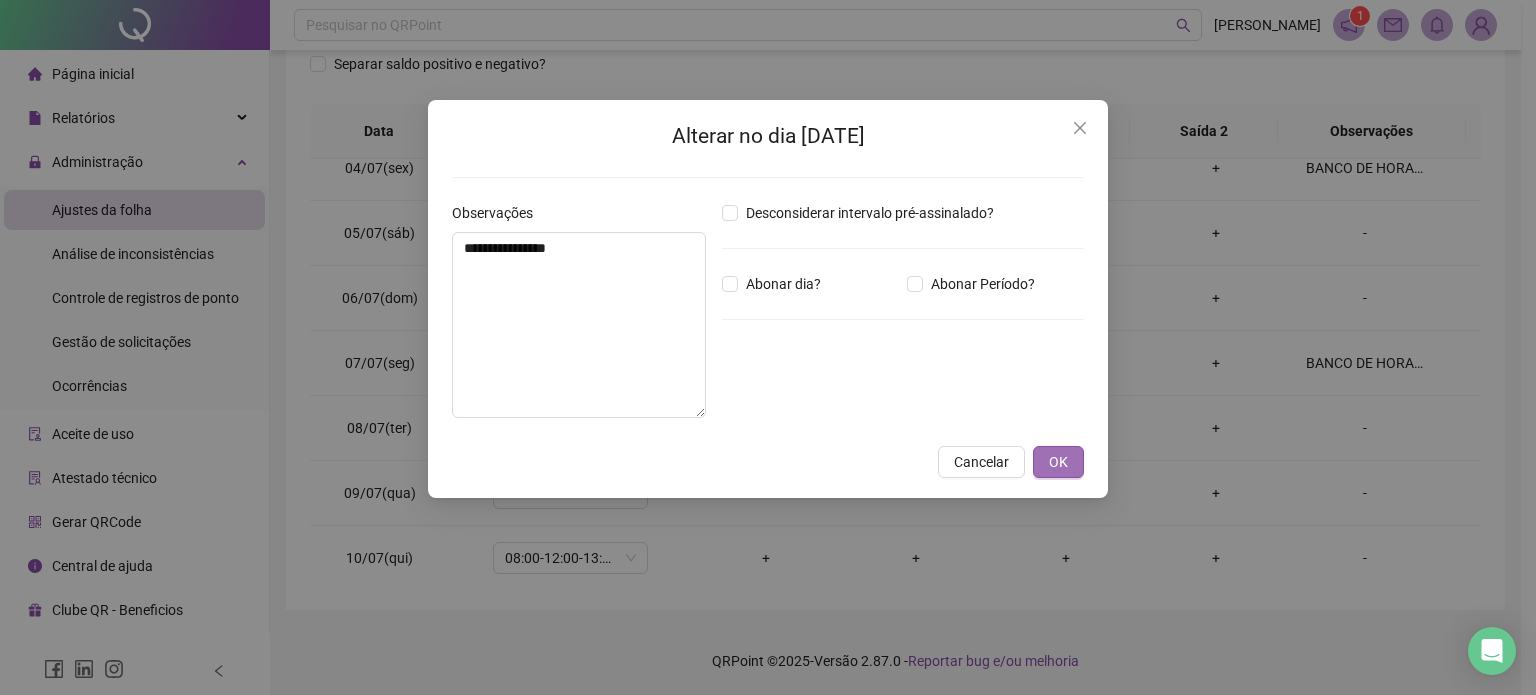 click on "OK" at bounding box center [1058, 462] 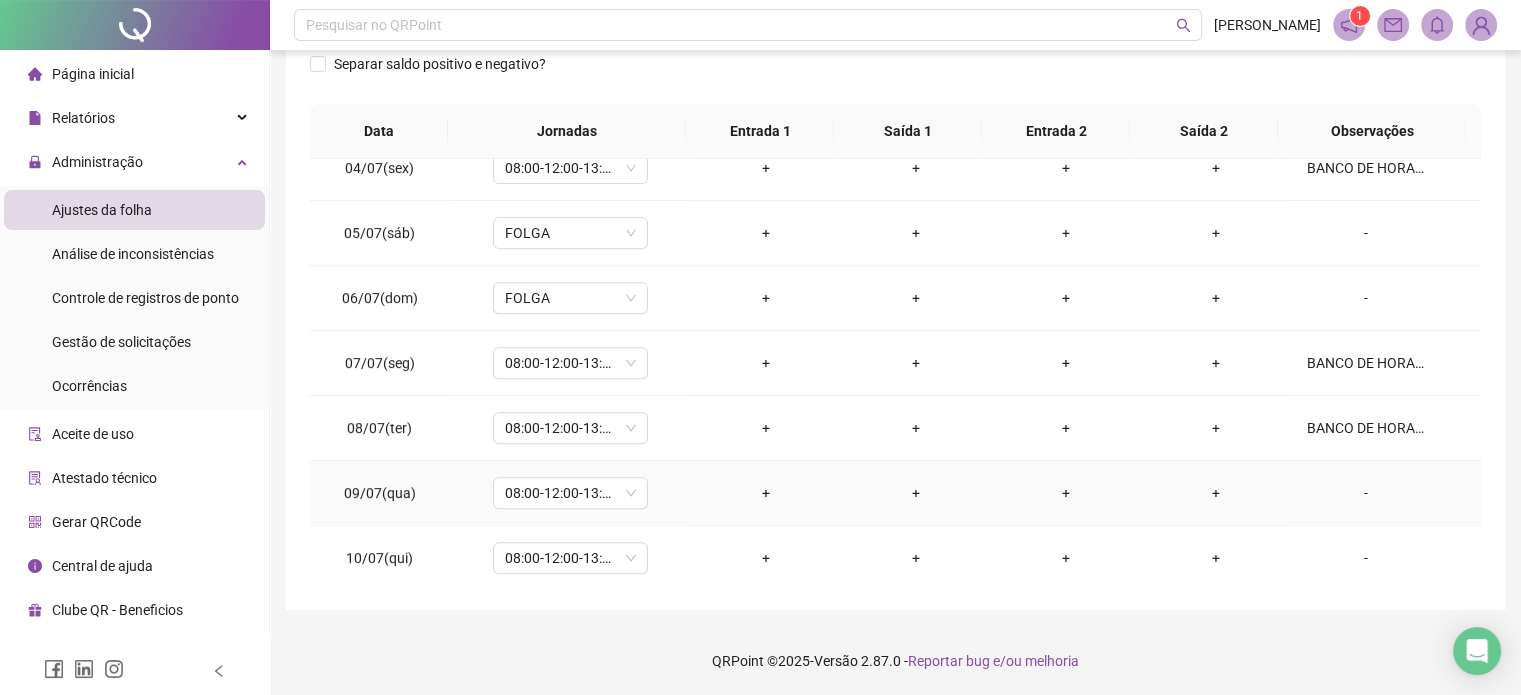 click on "-" at bounding box center (1365, 493) 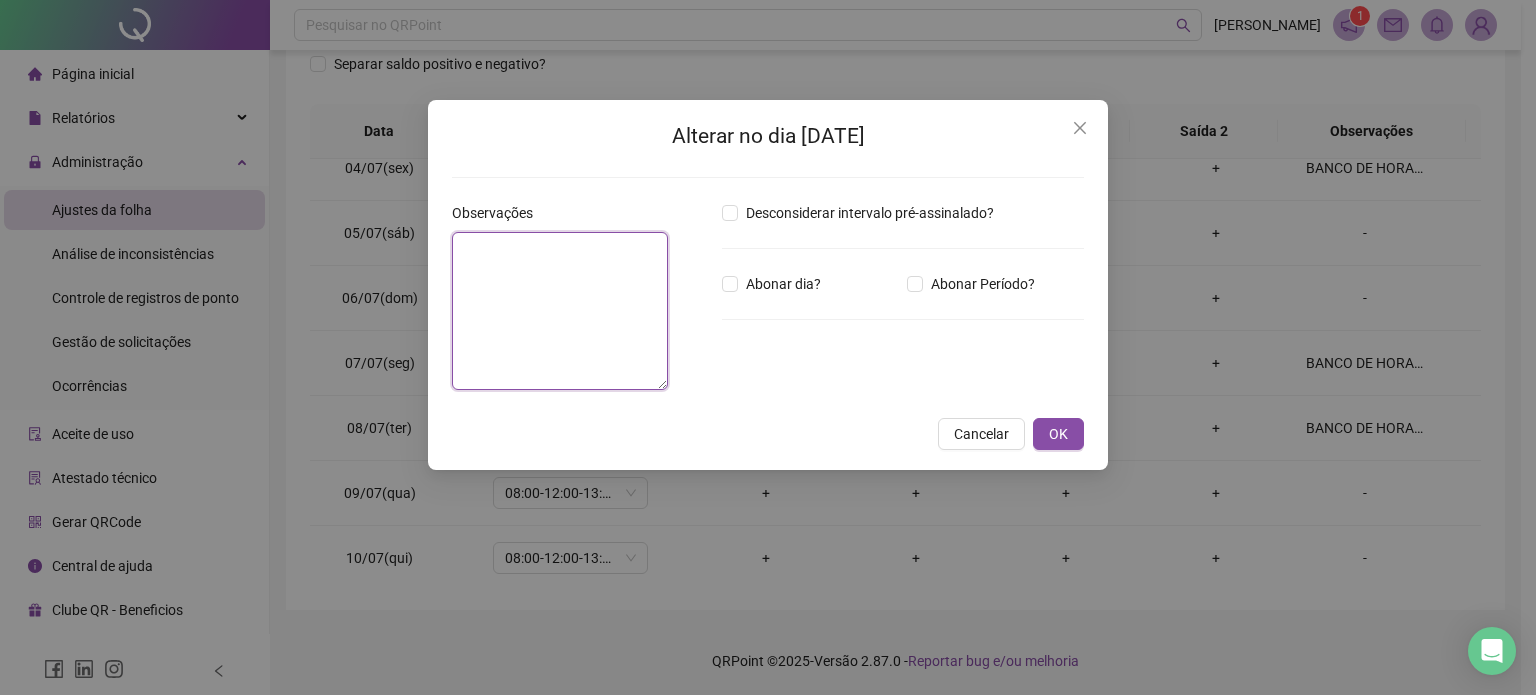 click at bounding box center (560, 311) 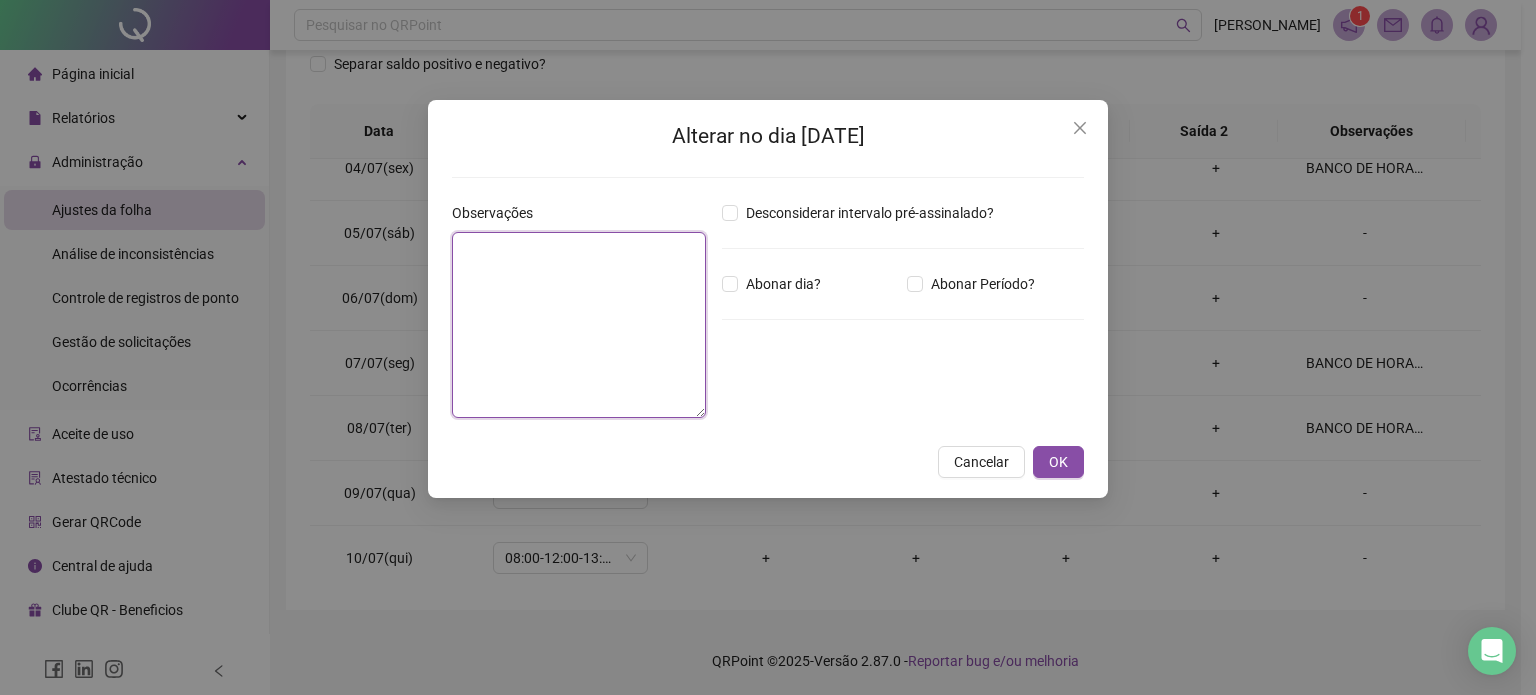 paste on "**********" 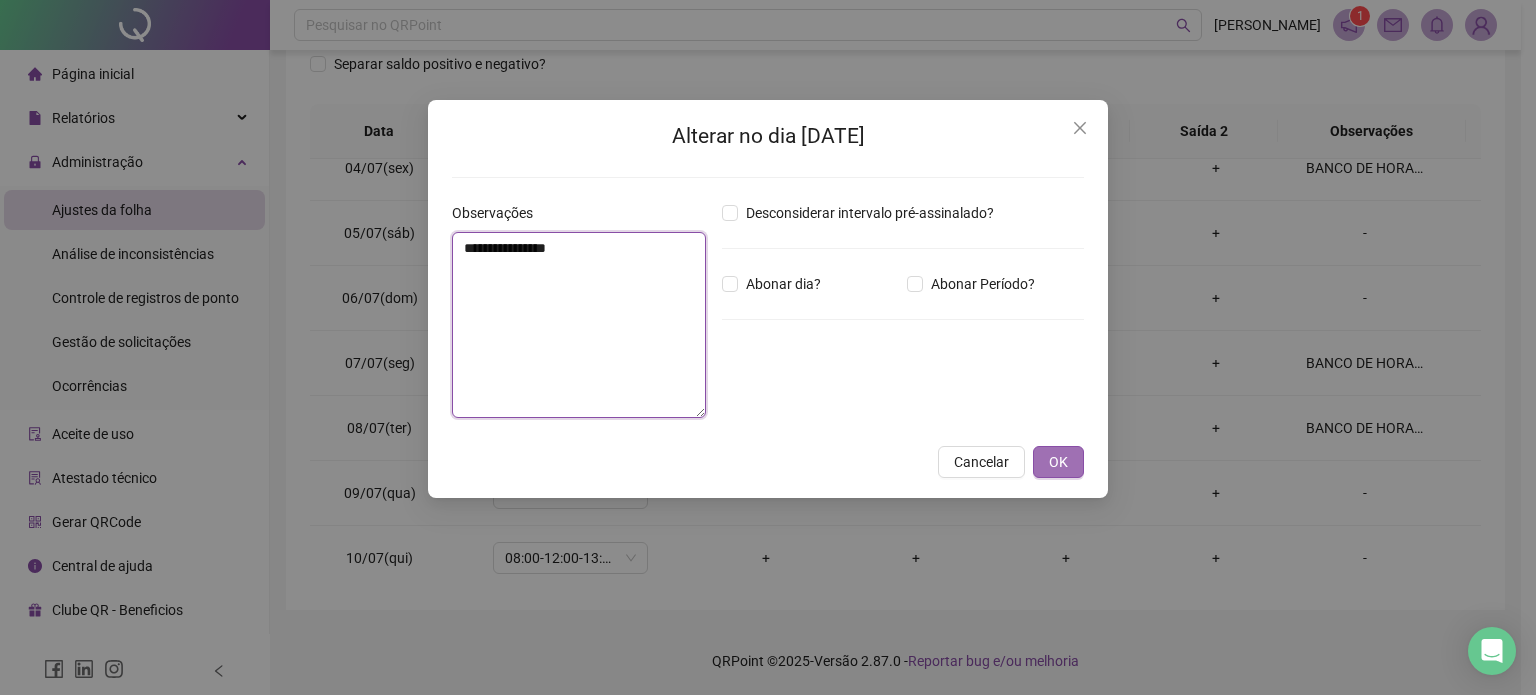 type on "**********" 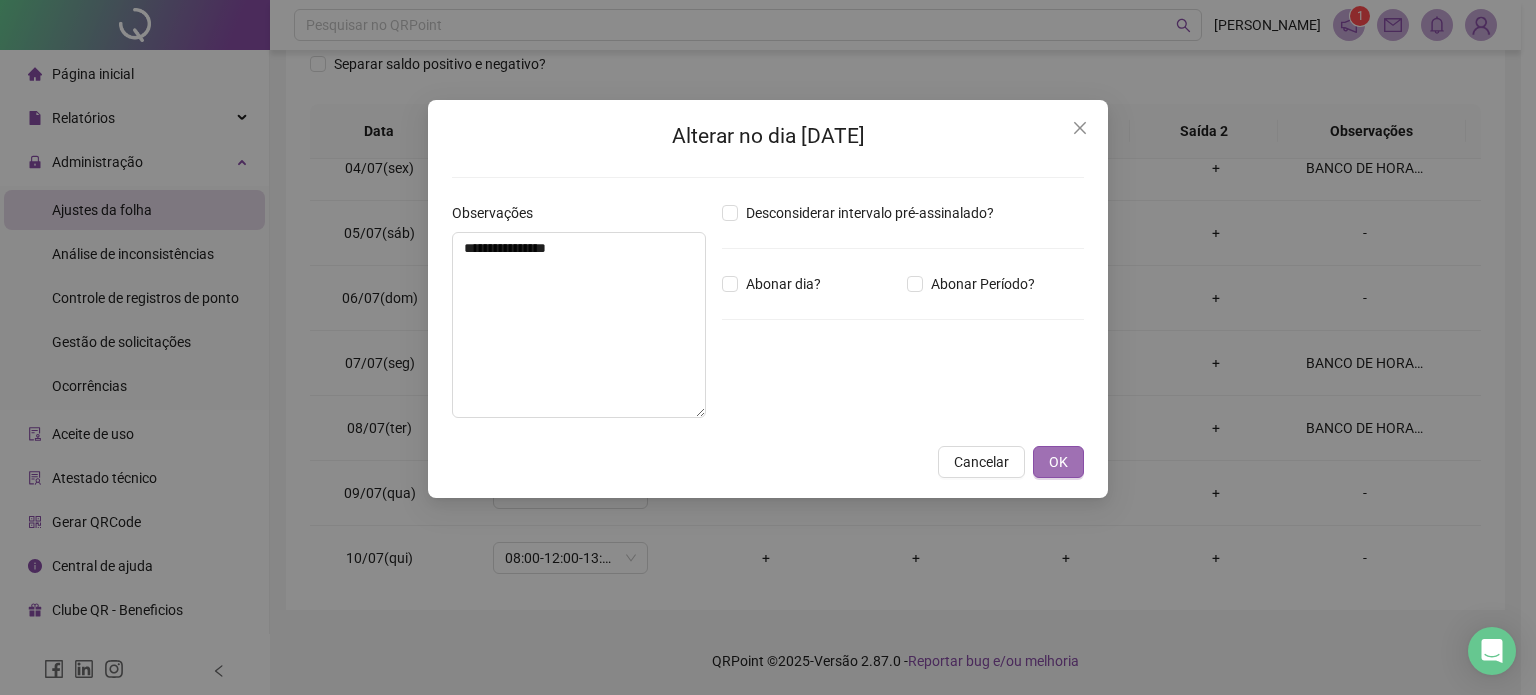click on "OK" at bounding box center (1058, 462) 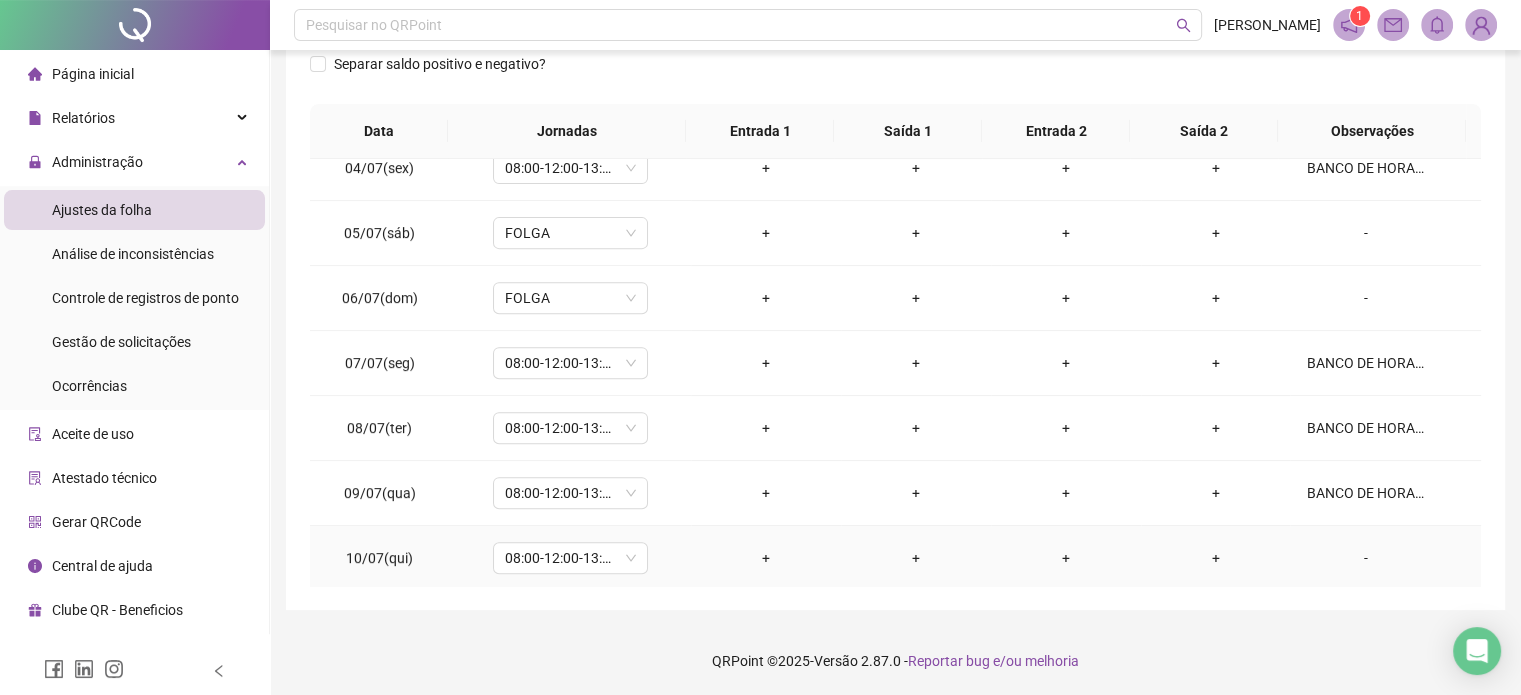 click on "-" at bounding box center (1365, 558) 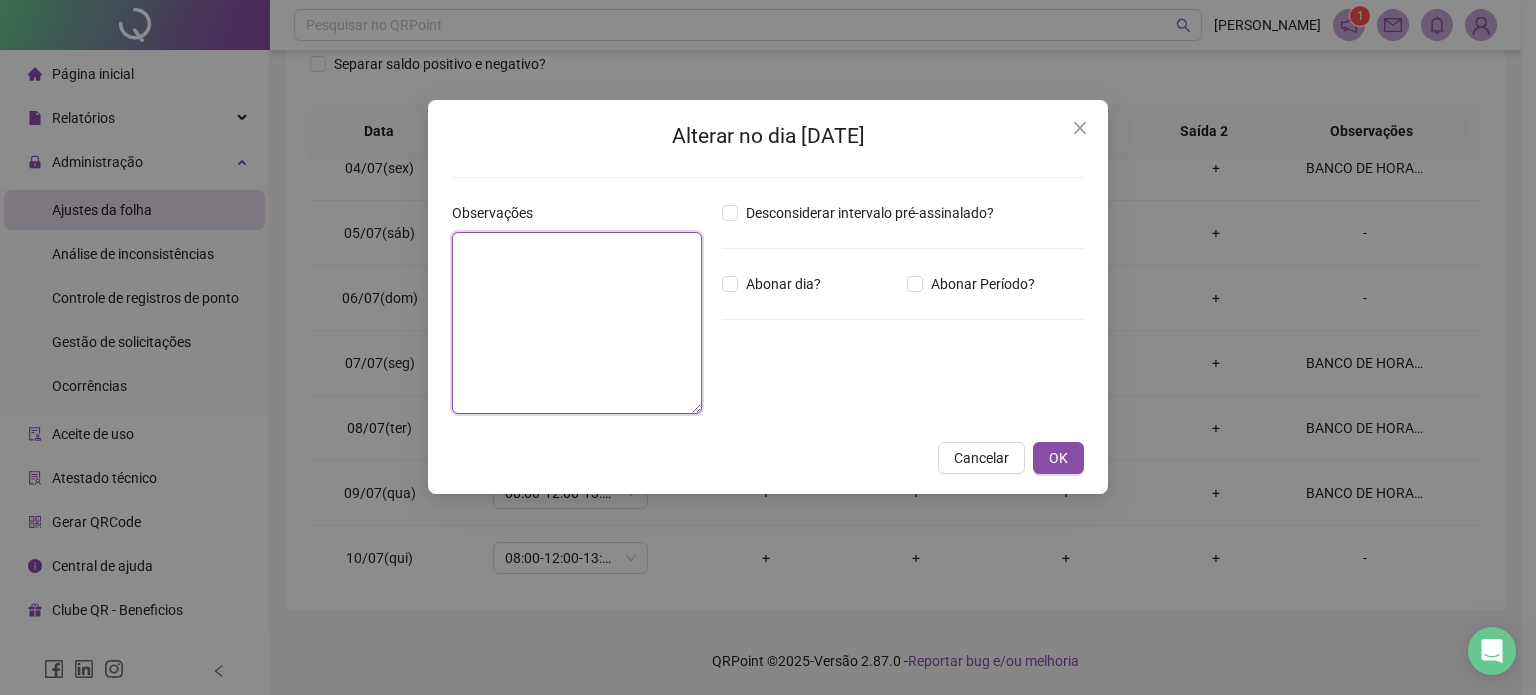 click at bounding box center (577, 323) 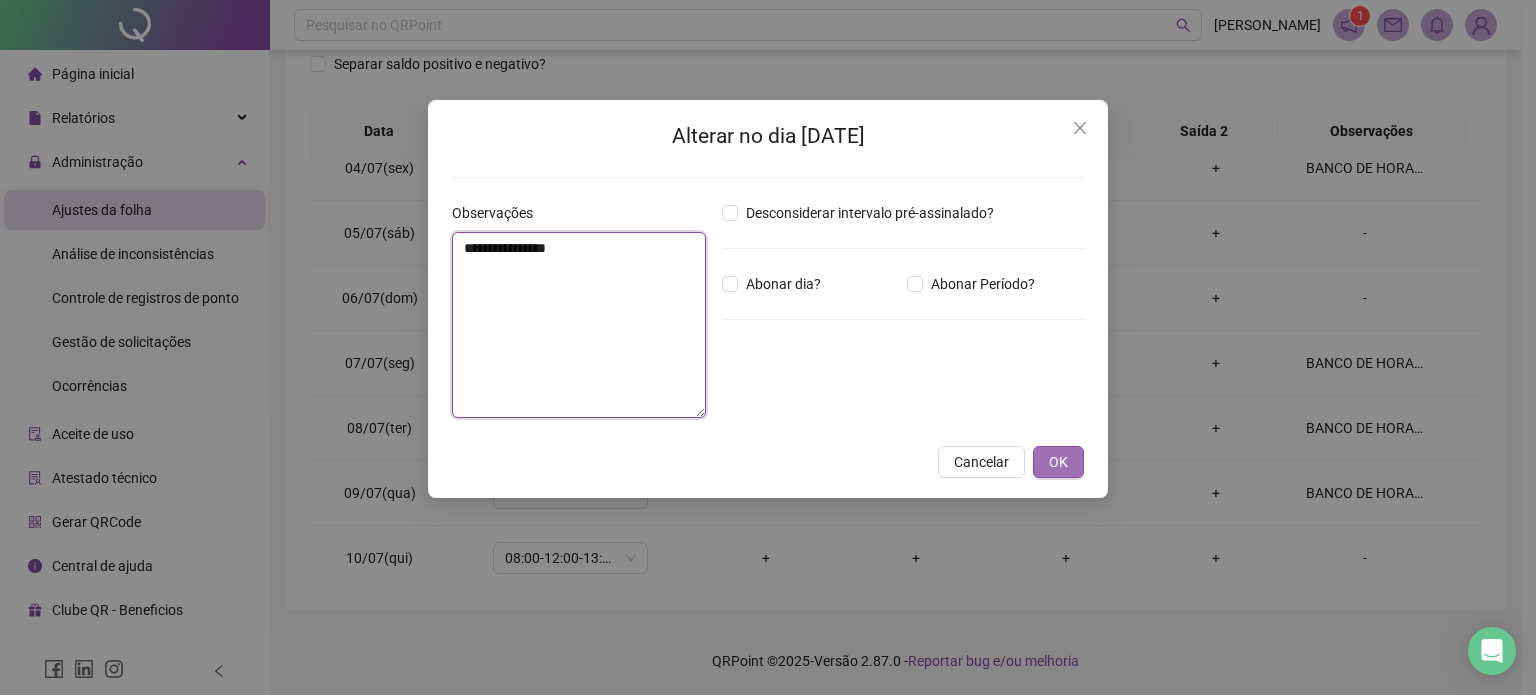 type on "**********" 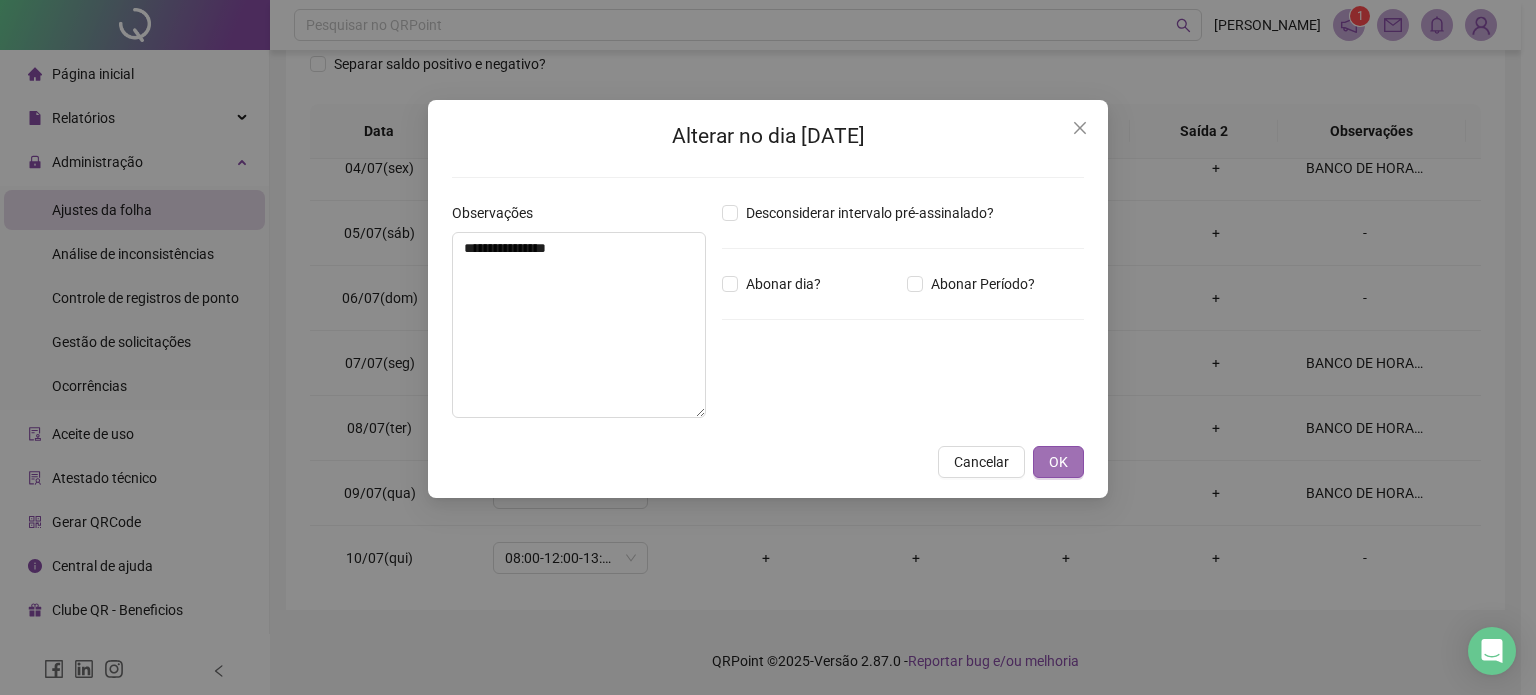click on "OK" at bounding box center [1058, 462] 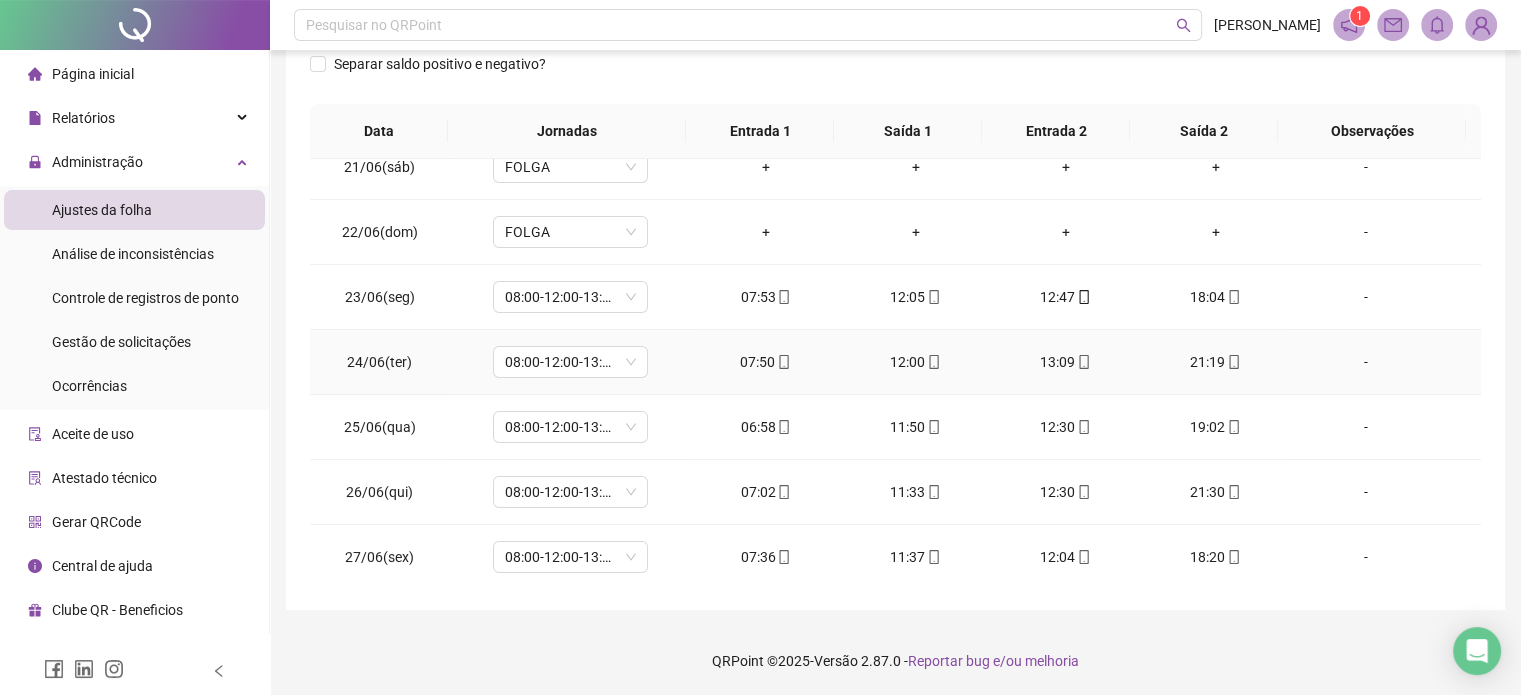 scroll, scrollTop: 0, scrollLeft: 0, axis: both 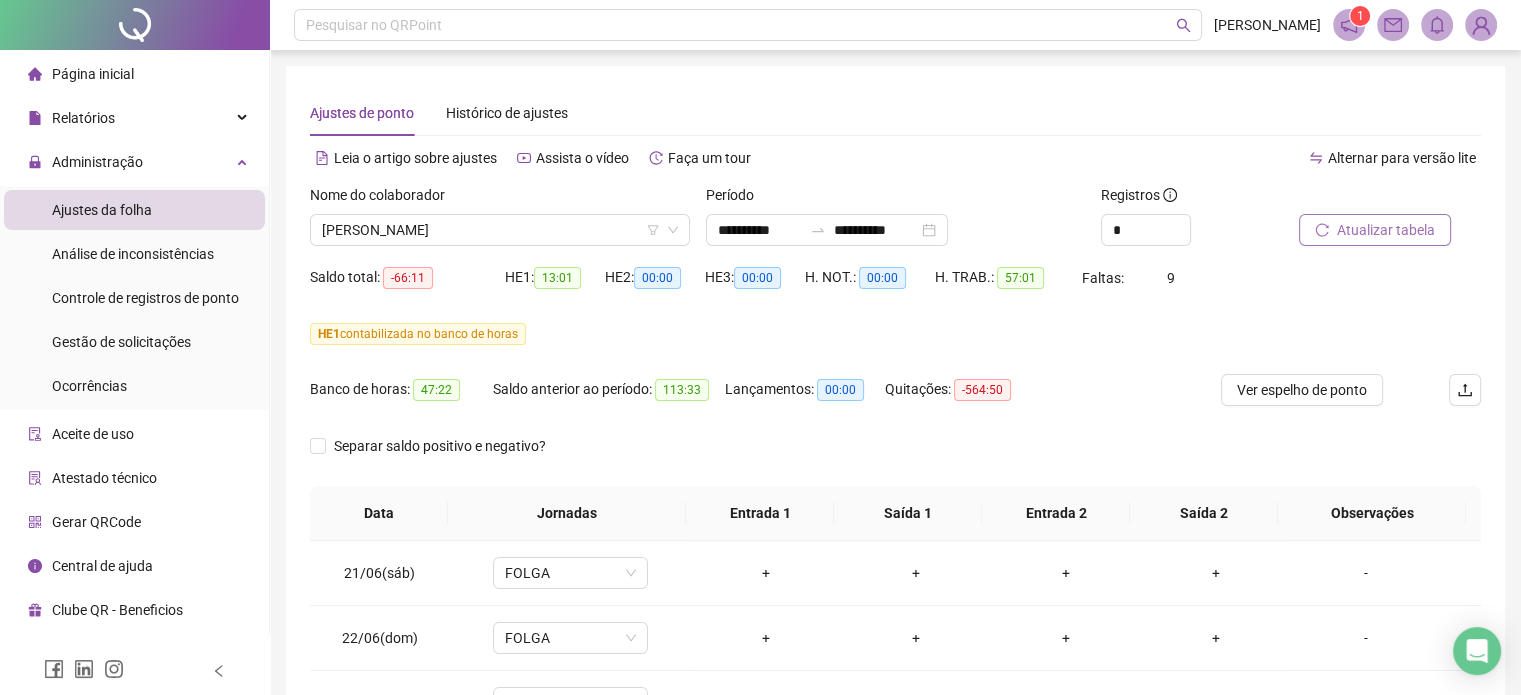 click on "Atualizar tabela" at bounding box center (1386, 230) 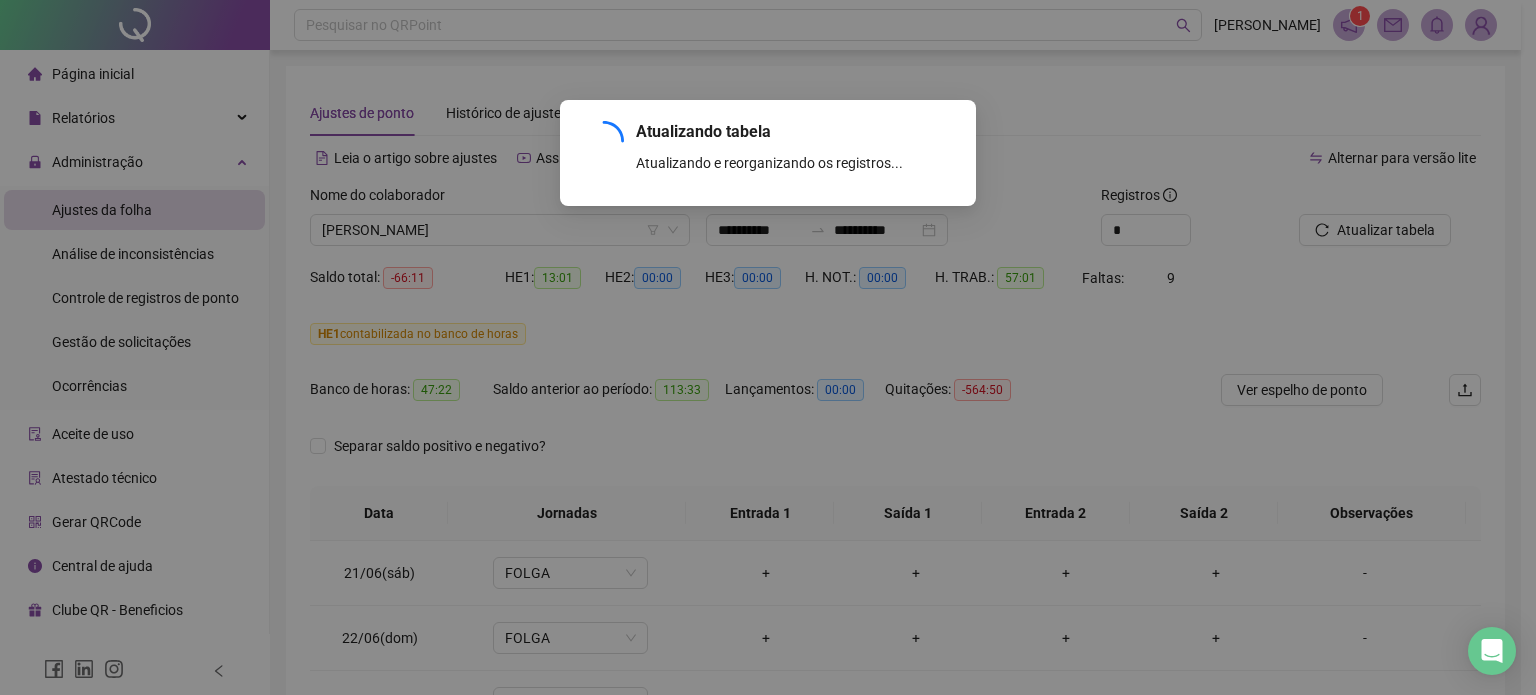 click on "Atualizando tabela Atualizando e reorganizando os registros... OK" at bounding box center [768, 347] 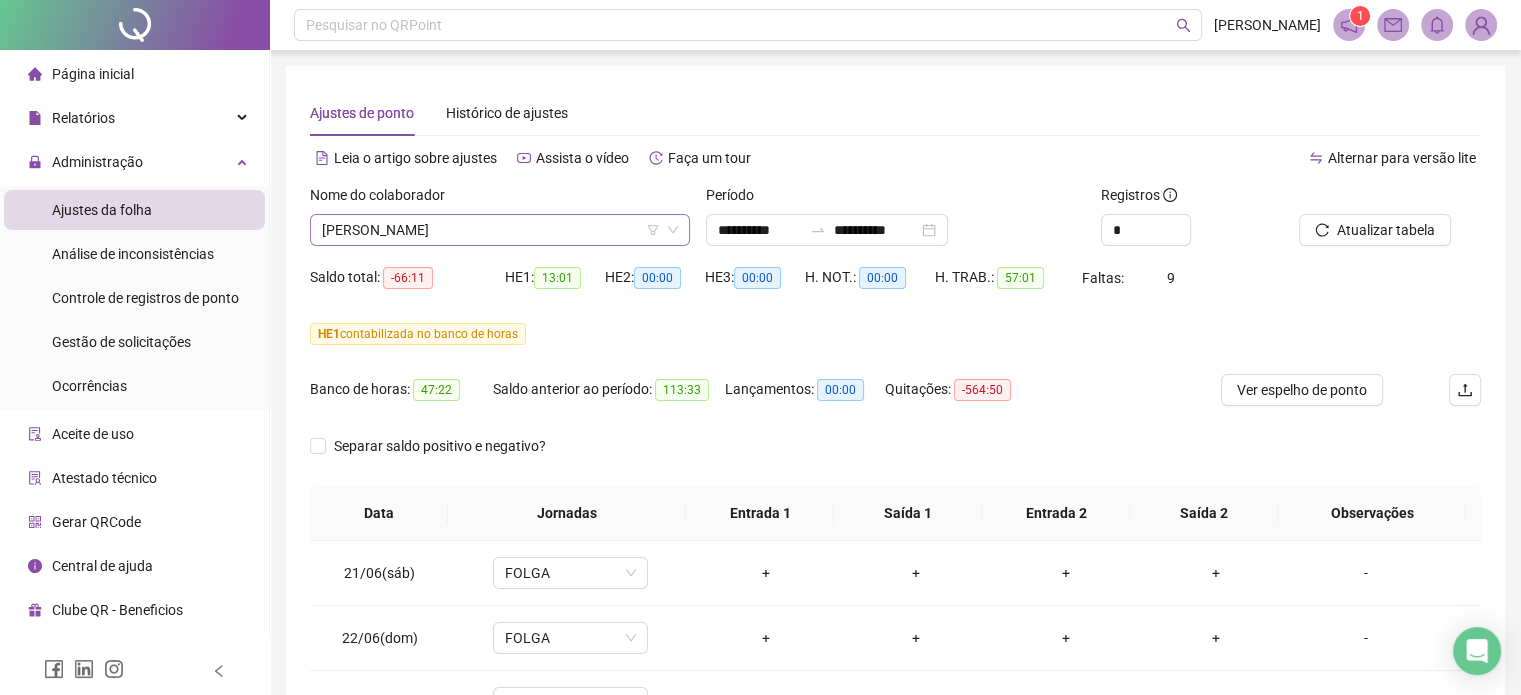 click on "[PERSON_NAME]" at bounding box center (500, 230) 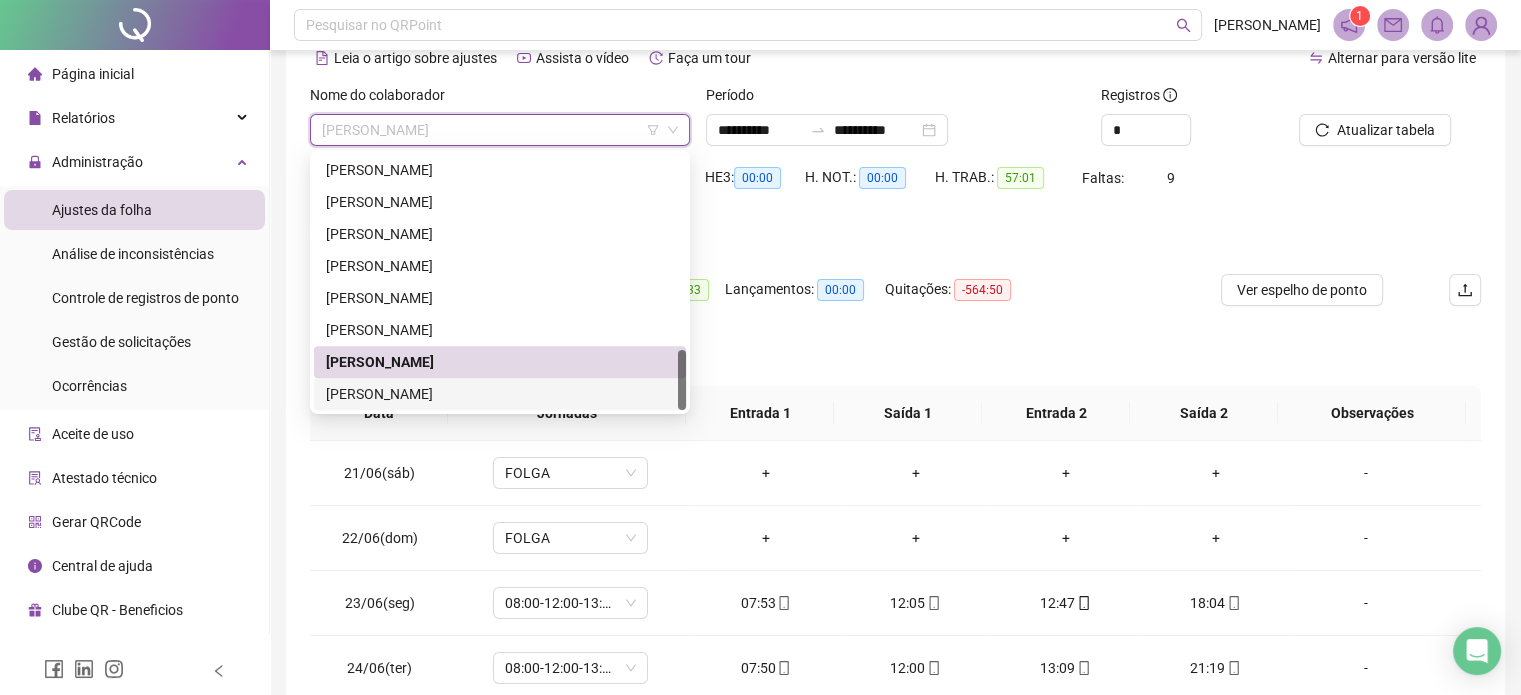 click on "[PERSON_NAME]" at bounding box center [500, 394] 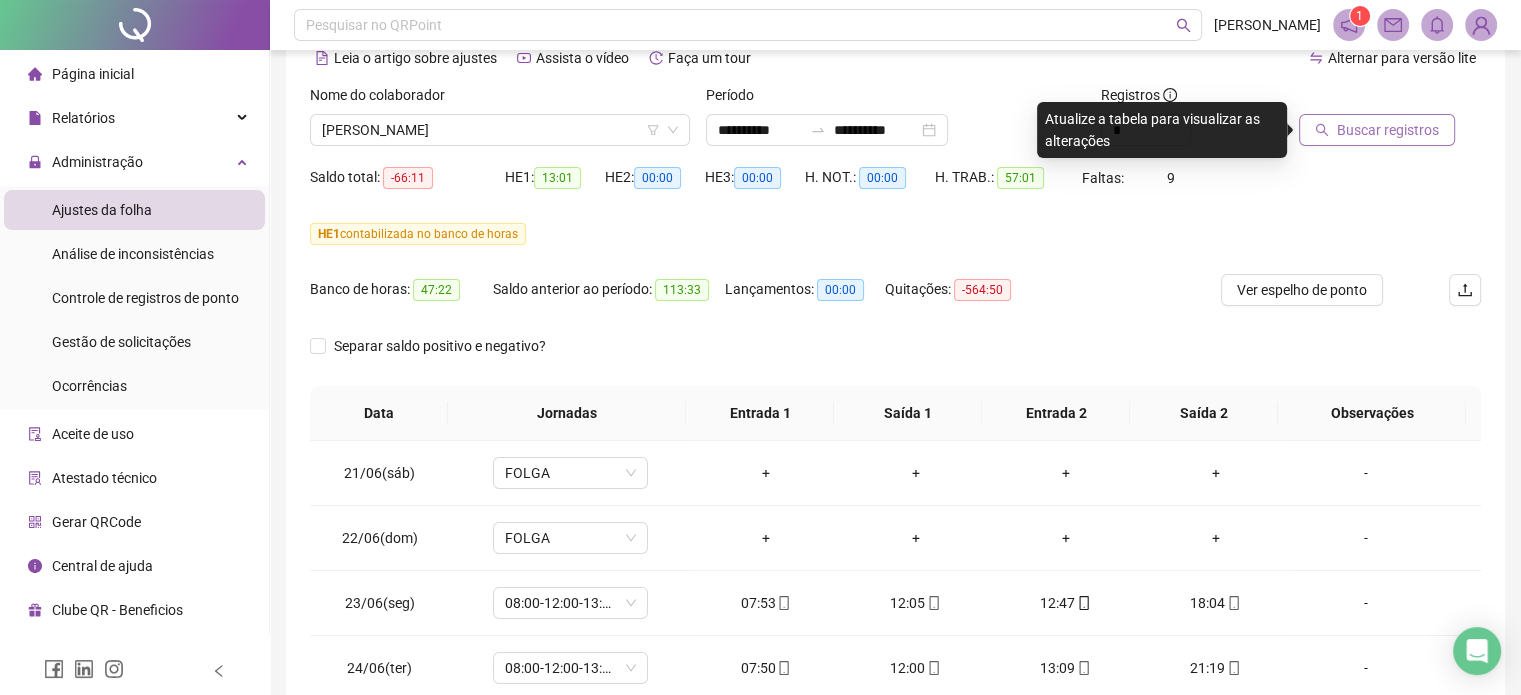 click on "Buscar registros" at bounding box center (1388, 130) 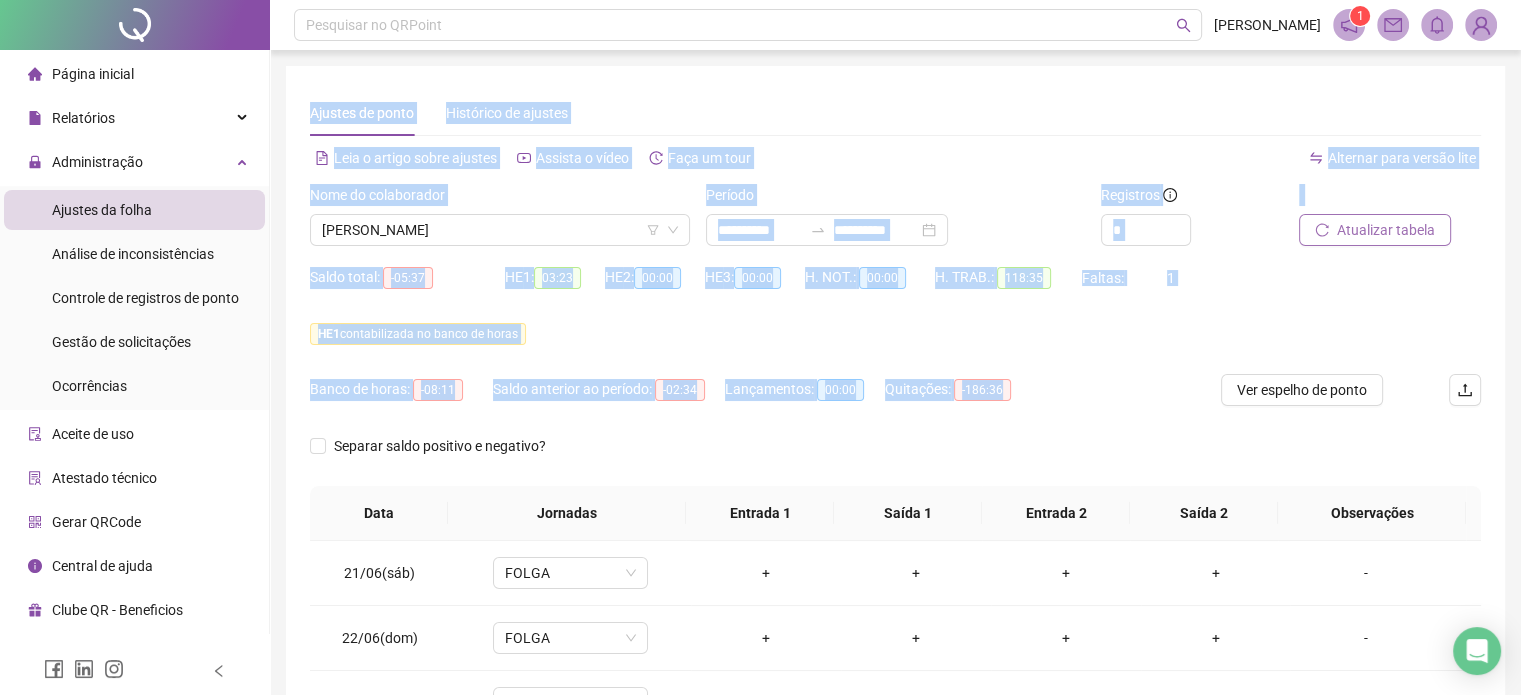 drag, startPoint x: 676, startPoint y: 353, endPoint x: 302, endPoint y: 112, distance: 444.92358 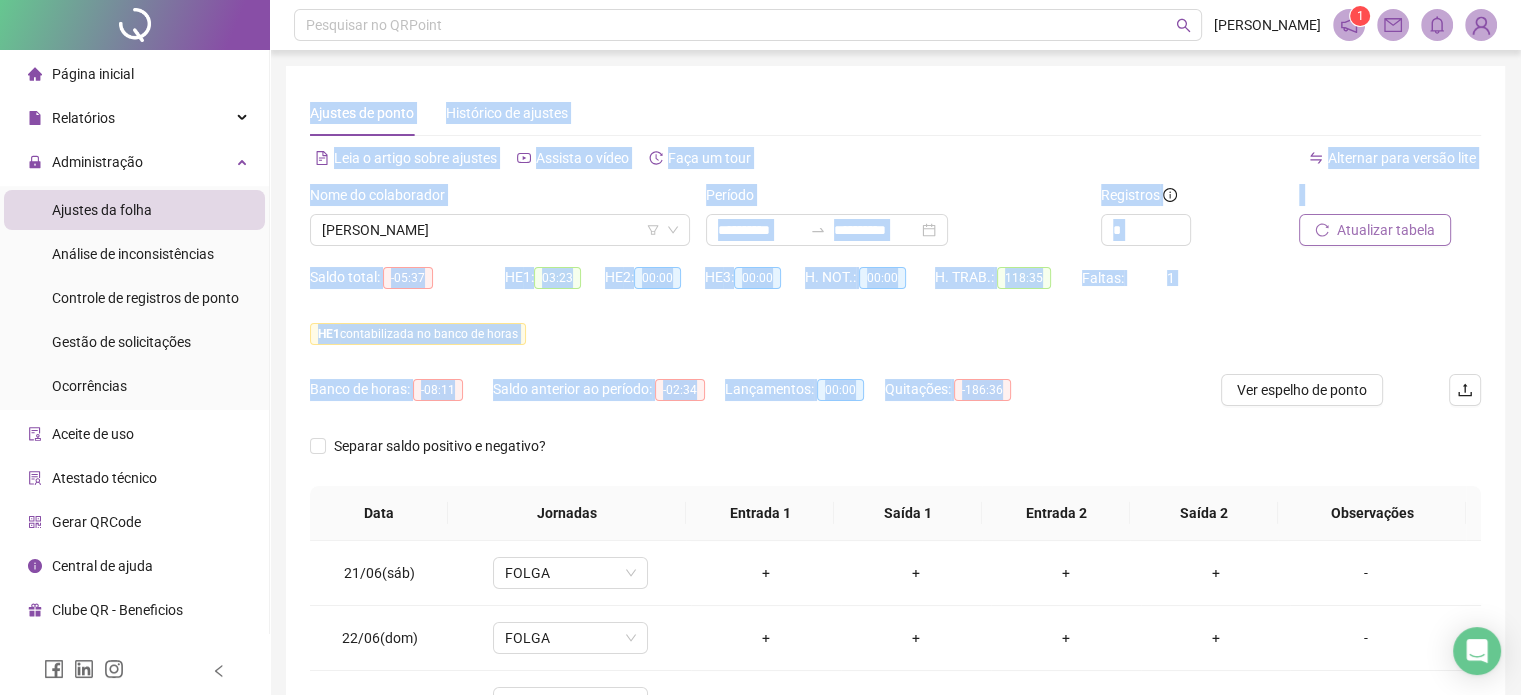 click on "Ajustes de ponto Histórico de ajustes" at bounding box center [895, 113] 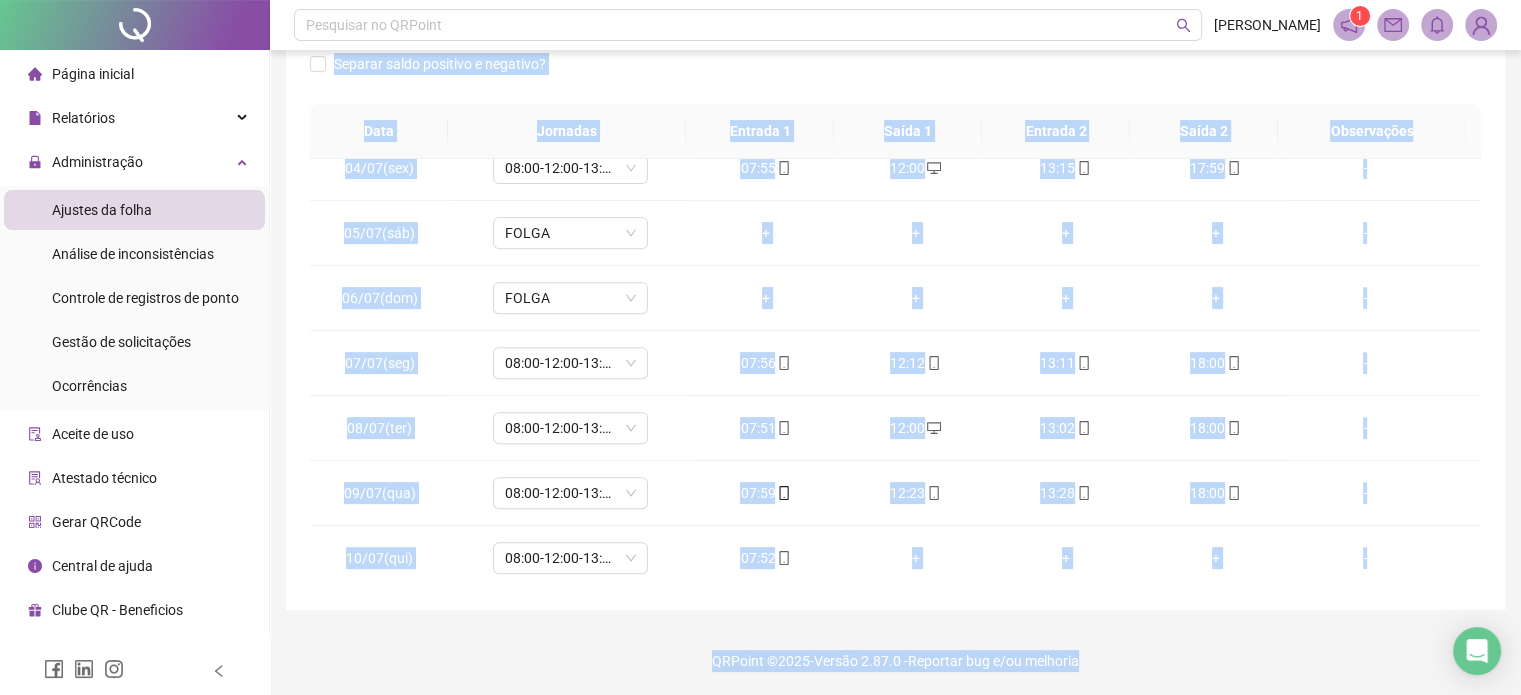drag, startPoint x: 302, startPoint y: 118, endPoint x: 1233, endPoint y: 660, distance: 1077.2766 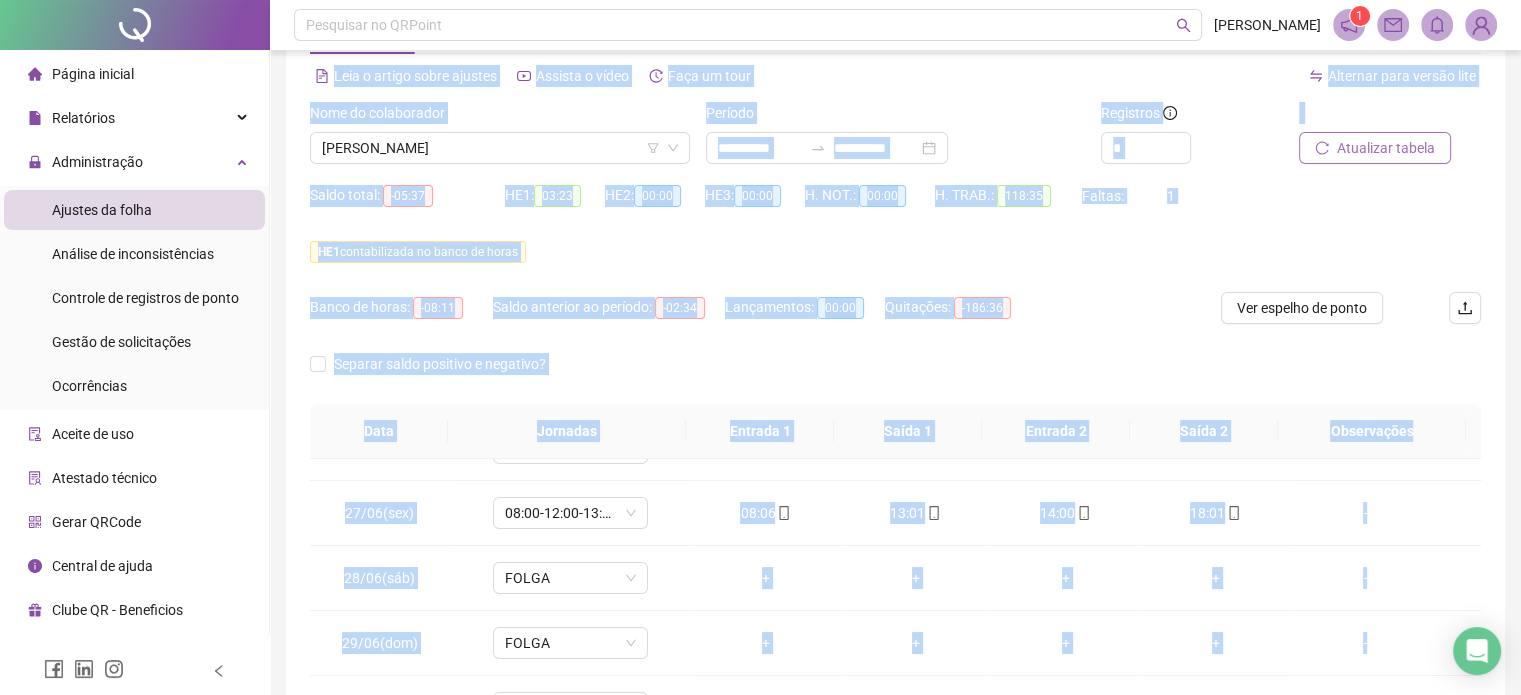 click on "HE 1  contabilizada no banco de horas" at bounding box center (895, 252) 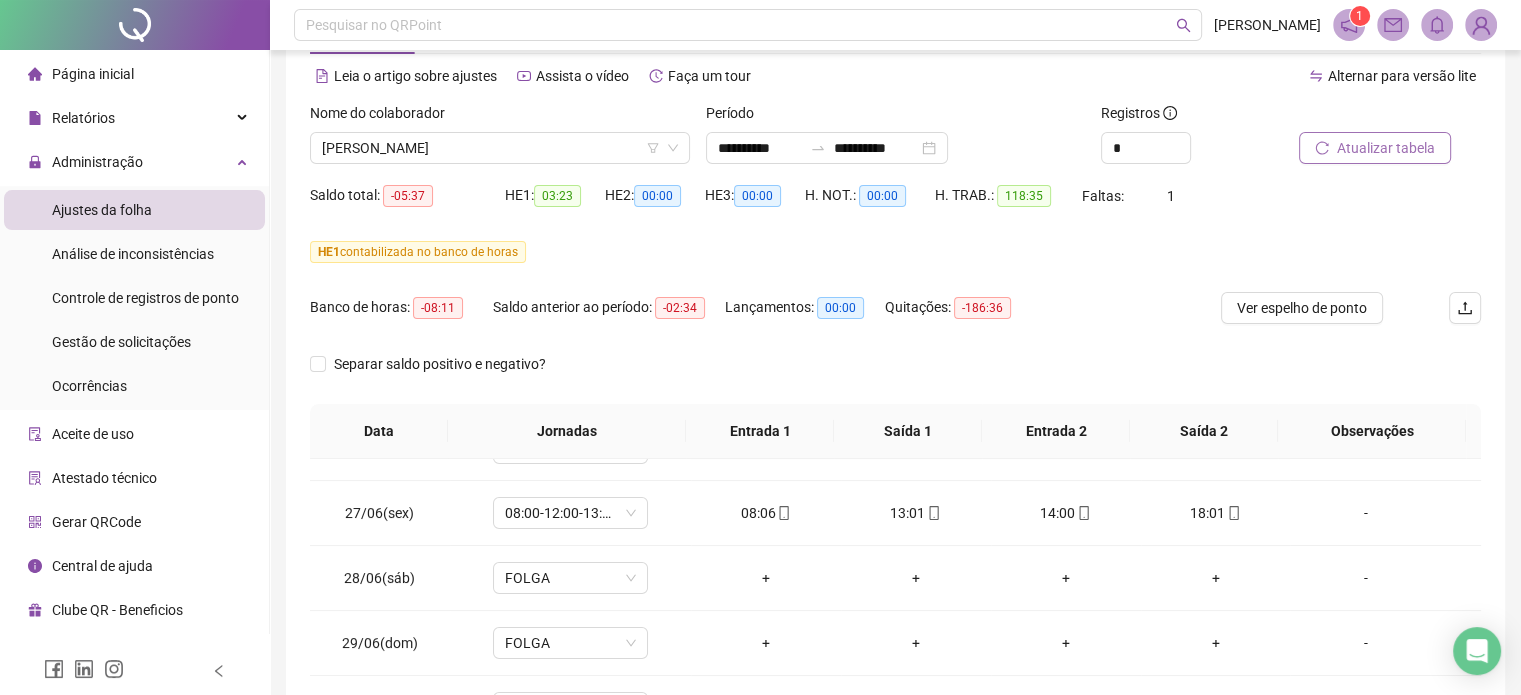 click on "Banco de horas:   -08:11 Saldo anterior ao período:   -02:34 Lançamentos:   00:00 Quitações:   -186:36" at bounding box center (749, 320) 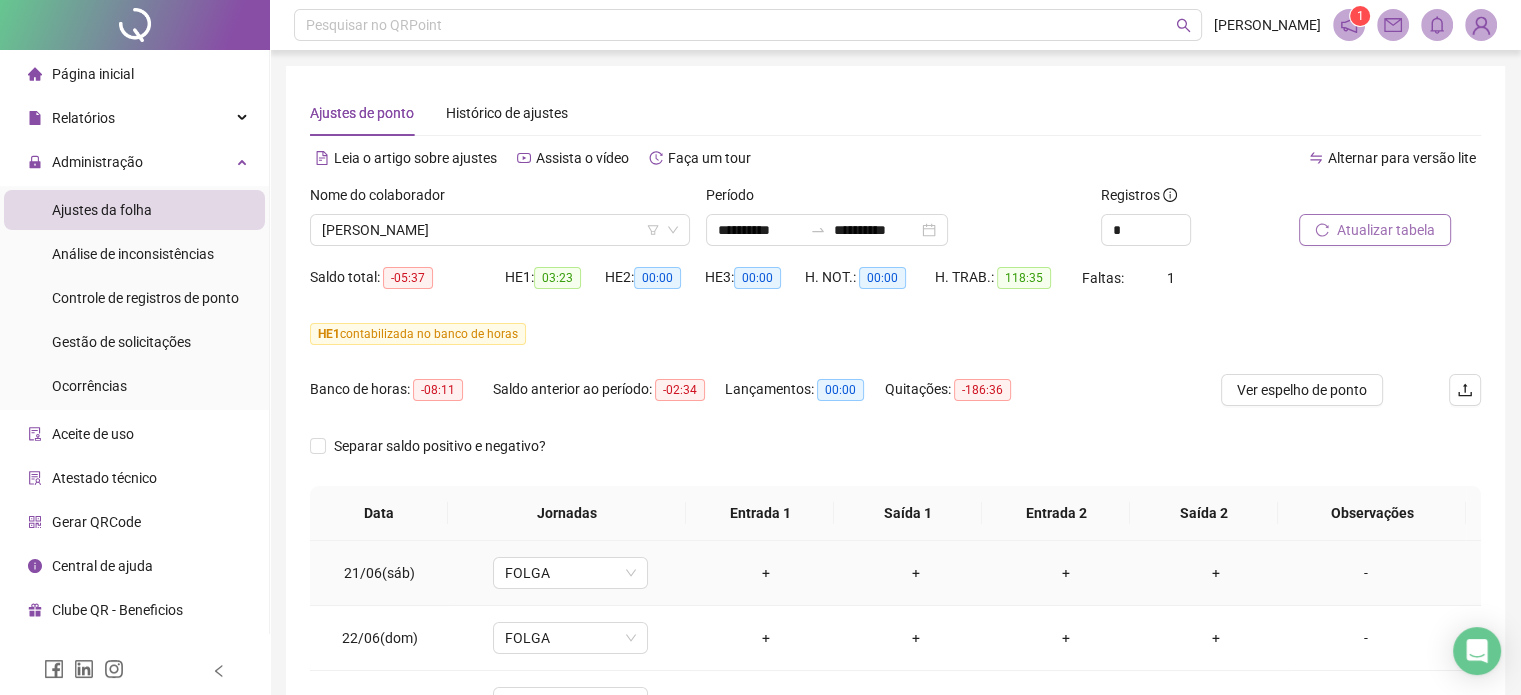 click on "Banco de horas:   -08:11 Saldo anterior ao período:   -02:34 Lançamentos:   00:00 Quitações:   -186:36" at bounding box center (749, 402) 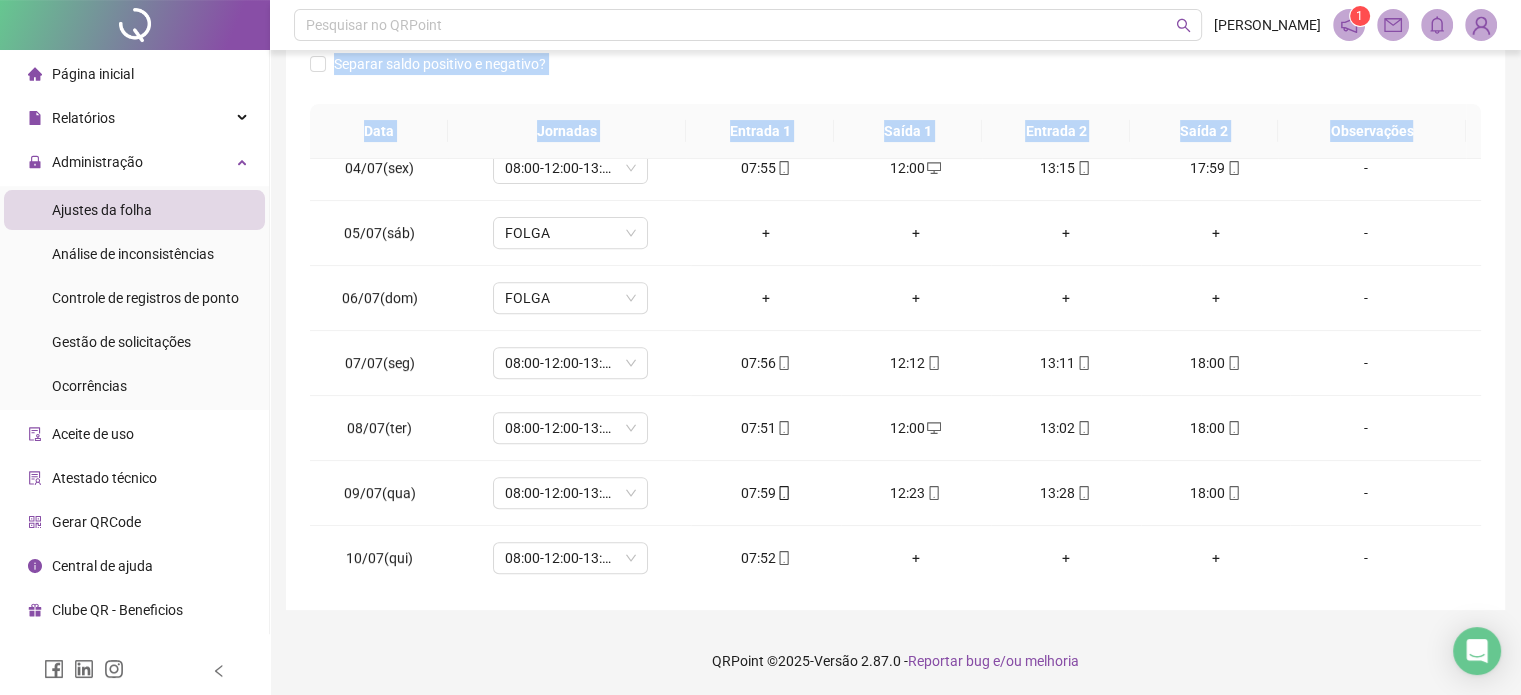 drag, startPoint x: 304, startPoint y: 108, endPoint x: 1268, endPoint y: 625, distance: 1093.8853 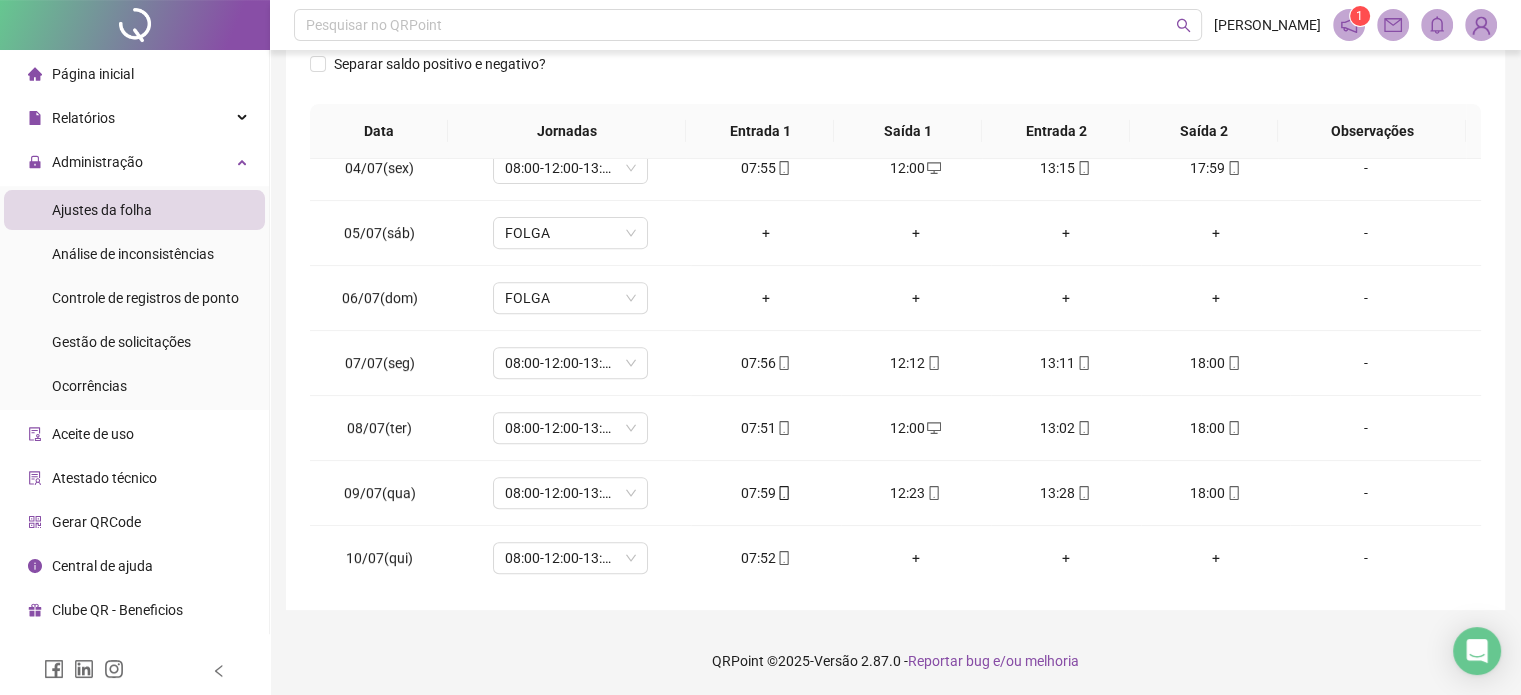 click on "QRPoint © 2025  -  Versão   2.87.0   -  Reportar bug e/ou melhoria" at bounding box center [895, 661] 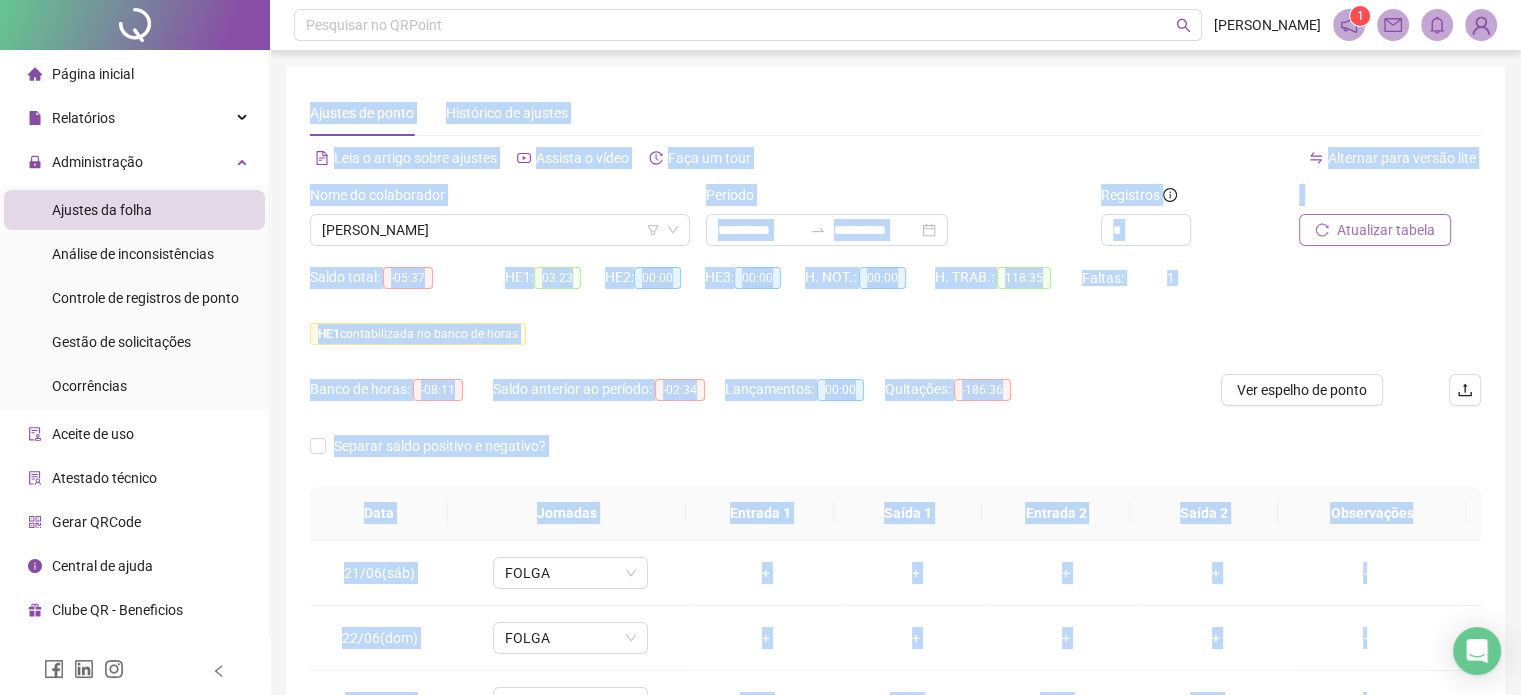 drag, startPoint x: 1150, startPoint y: 663, endPoint x: 308, endPoint y: 122, distance: 1000.82214 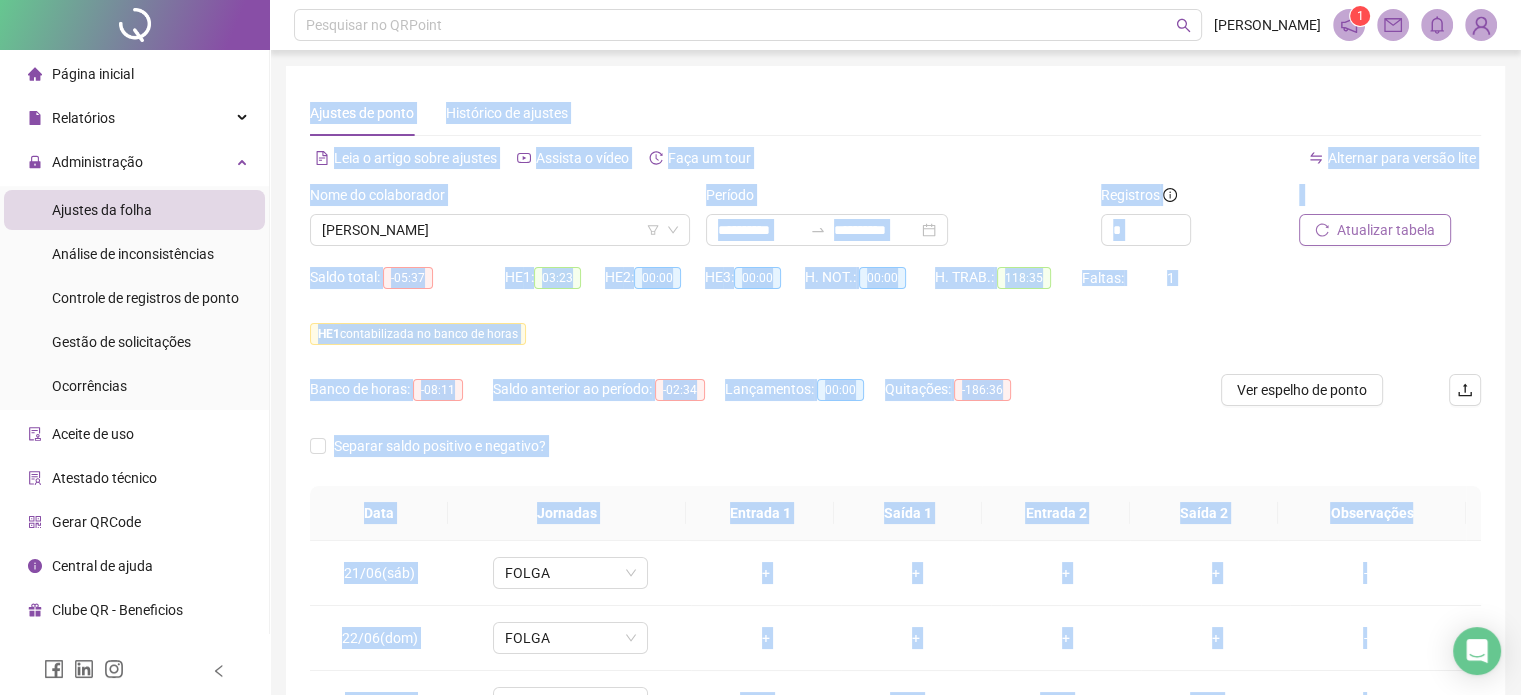 click on "Ajustes de ponto Histórico de ajustes" at bounding box center (895, 113) 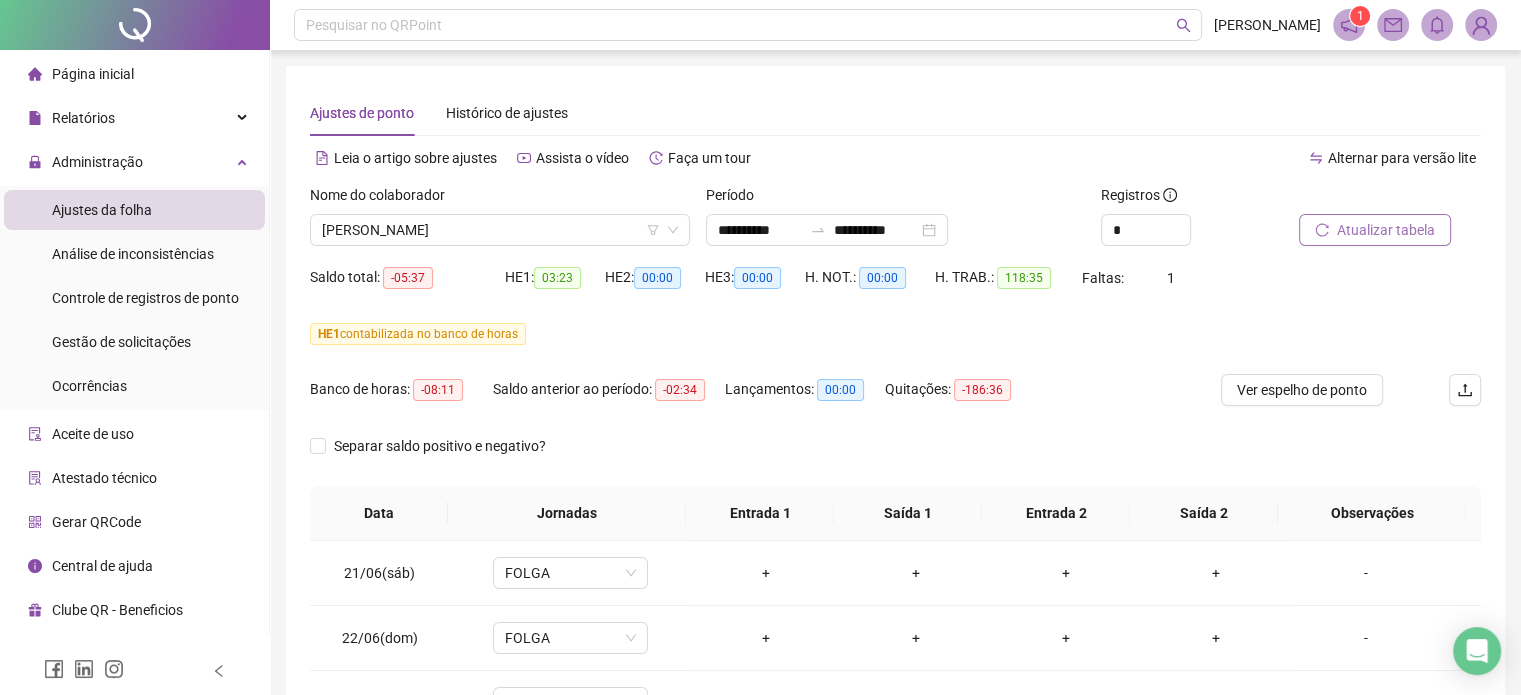click on "Saldo total:   -05:37 HE 1:   03:23 HE 2:   00:00 HE 3:   00:00 H. NOT.:   00:00 H. TRAB.:   118:35 Faltas:   1" at bounding box center [895, 290] 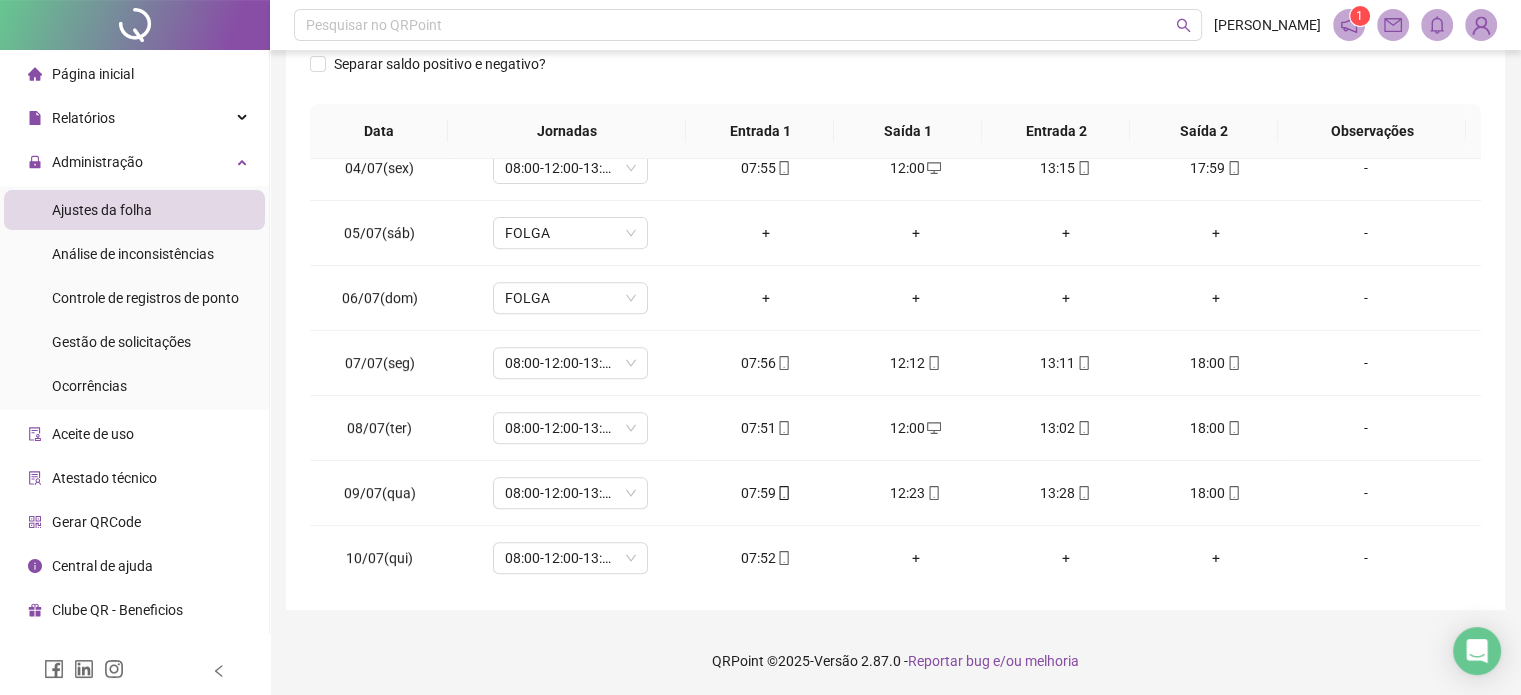 click on "QRPoint © 2025  -  Versão   2.87.0   -  Reportar bug e/ou melhoria" at bounding box center [895, 661] 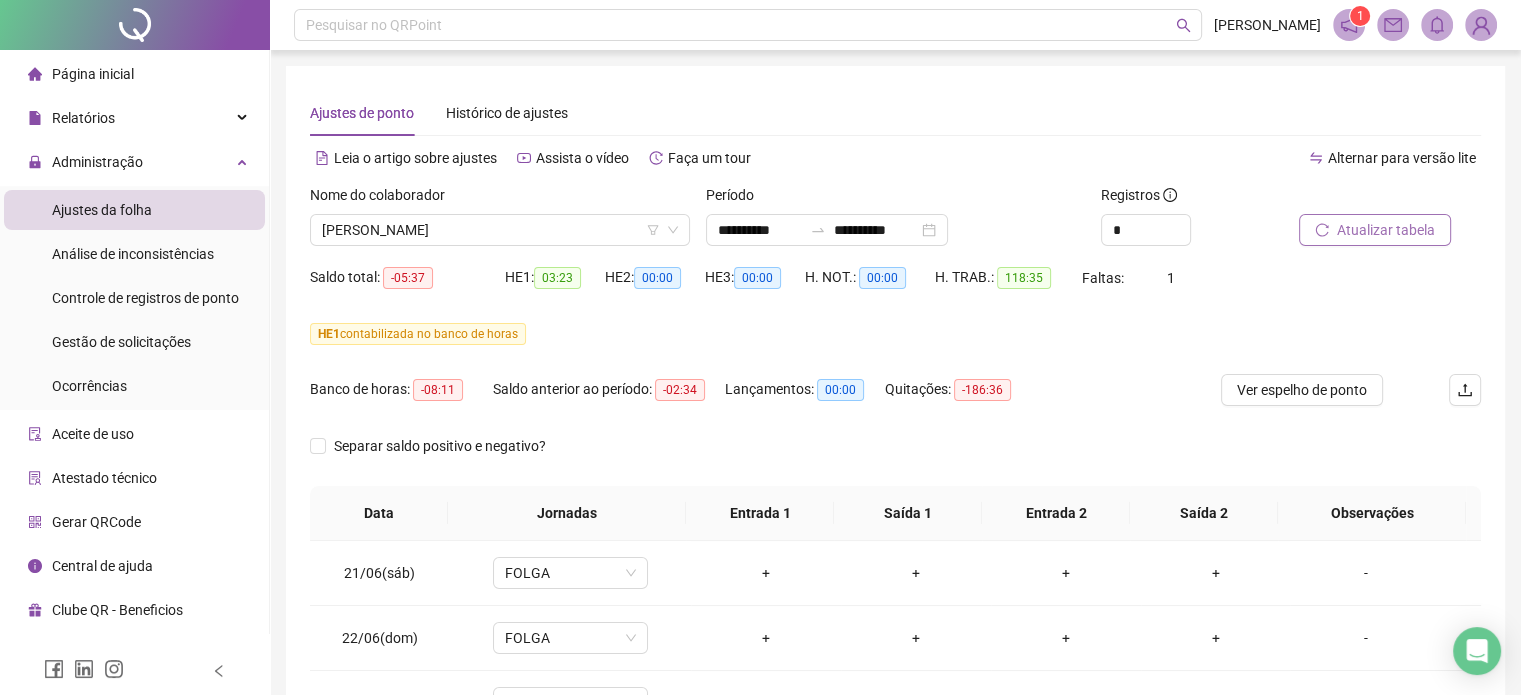 click on "Separar saldo positivo e negativo?" at bounding box center [895, 458] 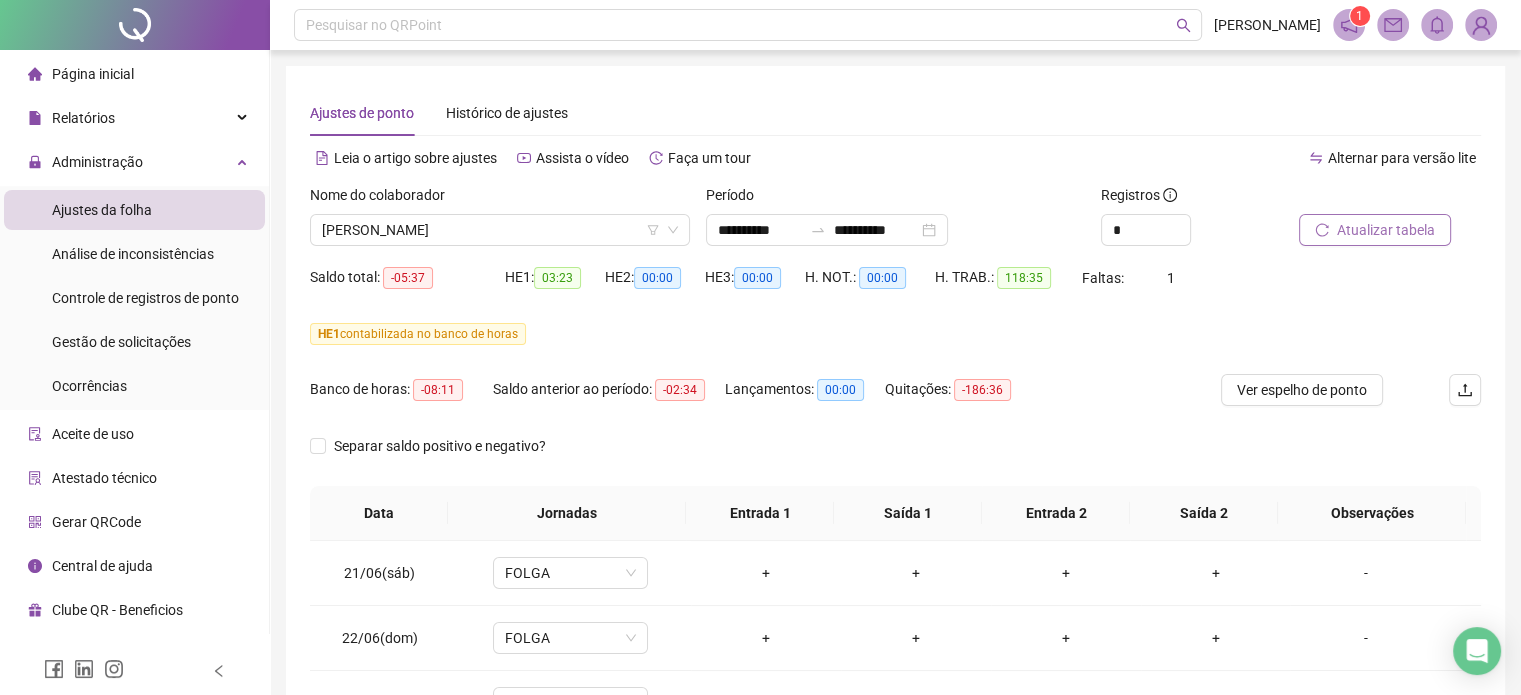 scroll, scrollTop: 382, scrollLeft: 0, axis: vertical 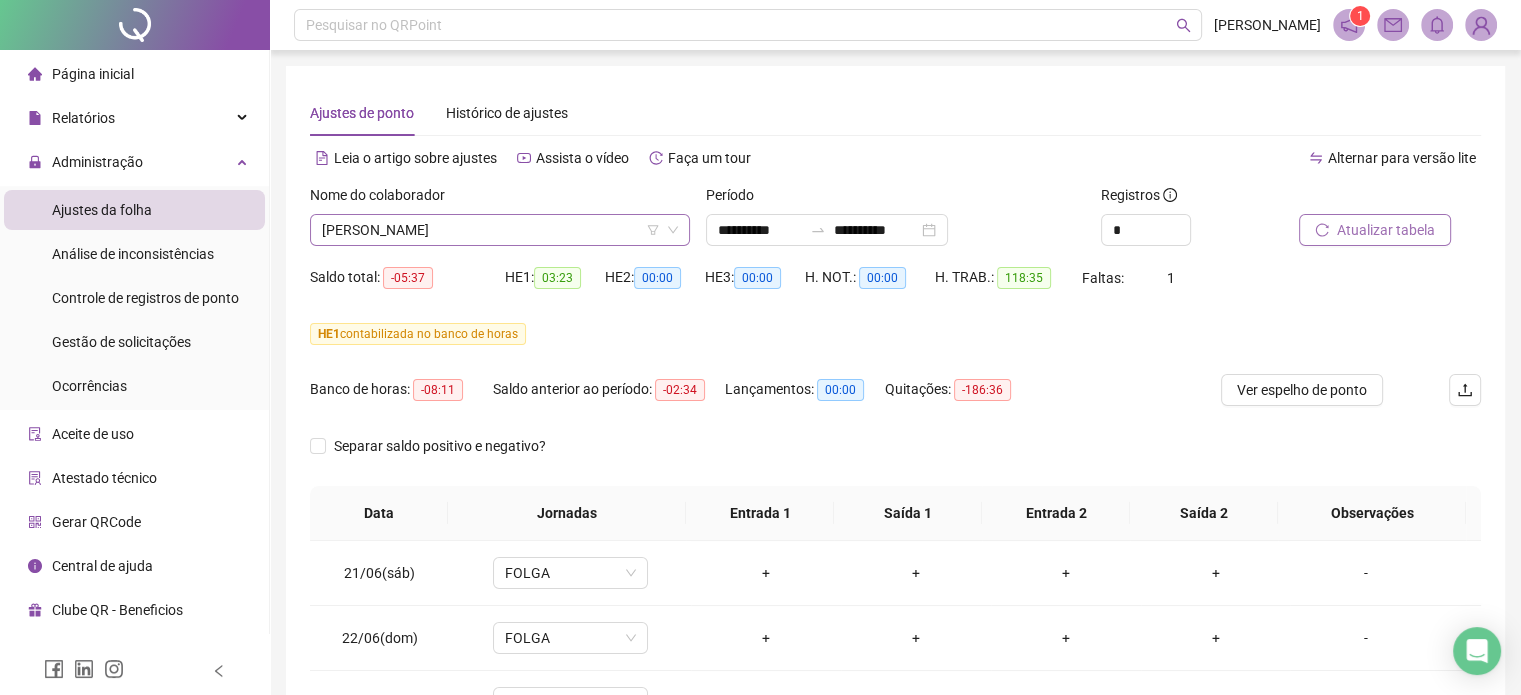 click on "[PERSON_NAME]" at bounding box center [500, 230] 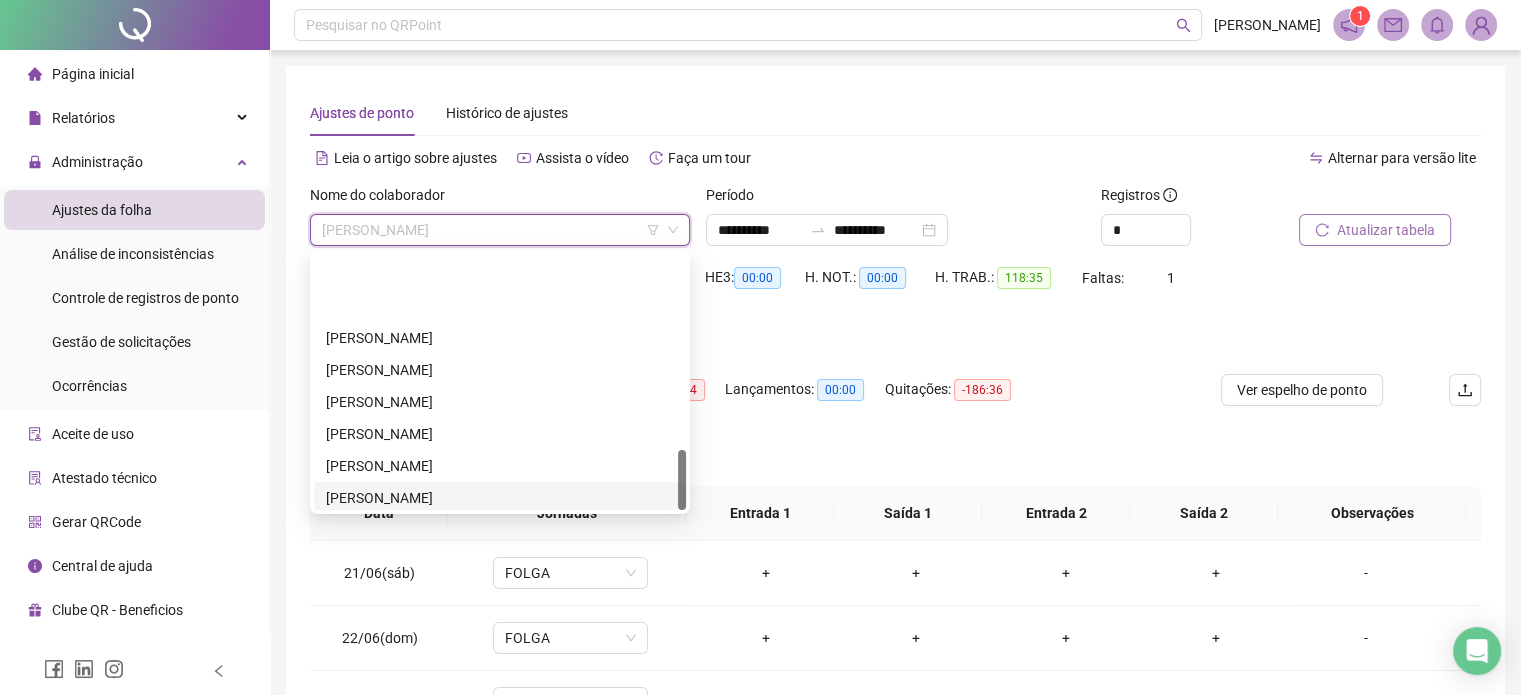scroll, scrollTop: 832, scrollLeft: 0, axis: vertical 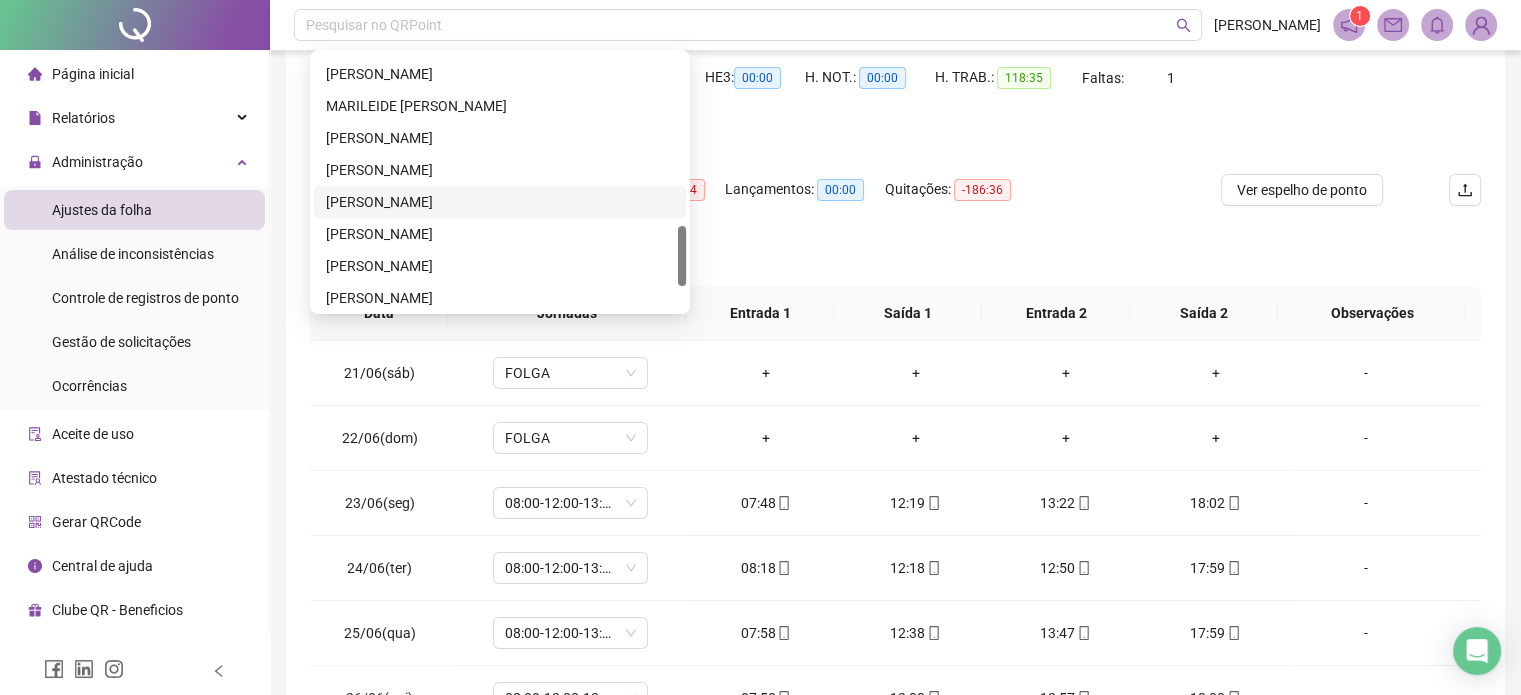 drag, startPoint x: 395, startPoint y: 203, endPoint x: 762, endPoint y: 217, distance: 367.26694 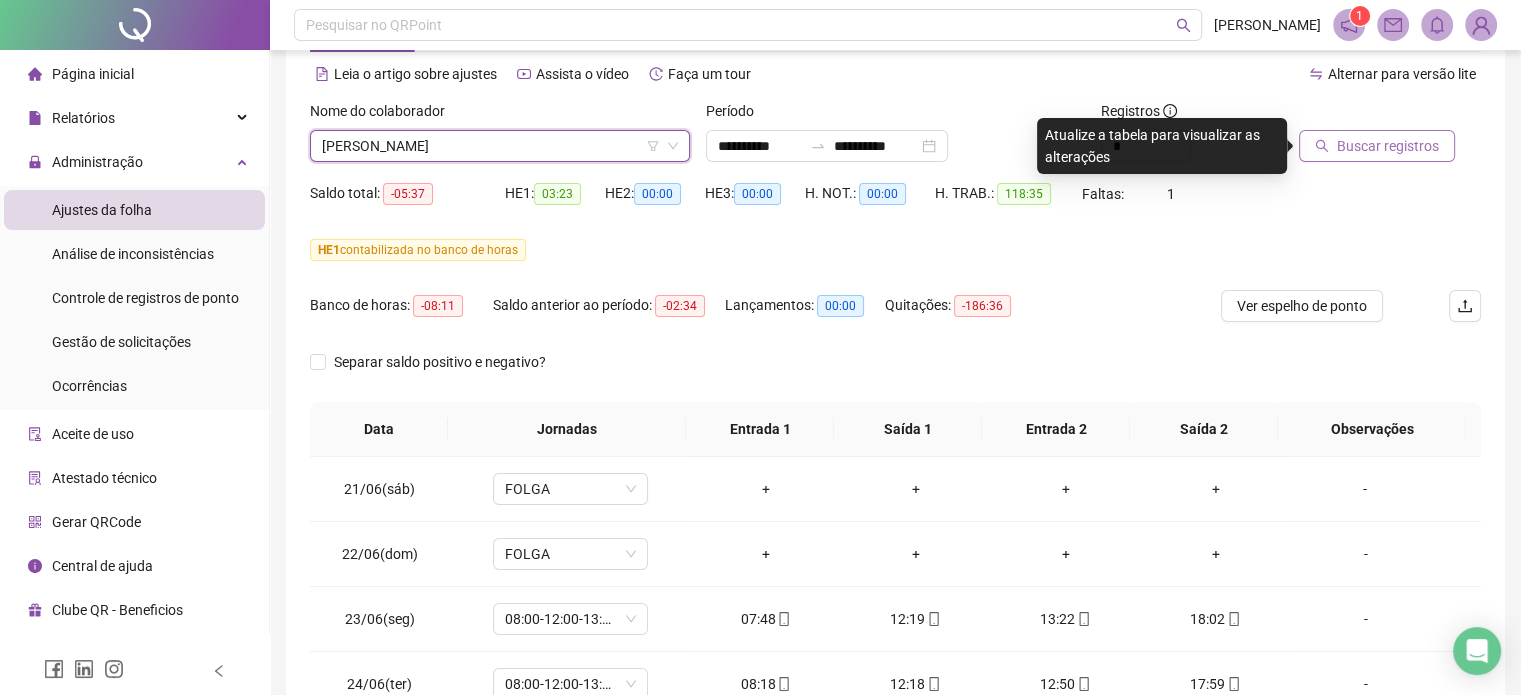 scroll, scrollTop: 0, scrollLeft: 0, axis: both 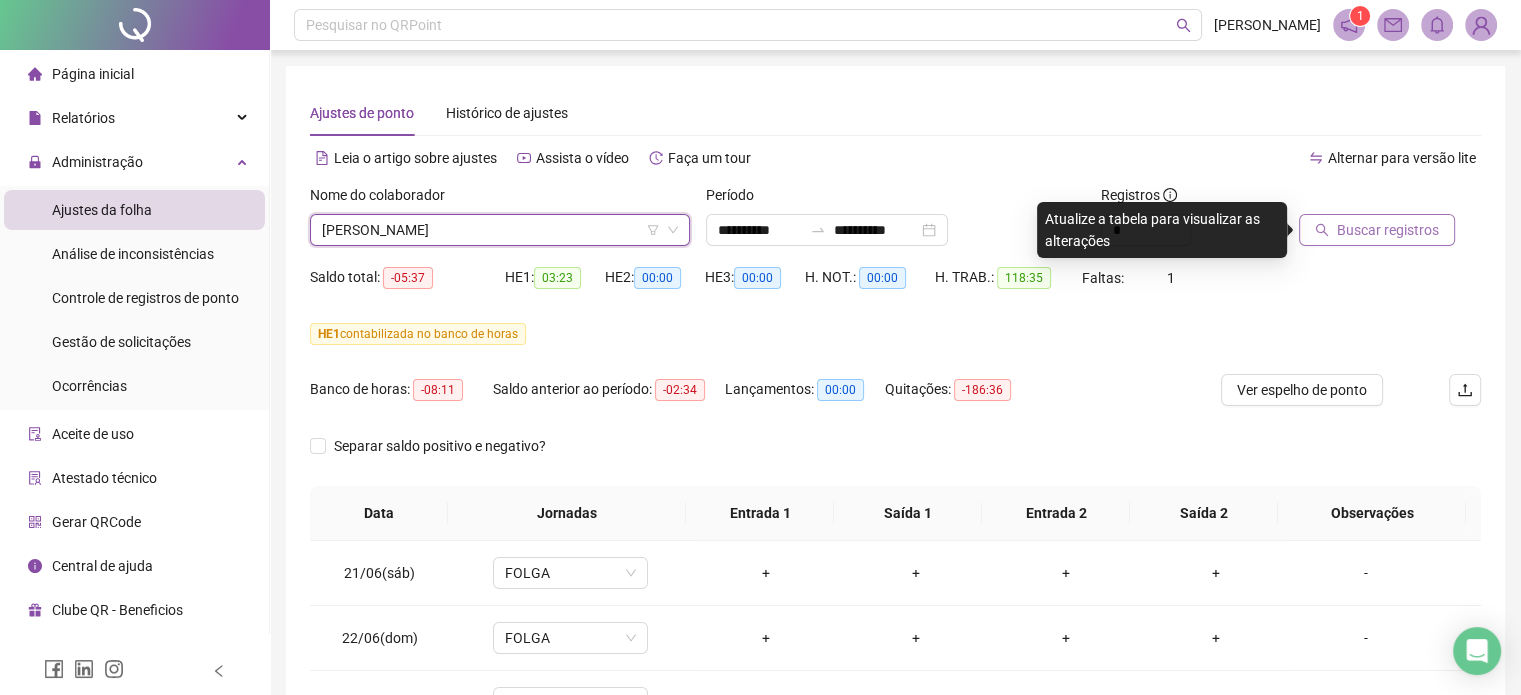 click at bounding box center [1365, 199] 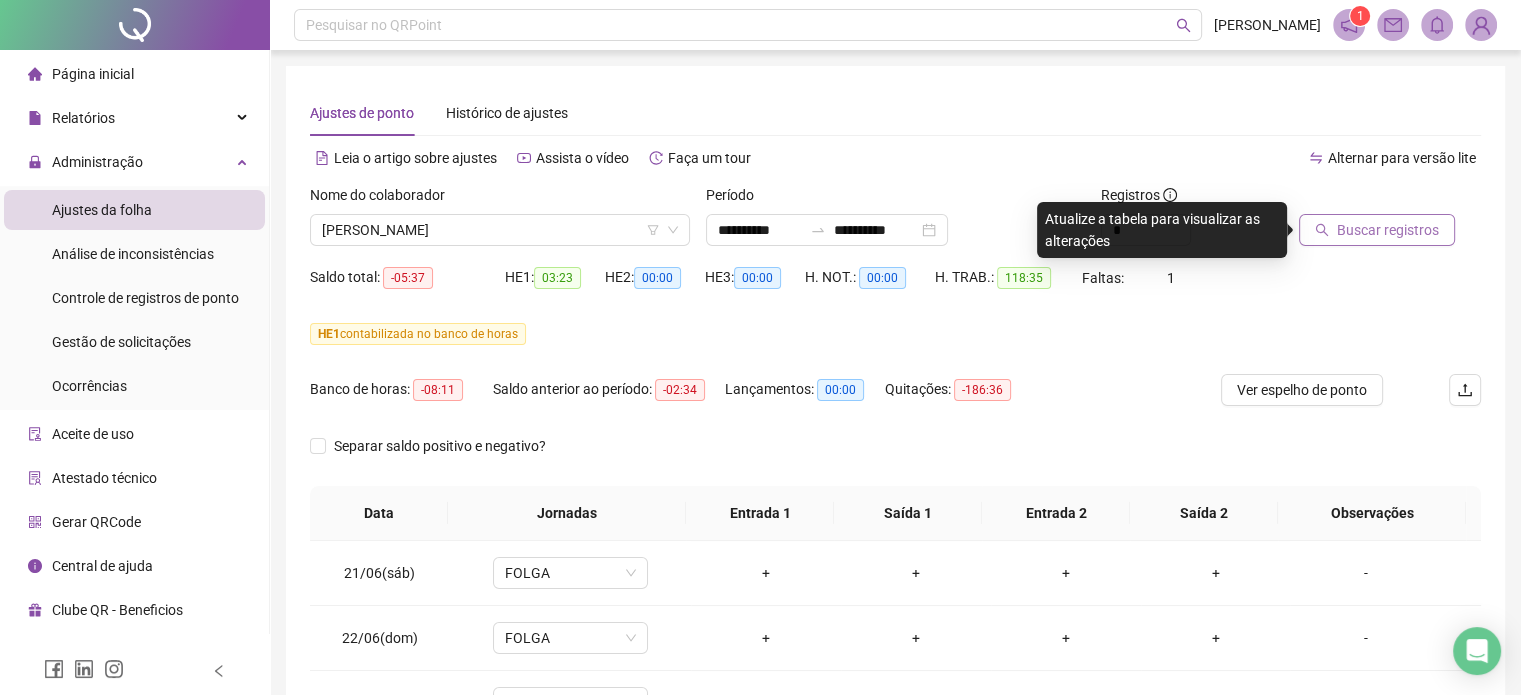 click on "Buscar registros" at bounding box center [1377, 230] 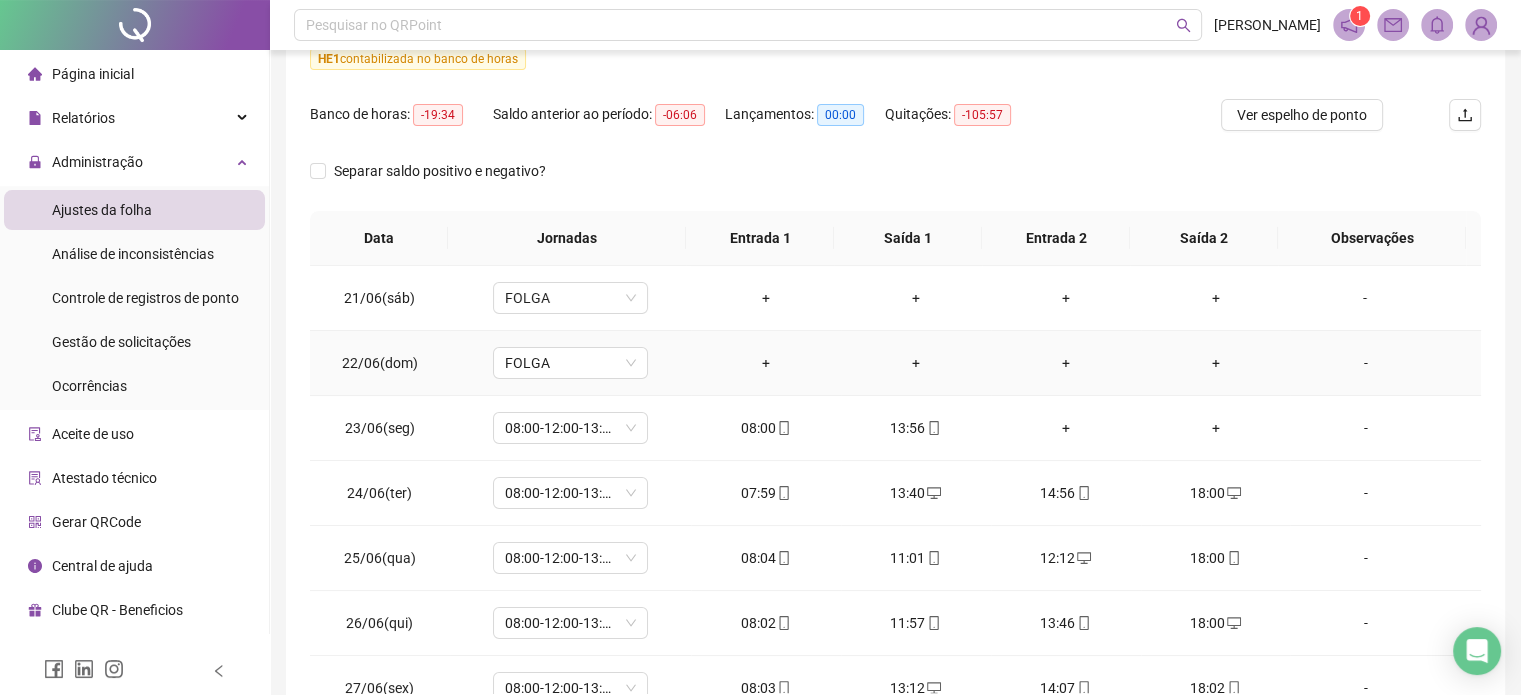 scroll, scrollTop: 300, scrollLeft: 0, axis: vertical 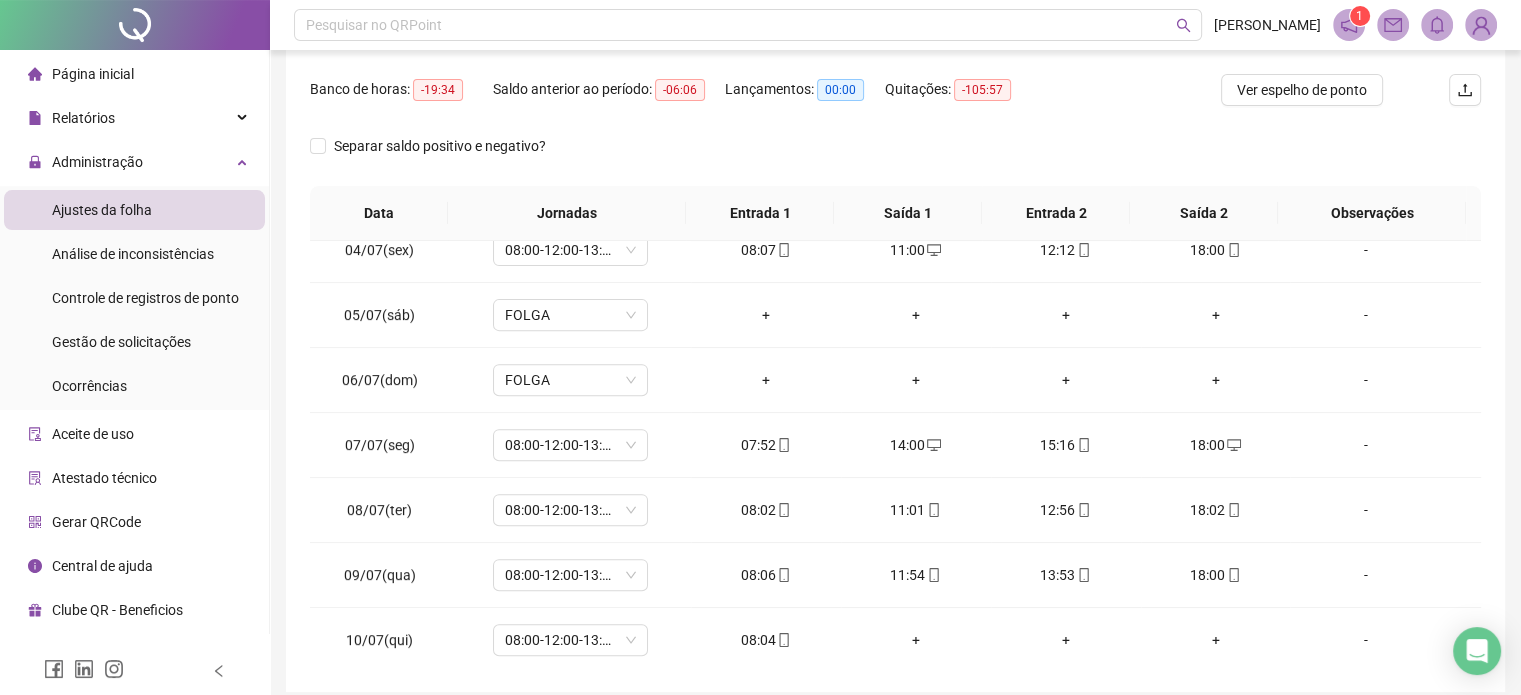 click on "**********" at bounding box center (895, 229) 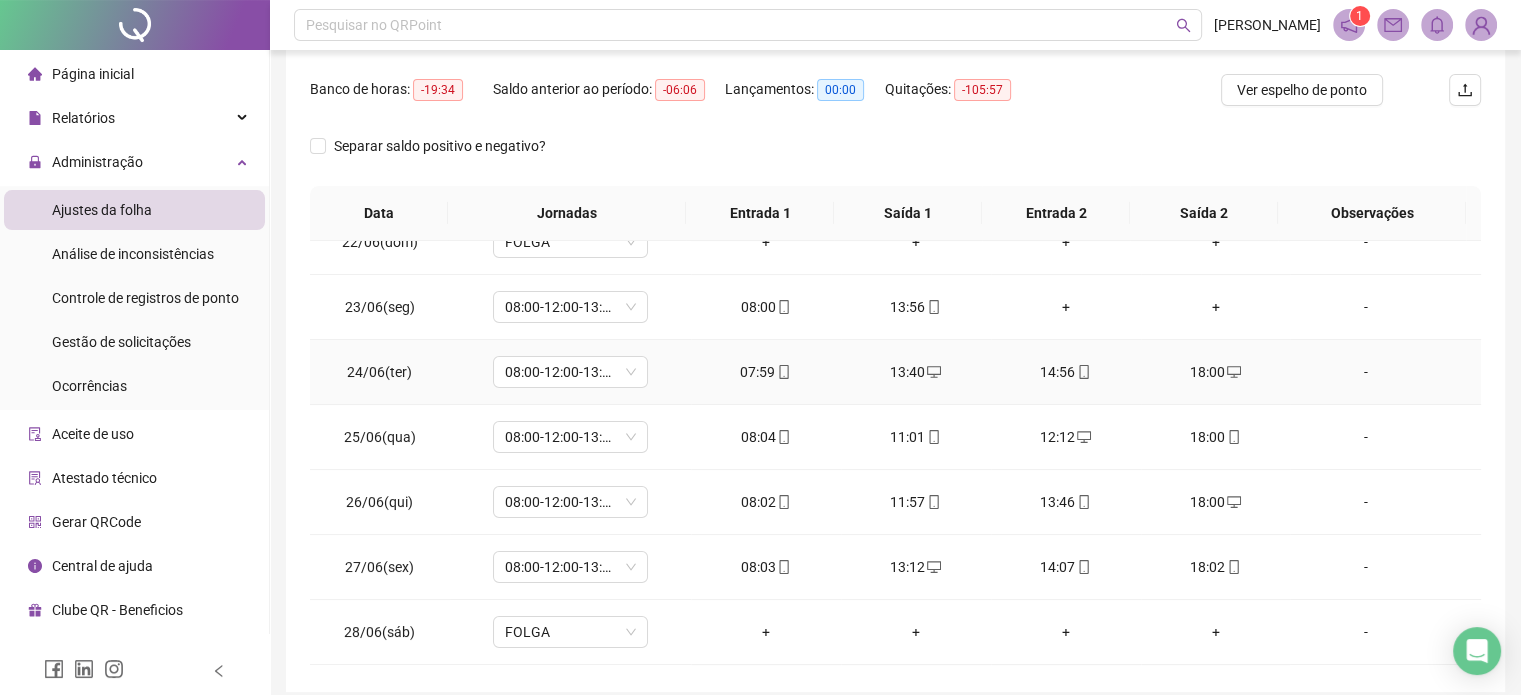 scroll, scrollTop: 0, scrollLeft: 0, axis: both 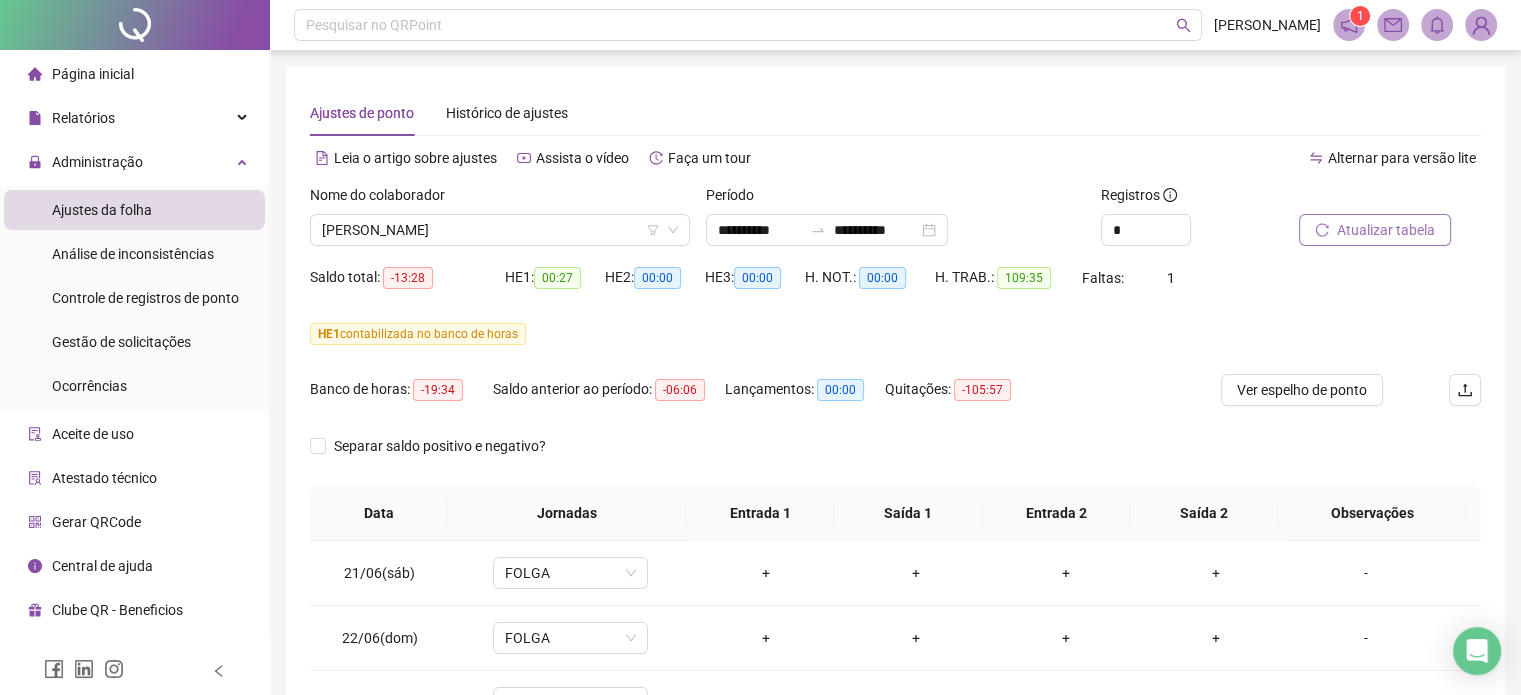 click on "Atualizar tabela" at bounding box center [1375, 230] 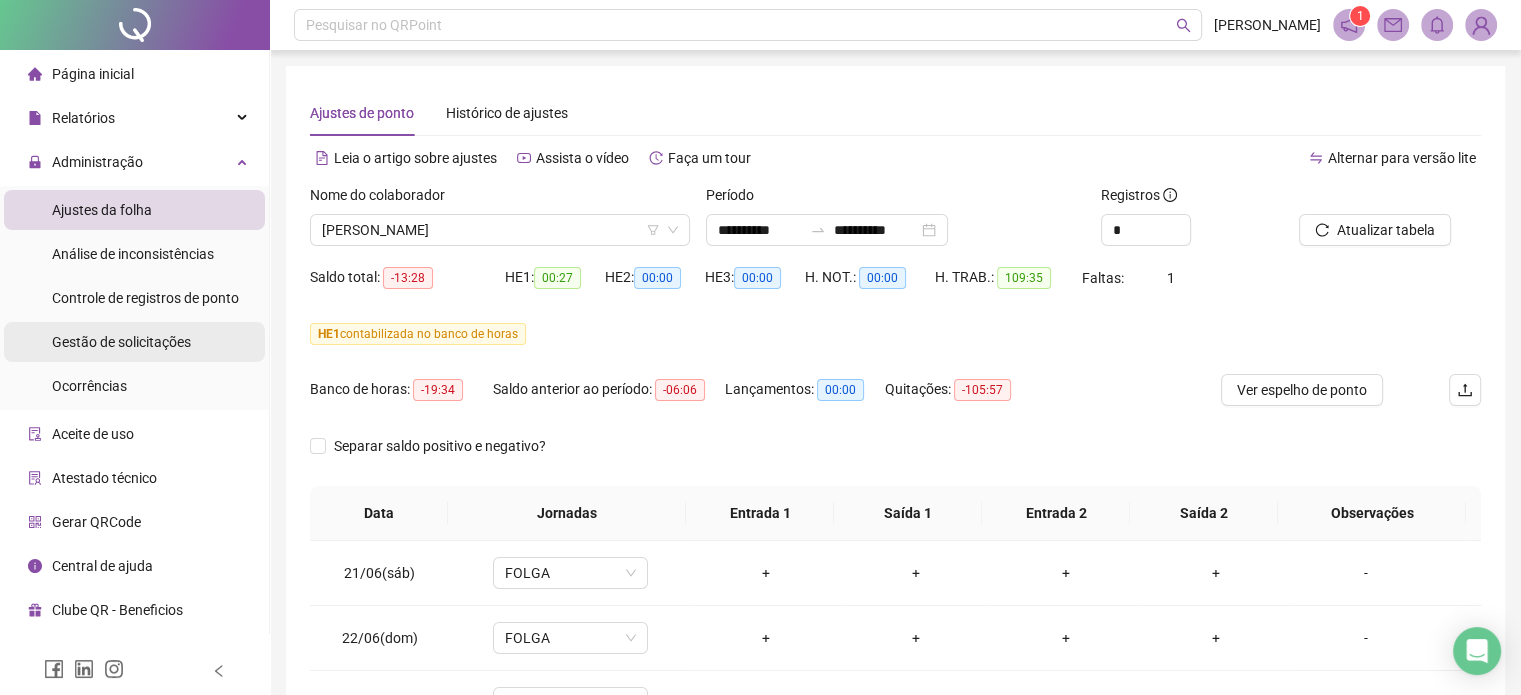 click on "Gestão de solicitações" at bounding box center (121, 342) 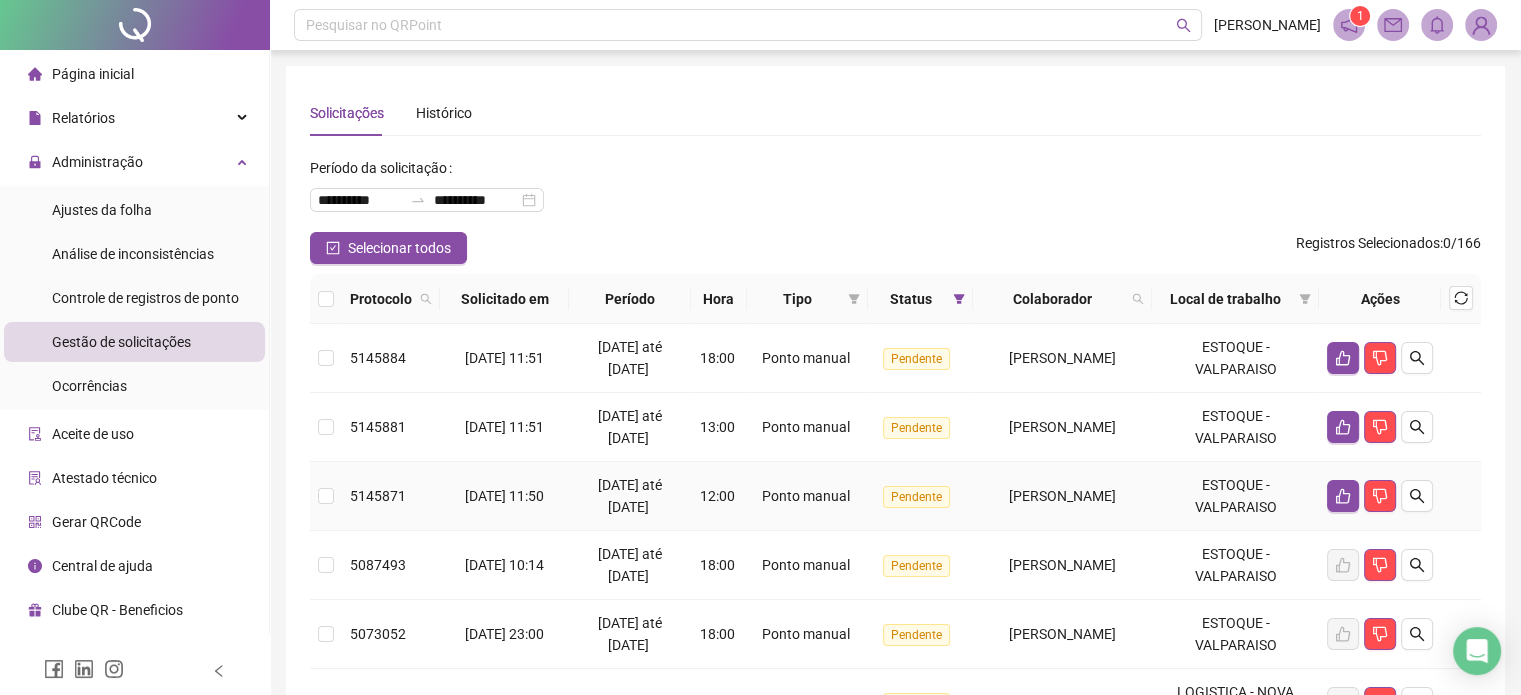 click on "ESTOQUE - VALPARAISO" at bounding box center [1235, 496] 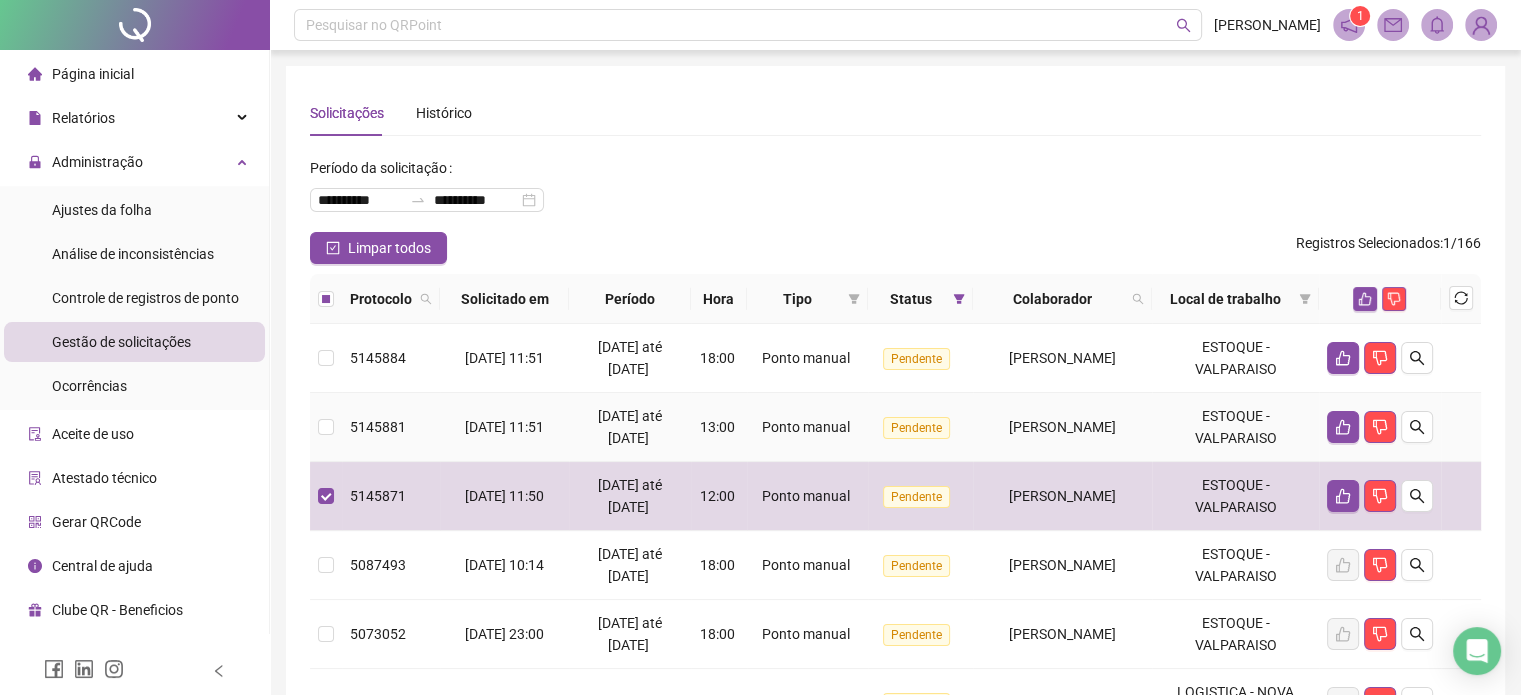 click on "[PERSON_NAME]" at bounding box center [1062, 427] 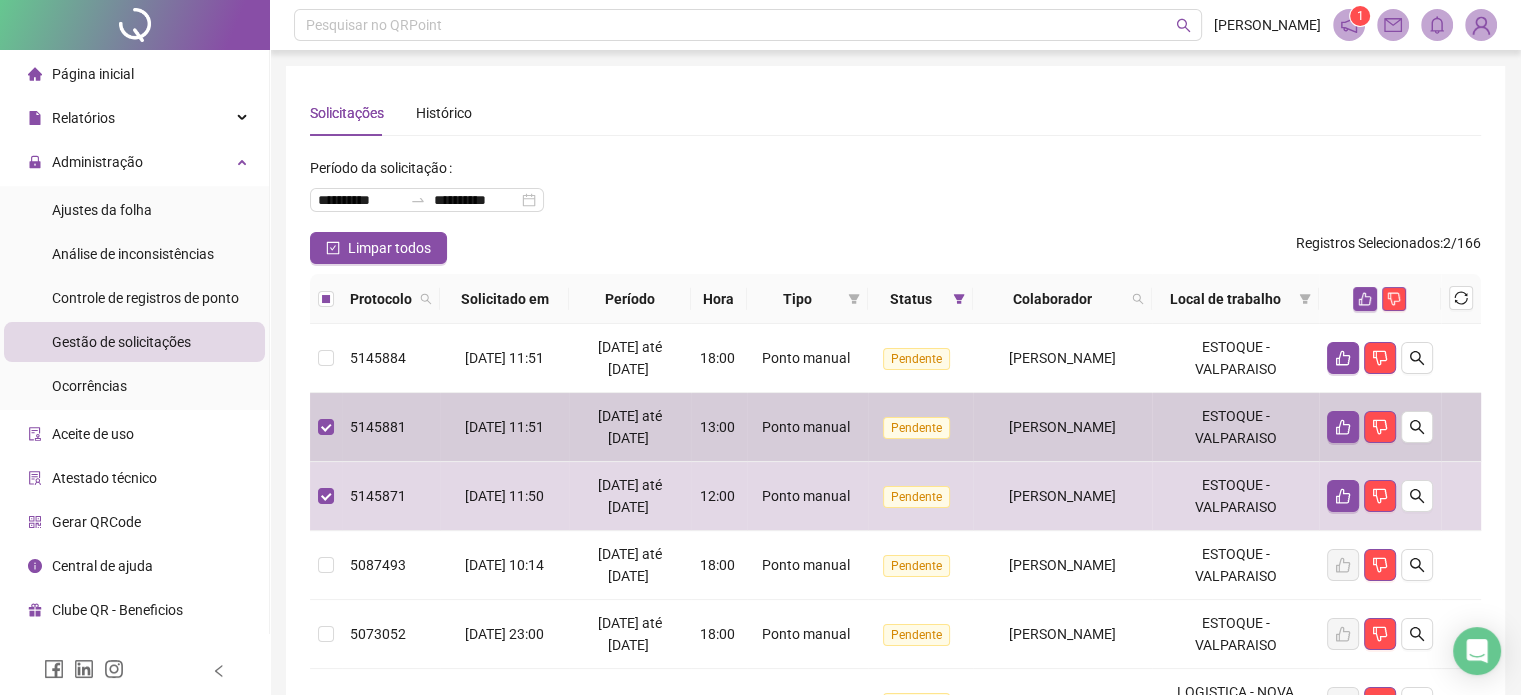 click on "[PERSON_NAME]" at bounding box center (1062, 358) 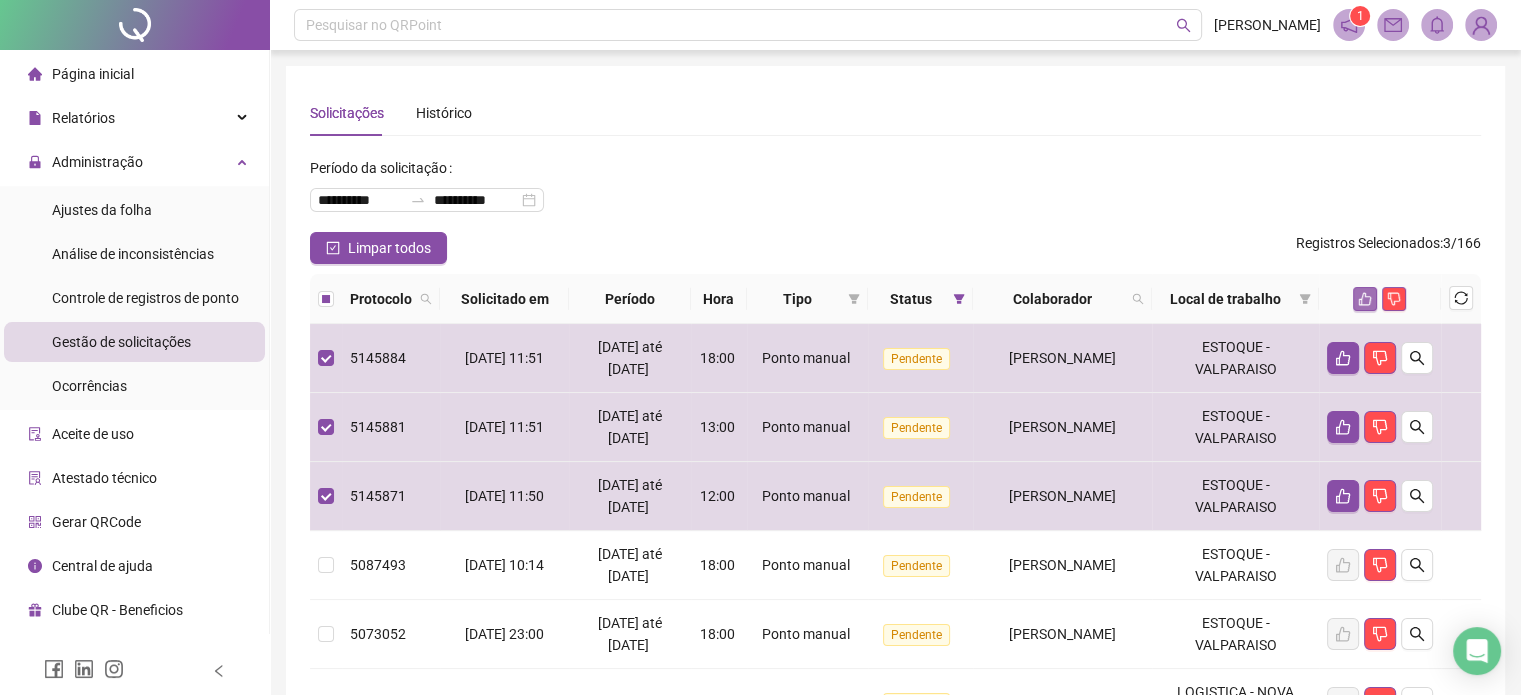 click 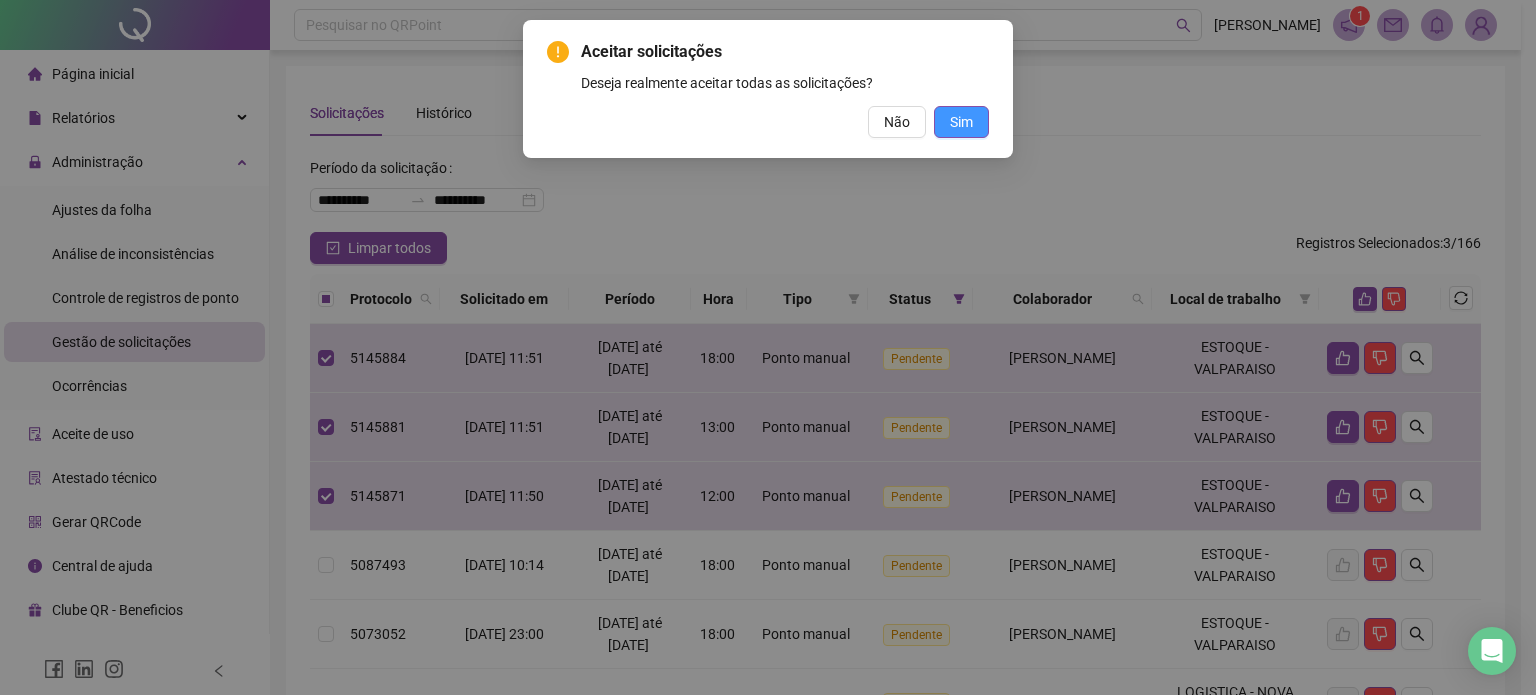 click on "Sim" at bounding box center (961, 122) 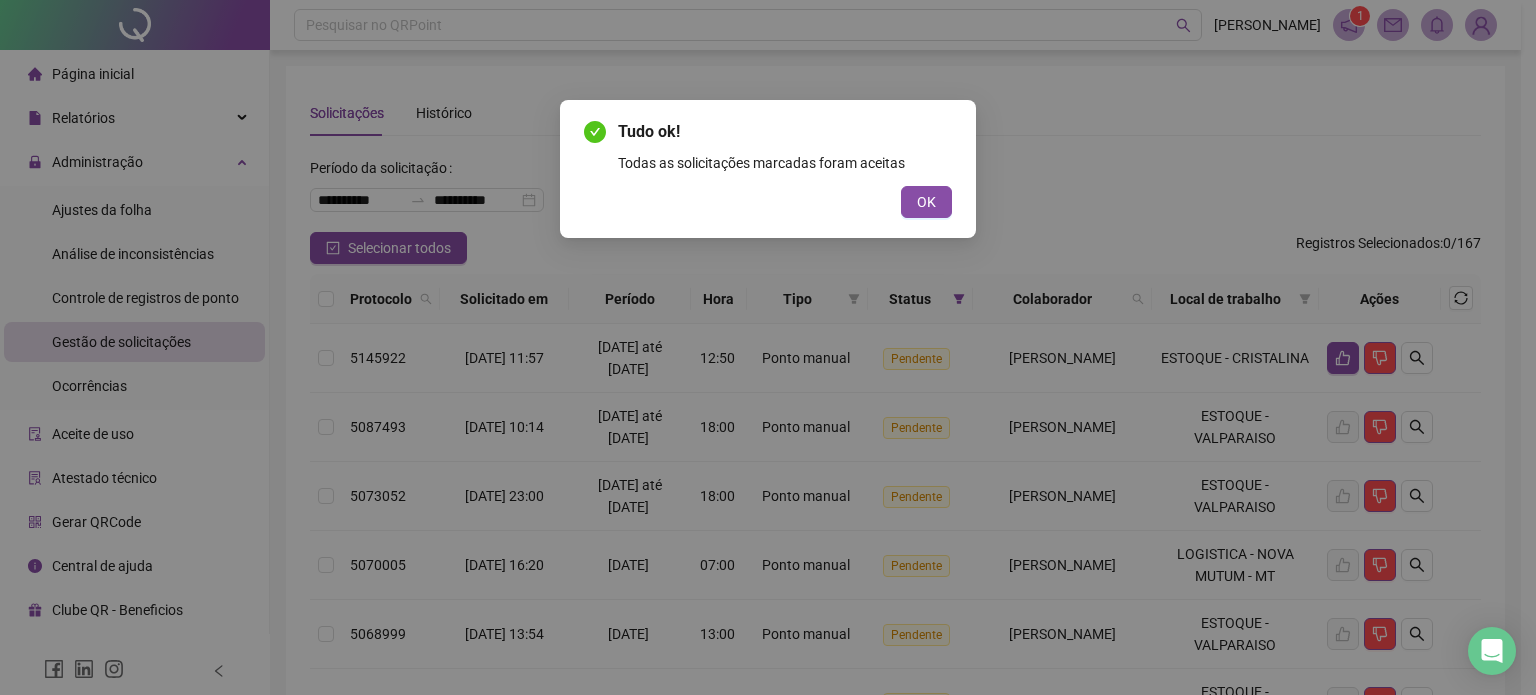 click on "Tudo ok! Todas as solicitações marcadas foram aceitas OK" at bounding box center (768, 347) 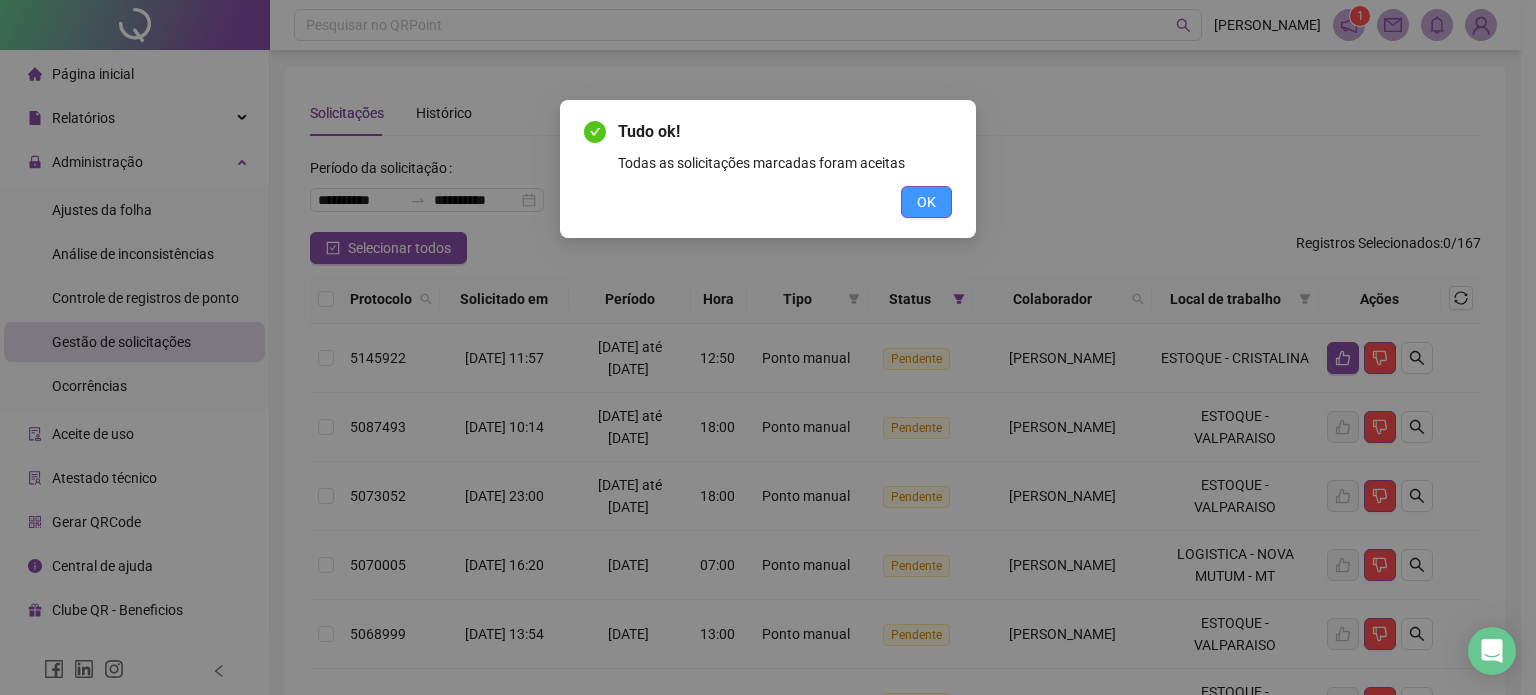 click on "OK" at bounding box center (926, 202) 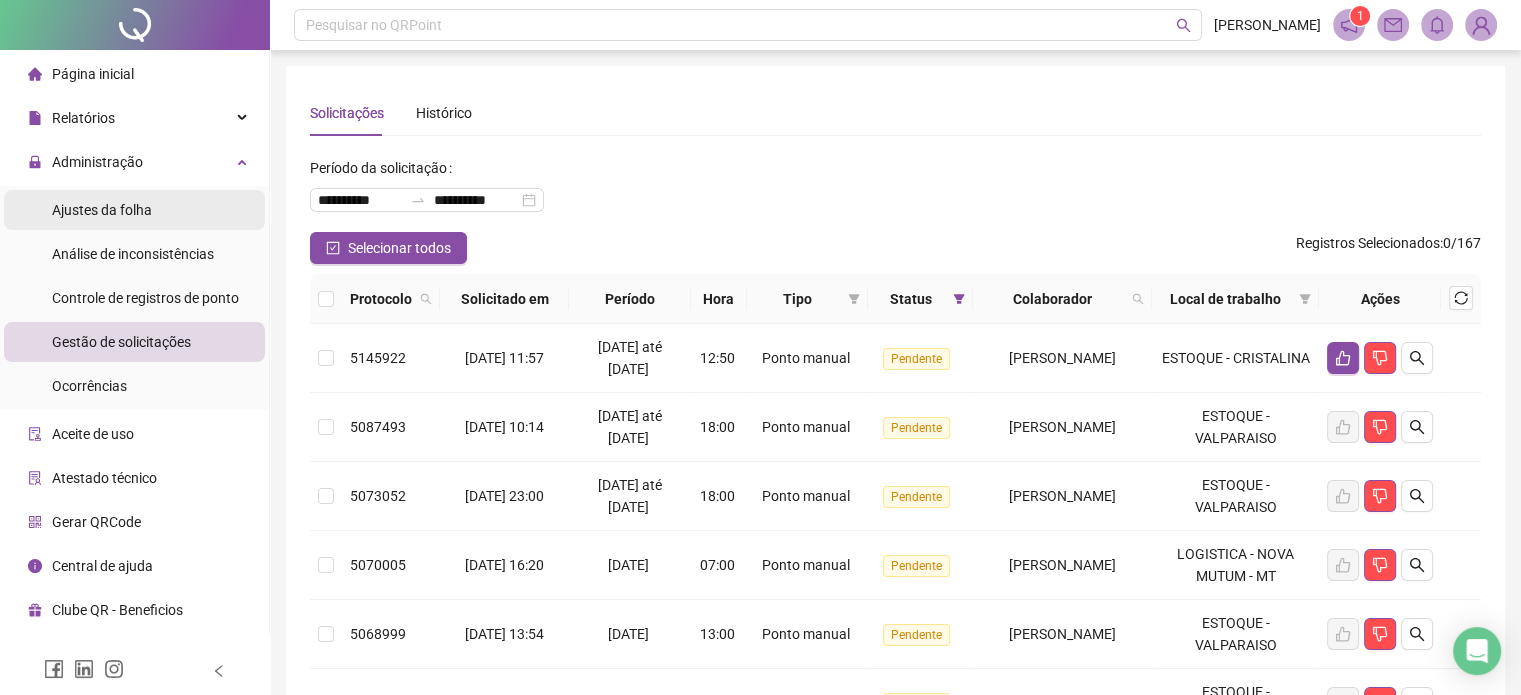 click on "Ajustes da folha" at bounding box center [102, 210] 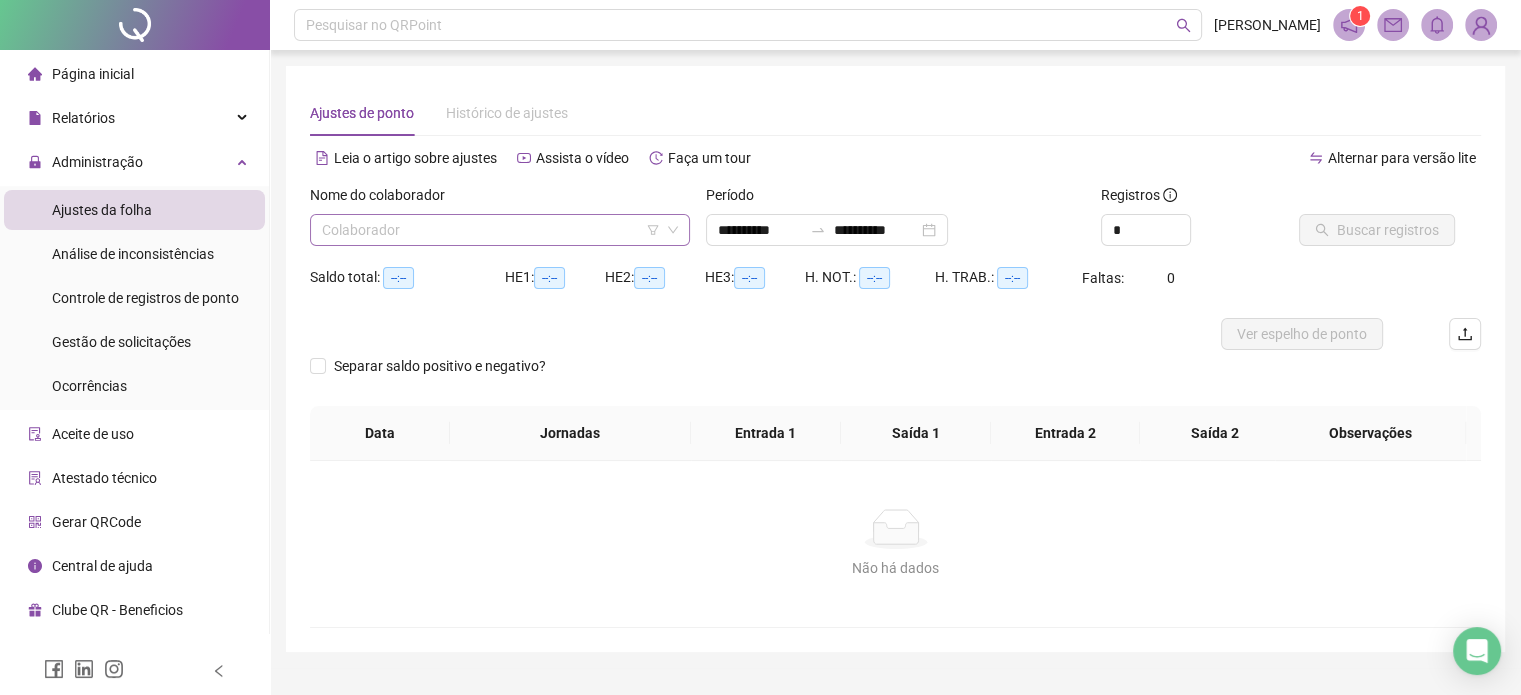 click at bounding box center (494, 230) 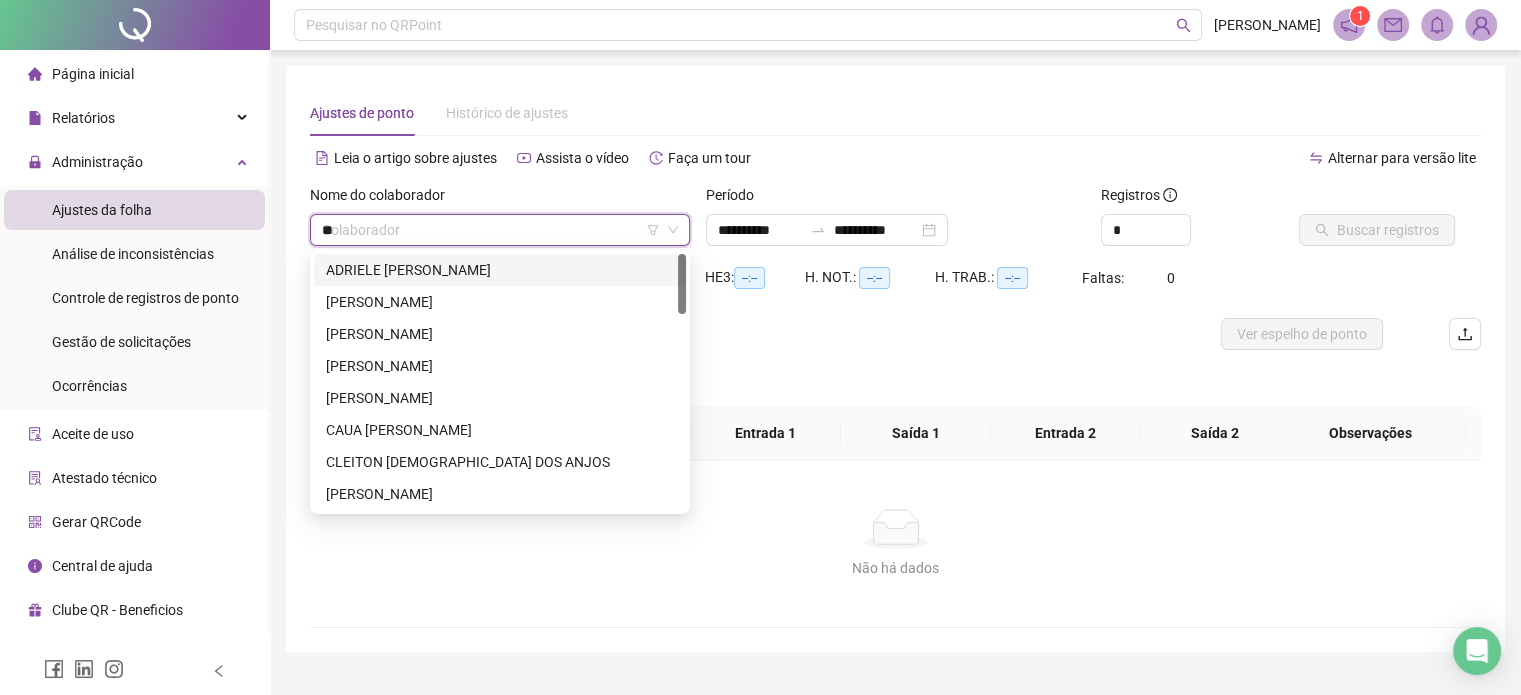 type on "***" 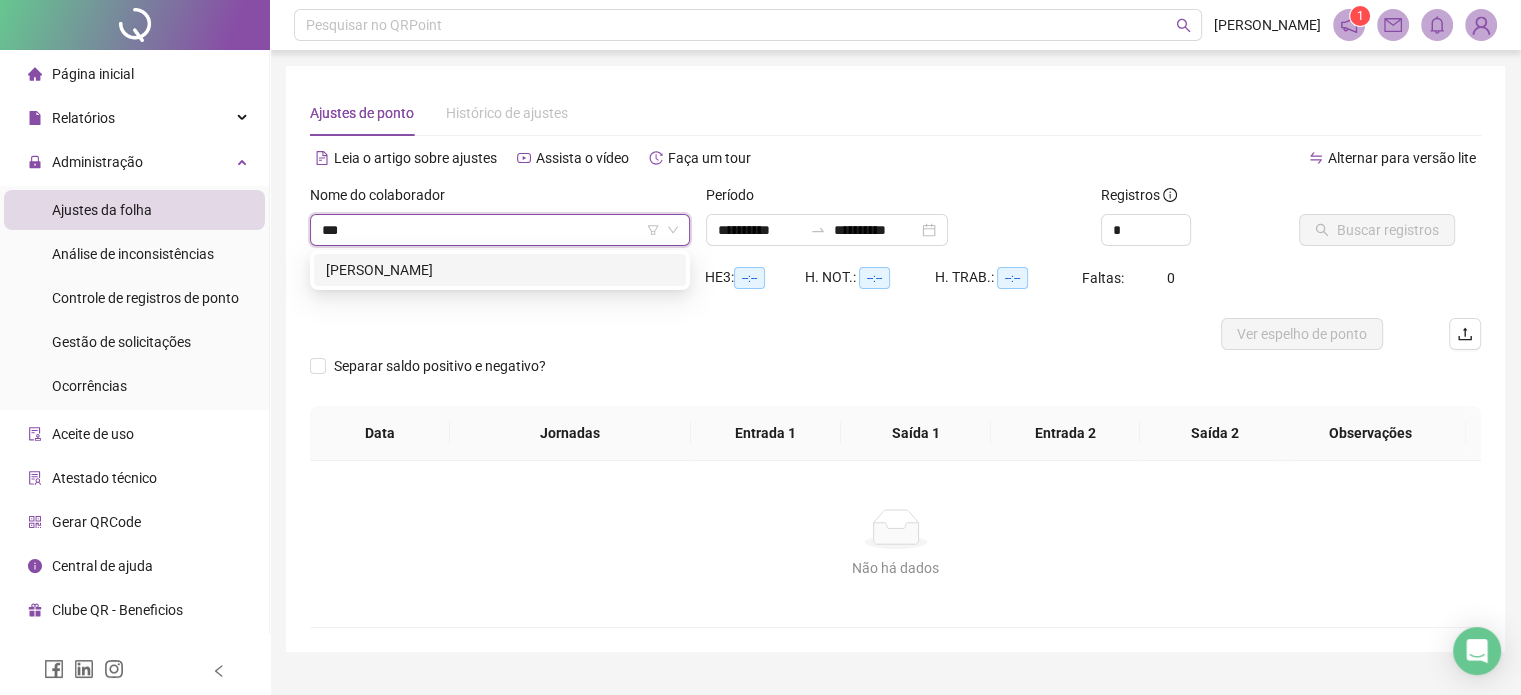 click on "***" at bounding box center (494, 230) 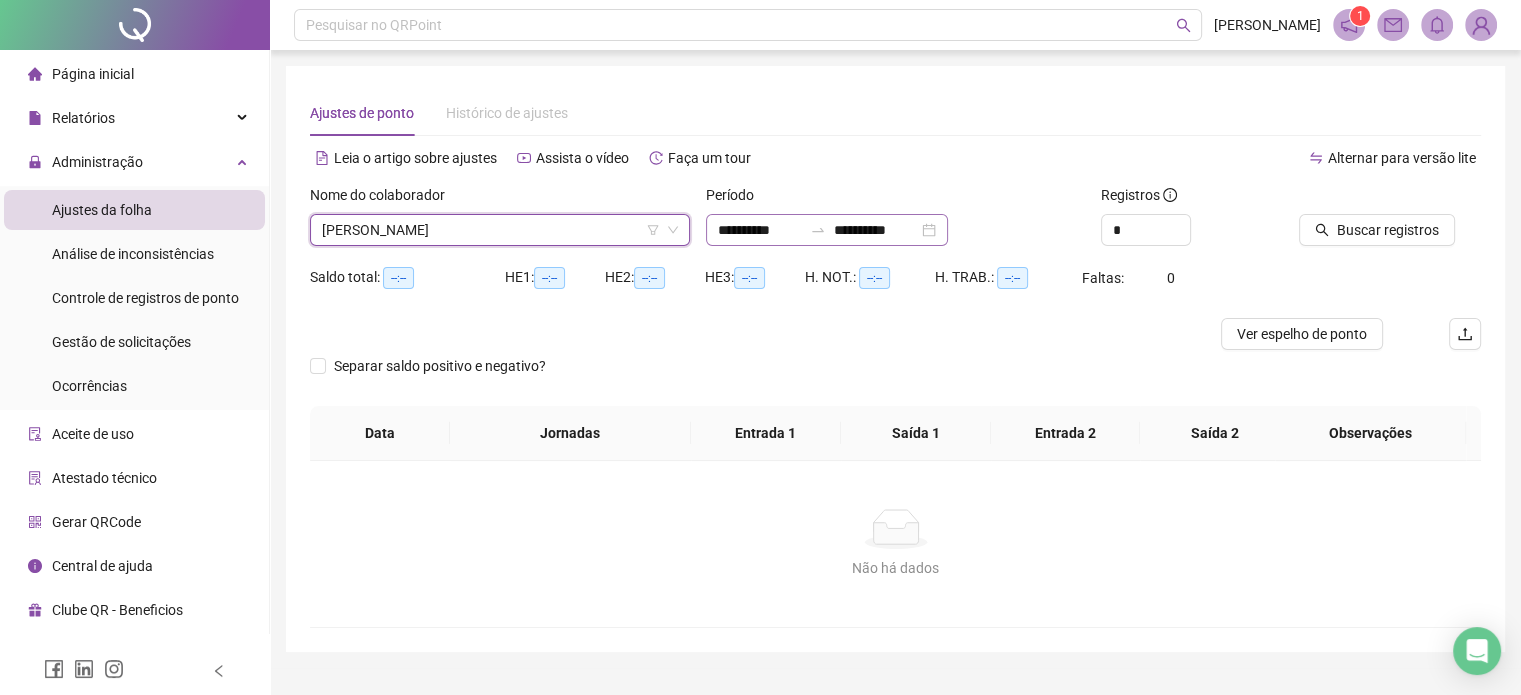 click on "**********" at bounding box center [827, 230] 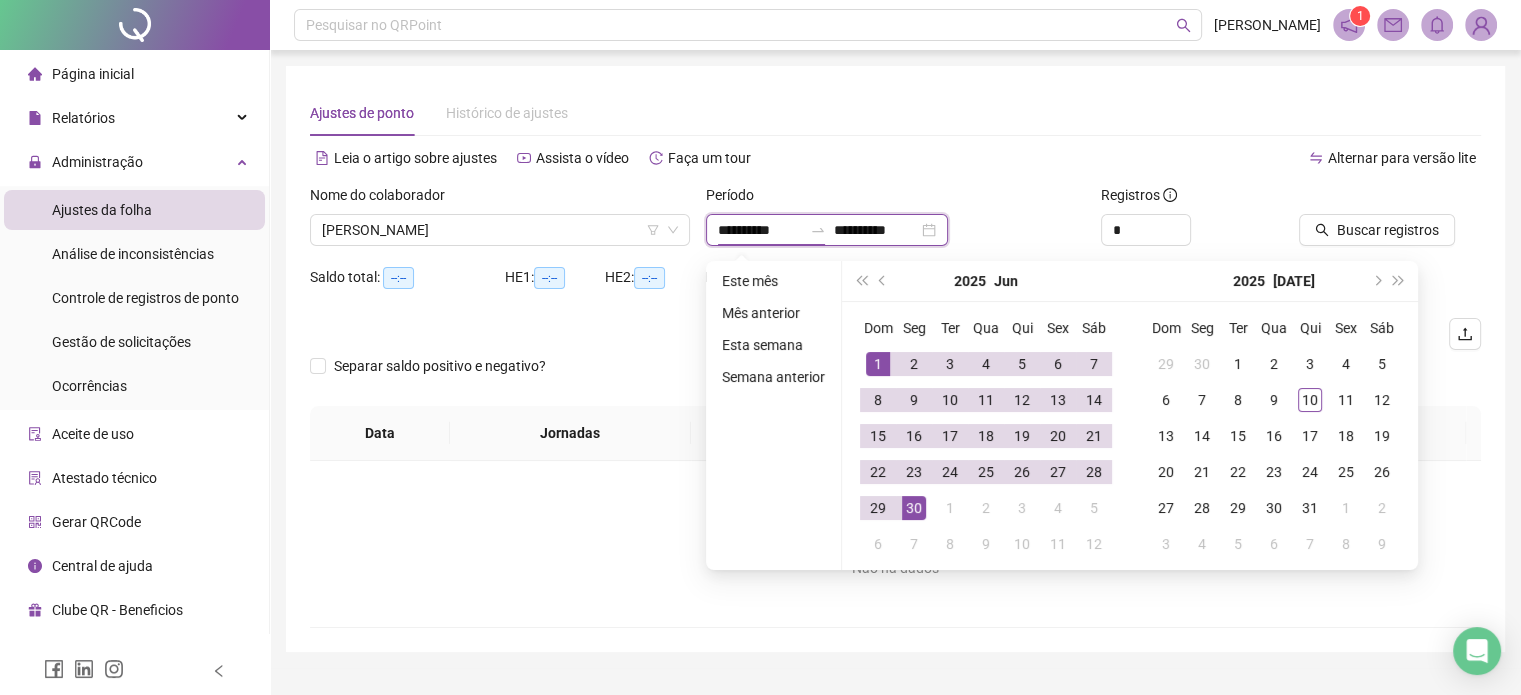 click on "**********" at bounding box center (827, 230) 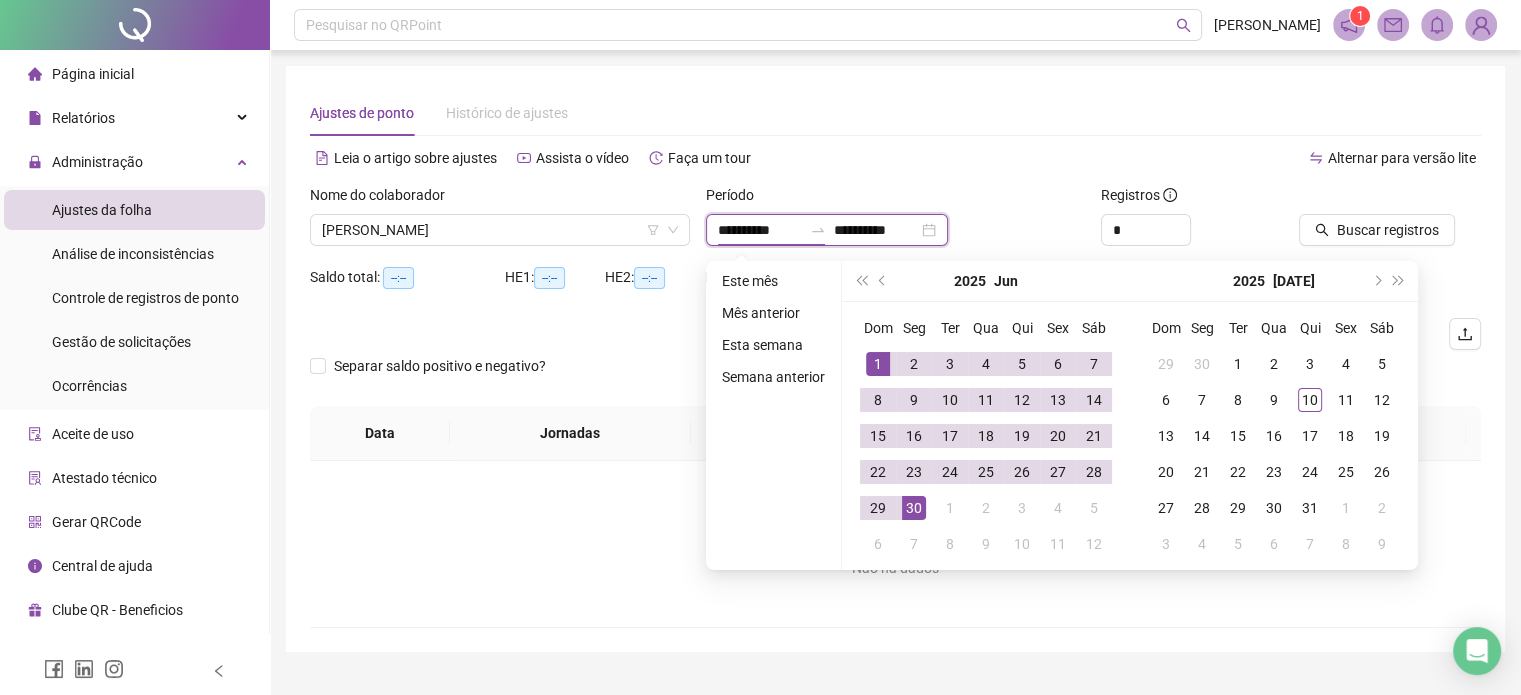 click on "**********" at bounding box center [827, 230] 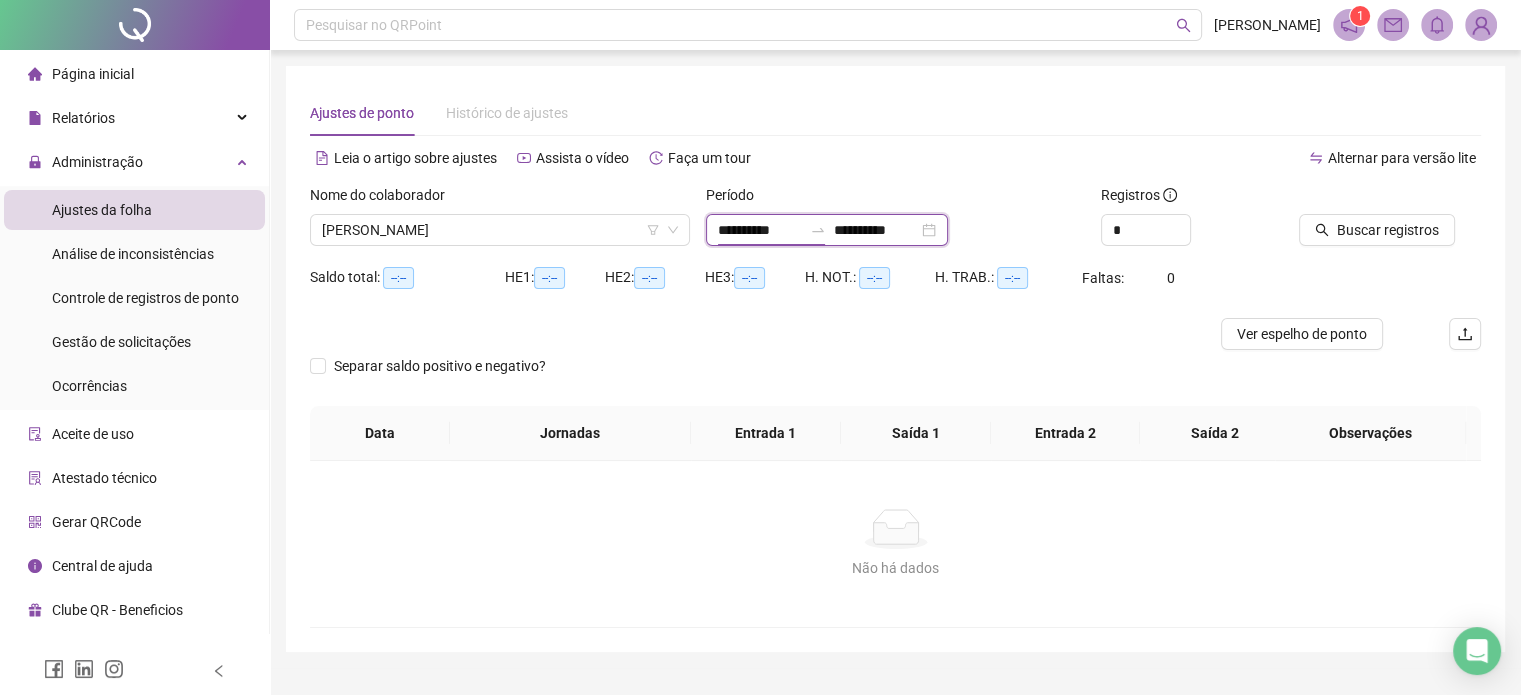 click on "**********" at bounding box center (827, 230) 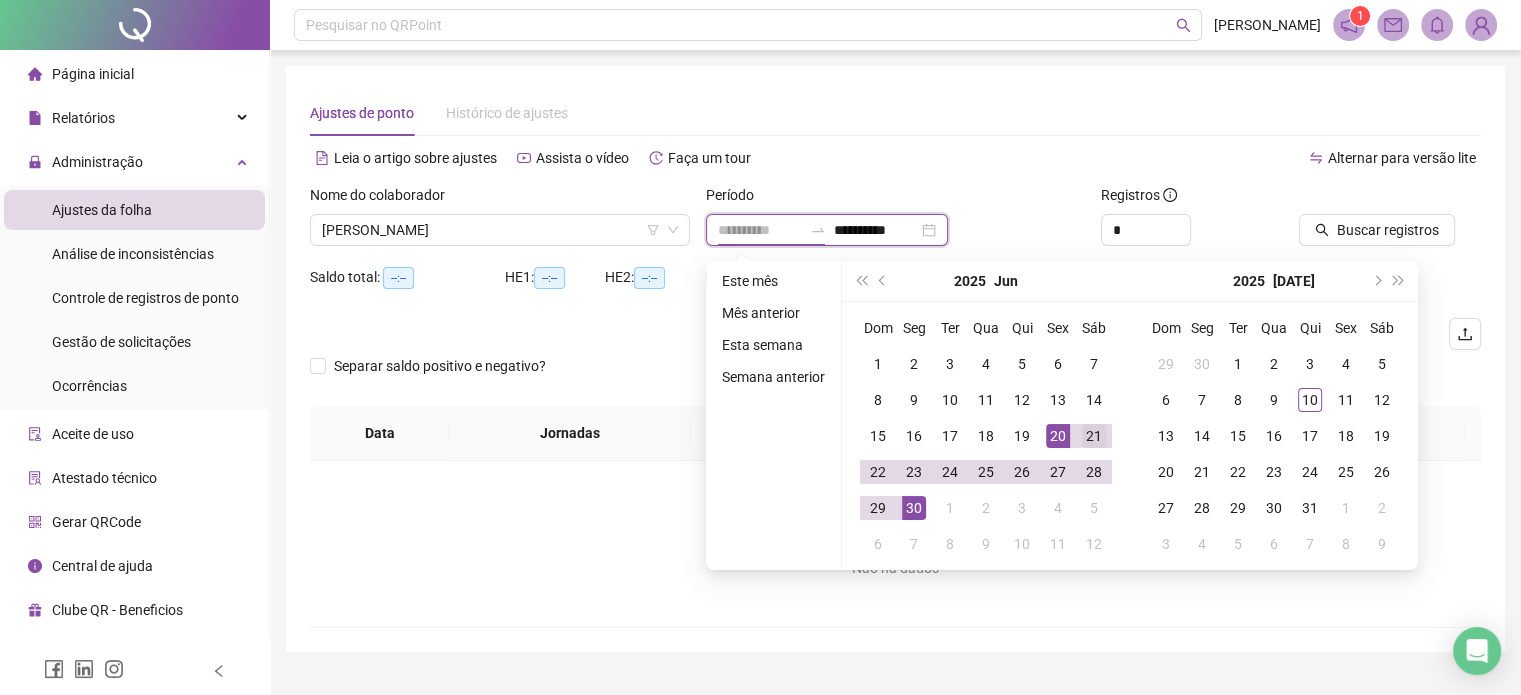 type on "**********" 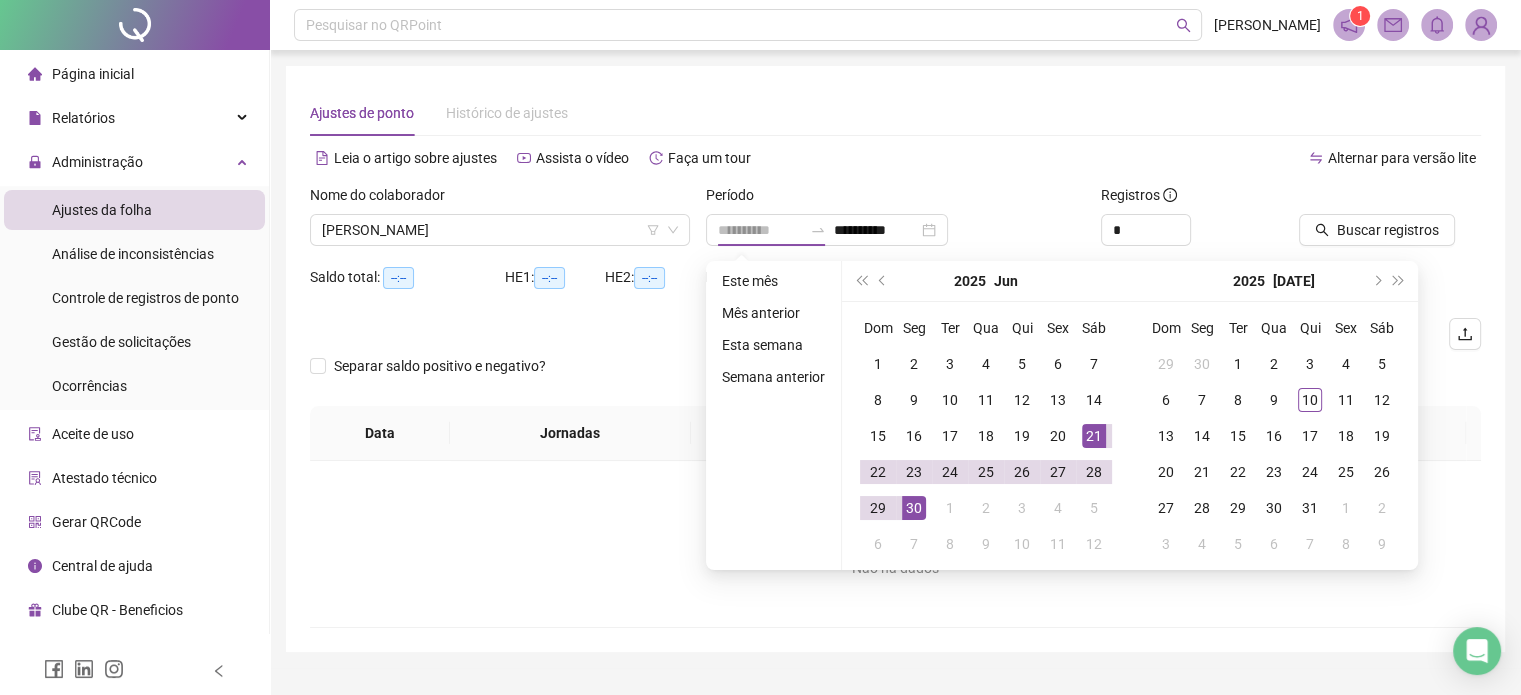 click on "21" at bounding box center (1094, 436) 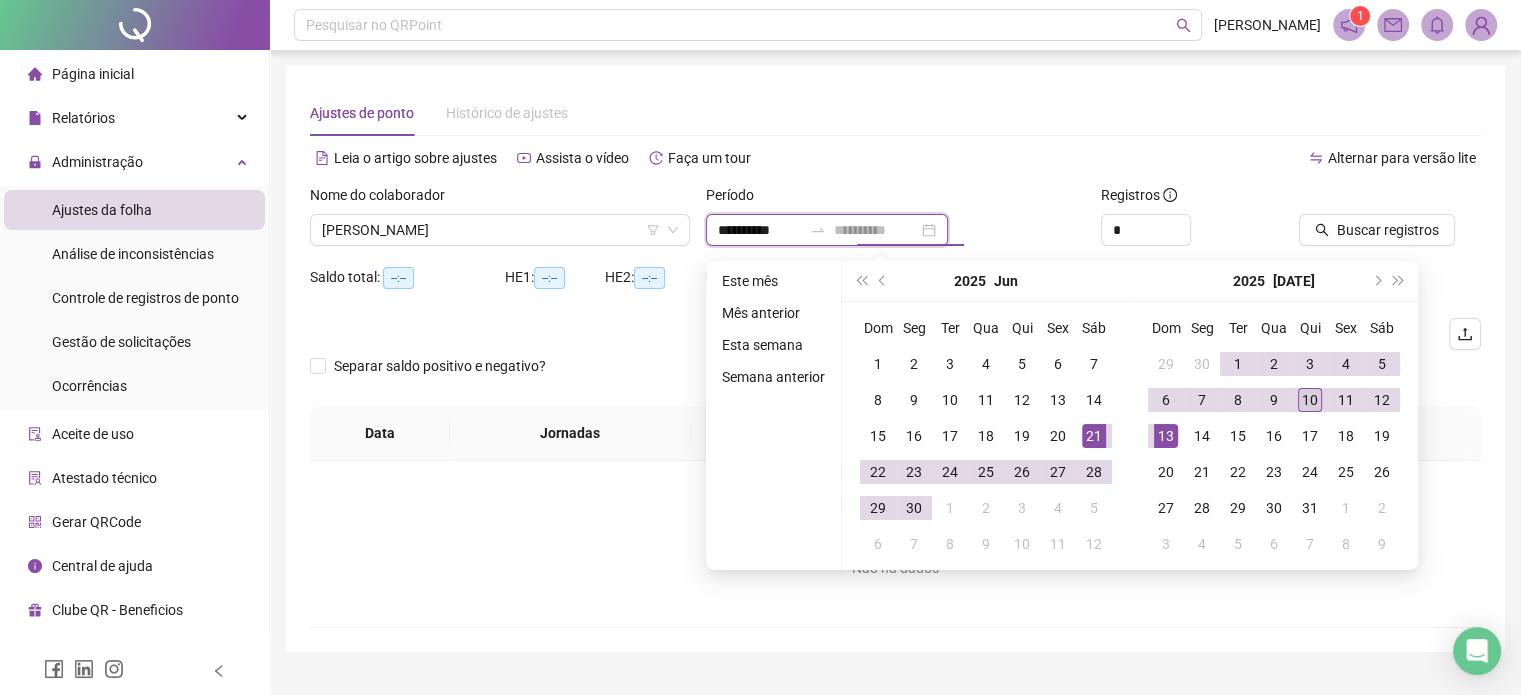 type on "**********" 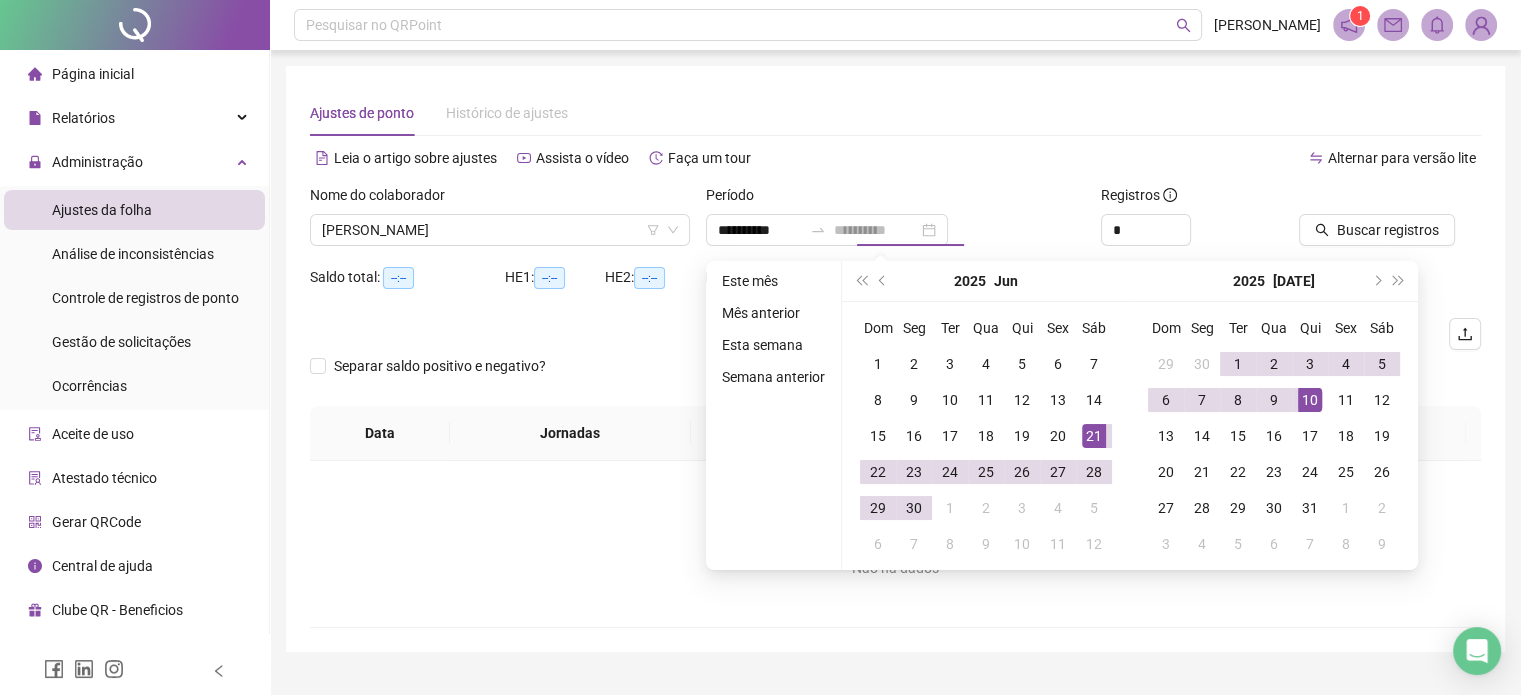 click on "10" at bounding box center (1310, 400) 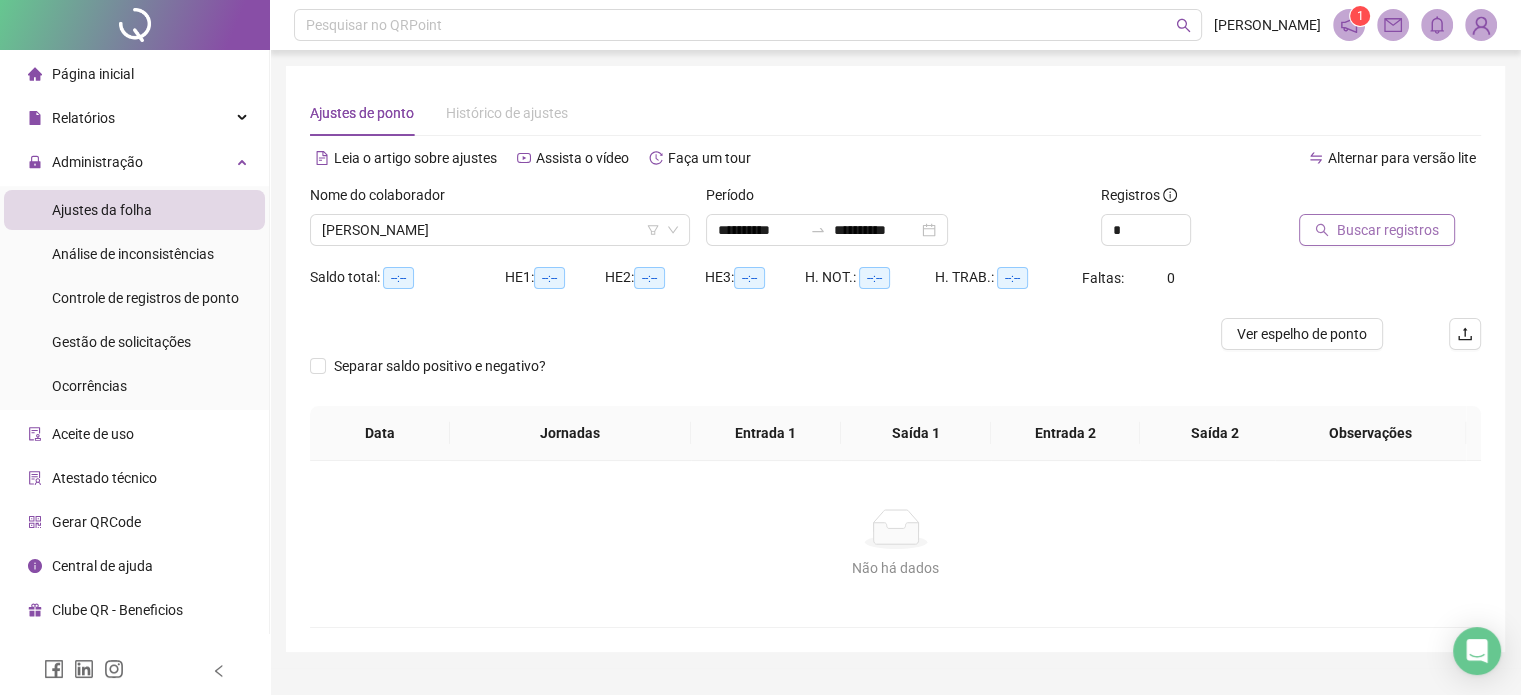 click on "Buscar registros" at bounding box center [1388, 230] 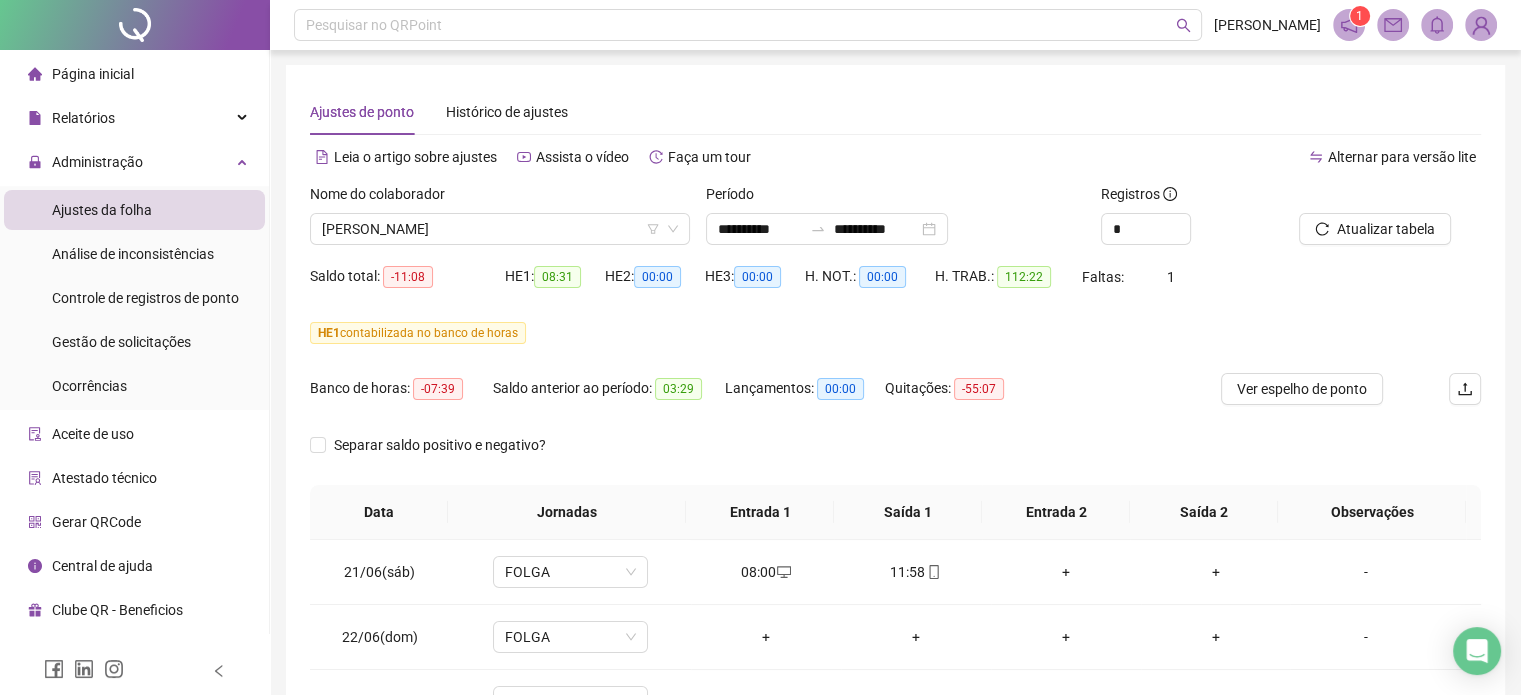 scroll, scrollTop: 300, scrollLeft: 0, axis: vertical 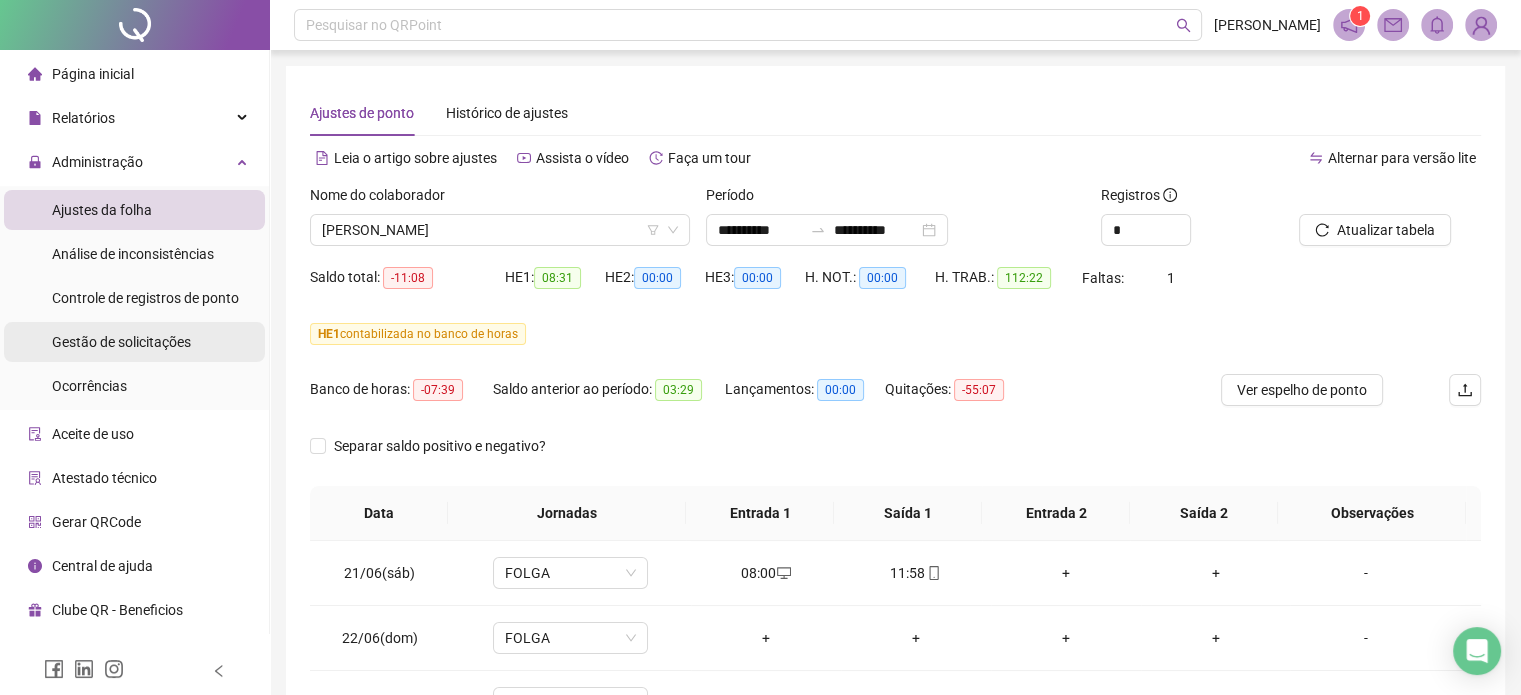 click on "Gestão de solicitações" at bounding box center (134, 342) 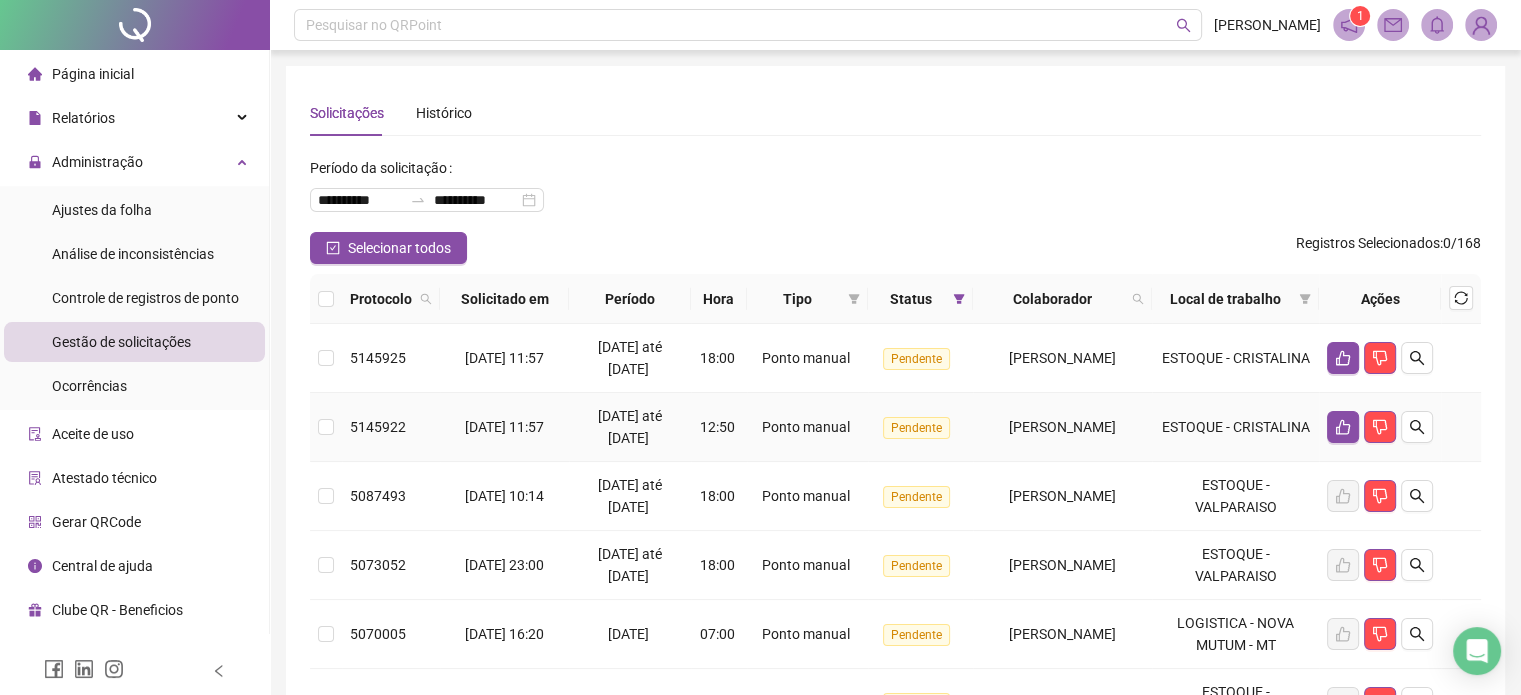 click on "[PERSON_NAME]" at bounding box center (1062, 427) 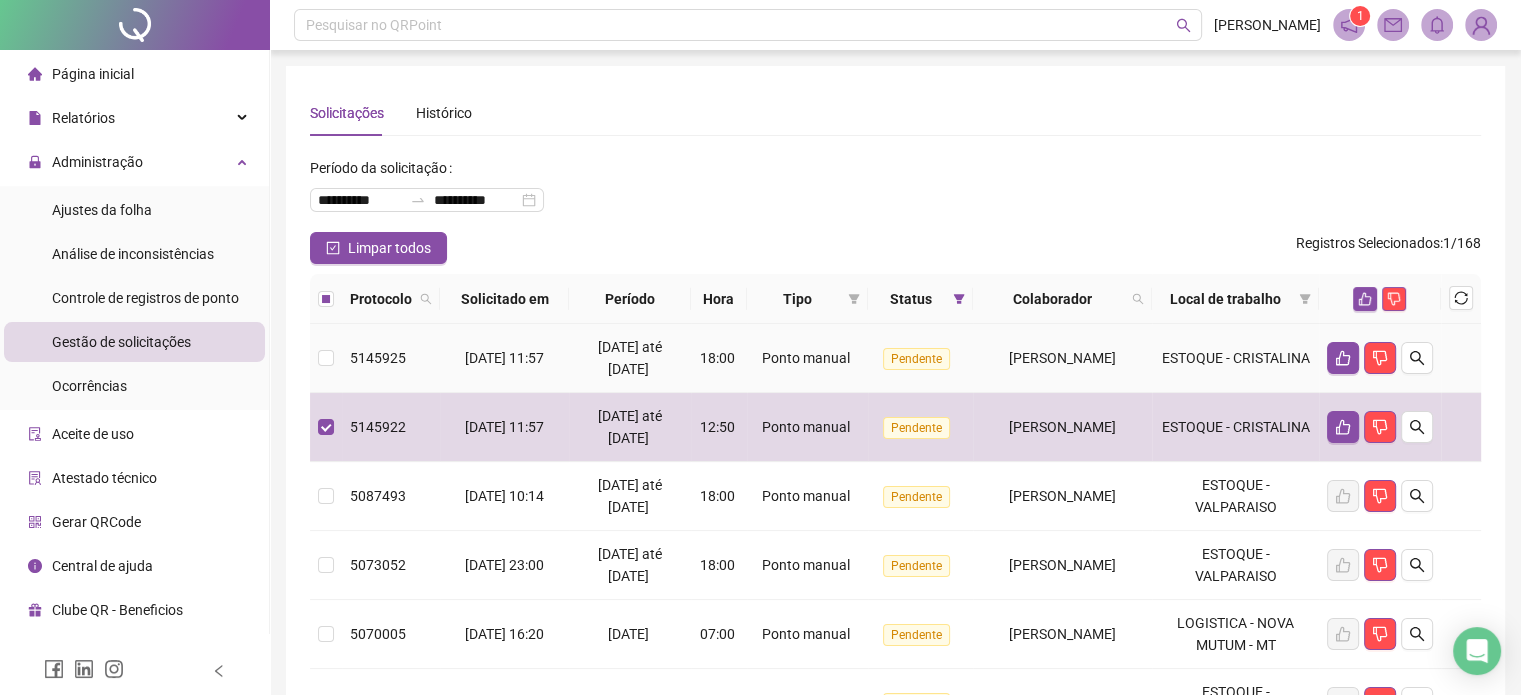 click on "[PERSON_NAME]" at bounding box center [1062, 358] 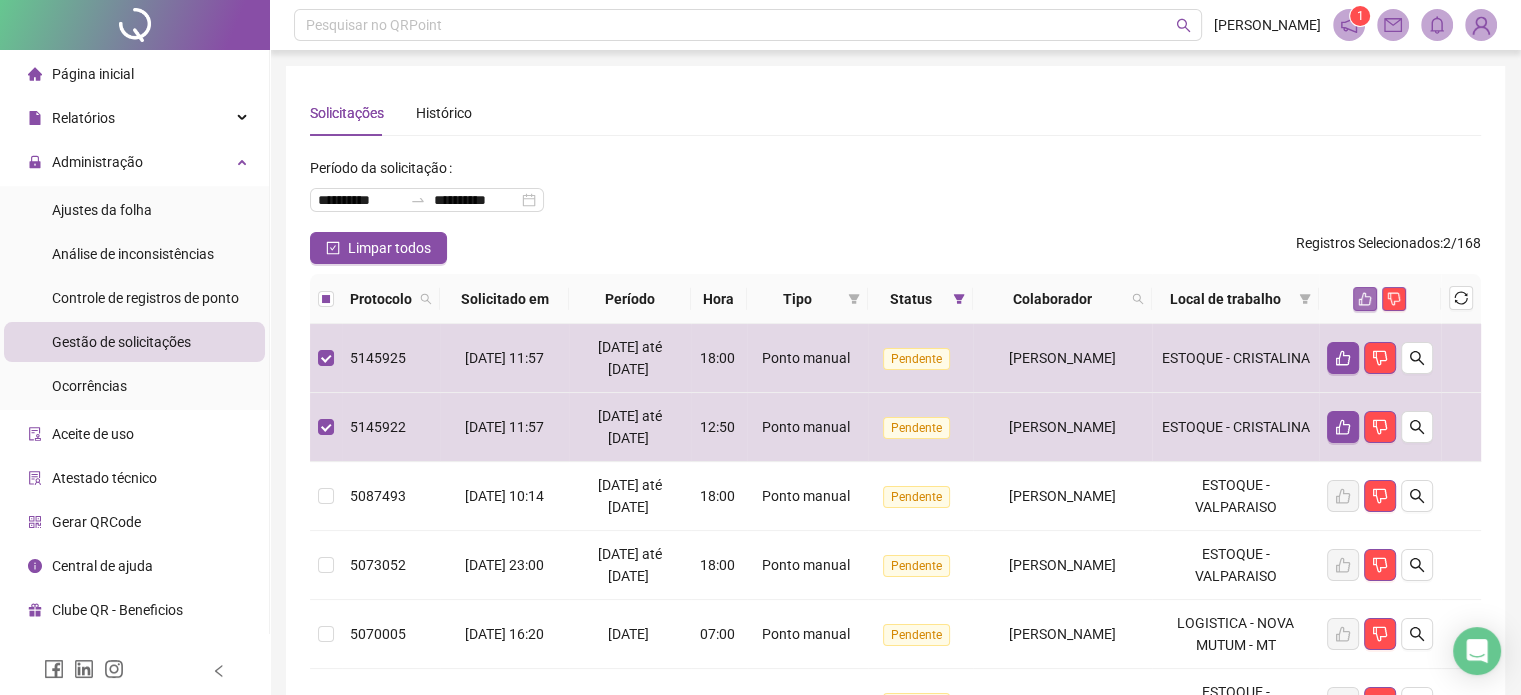 click at bounding box center [1365, 299] 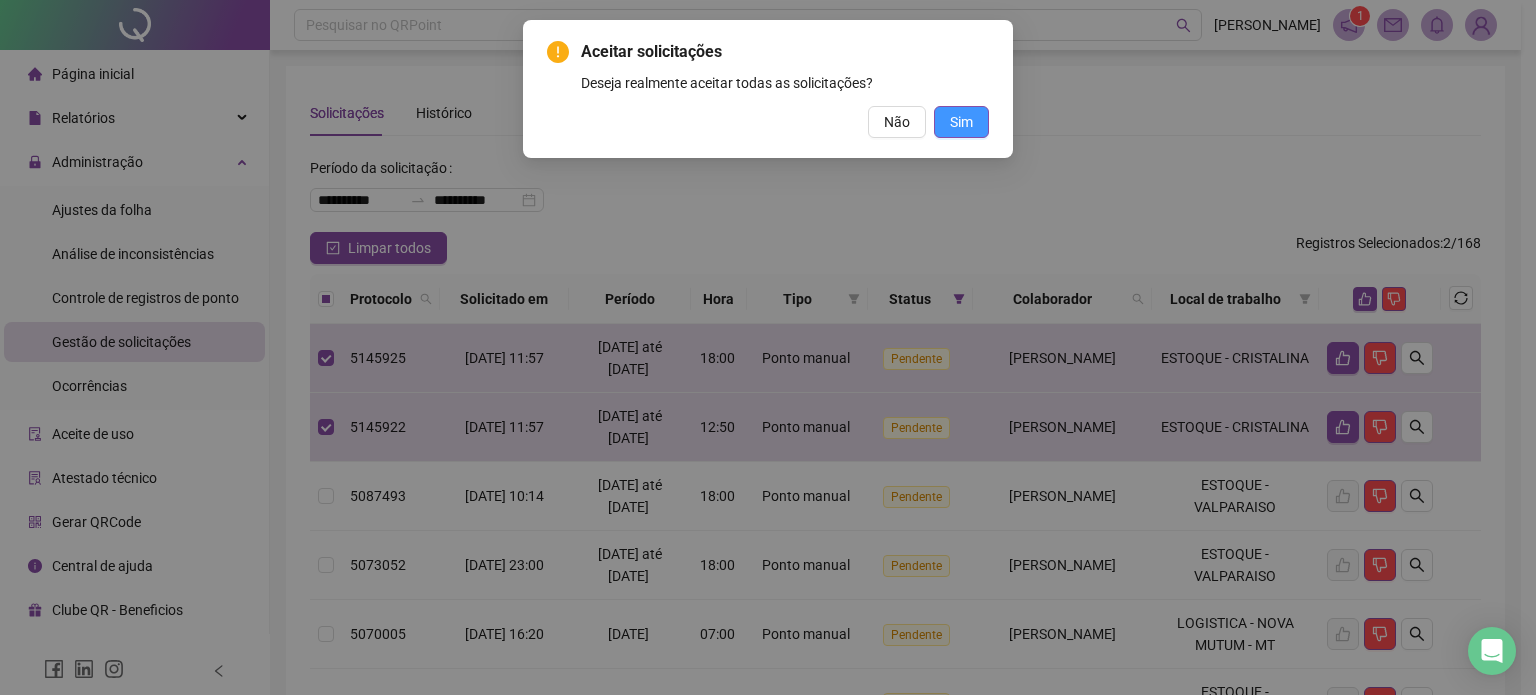 click on "Sim" at bounding box center (961, 122) 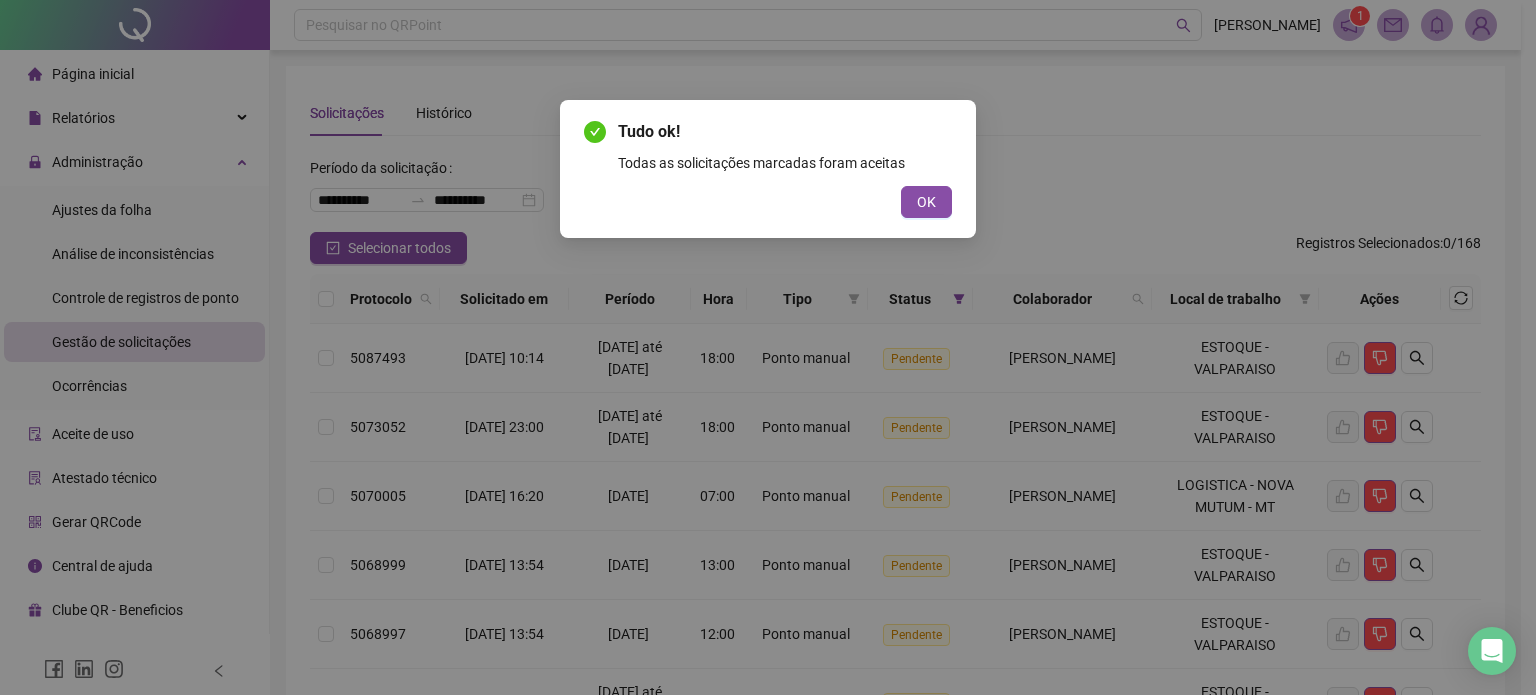 click on "Tudo ok! Todas as solicitações marcadas foram aceitas OK" at bounding box center (768, 347) 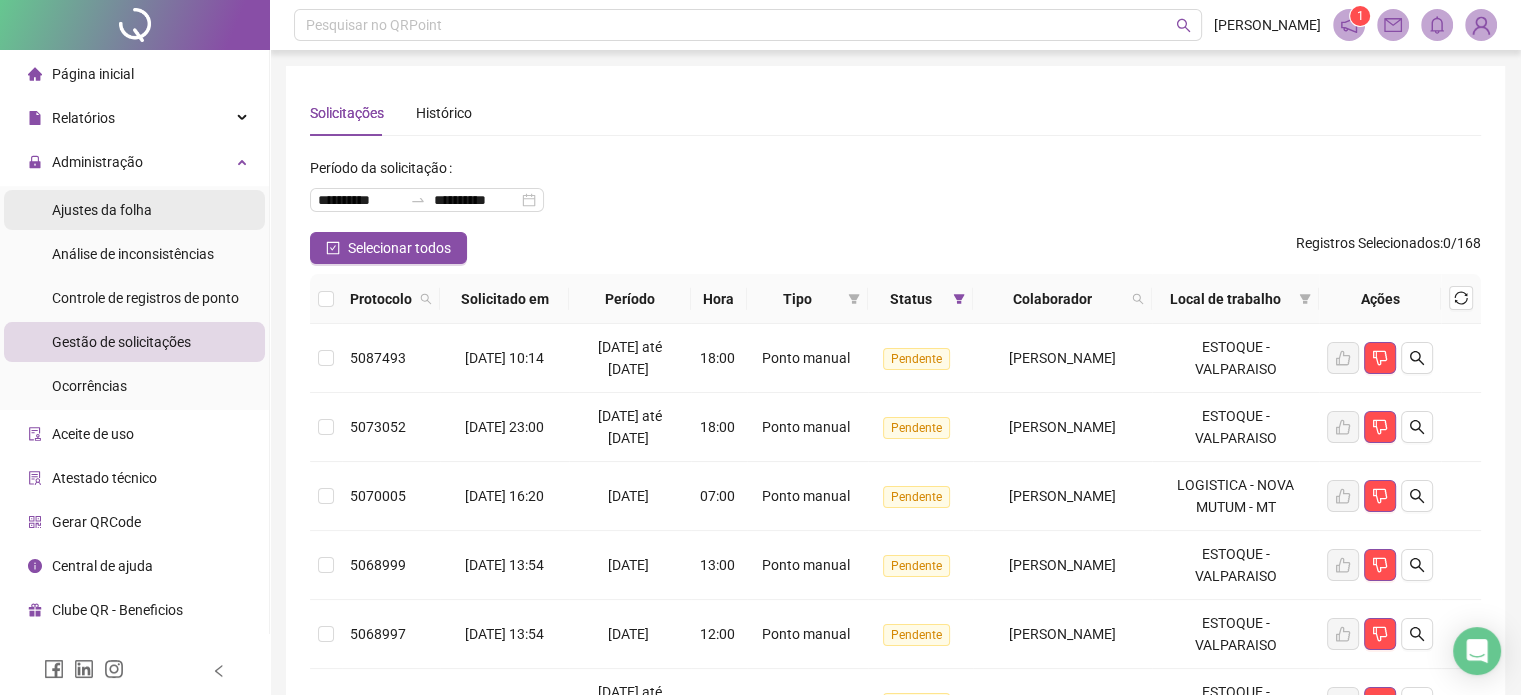 click on "Ajustes da folha" at bounding box center (134, 210) 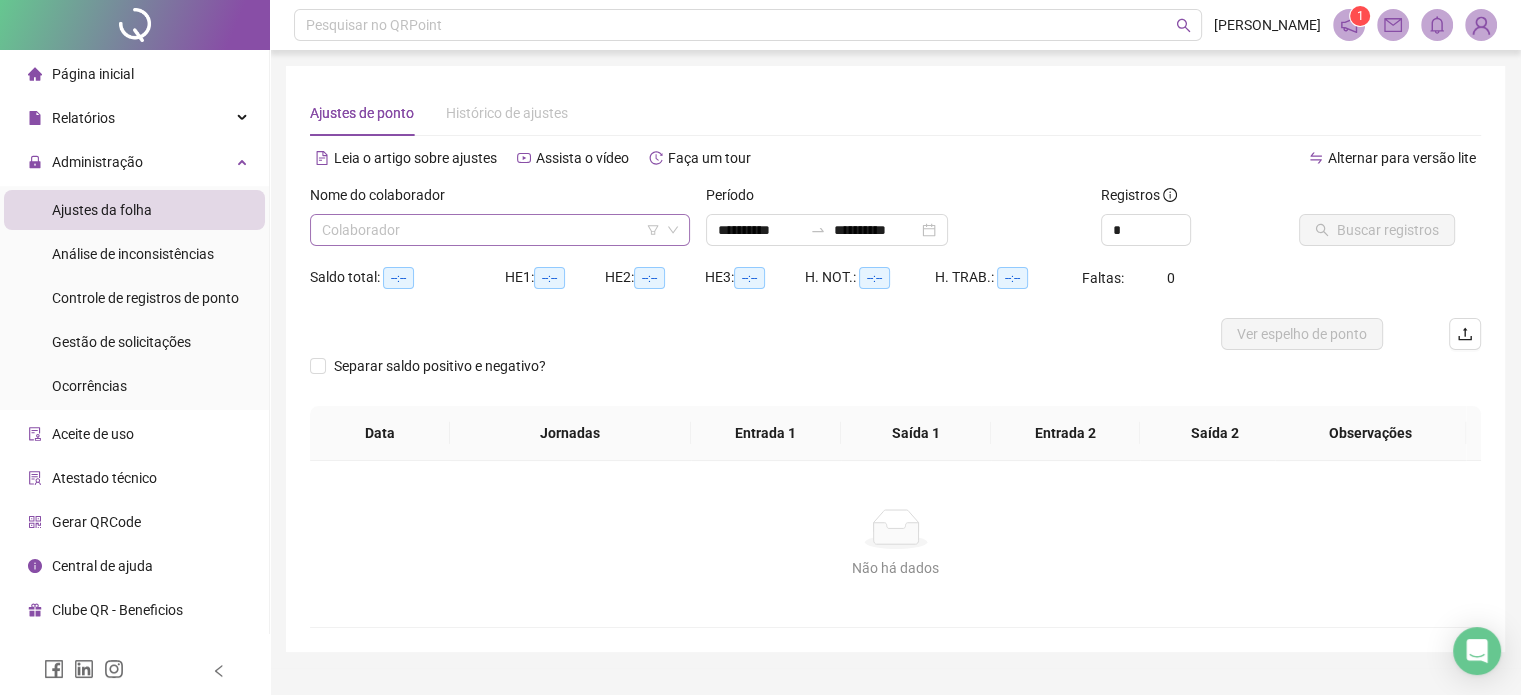 click at bounding box center (494, 230) 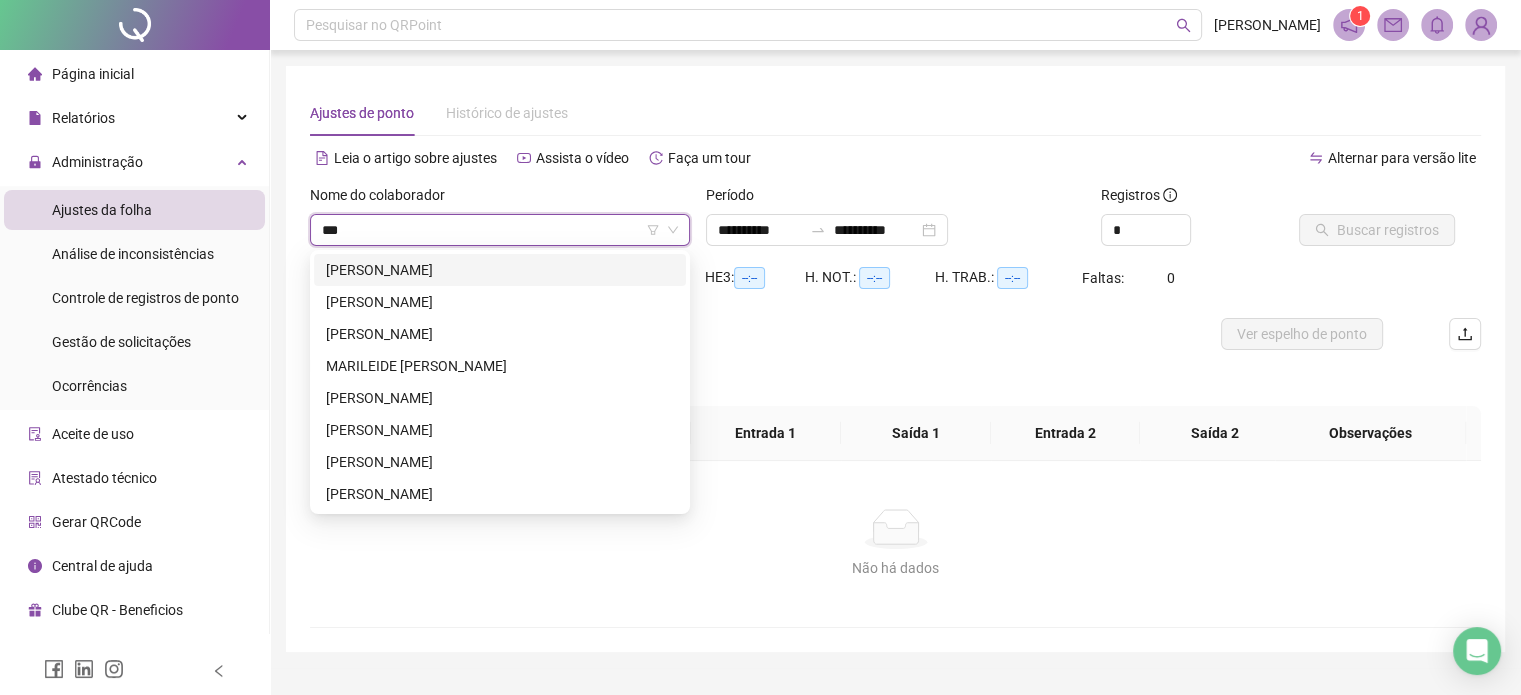 type on "****" 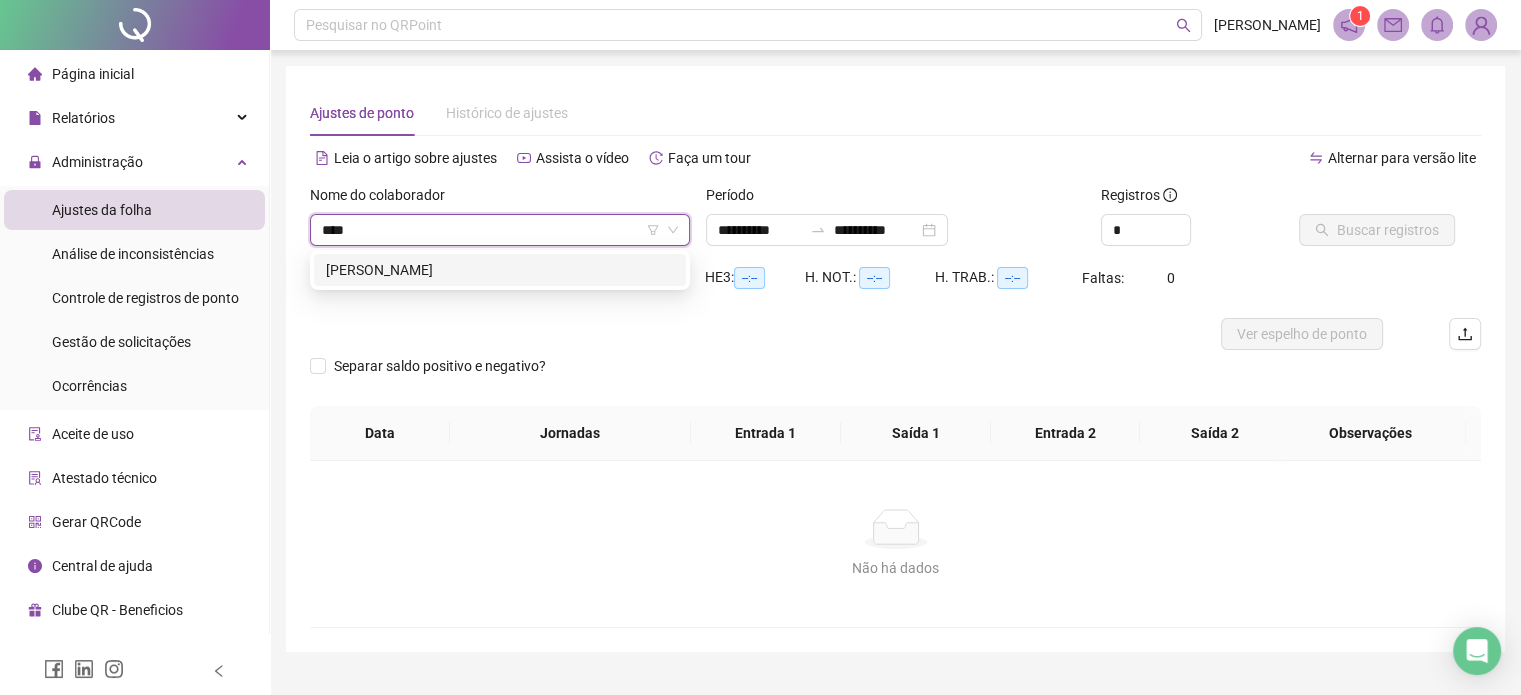click on "[PERSON_NAME]" at bounding box center (500, 270) 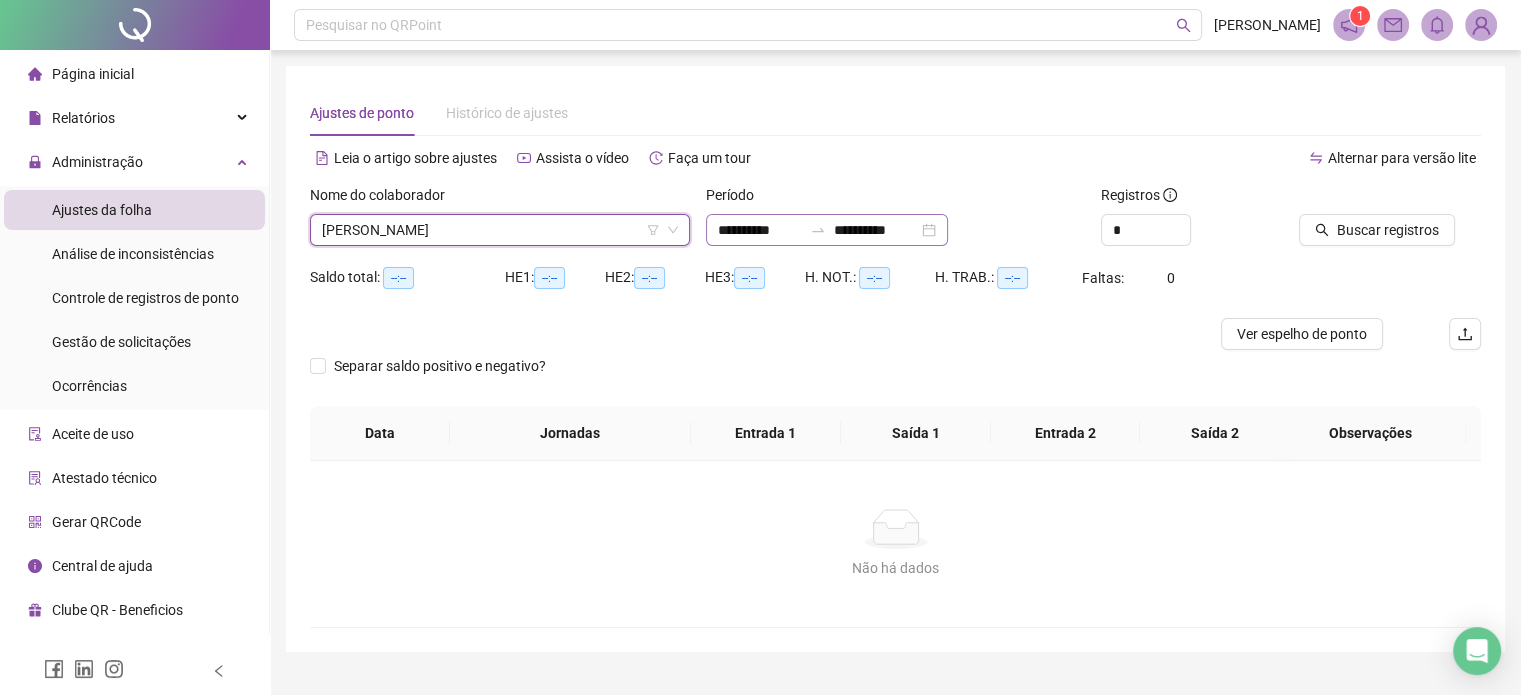 click on "**********" at bounding box center (827, 230) 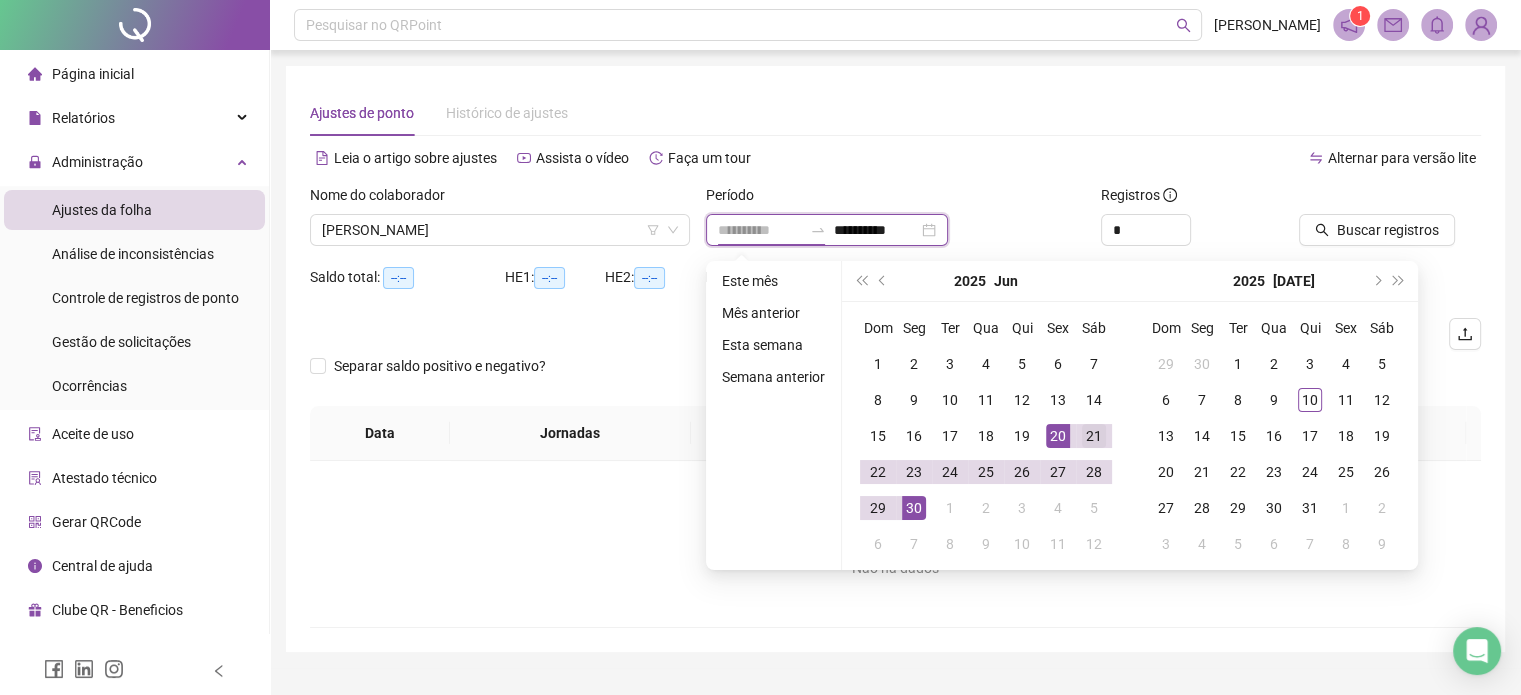 type on "**********" 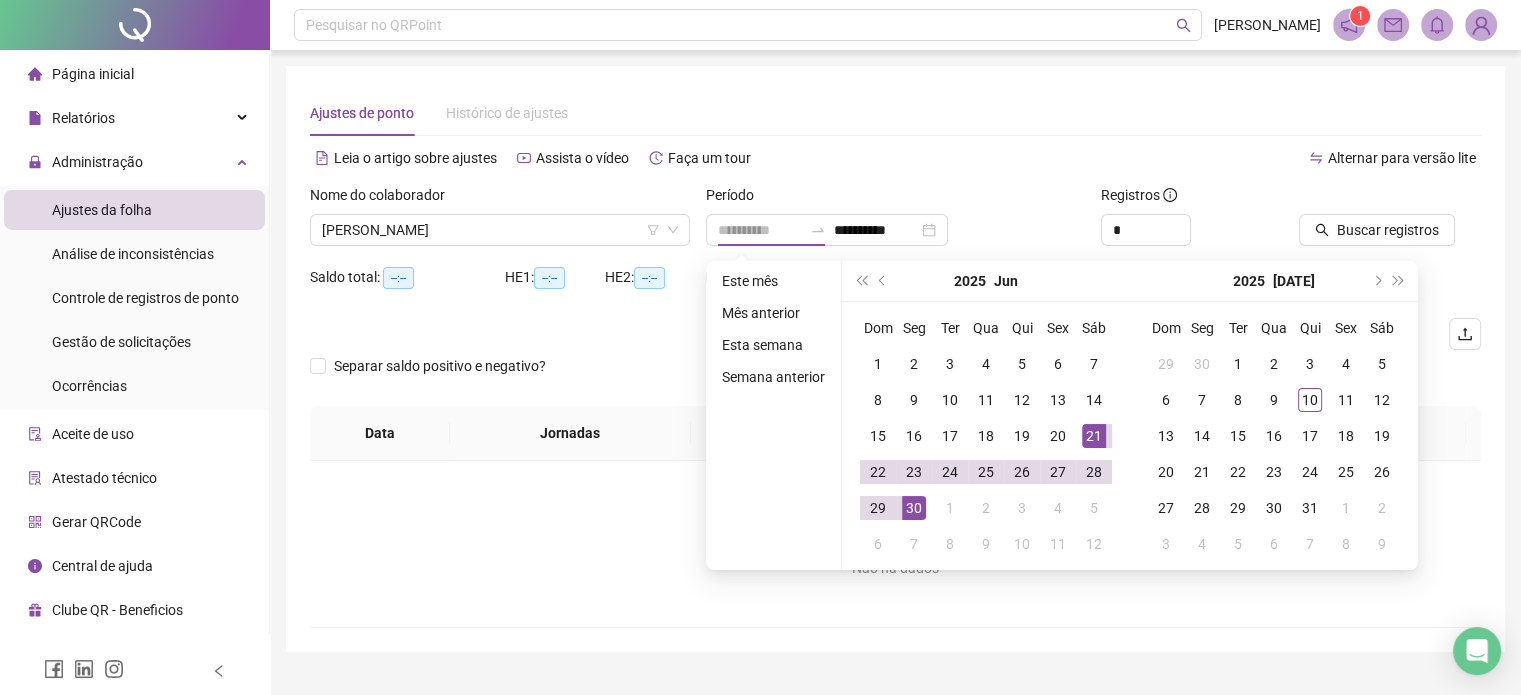 click on "21" at bounding box center [1094, 436] 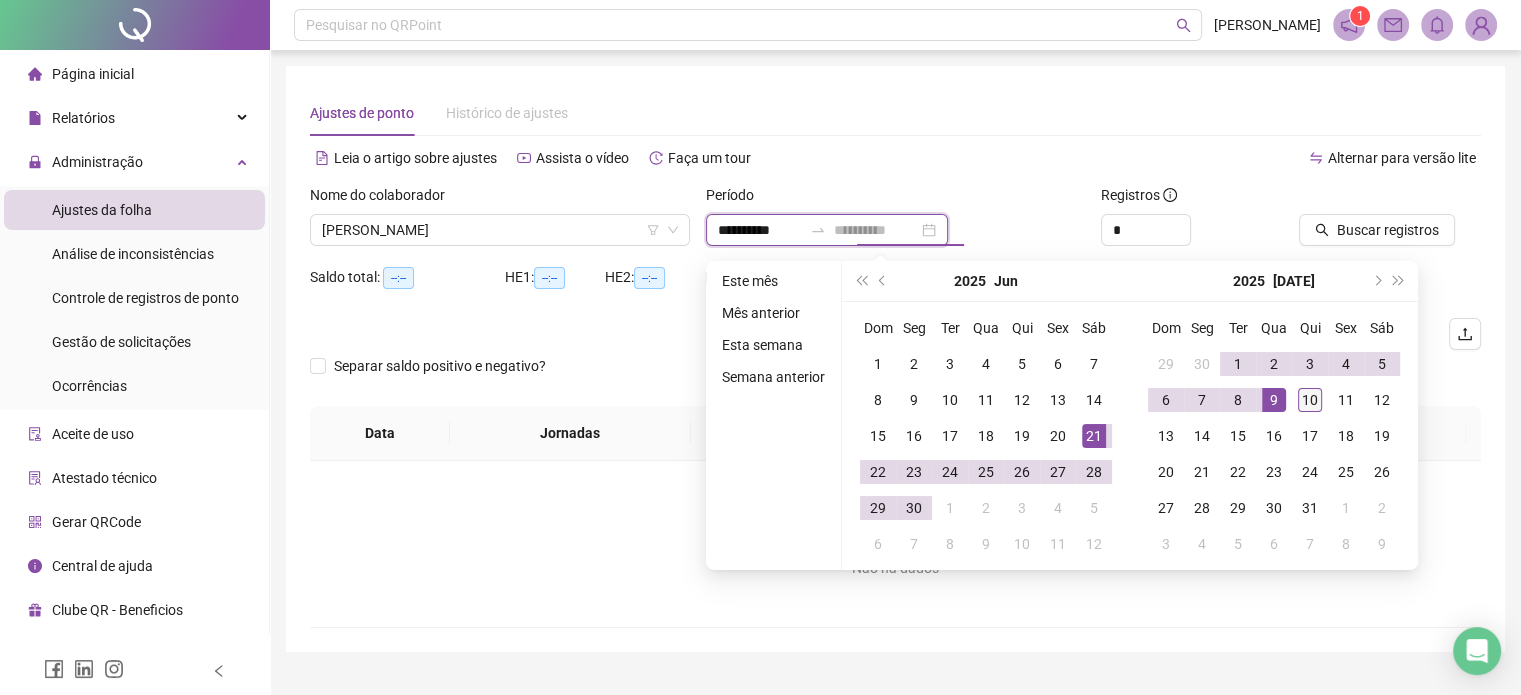type on "**********" 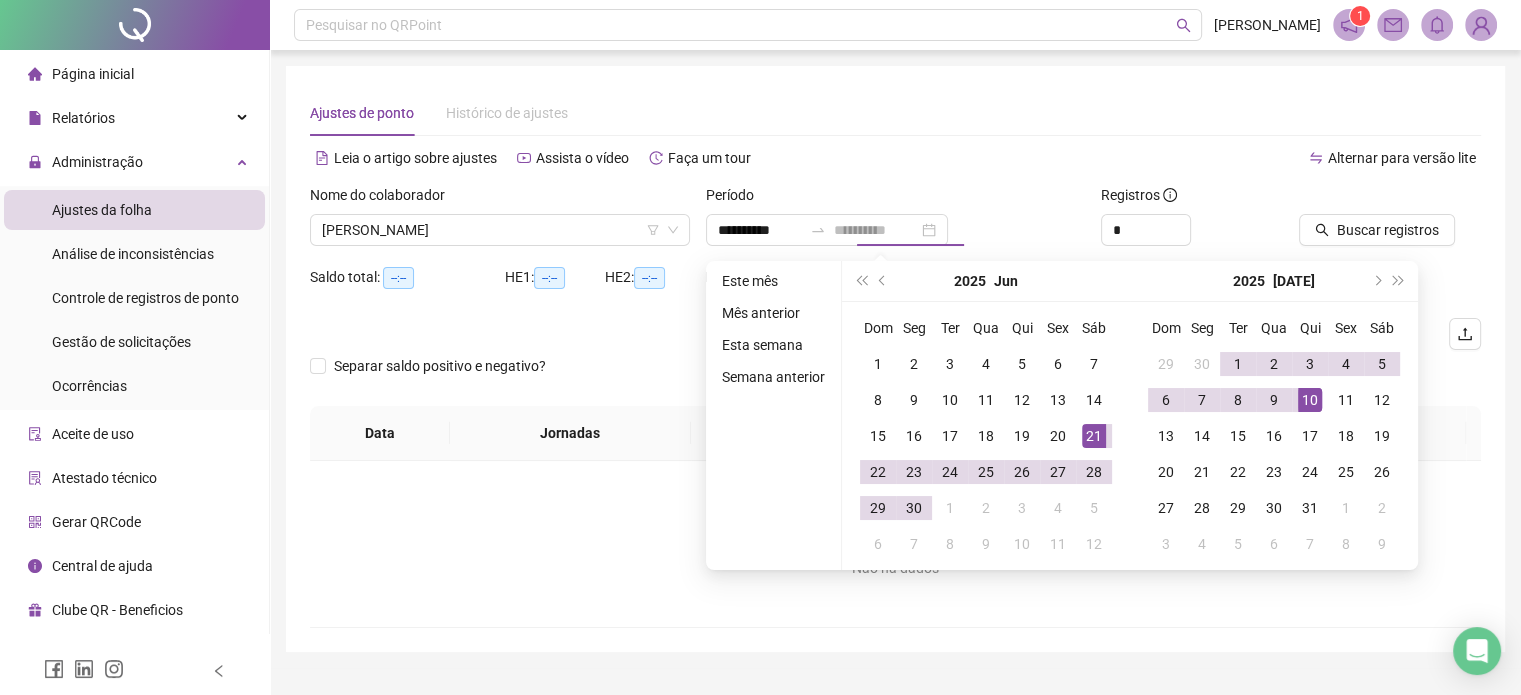 click on "10" at bounding box center (1310, 400) 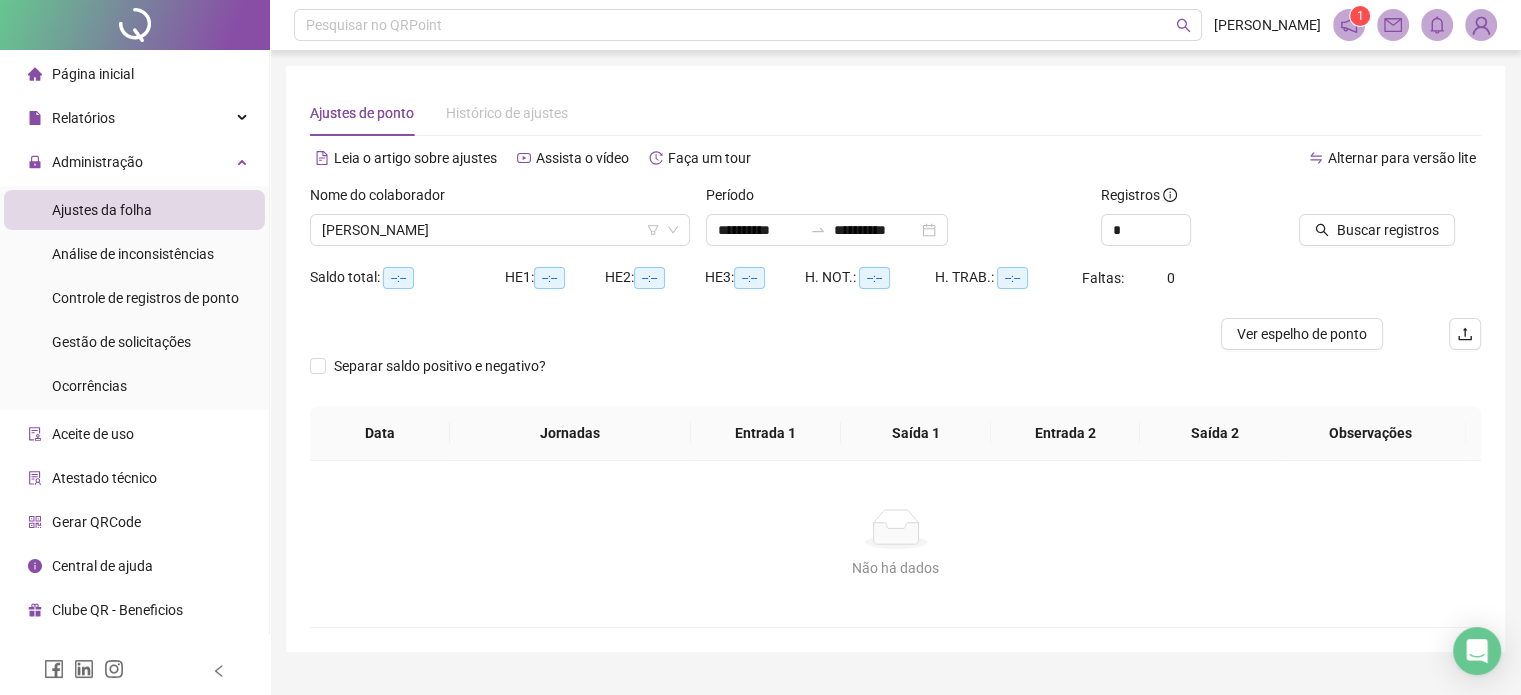 click on "Buscar registros" at bounding box center [1390, 223] 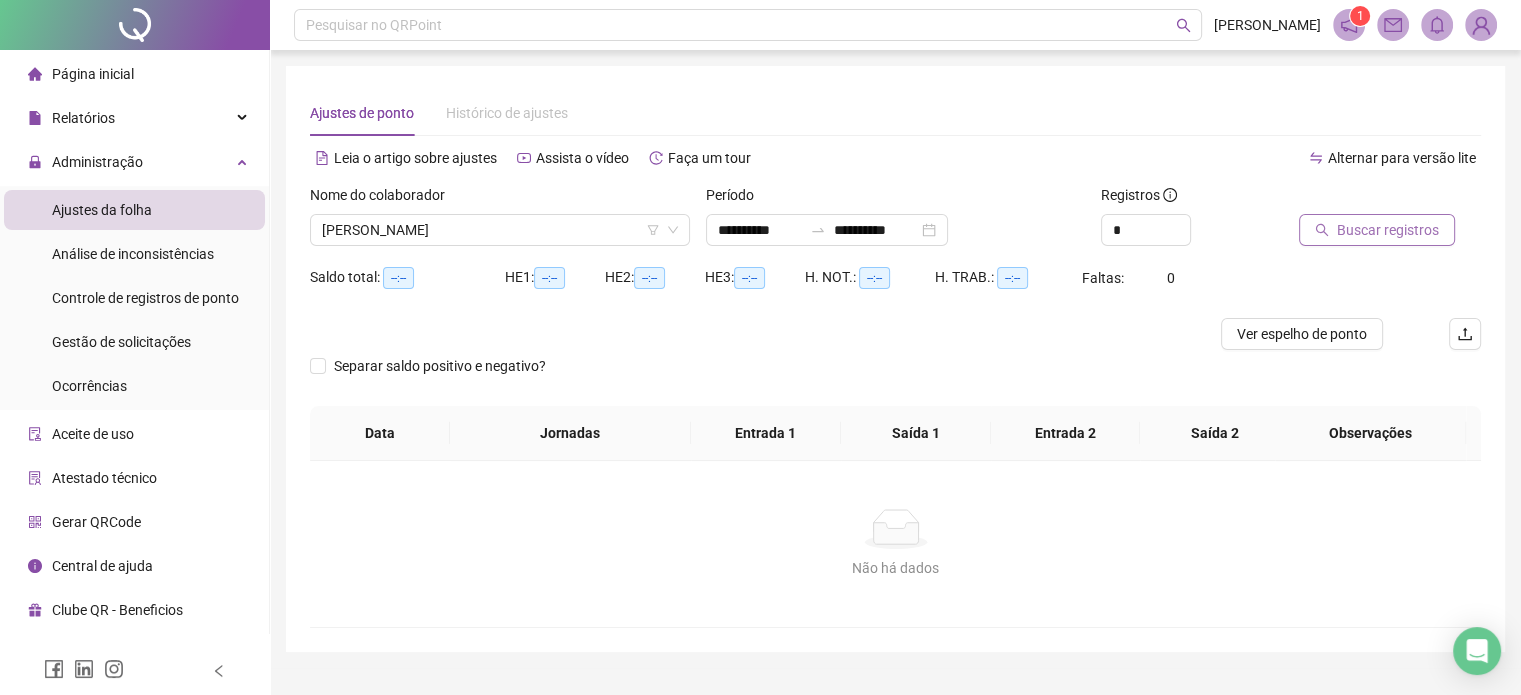 click on "Buscar registros" at bounding box center (1377, 230) 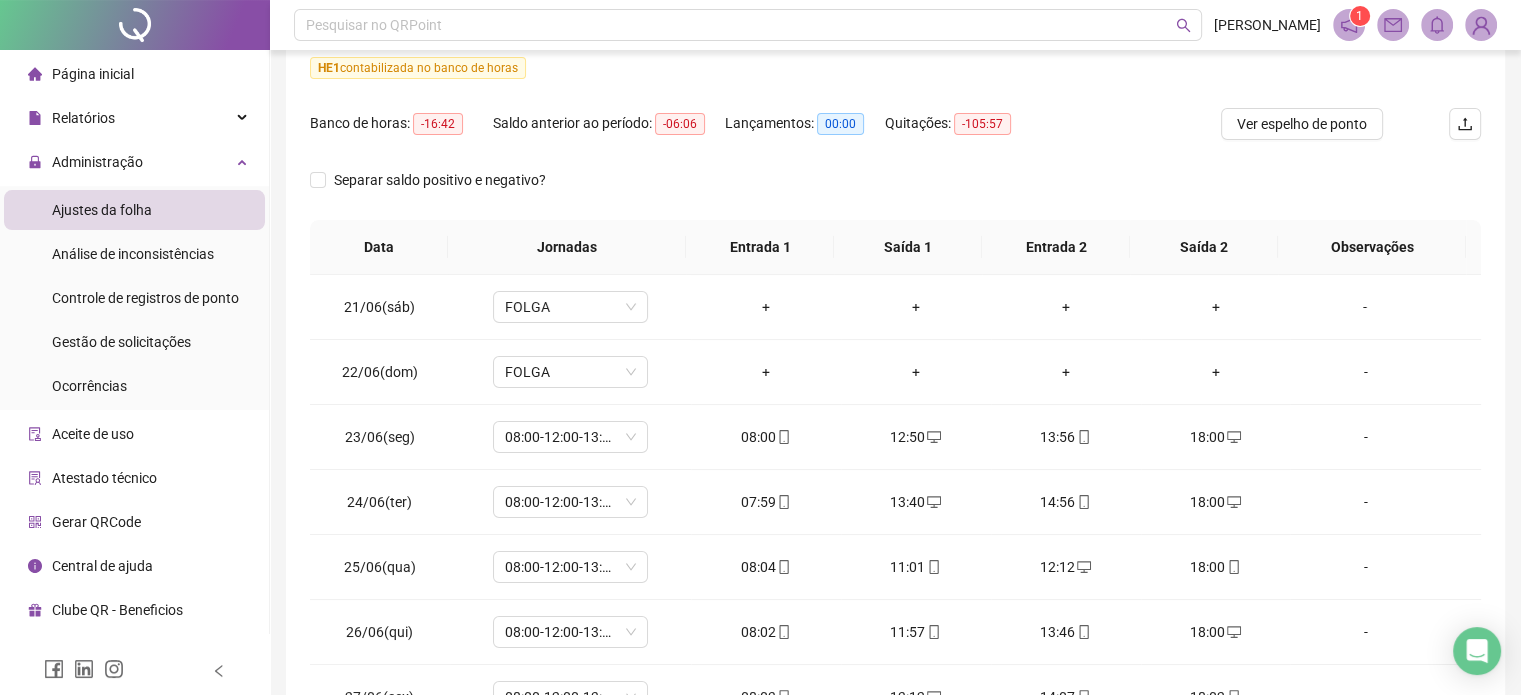 scroll, scrollTop: 382, scrollLeft: 0, axis: vertical 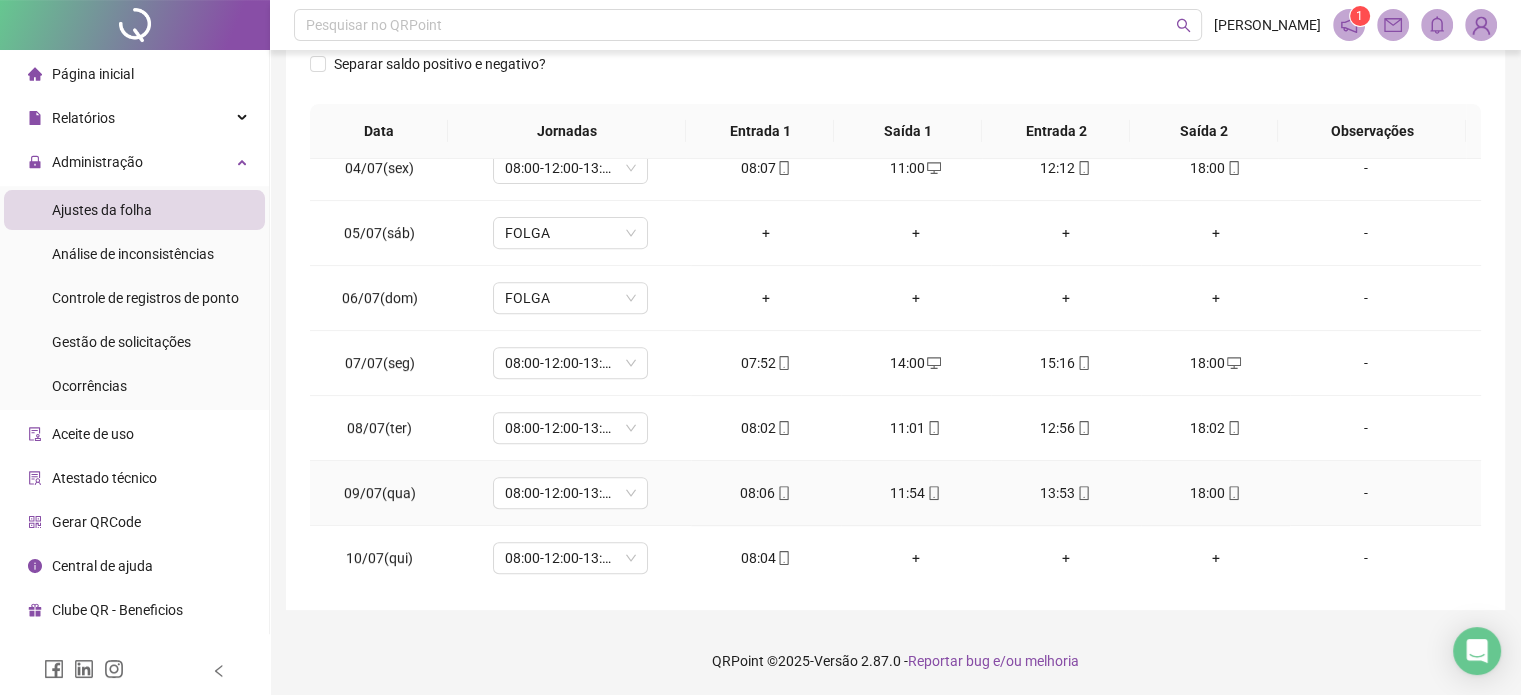 click on "13:53" at bounding box center (1066, 493) 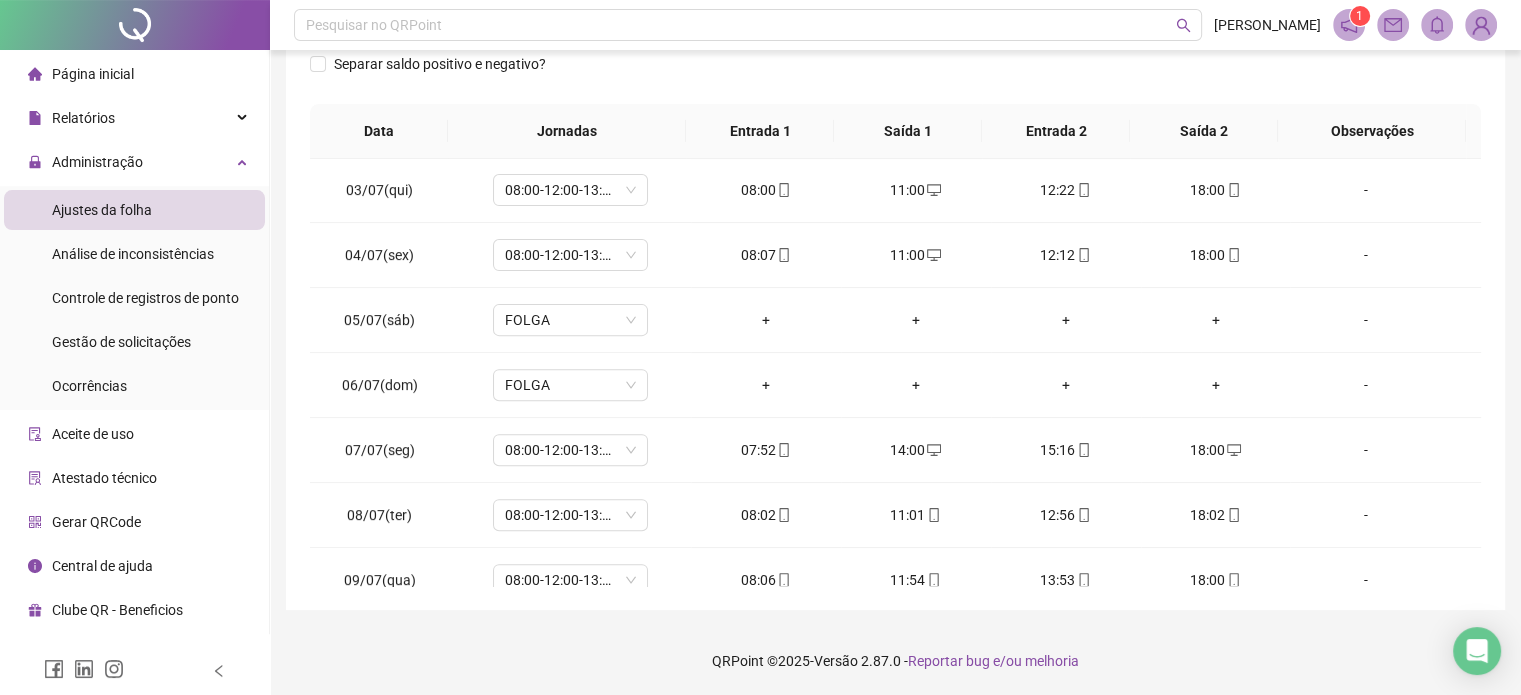 scroll, scrollTop: 868, scrollLeft: 0, axis: vertical 